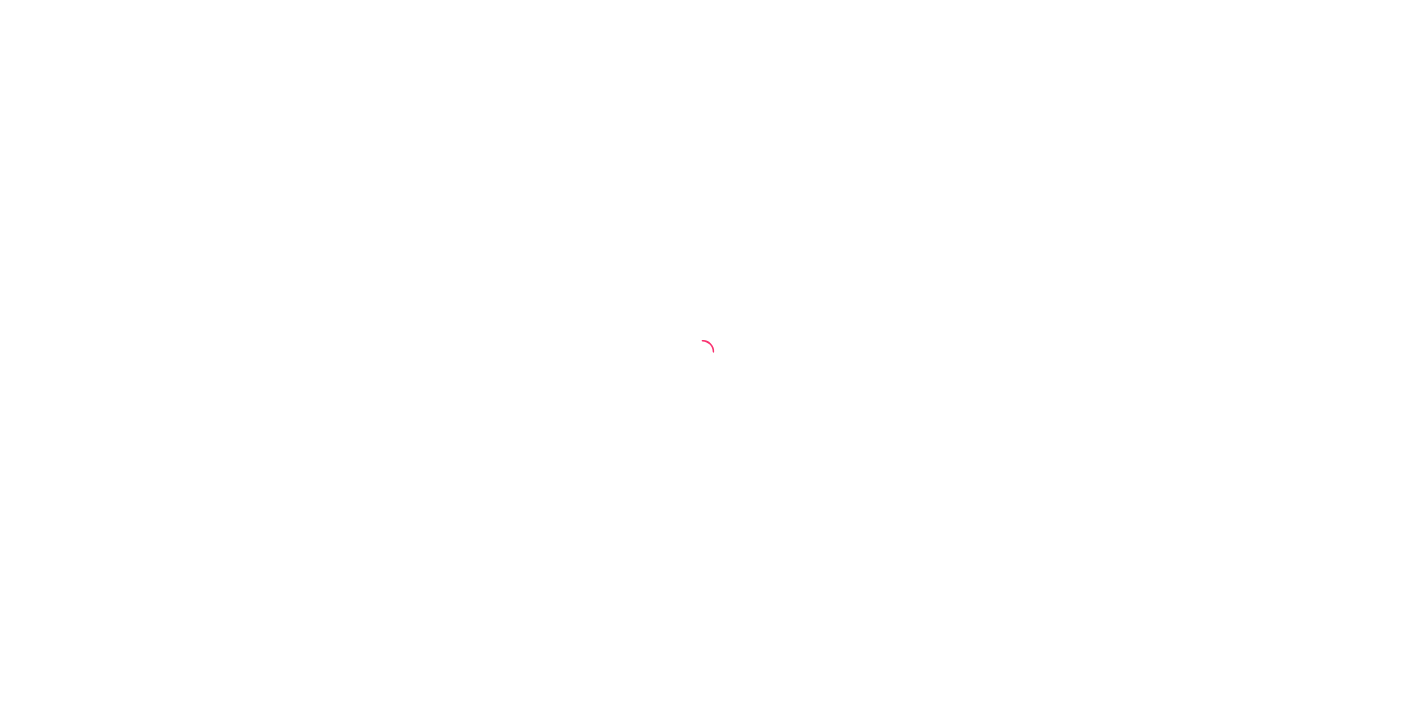 scroll, scrollTop: 0, scrollLeft: 0, axis: both 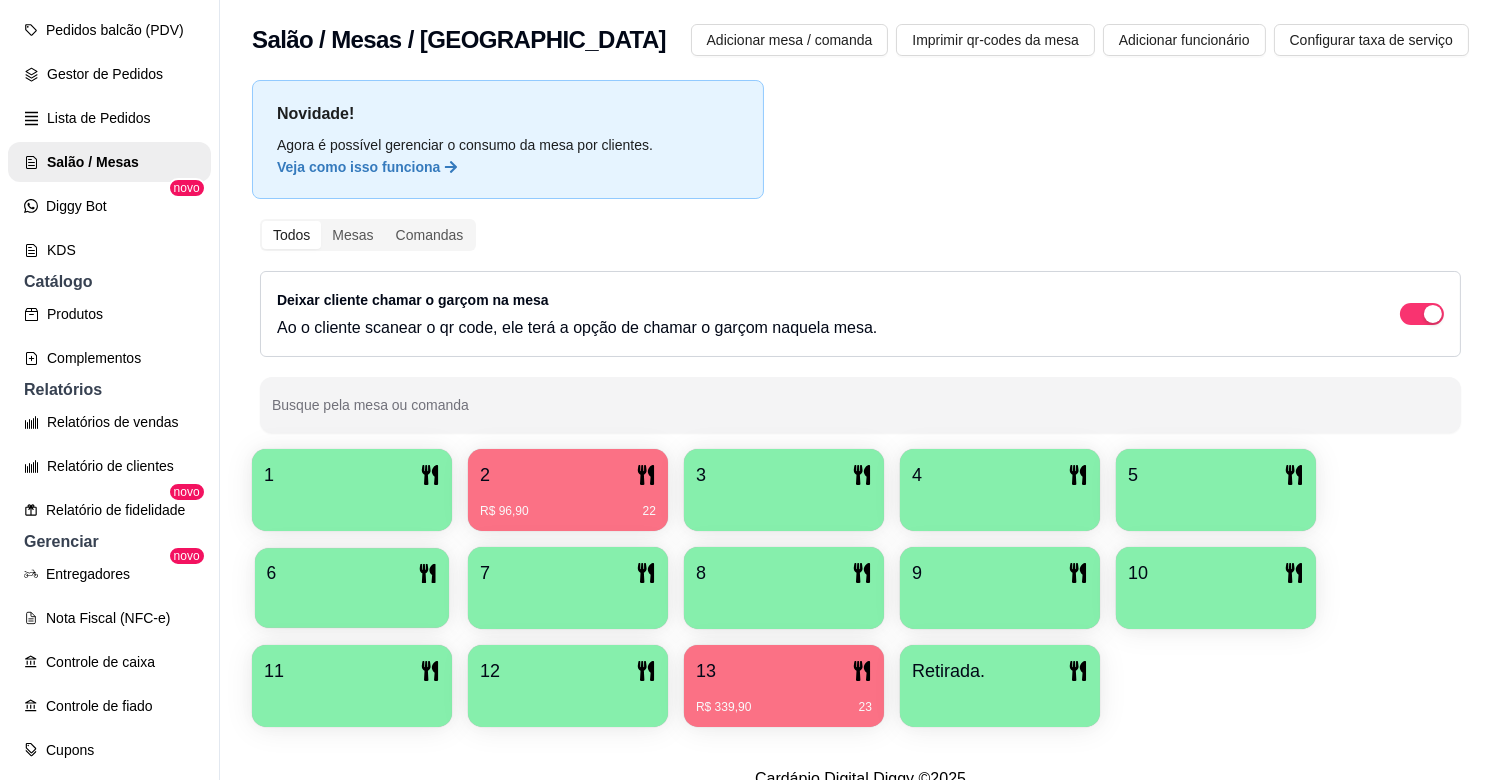 click at bounding box center [352, 601] 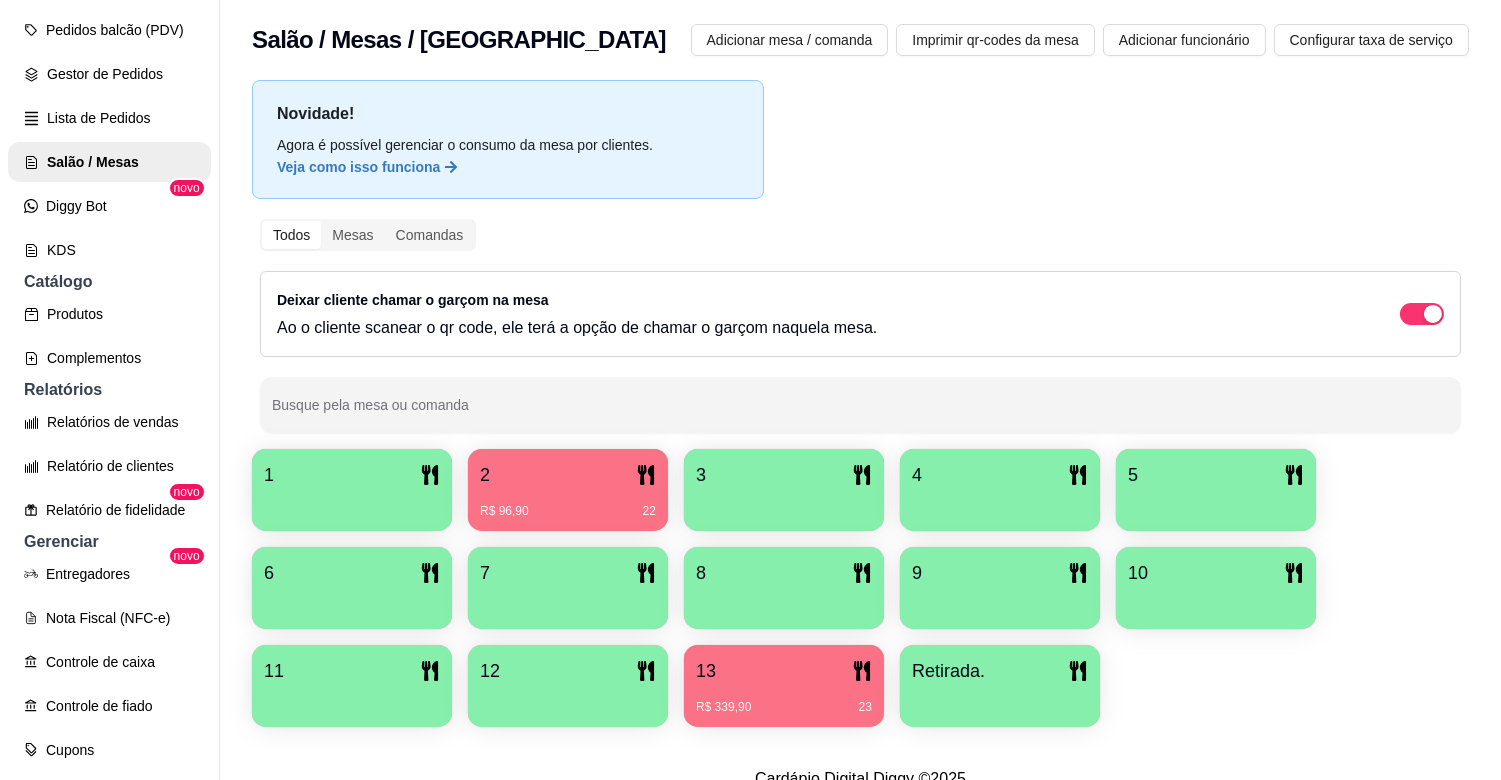 click on "7" at bounding box center [568, 573] 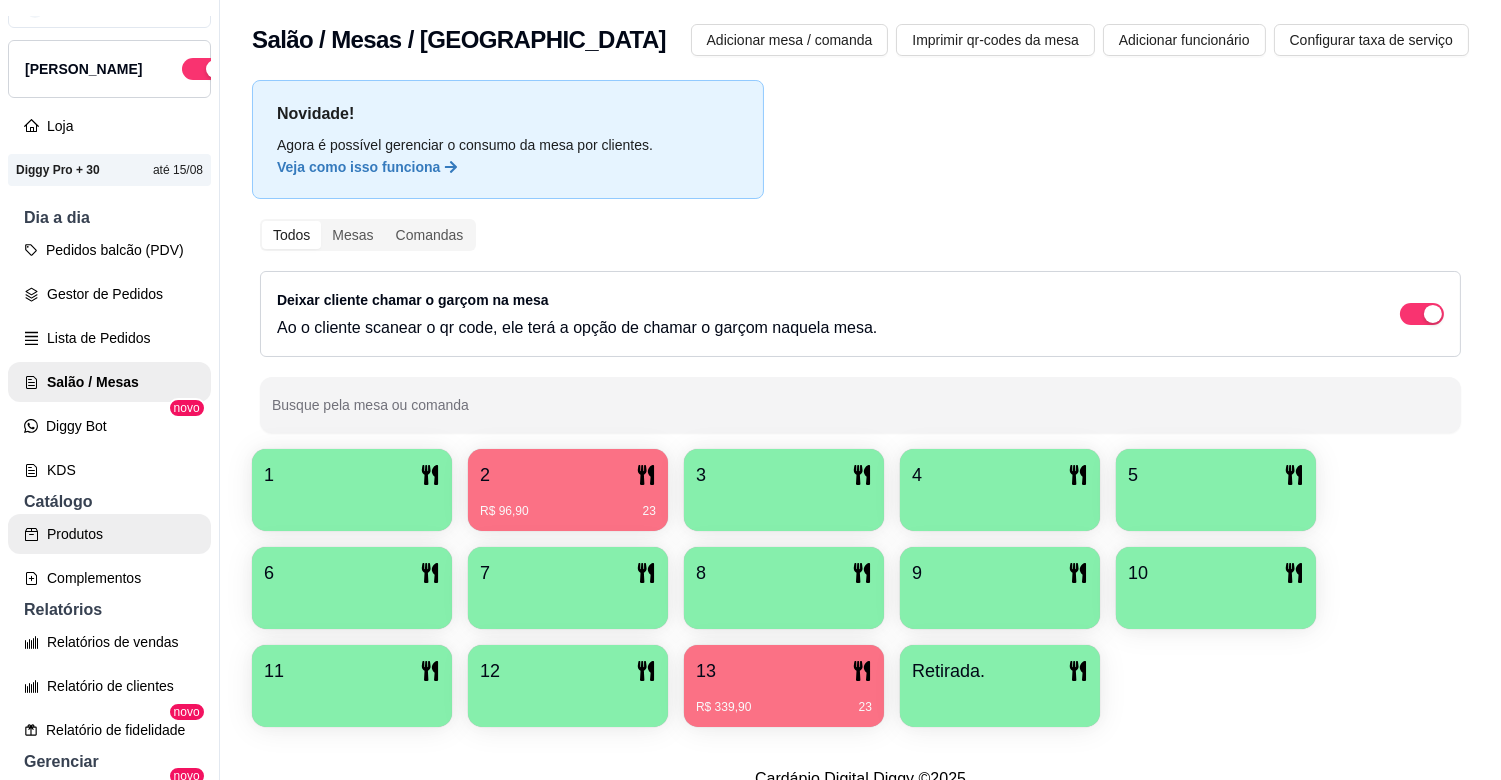 scroll, scrollTop: 34, scrollLeft: 0, axis: vertical 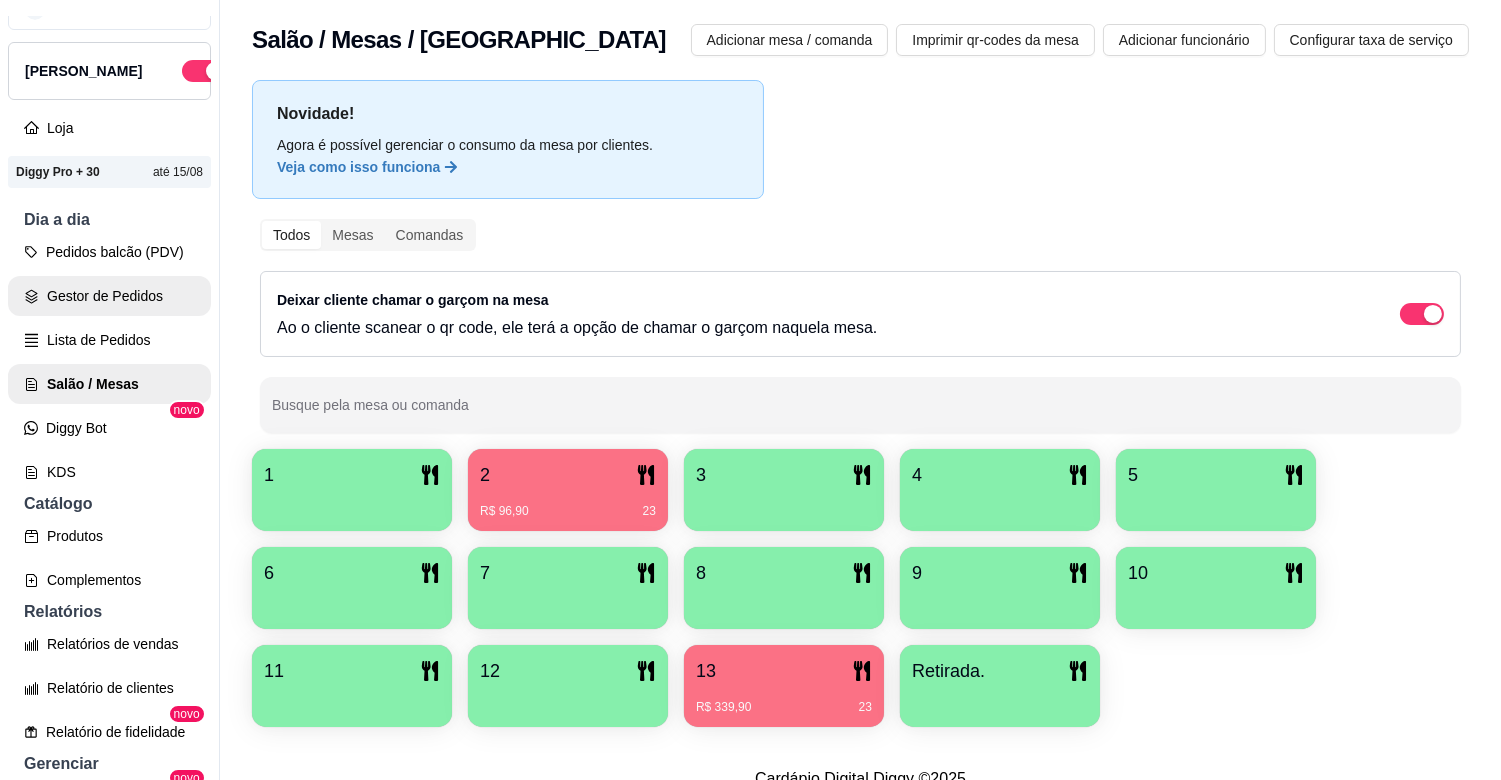click on "Gestor de Pedidos" at bounding box center (109, 296) 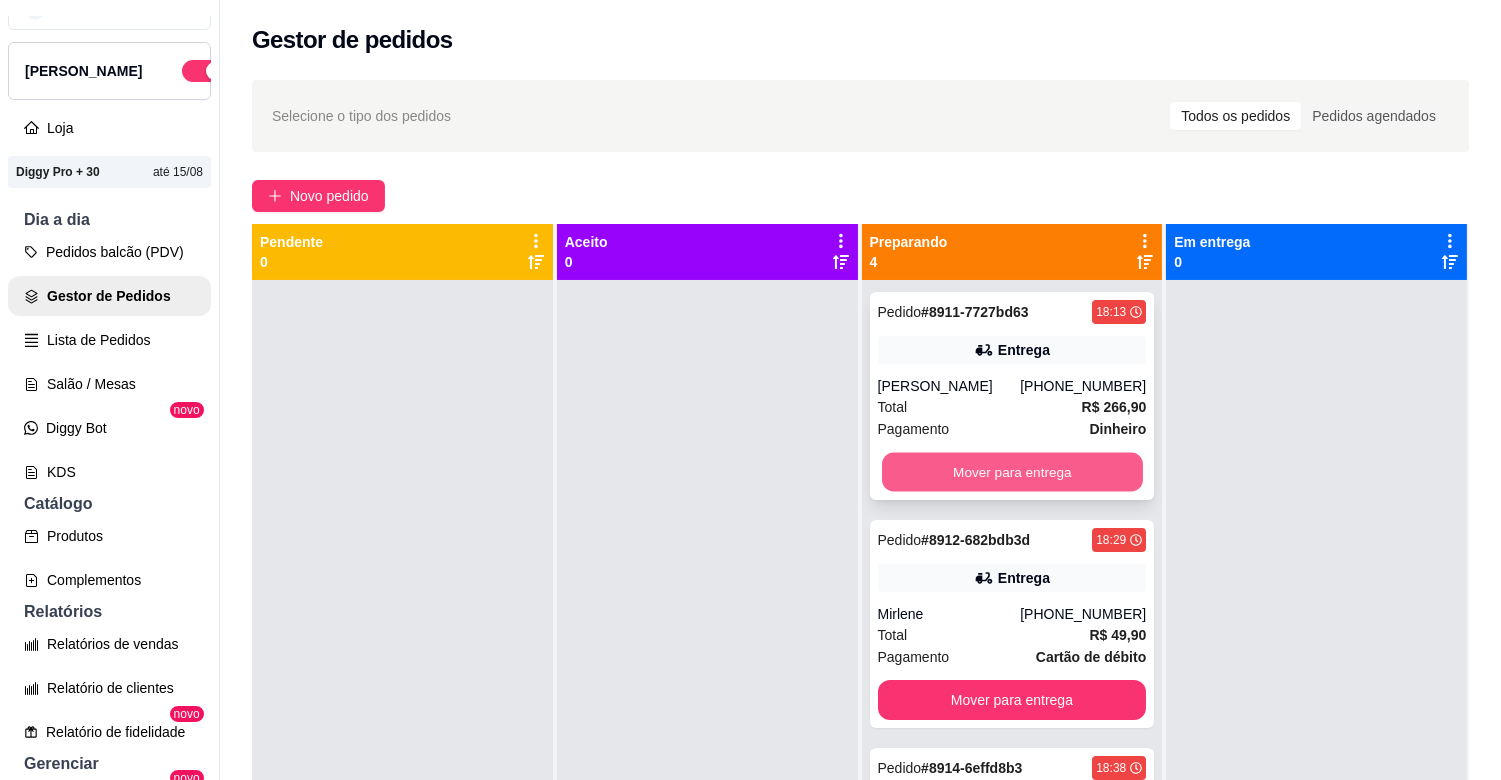 click on "Mover para entrega" at bounding box center [1012, 472] 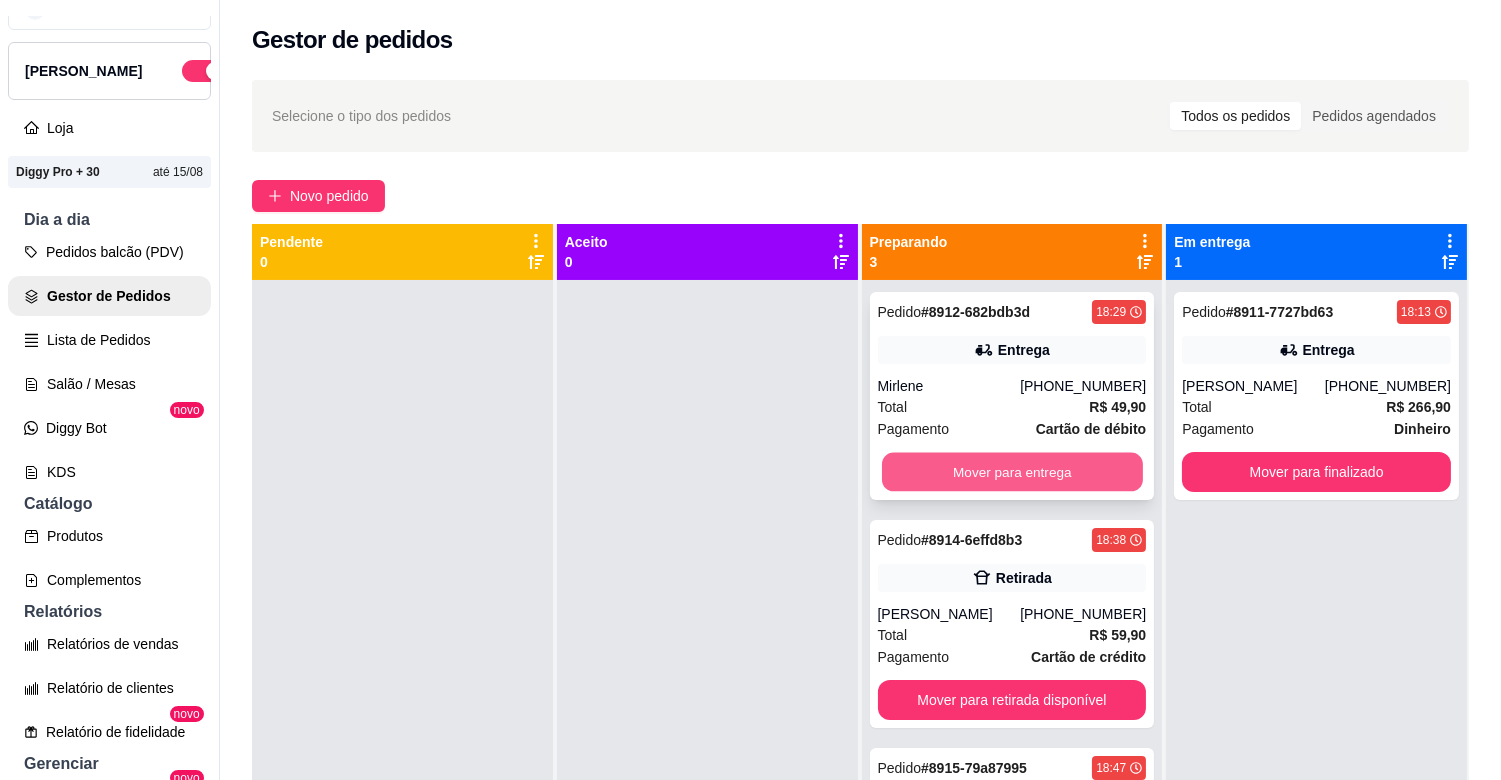 click on "Mover para entrega" at bounding box center [1012, 472] 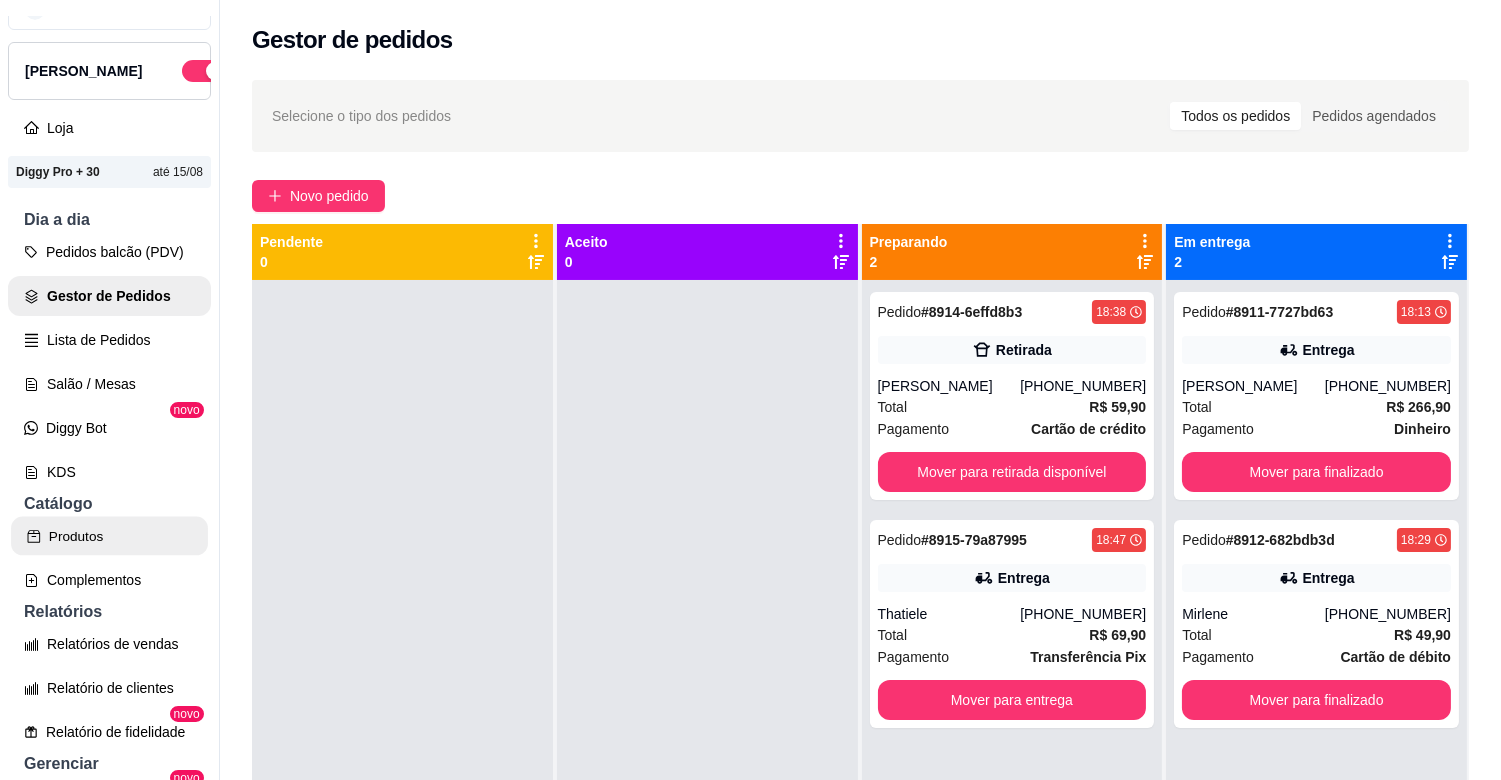 click on "Produtos" at bounding box center [109, 536] 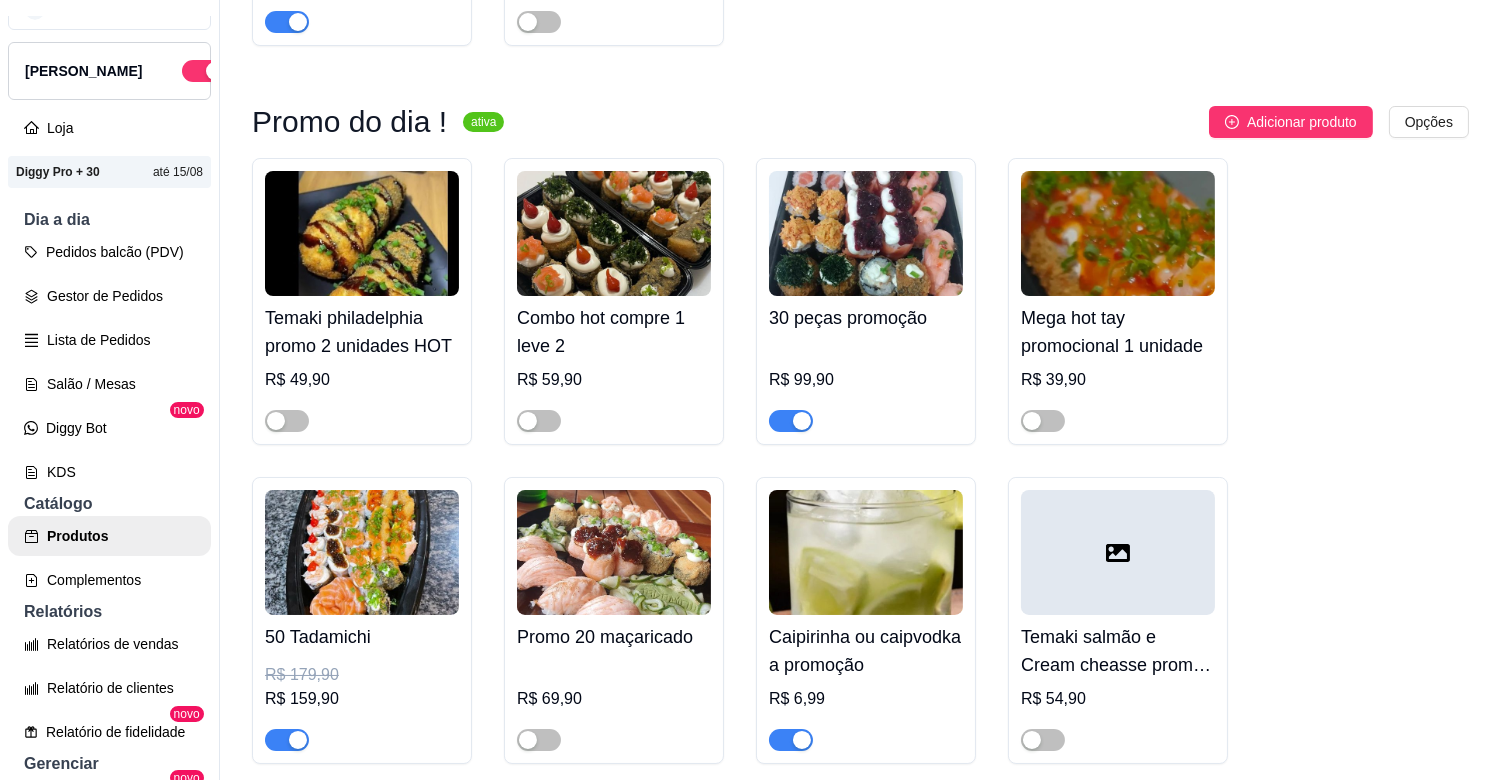 scroll, scrollTop: 2000, scrollLeft: 0, axis: vertical 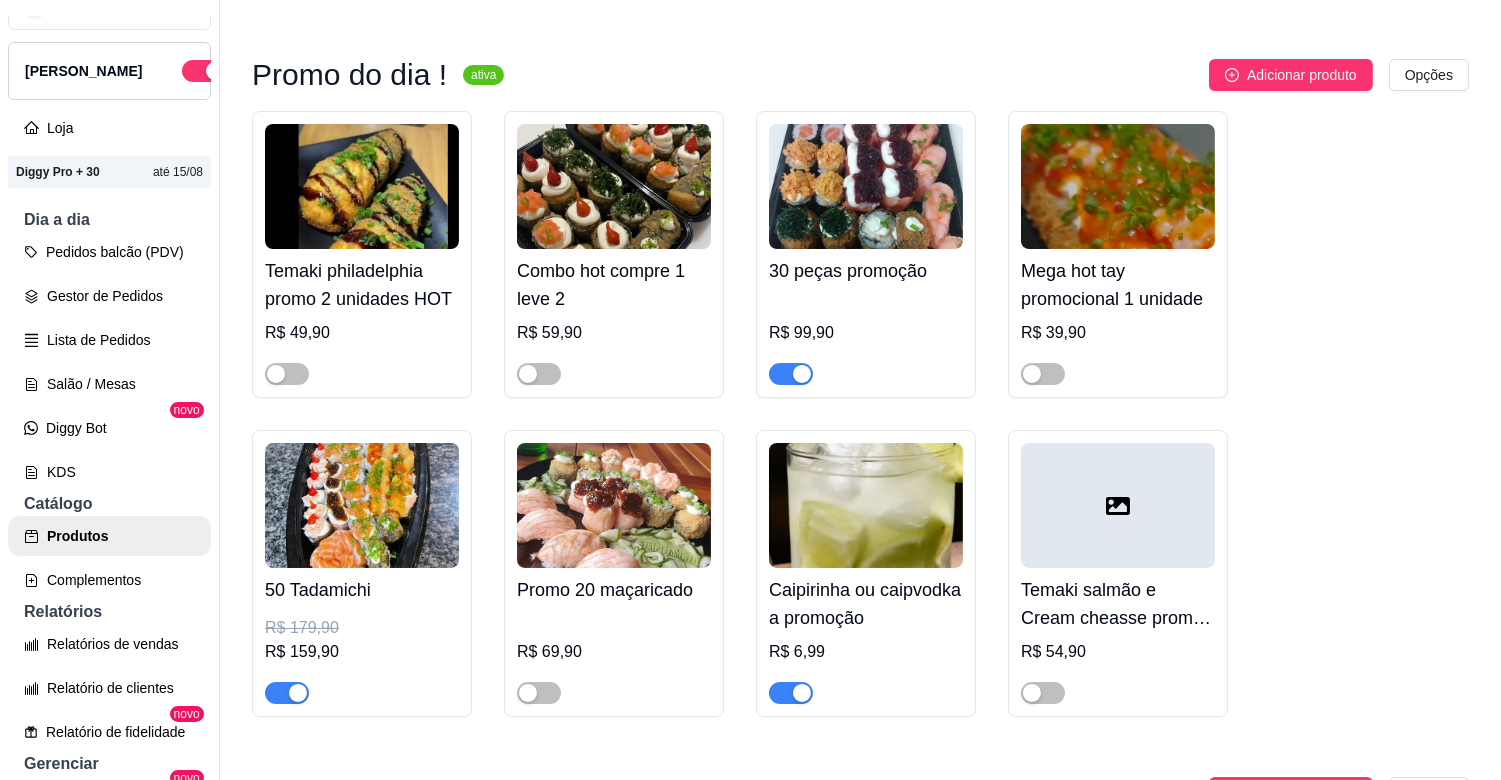 click at bounding box center (791, 692) 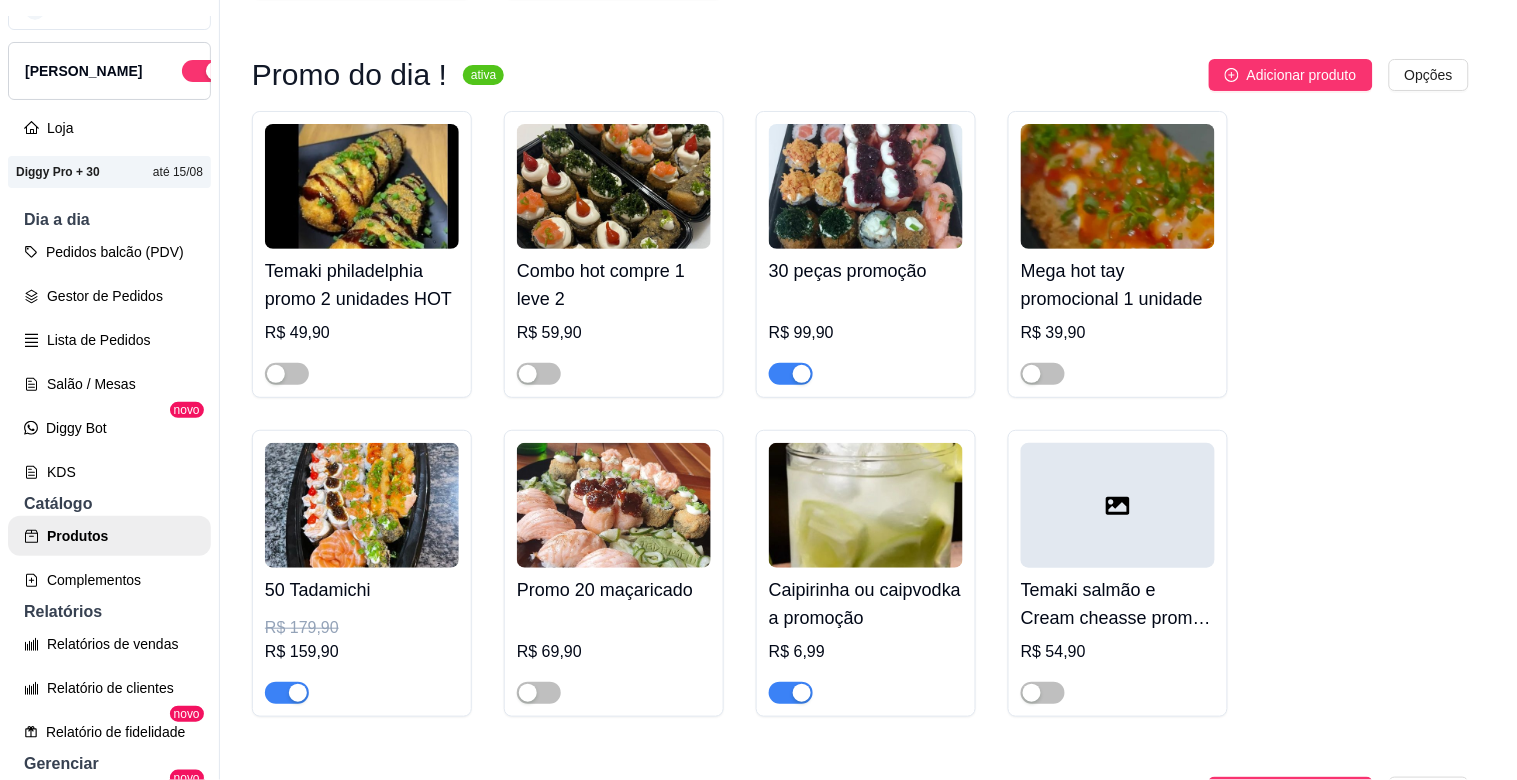 type 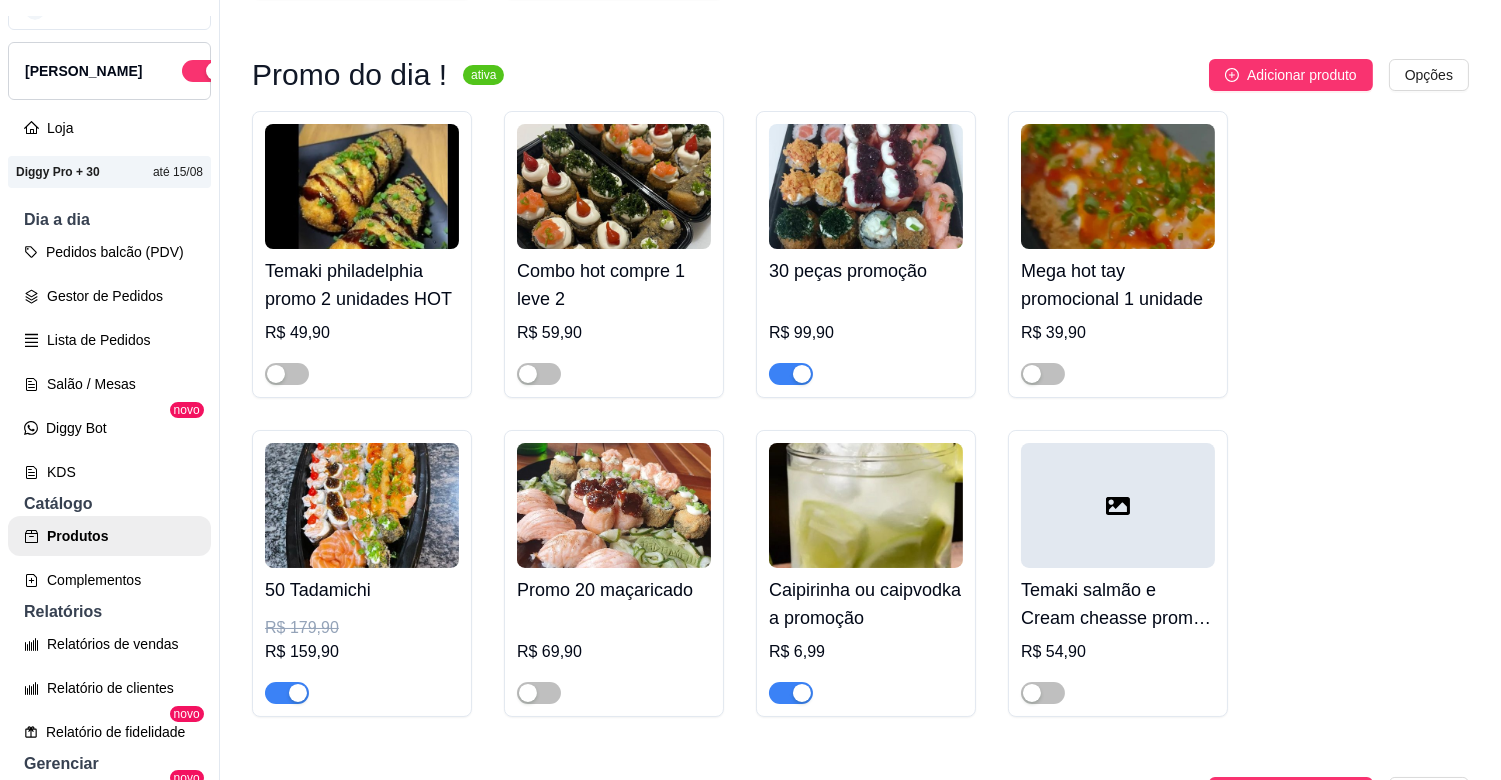 click at bounding box center (791, 693) 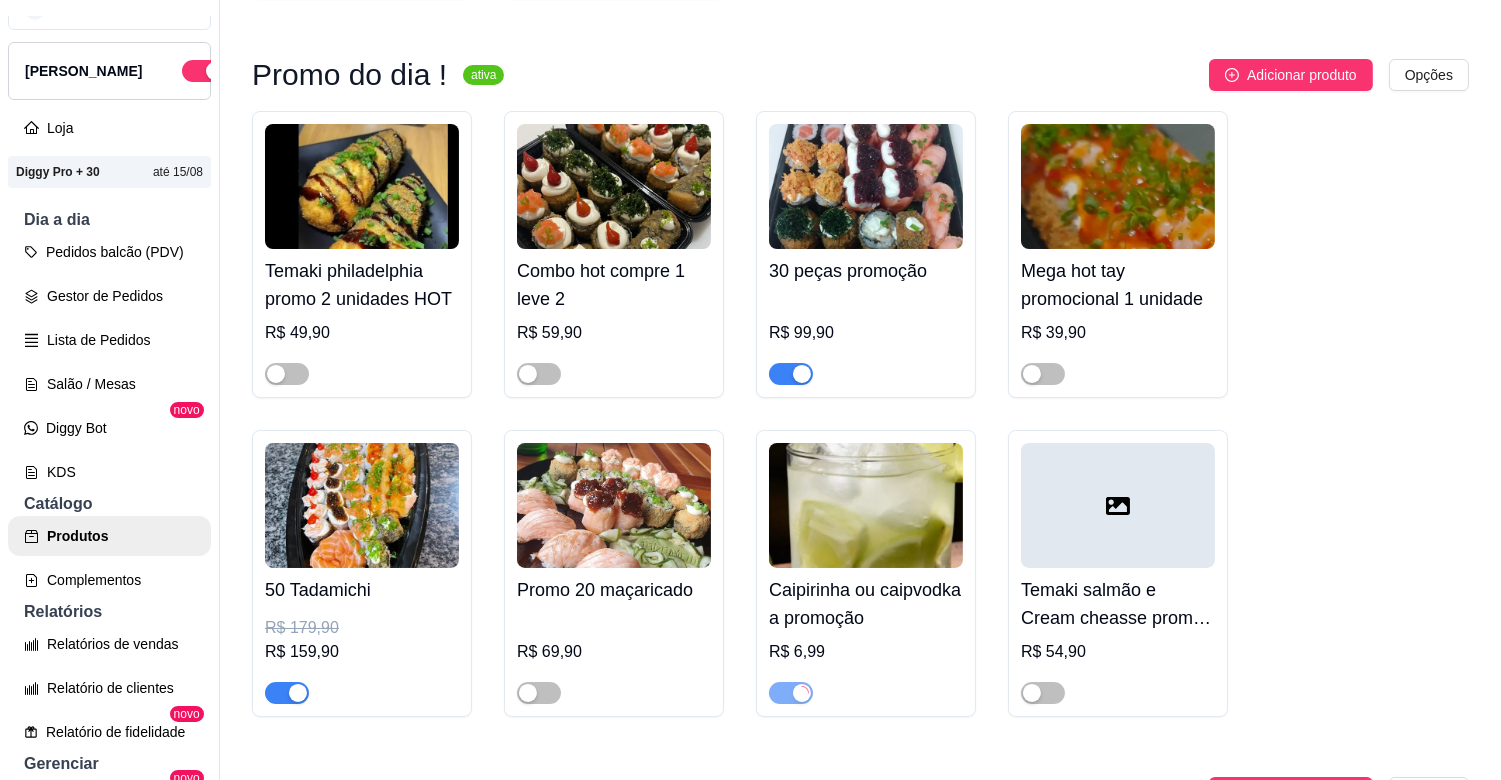 scroll, scrollTop: 1555, scrollLeft: 0, axis: vertical 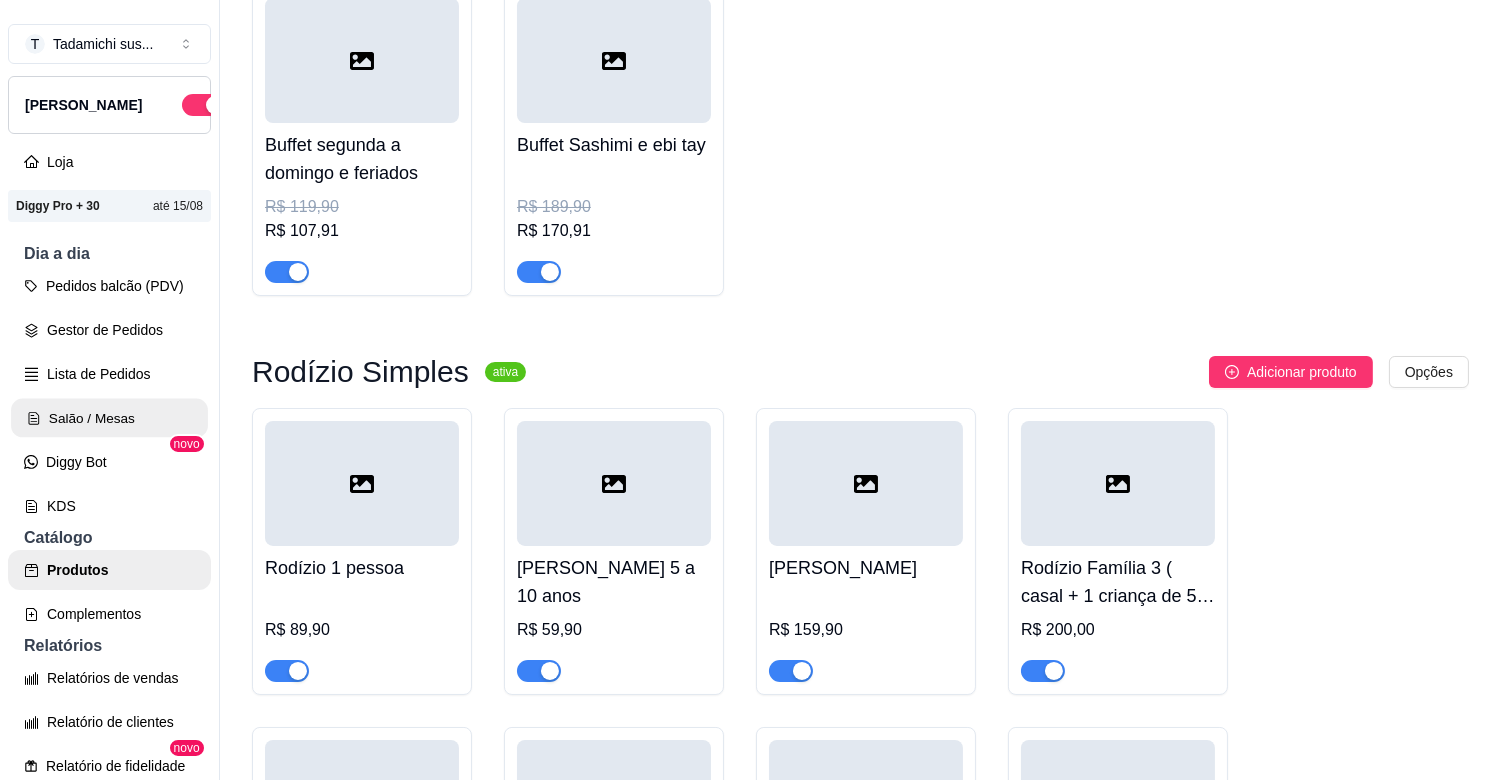 click on "Salão / Mesas" at bounding box center [109, 418] 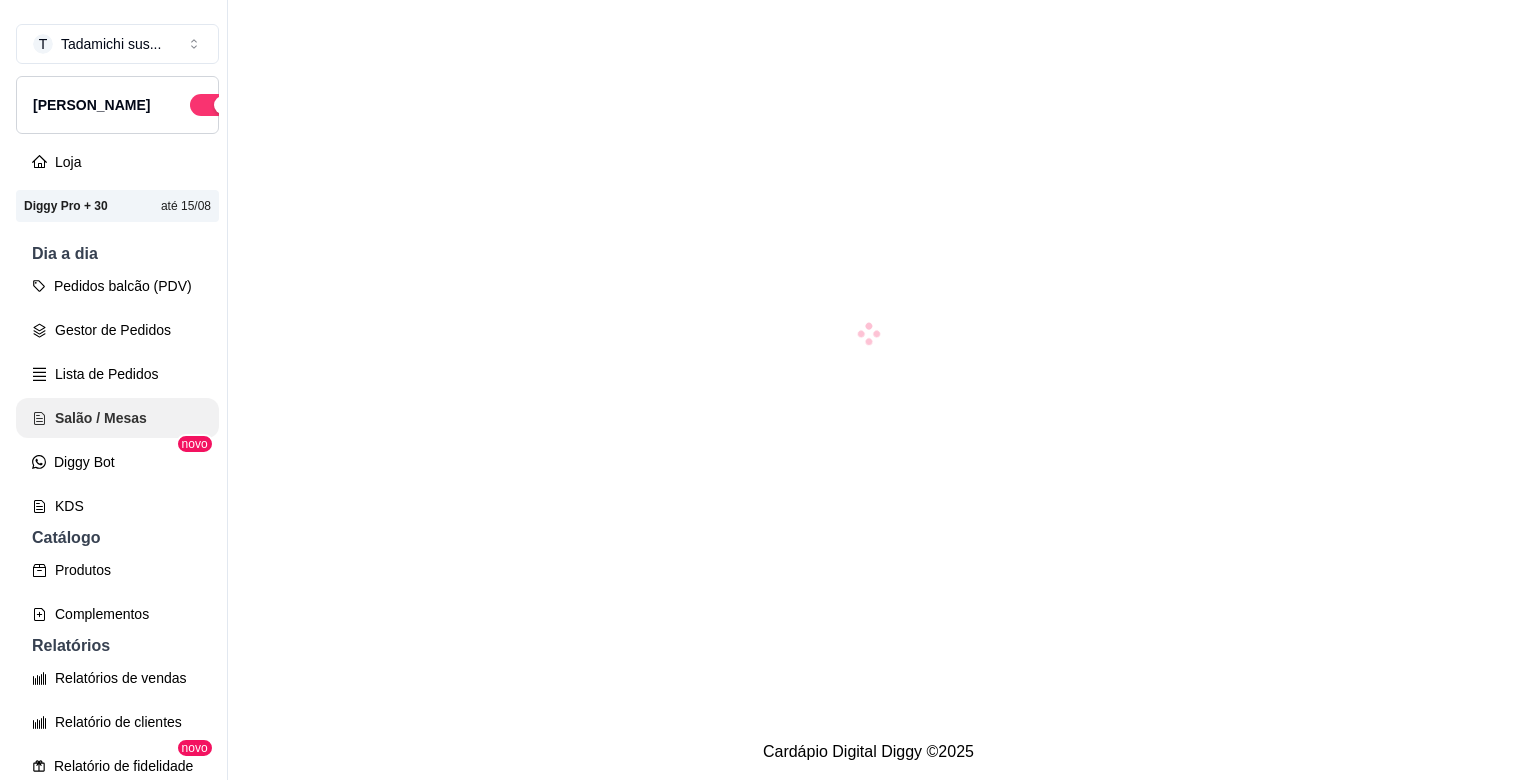 scroll, scrollTop: 0, scrollLeft: 0, axis: both 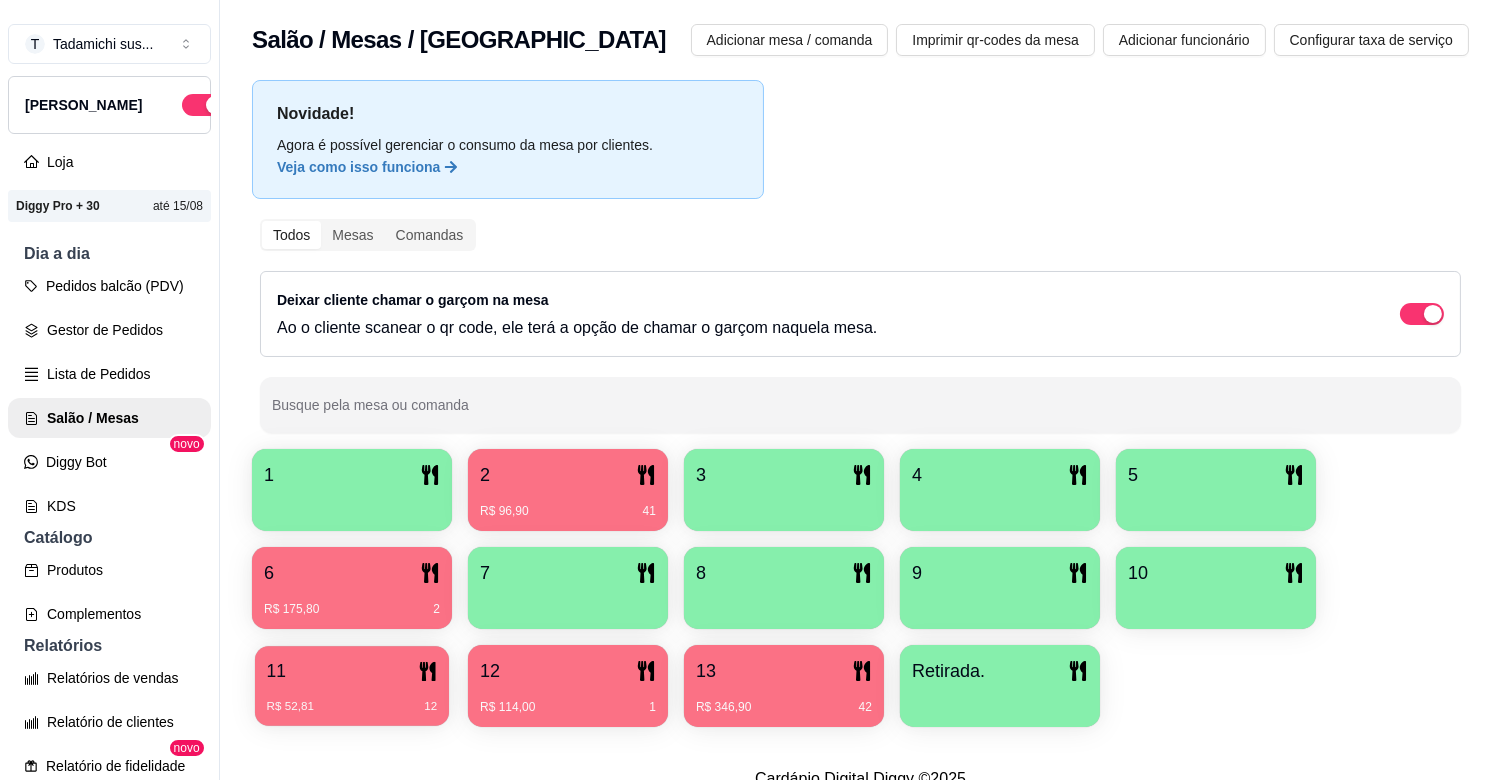 click on "11" at bounding box center [352, 671] 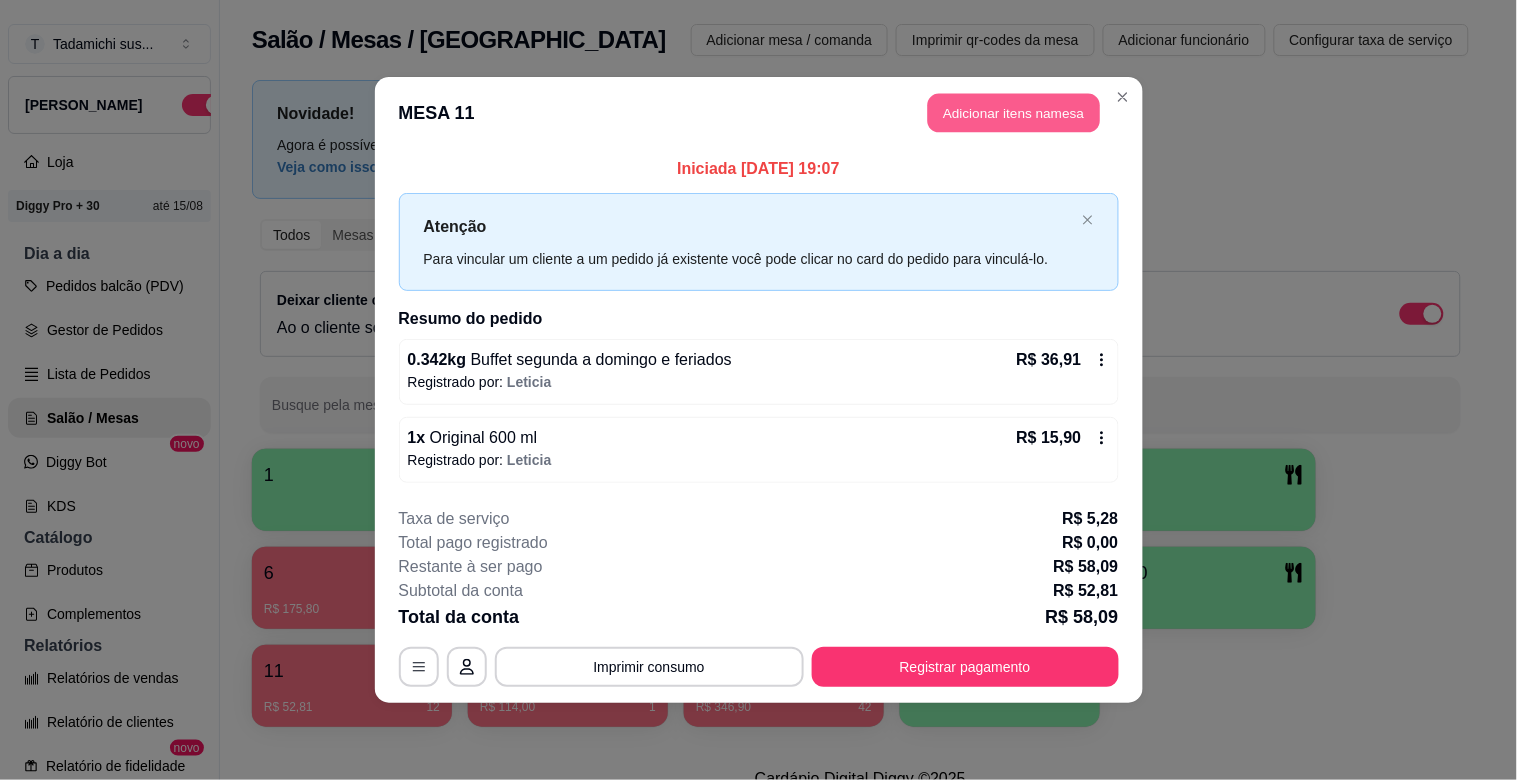 click on "Adicionar itens na  mesa" at bounding box center [1014, 113] 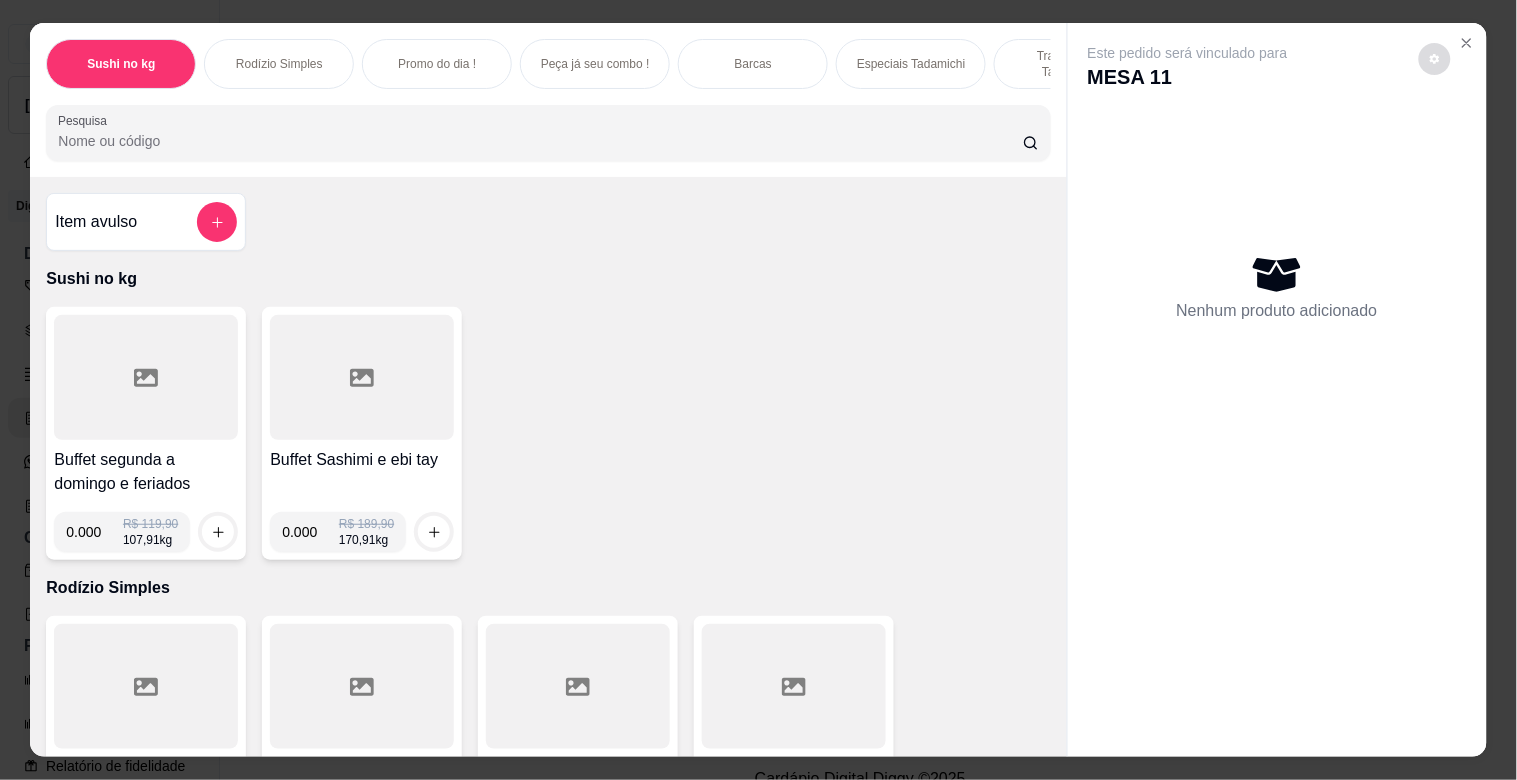 click 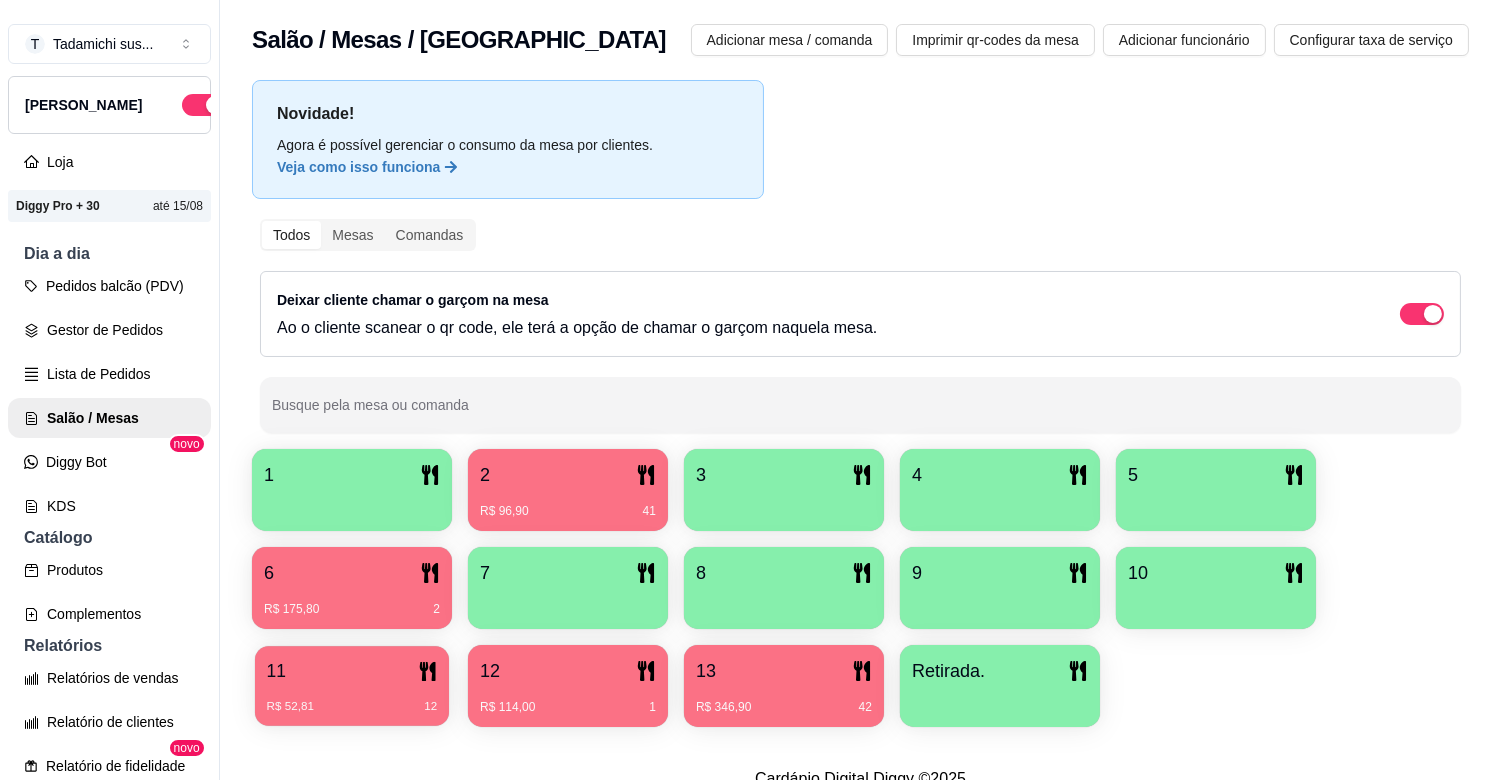 click on "R$ 52,81 12" at bounding box center (352, 699) 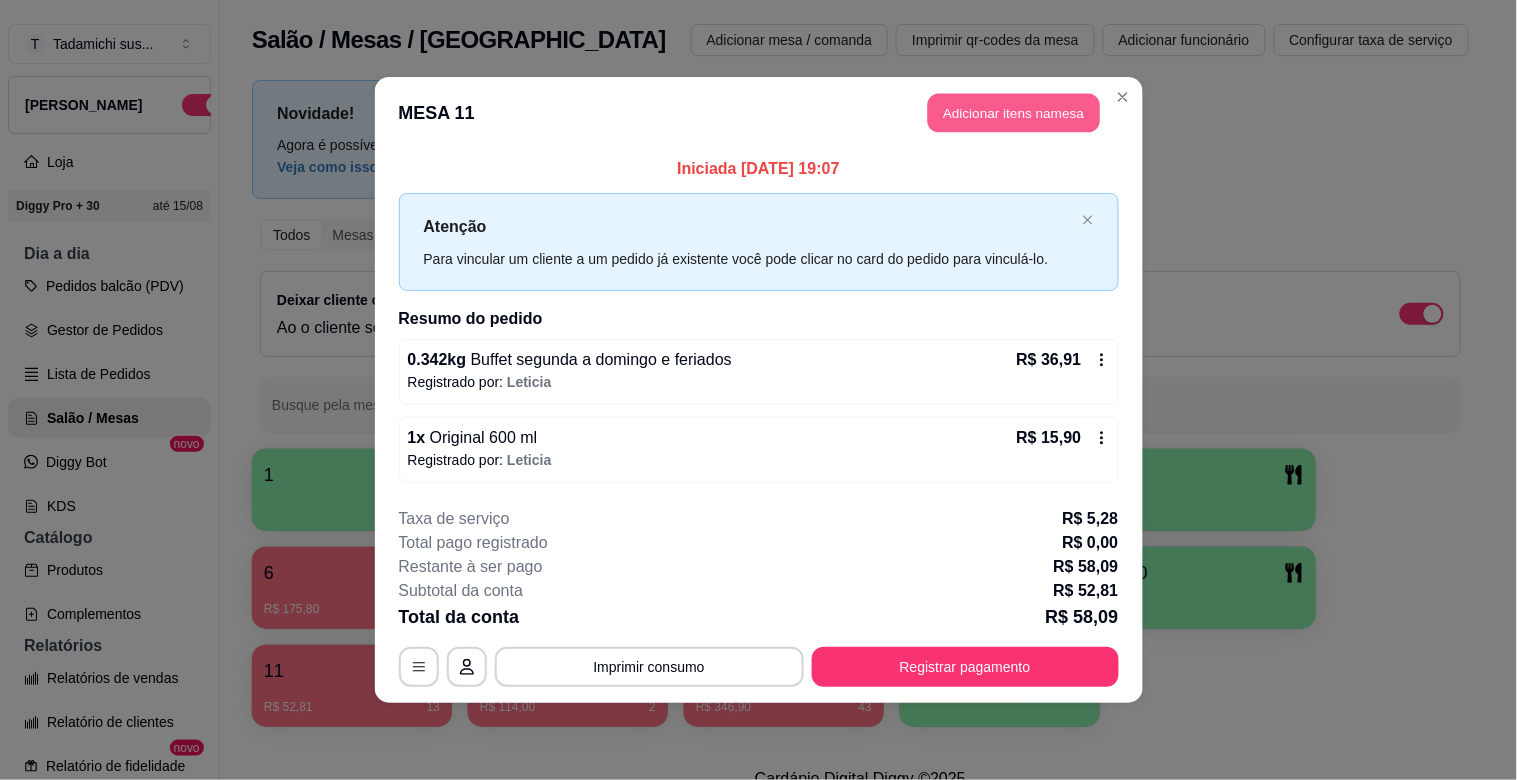 click on "Adicionar itens na  mesa" at bounding box center [1014, 113] 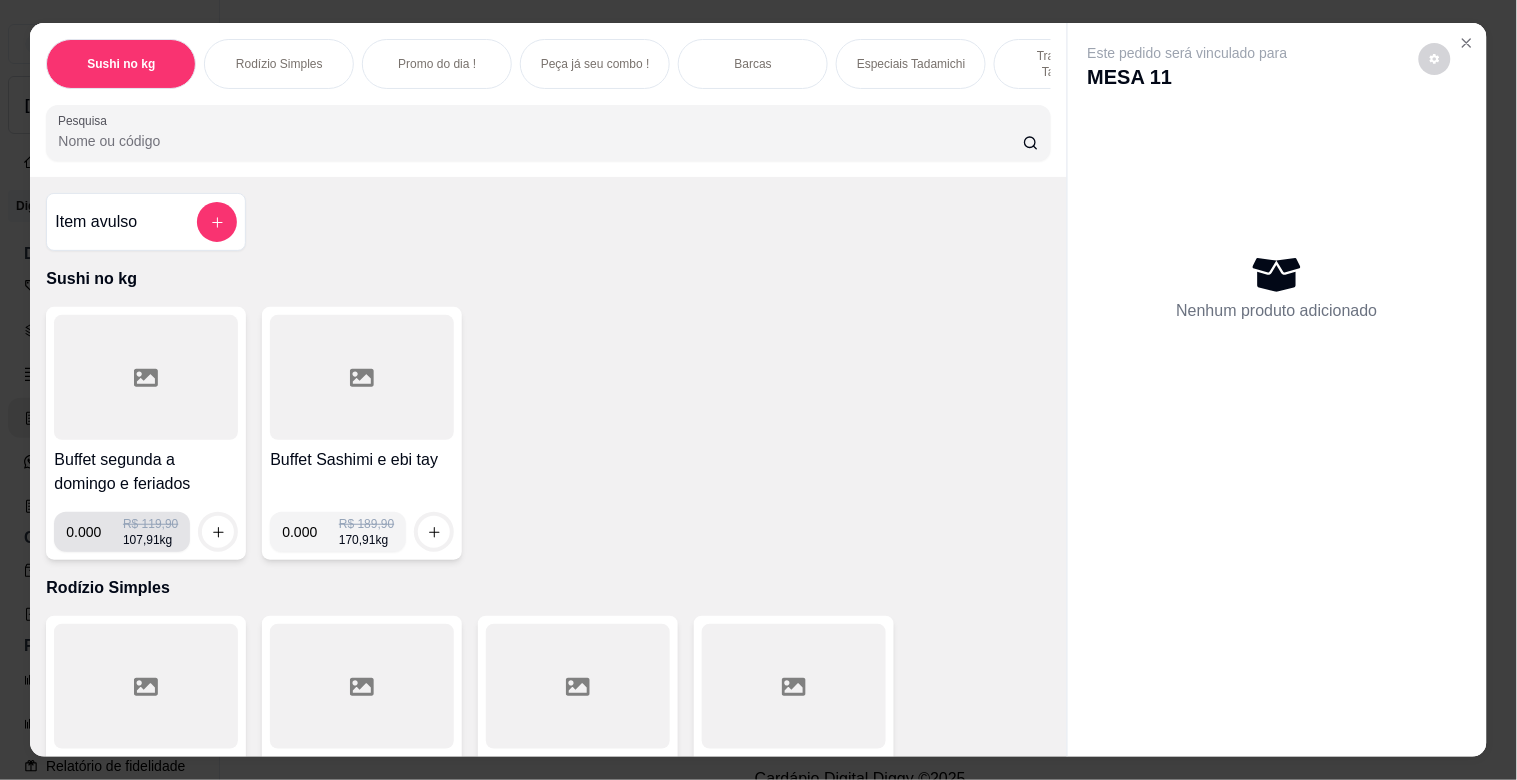 click on "0.000" at bounding box center [94, 532] 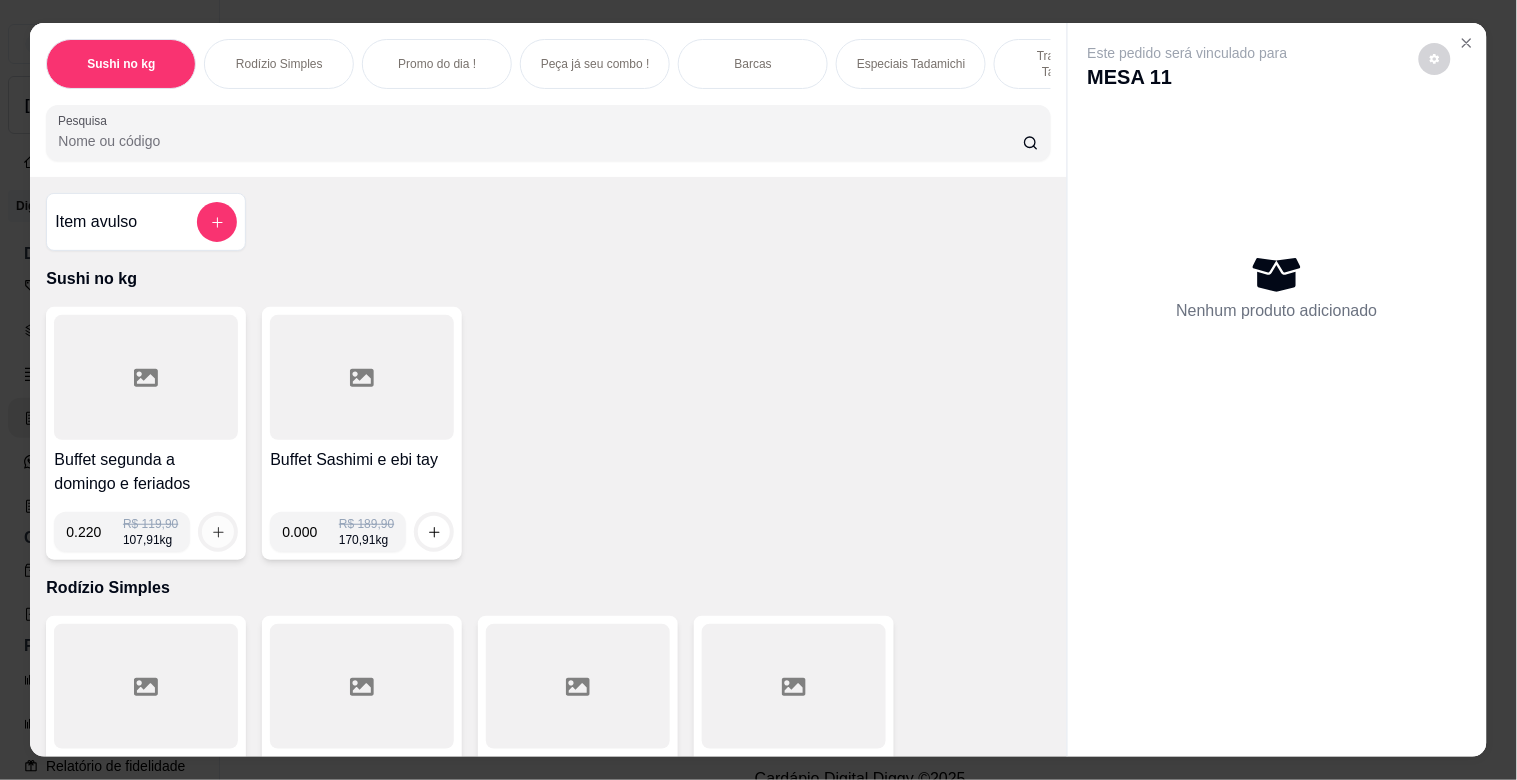 type on "0.220" 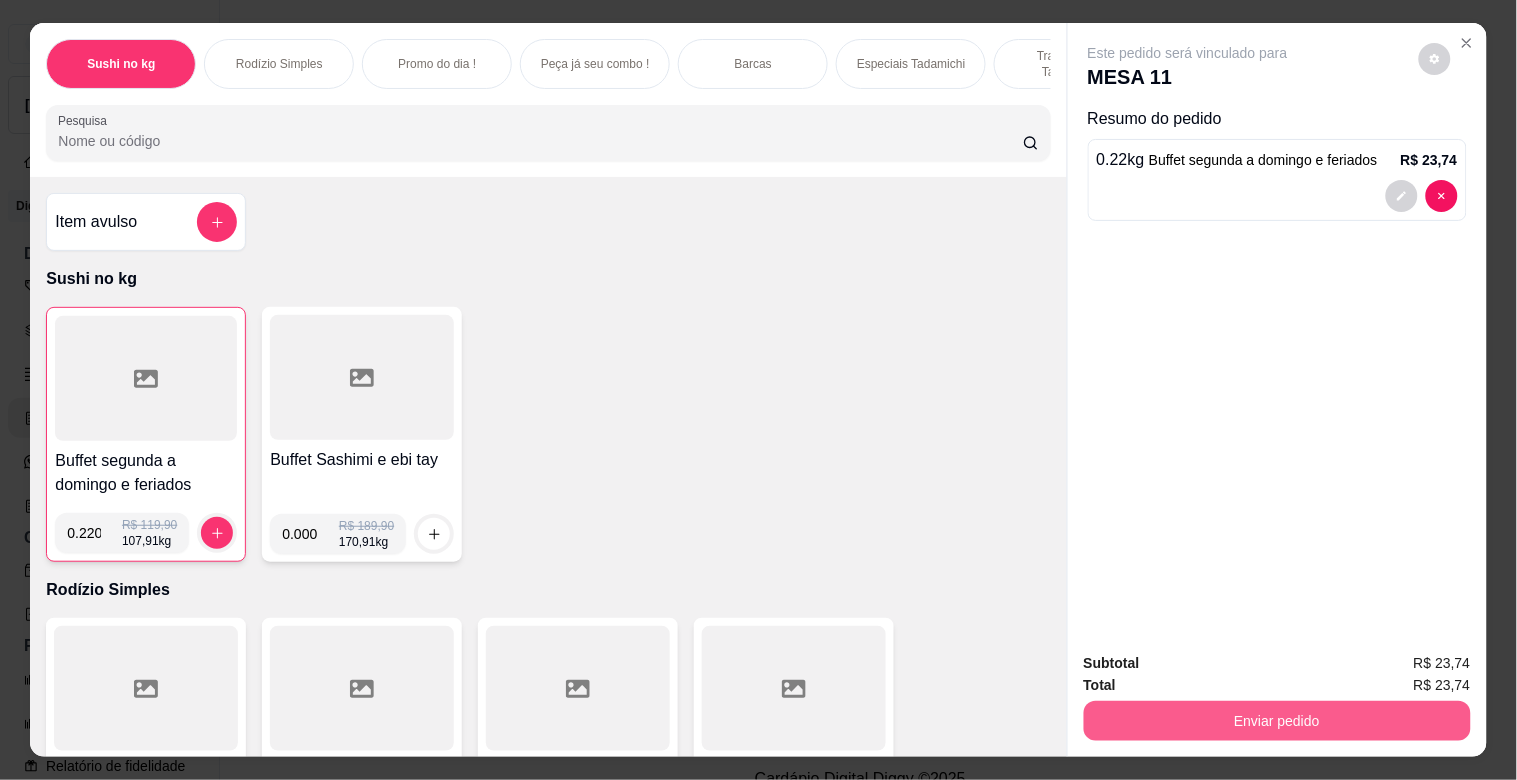 click on "Enviar pedido" at bounding box center (1277, 721) 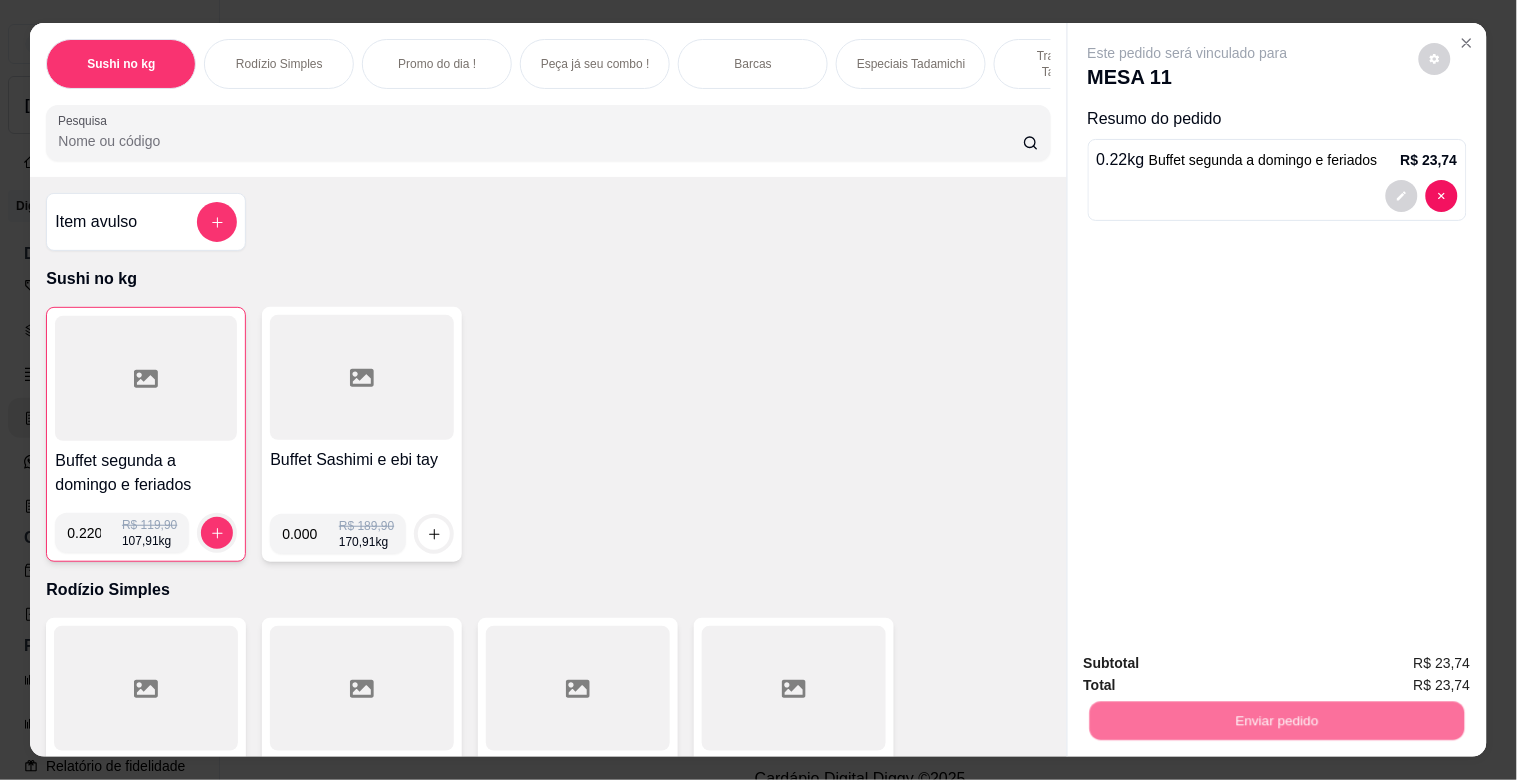 click on "Não registrar e enviar pedido" at bounding box center (1211, 663) 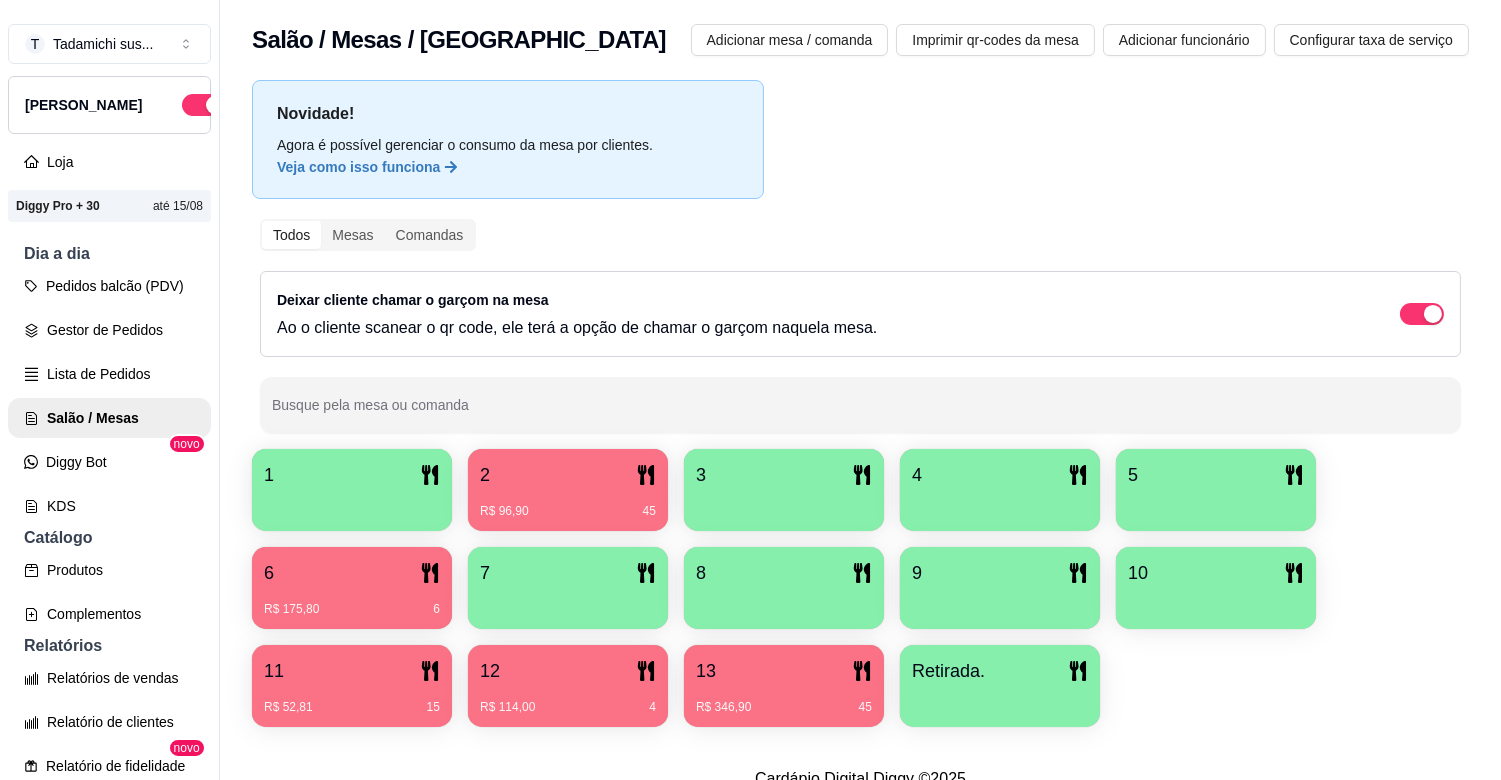 click on "7" at bounding box center [568, 588] 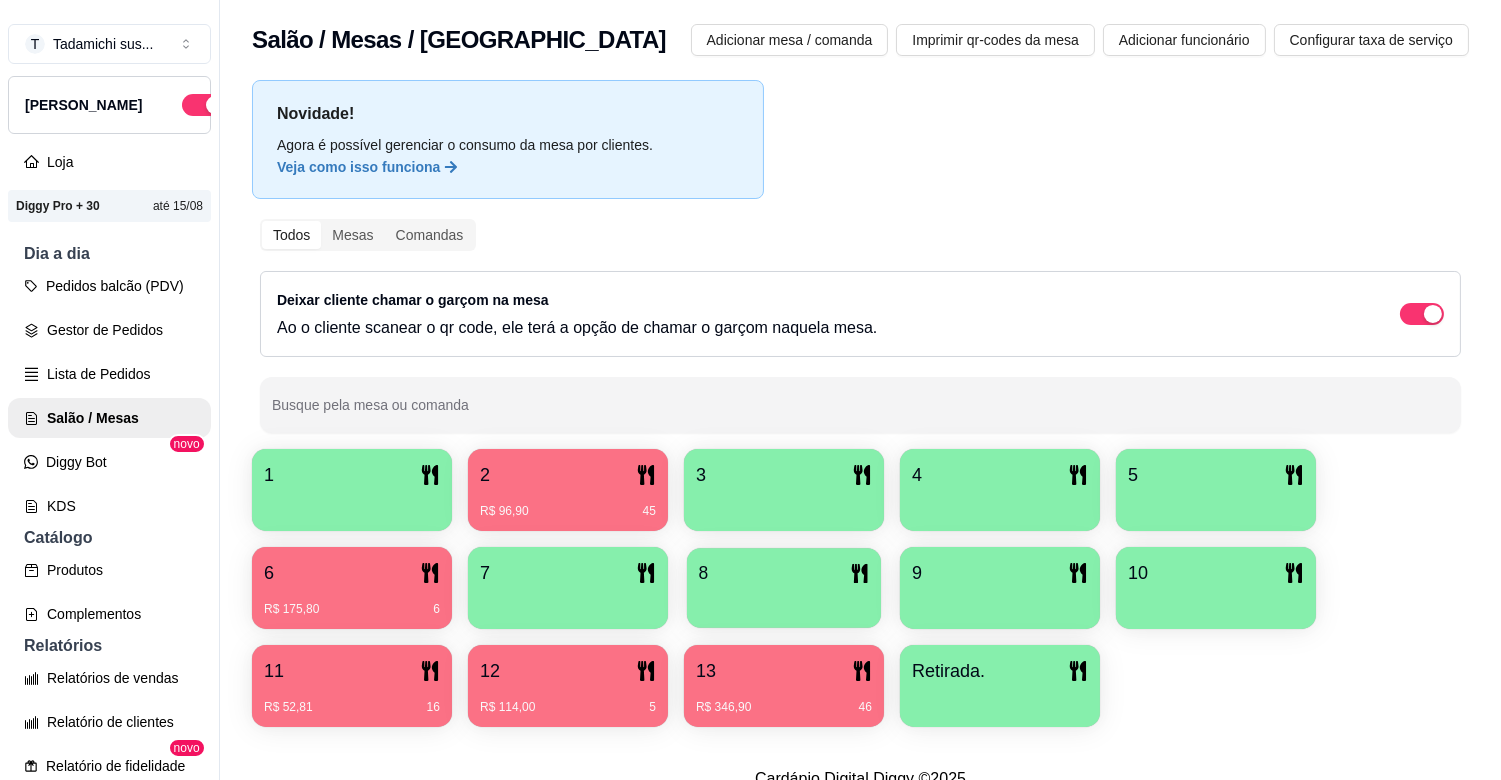 click on "8" at bounding box center (784, 573) 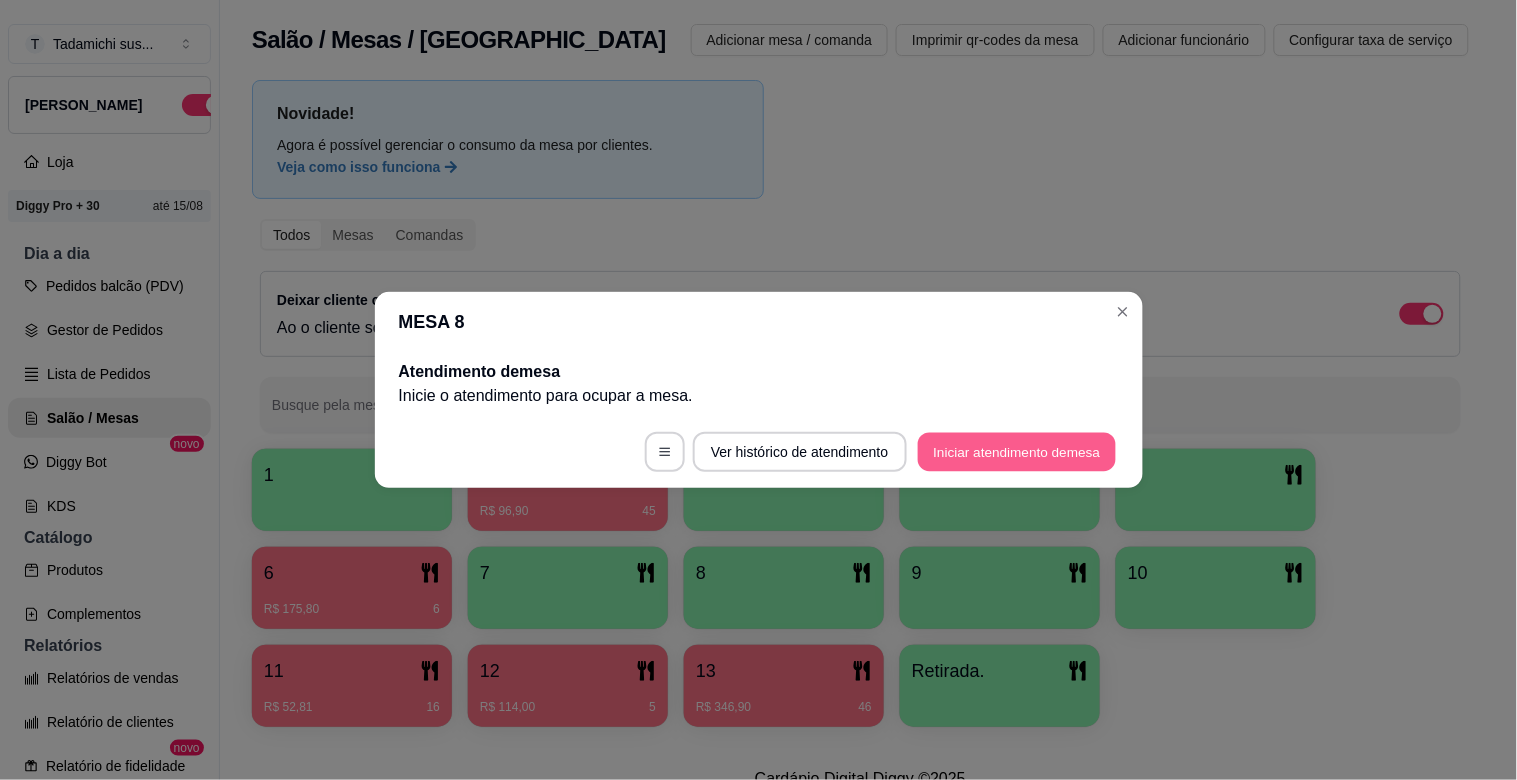 click on "Iniciar atendimento de  mesa" at bounding box center [1017, 452] 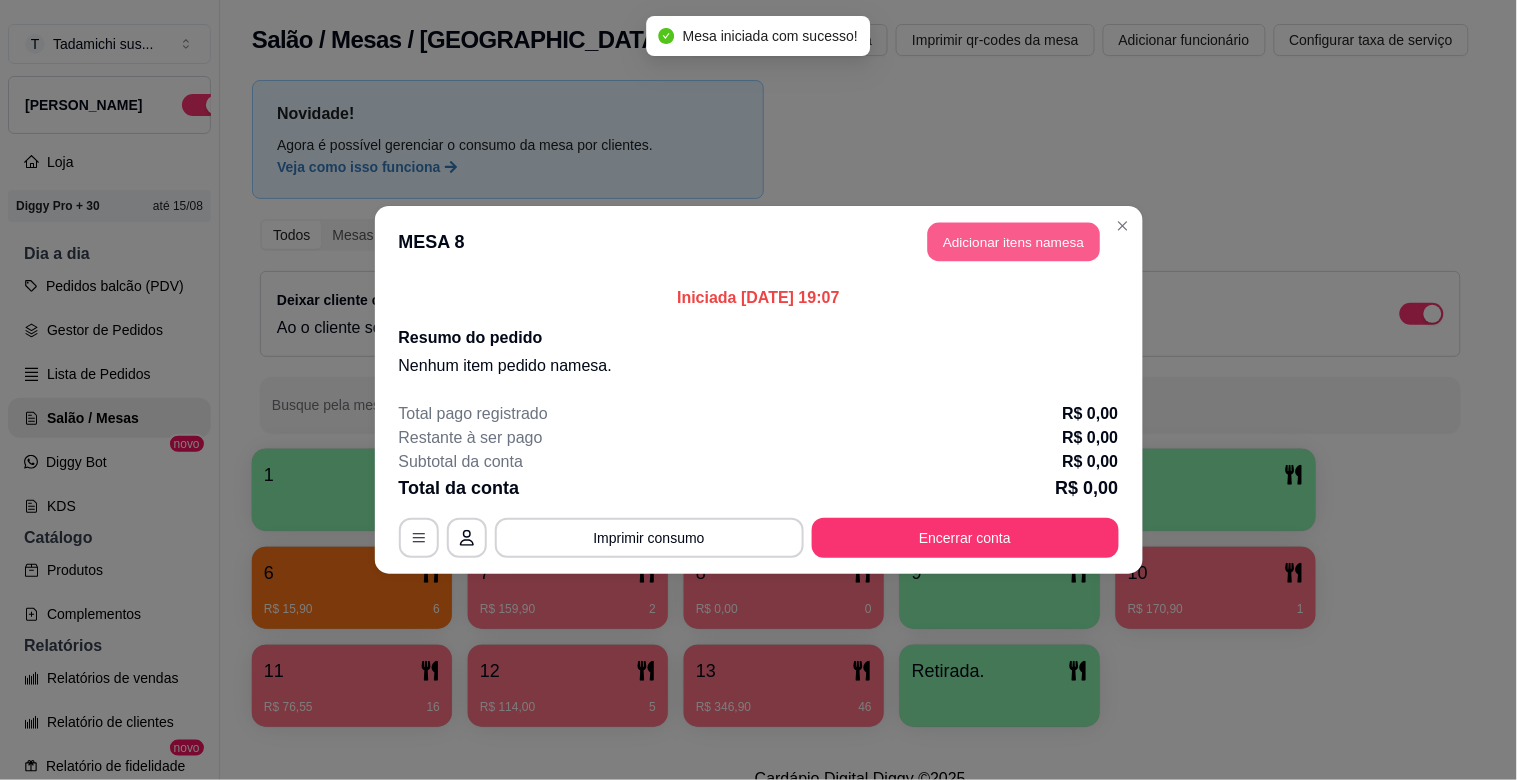 click on "Adicionar itens na  mesa" at bounding box center [1014, 242] 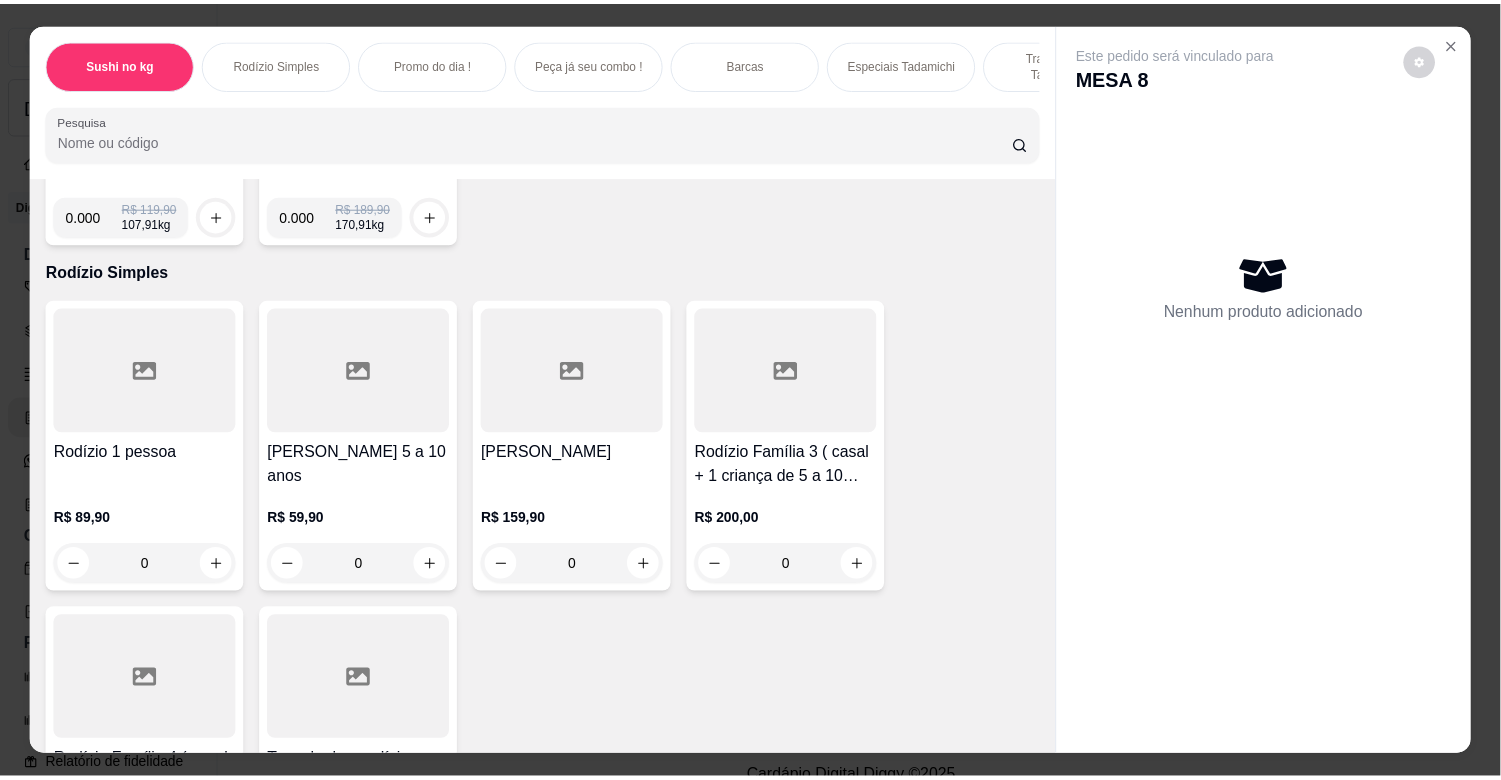 scroll, scrollTop: 333, scrollLeft: 0, axis: vertical 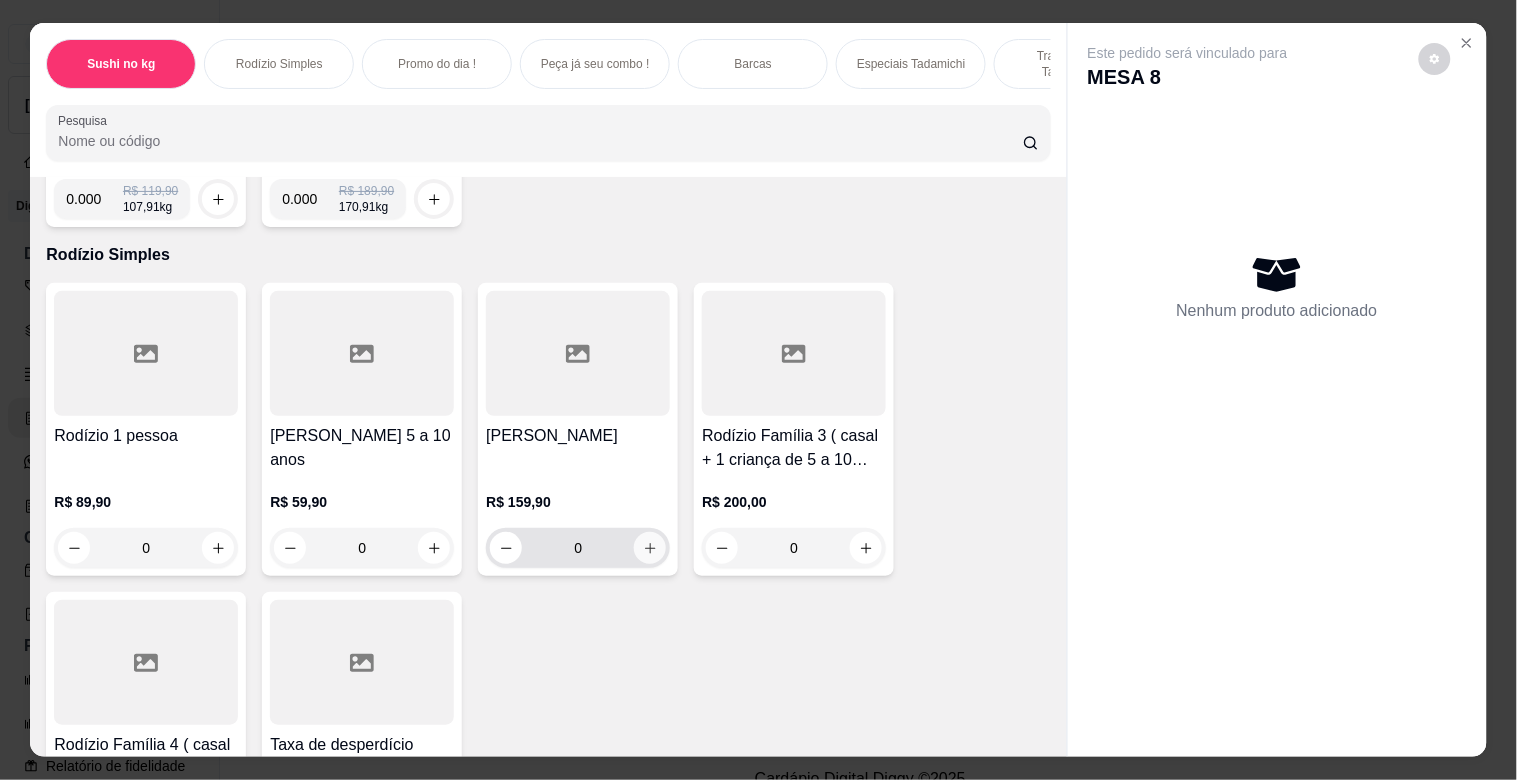 click 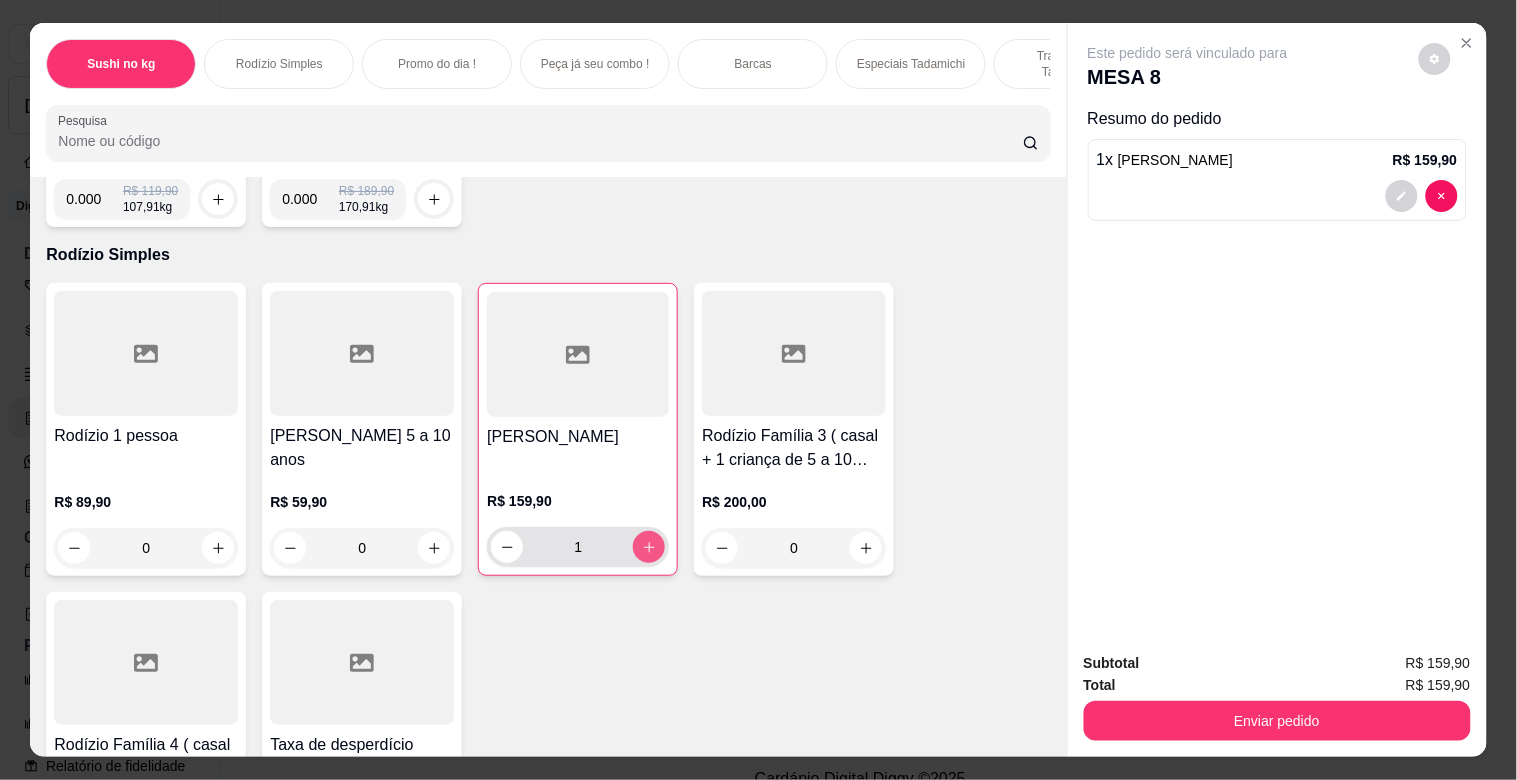 type on "1" 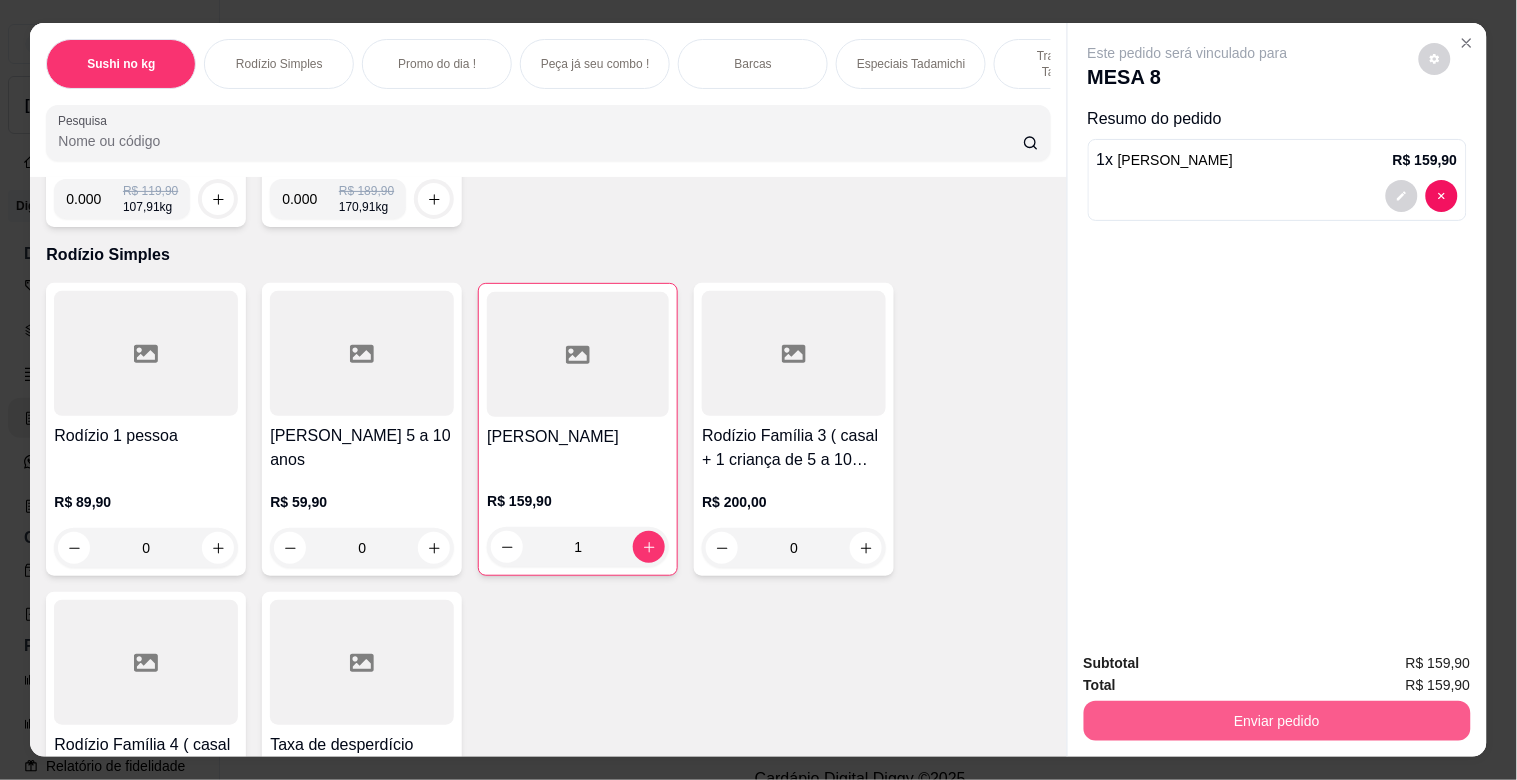 click on "Enviar pedido" at bounding box center [1277, 721] 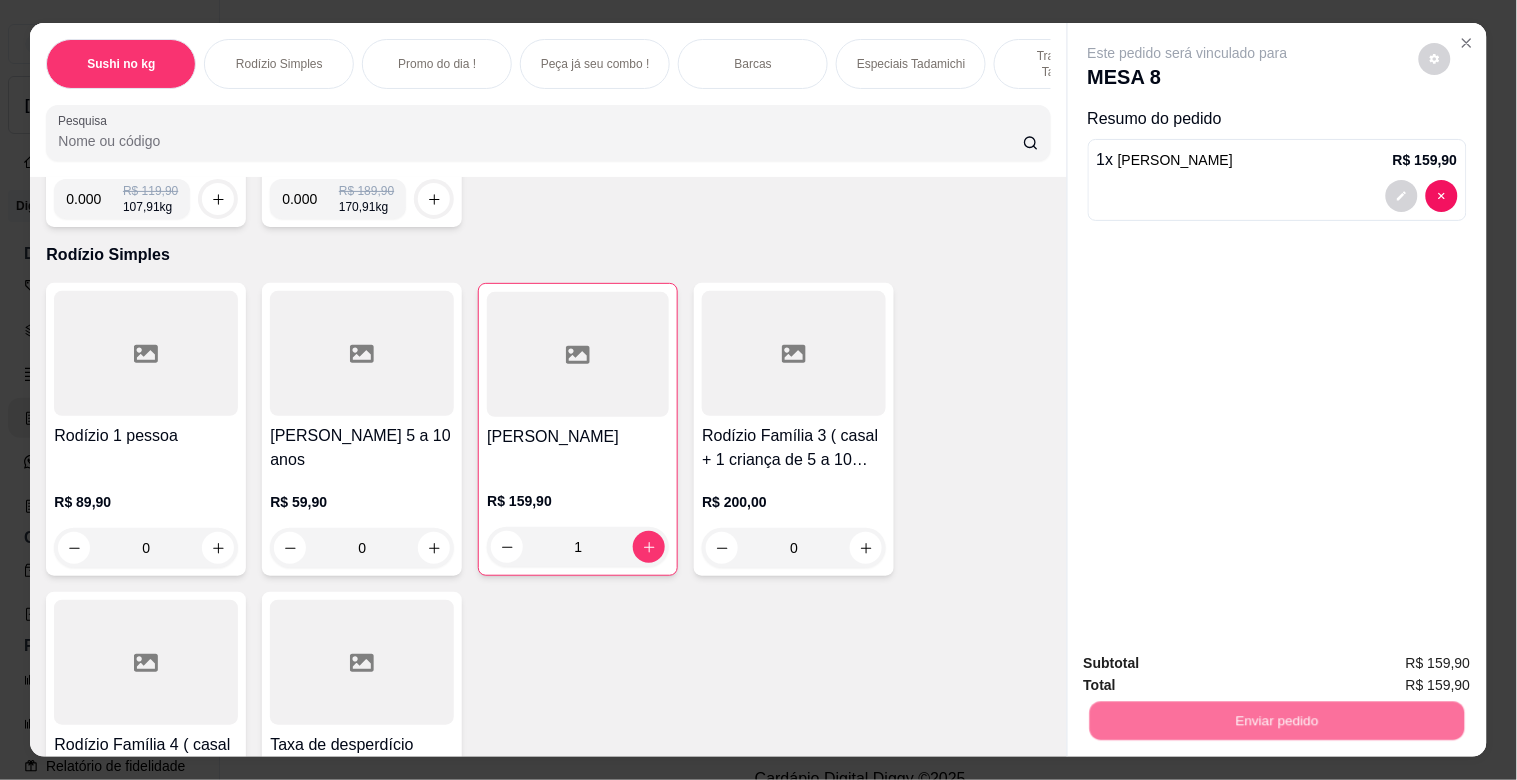 click on "Não registrar e enviar pedido" at bounding box center (1211, 663) 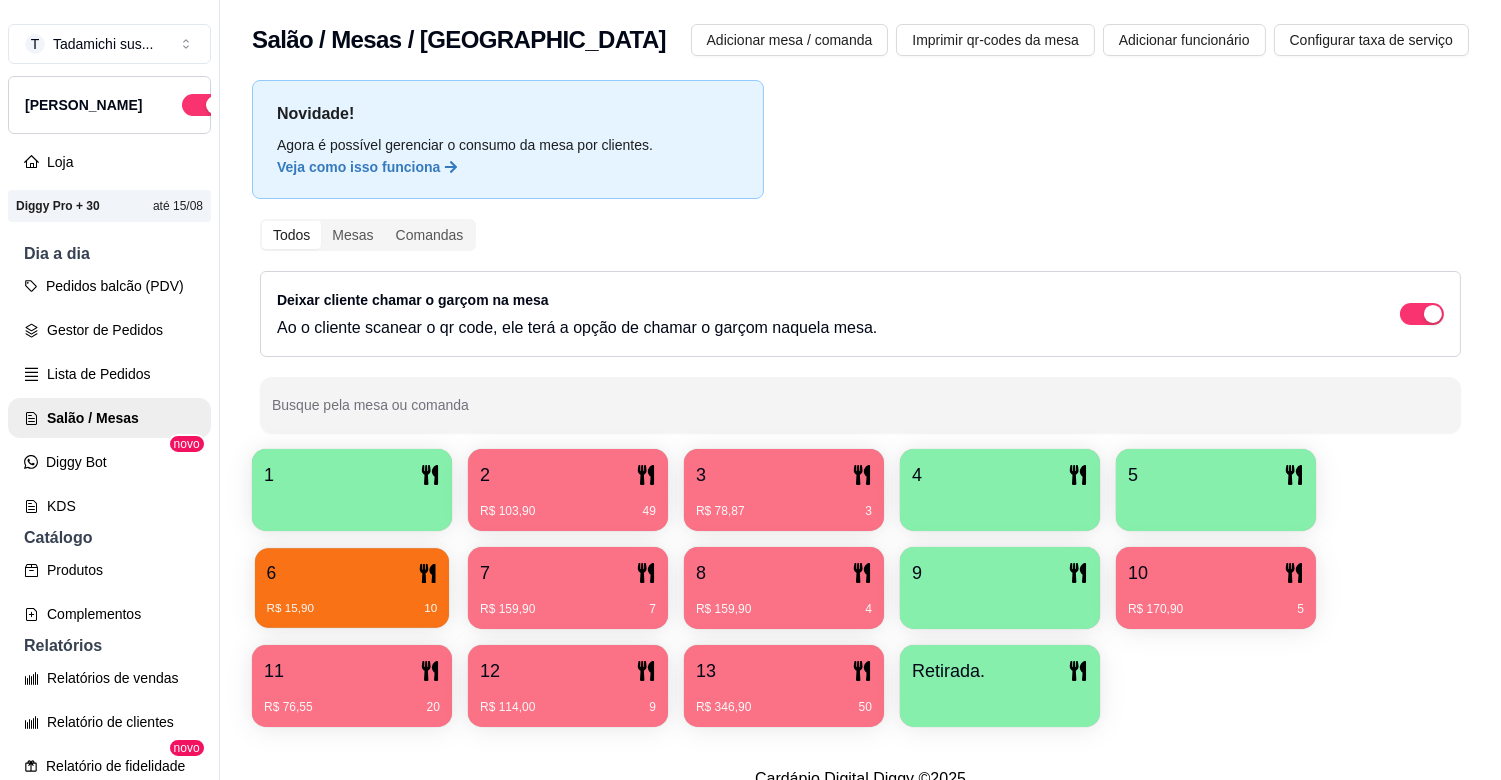 click on "6" at bounding box center [352, 573] 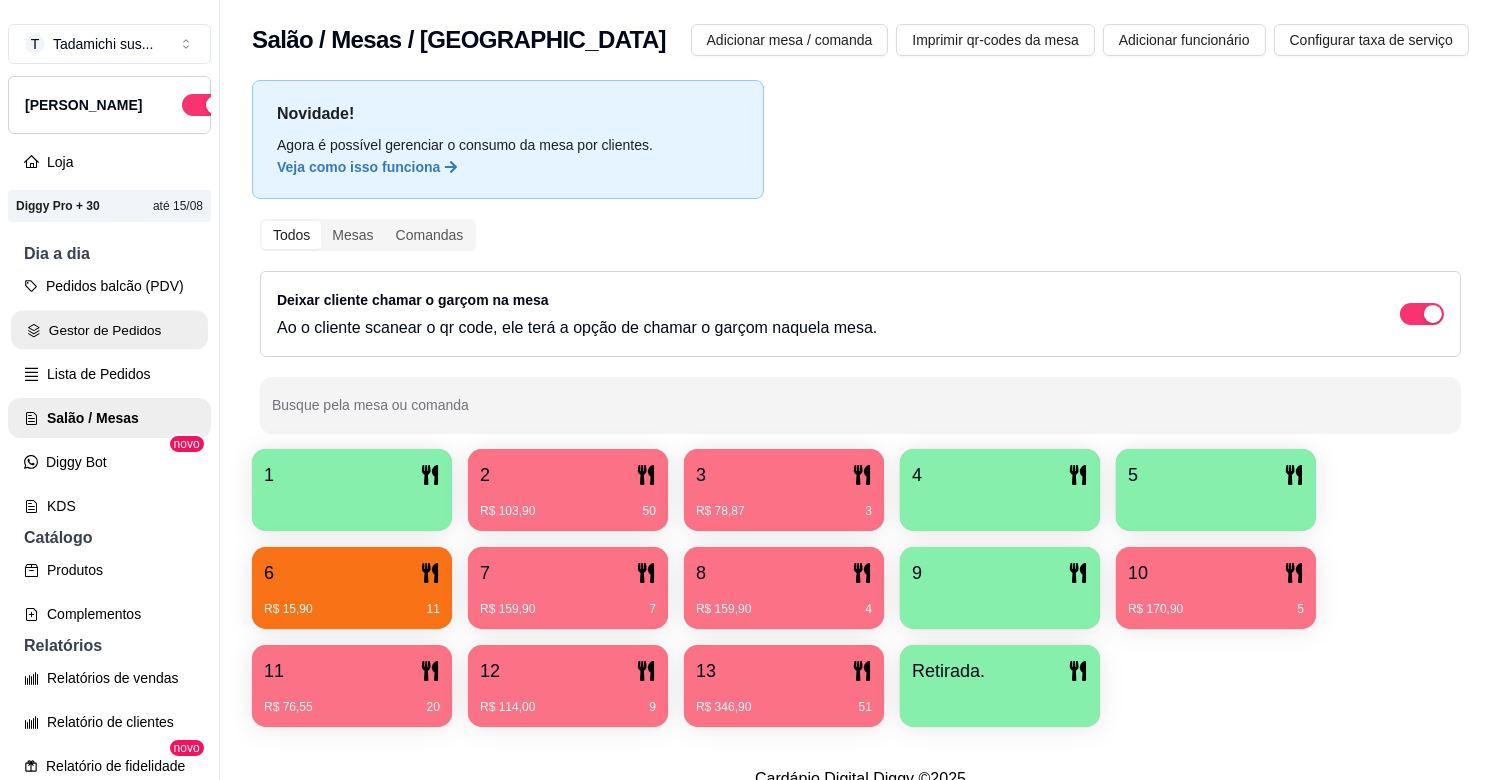click on "Gestor de Pedidos" at bounding box center [109, 330] 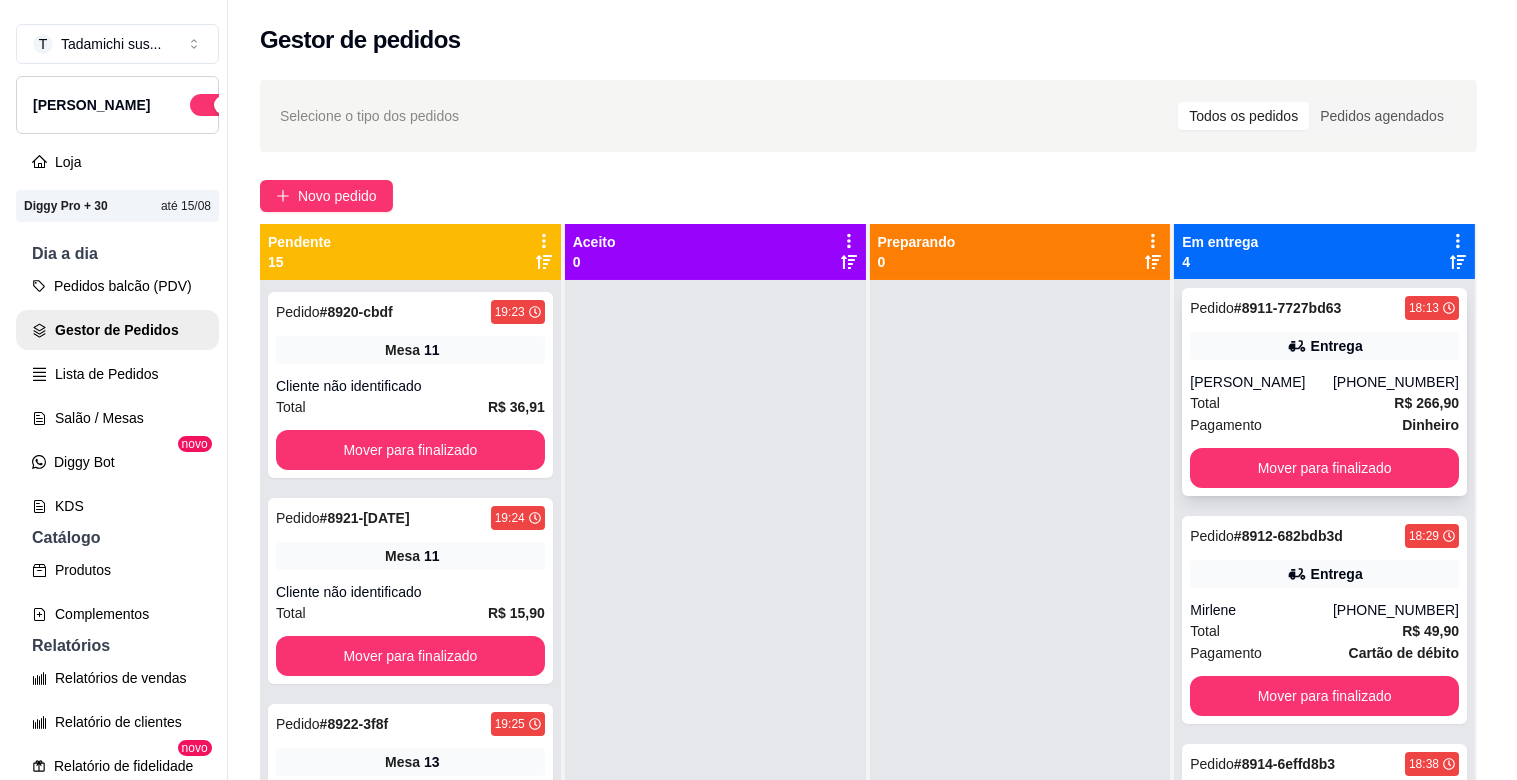 scroll, scrollTop: 0, scrollLeft: 0, axis: both 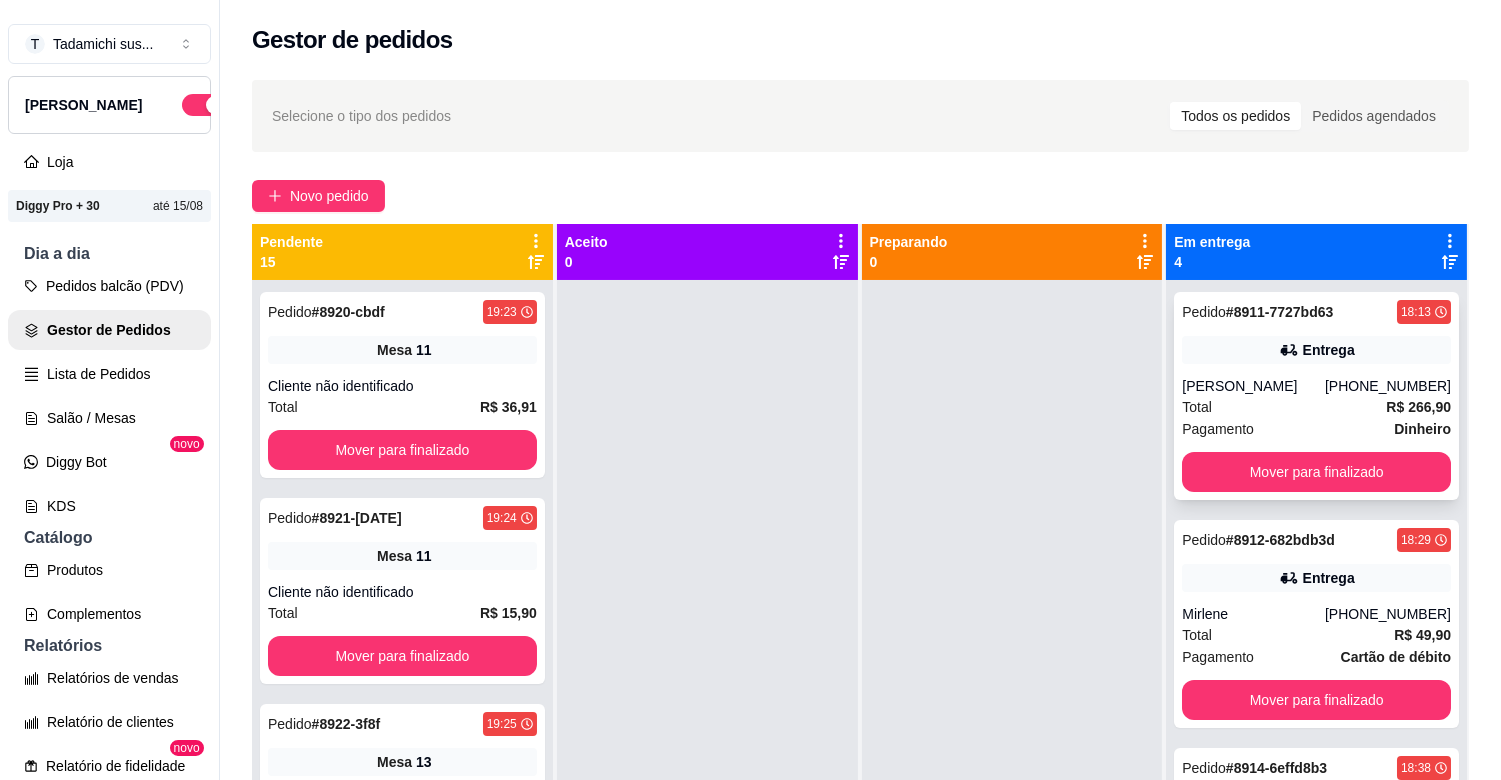click on "Total R$ 266,90" at bounding box center (1316, 407) 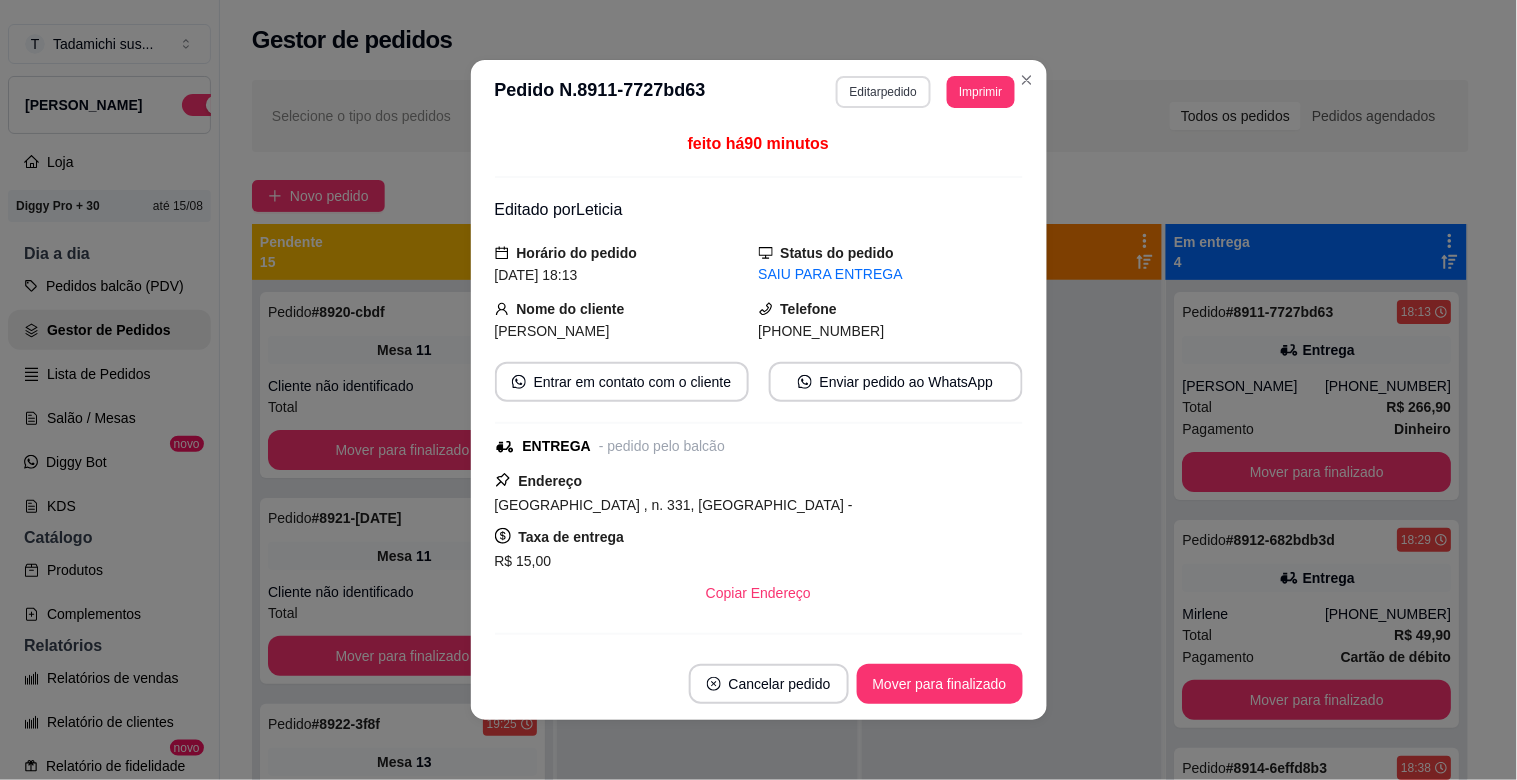 click on "Editar  pedido" at bounding box center (883, 92) 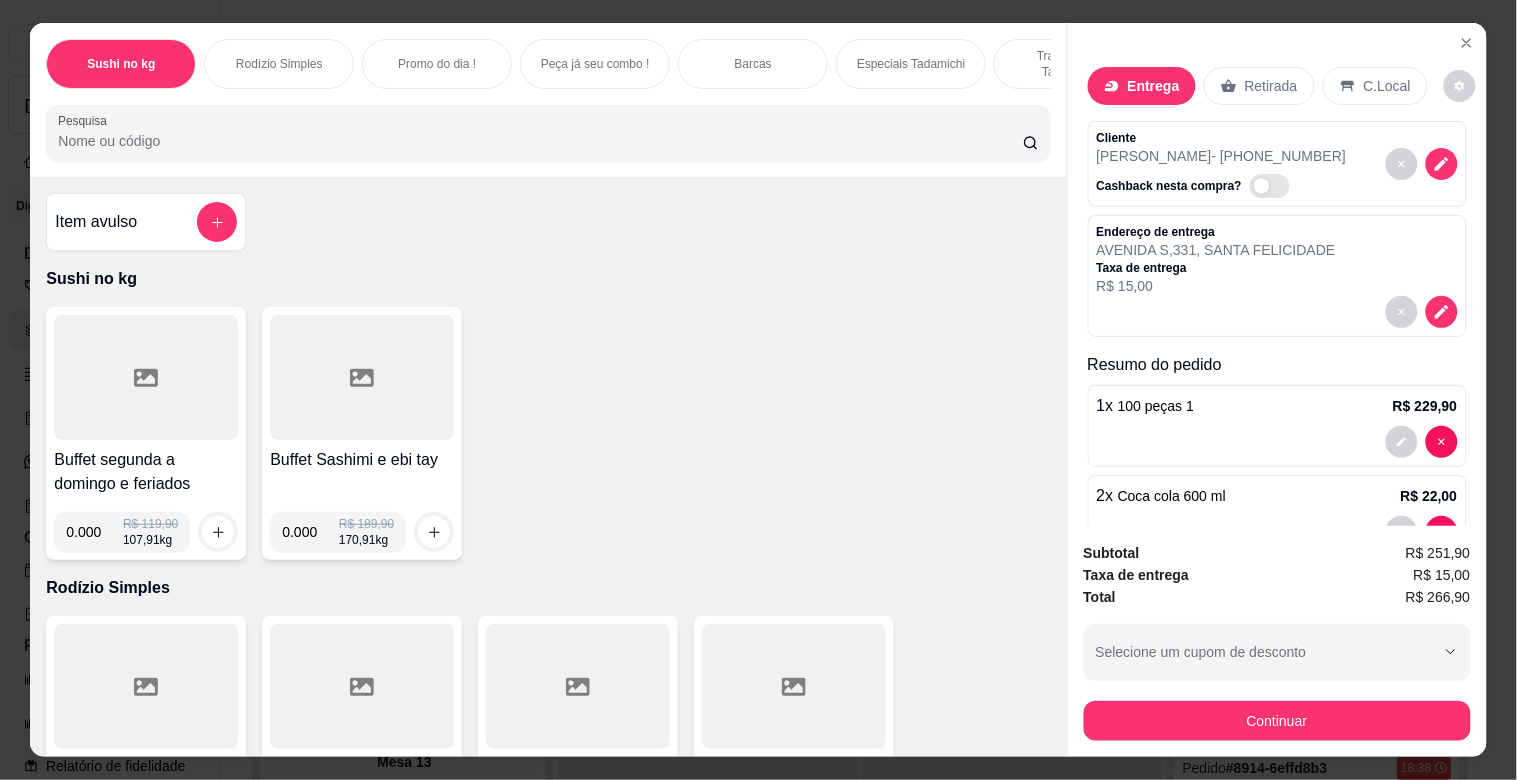 drag, startPoint x: 1274, startPoint y: 677, endPoint x: 1274, endPoint y: 696, distance: 19 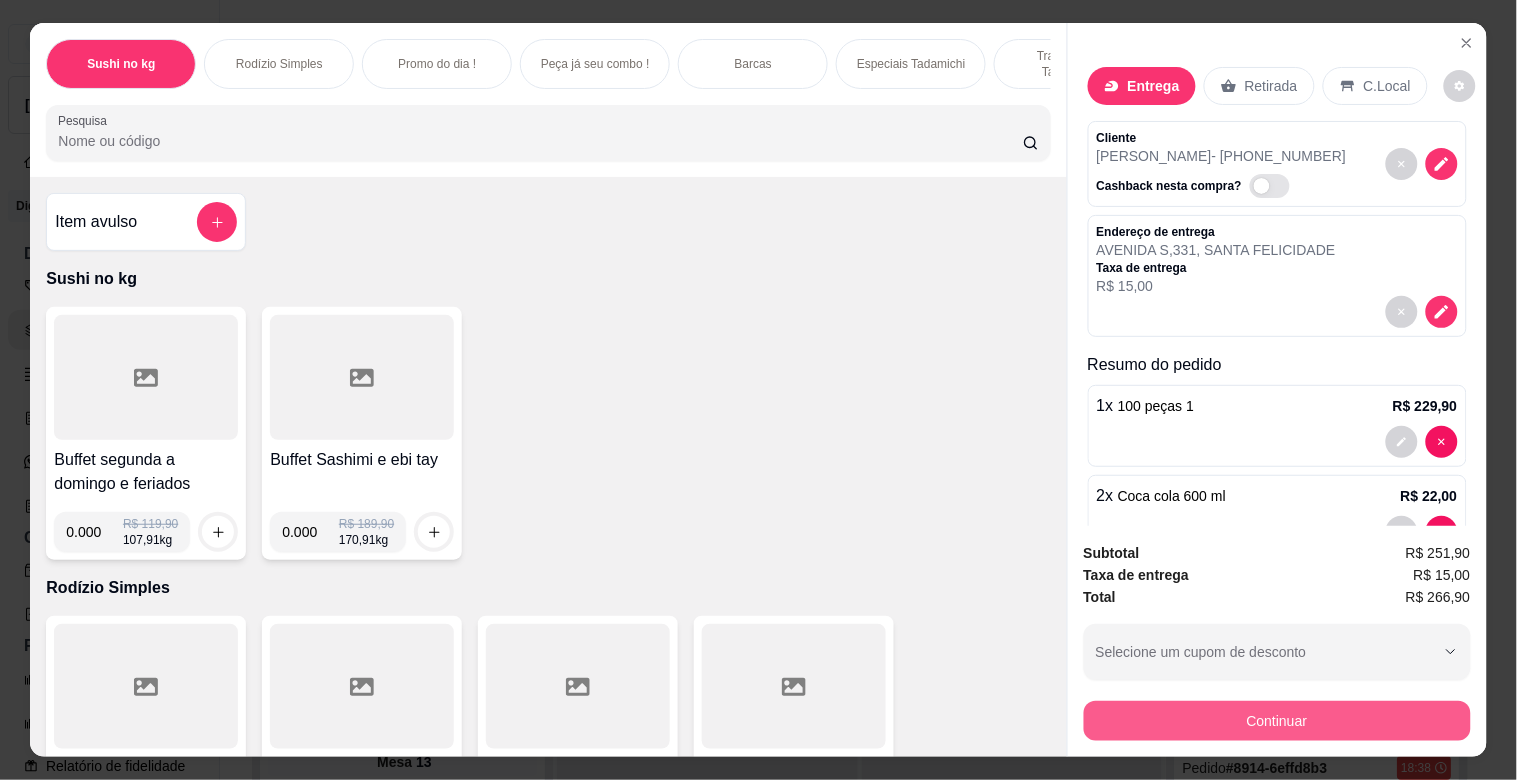 click on "Continuar" at bounding box center [1277, 721] 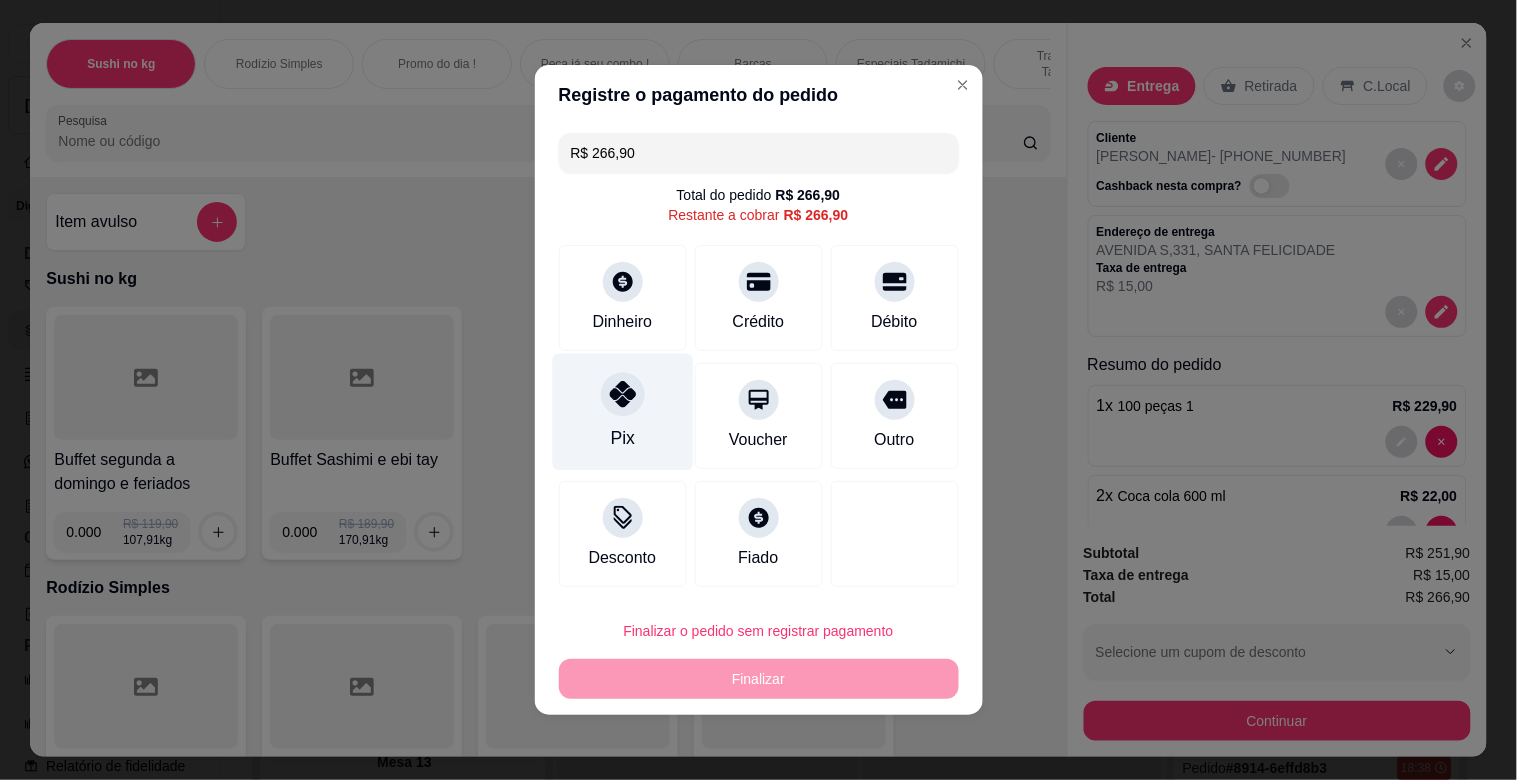 click at bounding box center [623, 394] 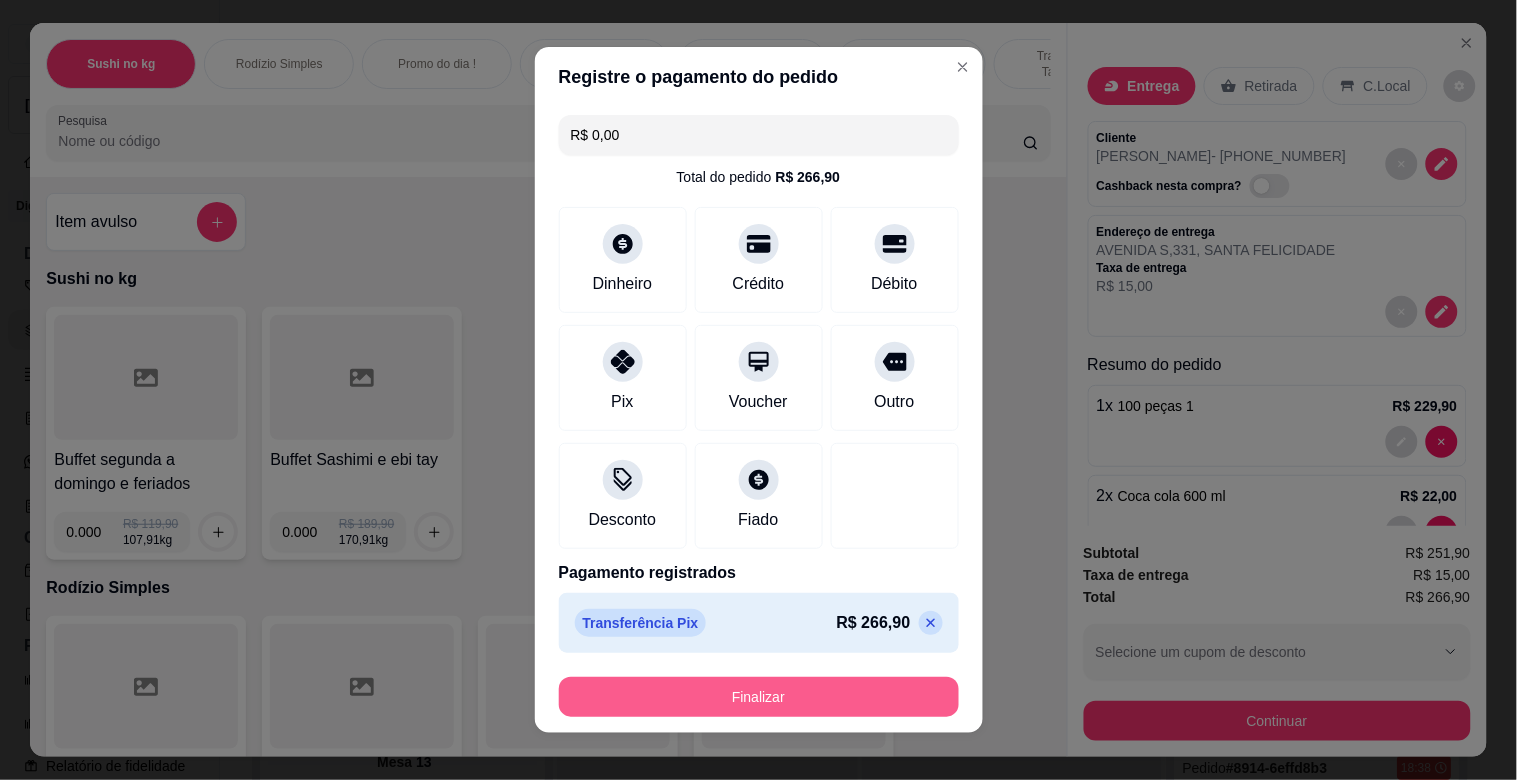 click on "Finalizar" at bounding box center [759, 697] 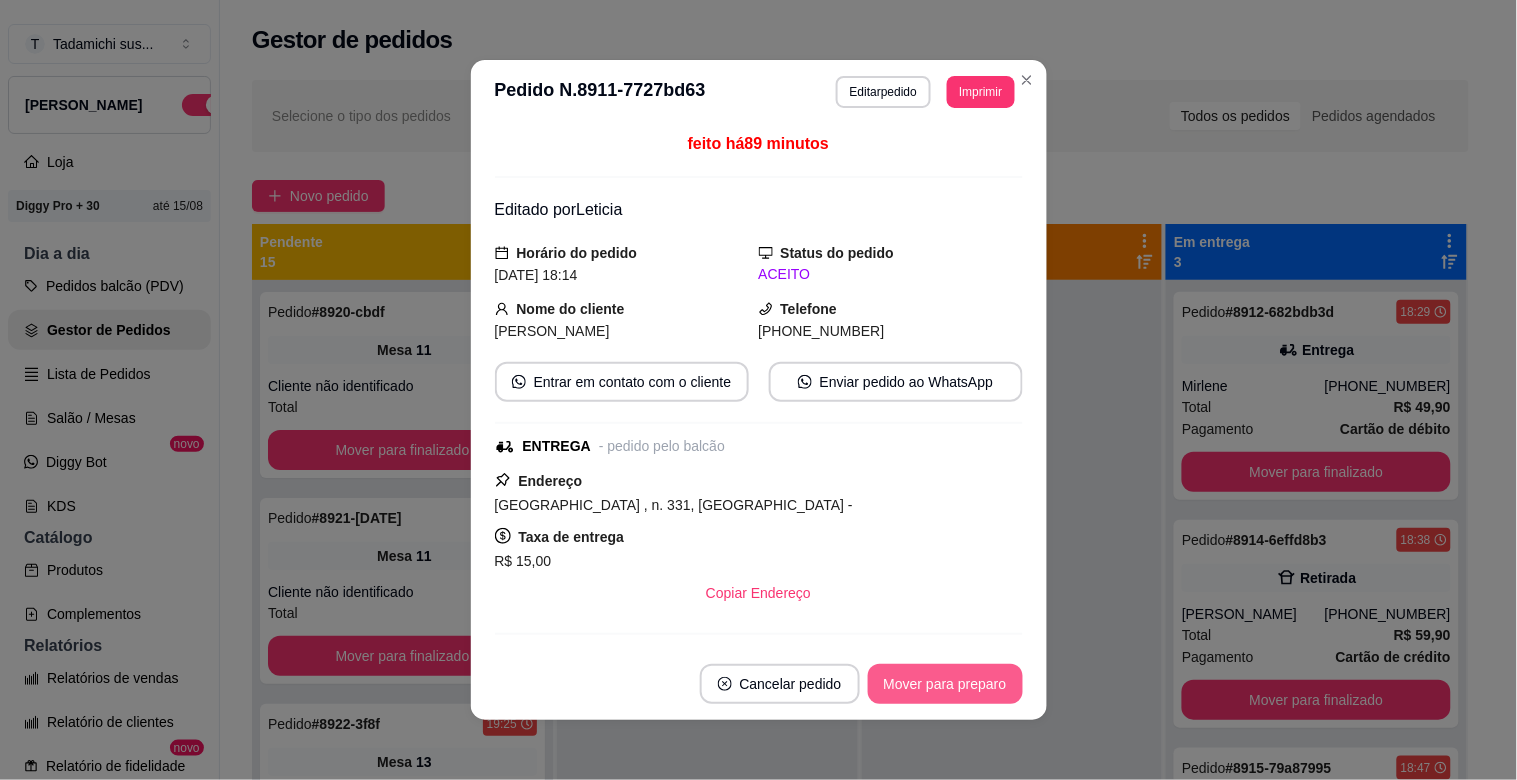 click on "Mover para preparo" at bounding box center [945, 684] 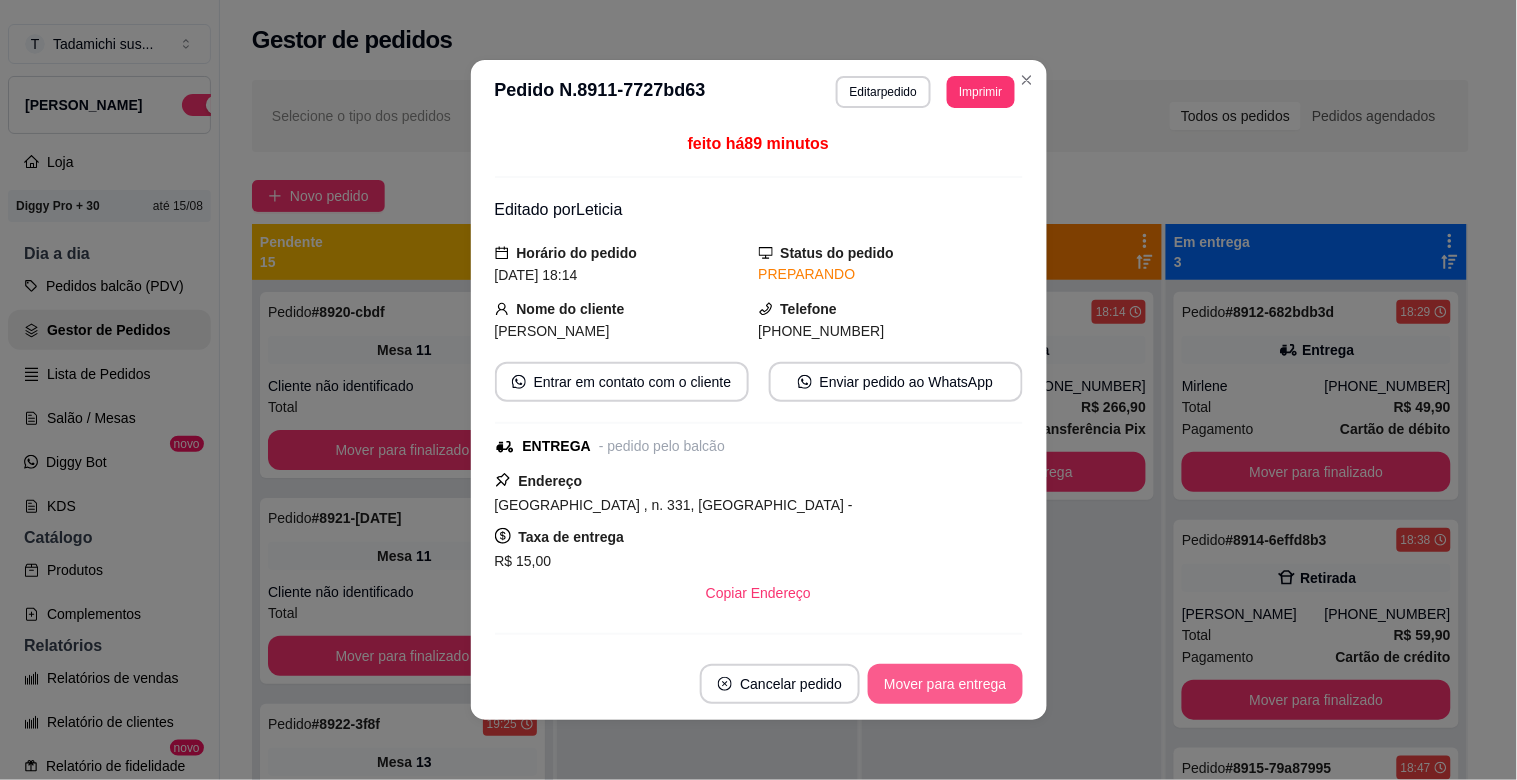 click on "Mover para entrega" at bounding box center [945, 684] 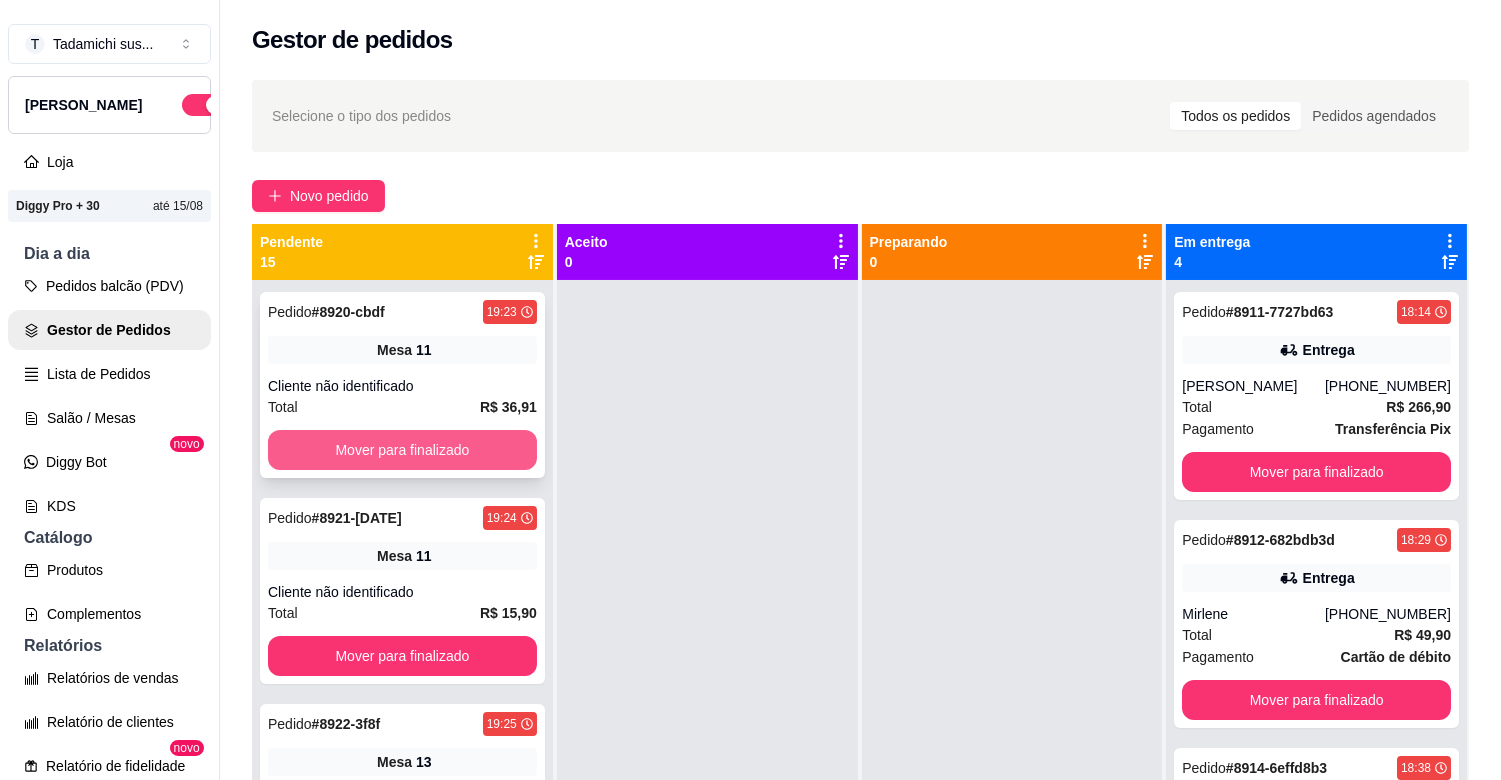 click on "Mover para finalizado" at bounding box center [402, 450] 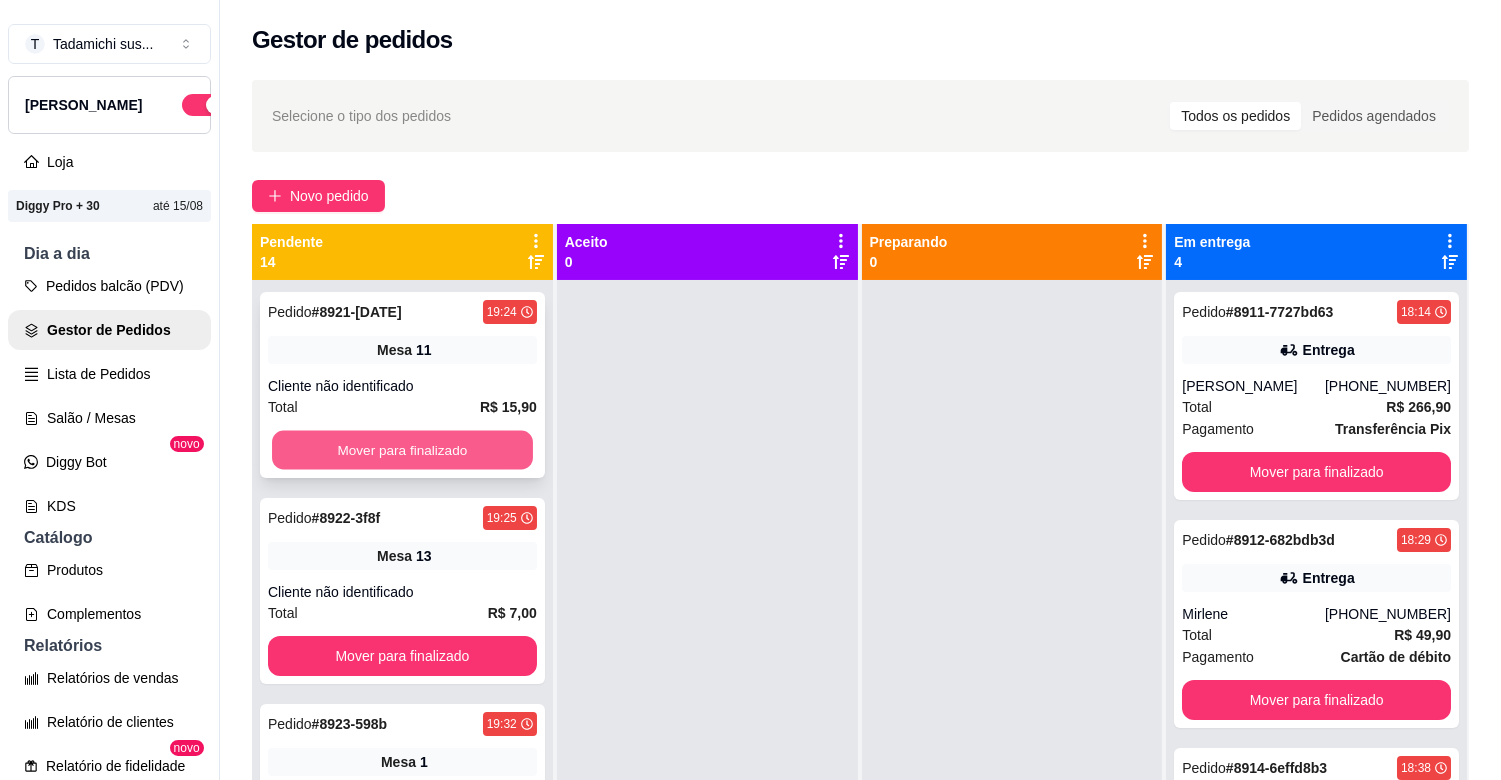 click on "Mover para finalizado" at bounding box center (402, 450) 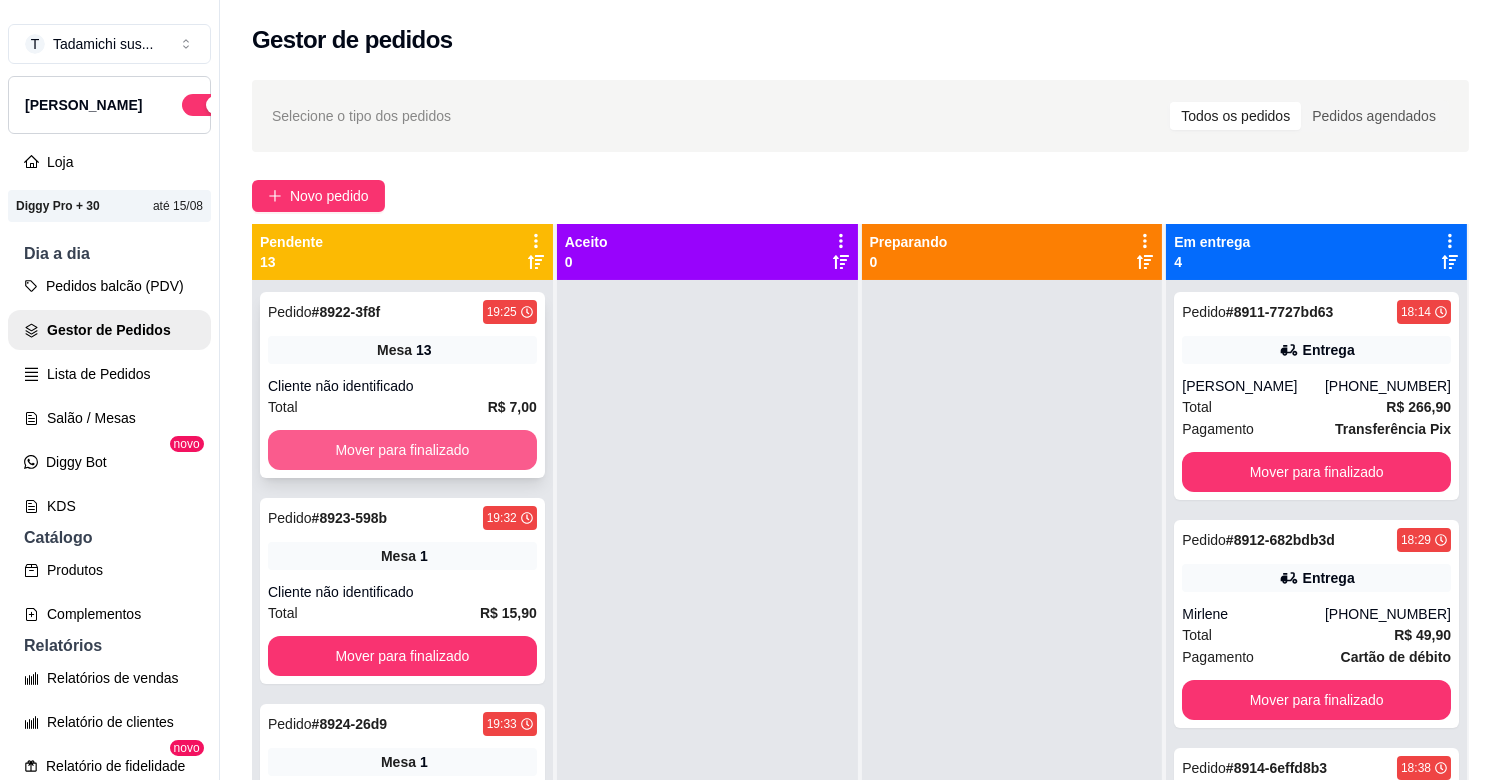 click on "Mover para finalizado" at bounding box center [402, 450] 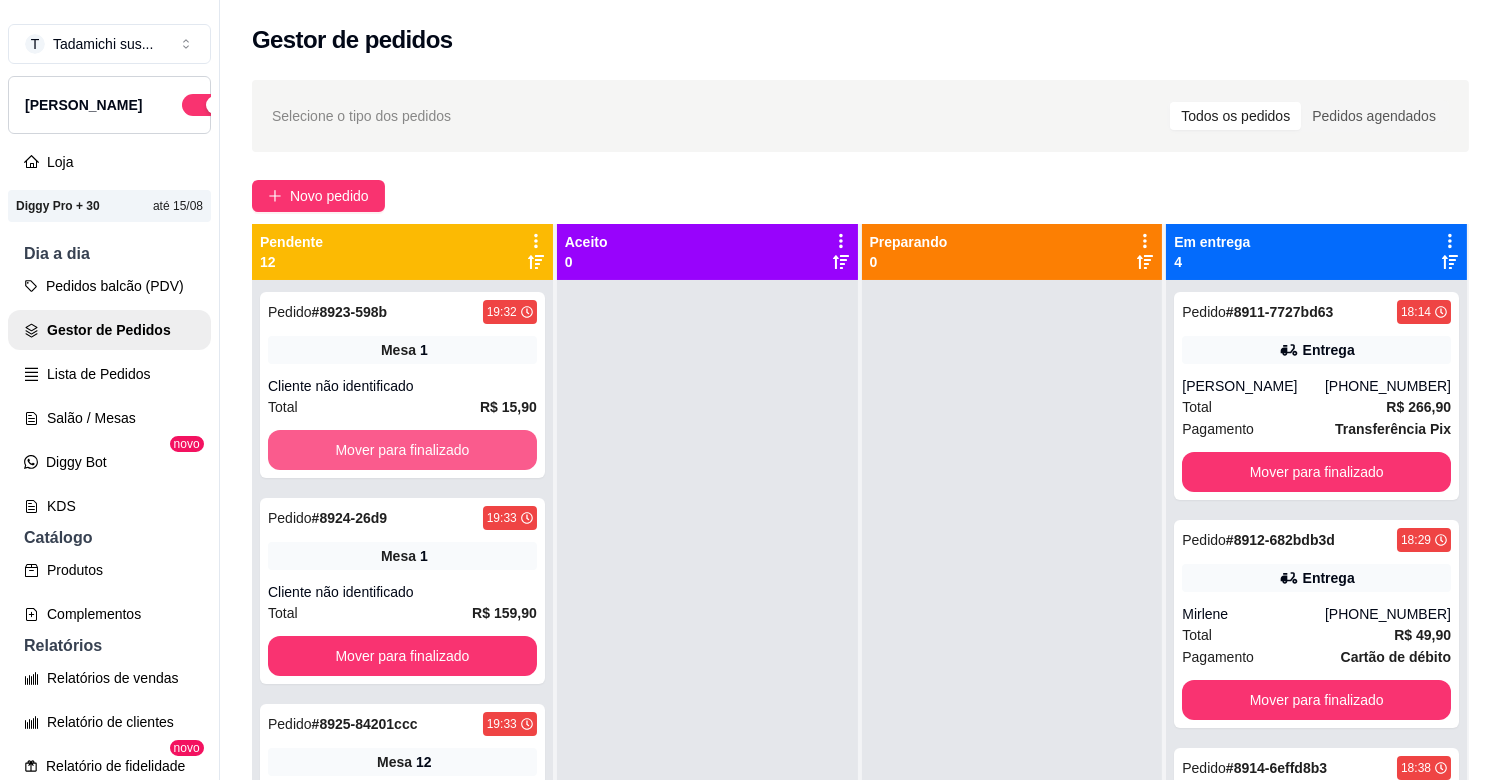 click on "Mover para finalizado" at bounding box center (402, 450) 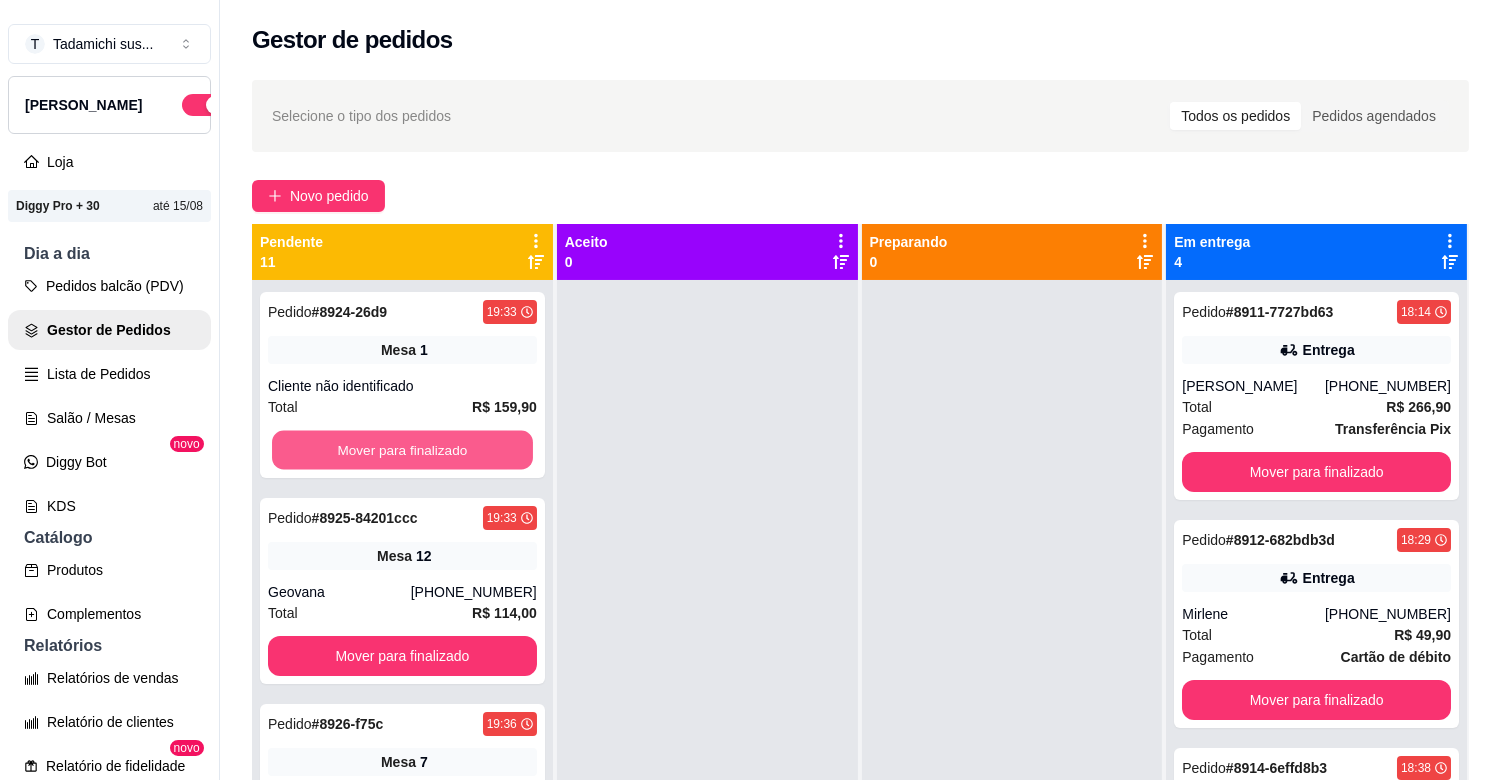 click on "Mover para finalizado" at bounding box center (402, 450) 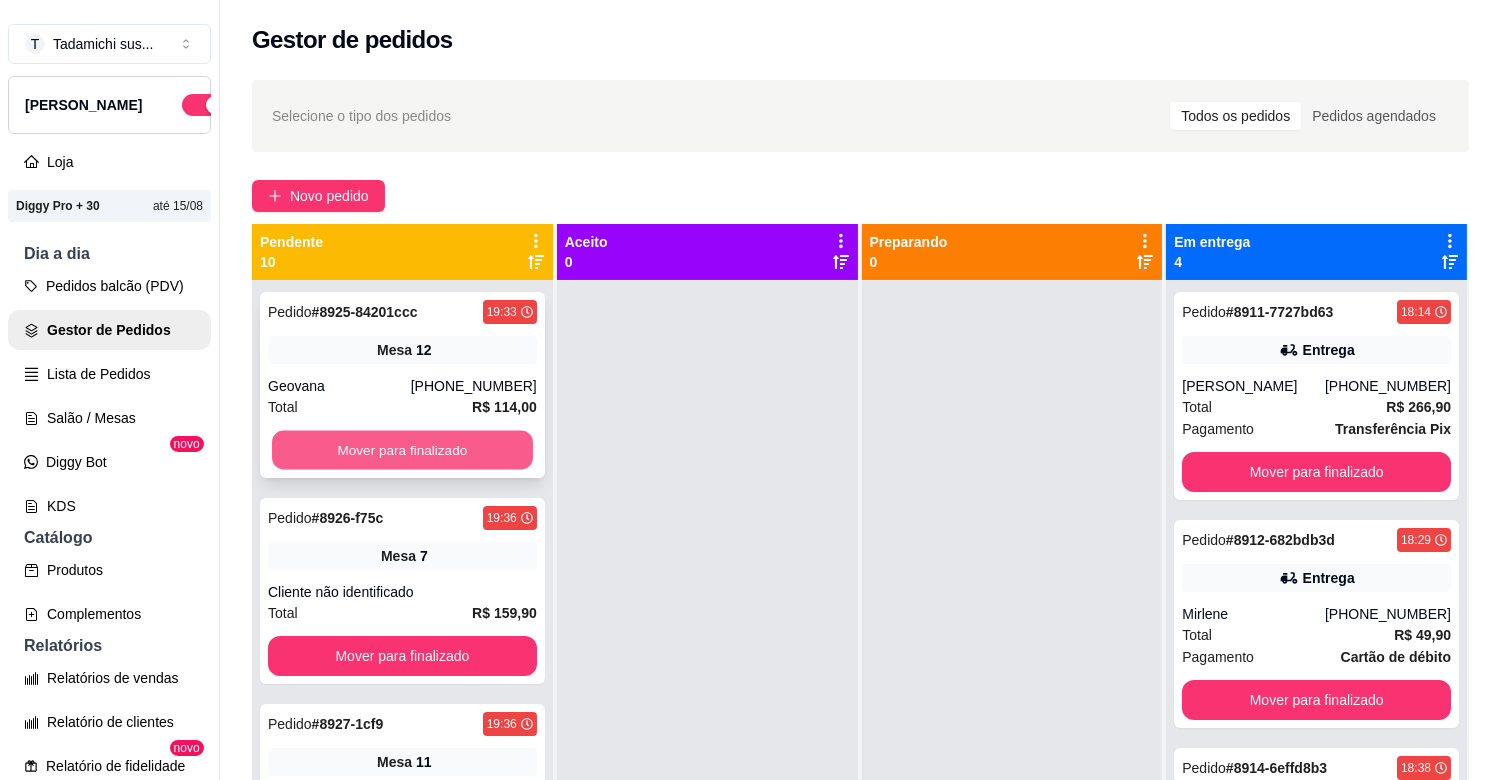 click on "Mover para finalizado" at bounding box center (402, 450) 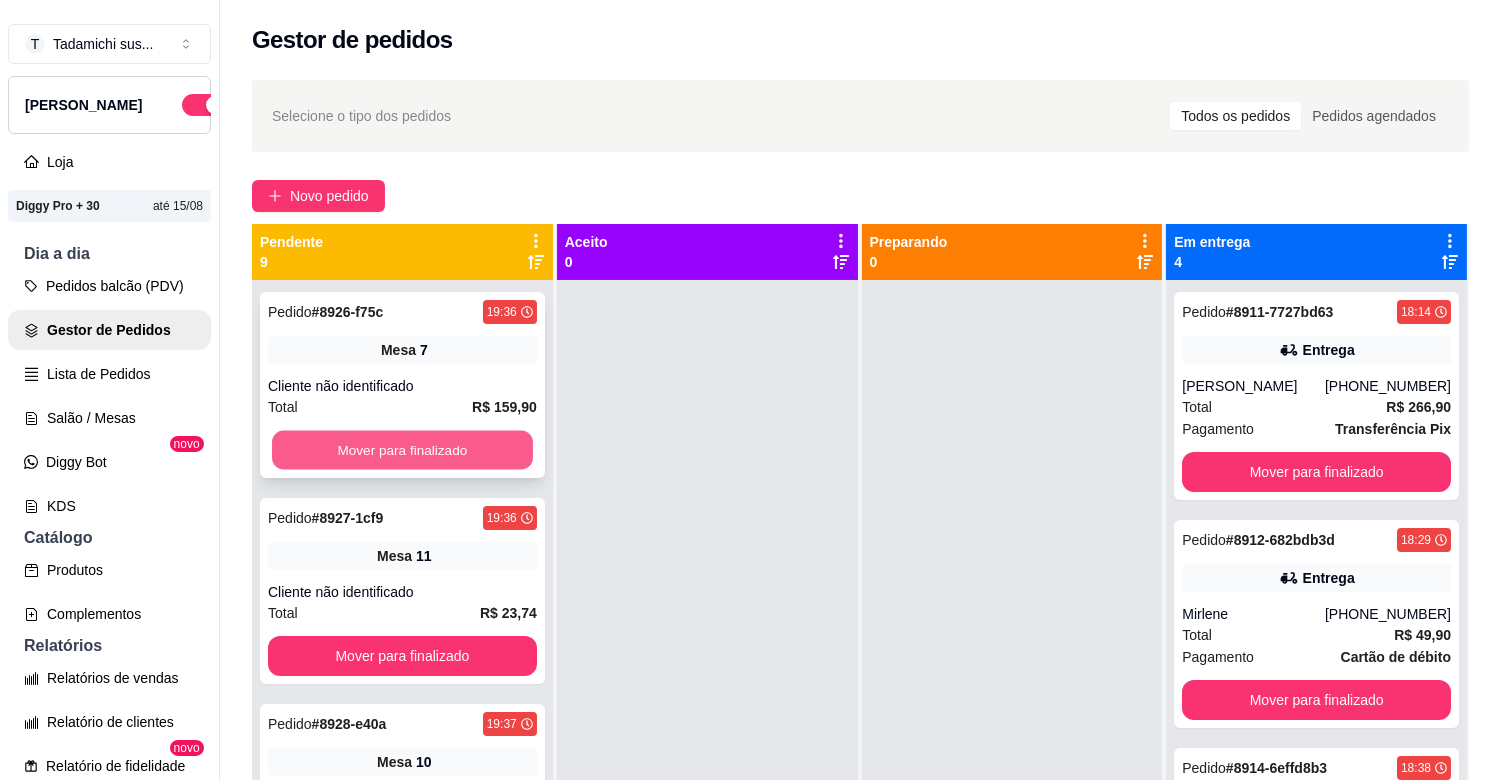 click on "Mover para finalizado" at bounding box center [402, 450] 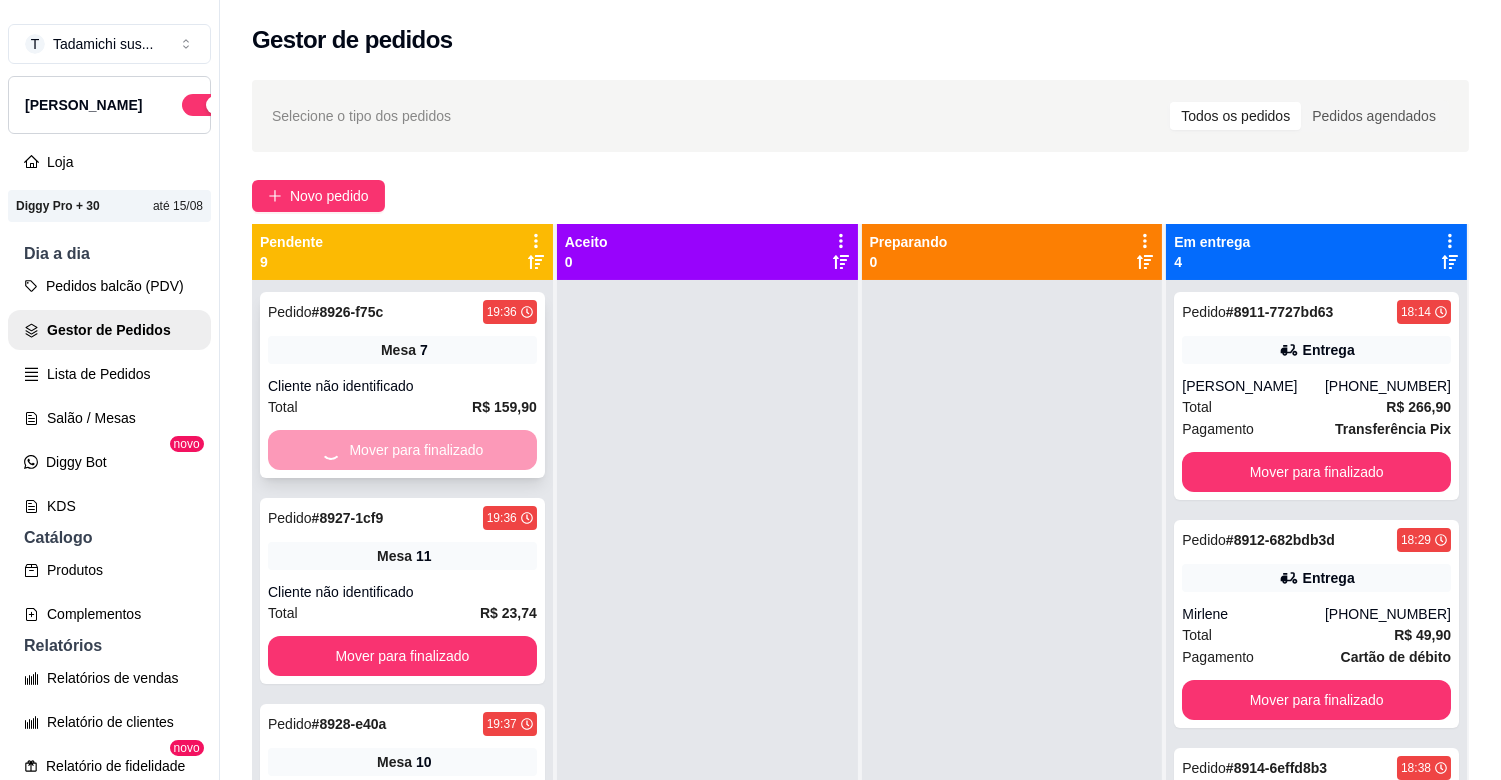 click on "Mover para finalizado" at bounding box center [402, 450] 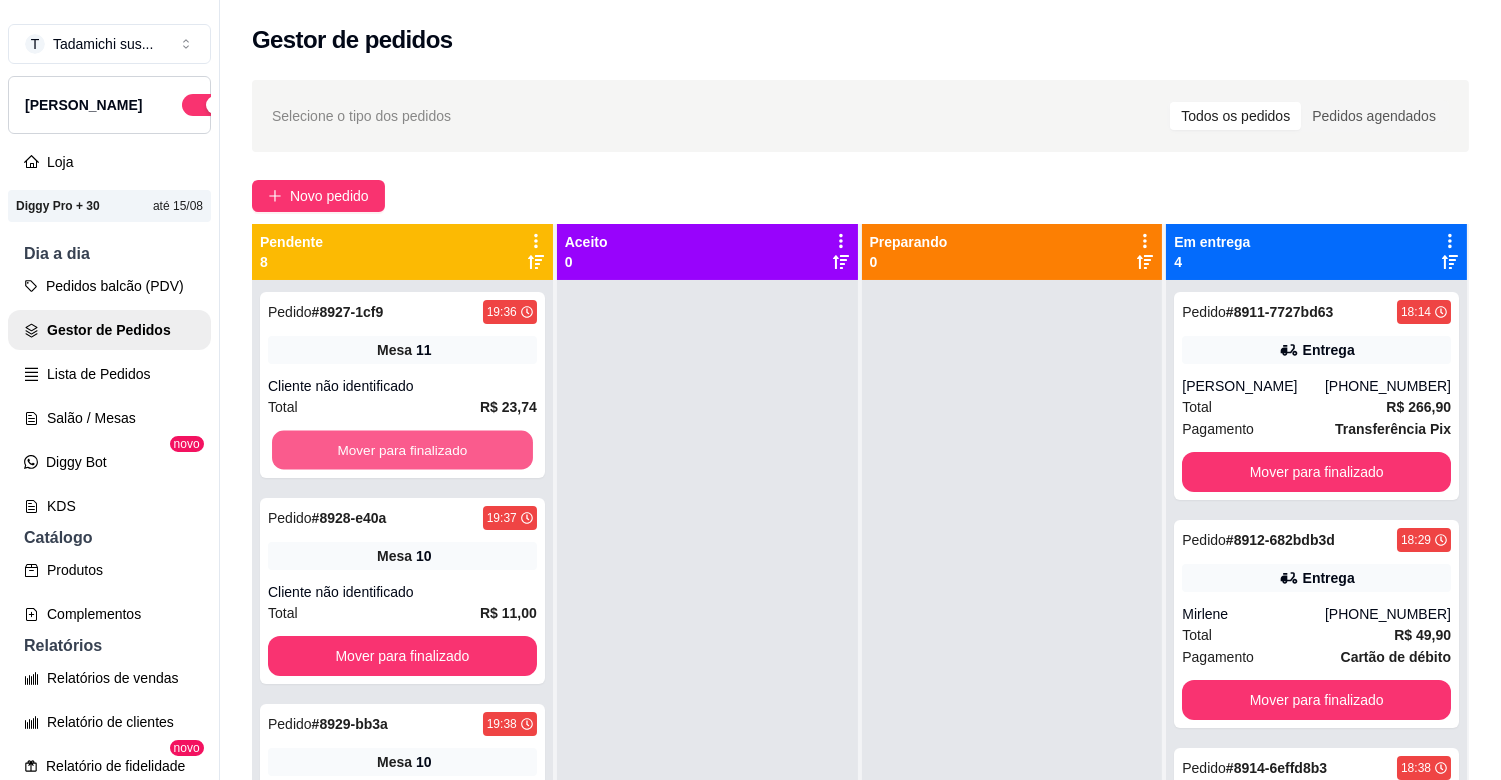 click on "Mover para finalizado" at bounding box center (402, 450) 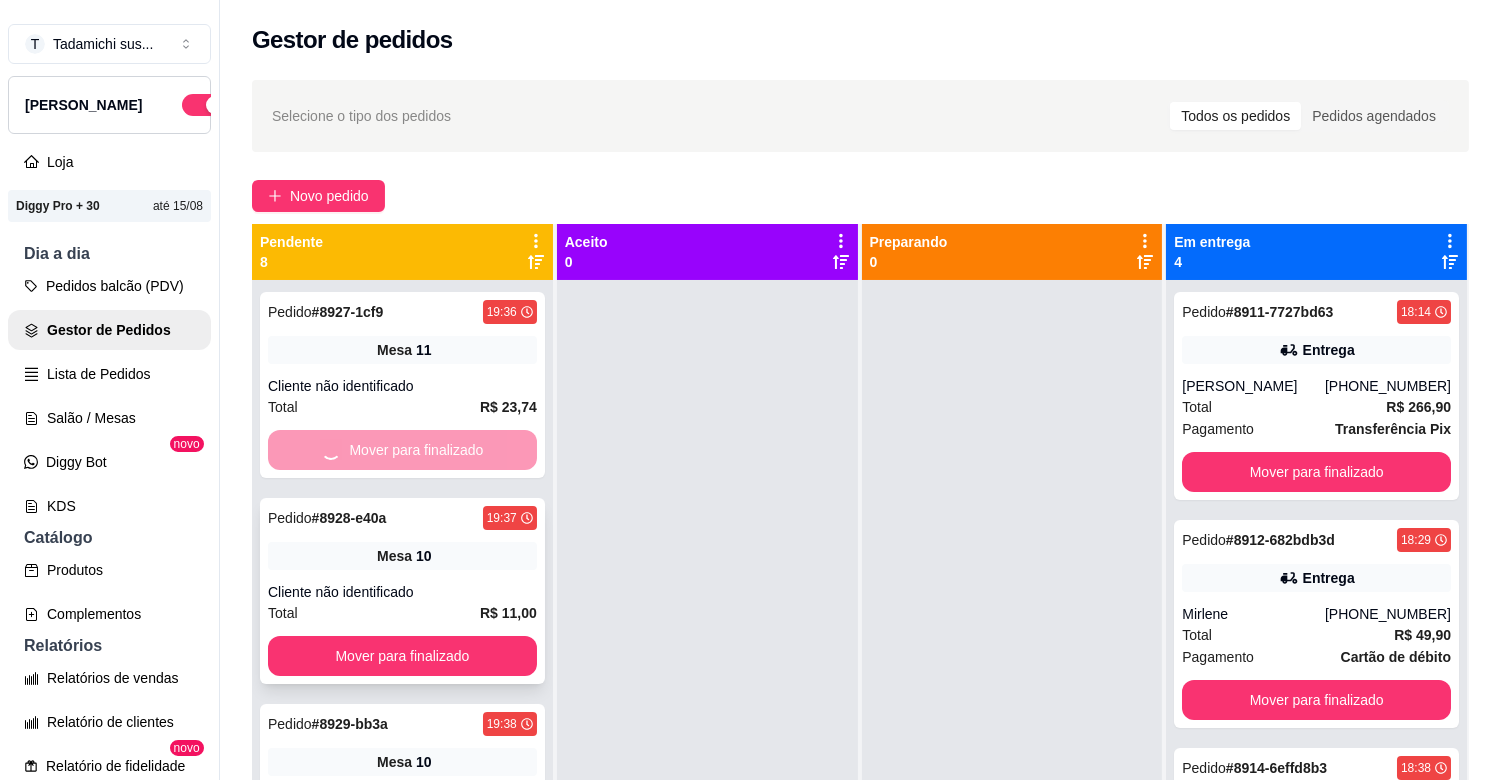click on "Mover para finalizado" at bounding box center [402, 656] 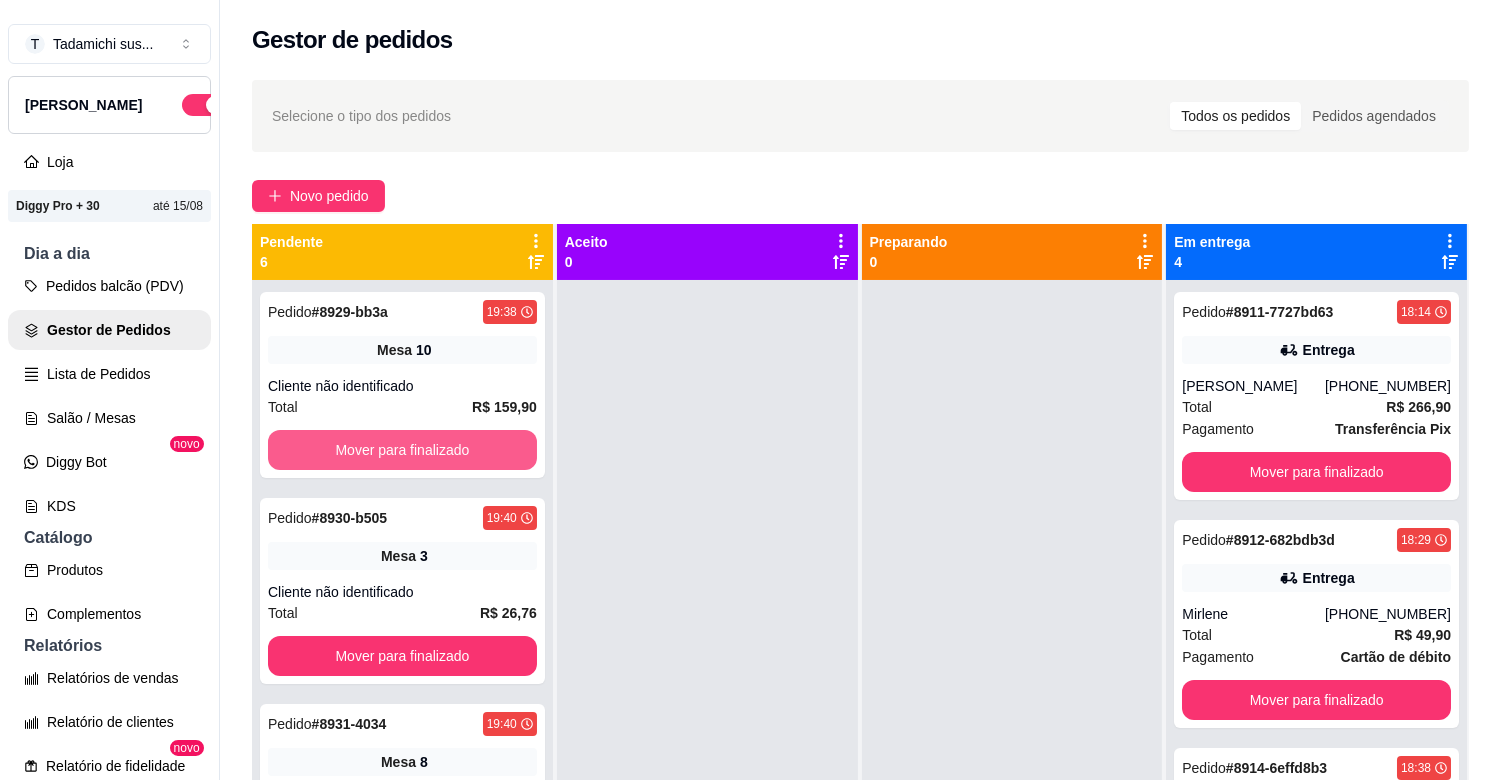 click on "Mover para finalizado" at bounding box center (402, 450) 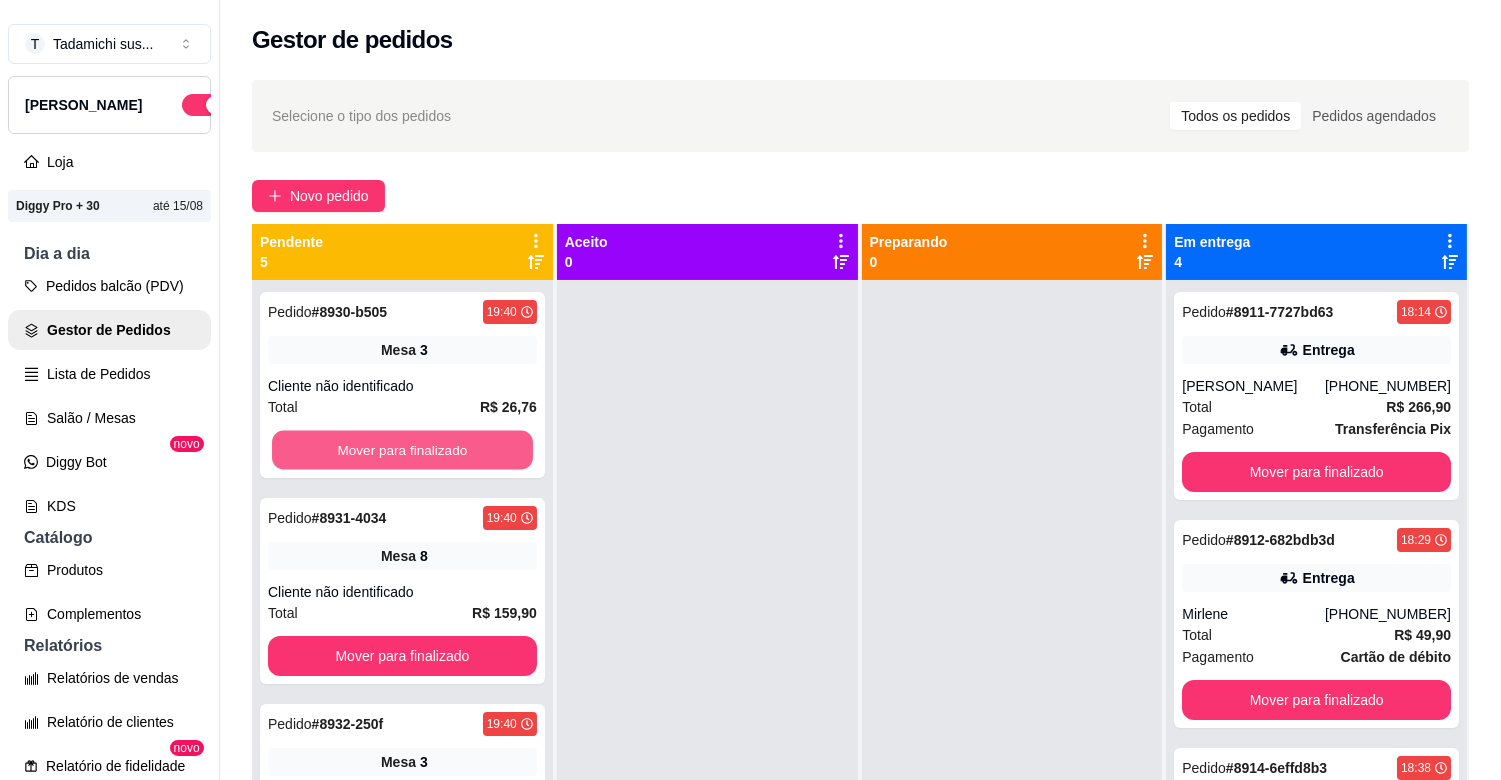 click on "Mover para finalizado" at bounding box center (402, 450) 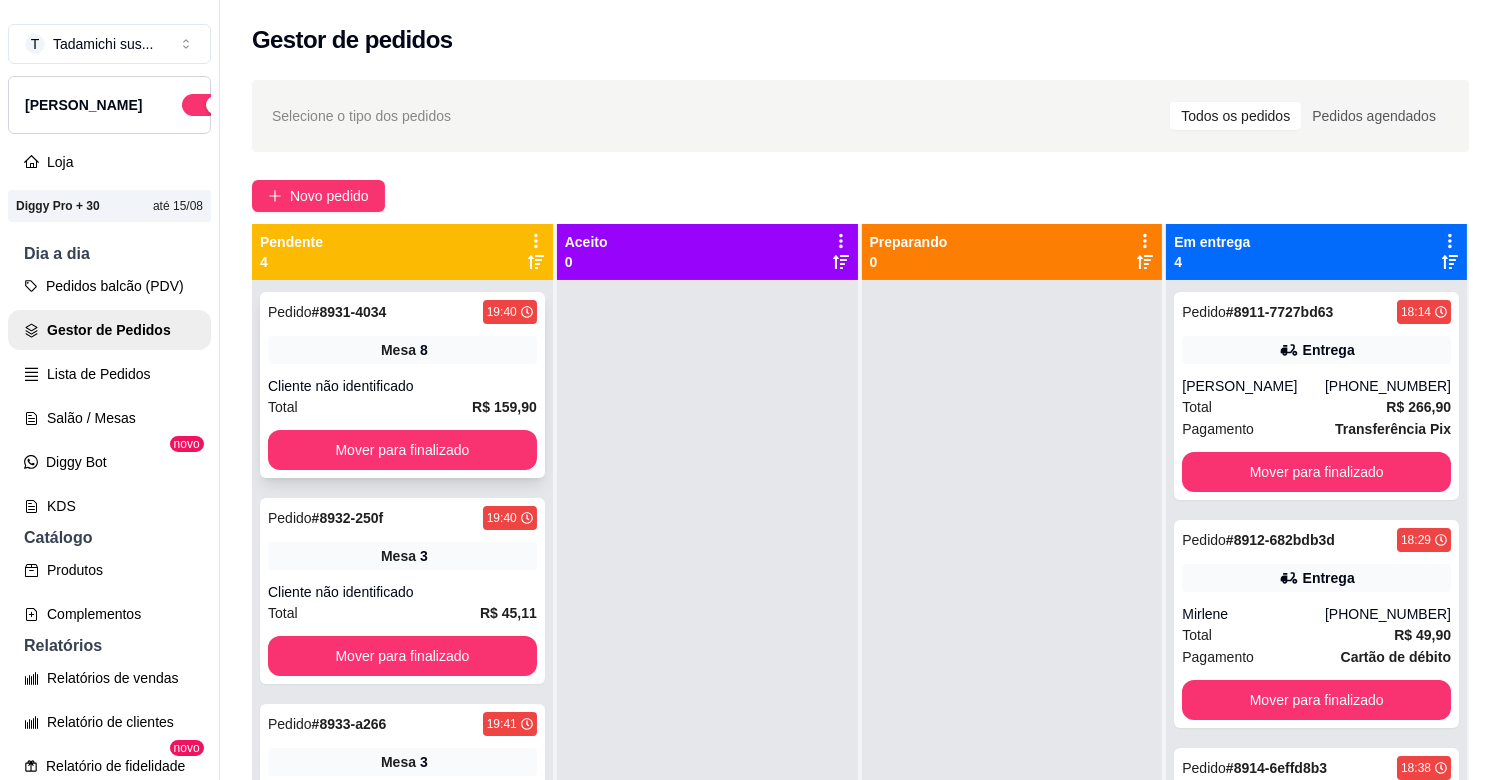 click on "Pedido  # 8931-4034 19:40 Mesa 8 Cliente não identificado Total R$ 159,90 Mover para finalizado" at bounding box center [402, 385] 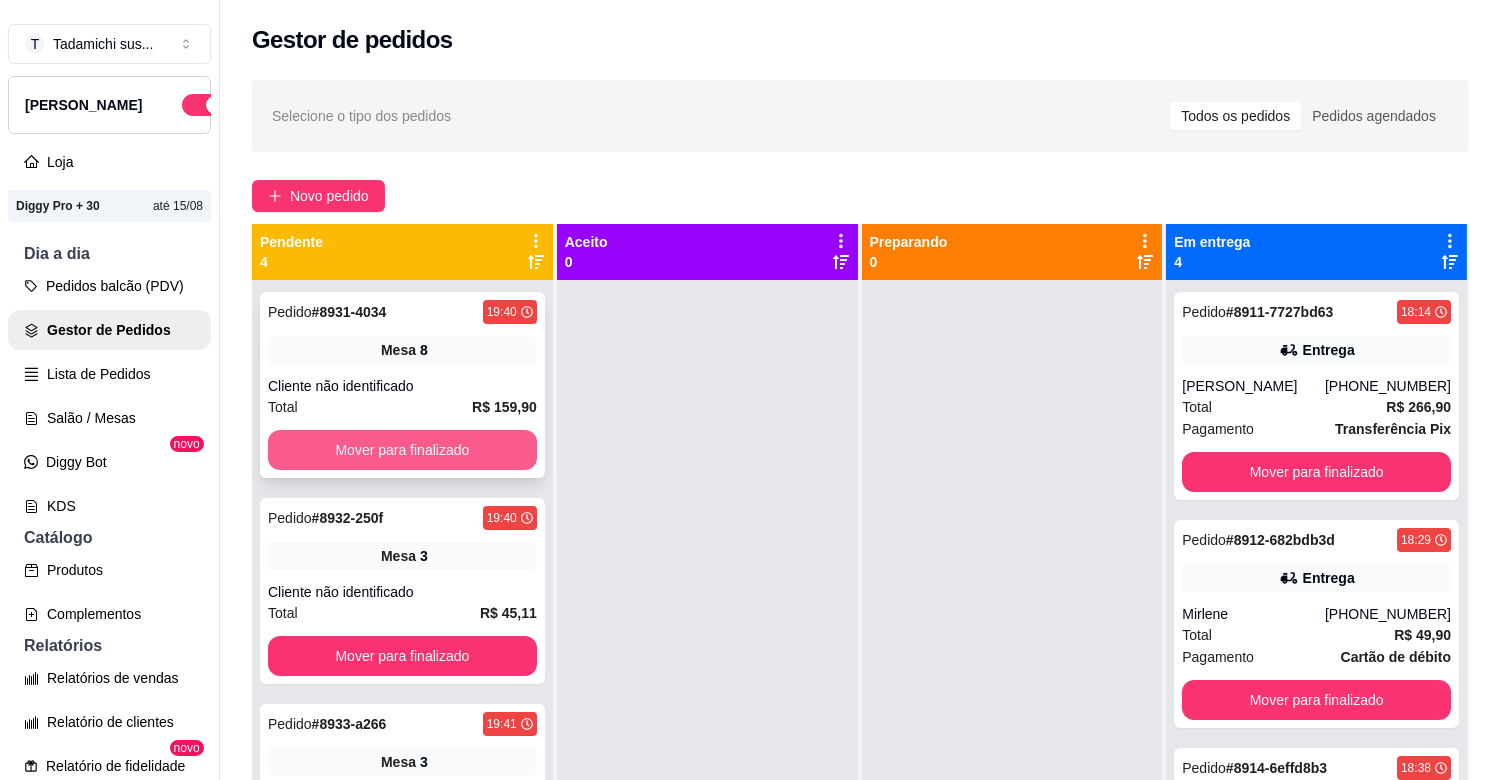 click on "Mover para finalizado" at bounding box center [402, 450] 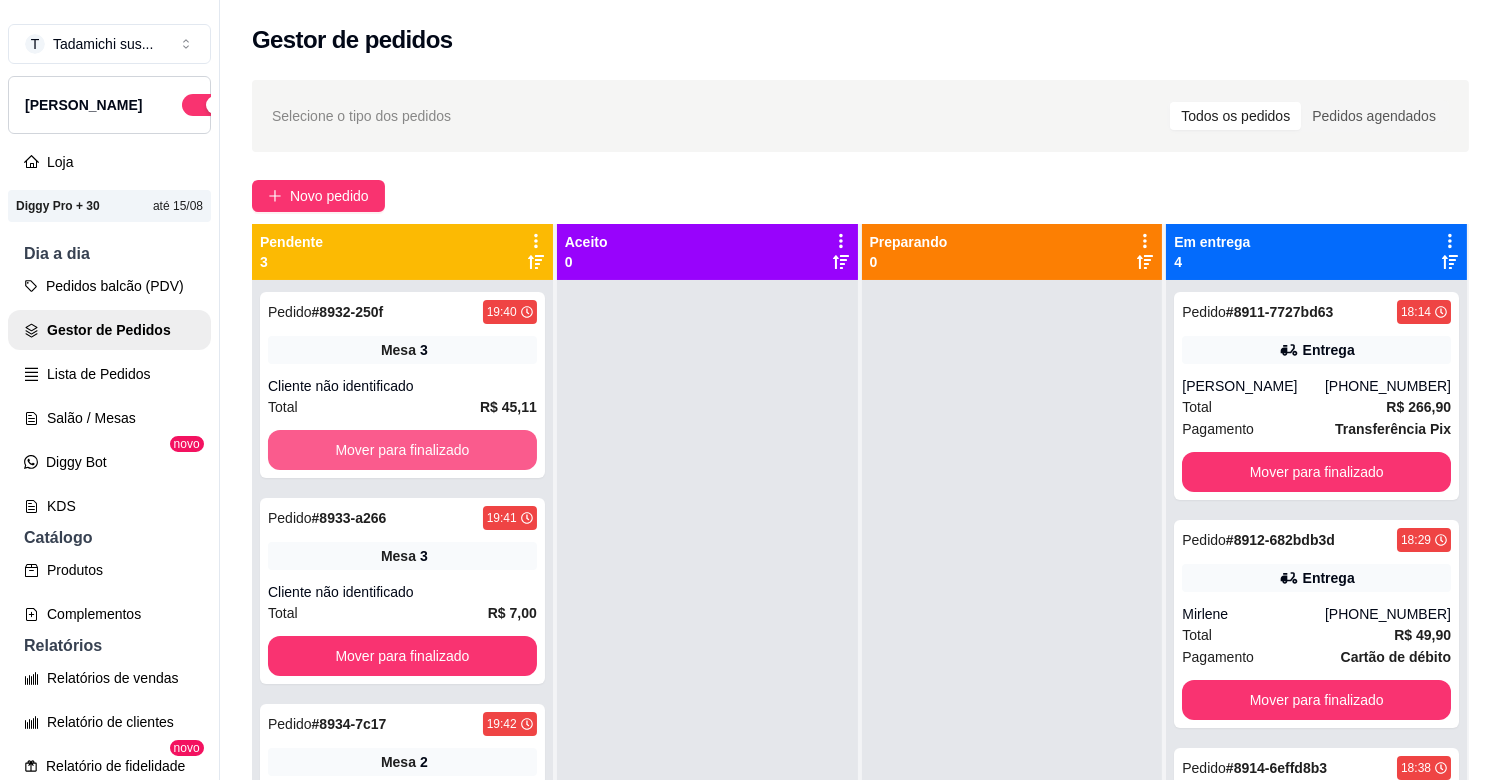 click on "Mover para finalizado" at bounding box center (402, 450) 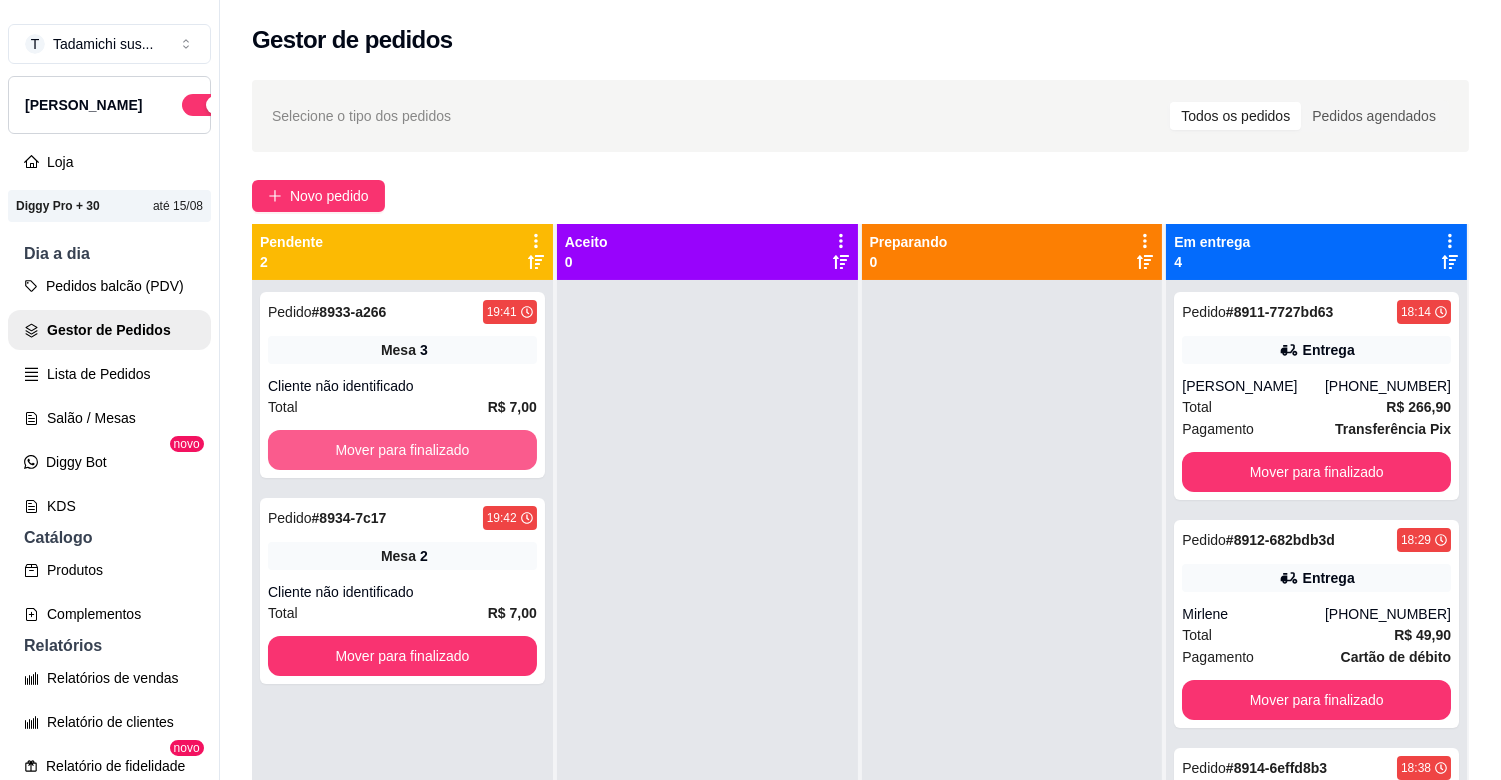 click on "Mover para finalizado" at bounding box center [402, 450] 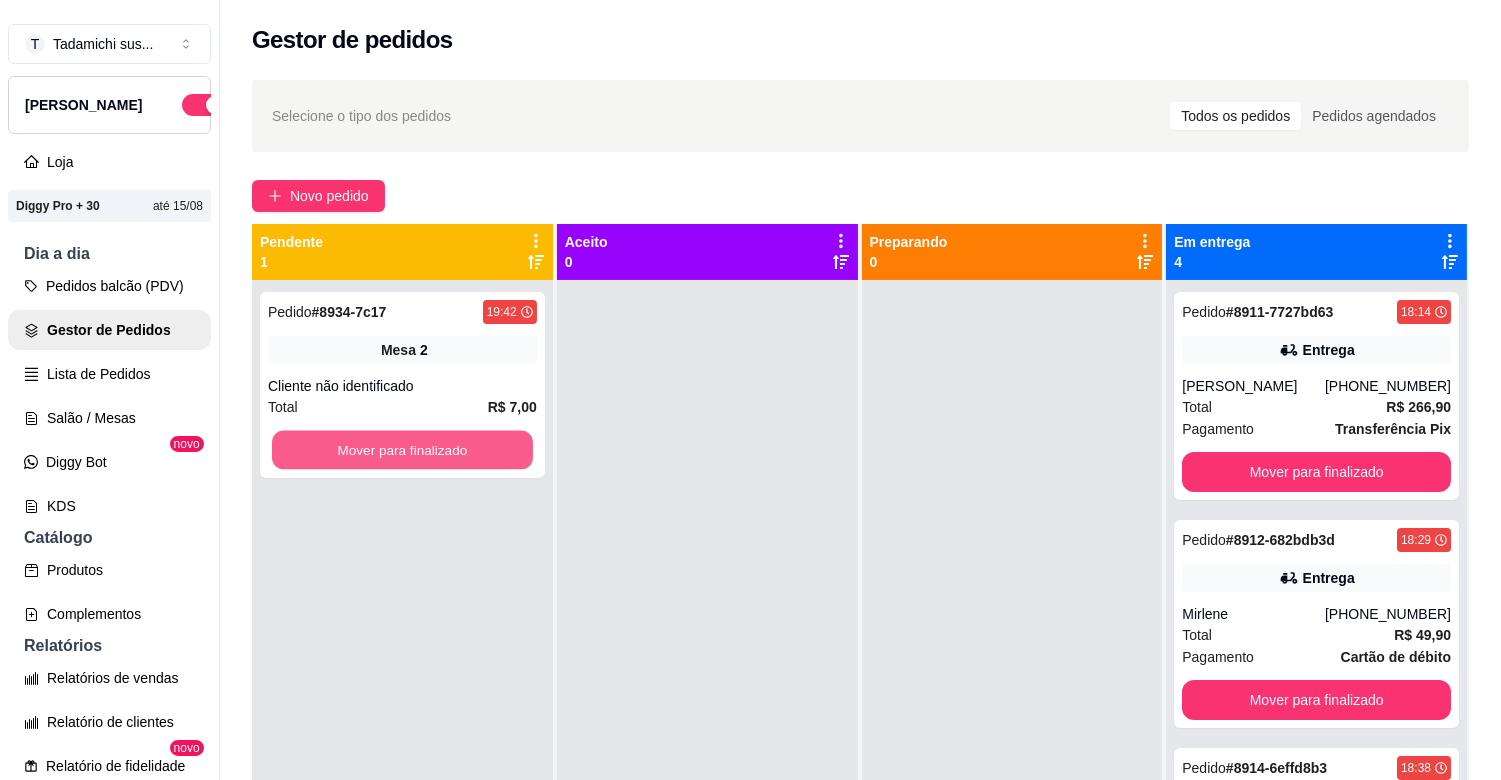 click on "Mover para finalizado" at bounding box center [402, 450] 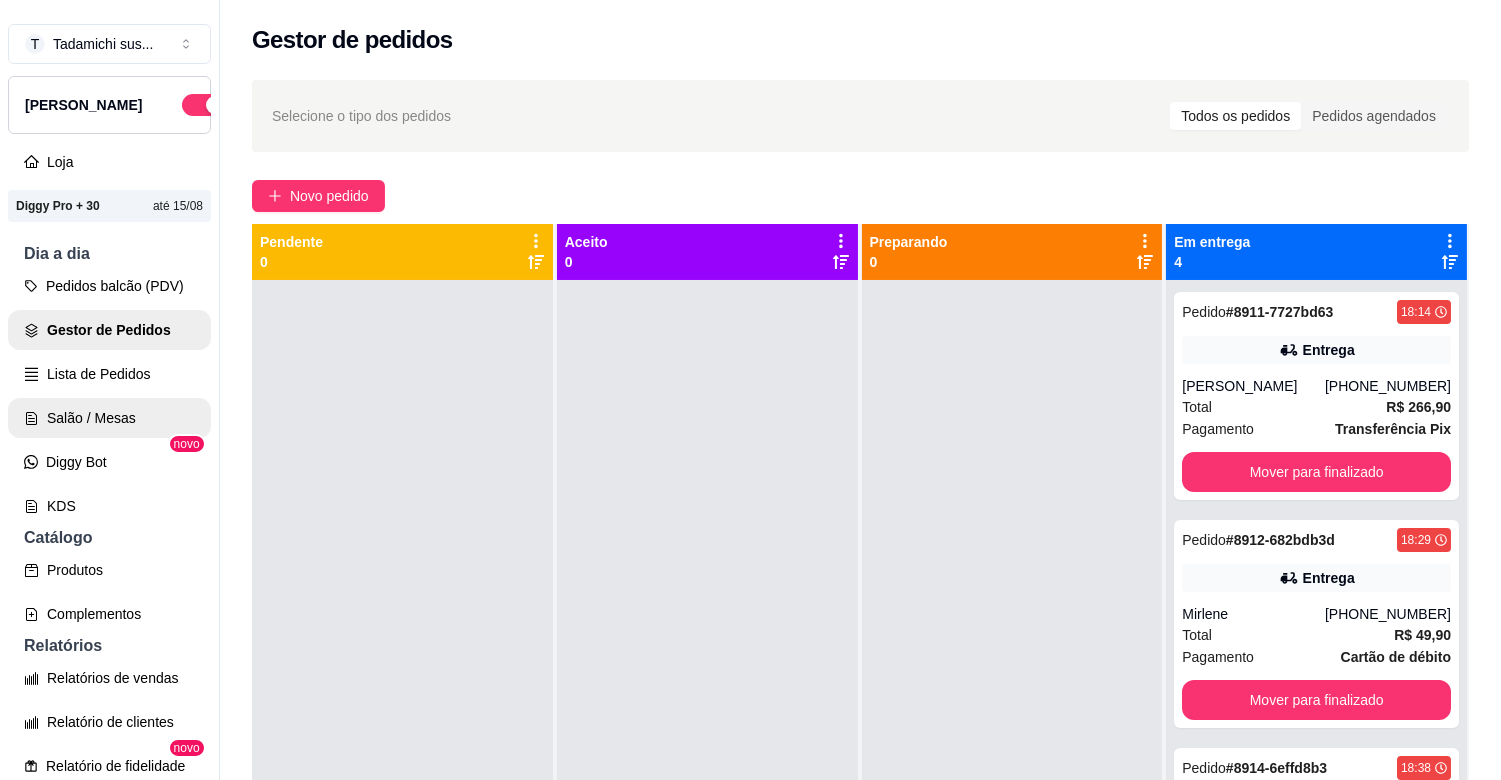 click on "Salão / Mesas" at bounding box center [109, 418] 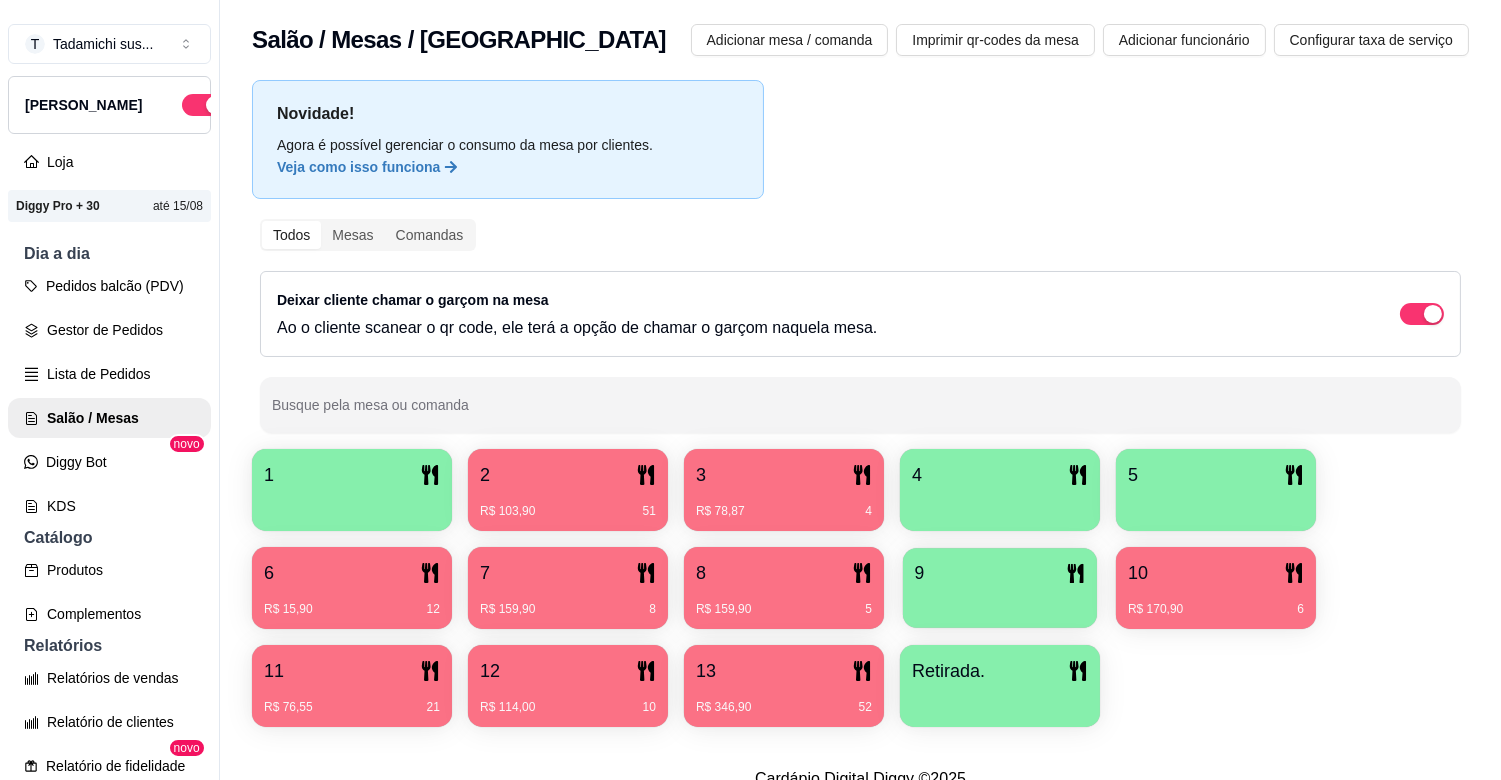 click on "9" at bounding box center (1000, 588) 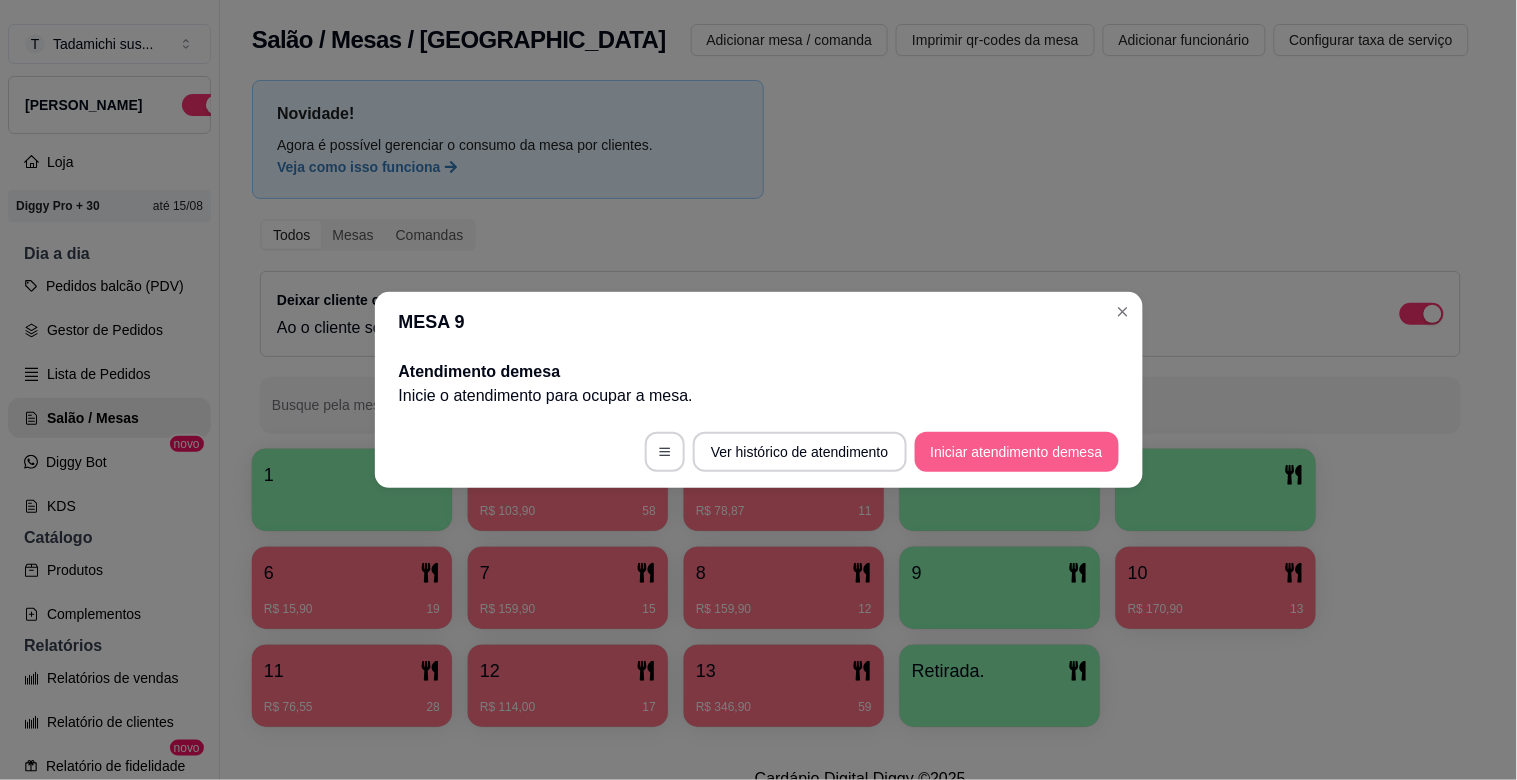 click on "Iniciar atendimento de  mesa" at bounding box center (1017, 452) 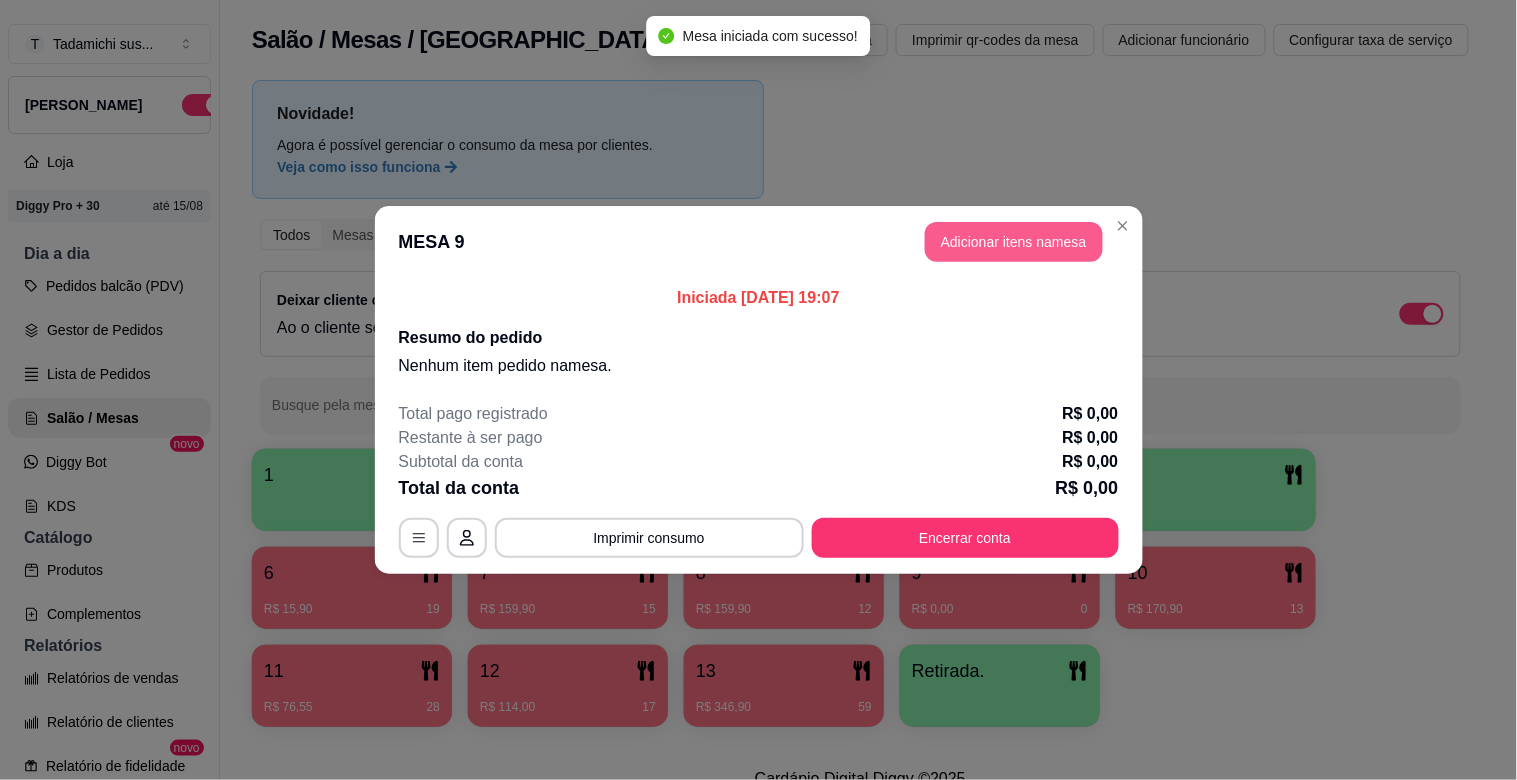 click on "Adicionar itens na  mesa" at bounding box center (1014, 242) 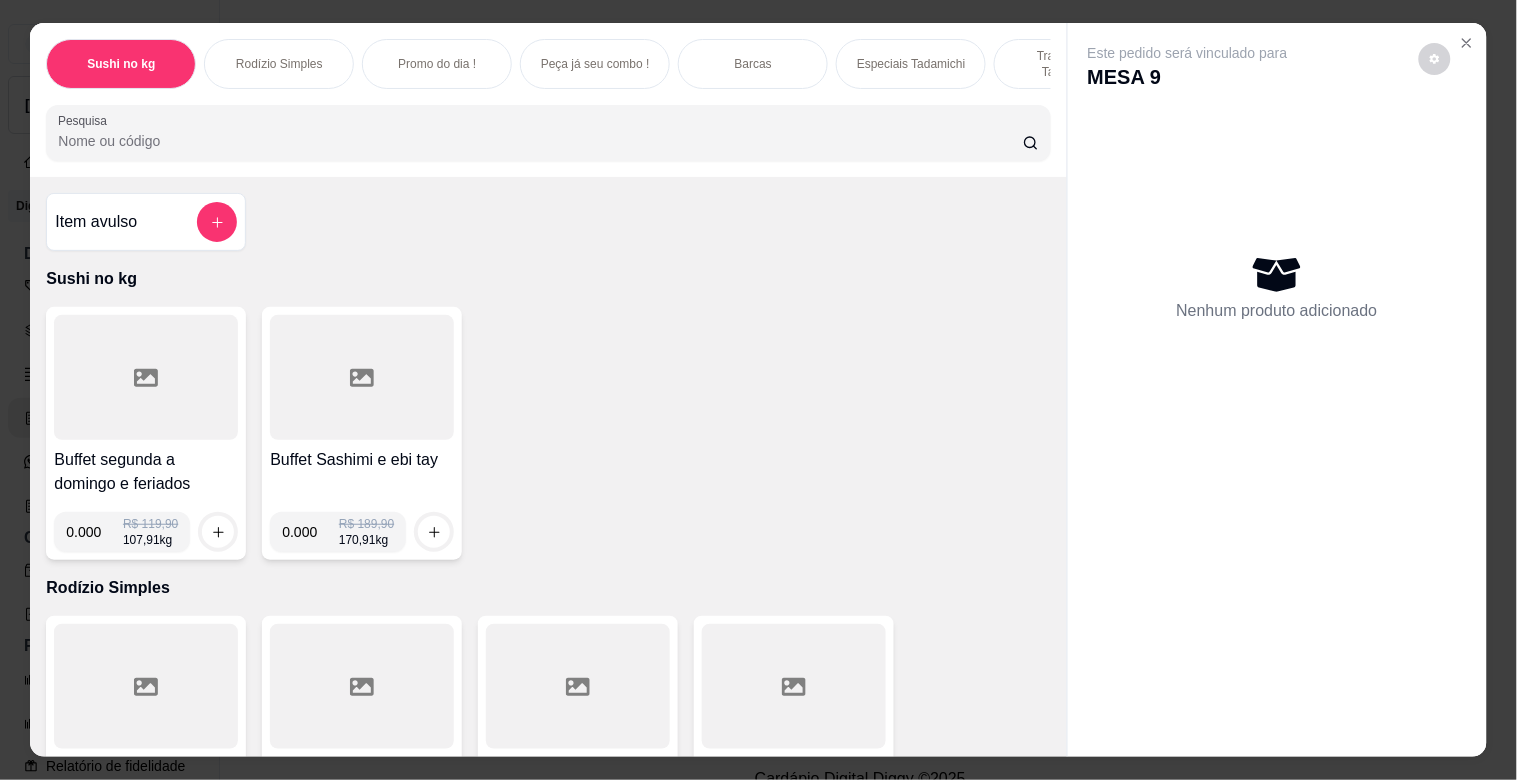 scroll, scrollTop: 333, scrollLeft: 0, axis: vertical 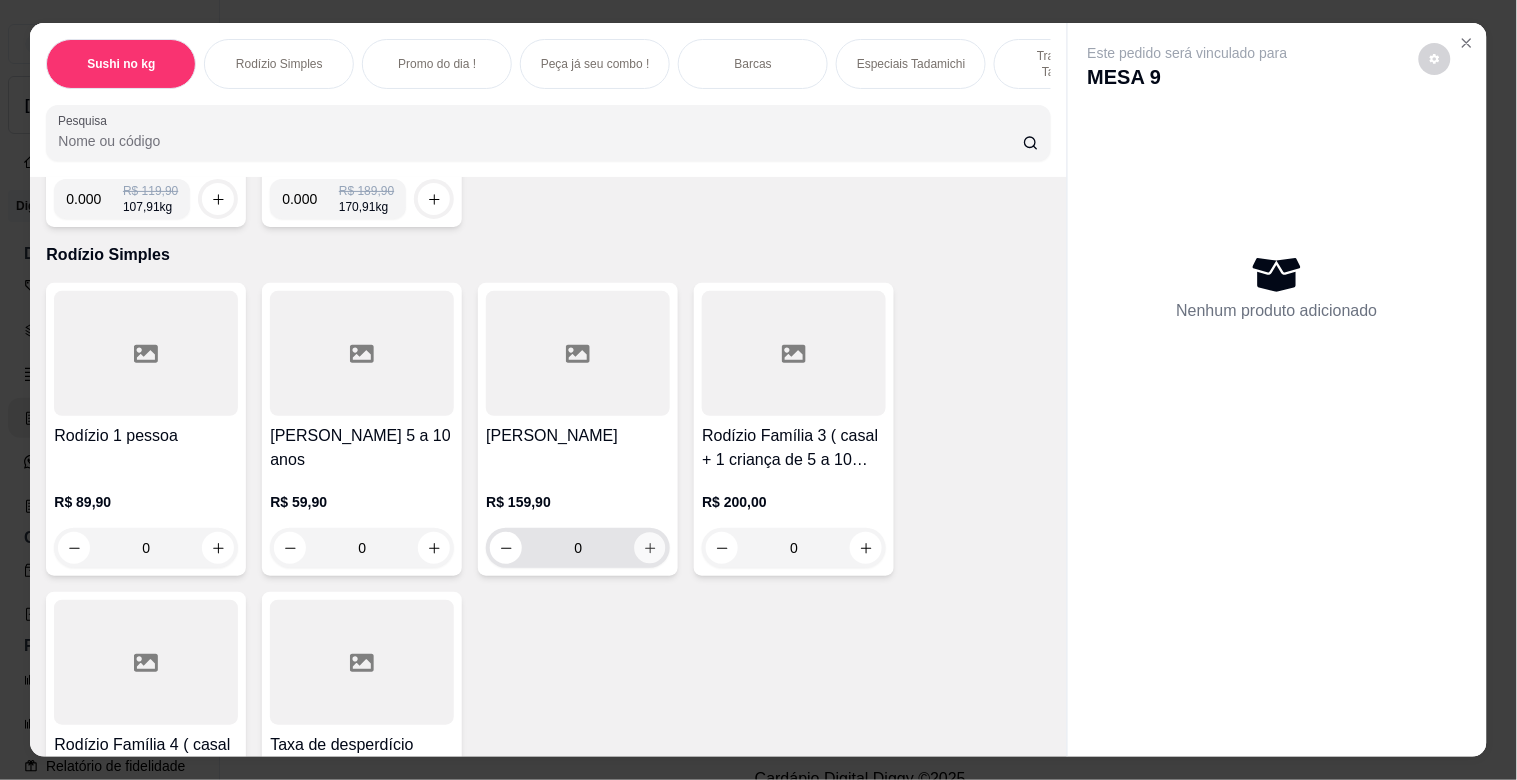click at bounding box center [650, 548] 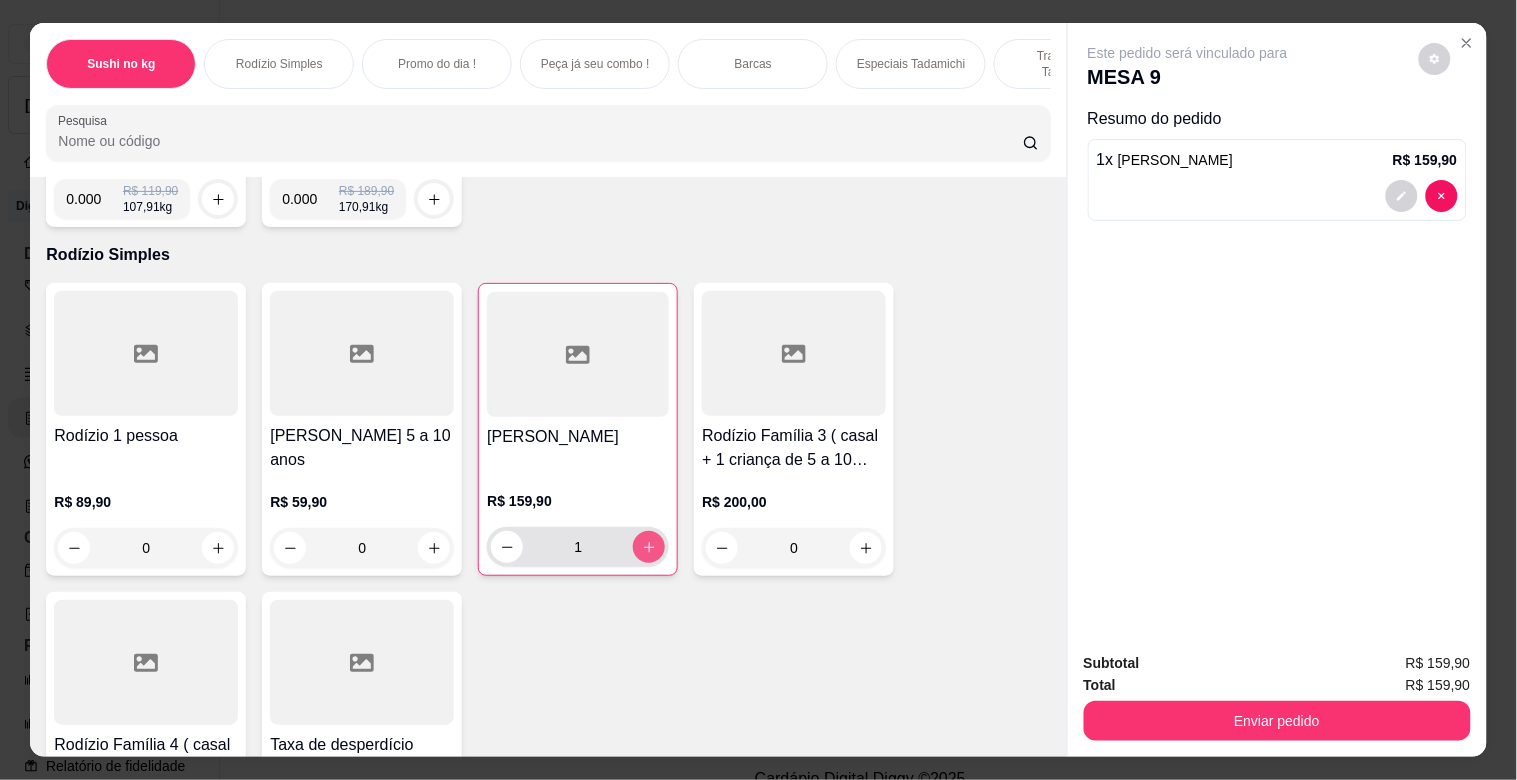 type on "1" 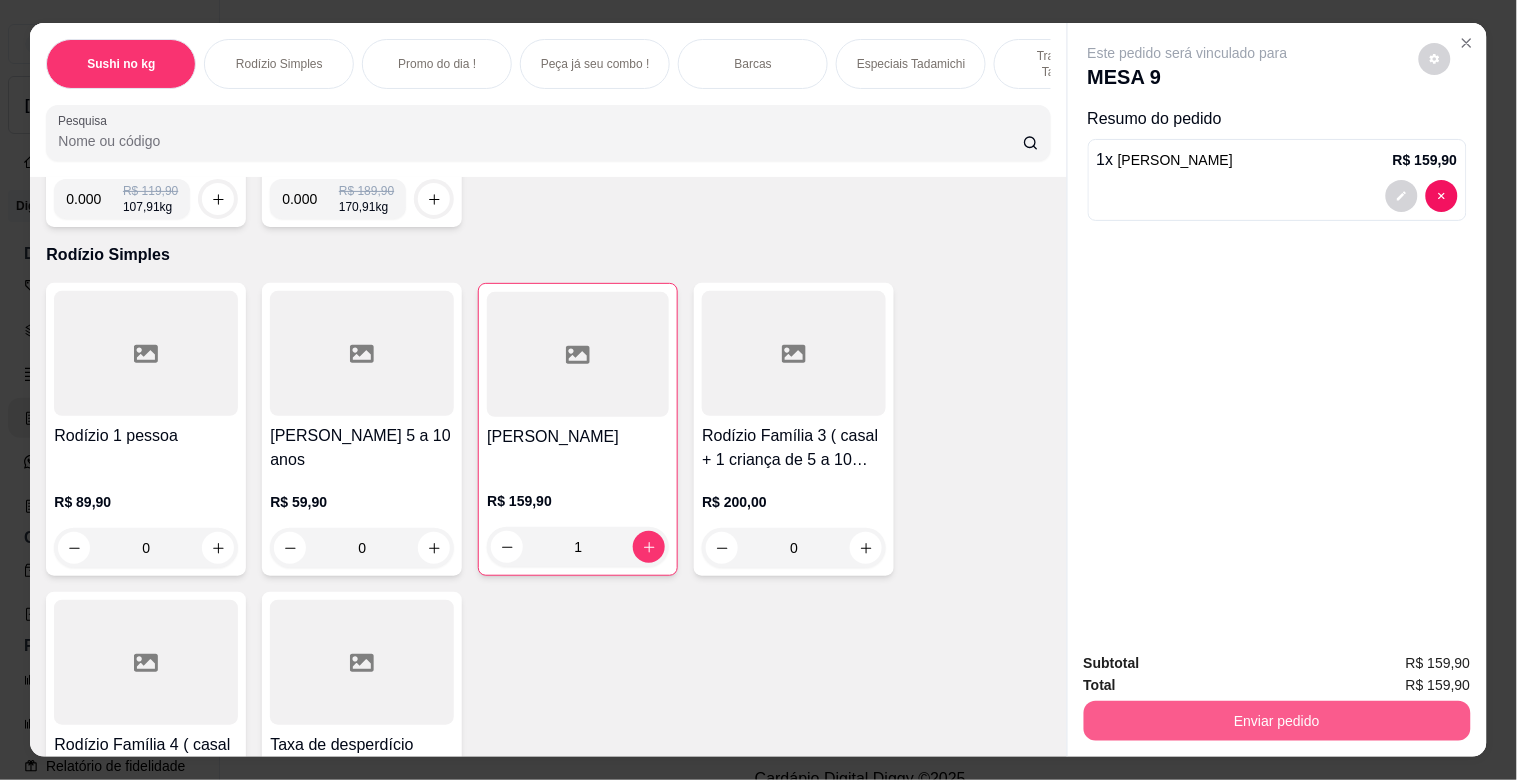 click on "Enviar pedido" at bounding box center (1277, 721) 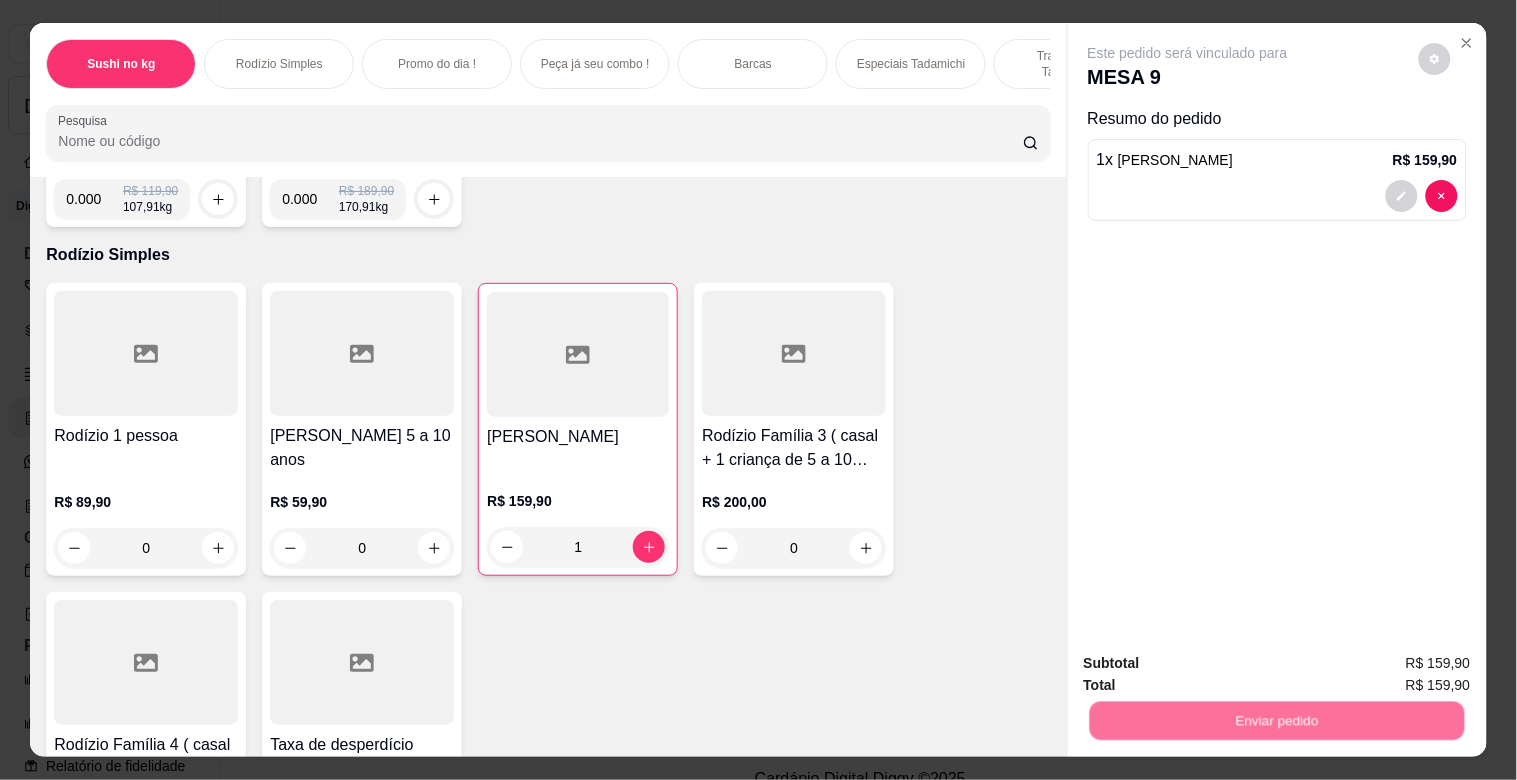 click on "Não registrar e enviar pedido" at bounding box center [1211, 662] 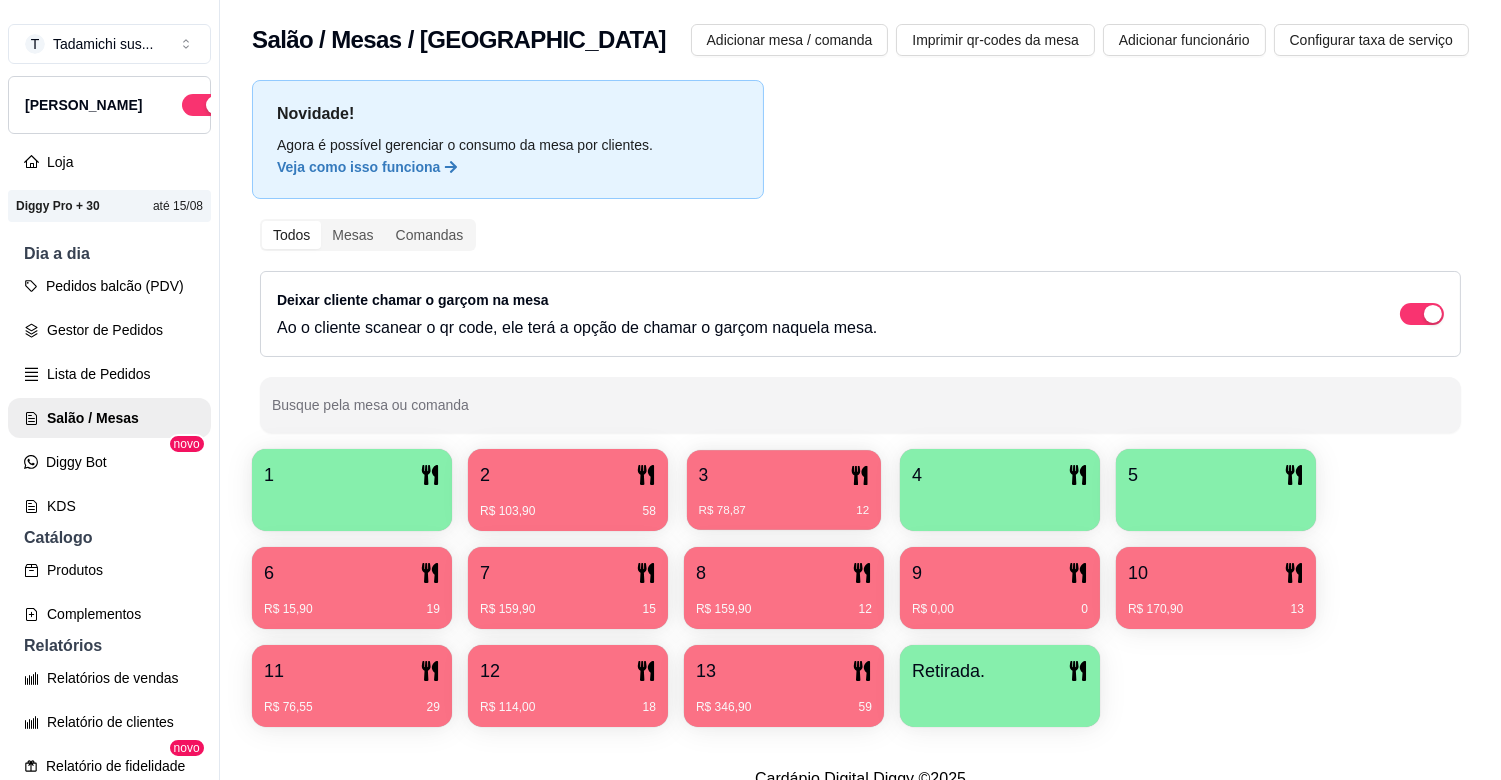 click on "R$ 78,87 12" at bounding box center [784, 503] 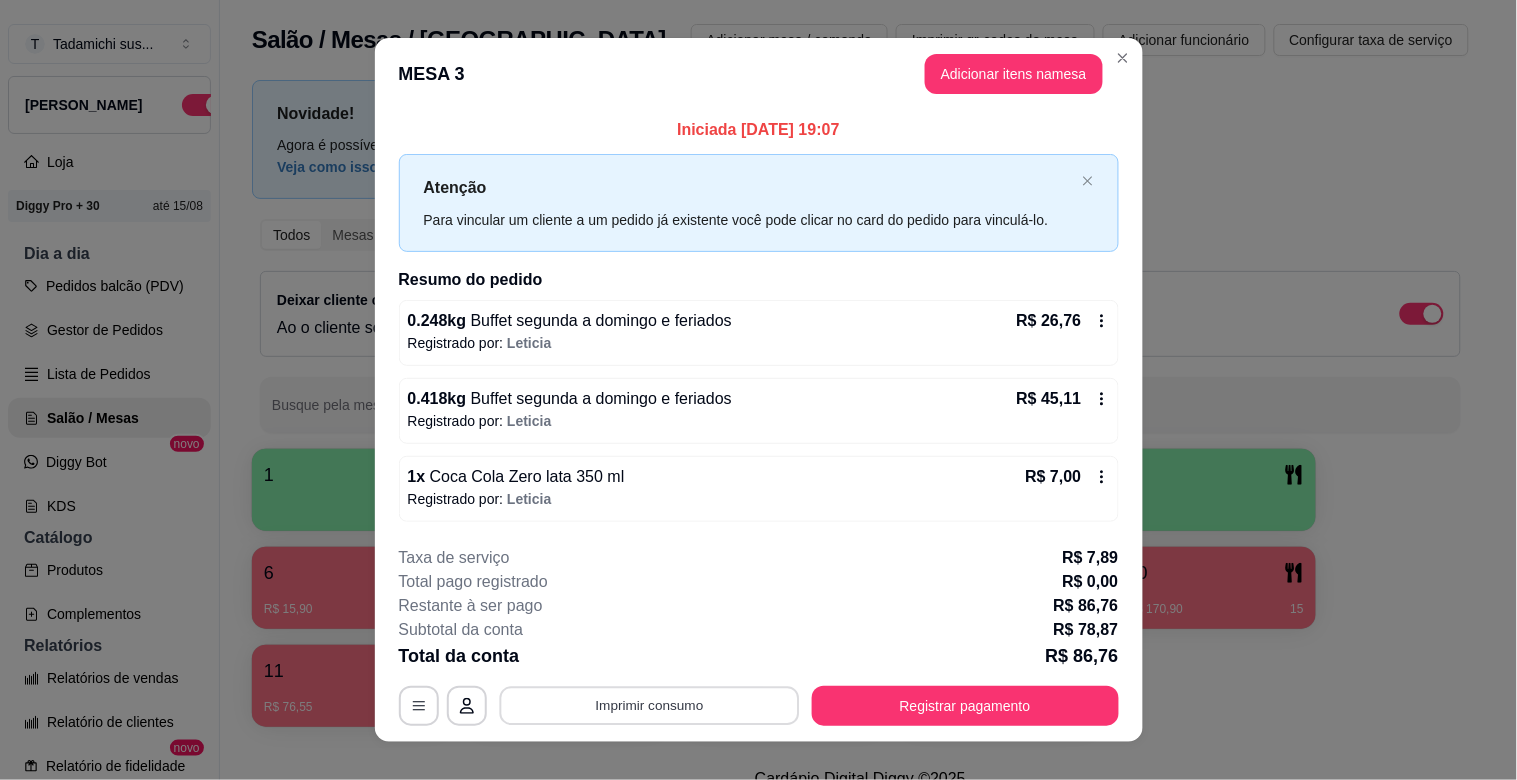 click on "Imprimir consumo" at bounding box center (649, 705) 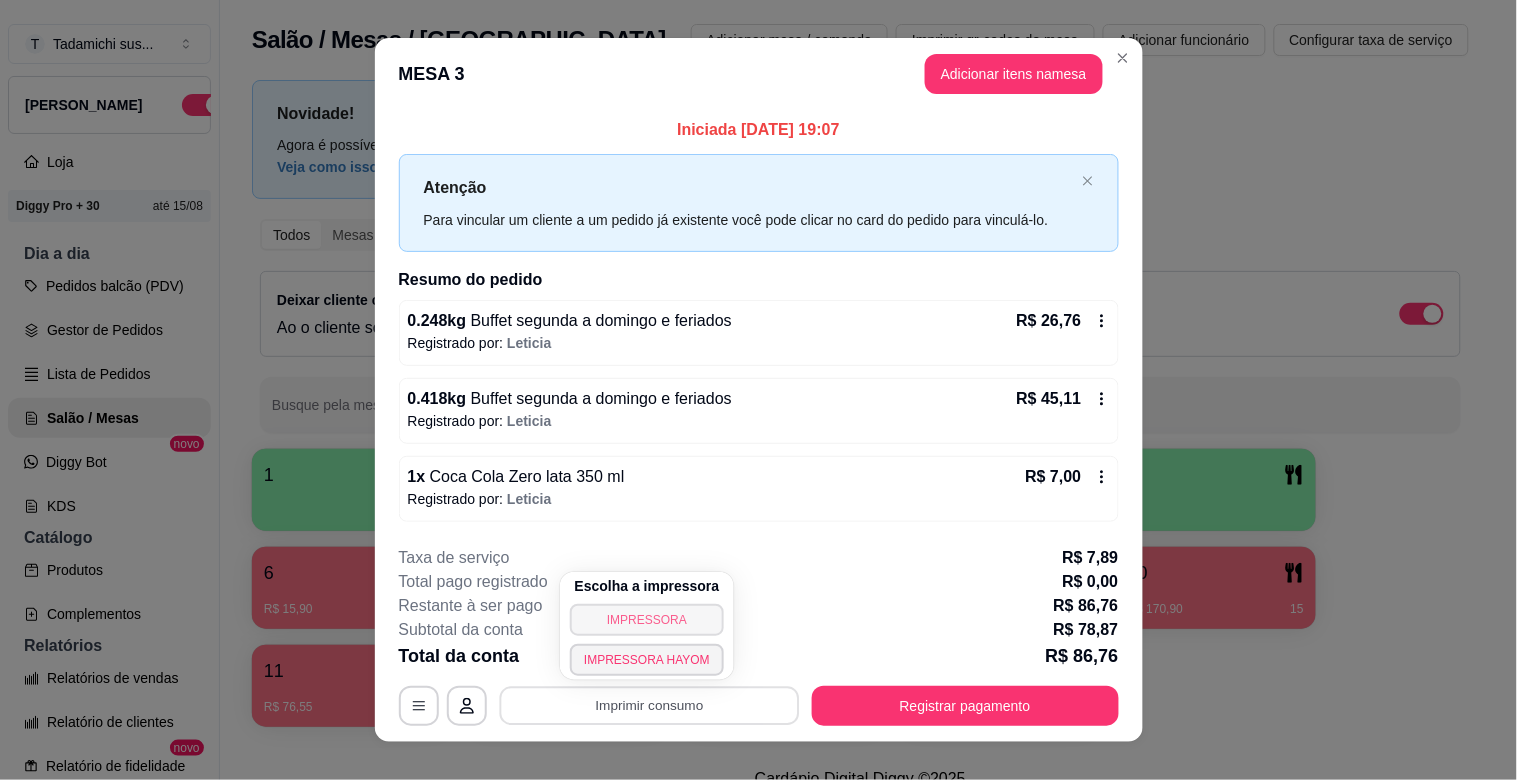 click on "IMPRESSORA" at bounding box center [647, 620] 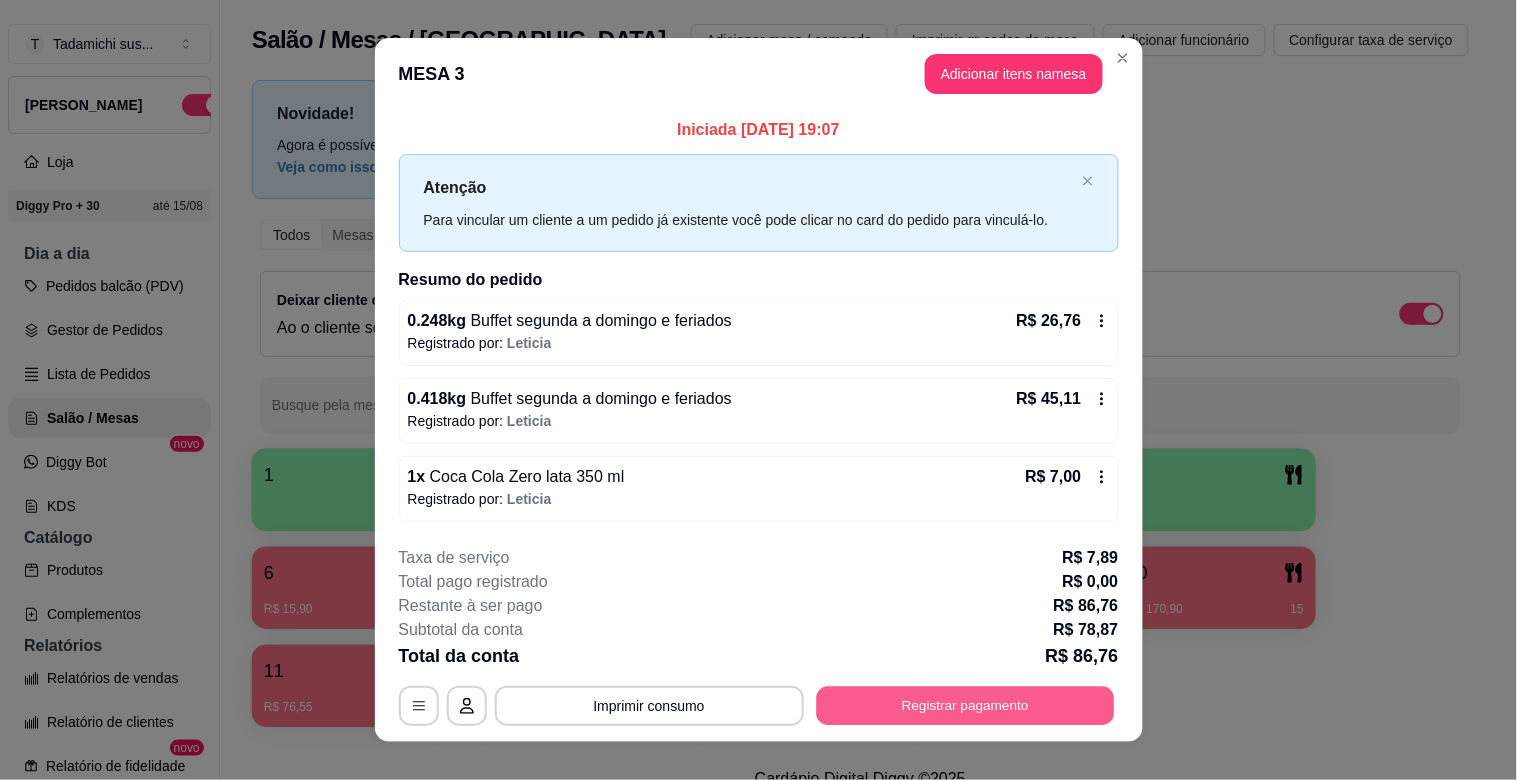 click on "Registrar pagamento" at bounding box center [965, 705] 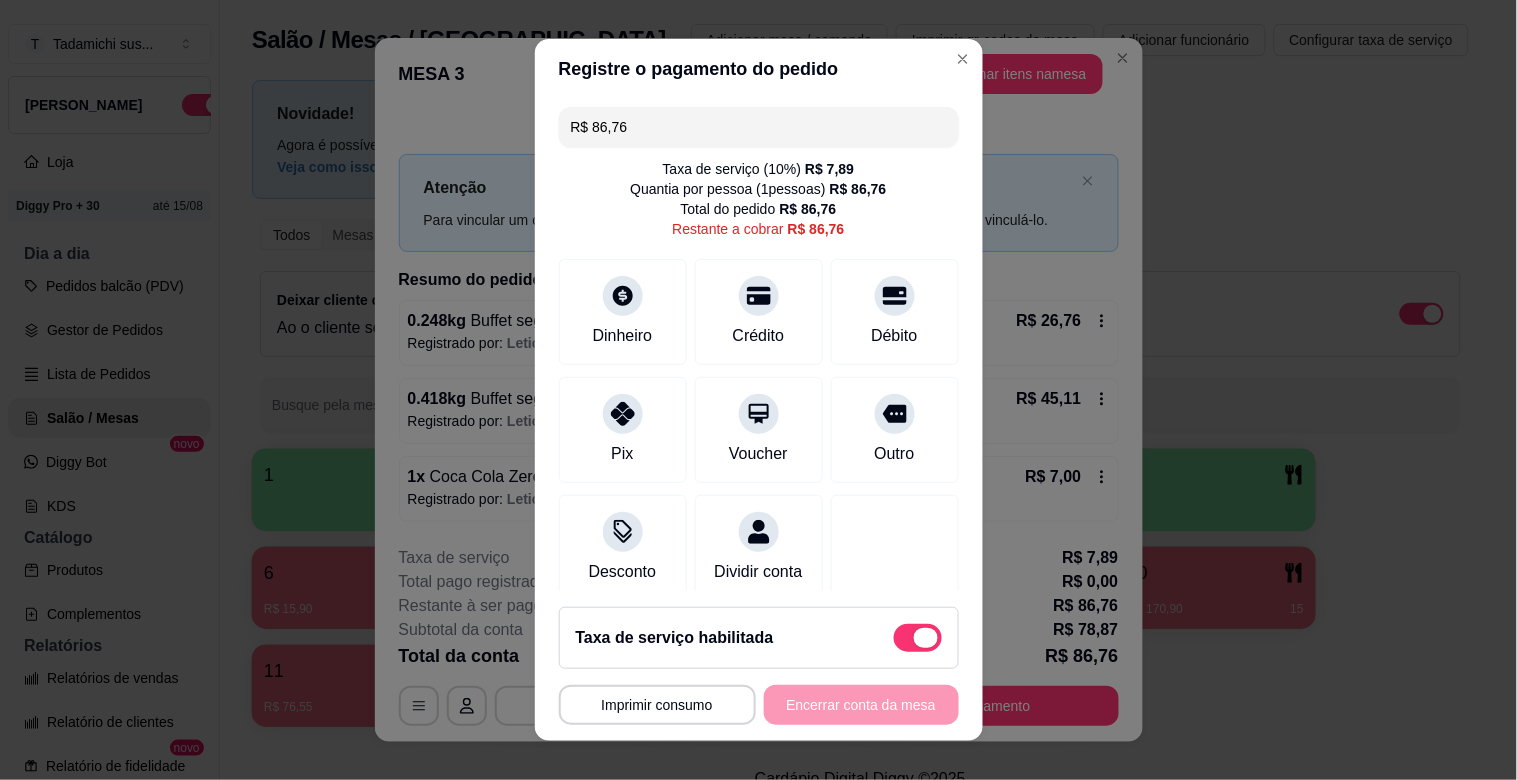 click at bounding box center (926, 638) 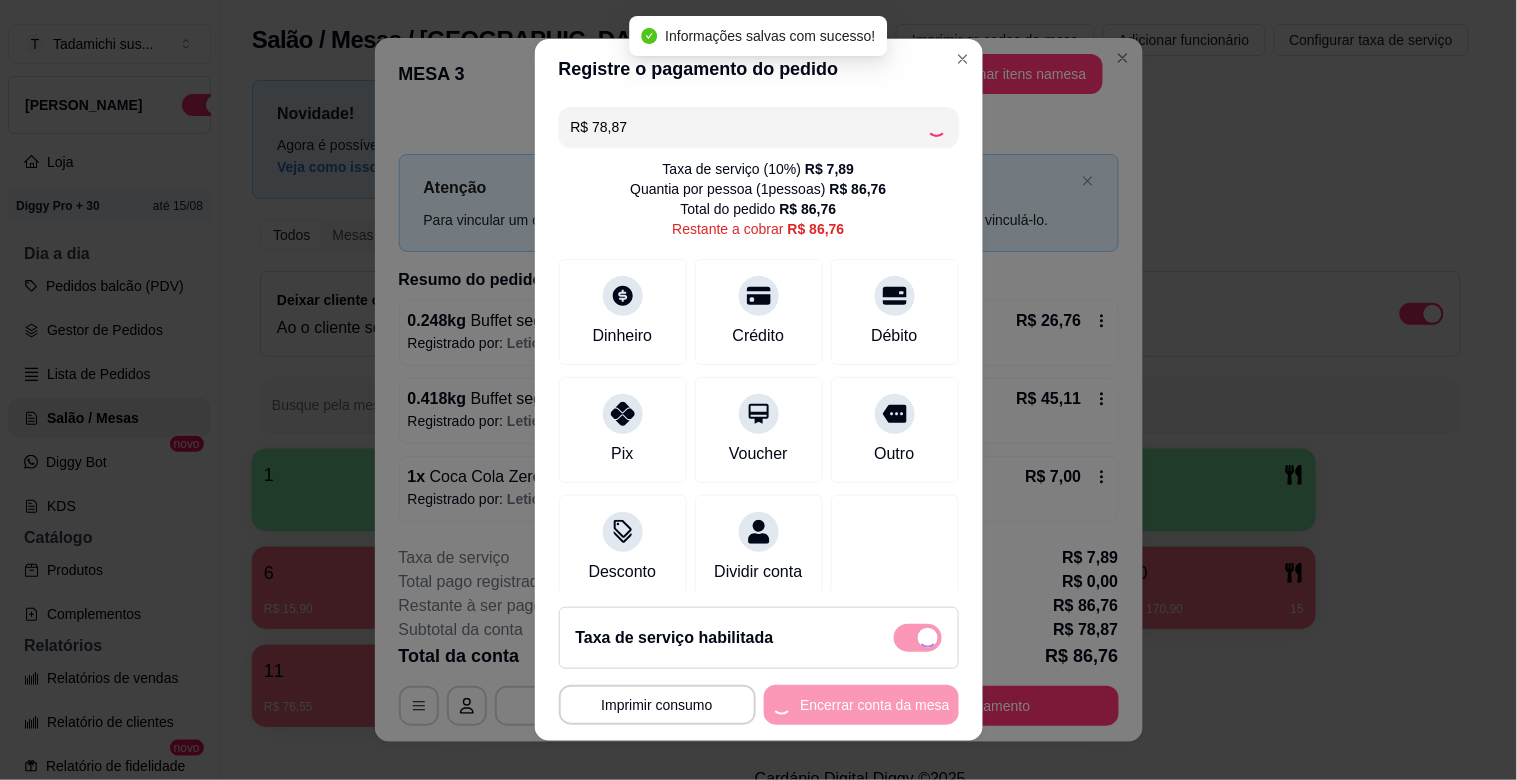 checkbox on "false" 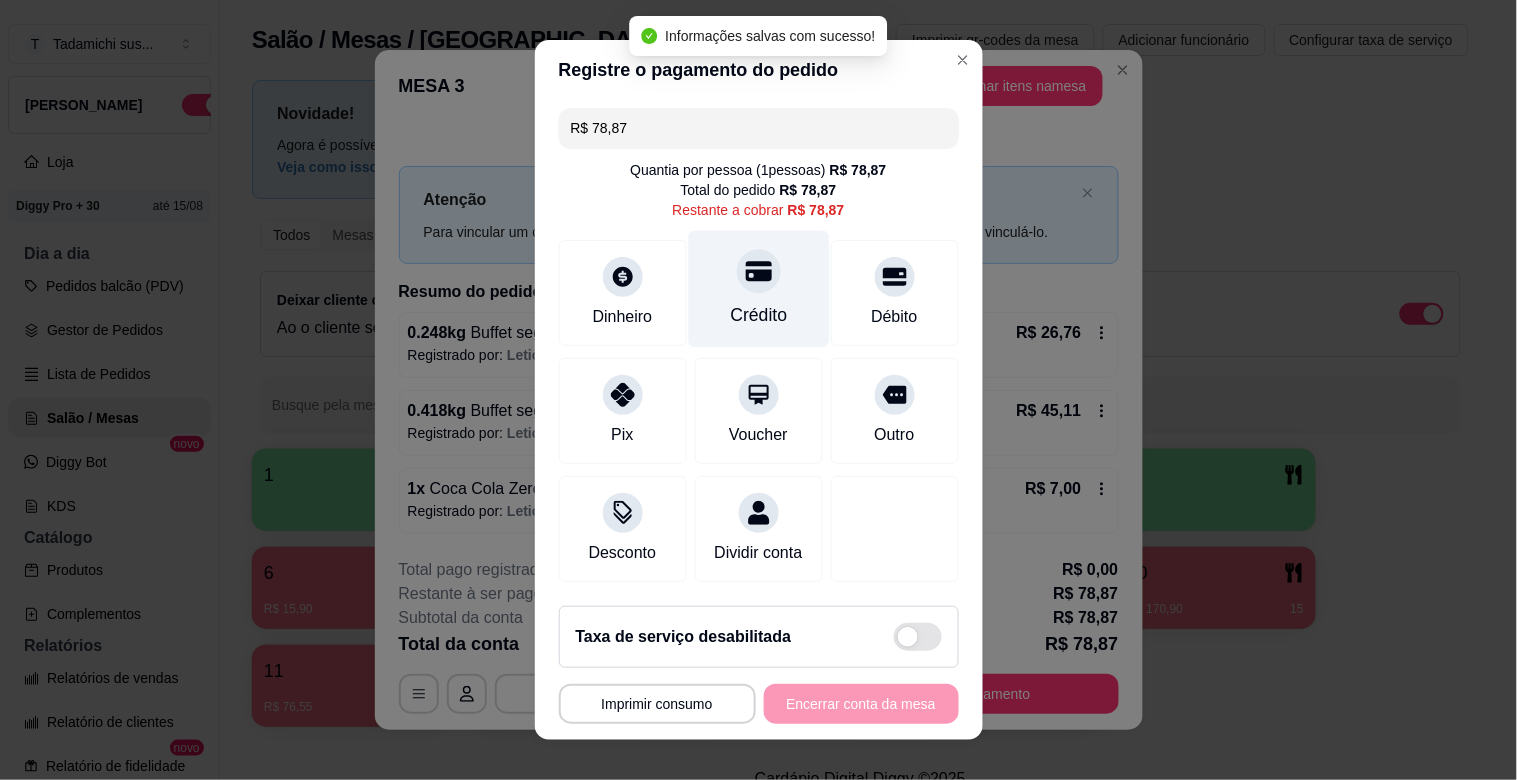 click 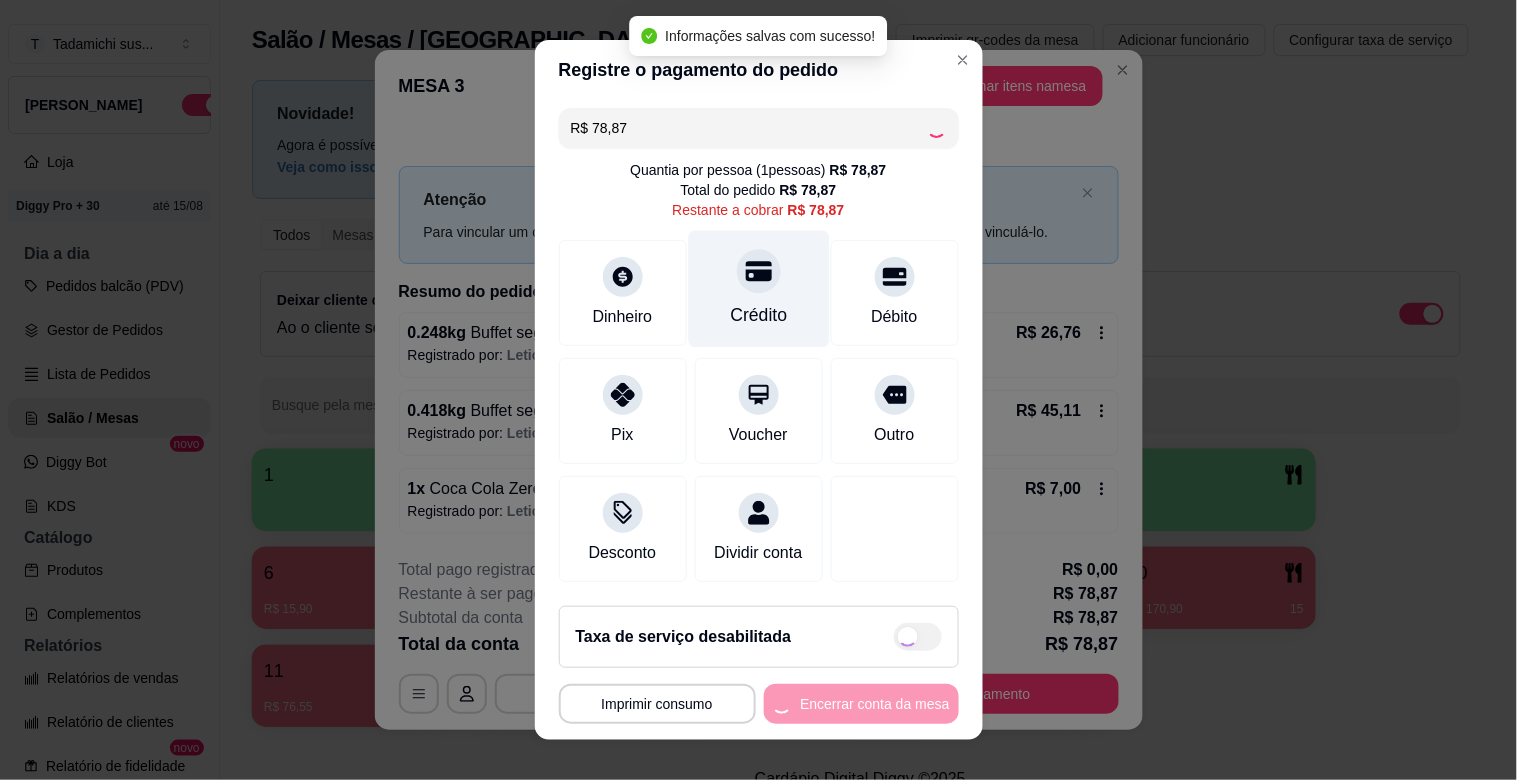 type on "R$ 0,00" 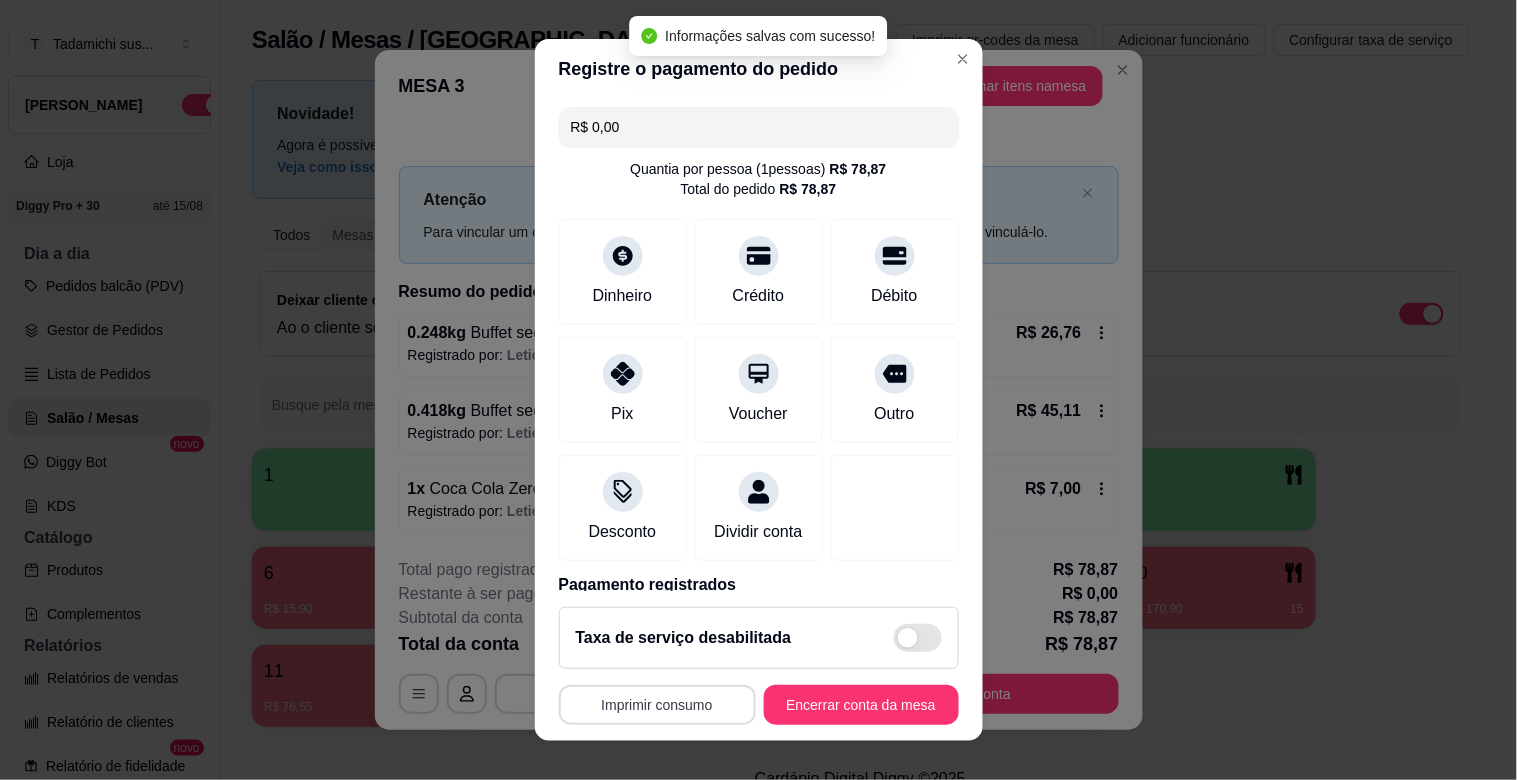 click on "Imprimir consumo" at bounding box center [657, 705] 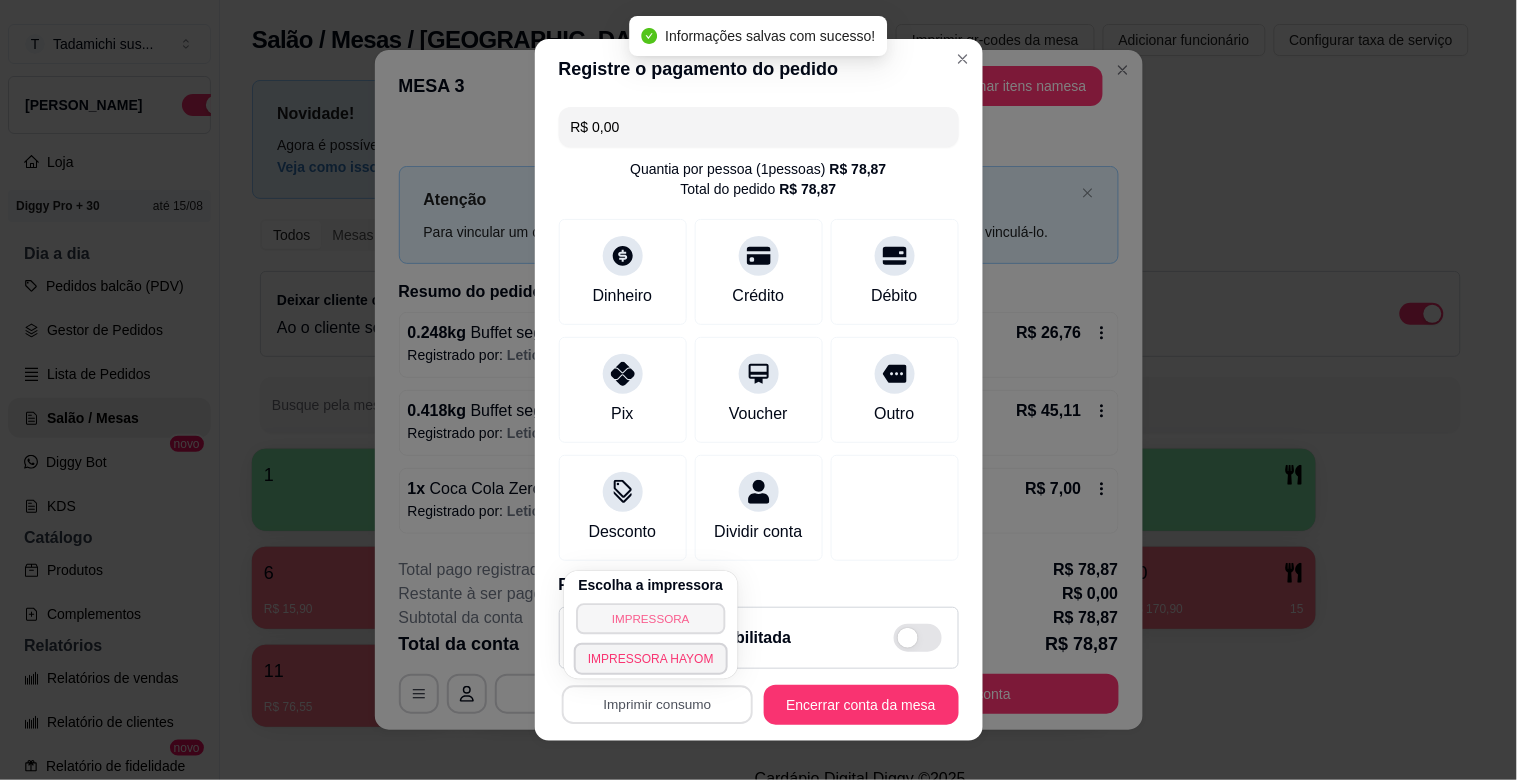 click on "IMPRESSORA" at bounding box center [650, 618] 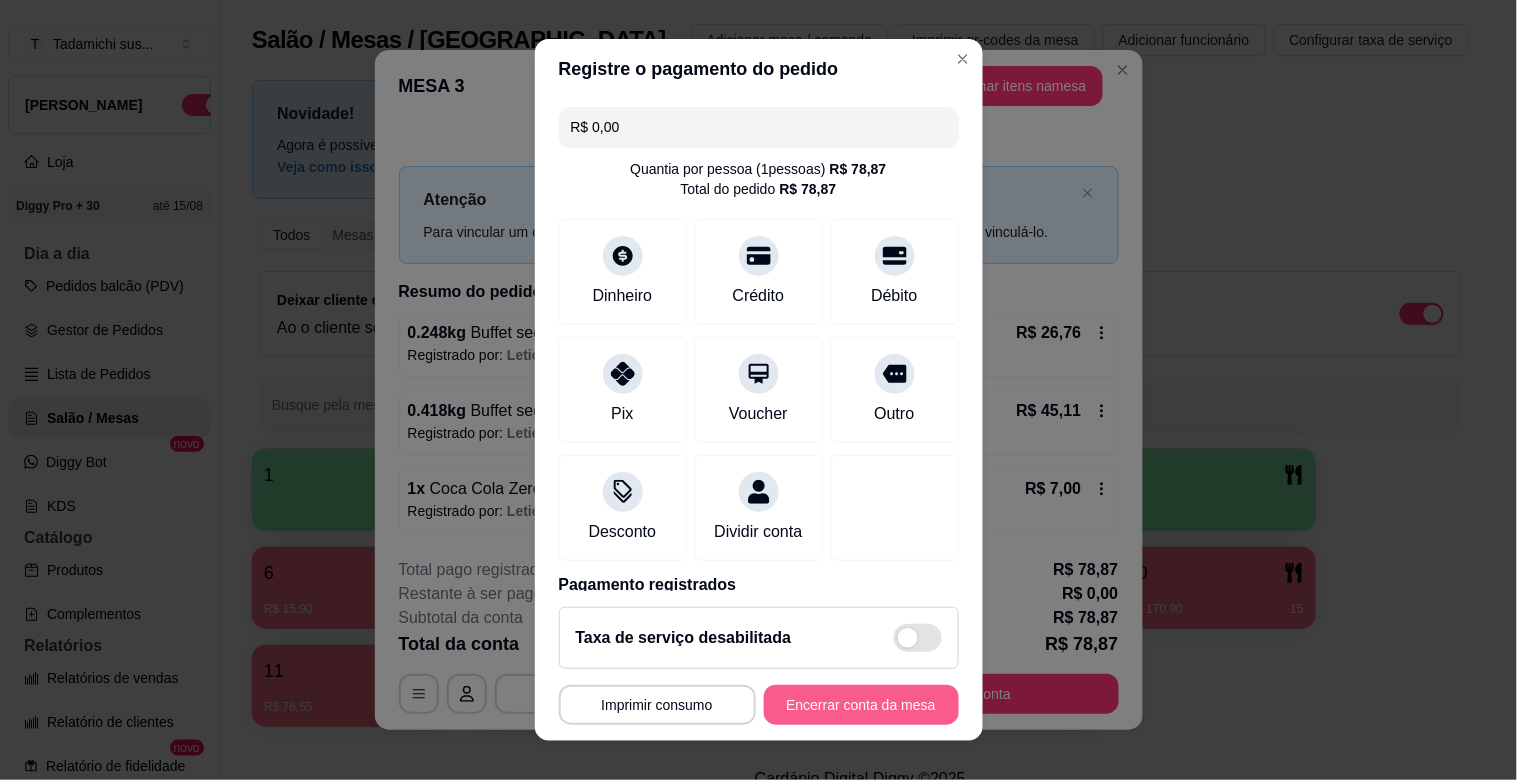 click on "Encerrar conta da mesa" at bounding box center (861, 705) 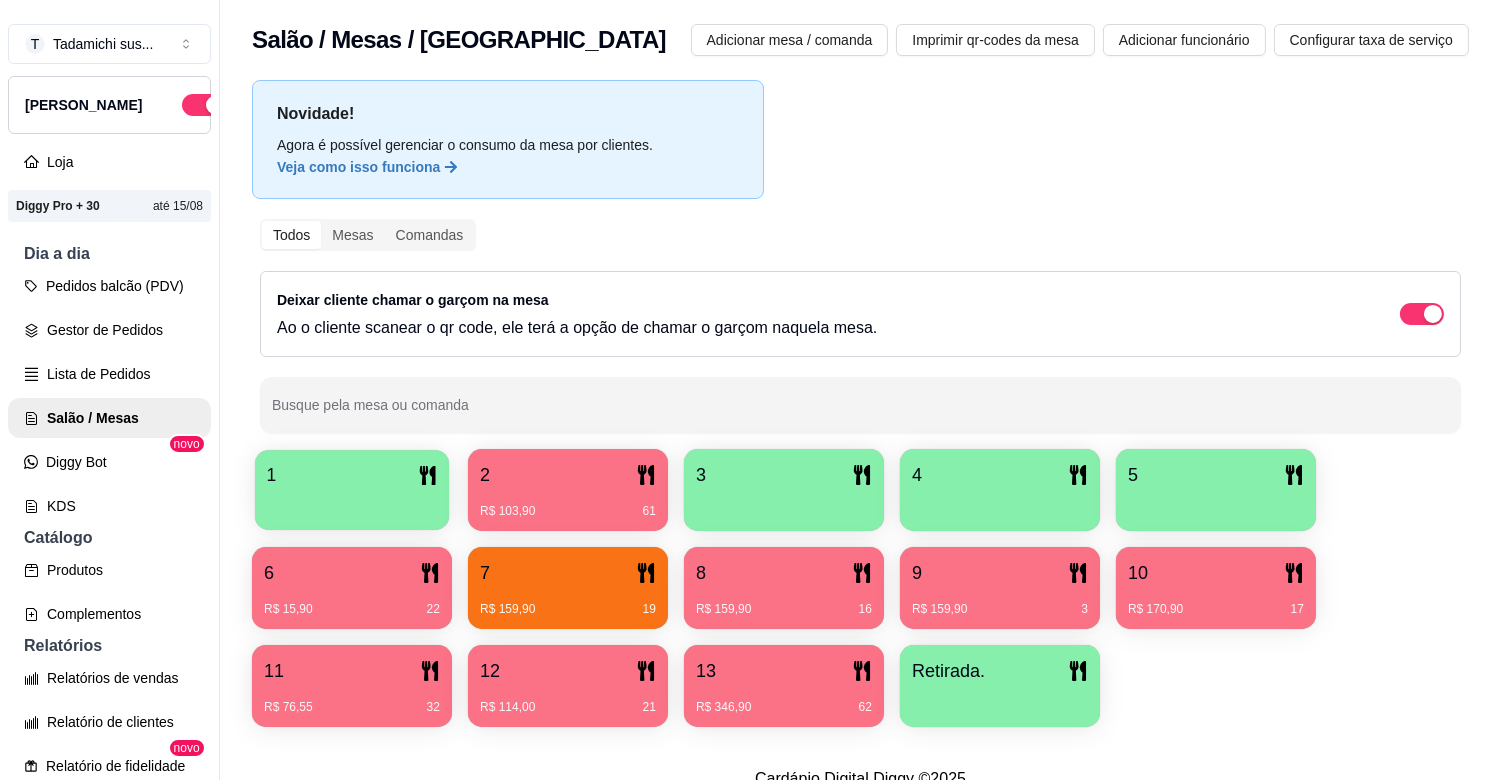 click at bounding box center (352, 503) 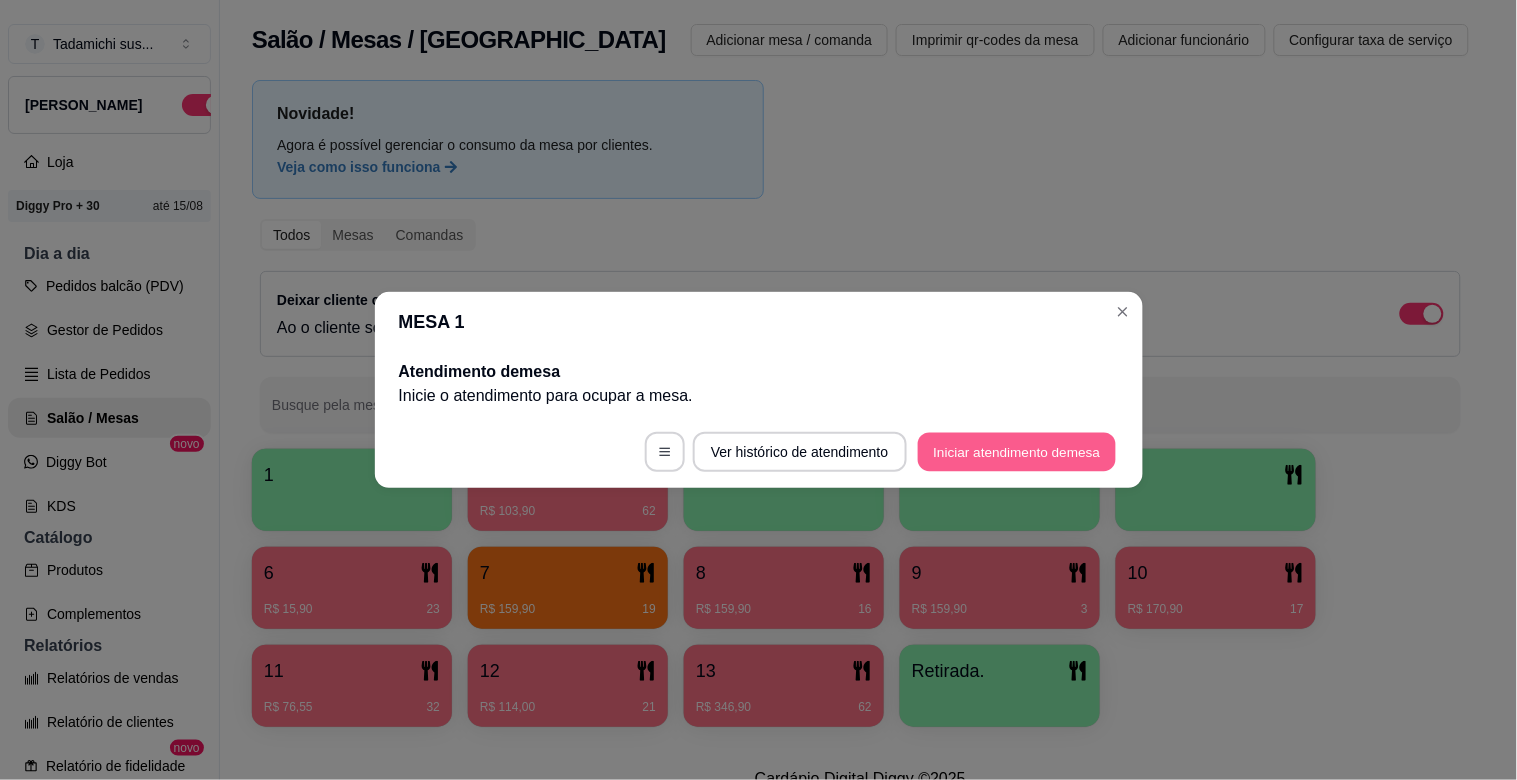 click on "Iniciar atendimento de  mesa" at bounding box center [1017, 452] 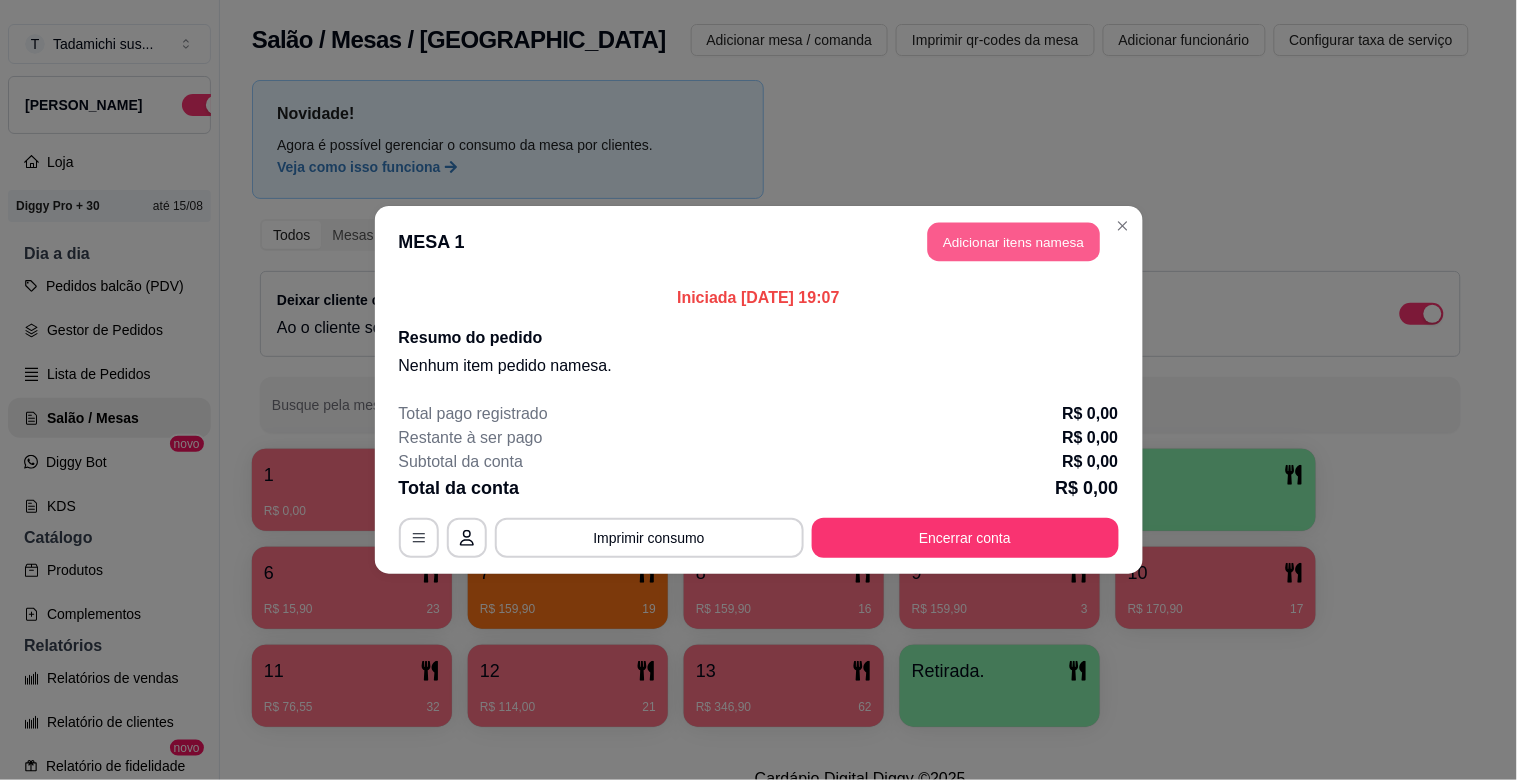 click on "Adicionar itens na  mesa" at bounding box center (1014, 242) 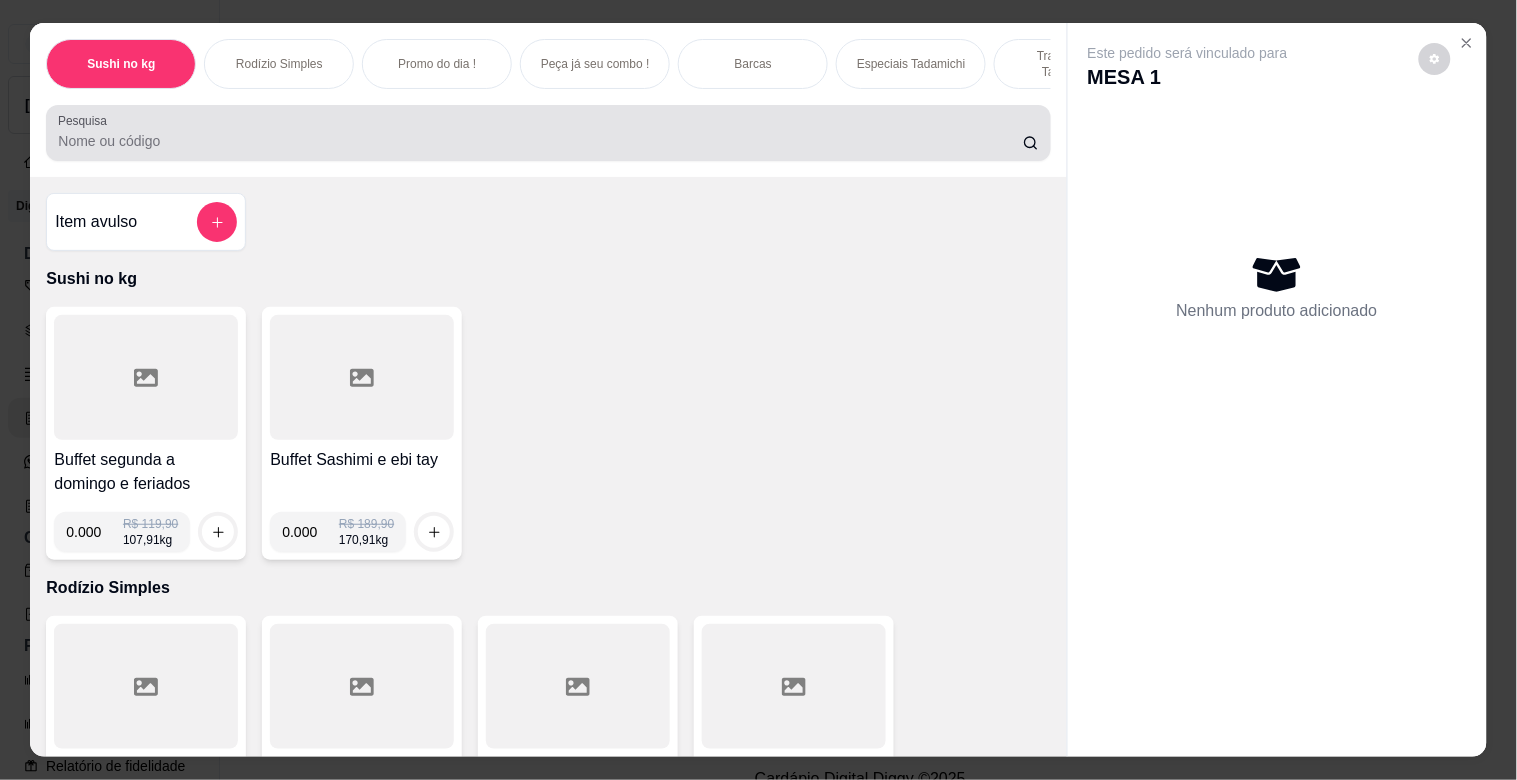 click at bounding box center [548, 133] 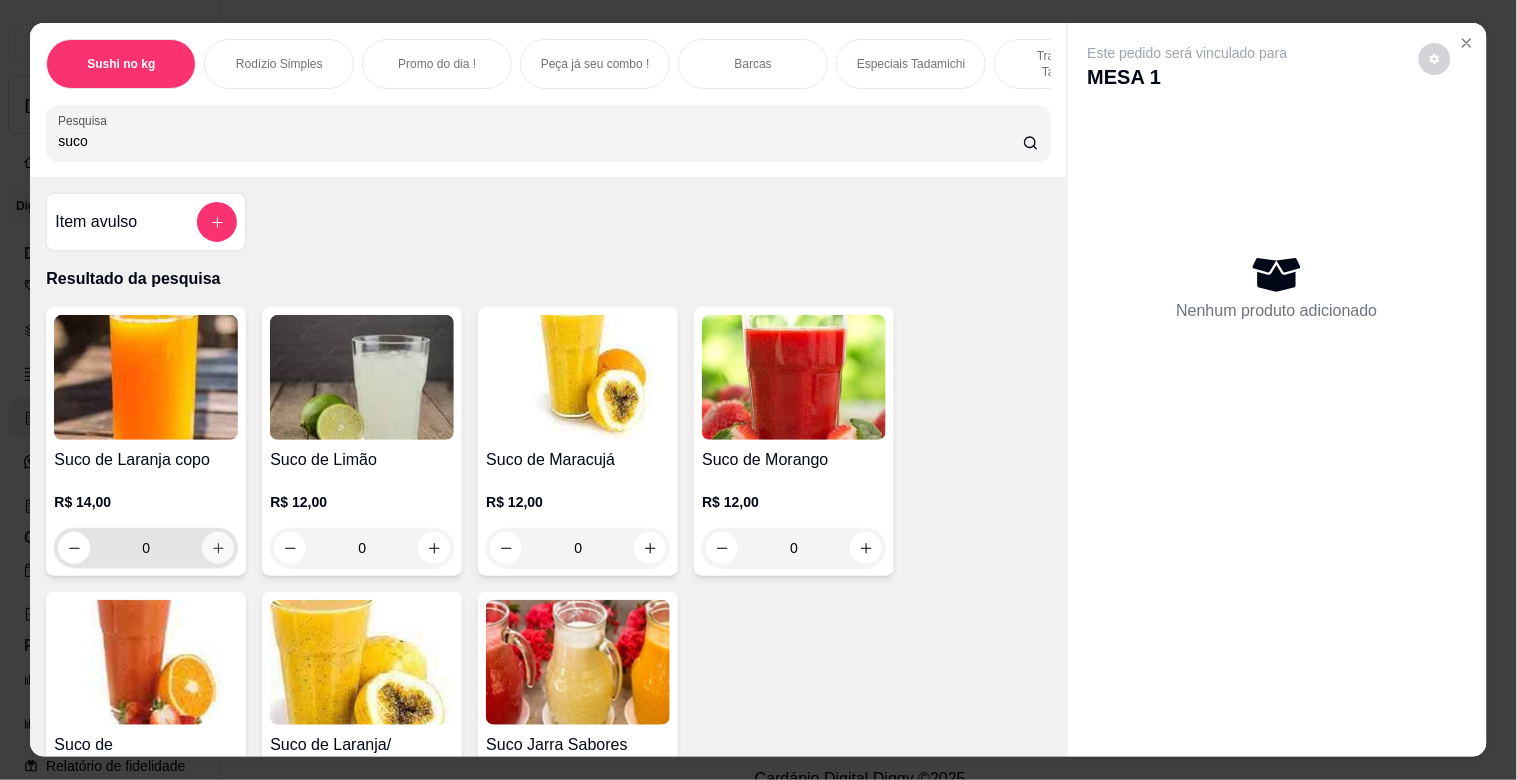 type on "suco" 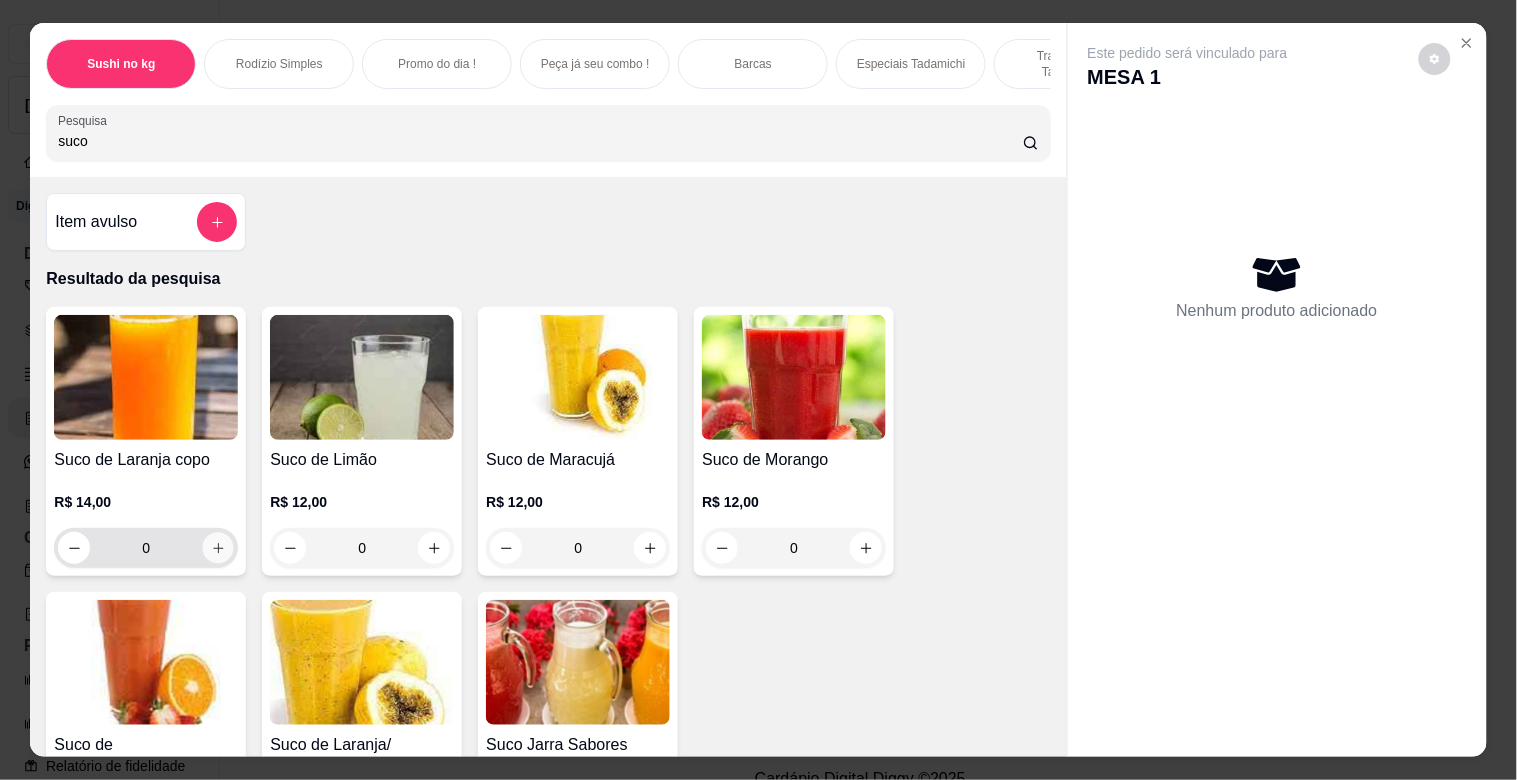 click 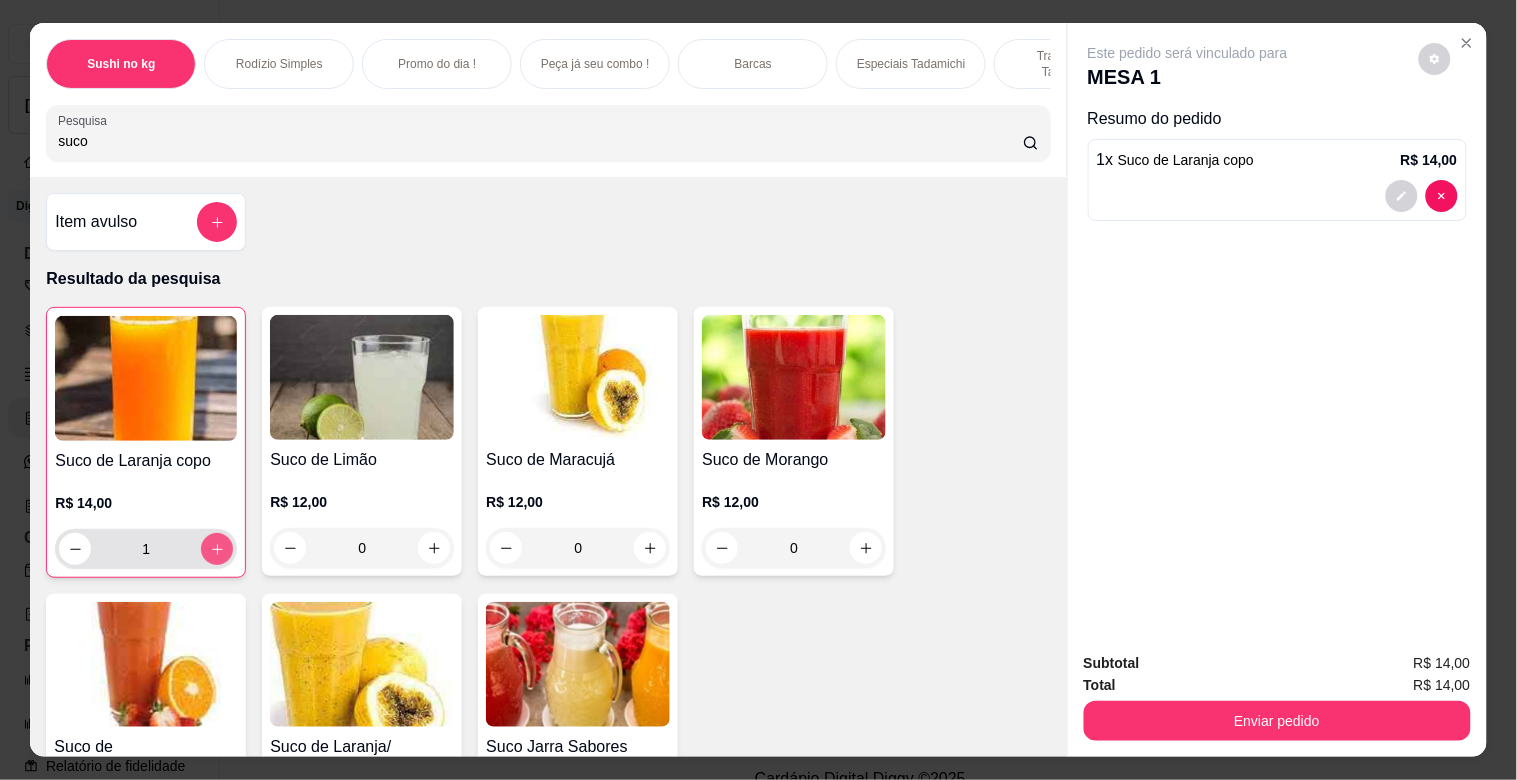 type on "1" 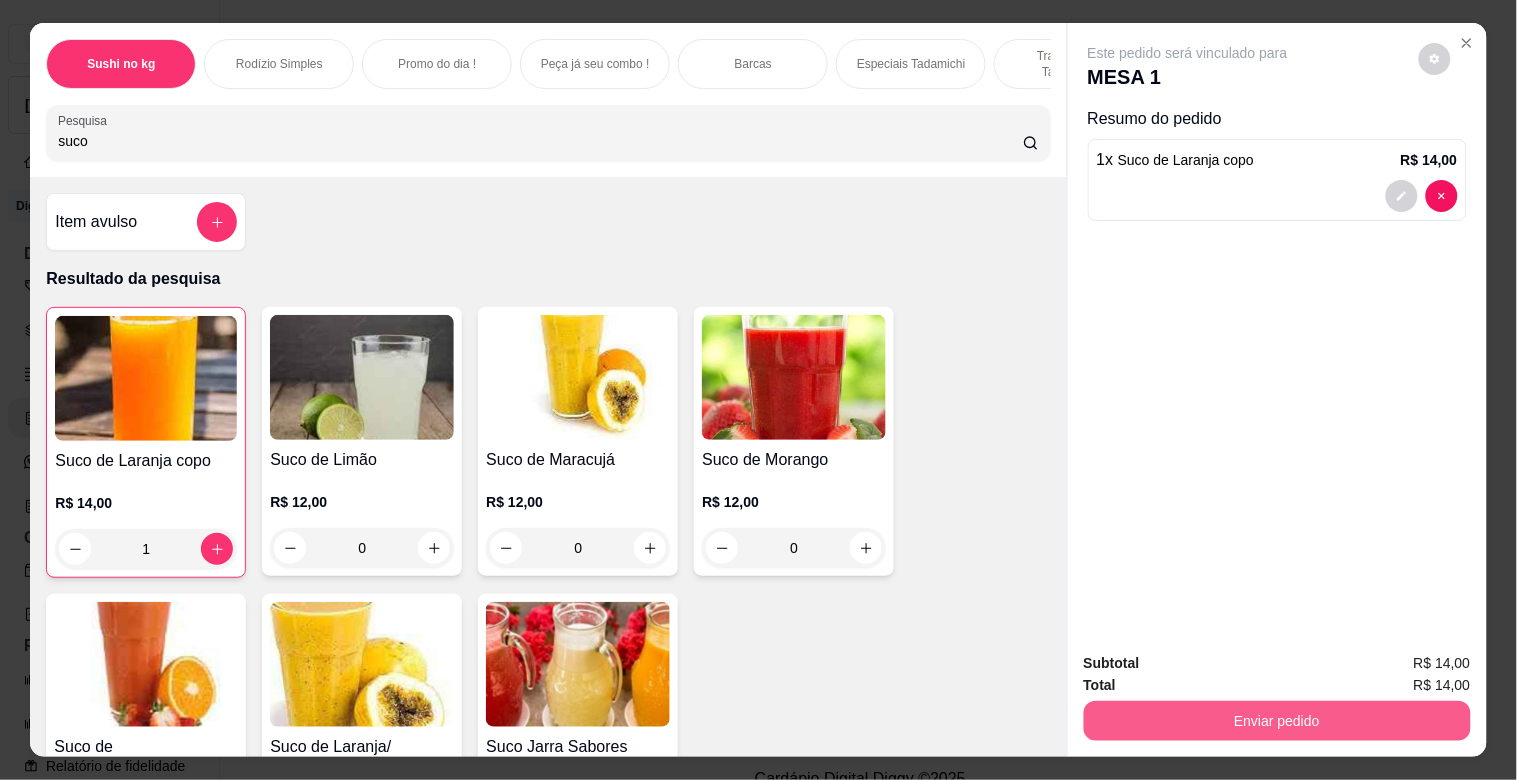 click on "Enviar pedido" at bounding box center [1277, 721] 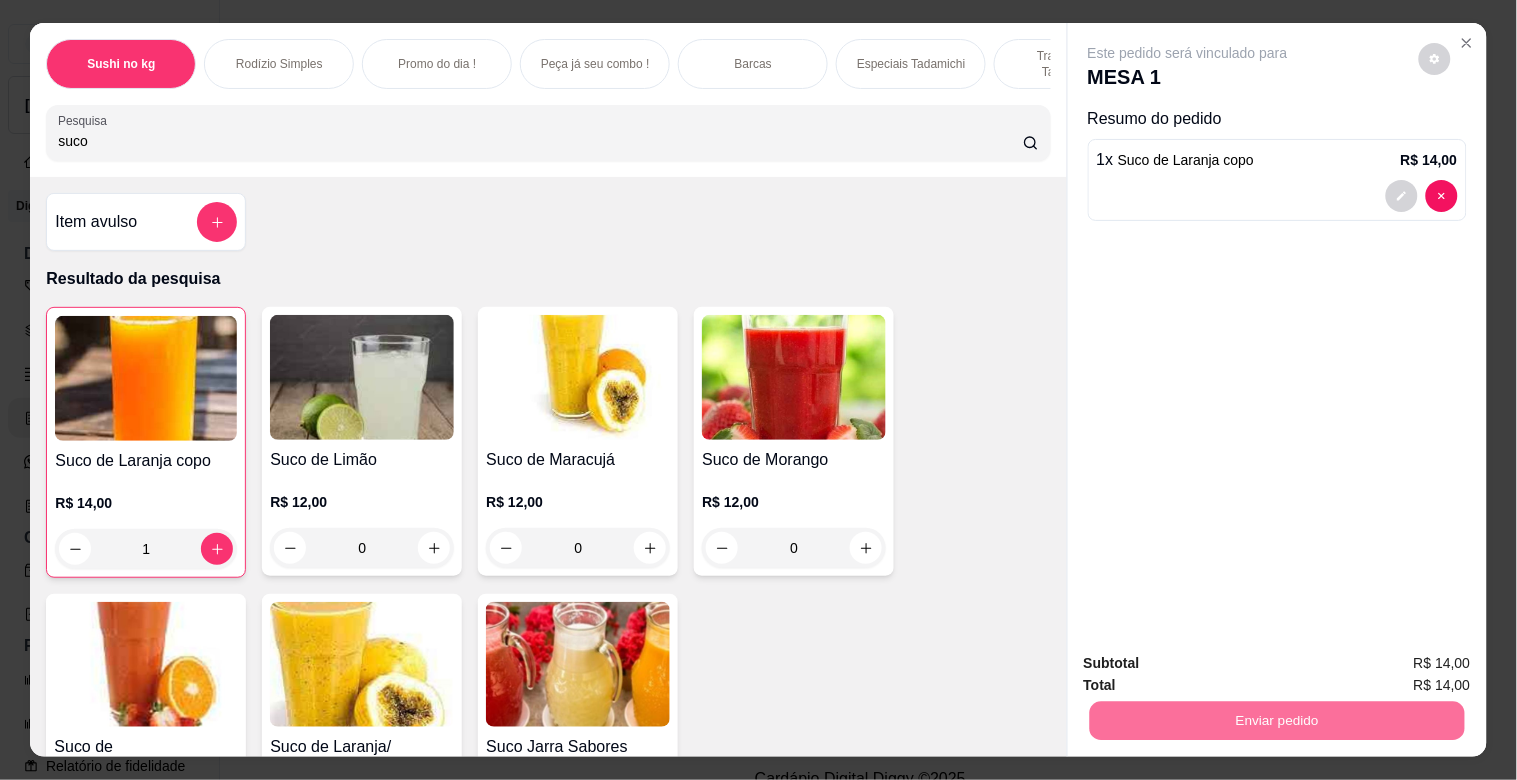 click on "Não registrar e enviar pedido" at bounding box center [1211, 663] 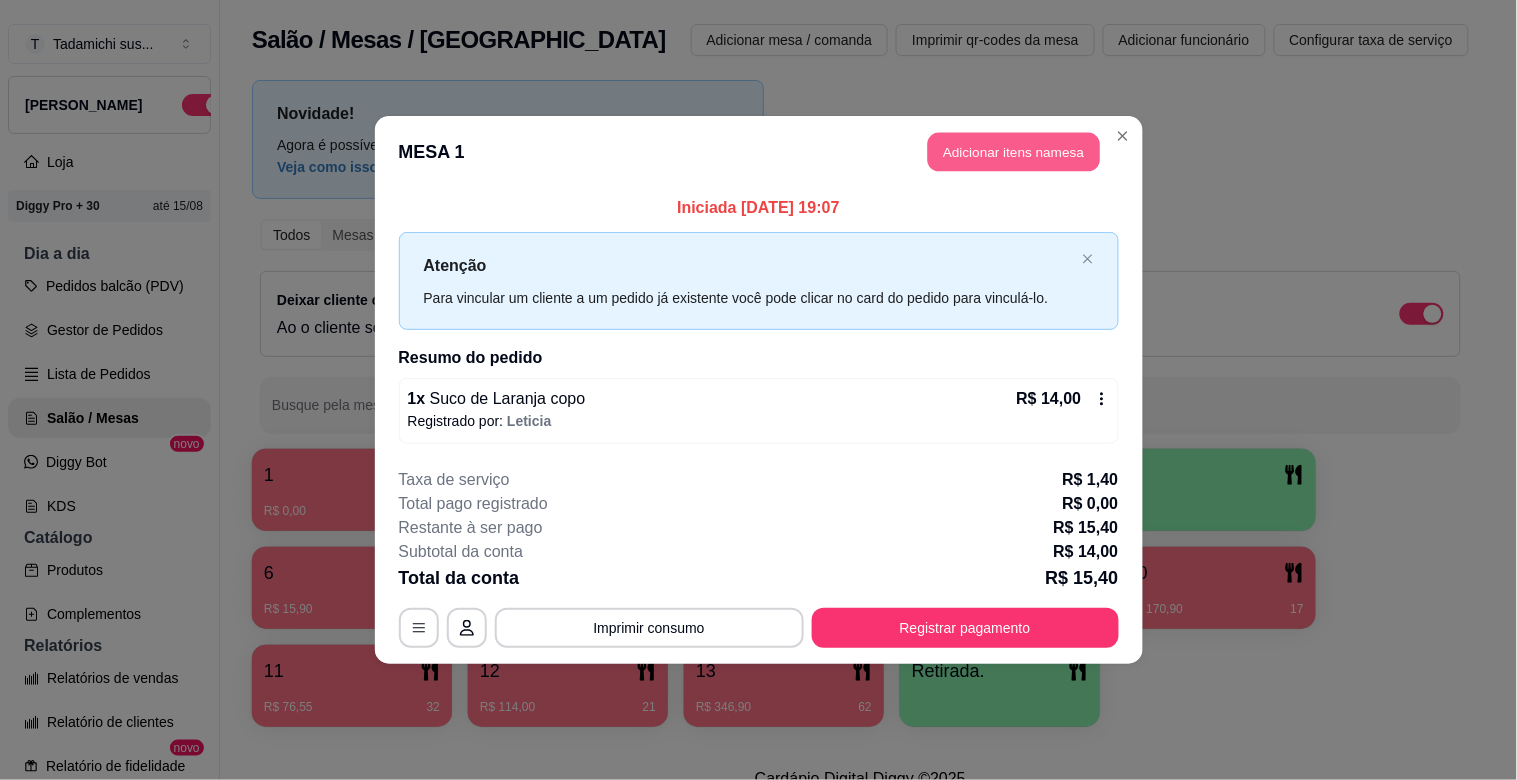 click on "Adicionar itens na  mesa" at bounding box center [1014, 152] 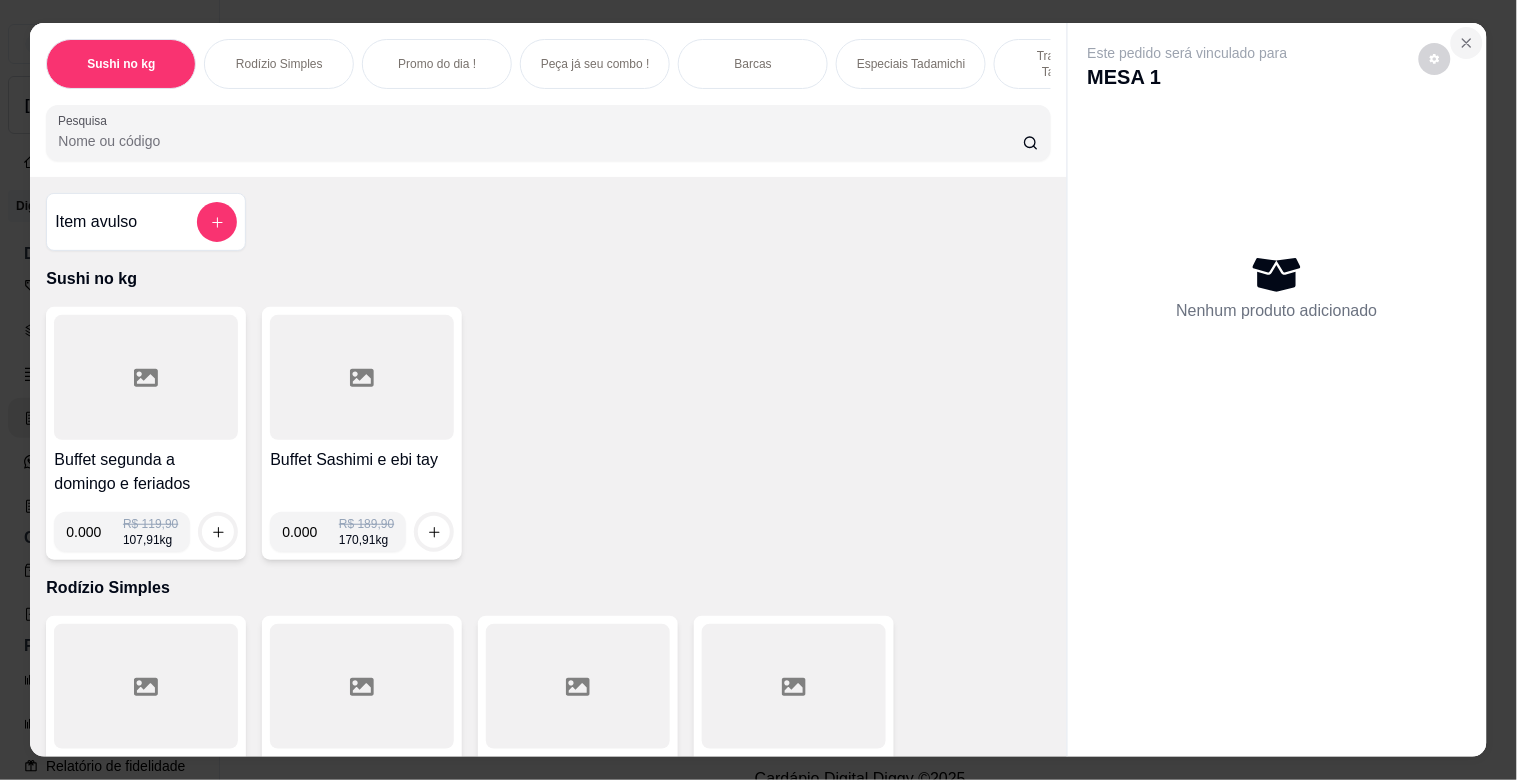 click 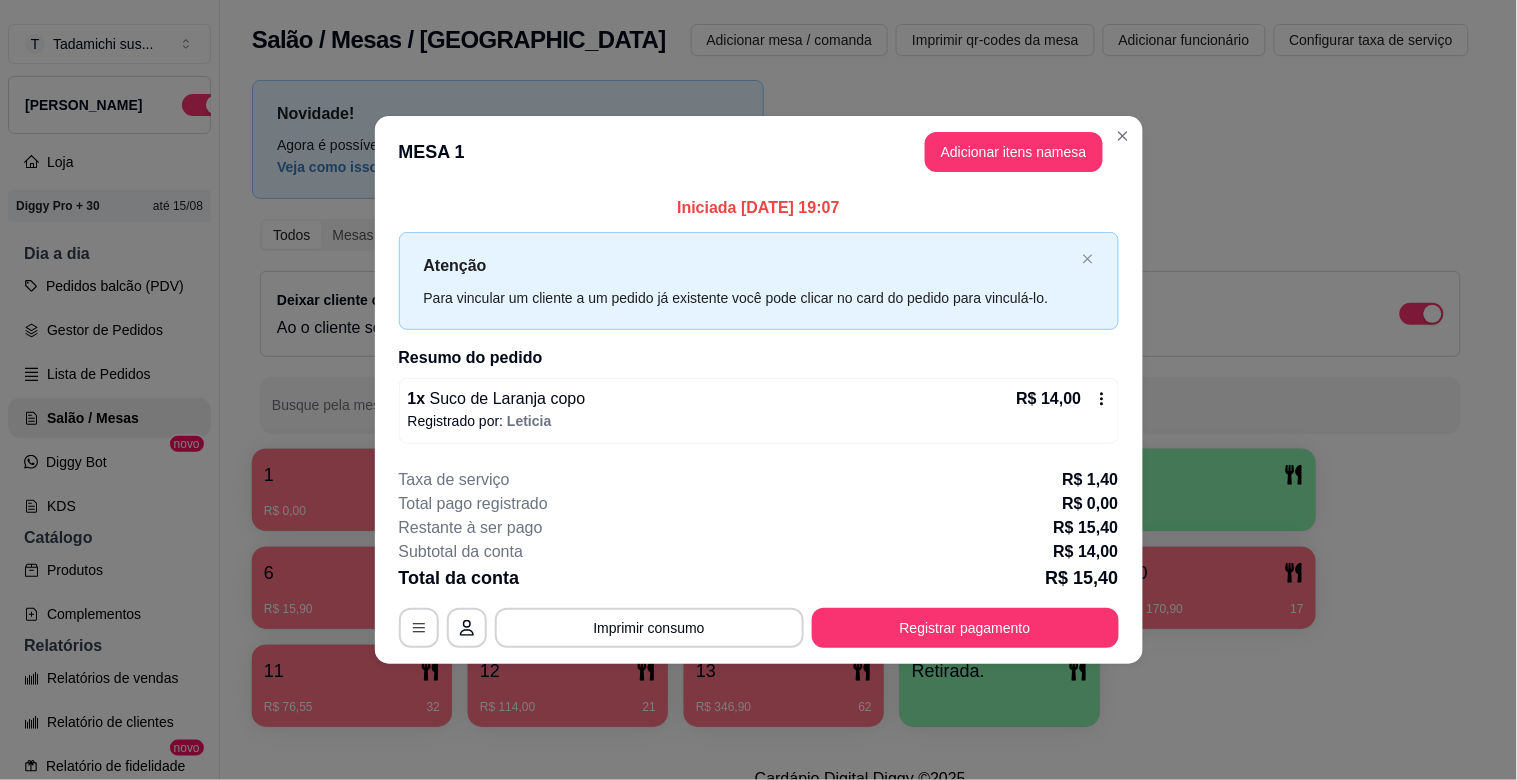 click on "1 x   Suco de Laranja copo R$ 14,00 Registrado por:   Leticia" at bounding box center [759, 411] 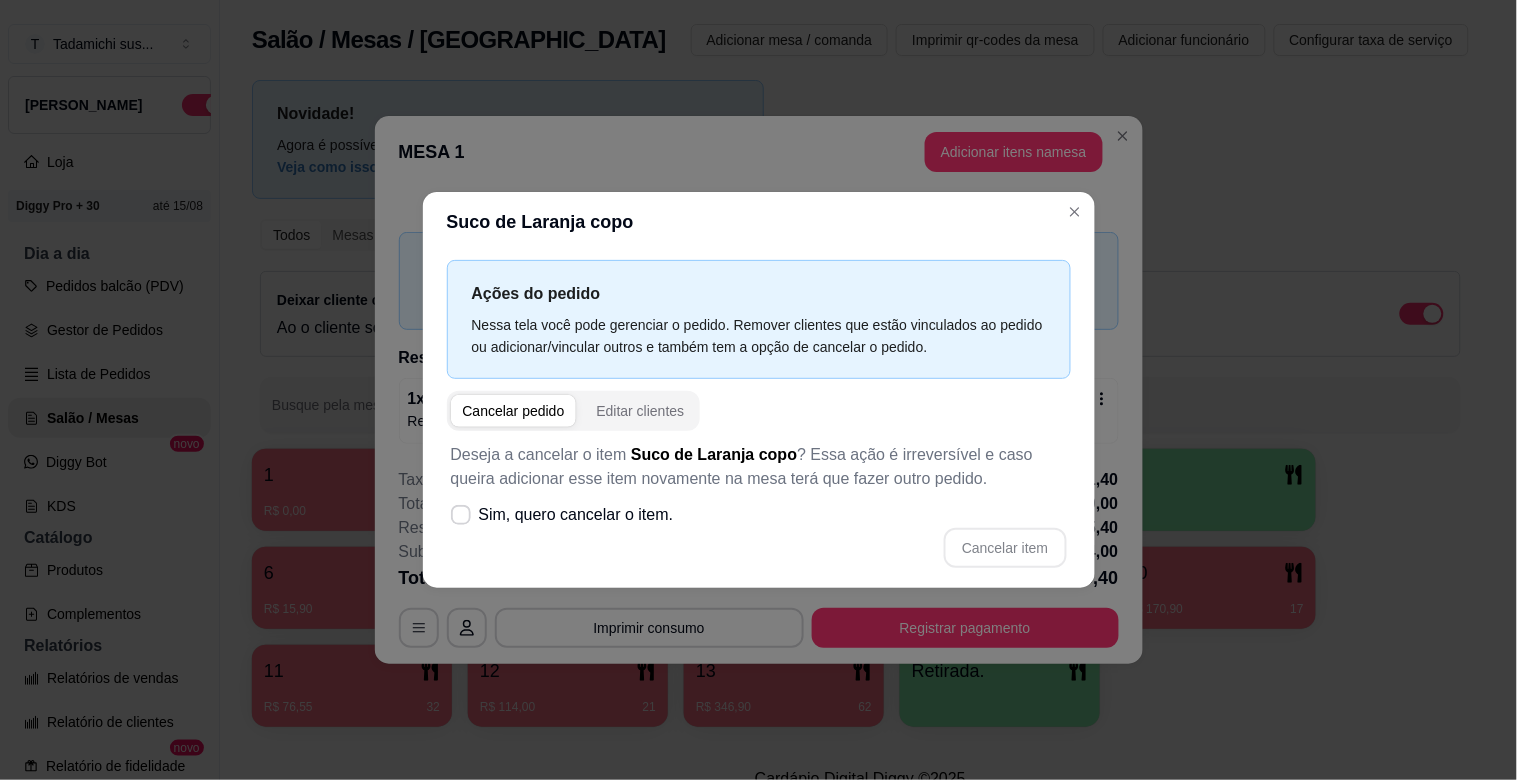 drag, startPoint x: 605, startPoint y: 523, endPoint x: 601, endPoint y: 536, distance: 13.601471 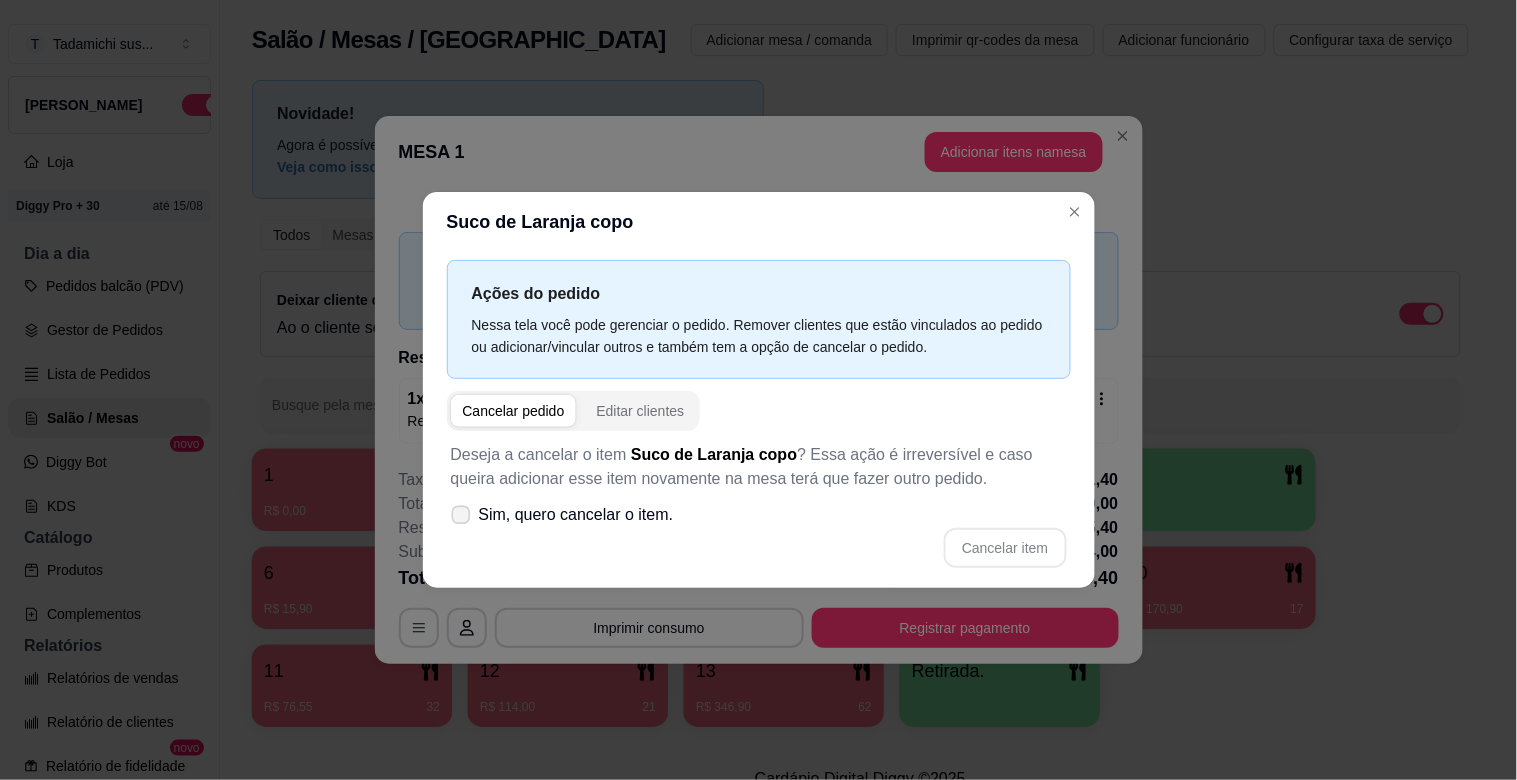 click on "Sim, quero cancelar o item." at bounding box center (576, 515) 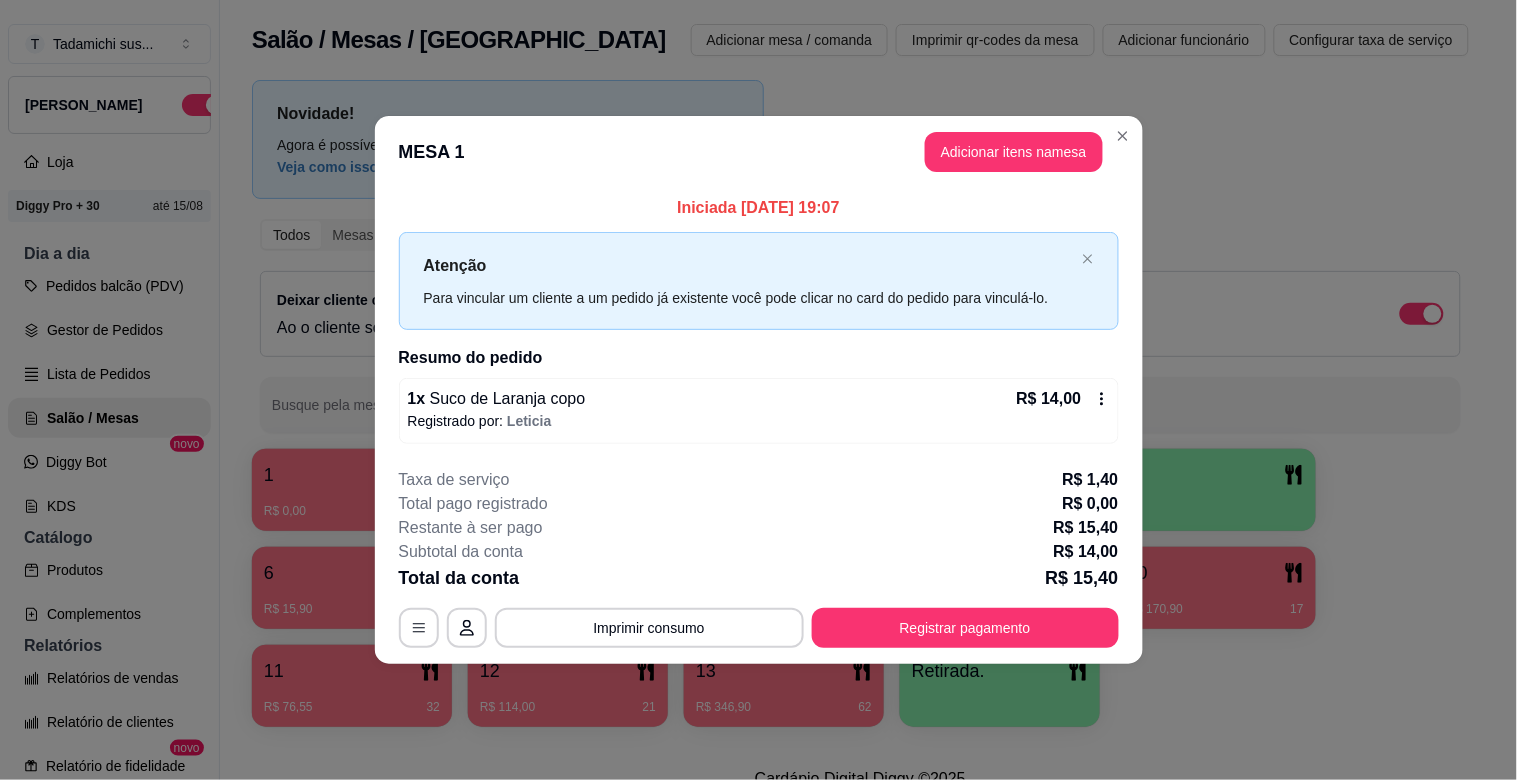 click on "R$ 14,00" at bounding box center [1049, 399] 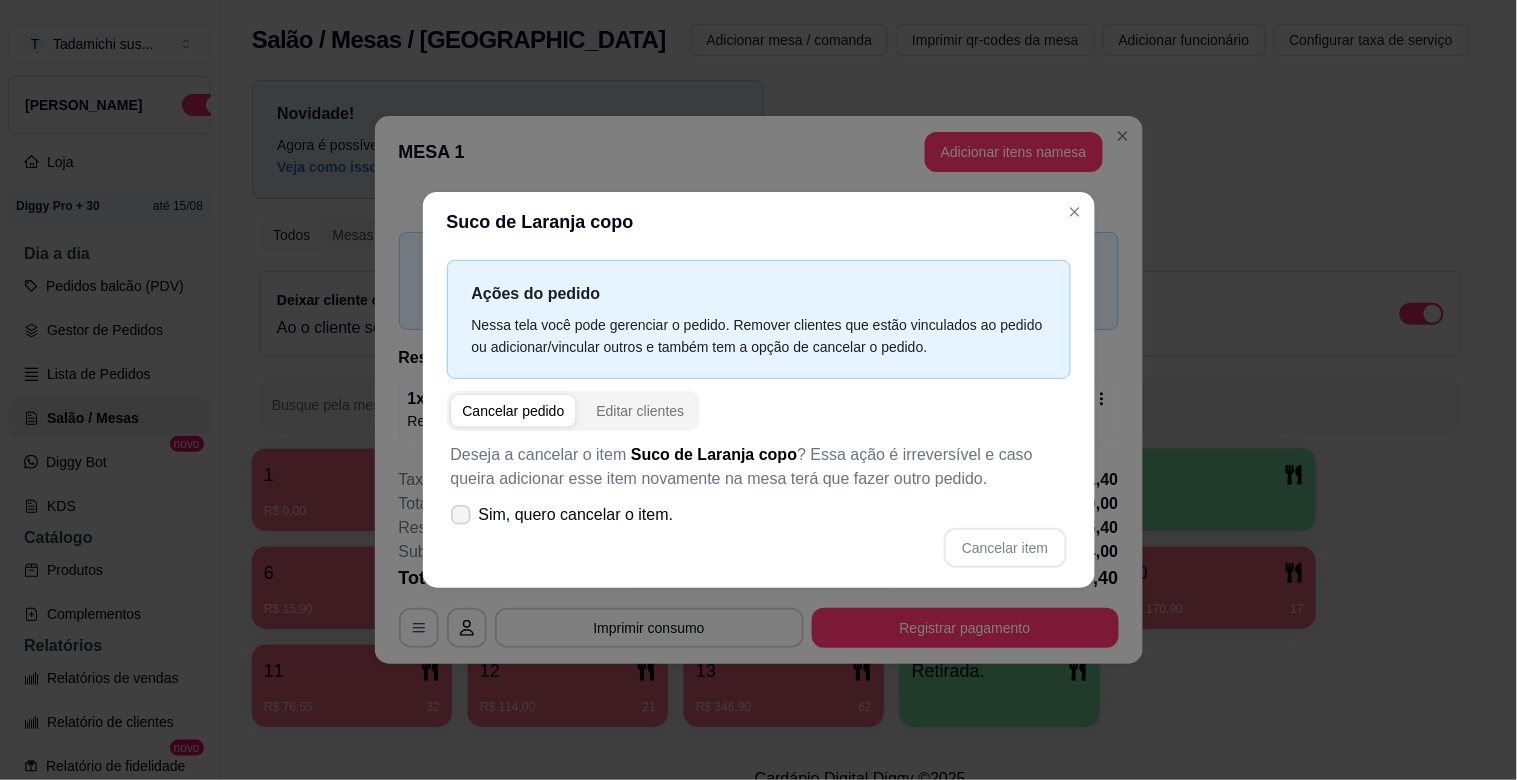 click 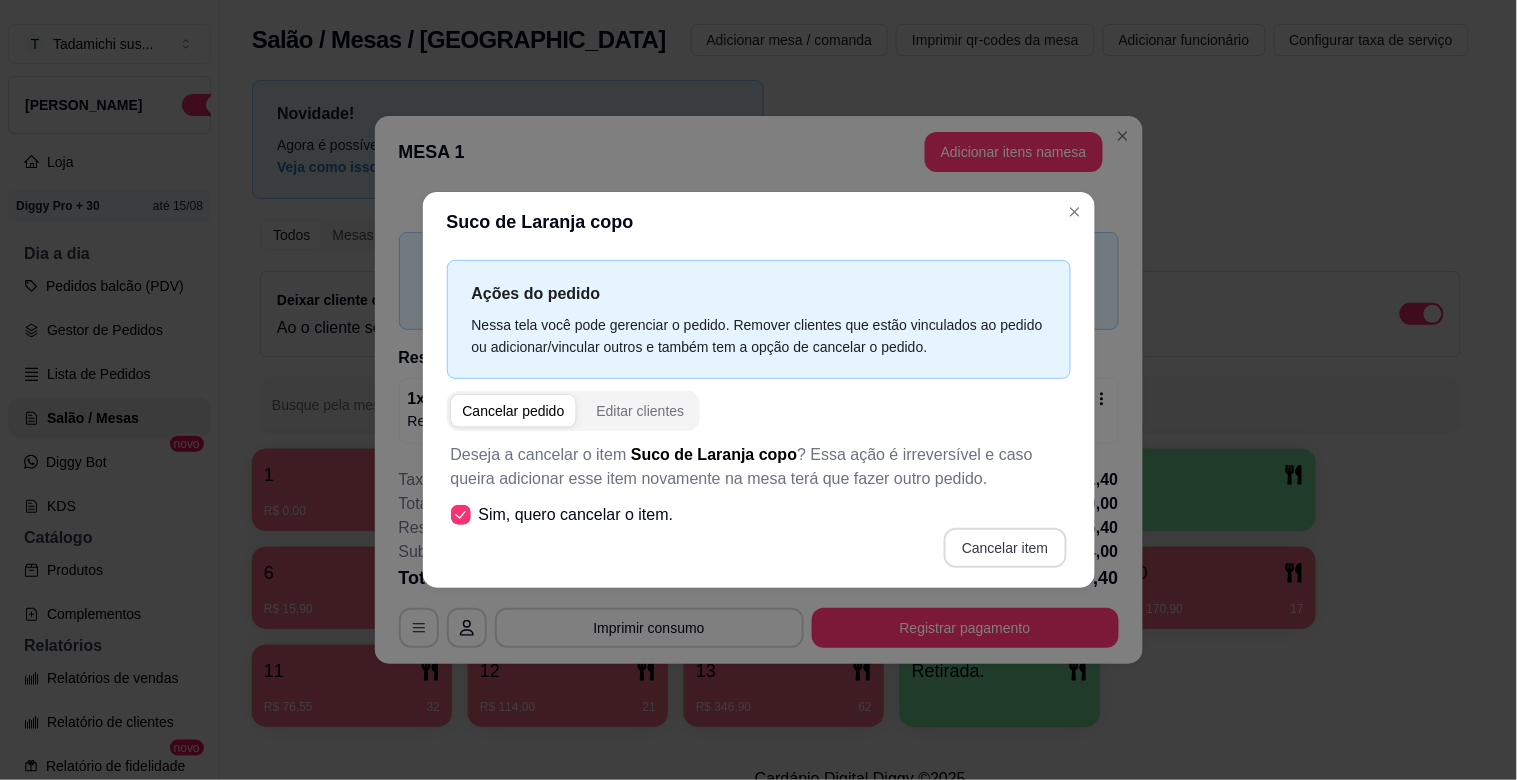 click on "Cancelar item" at bounding box center [1005, 548] 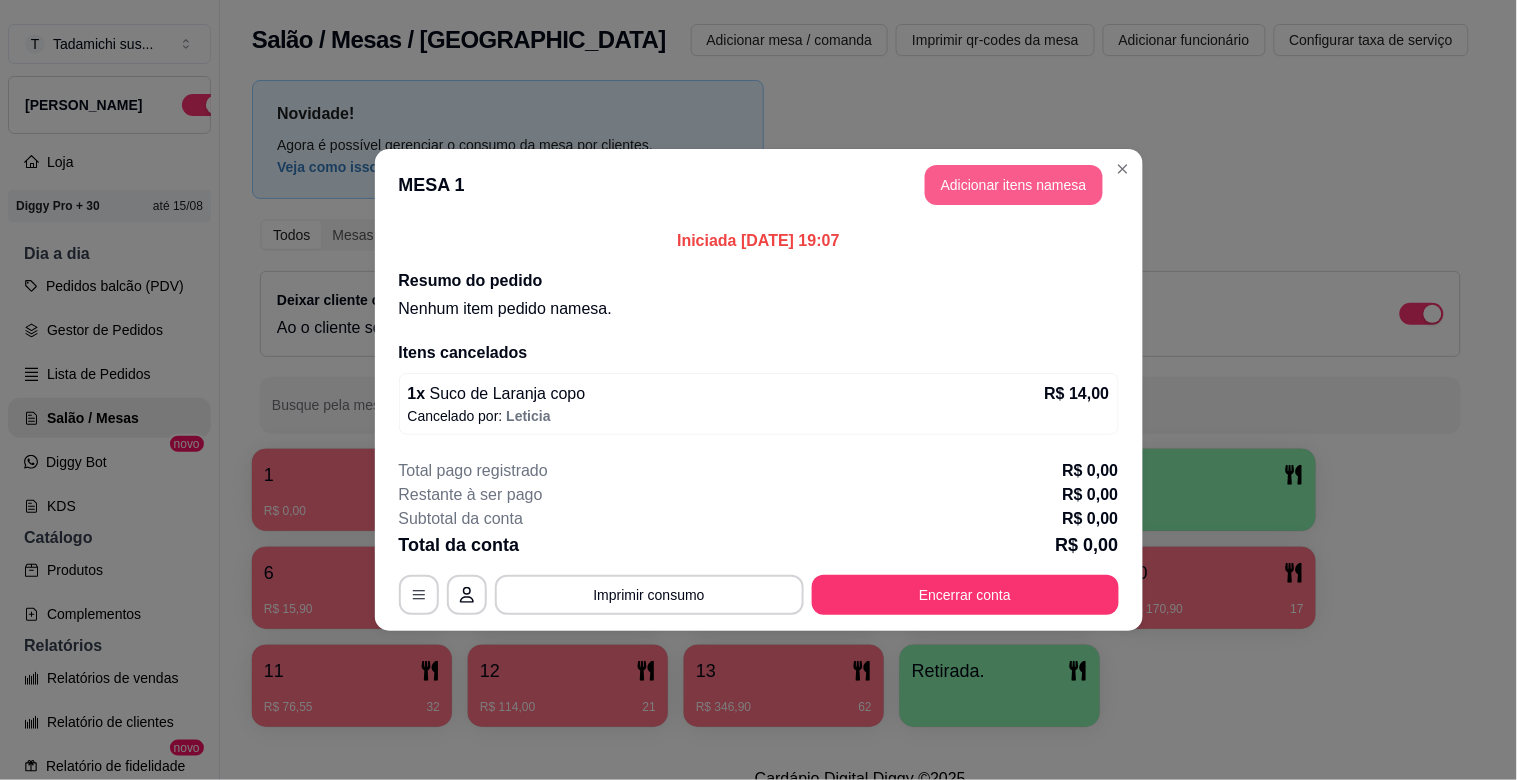 click on "Adicionar itens na  mesa" at bounding box center (1014, 185) 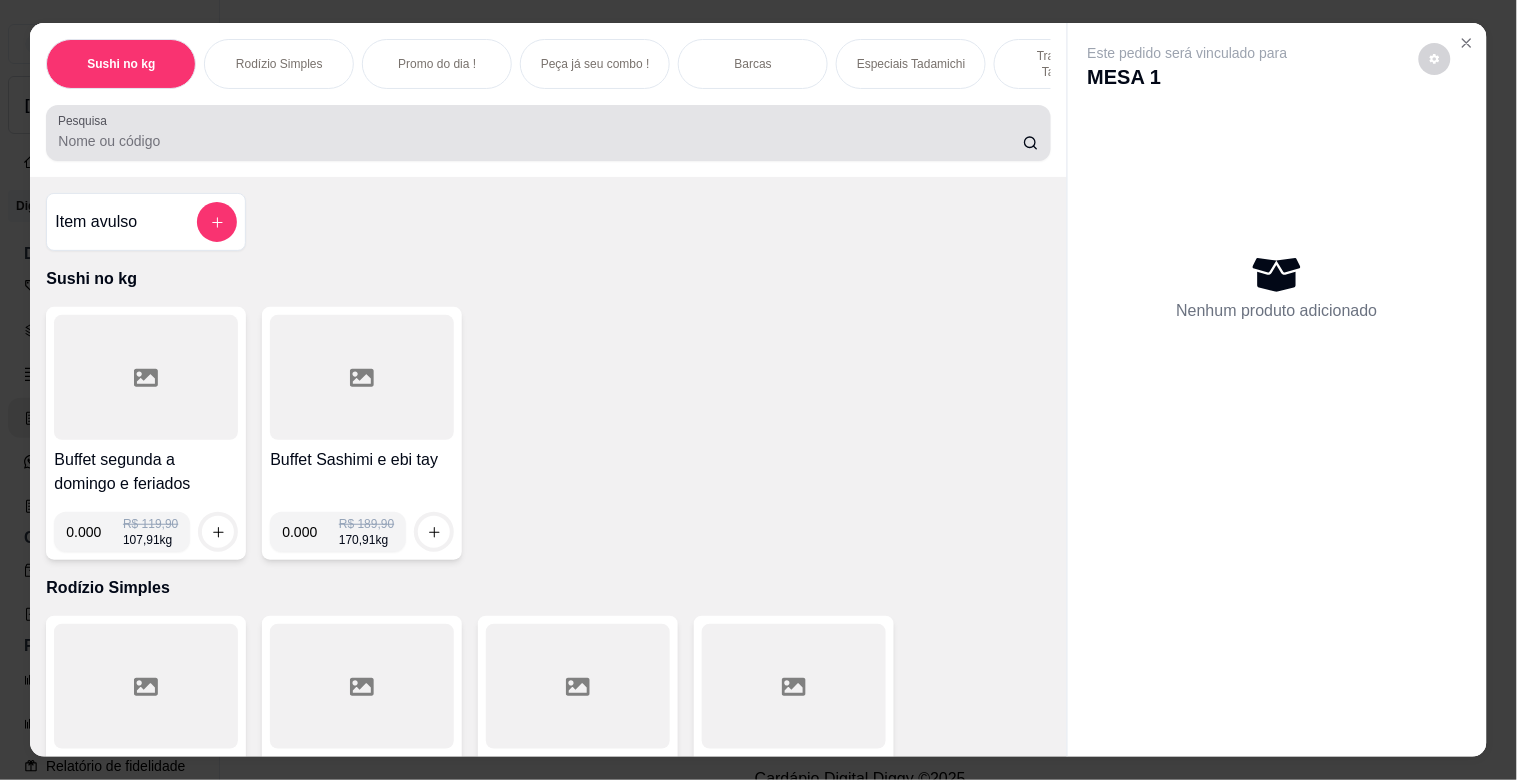 click on "Pesquisa" at bounding box center (540, 141) 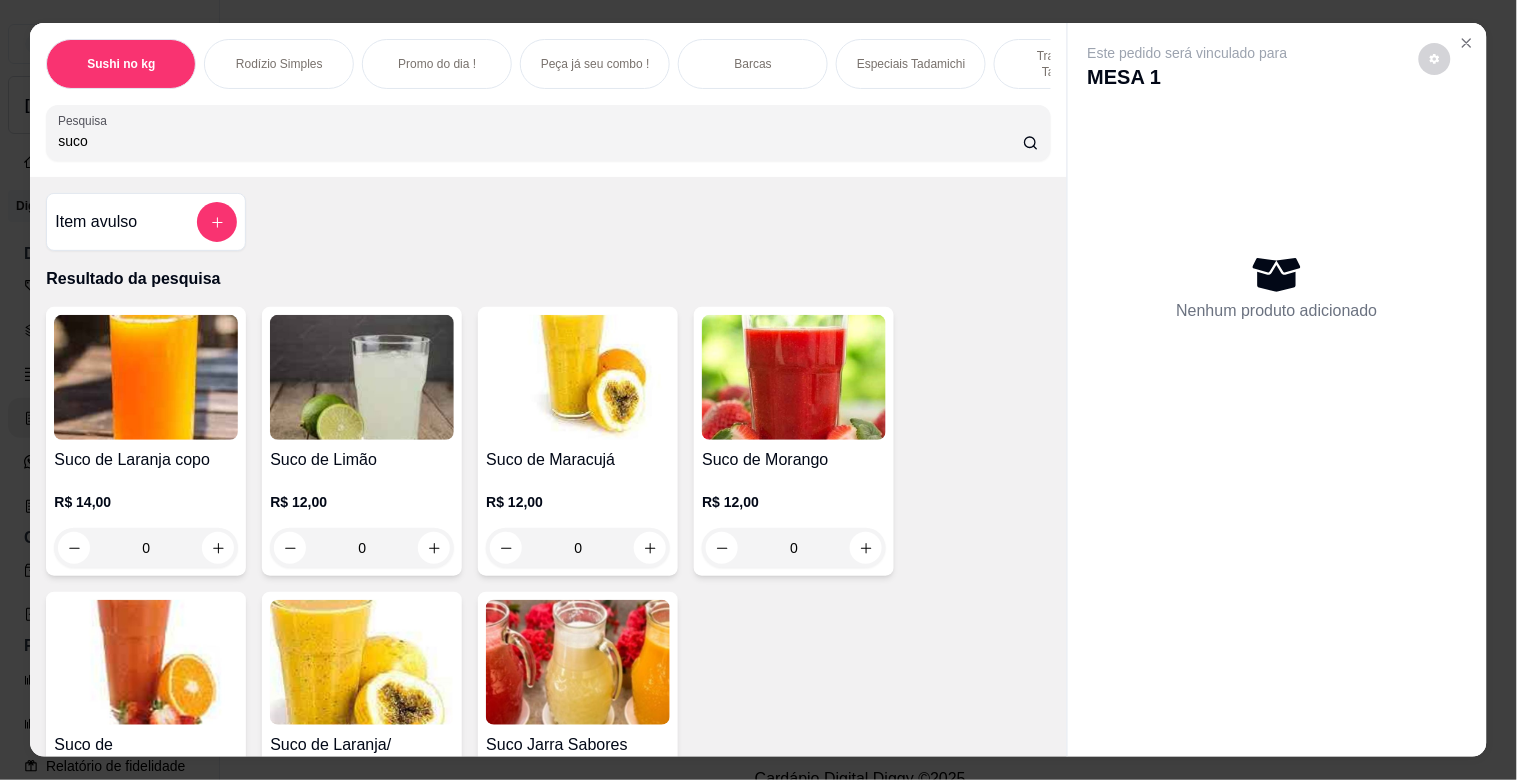 click on "suco" at bounding box center (540, 141) 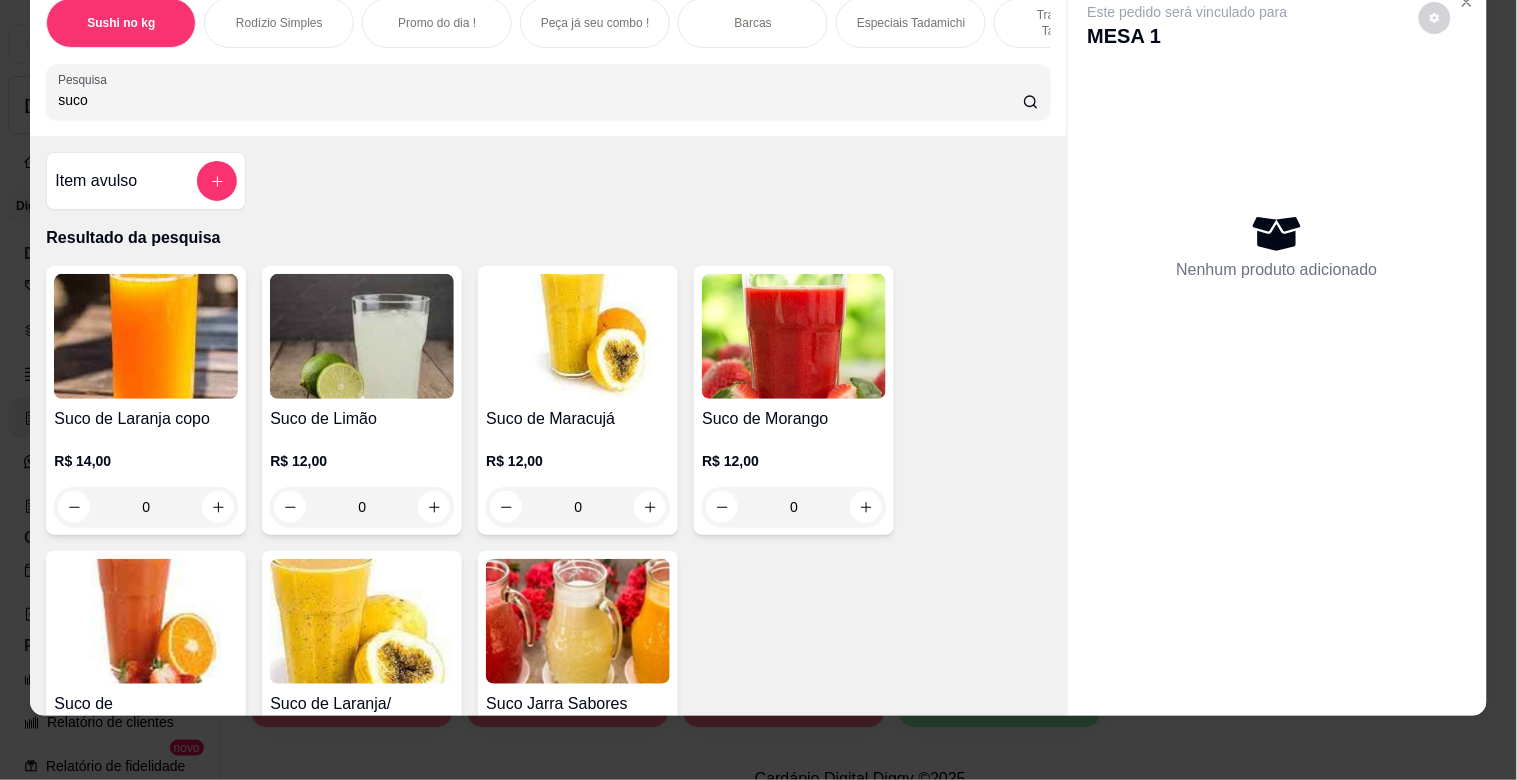 scroll, scrollTop: 48, scrollLeft: 0, axis: vertical 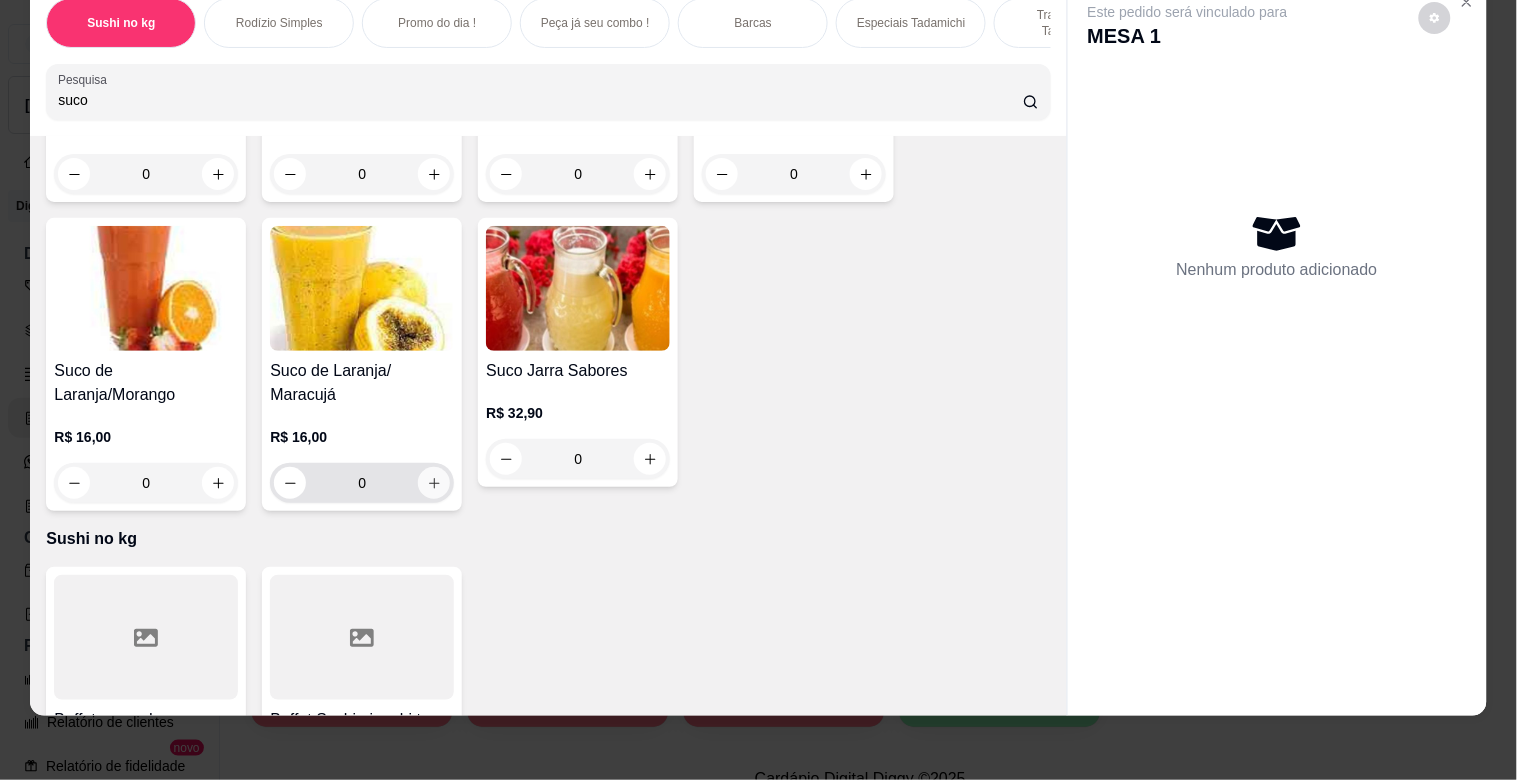 type on "suco" 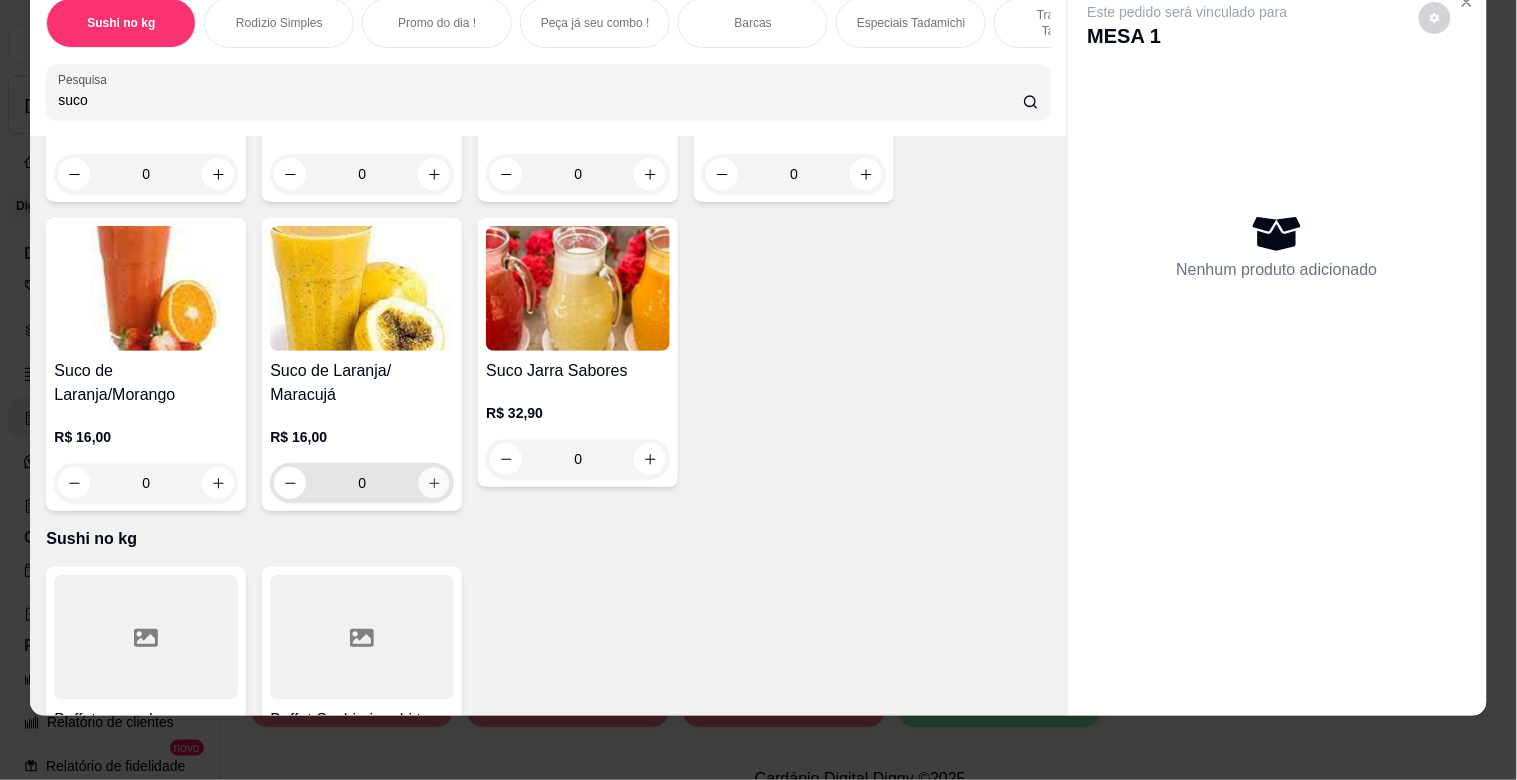click at bounding box center (434, 483) 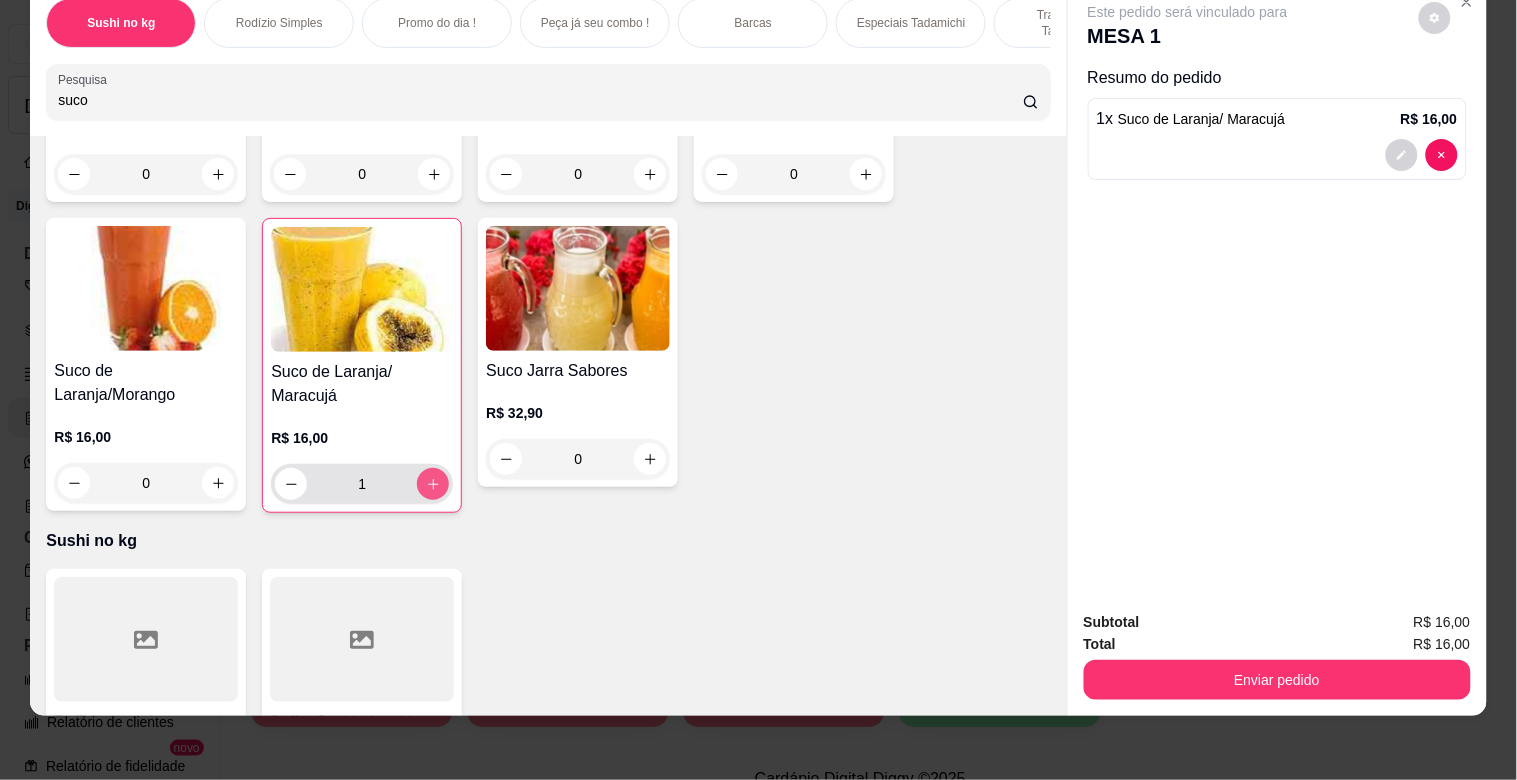type on "1" 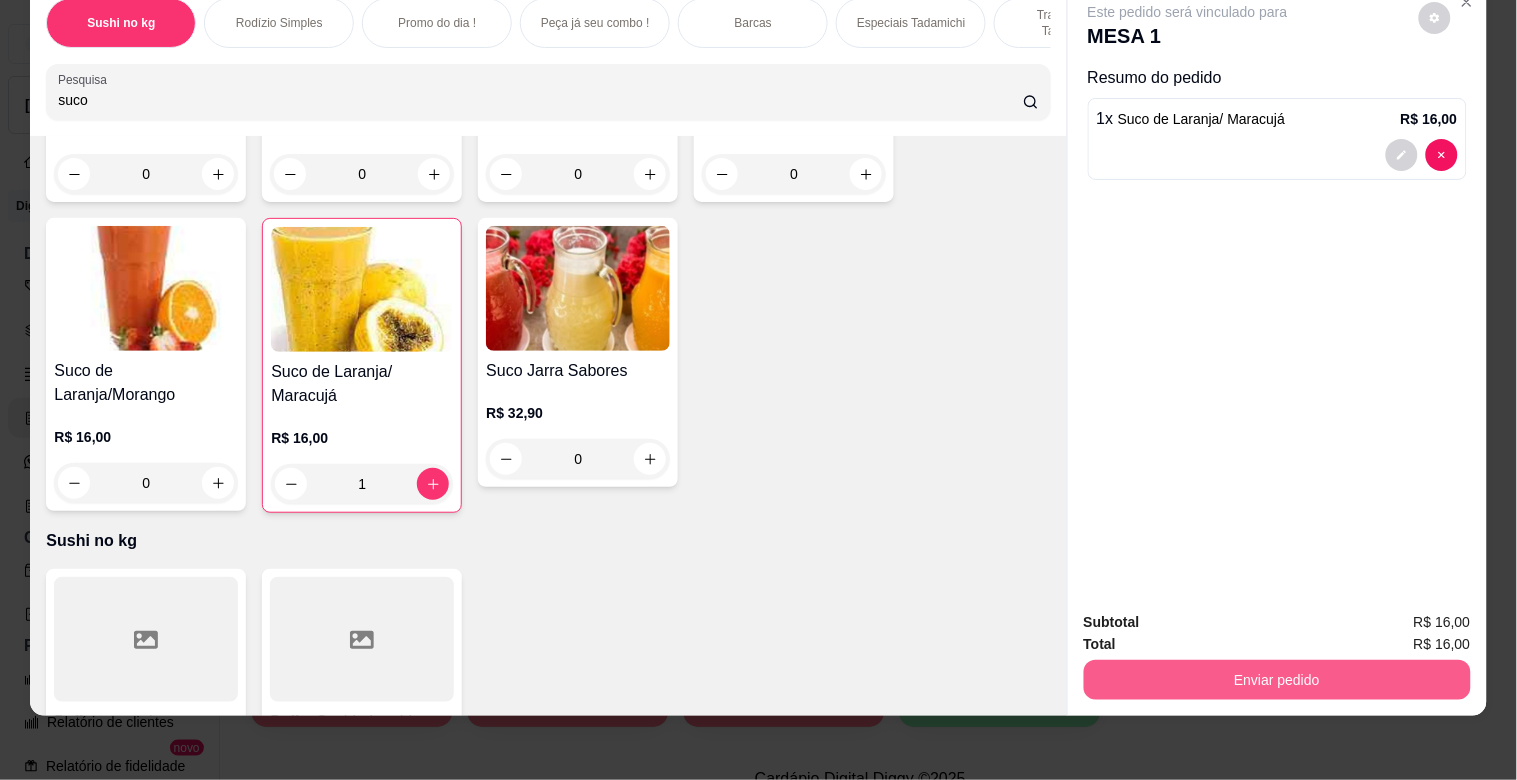 click on "Enviar pedido" at bounding box center [1277, 680] 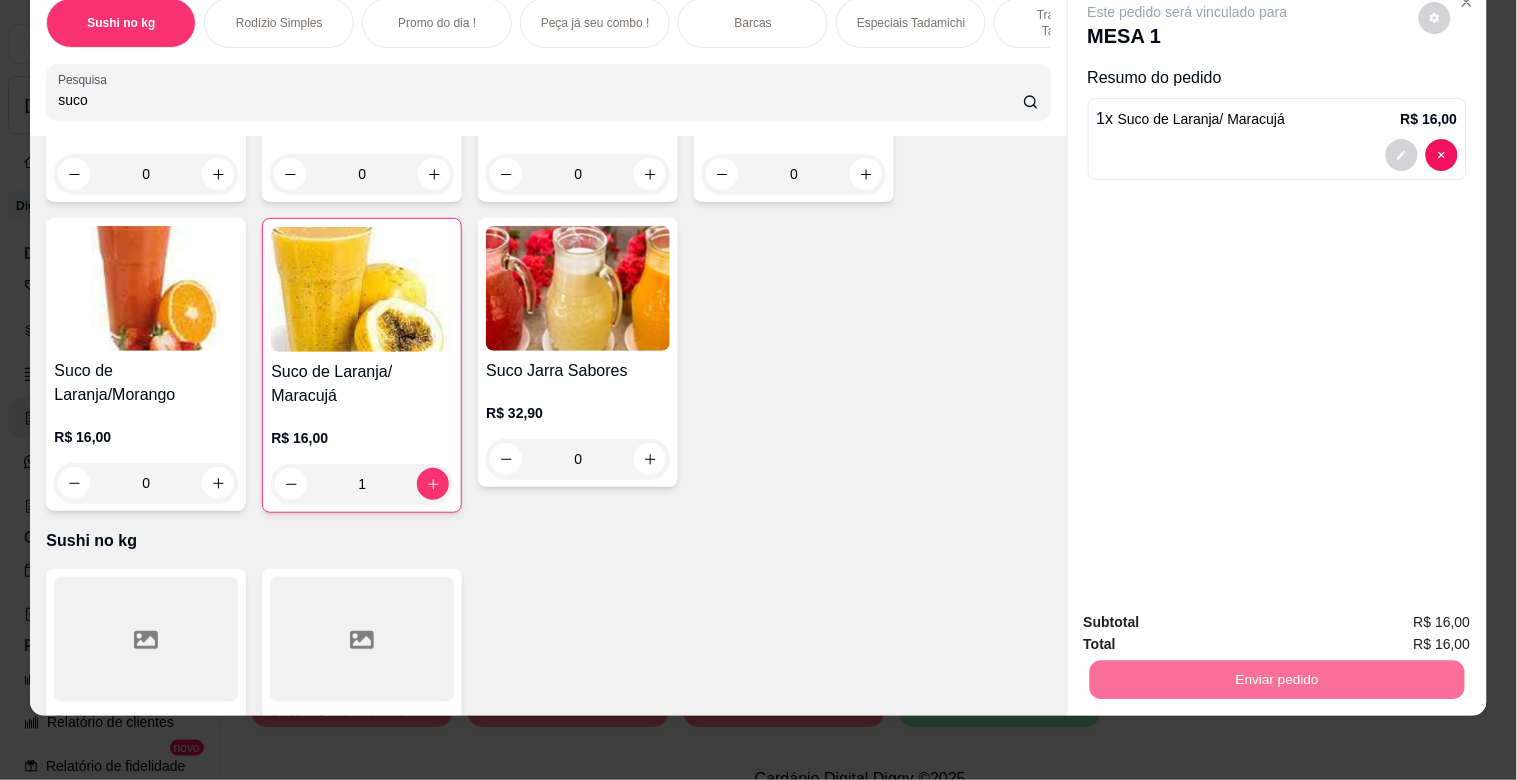 click on "Não registrar e enviar pedido" at bounding box center [1211, 614] 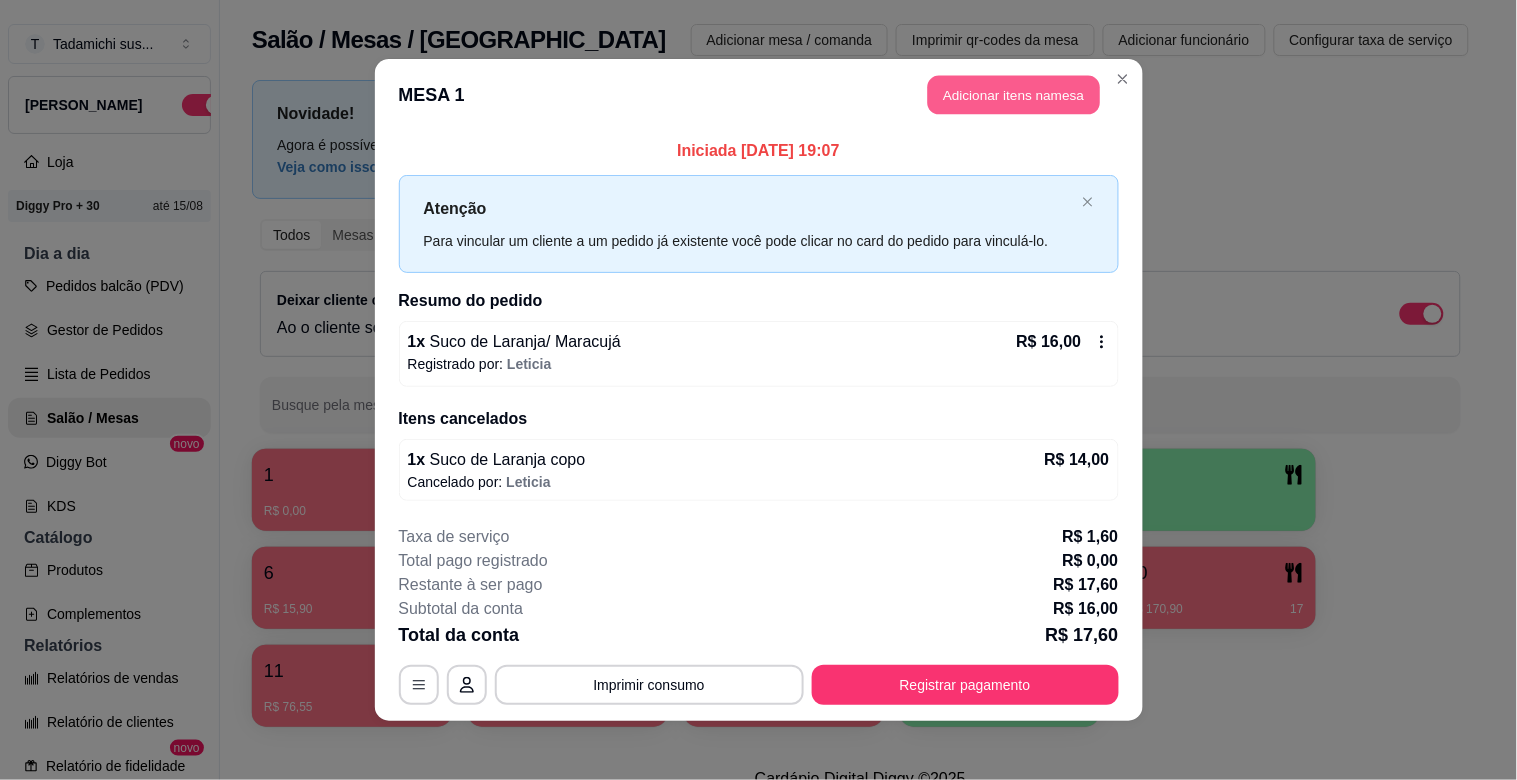 click on "Adicionar itens na  mesa" at bounding box center [1014, 95] 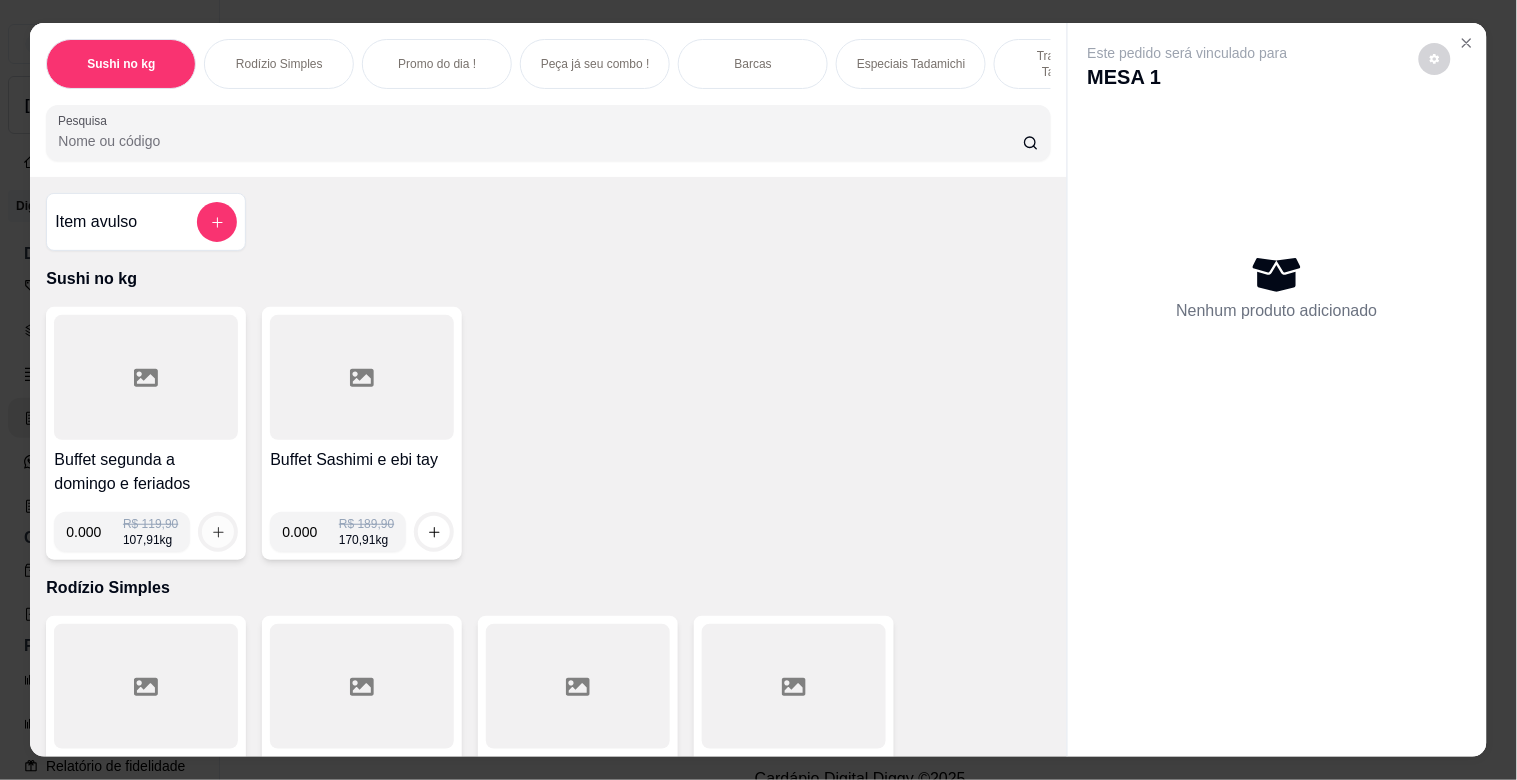 click 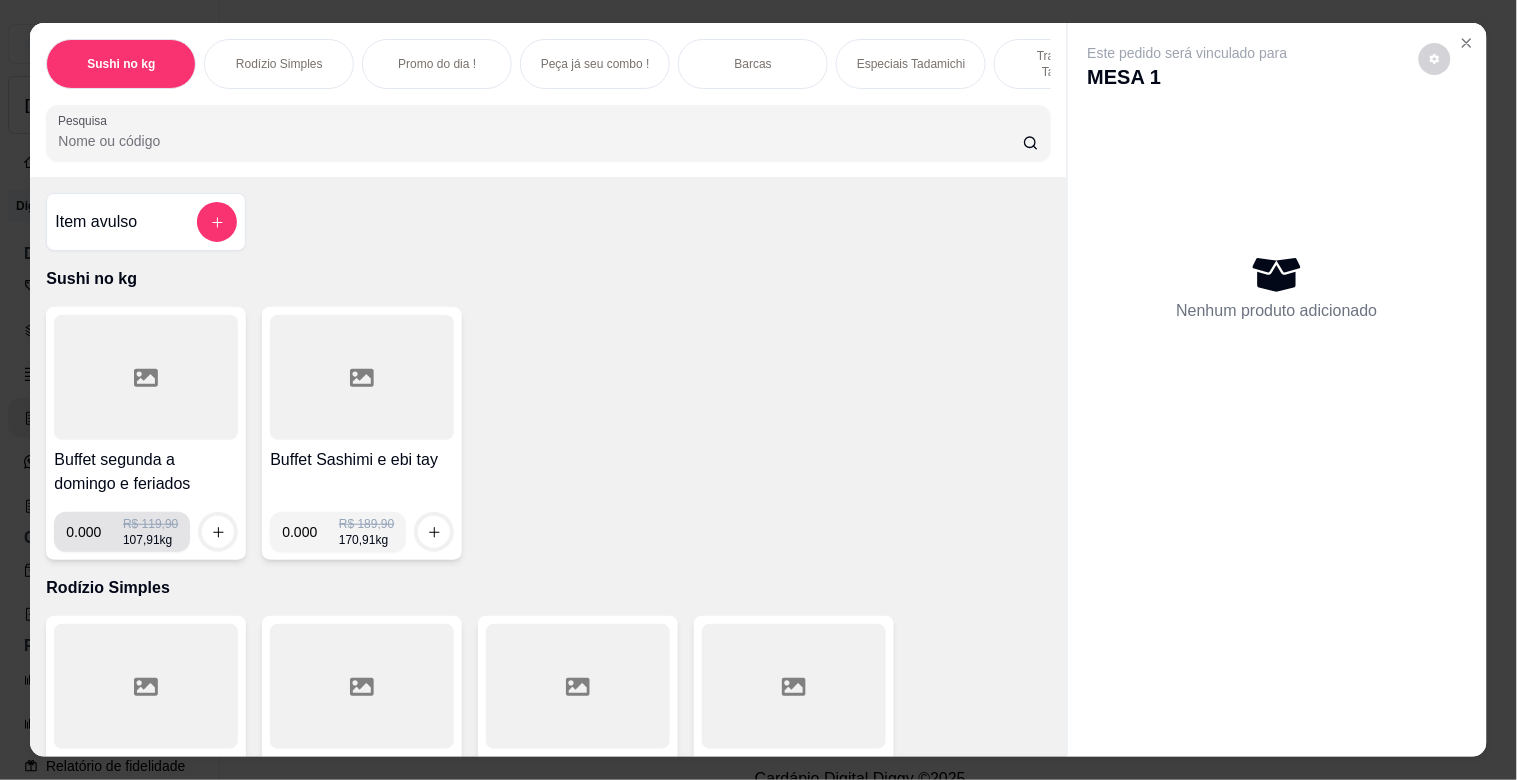 drag, startPoint x: 122, startPoint y: 536, endPoint x: 105, endPoint y: 545, distance: 19.235384 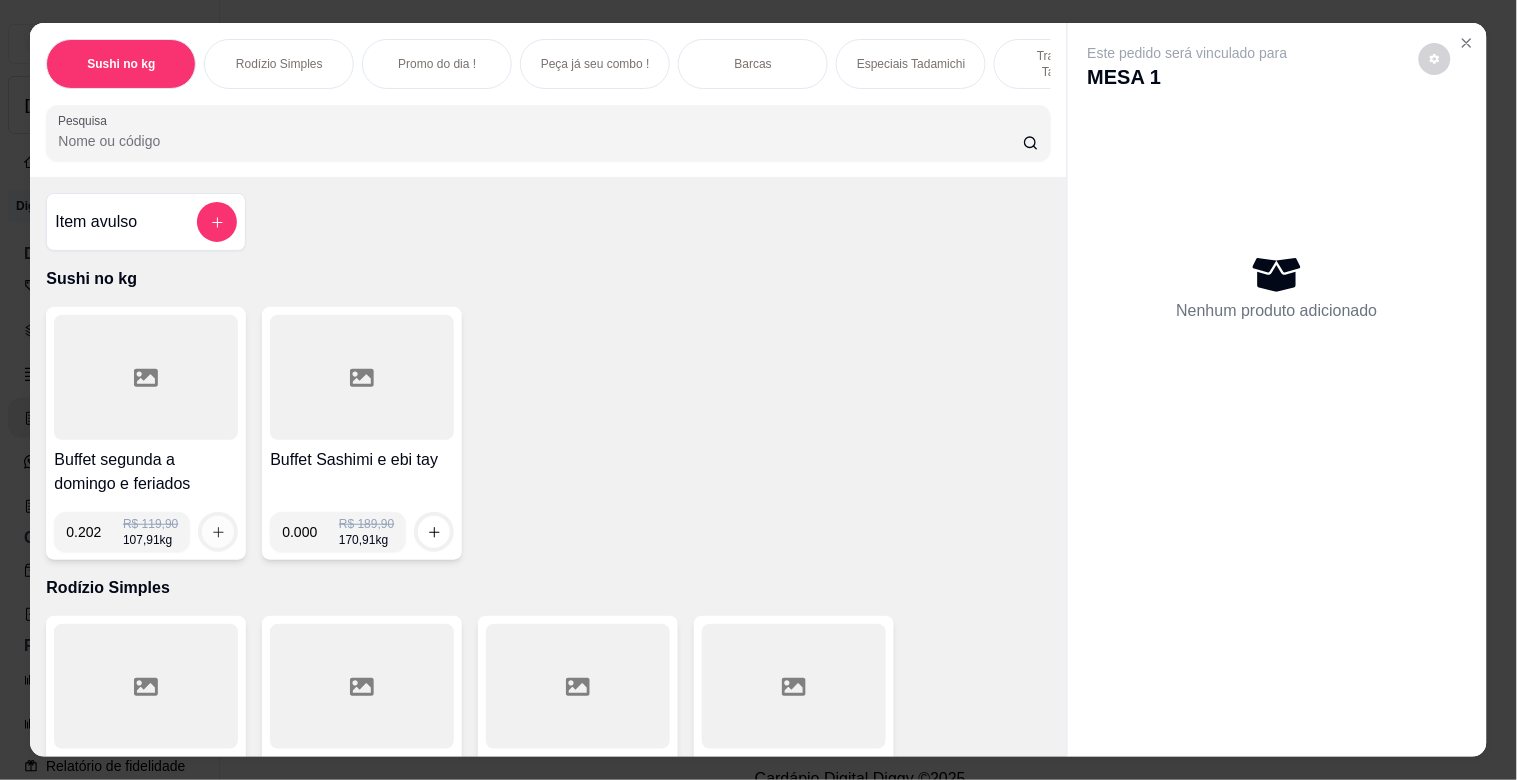 type on "0.202" 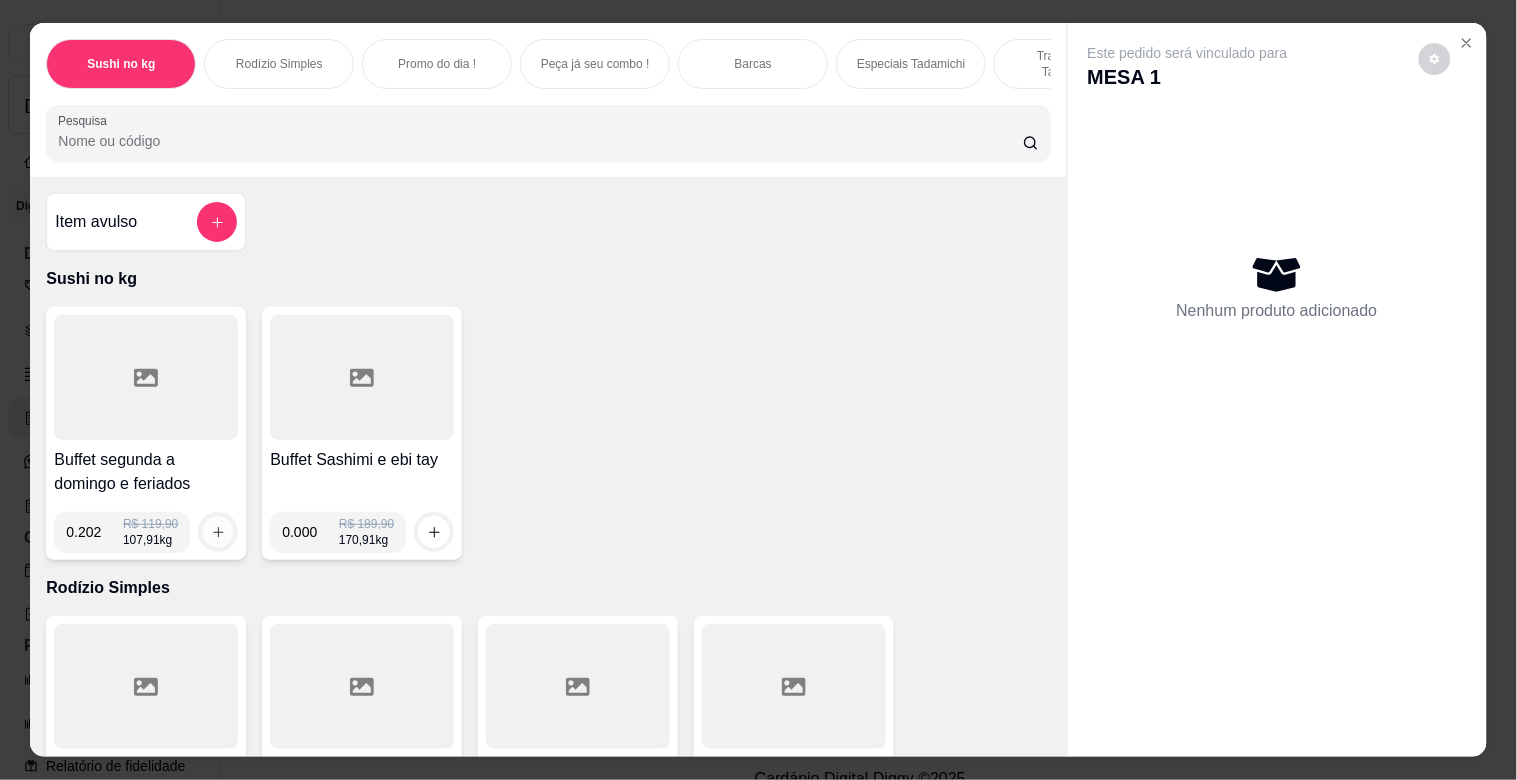 click 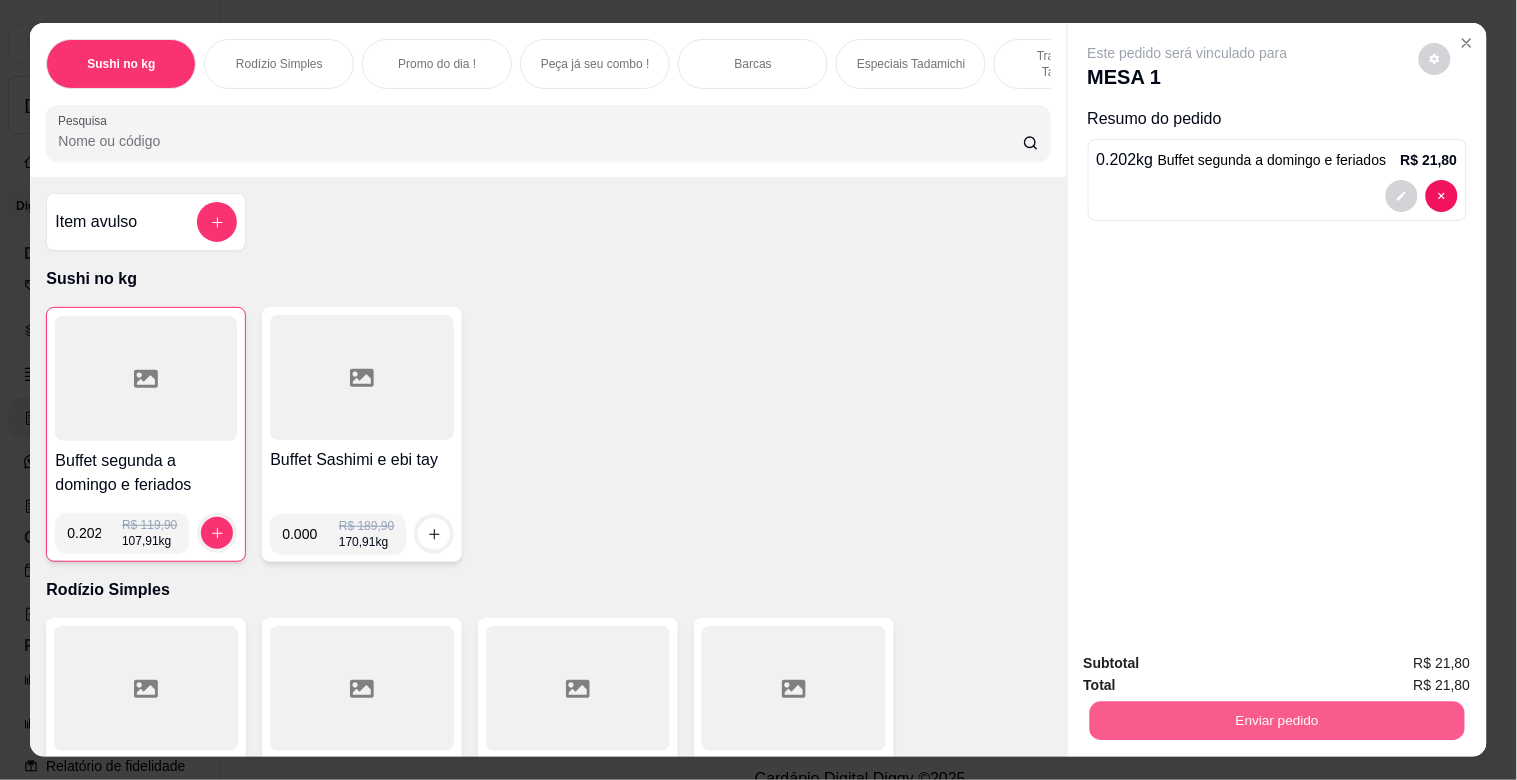 click on "Enviar pedido" at bounding box center [1276, 720] 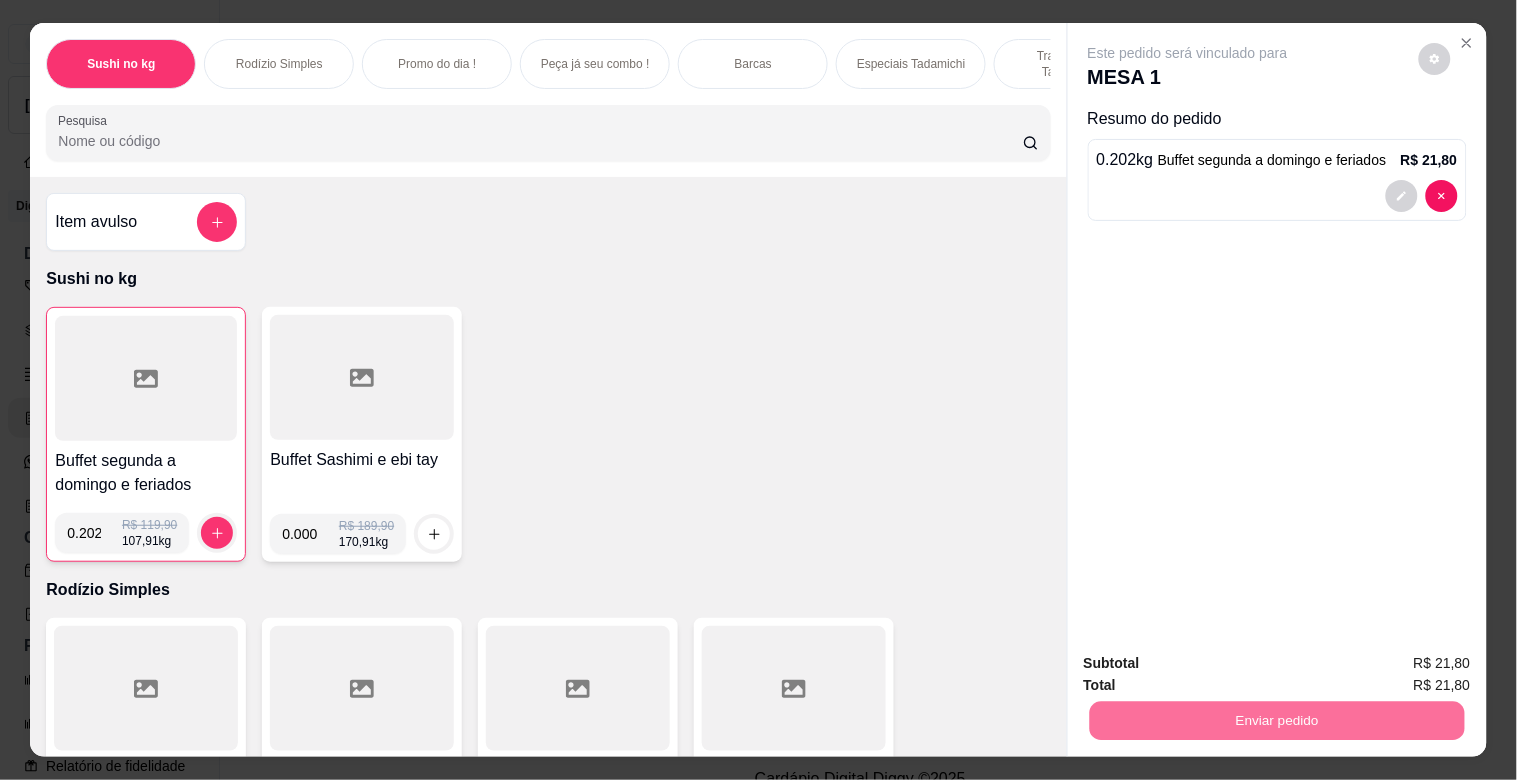 click on "Não registrar e enviar pedido" at bounding box center (1211, 663) 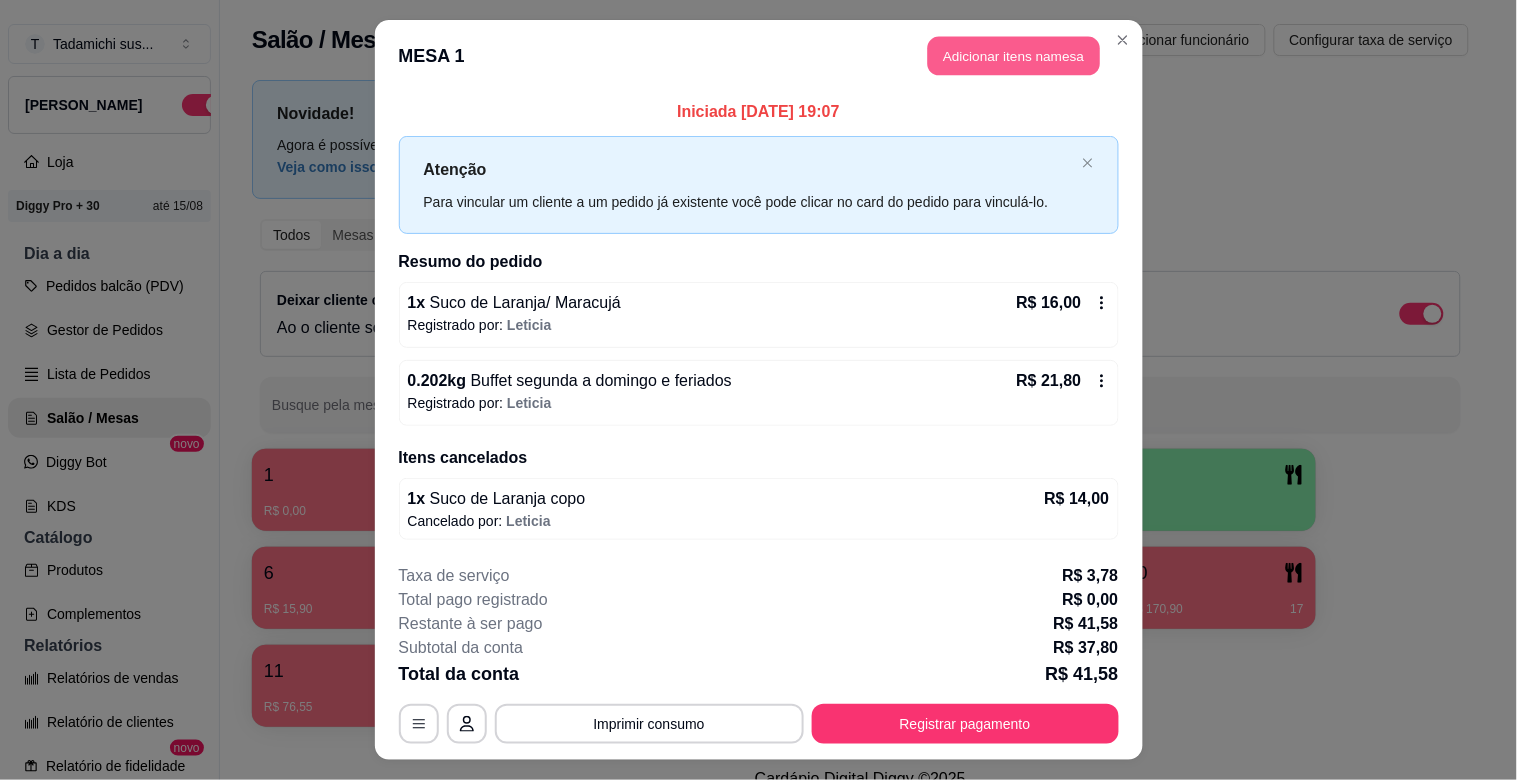 click on "Adicionar itens na  mesa" at bounding box center [1014, 56] 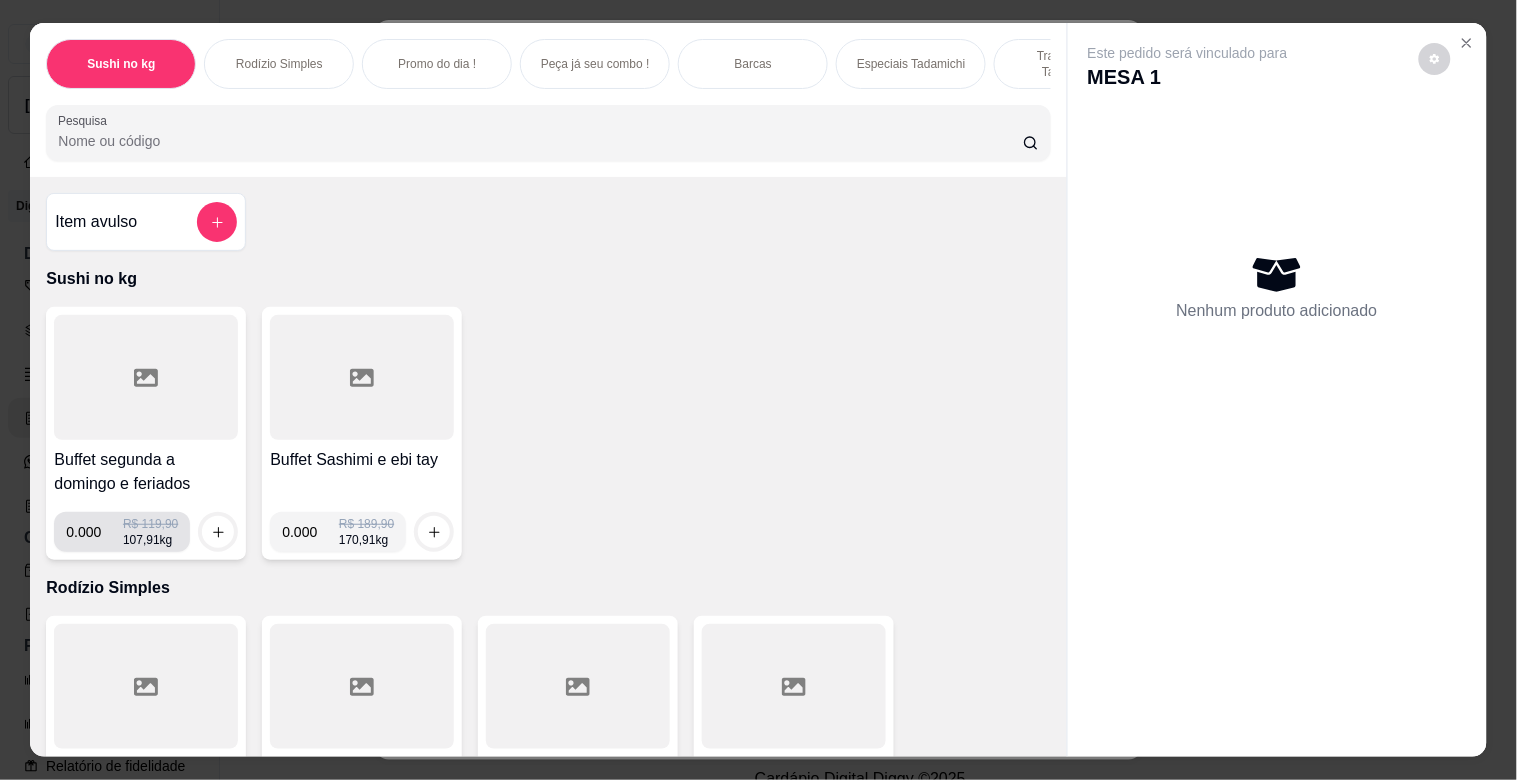 click on "0.000 R$ 119,90 107,91 kg" at bounding box center [122, 532] 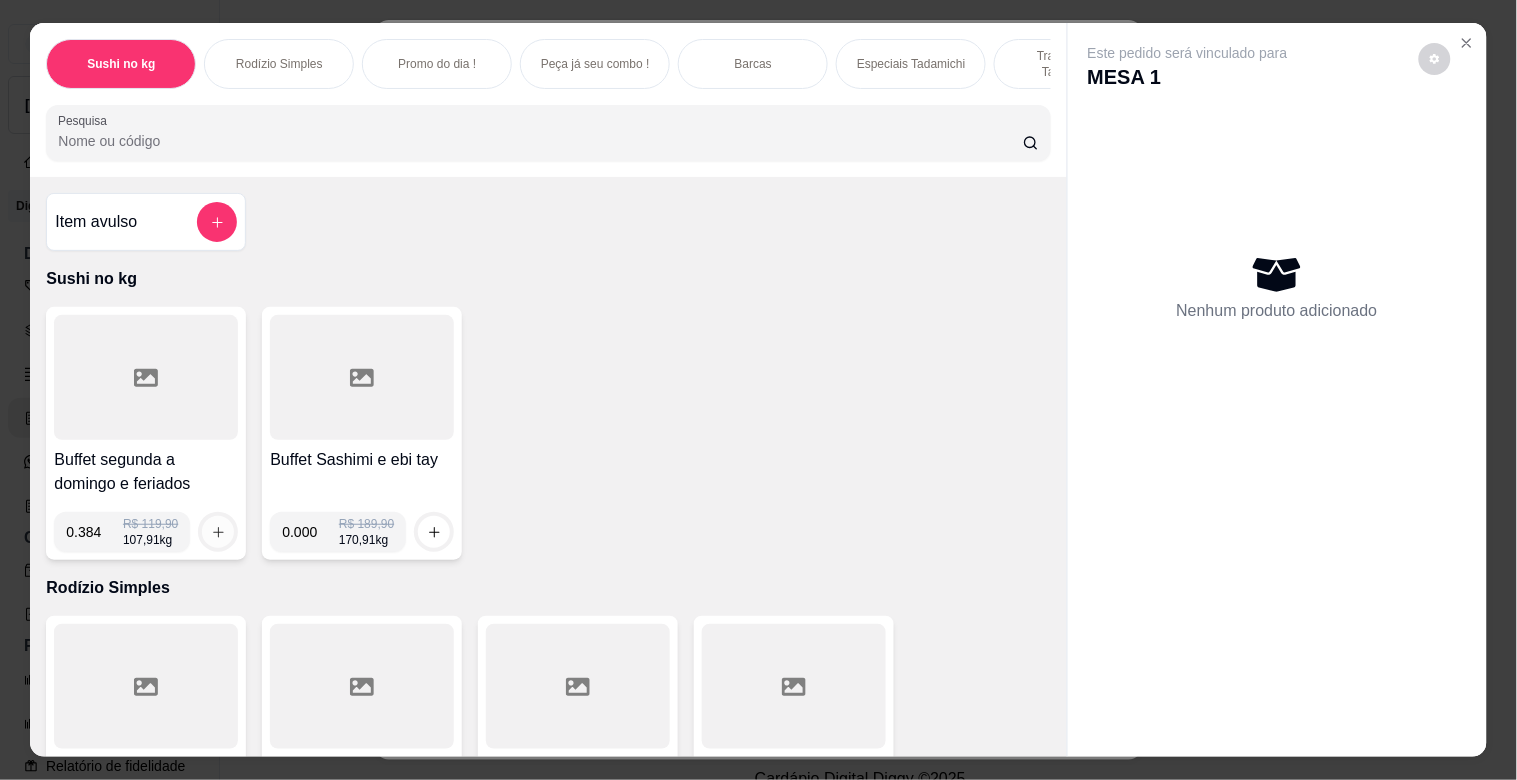 click 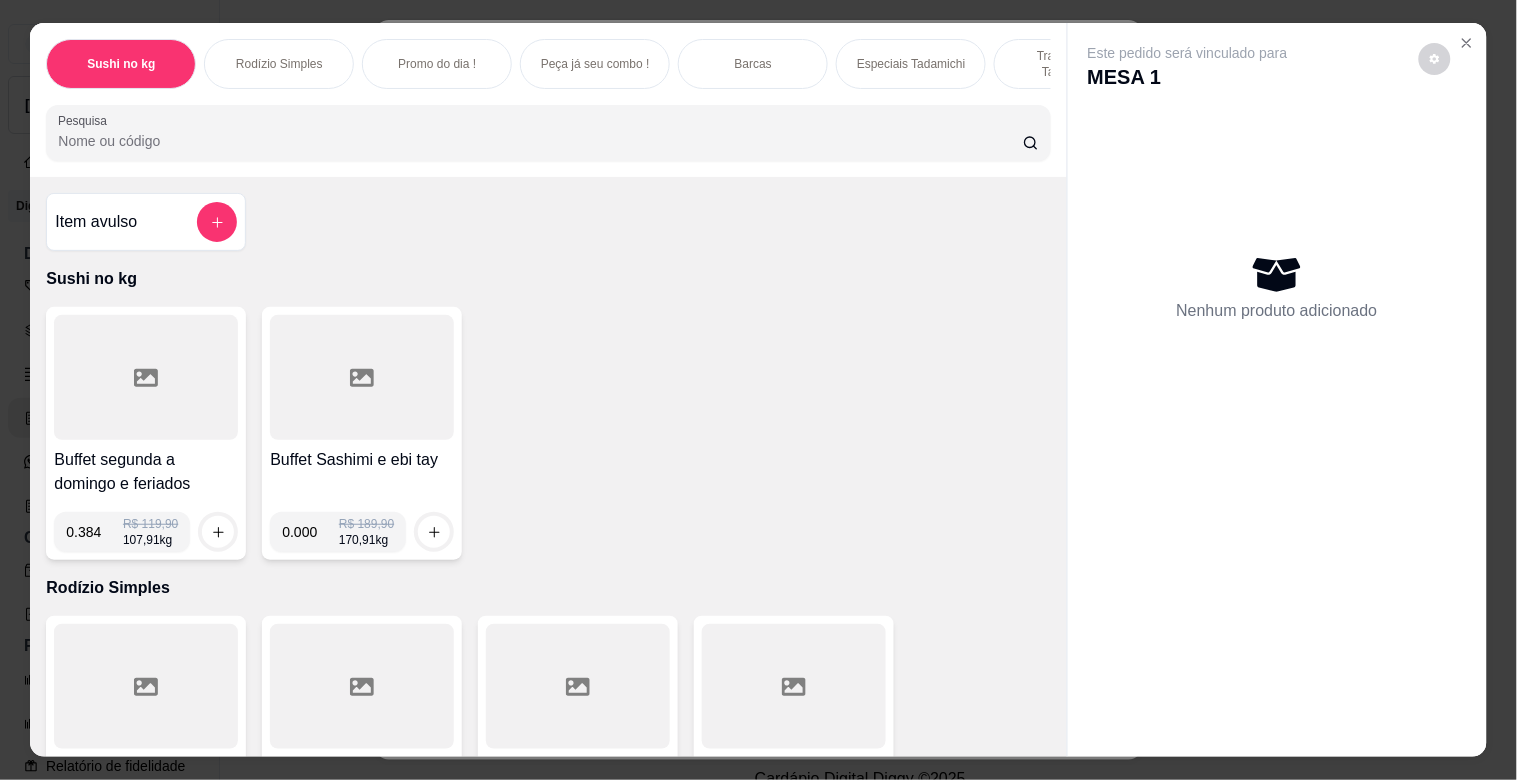 click on "Nenhum produto adicionado" at bounding box center [1277, 287] 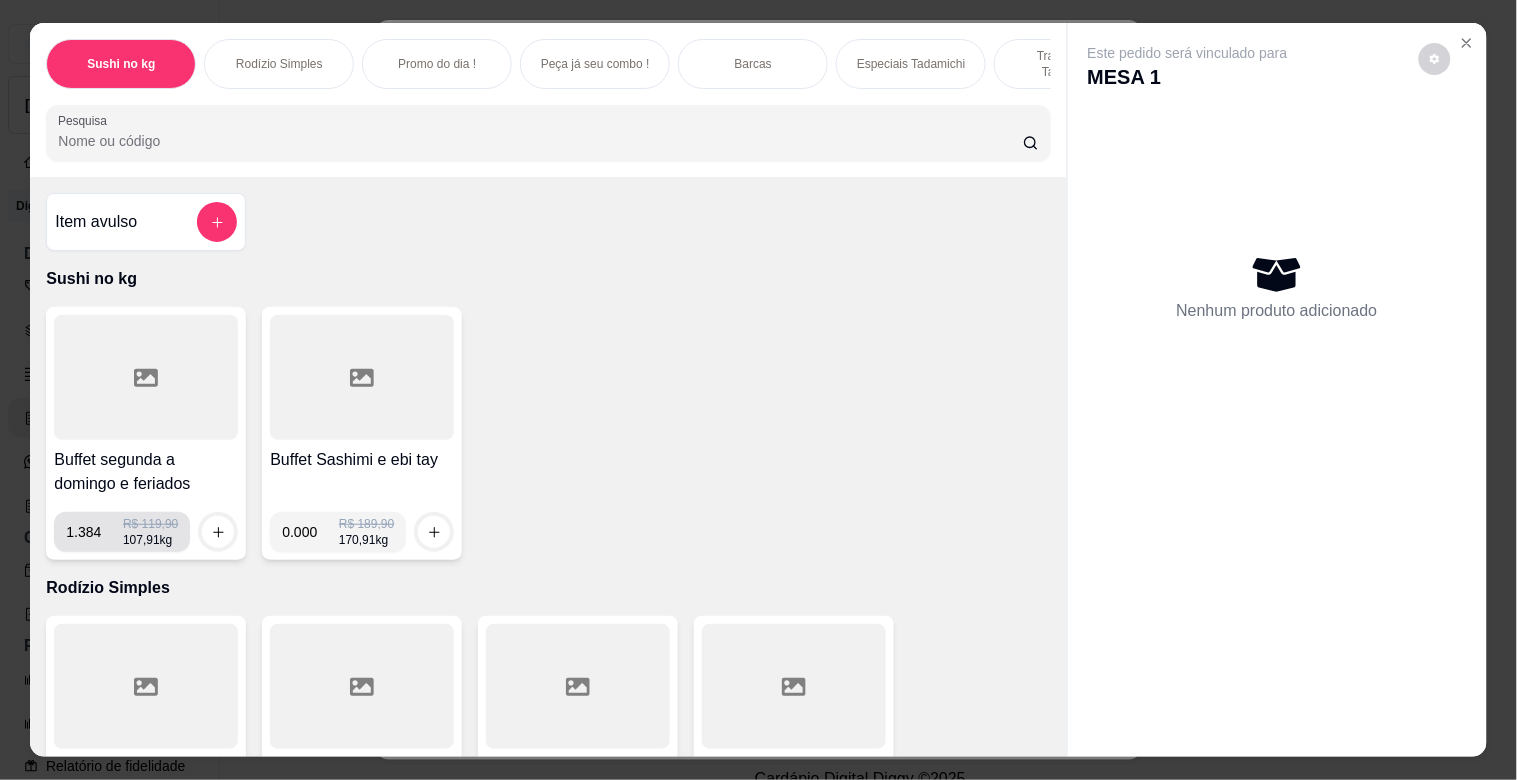 click on "1.384" at bounding box center (94, 532) 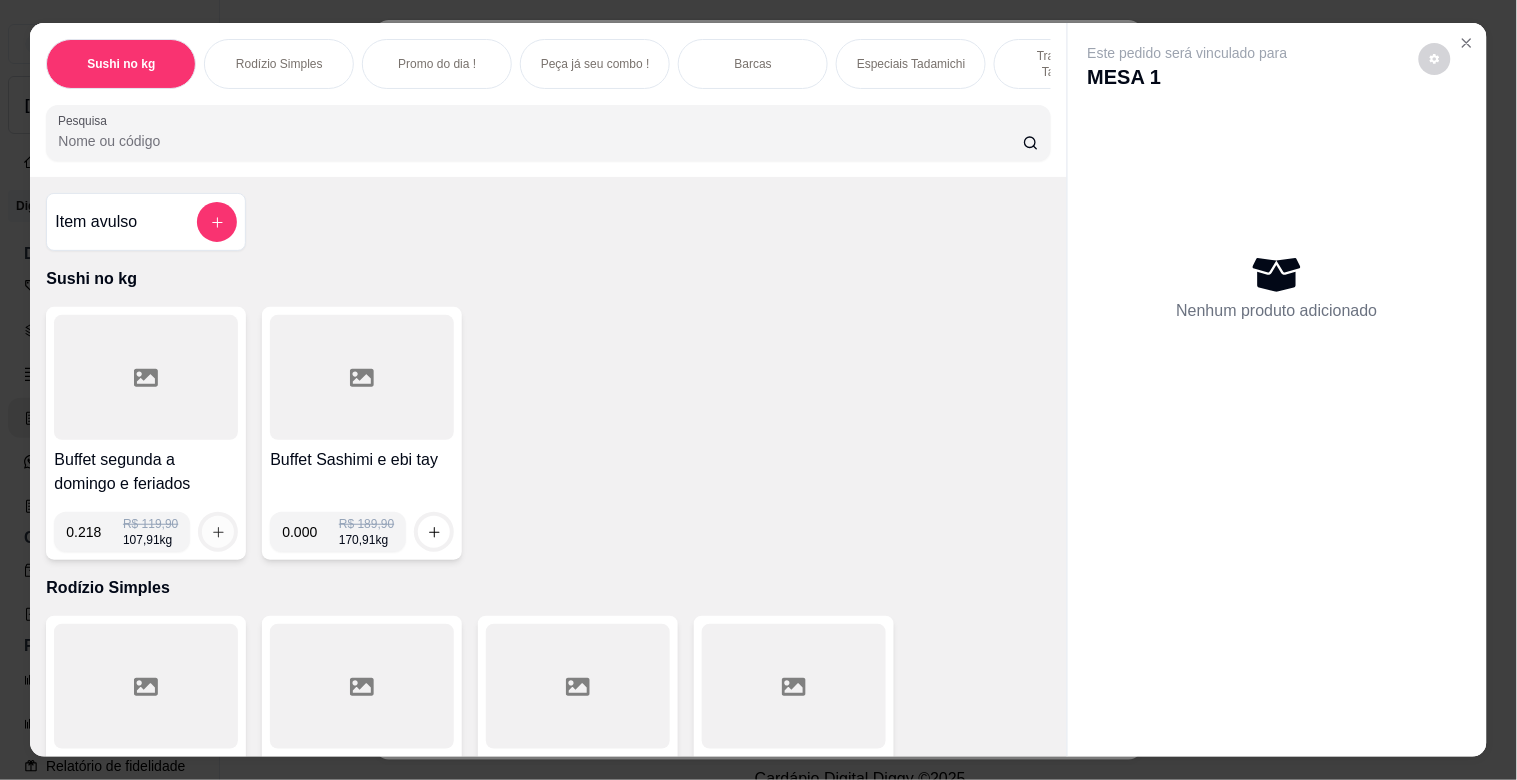 type on "0.218" 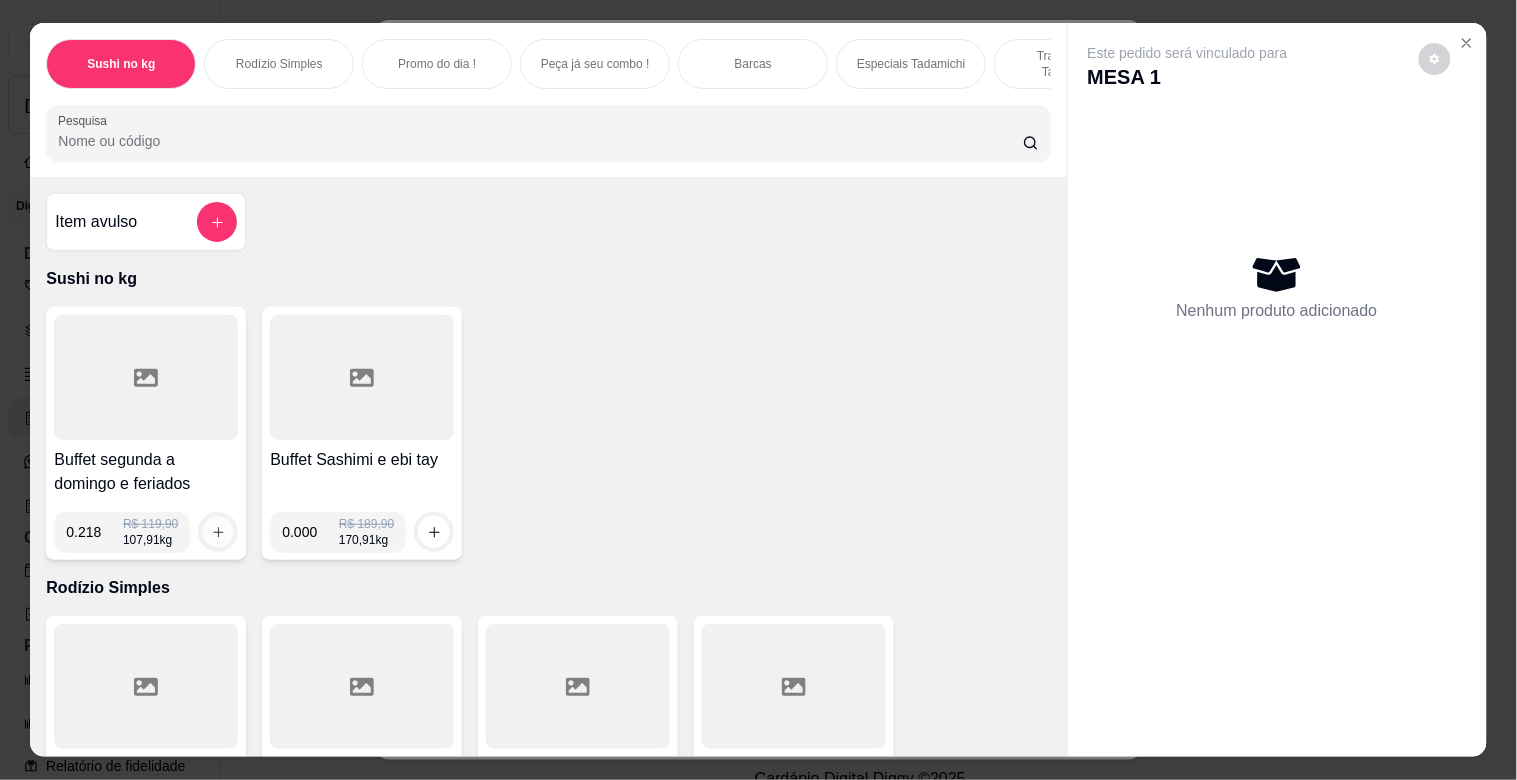 click at bounding box center [218, 532] 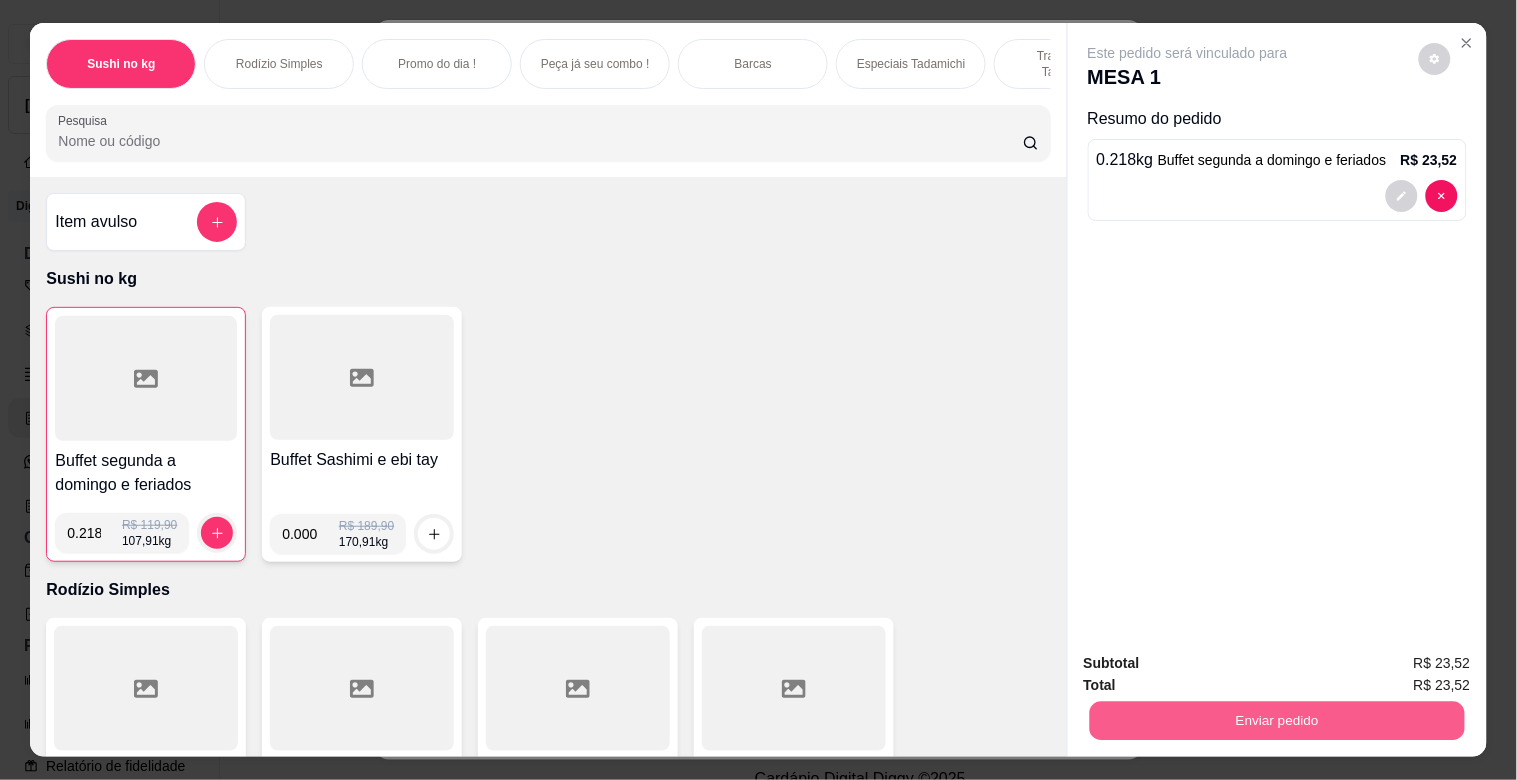 click on "Enviar pedido" at bounding box center [1276, 720] 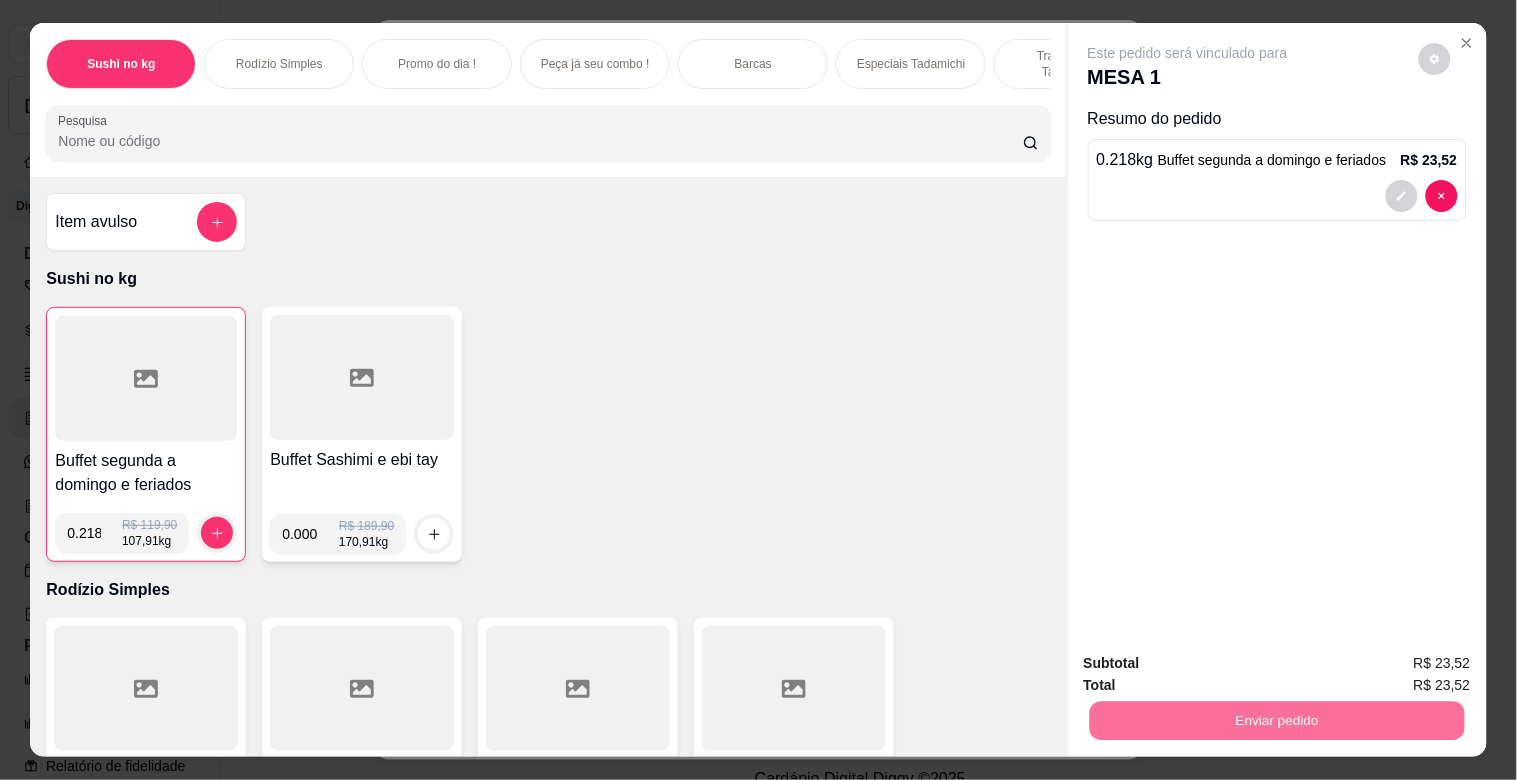 click on "Não registrar e enviar pedido" at bounding box center (1211, 663) 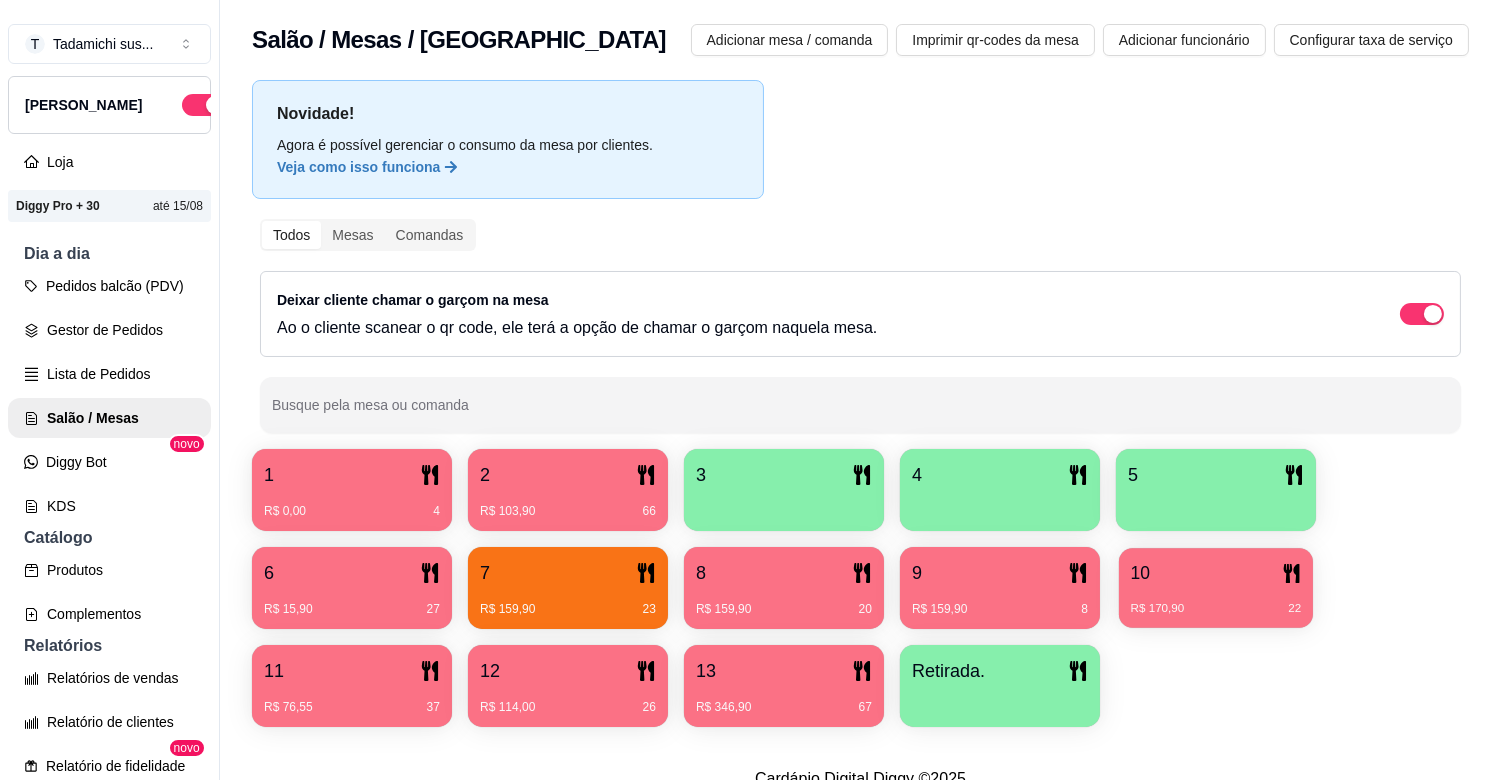 click on "10 R$ 170,90 22" at bounding box center [1216, 588] 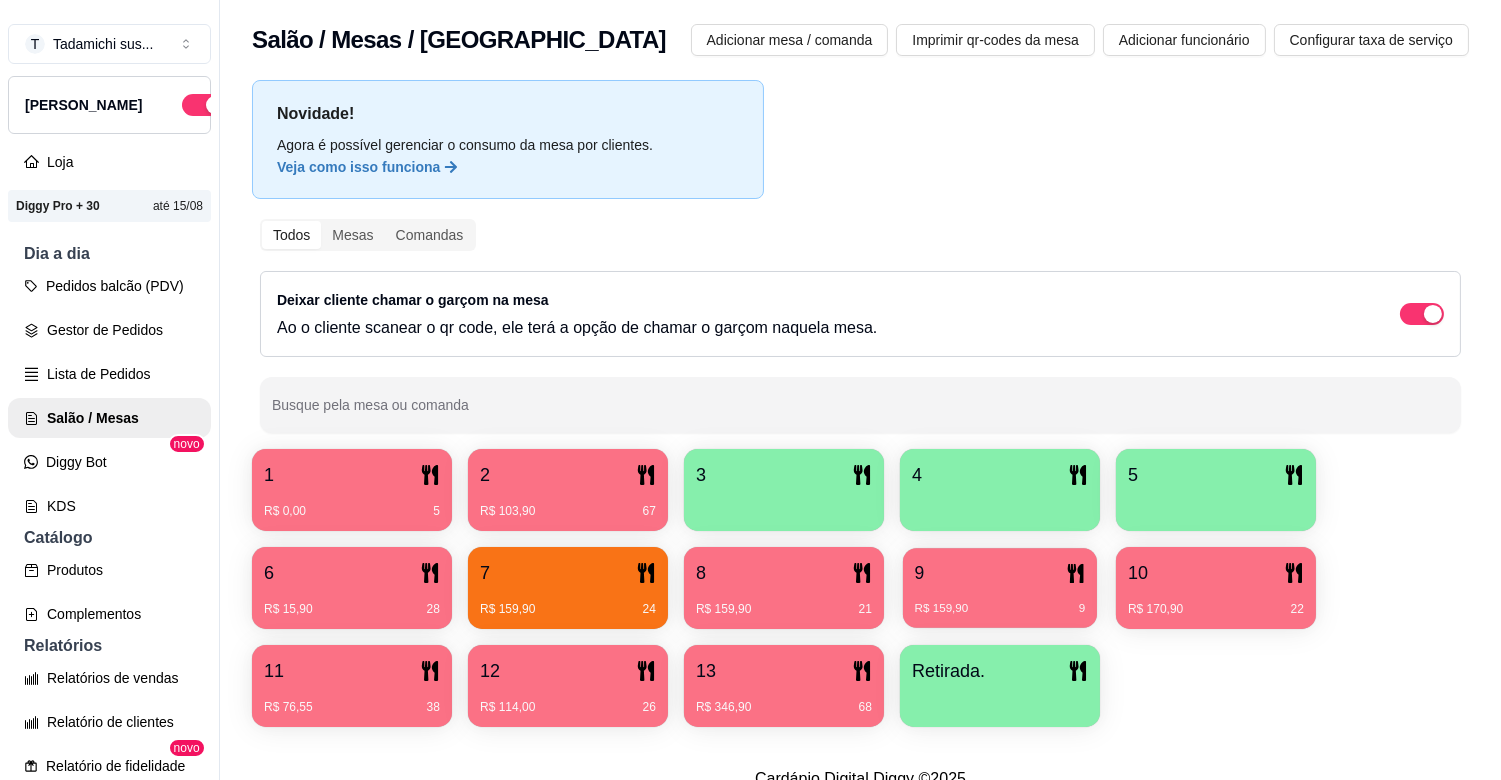 click on "9 R$ 159,90 9" at bounding box center [1000, 588] 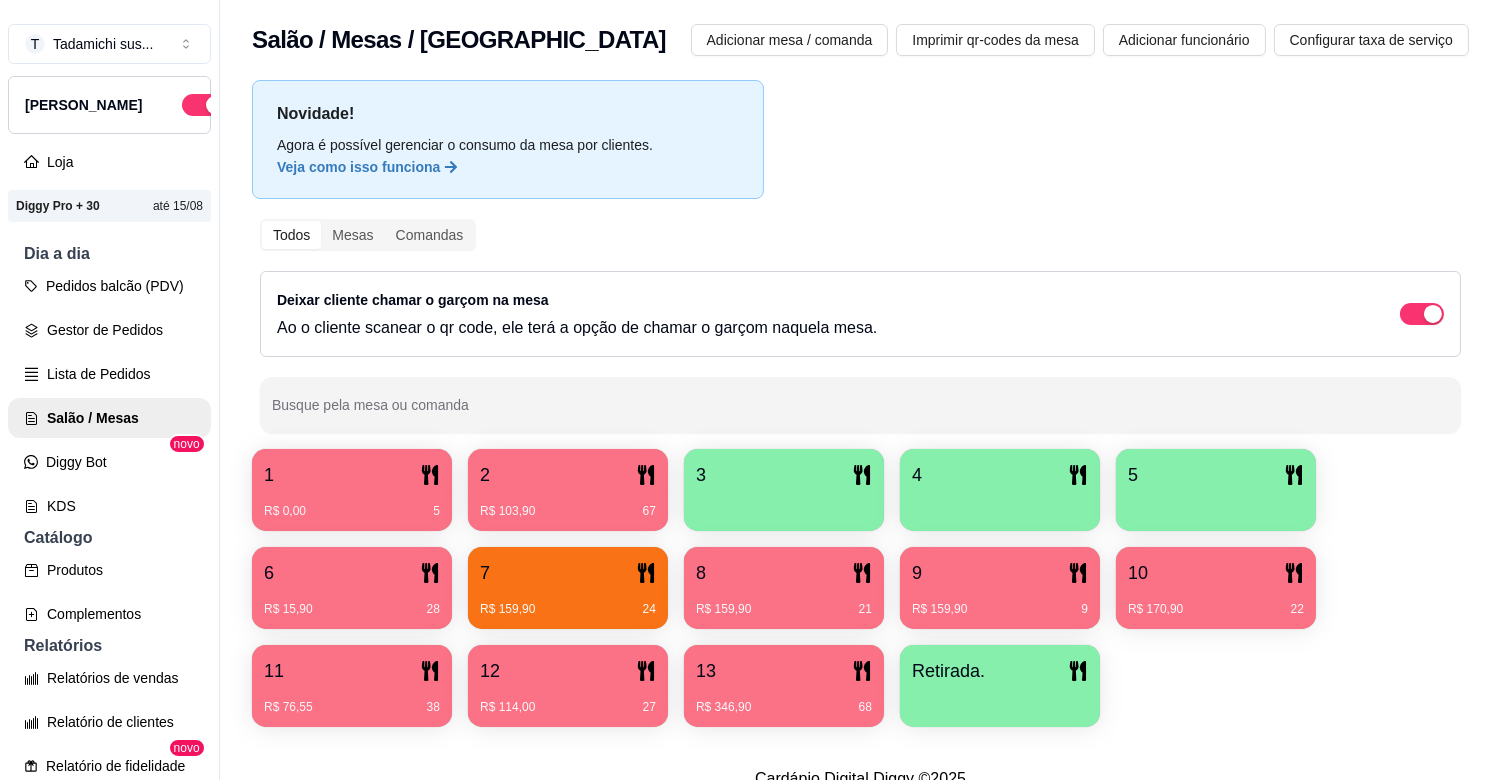 click on "11" at bounding box center (352, 671) 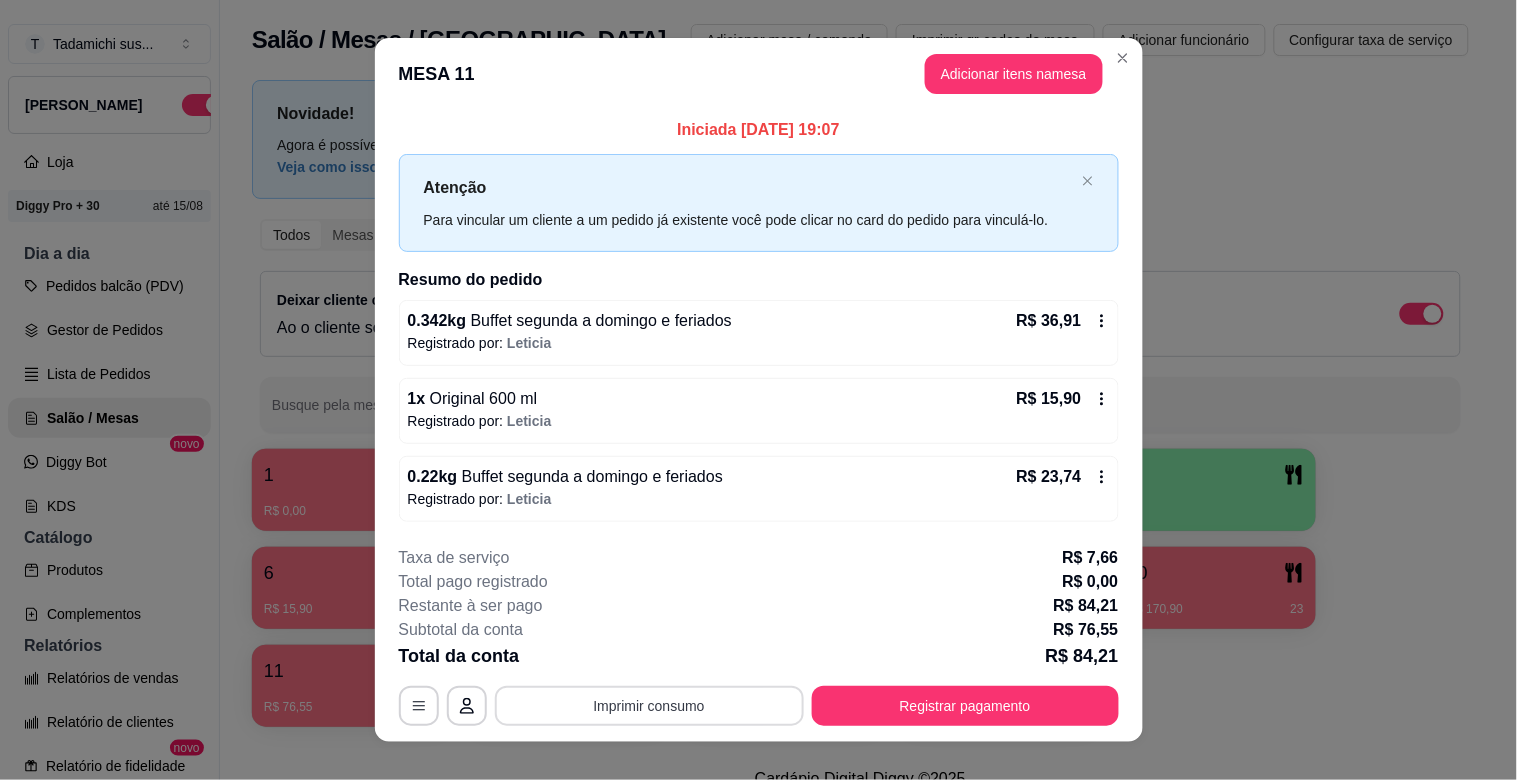 click on "Imprimir consumo" at bounding box center [649, 706] 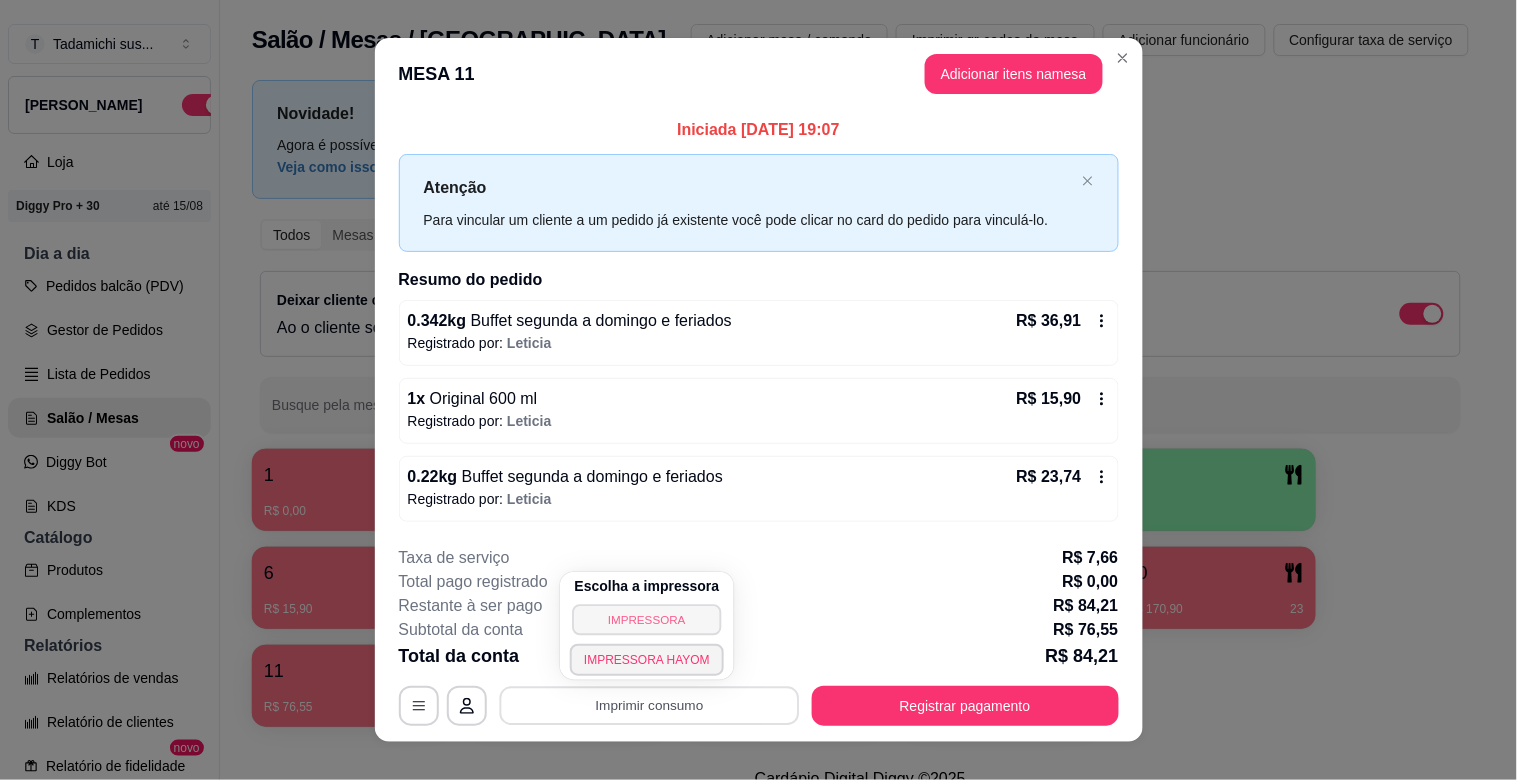 click on "IMPRESSORA" at bounding box center [646, 619] 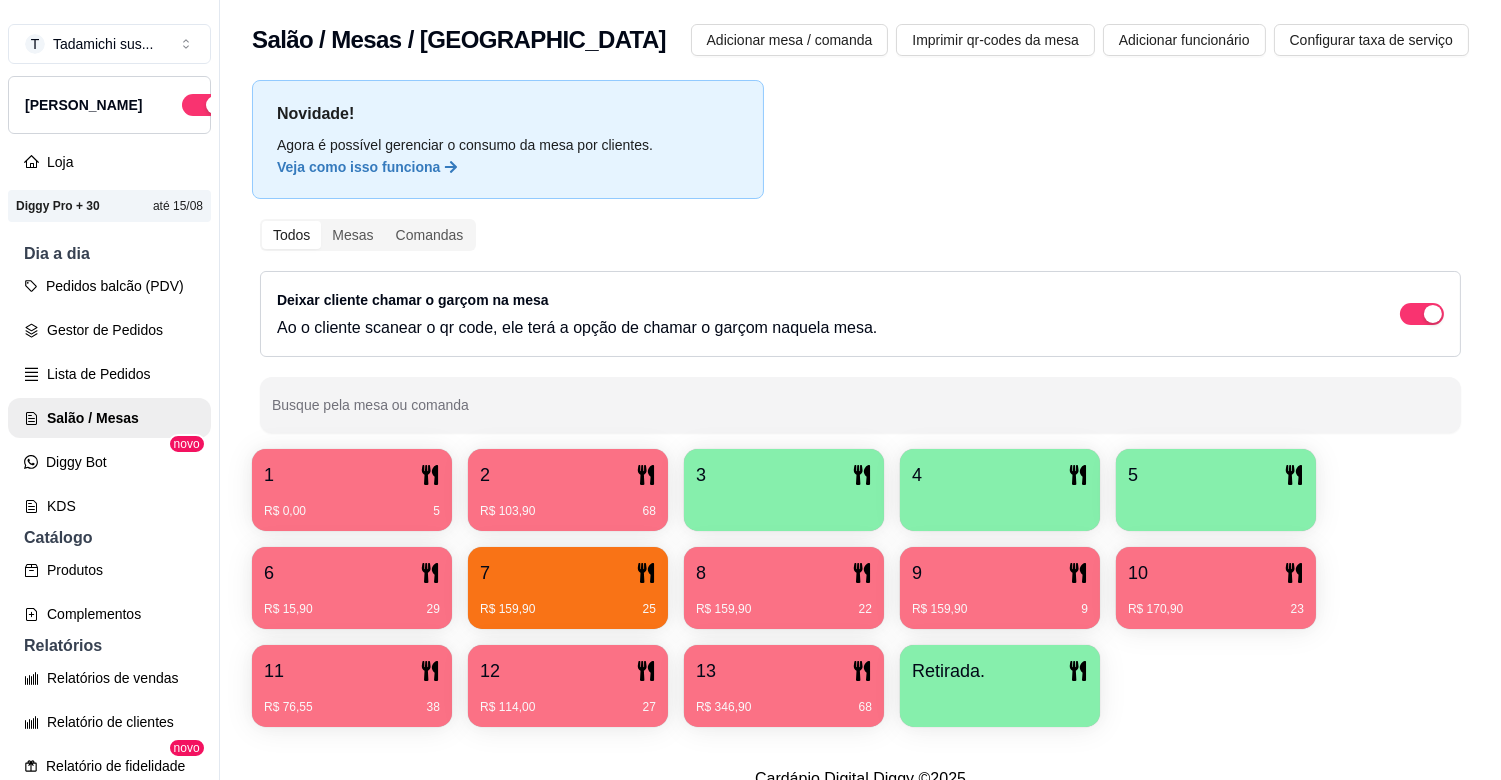 click on "2" at bounding box center [568, 475] 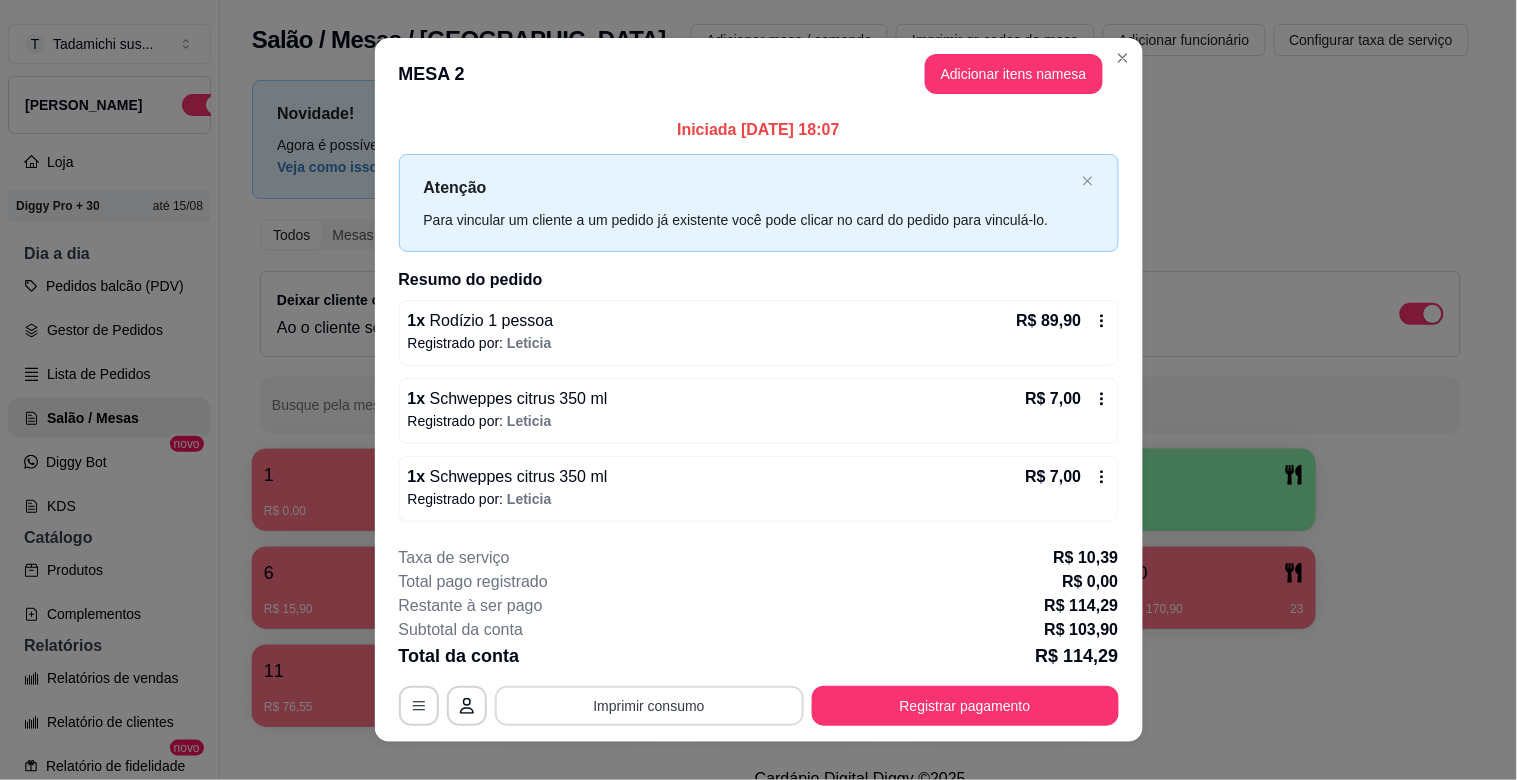click on "Imprimir consumo" at bounding box center [649, 706] 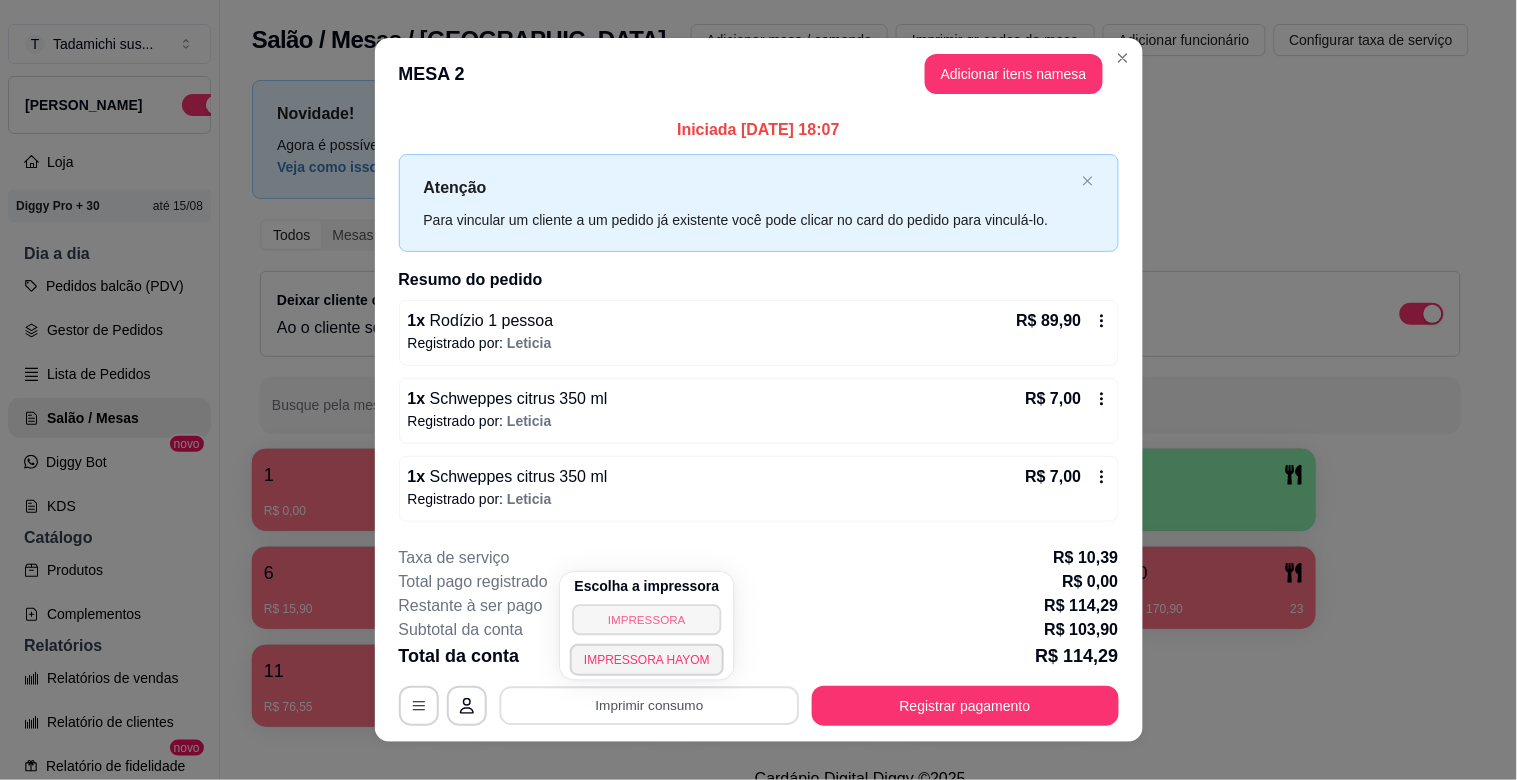 click on "IMPRESSORA" at bounding box center [646, 619] 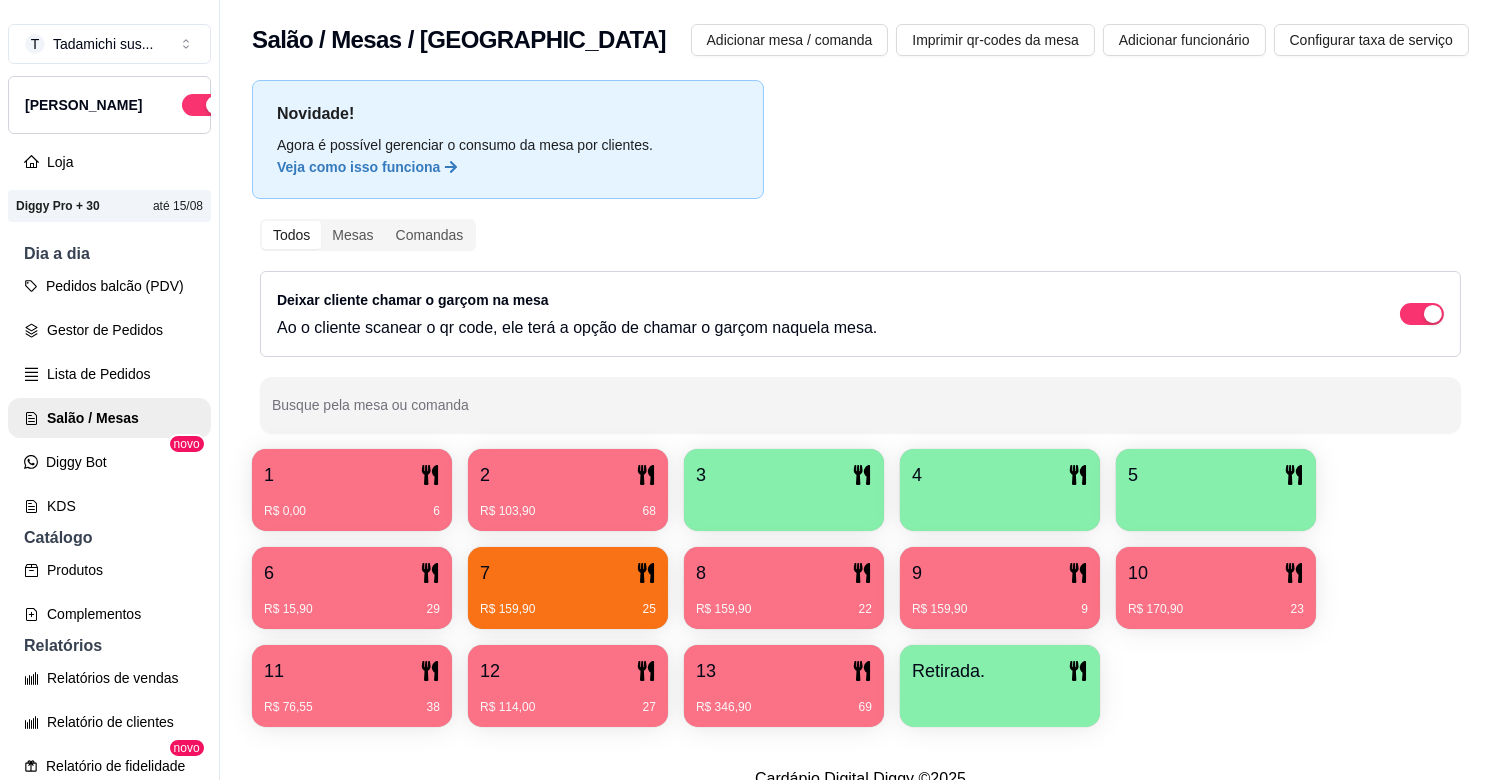 click on "11 R$ 76,55 38" at bounding box center (352, 686) 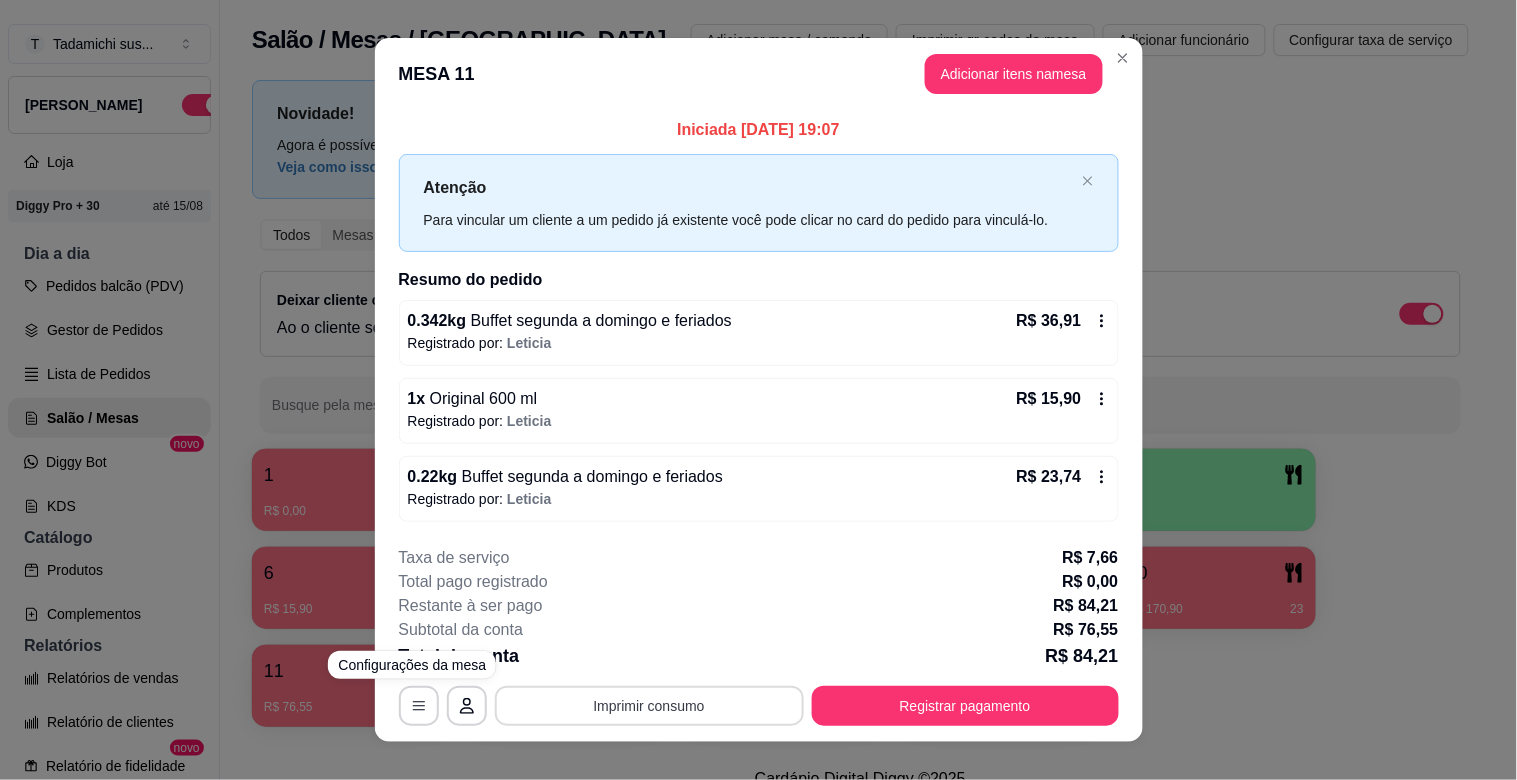click on "Imprimir consumo" at bounding box center (649, 706) 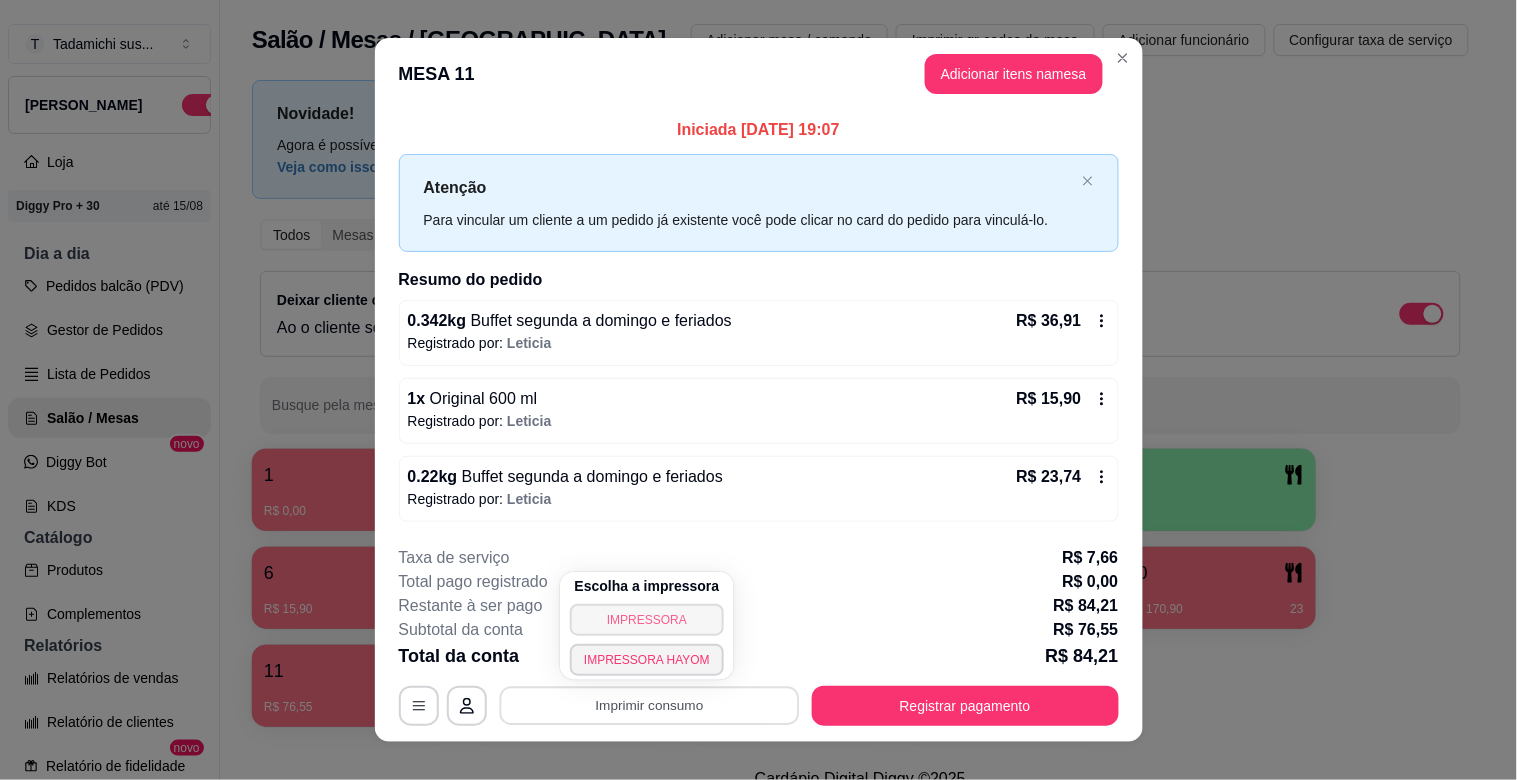 click on "IMPRESSORA" at bounding box center [647, 620] 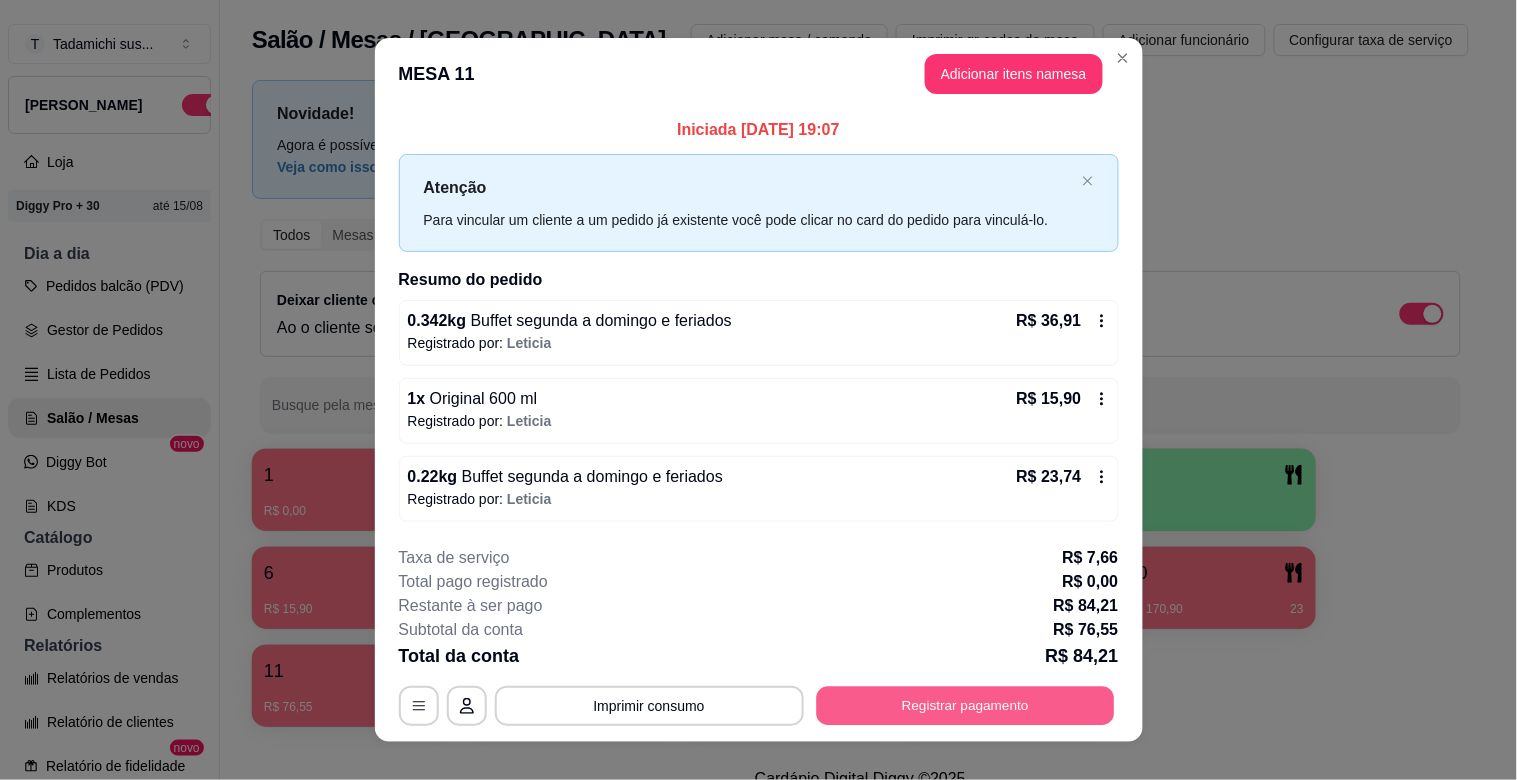 click on "Registrar pagamento" at bounding box center (965, 705) 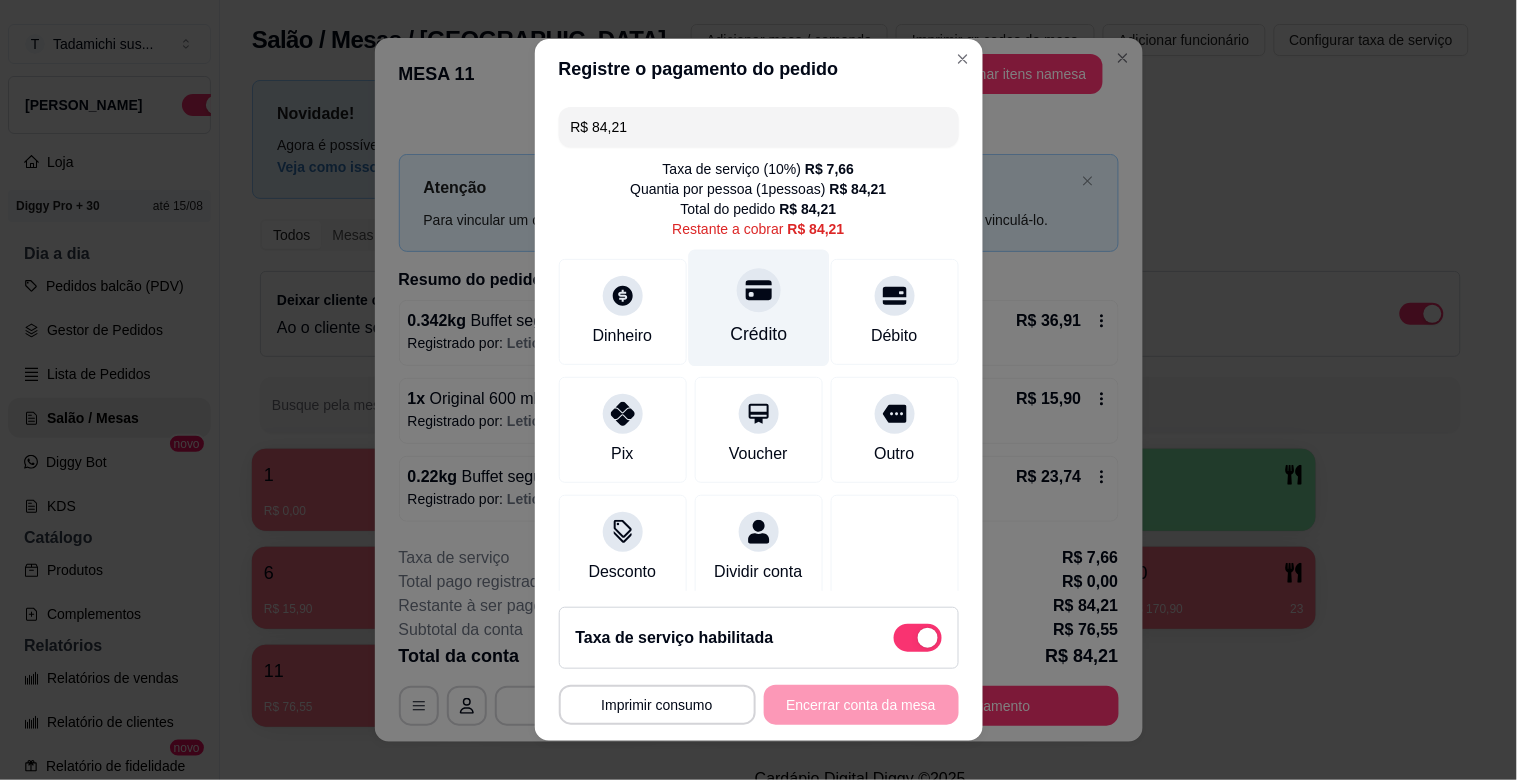 click on "Crédito" at bounding box center [758, 334] 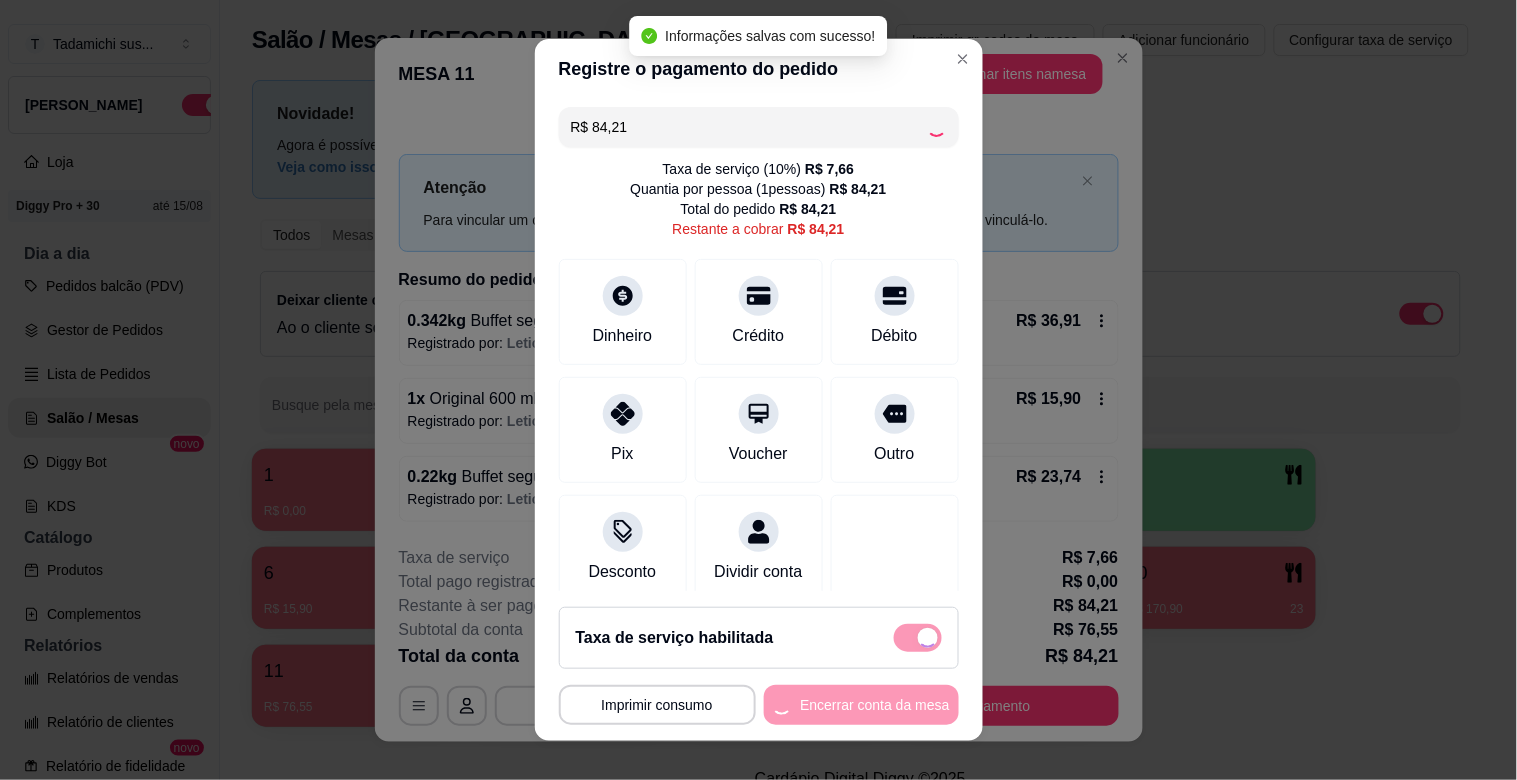 type on "R$ 0,00" 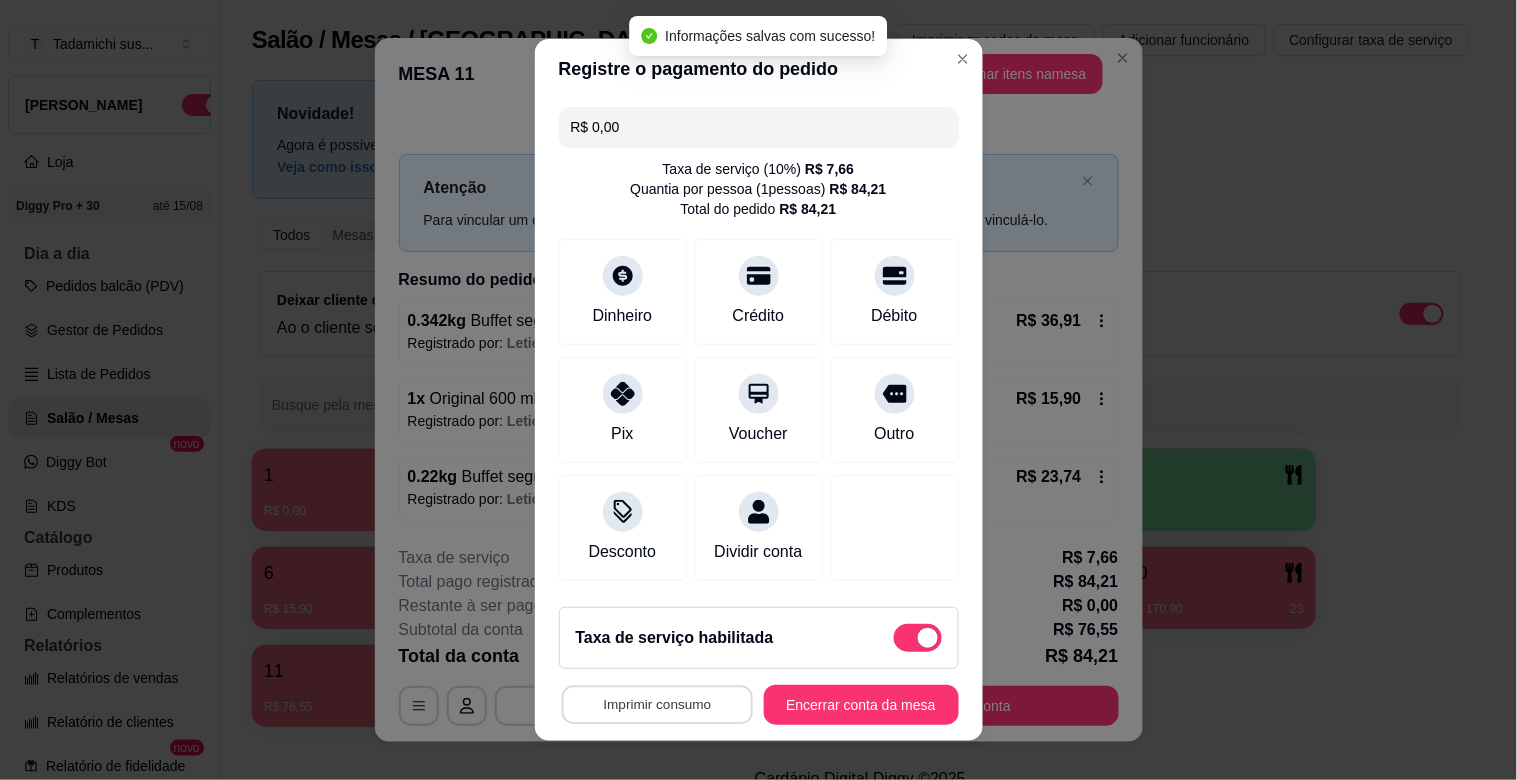 click on "Imprimir consumo" at bounding box center [656, 705] 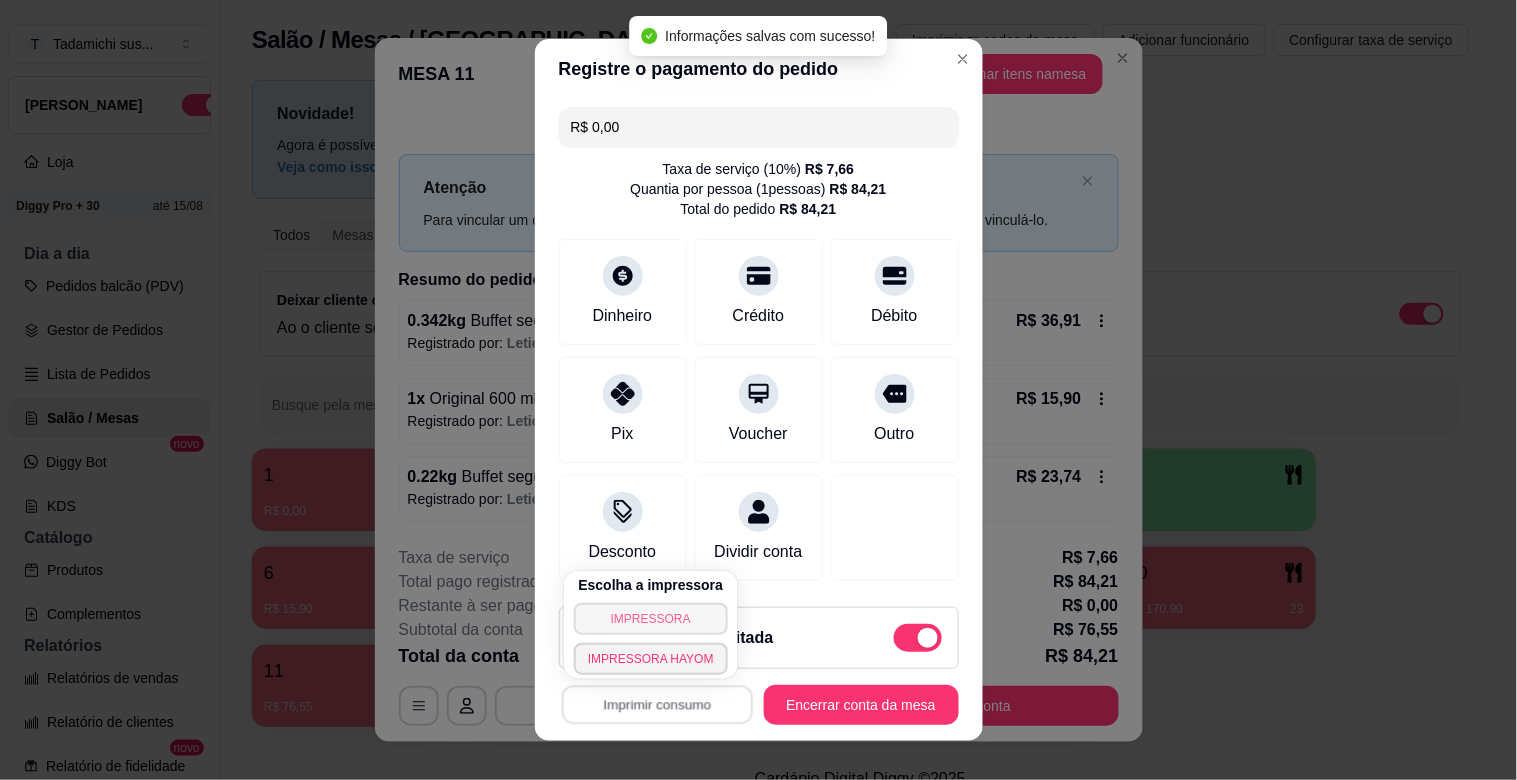 click on "IMPRESSORA" at bounding box center [651, 619] 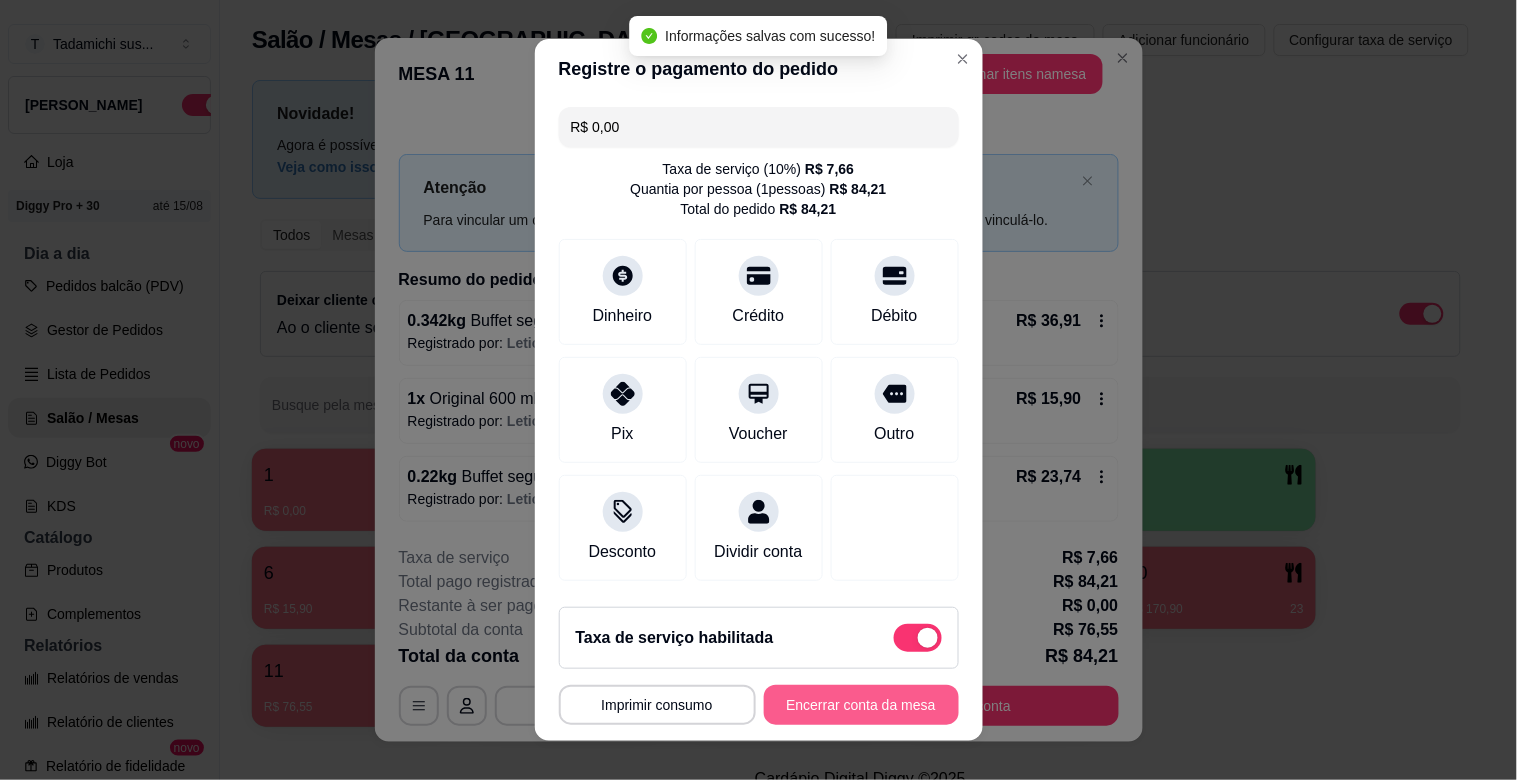 click on "Encerrar conta da mesa" at bounding box center [861, 705] 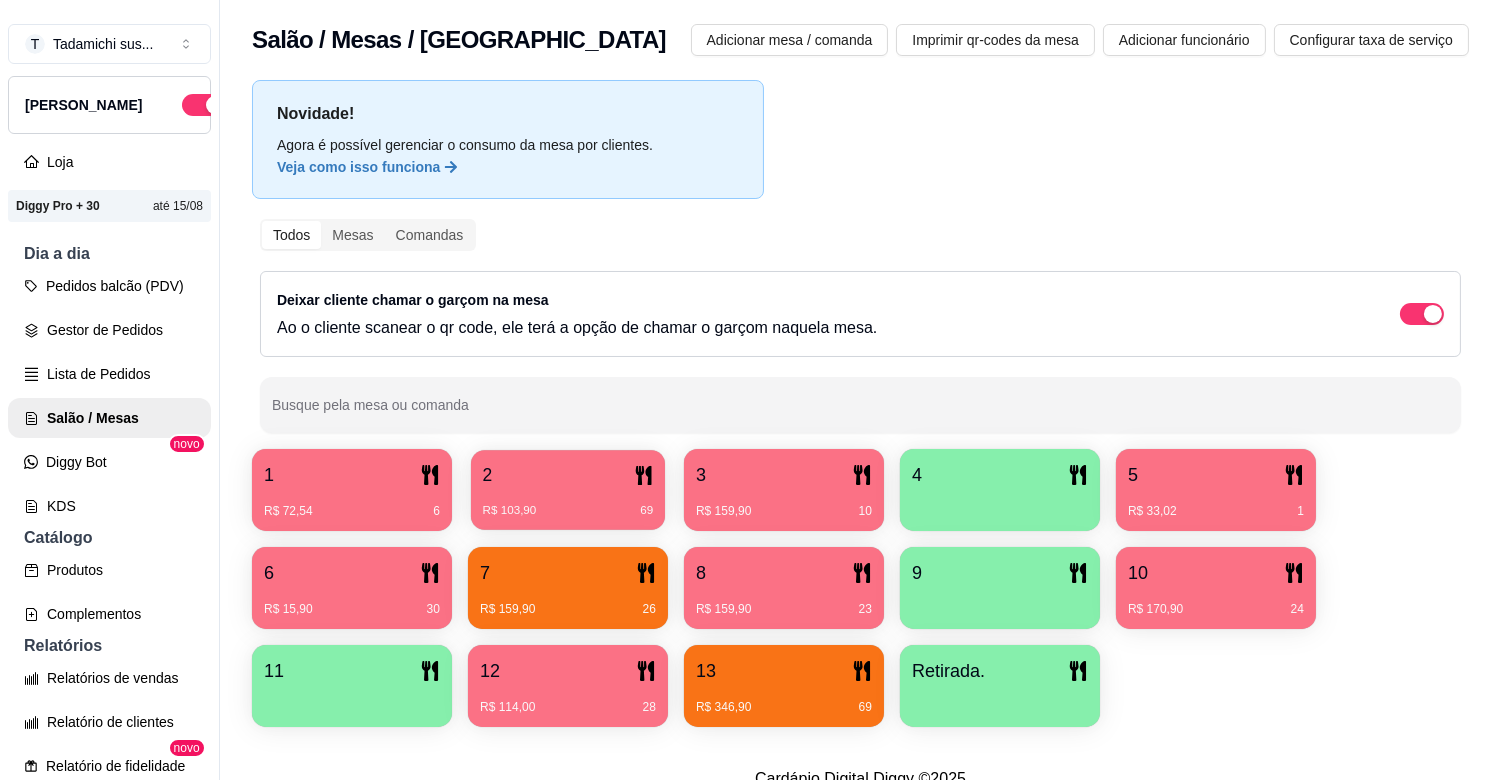 click on "R$ 103,90 69" at bounding box center [568, 503] 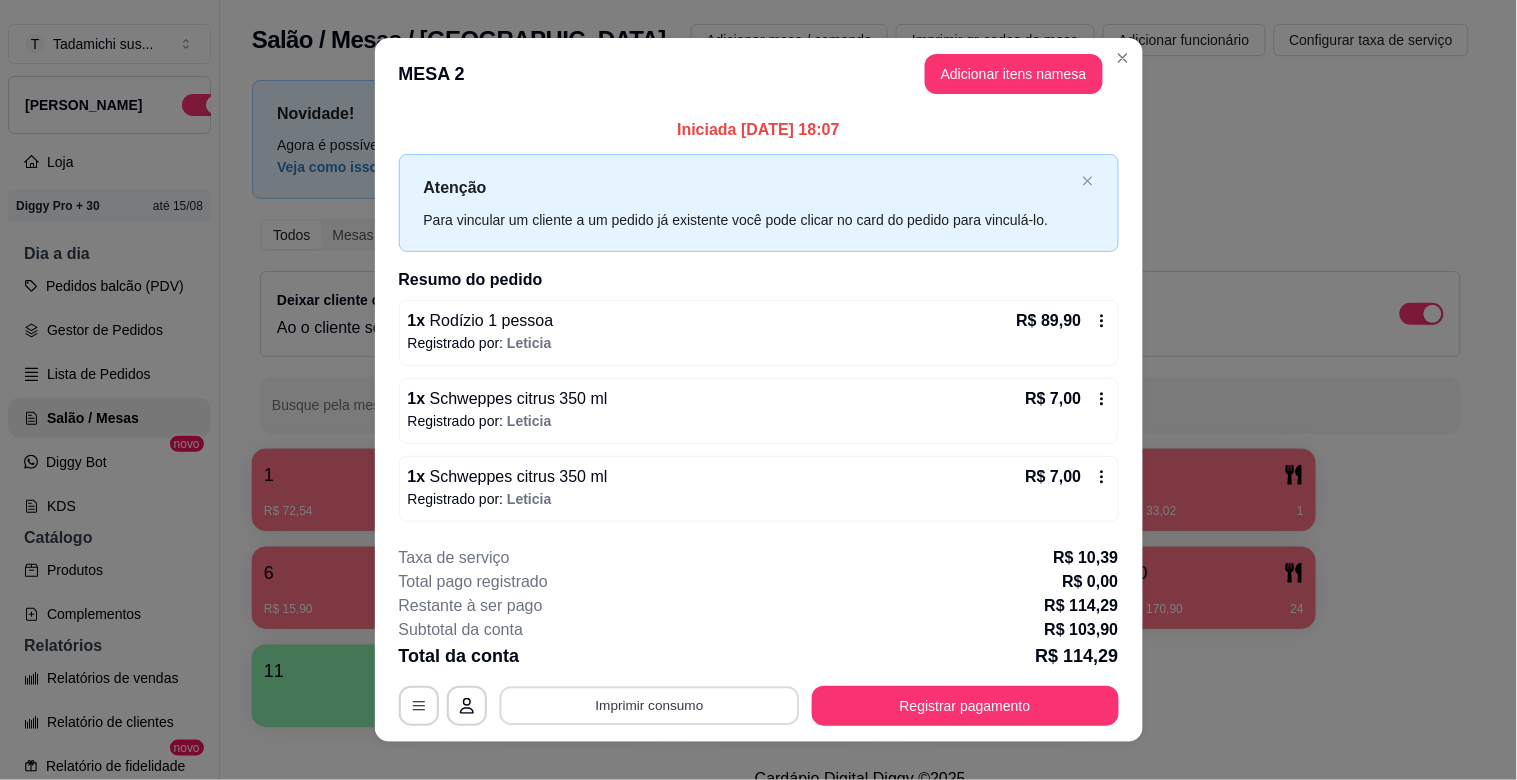 click on "Imprimir consumo" at bounding box center (649, 705) 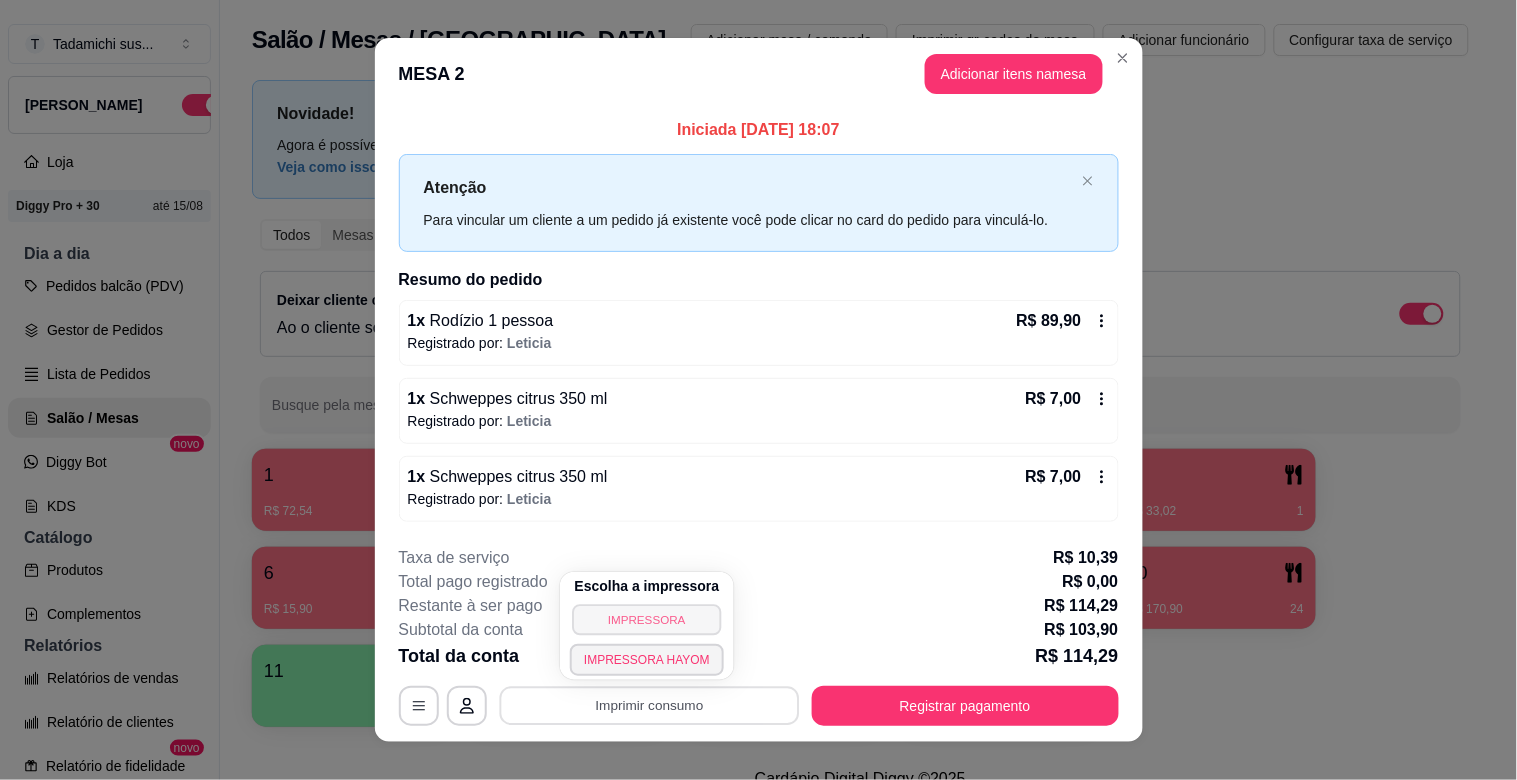 click on "IMPRESSORA" at bounding box center [646, 619] 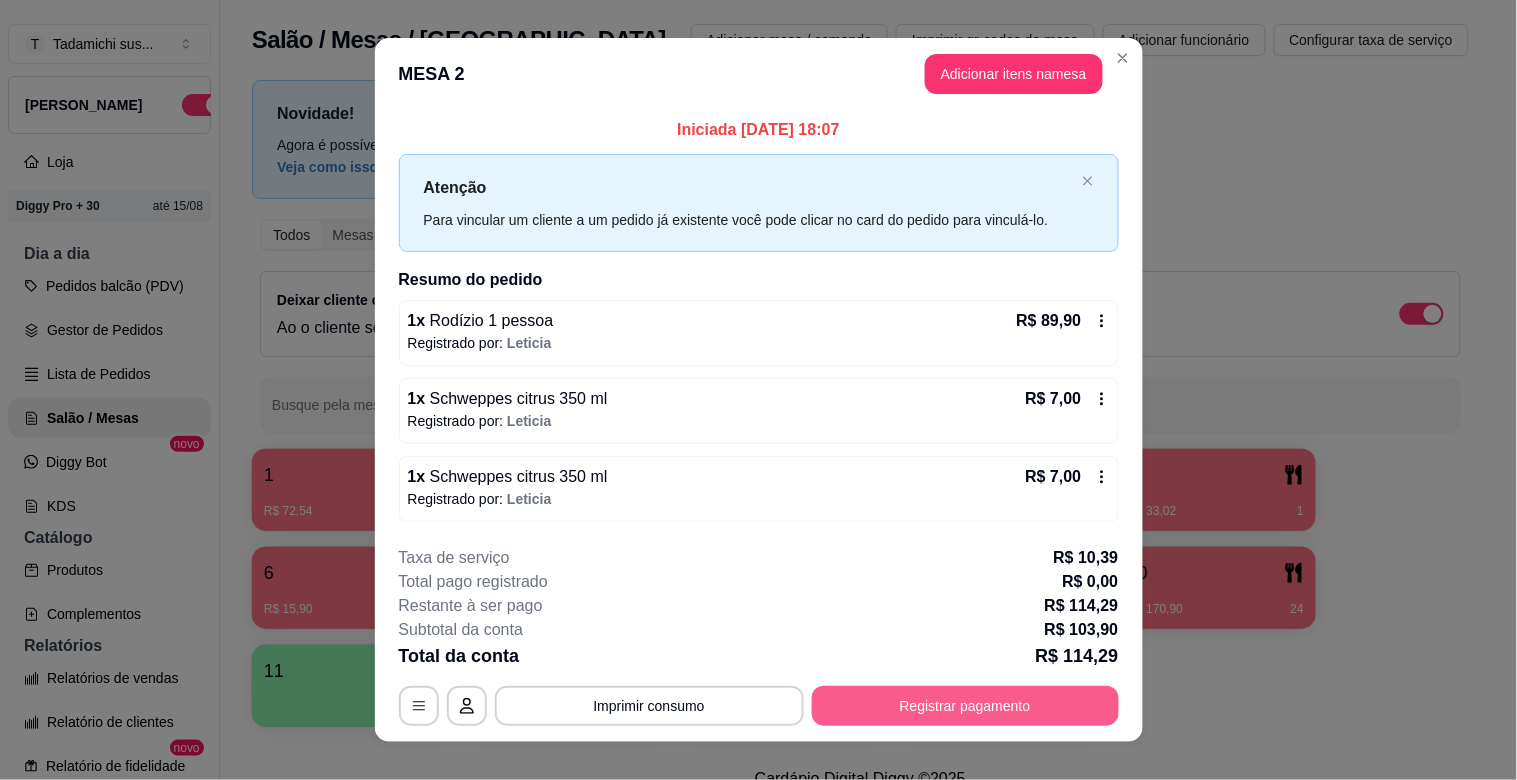 click on "Registrar pagamento" at bounding box center (965, 706) 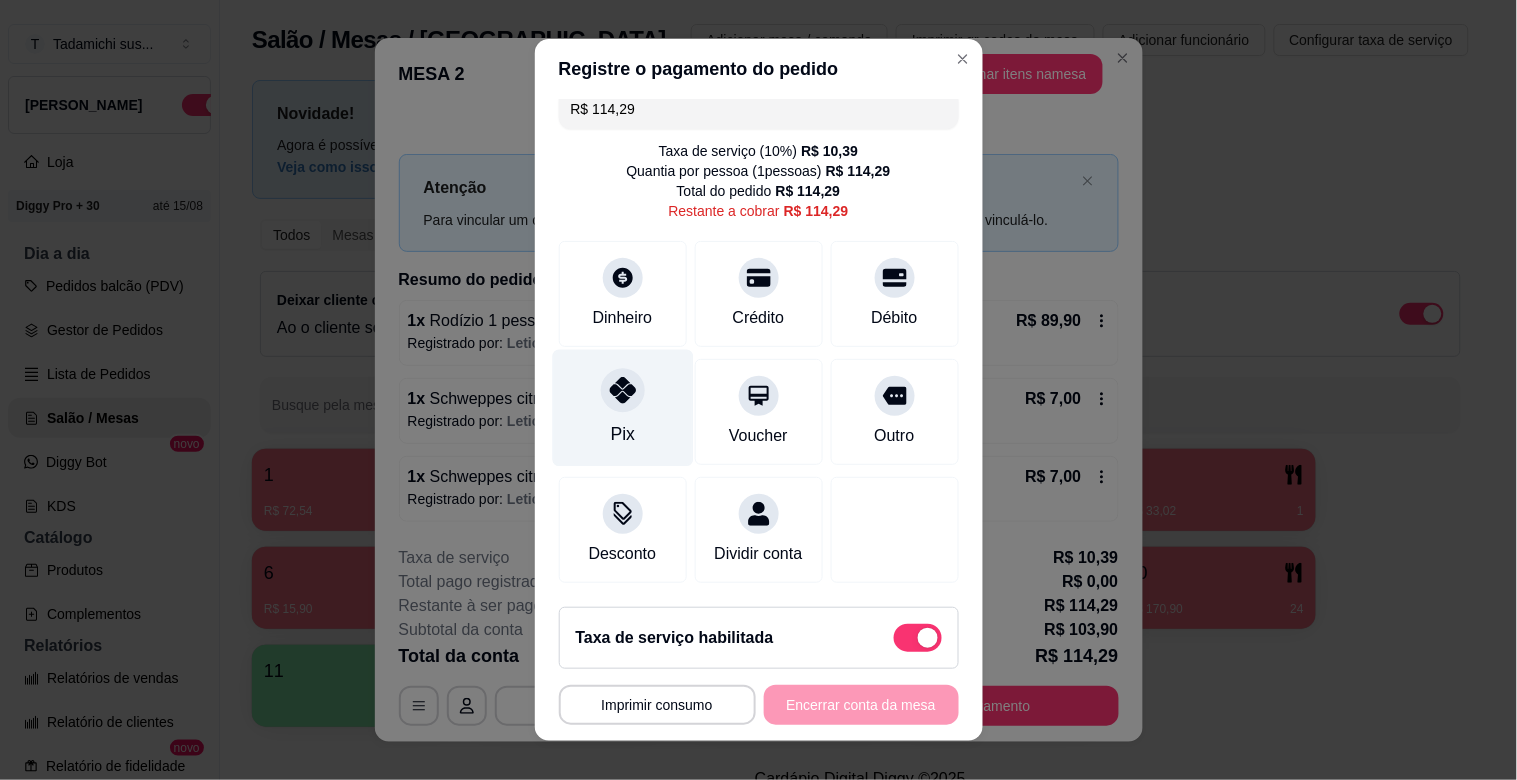 scroll, scrollTop: 42, scrollLeft: 0, axis: vertical 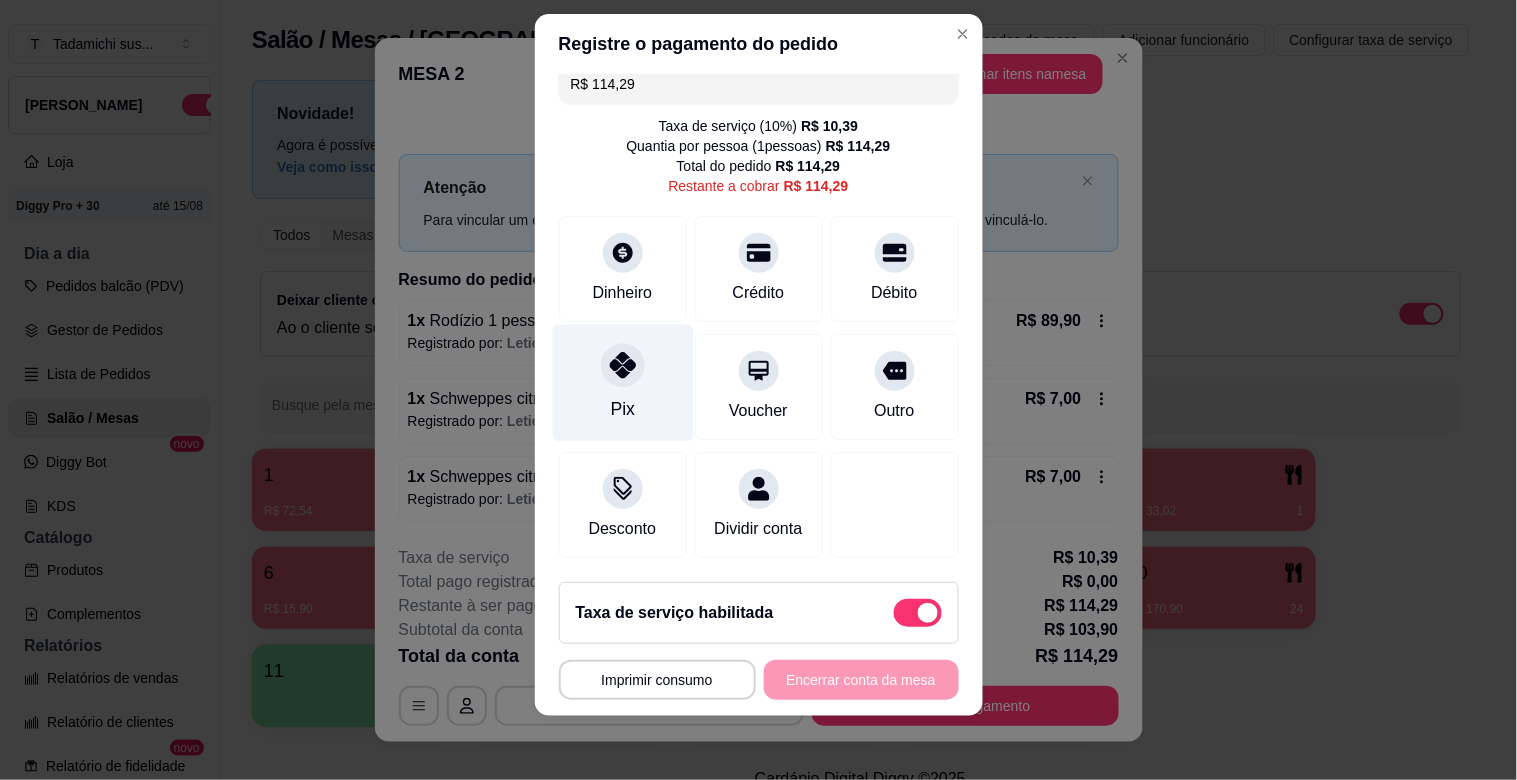 click on "Pix" at bounding box center [622, 383] 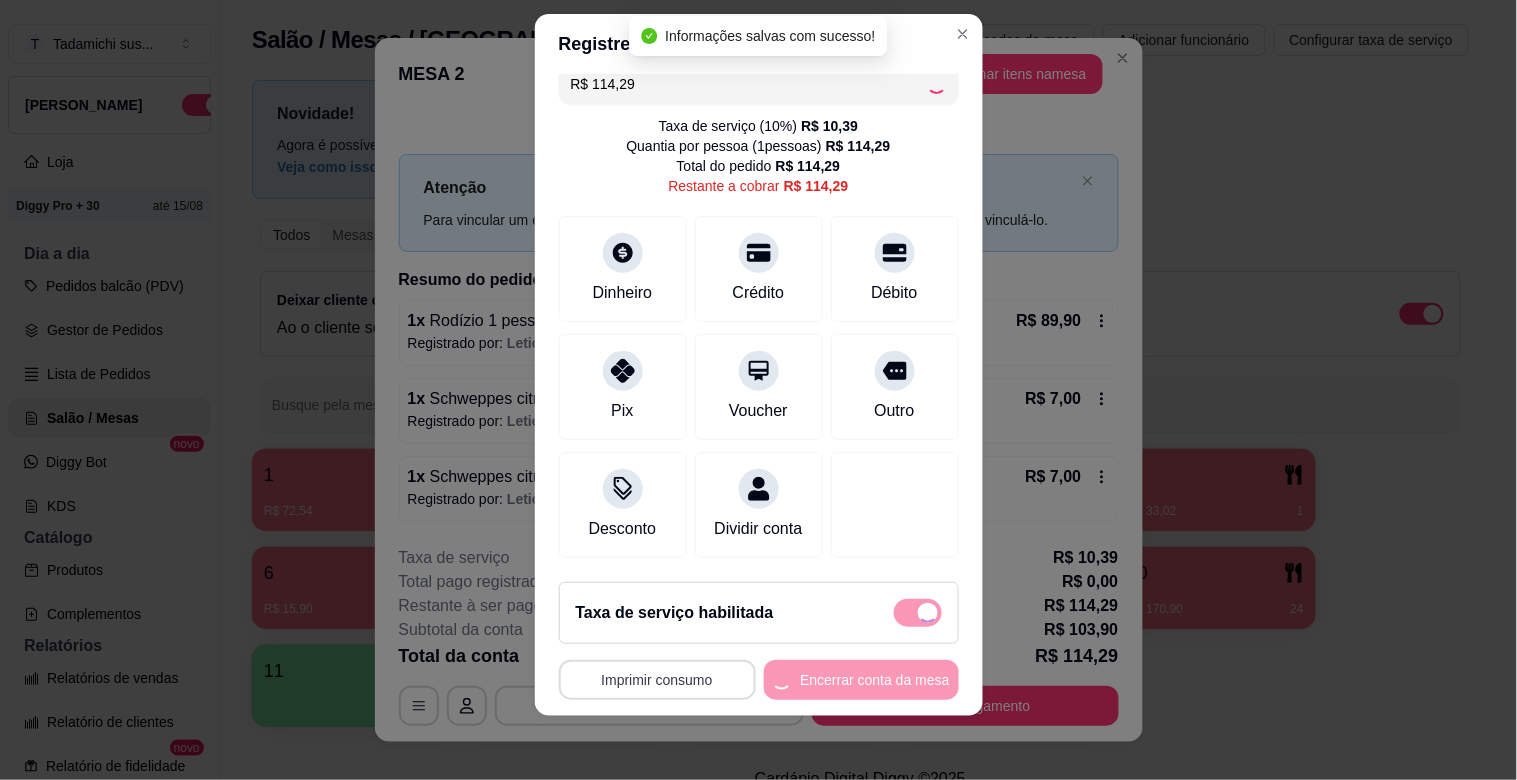 type on "R$ 0,00" 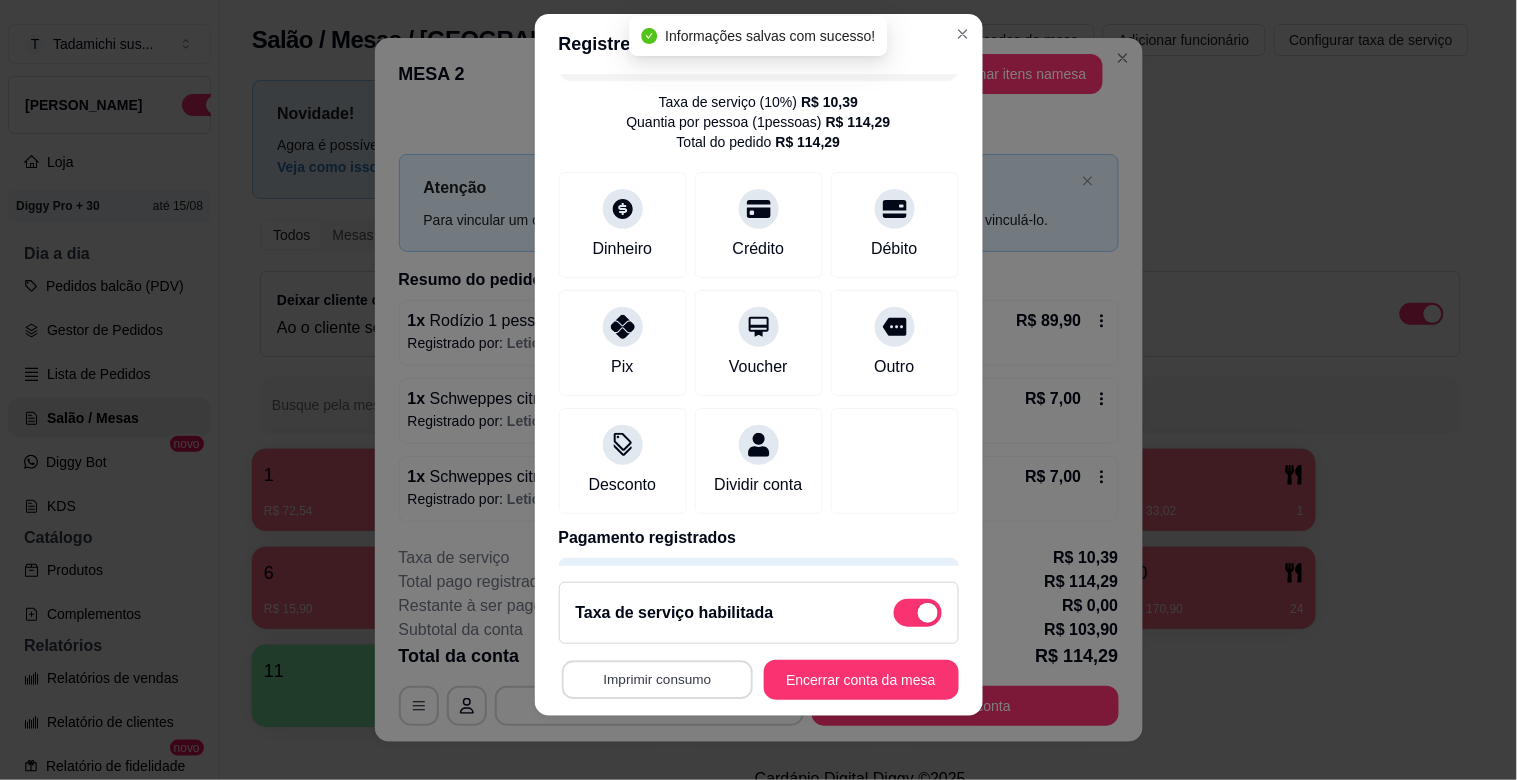 click on "Imprimir consumo" at bounding box center [656, 680] 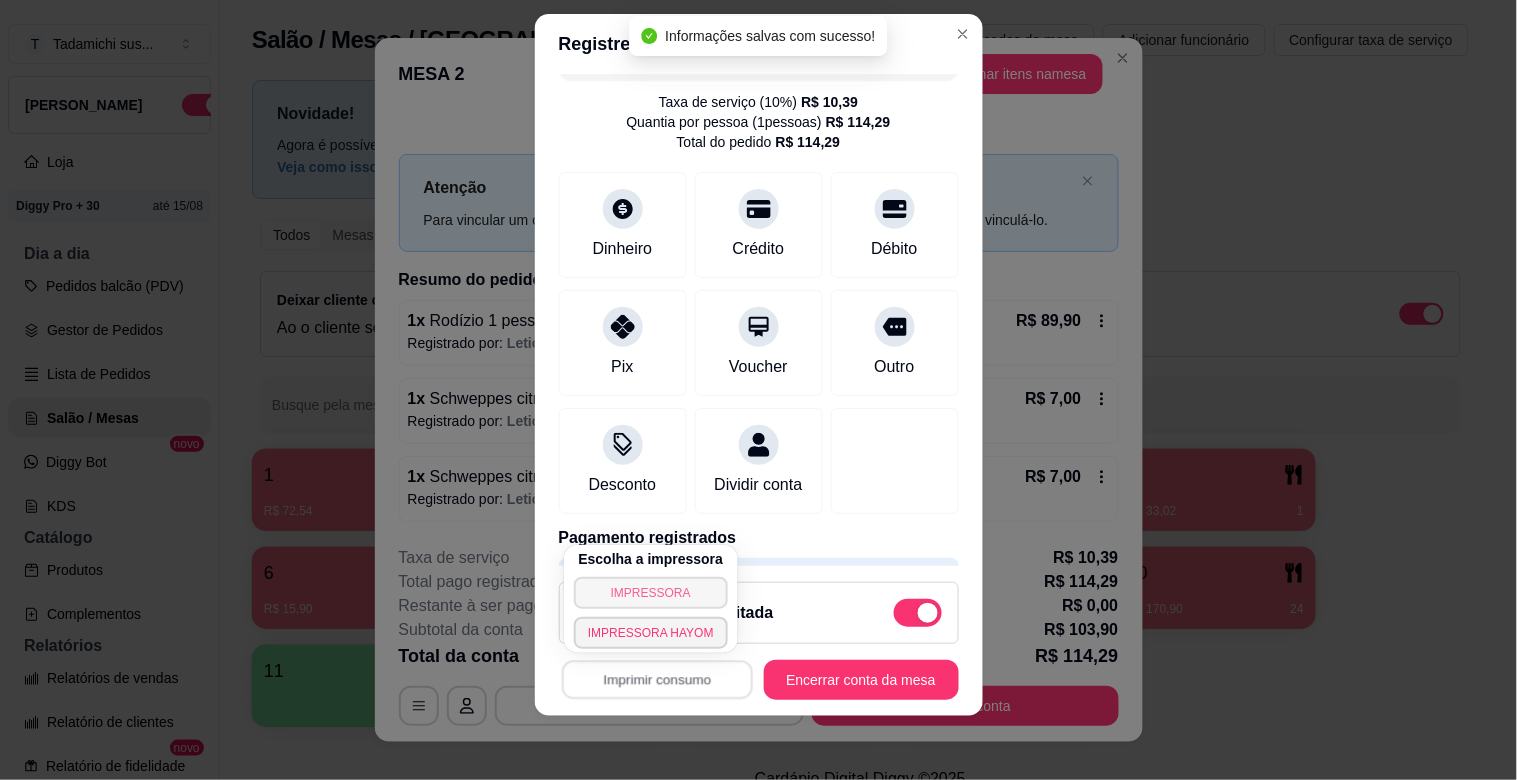 click on "IMPRESSORA" at bounding box center (651, 593) 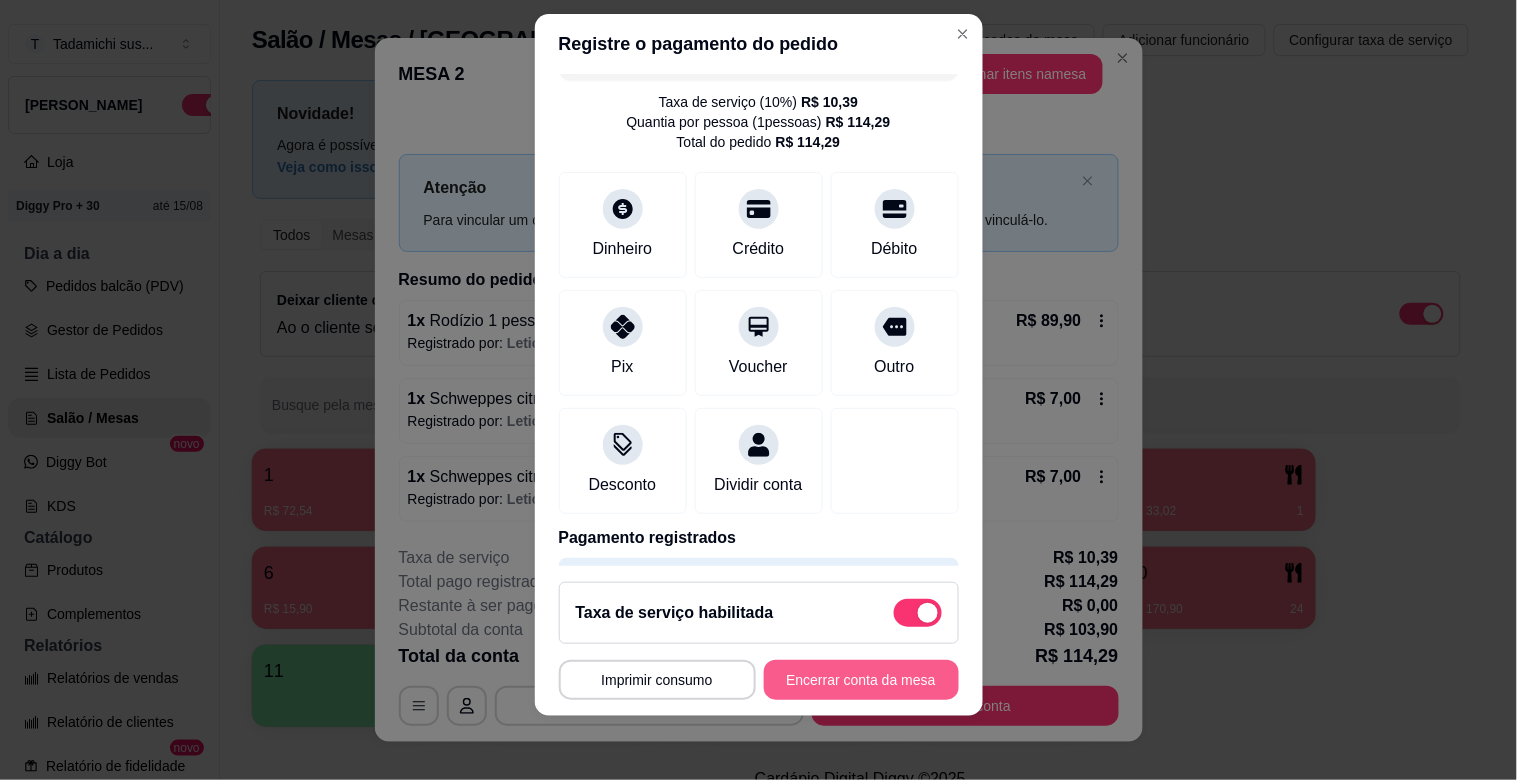 click on "Encerrar conta da mesa" at bounding box center [861, 680] 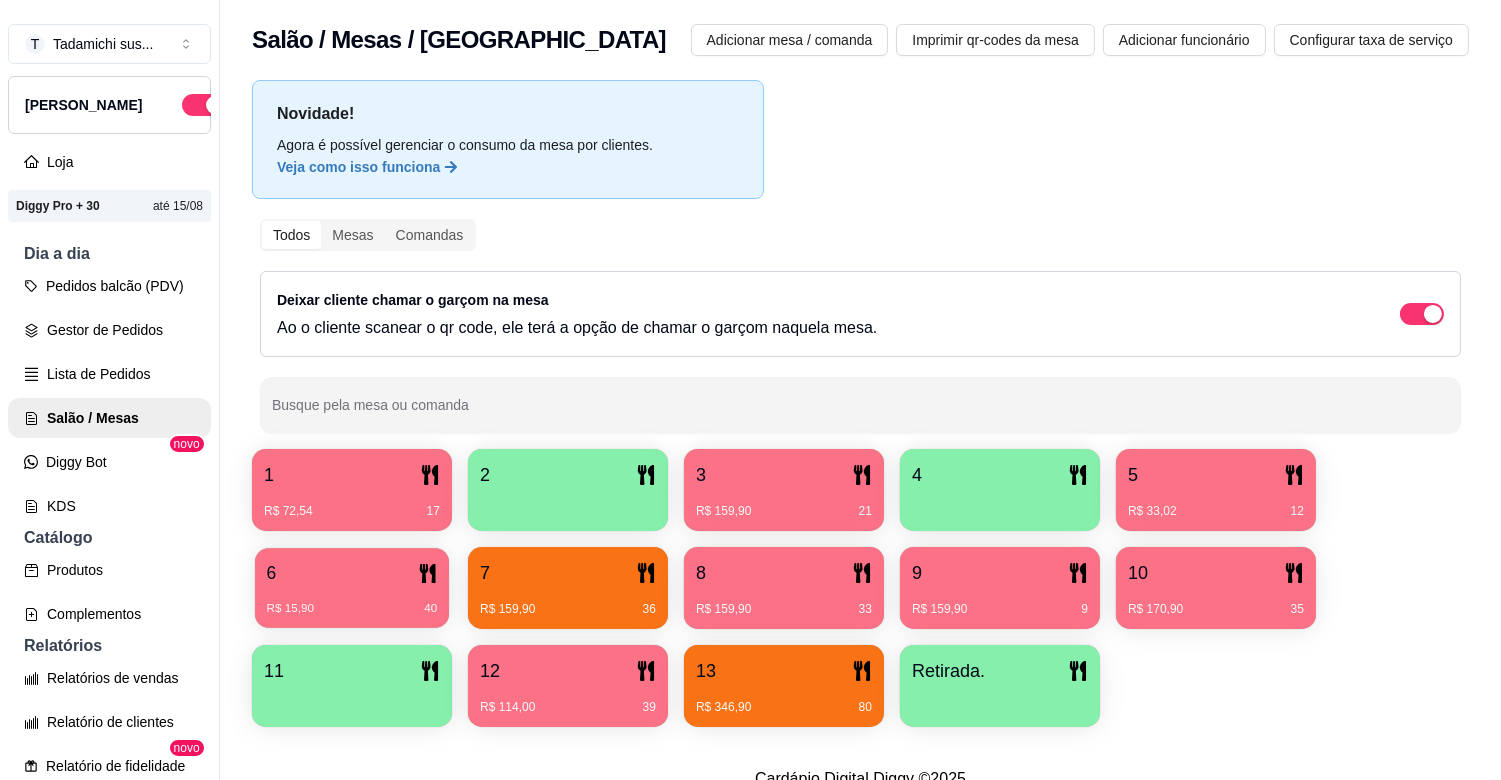 click on "6" at bounding box center [352, 573] 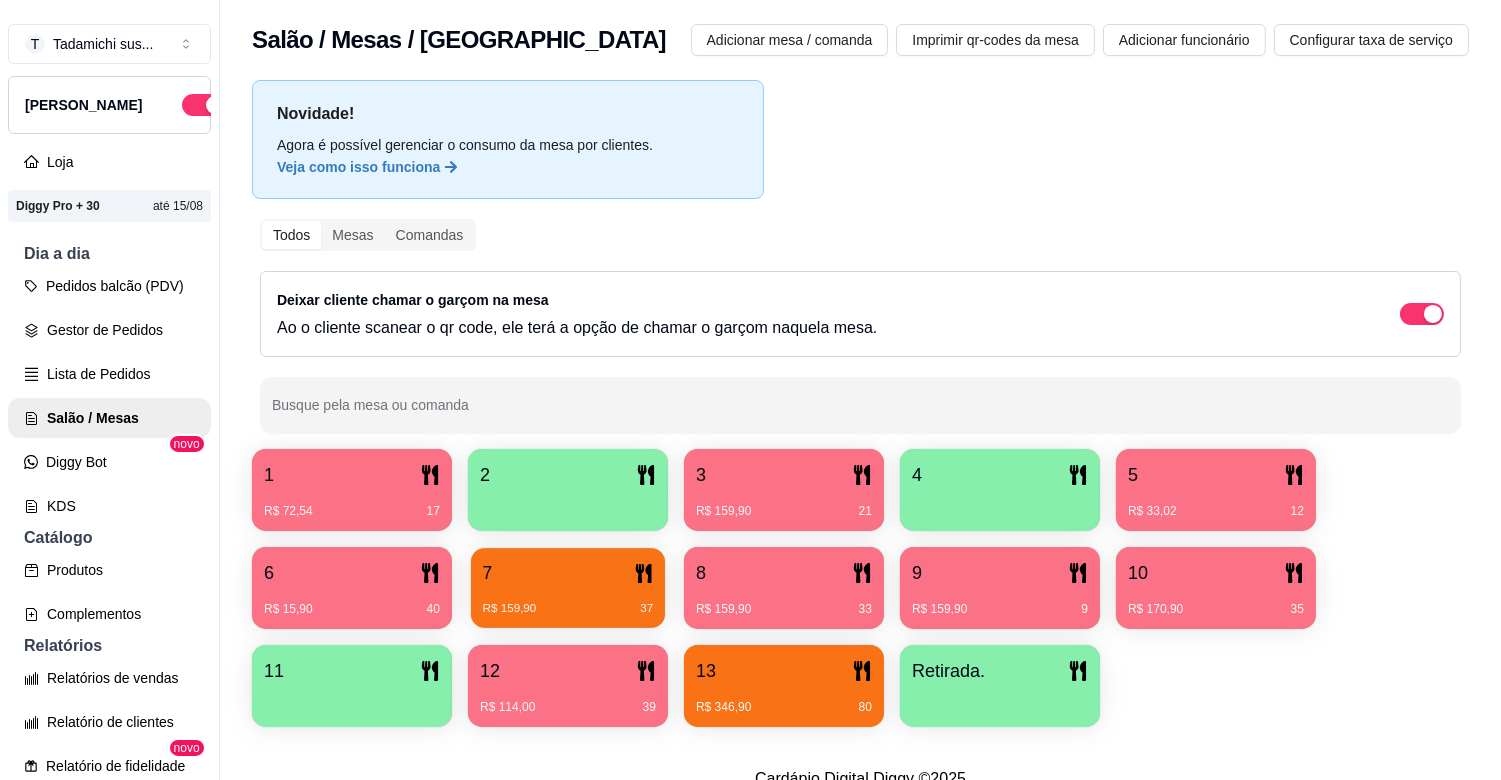 click on "7" at bounding box center (568, 573) 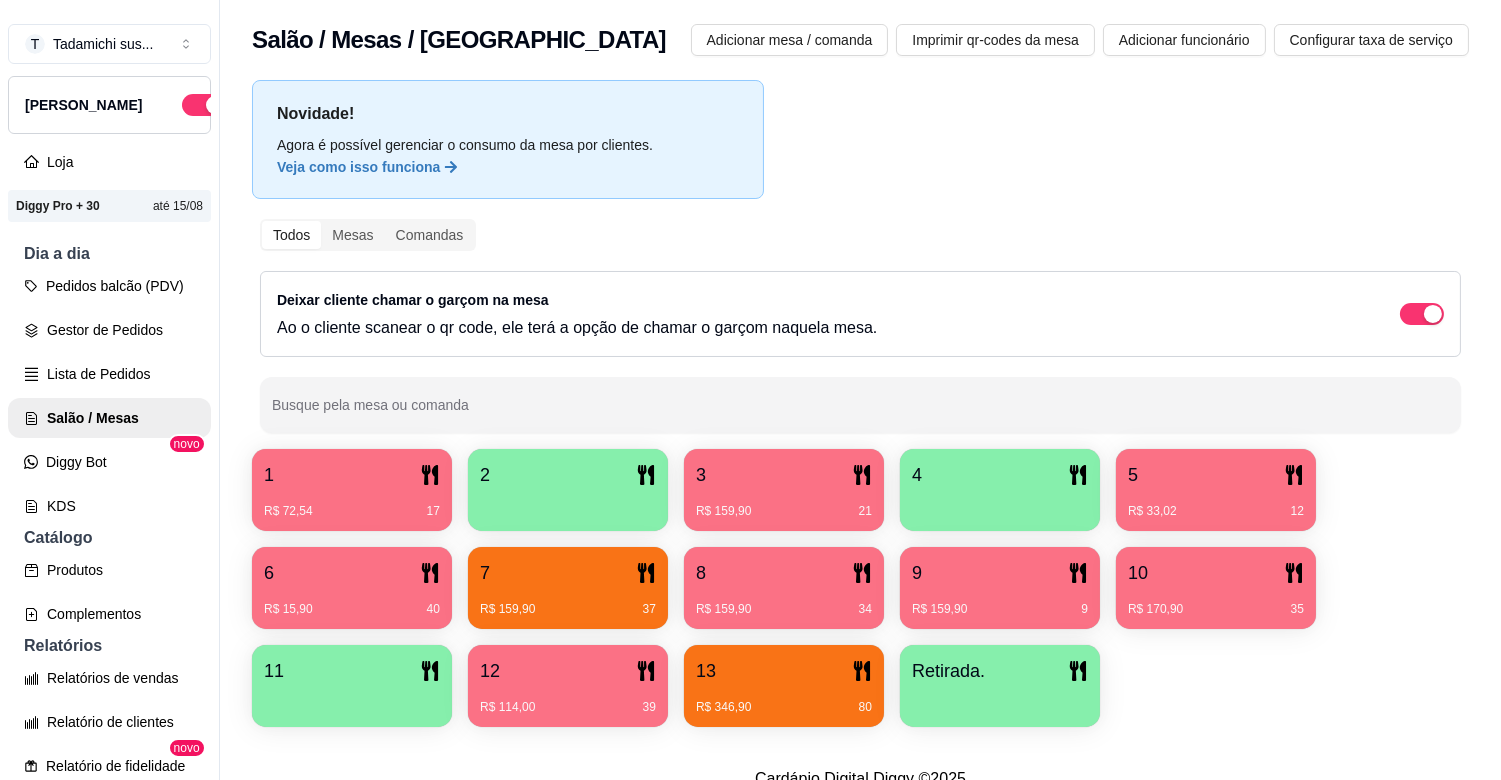 click on "8" at bounding box center [784, 573] 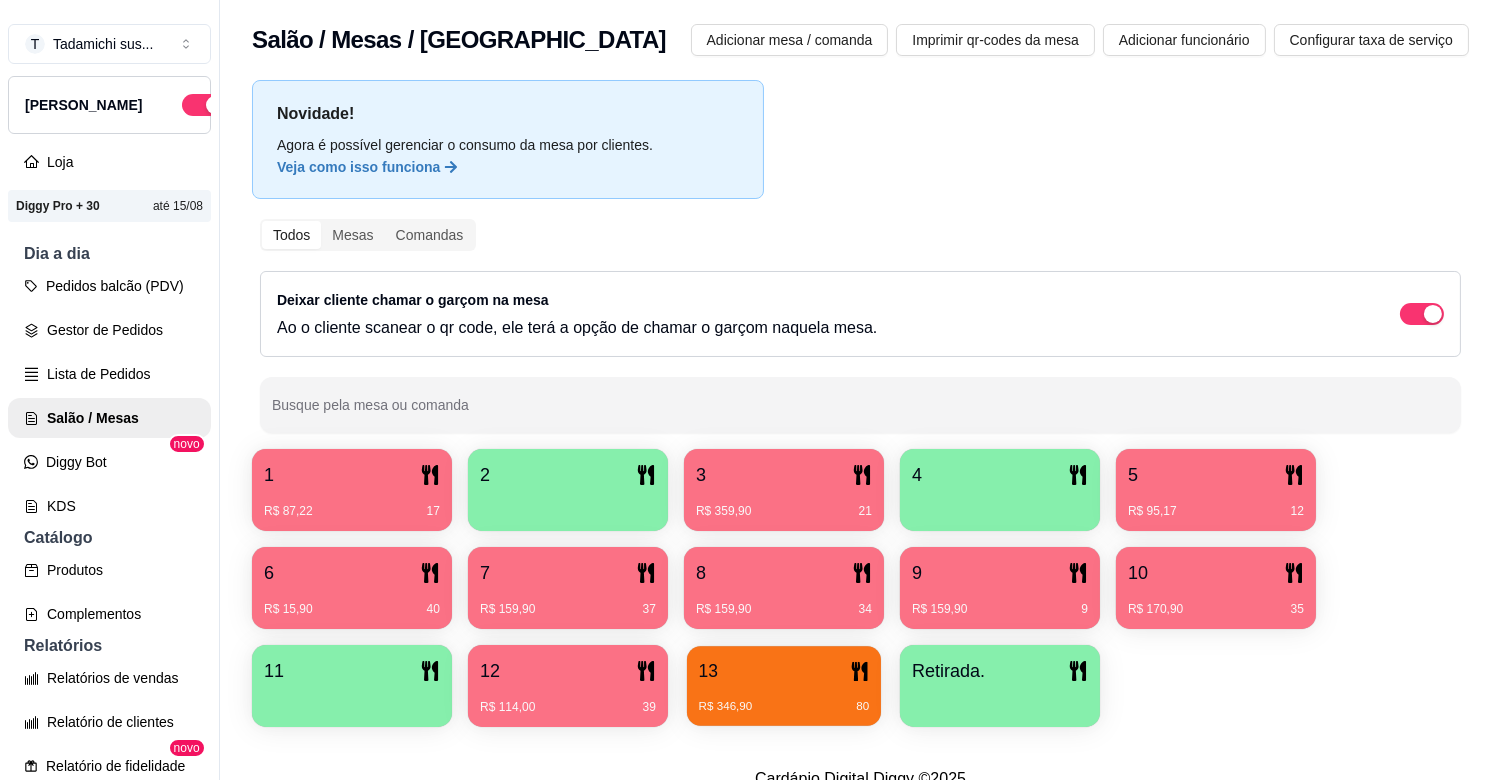 click on "13 R$ 346,90 80" at bounding box center [784, 686] 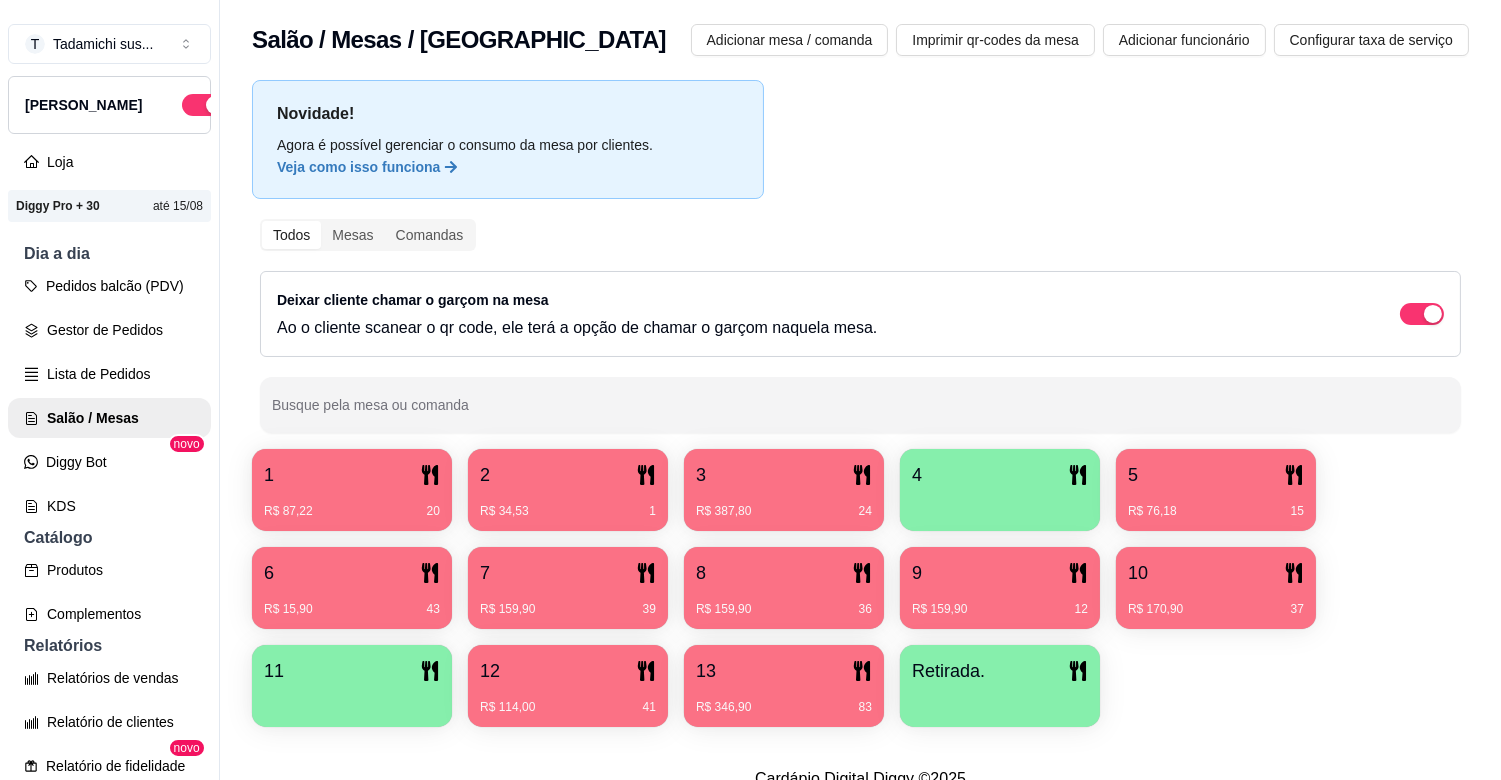 click on "6" at bounding box center (352, 573) 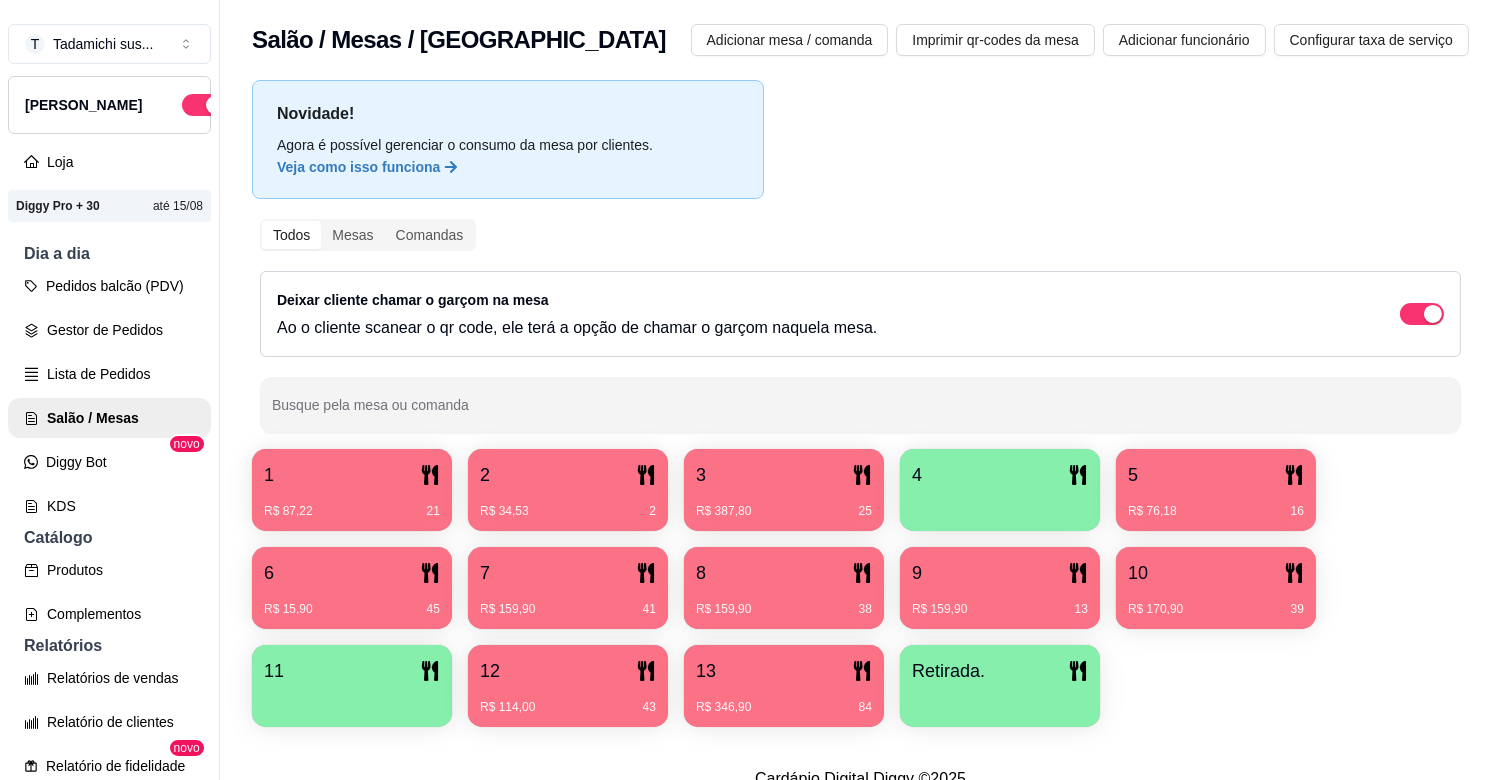 click on "Novidade! Agora é possível gerenciar o consumo da mesa por clientes.   Veja como isso funciona Todos Mesas Comandas Deixar cliente chamar o garçom na mesa Ao o cliente scanear o qr code, ele terá a opção de chamar o garçom naquela mesa. Busque pela mesa ou comanda
1 R$ 87,22 21 2 R$ 34,53 2 3 R$ 387,80 25 4 5 R$ 76,18 16 6 R$ 15,90 45 7 R$ 159,90 41 8 R$ 159,90 38 9 R$ 159,90 13 10 R$ 170,90 39 11 12 R$ 114,00 43 13 R$ 346,90 84 Retirada." at bounding box center [860, 409] 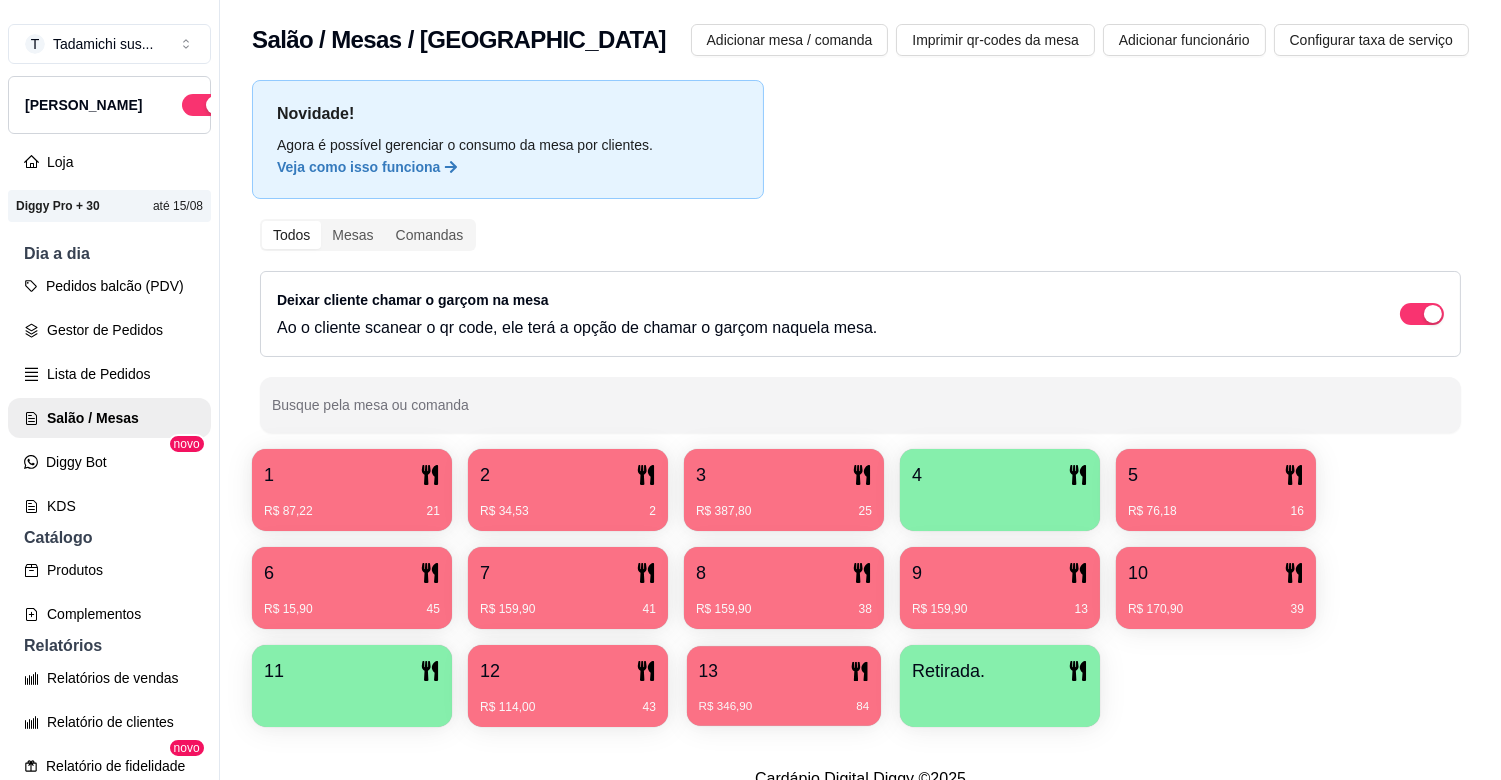click on "R$ 346,90 84" at bounding box center (784, 707) 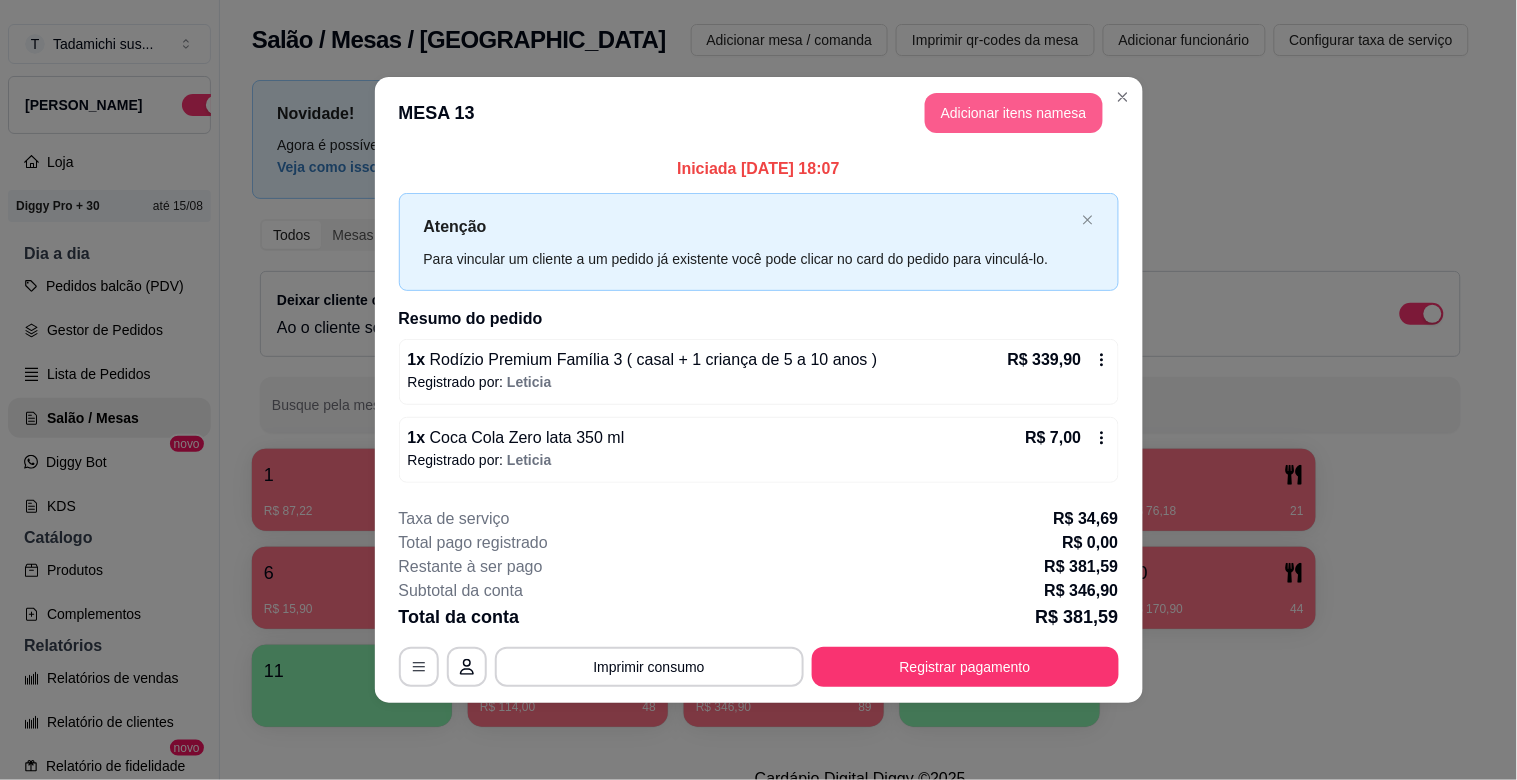 click on "Adicionar itens na  mesa" at bounding box center (1014, 113) 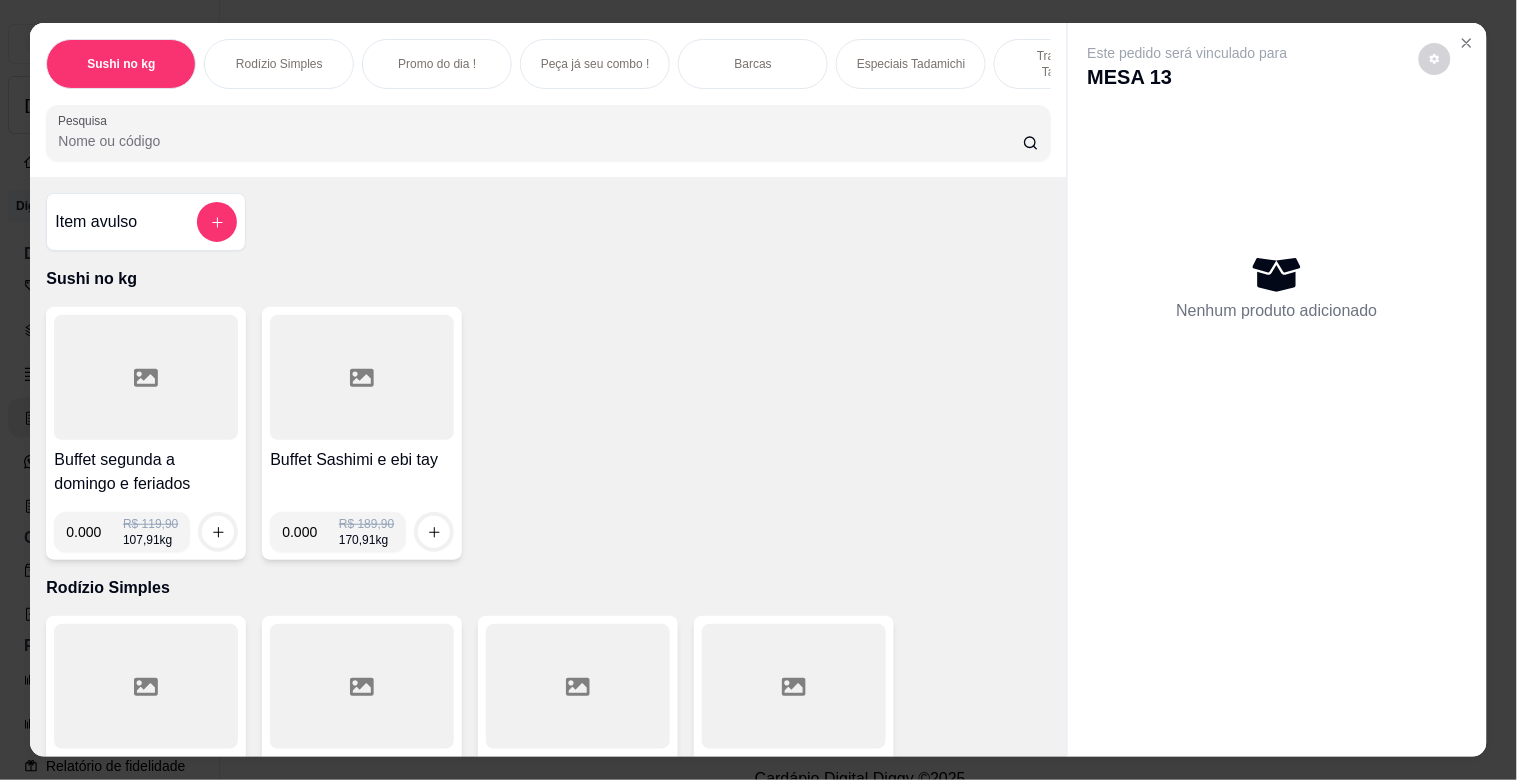 click on "Pesquisa" at bounding box center [540, 141] 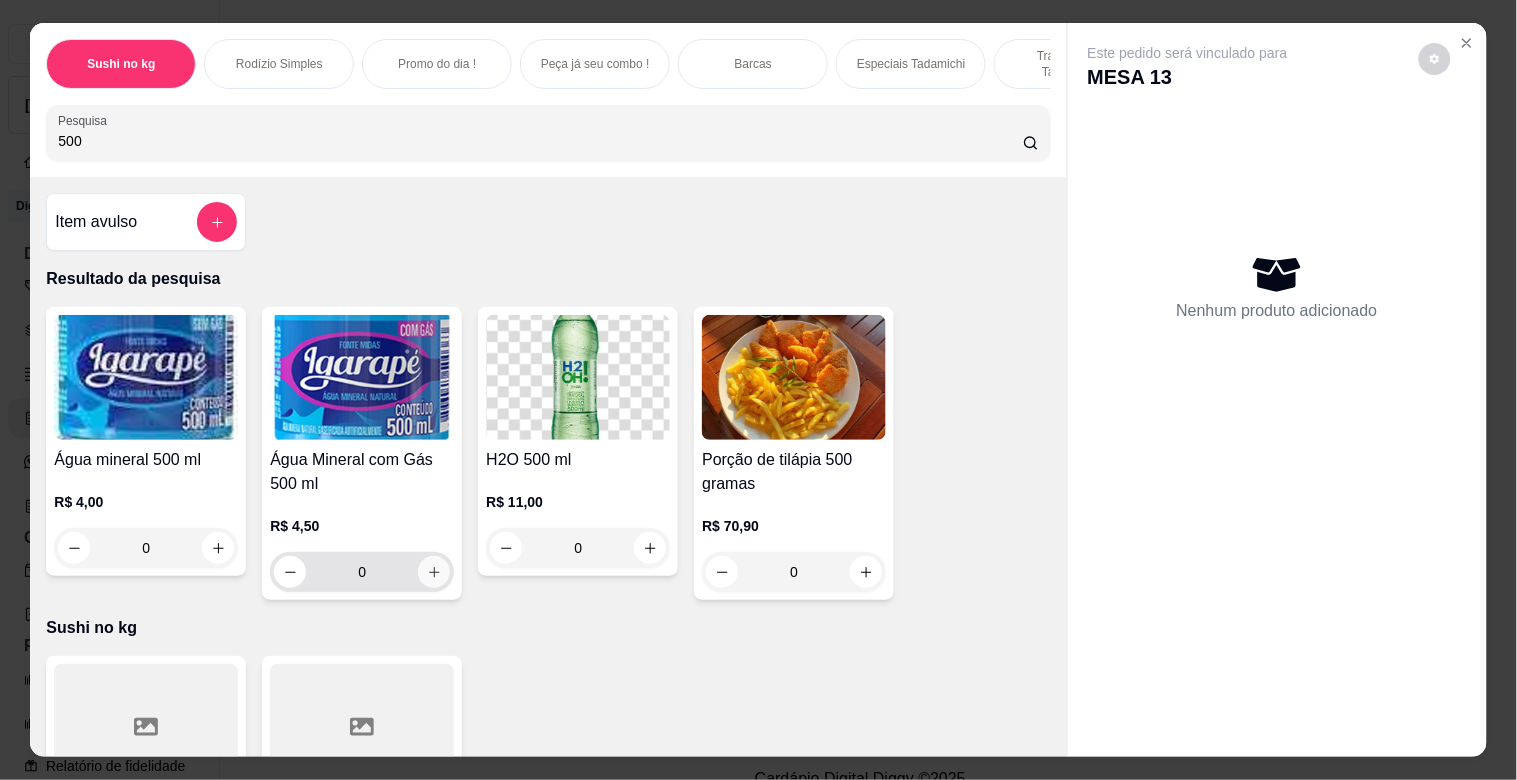type on "500" 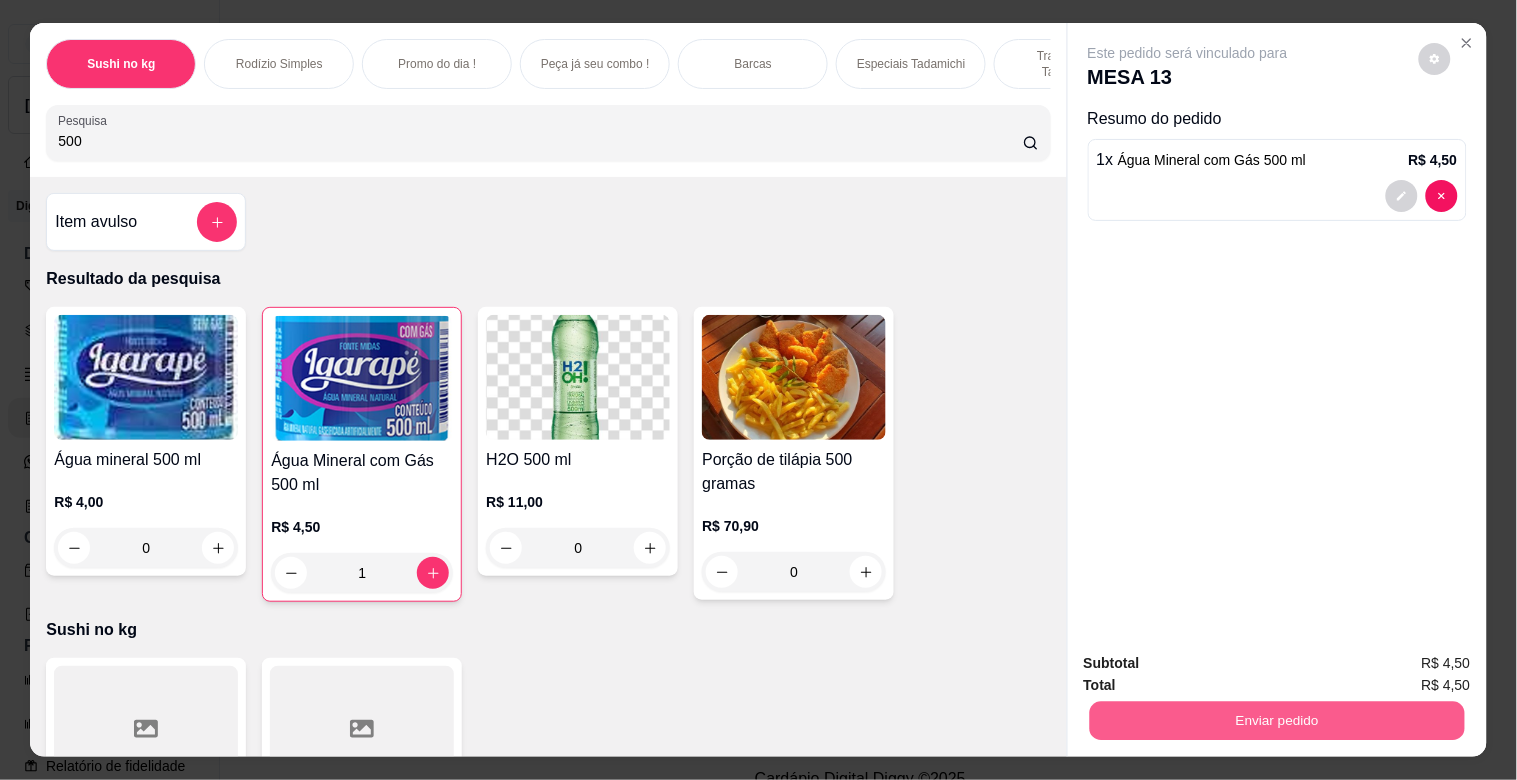 click on "Enviar pedido" at bounding box center [1276, 720] 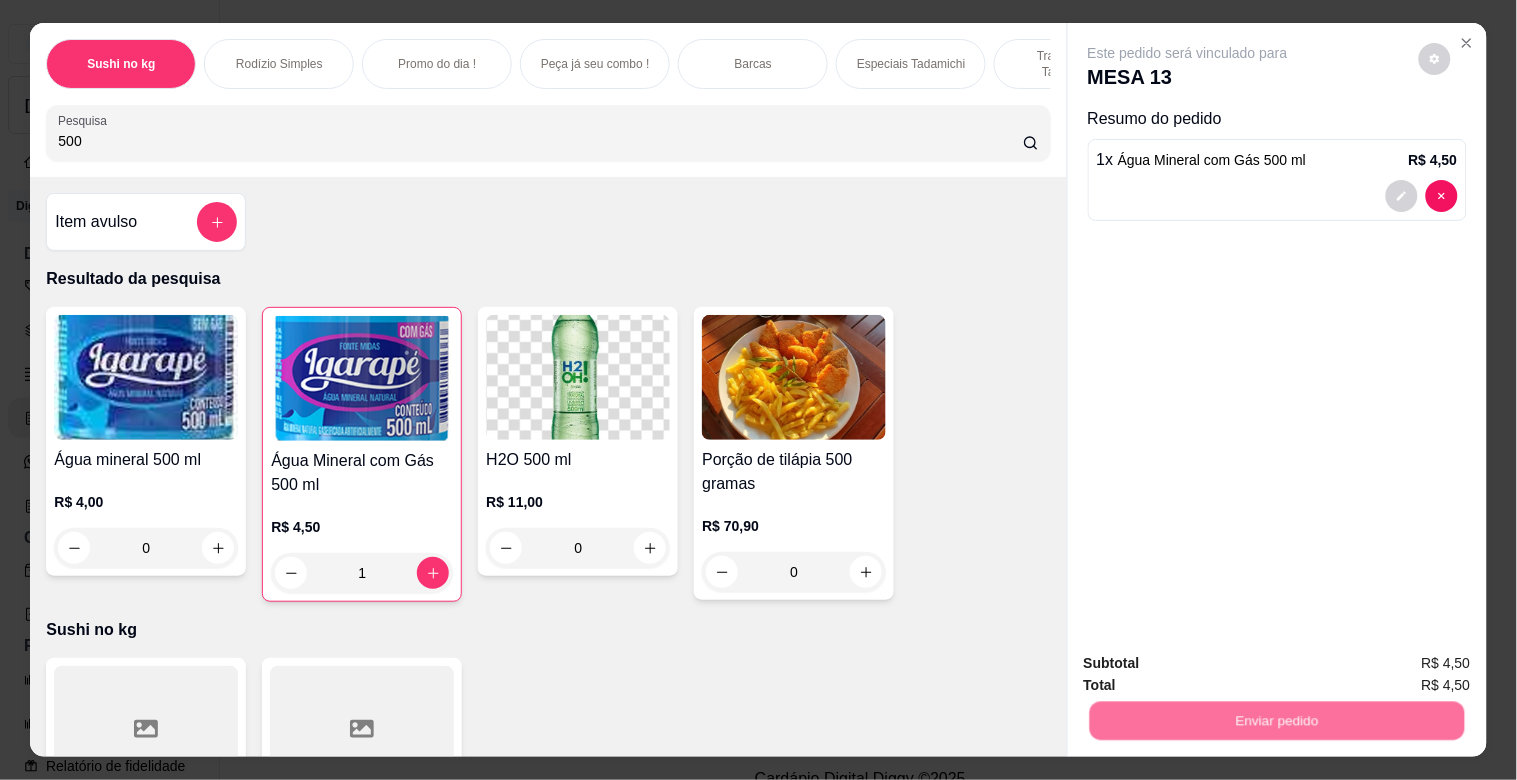click on "Não registrar e enviar pedido" at bounding box center (1211, 663) 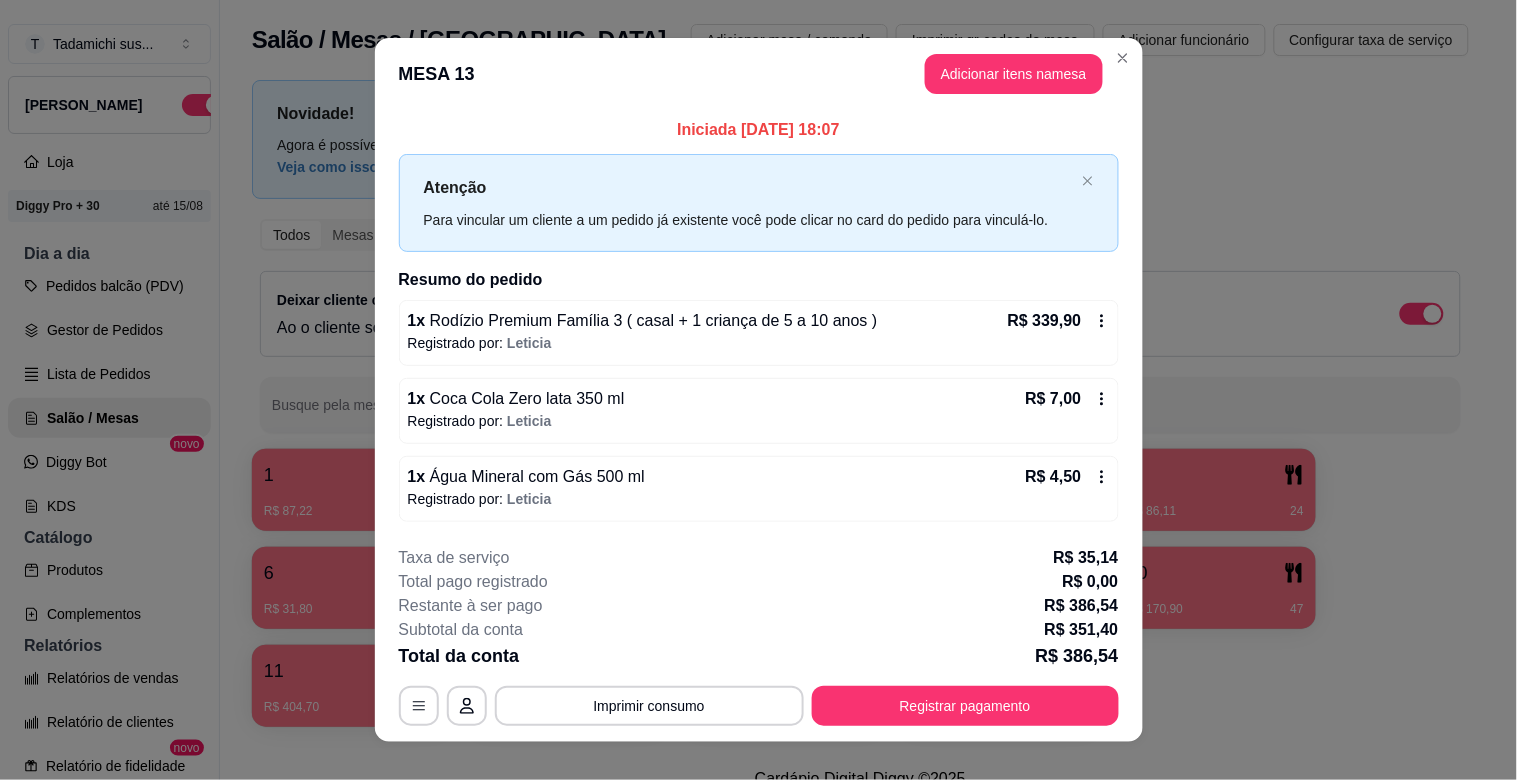 click on "MESA 13 Adicionar itens na  mesa" at bounding box center [759, 74] 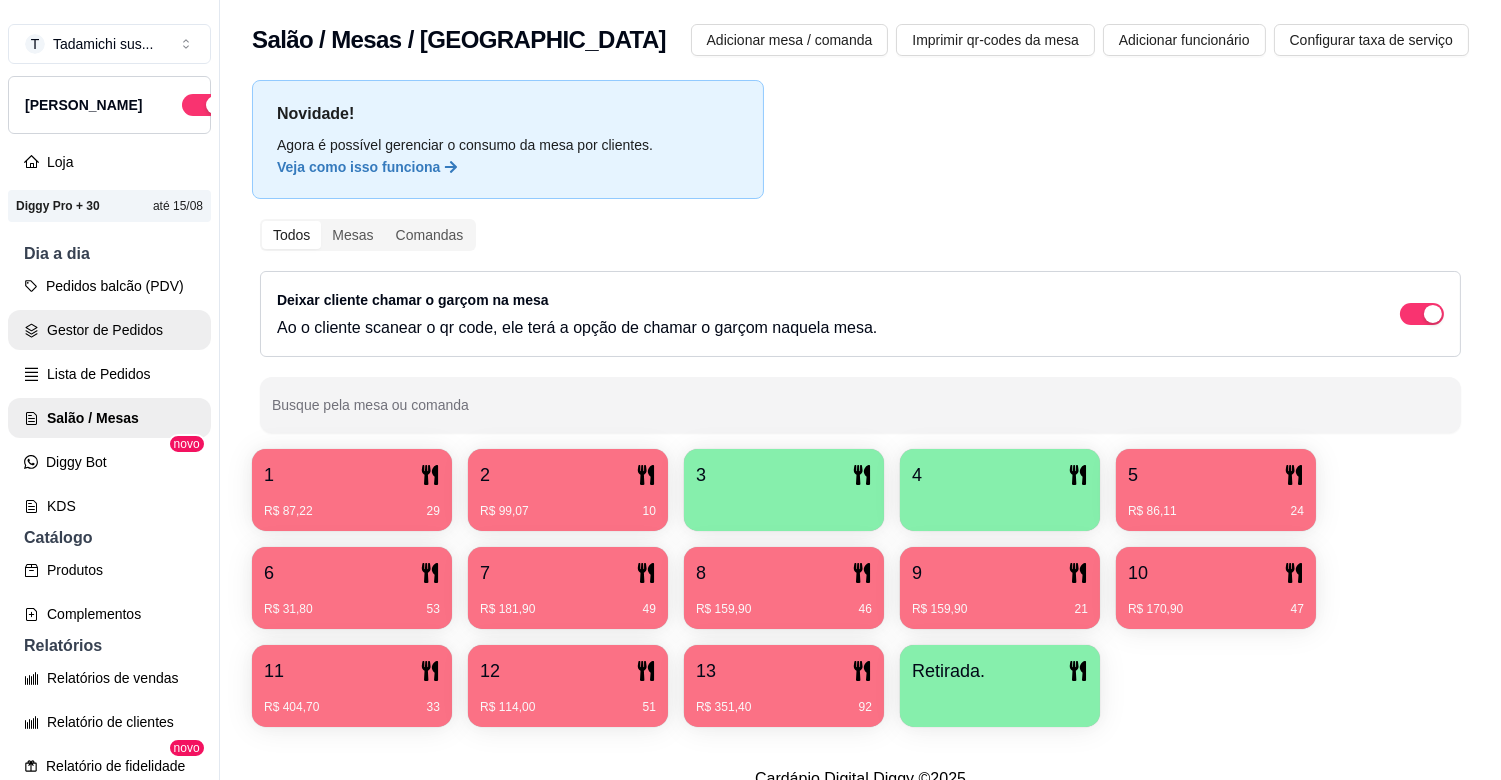 click on "Gestor de Pedidos" at bounding box center (109, 330) 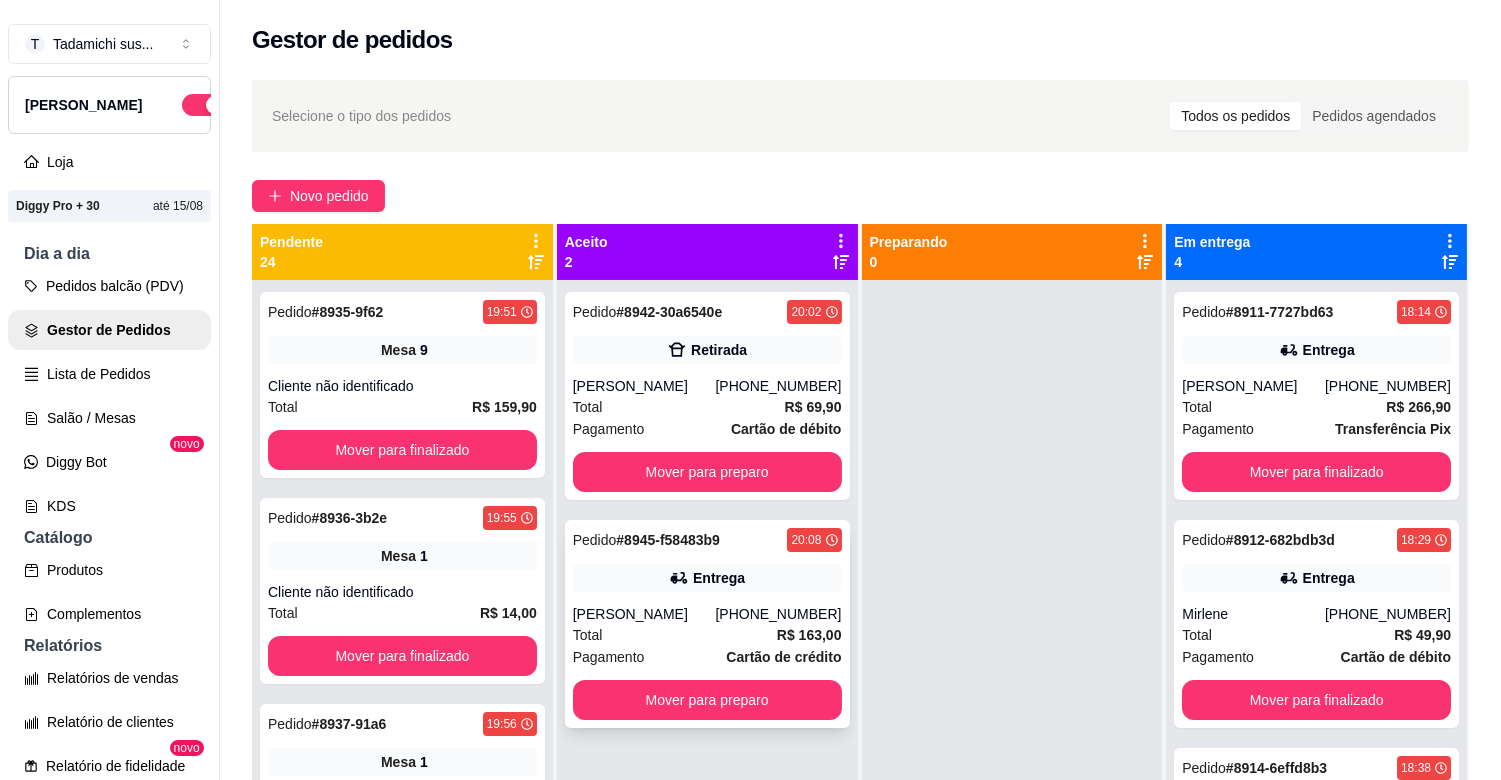 click on "Total R$ 163,00" at bounding box center [707, 635] 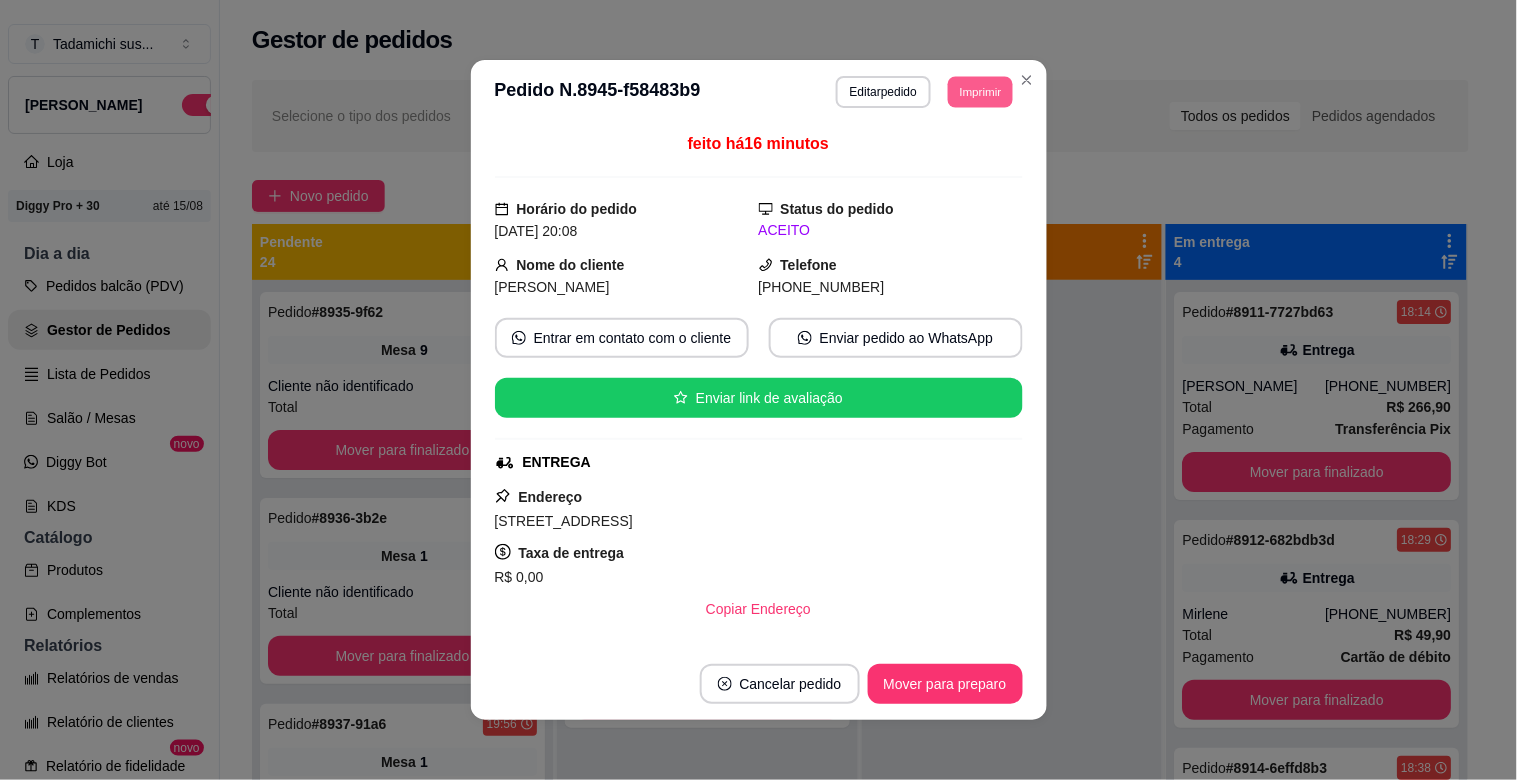 click on "Imprimir" at bounding box center [980, 91] 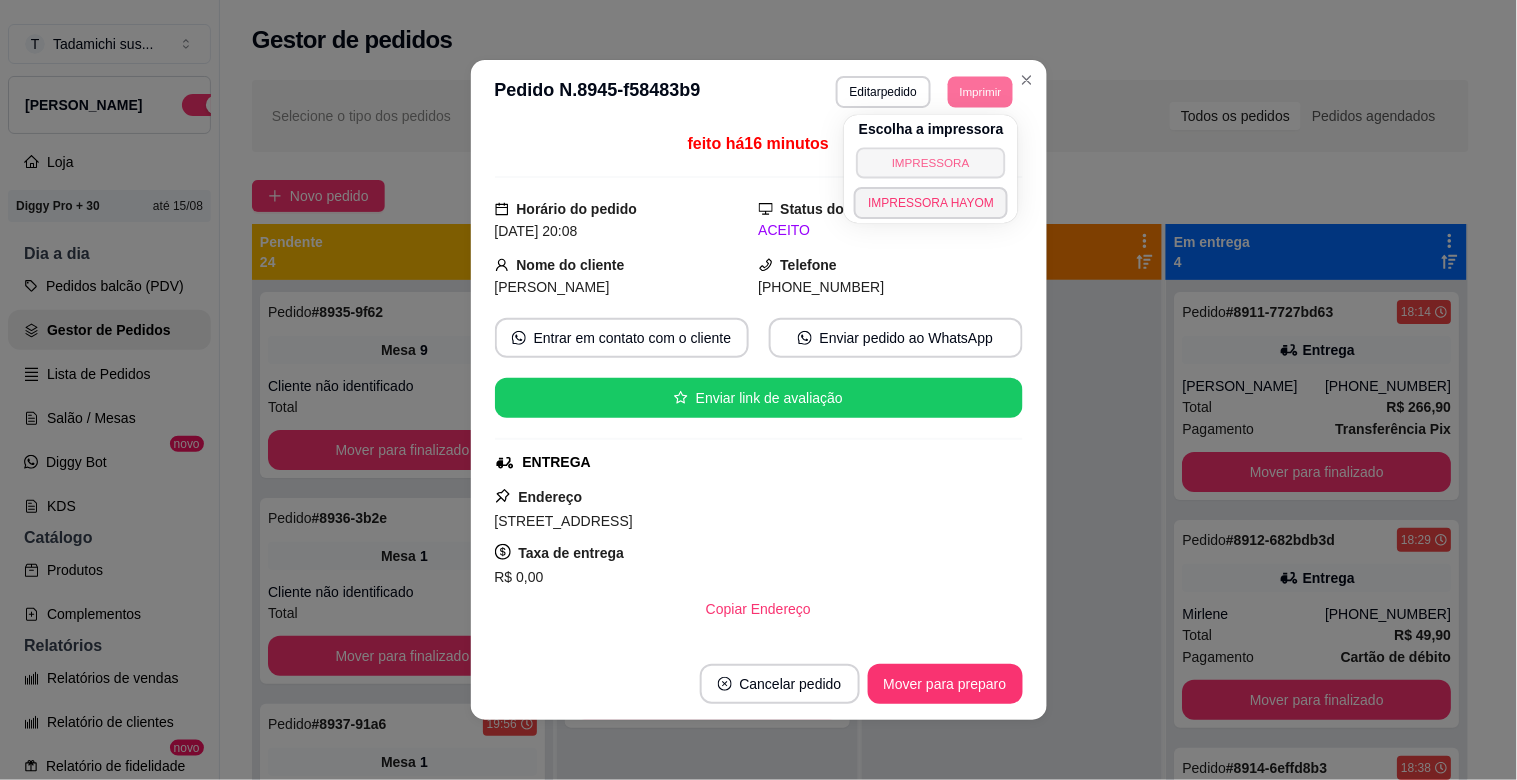 click on "IMPRESSORA" at bounding box center (931, 162) 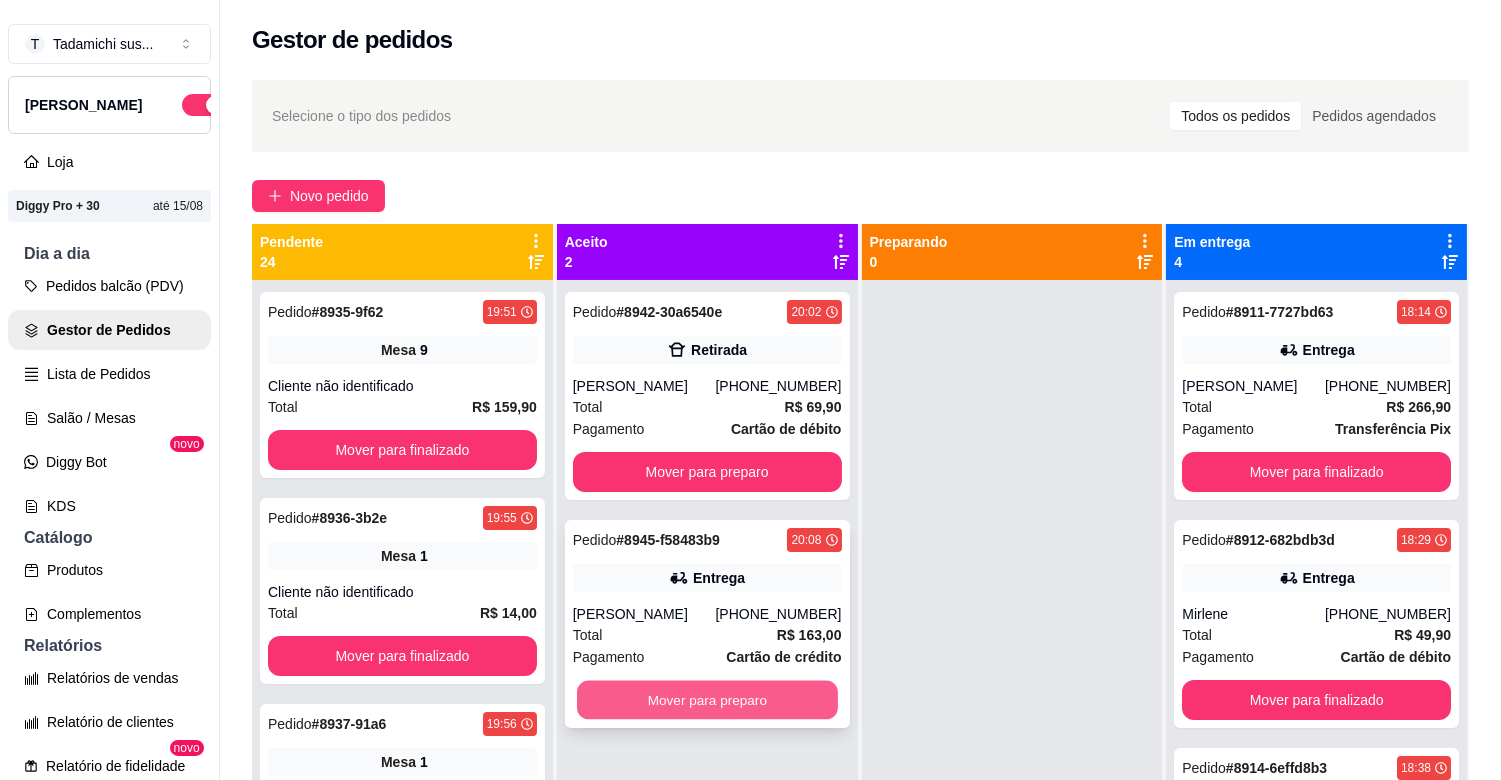 click on "Mover para preparo" at bounding box center (707, 700) 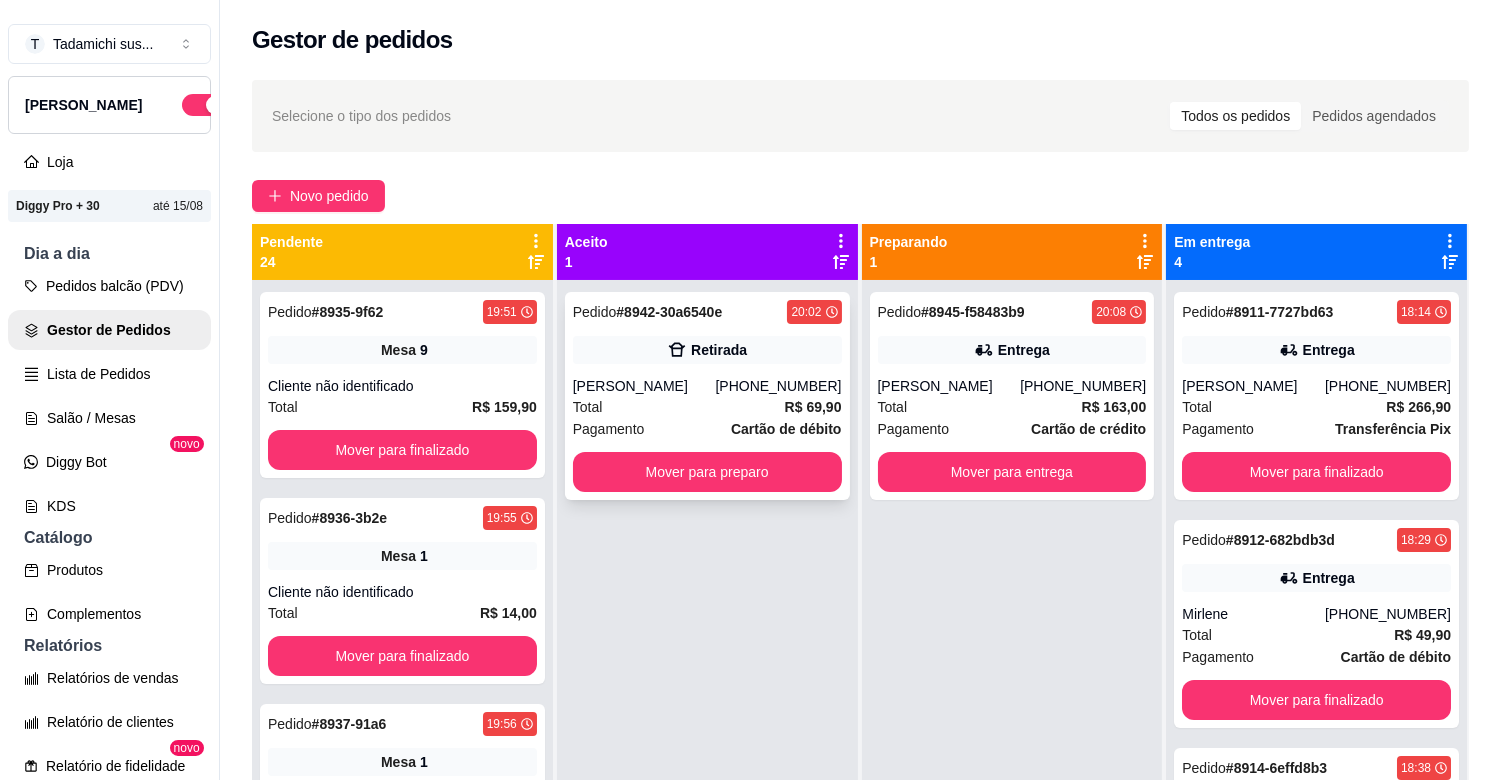 click on "Total R$ 69,90" at bounding box center (707, 407) 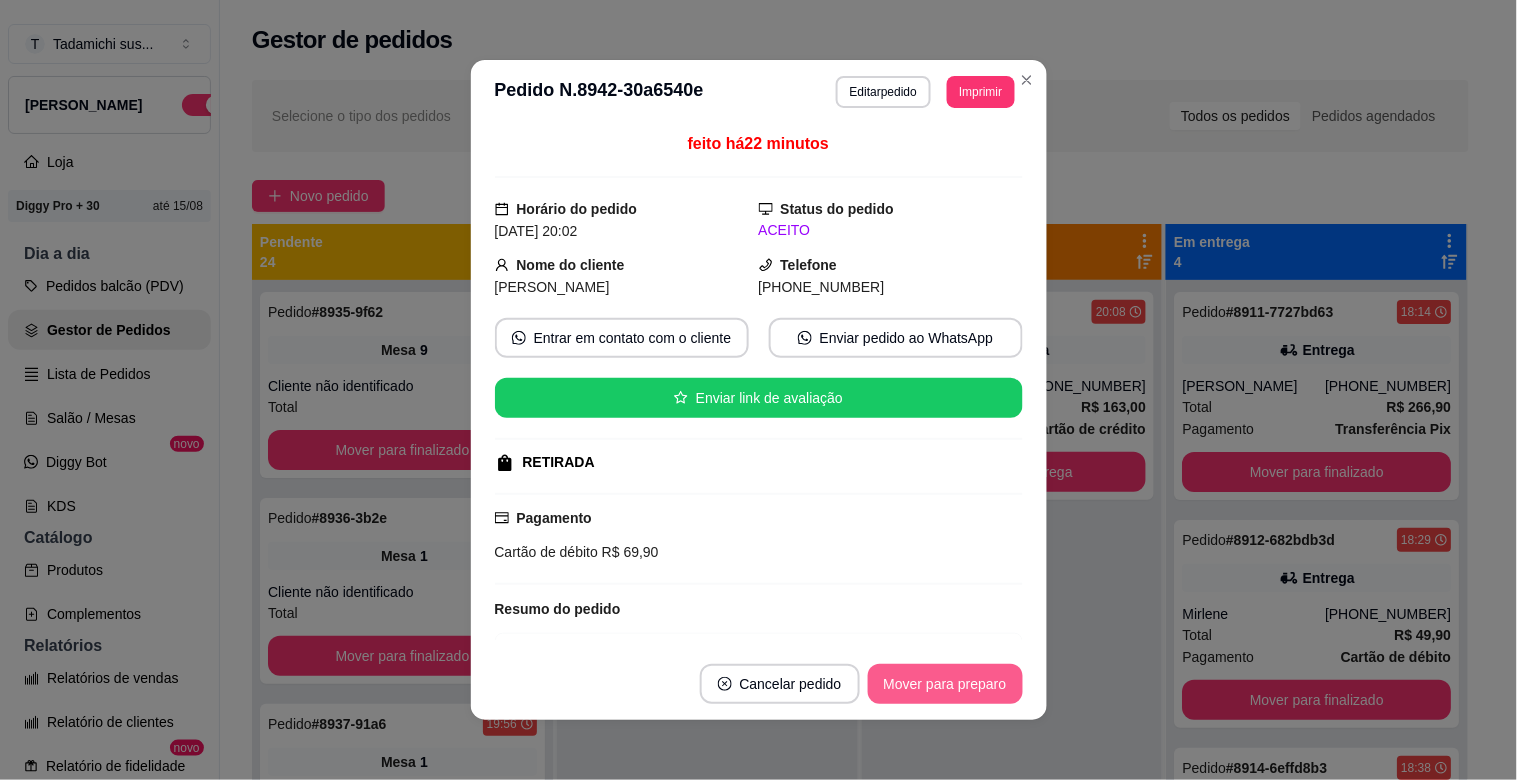click on "Mover para preparo" at bounding box center (945, 684) 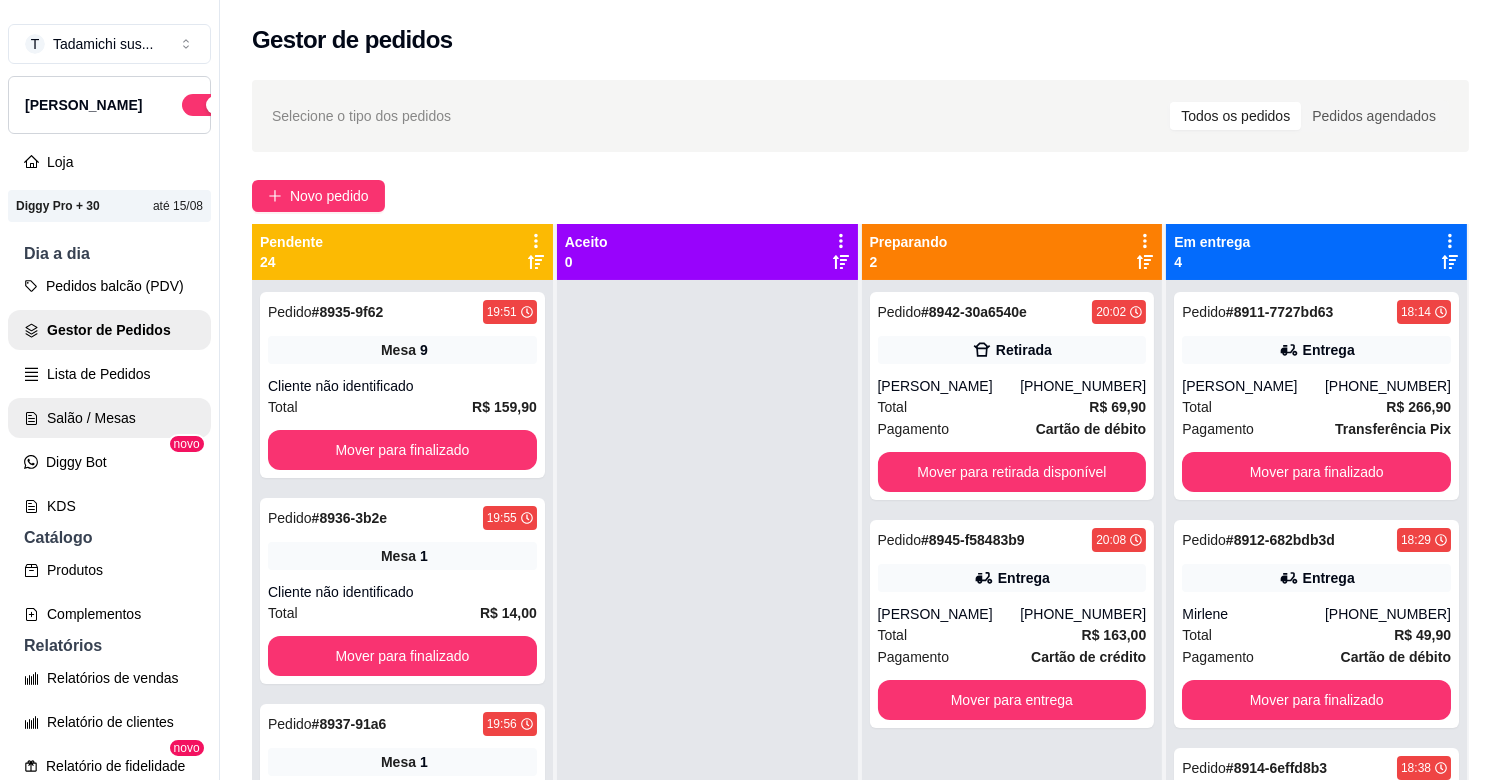 click on "Salão / Mesas" at bounding box center (109, 418) 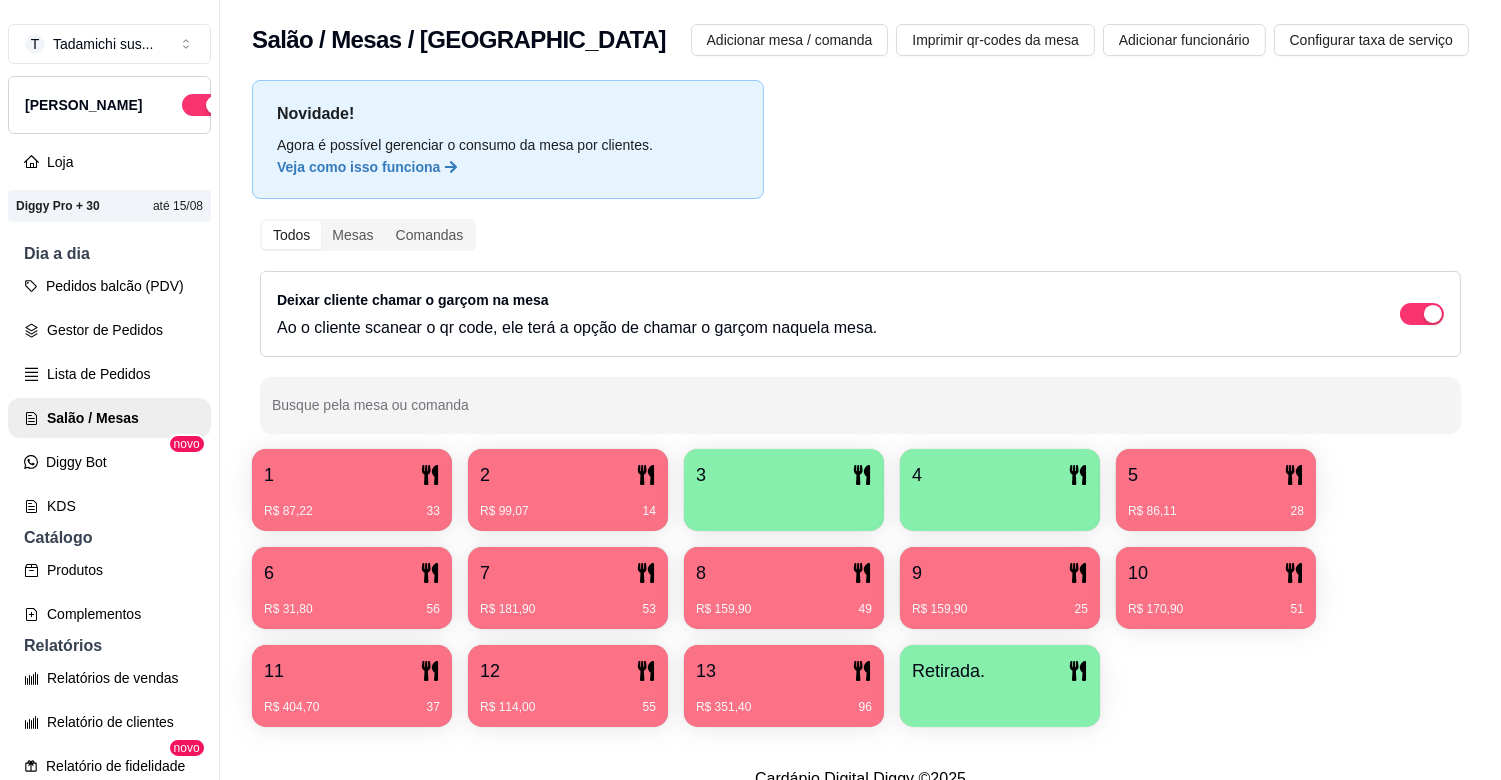 click on "6" at bounding box center [352, 573] 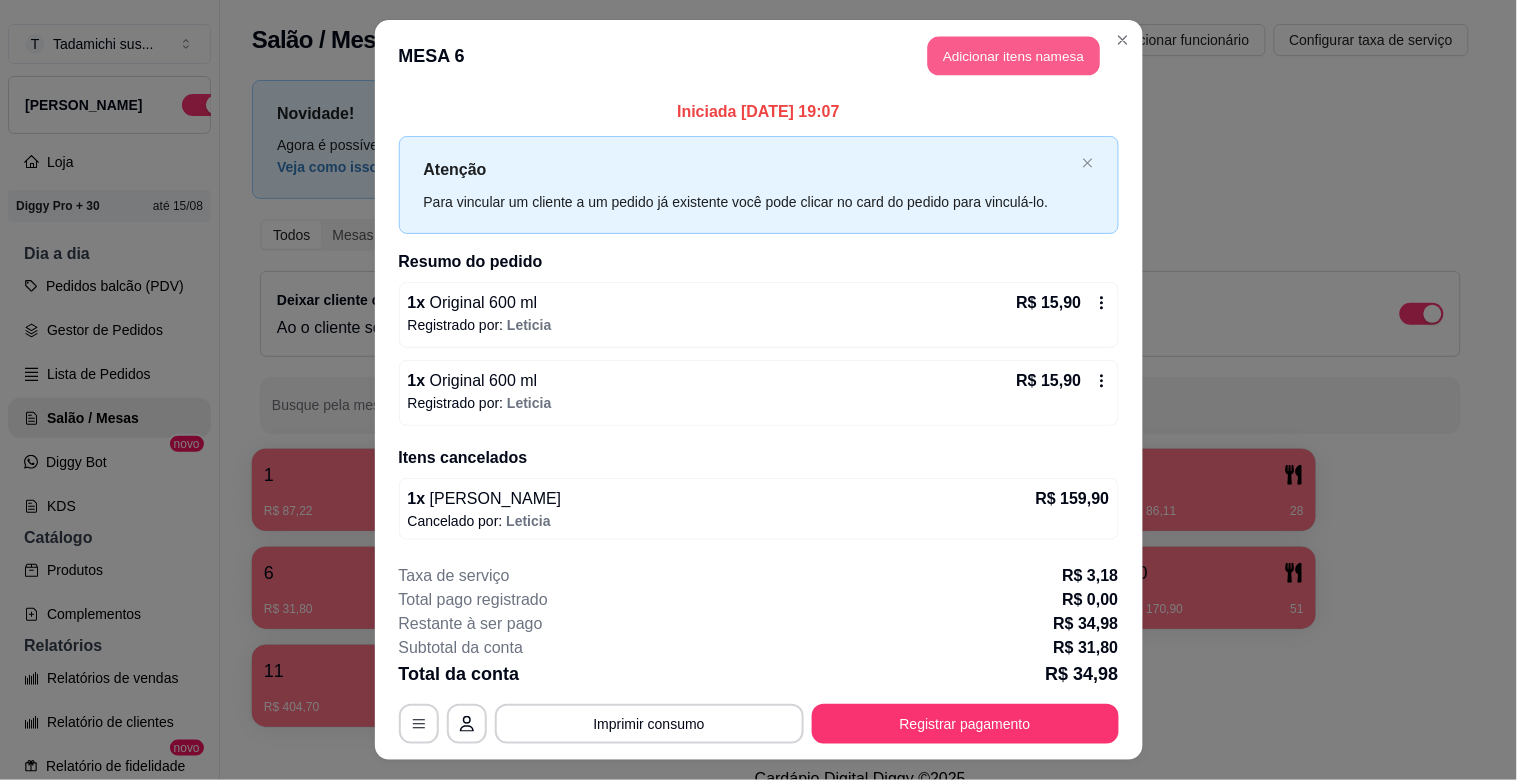 click on "Adicionar itens na  mesa" at bounding box center [1014, 56] 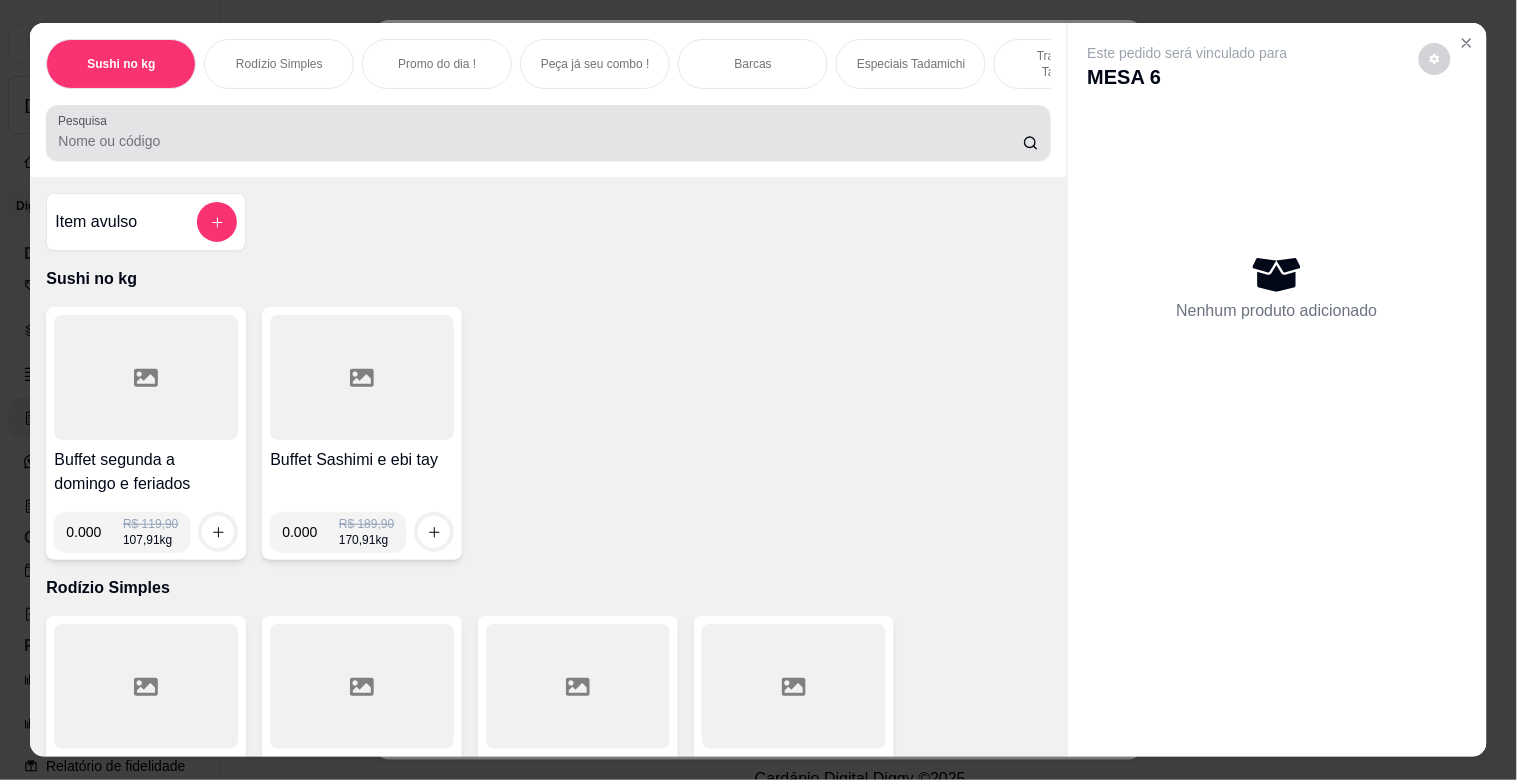 click on "Pesquisa" at bounding box center (540, 141) 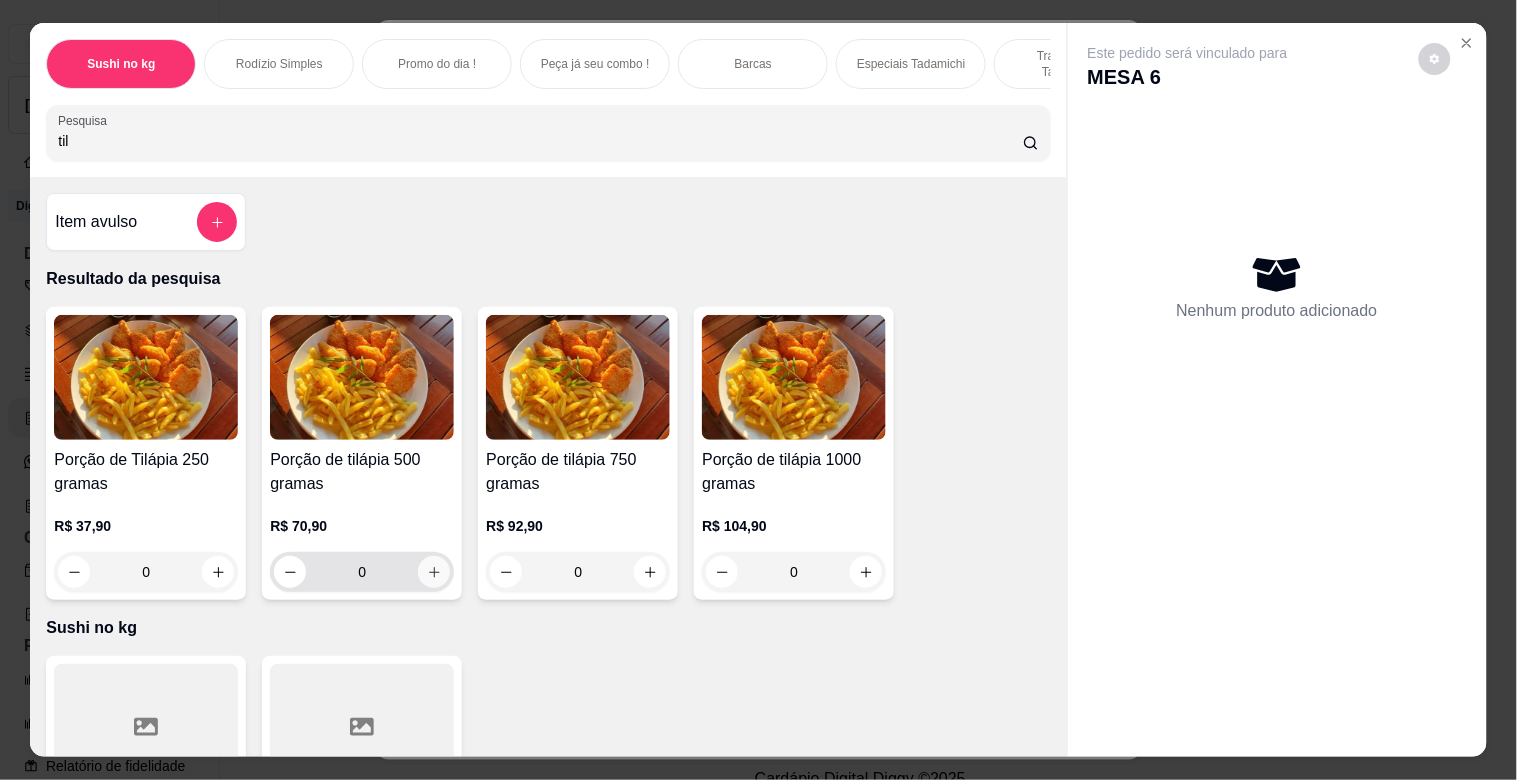type on "til" 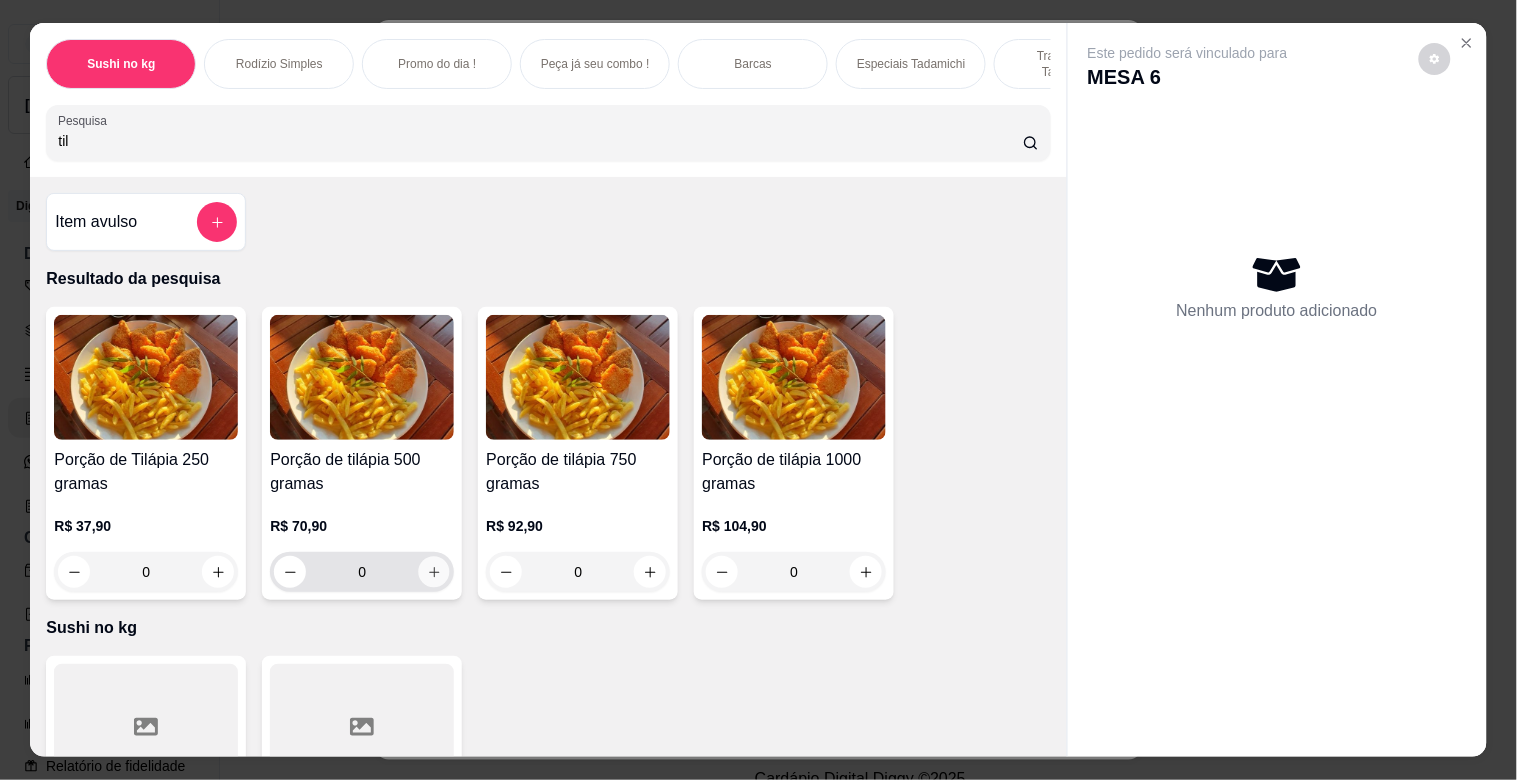 click 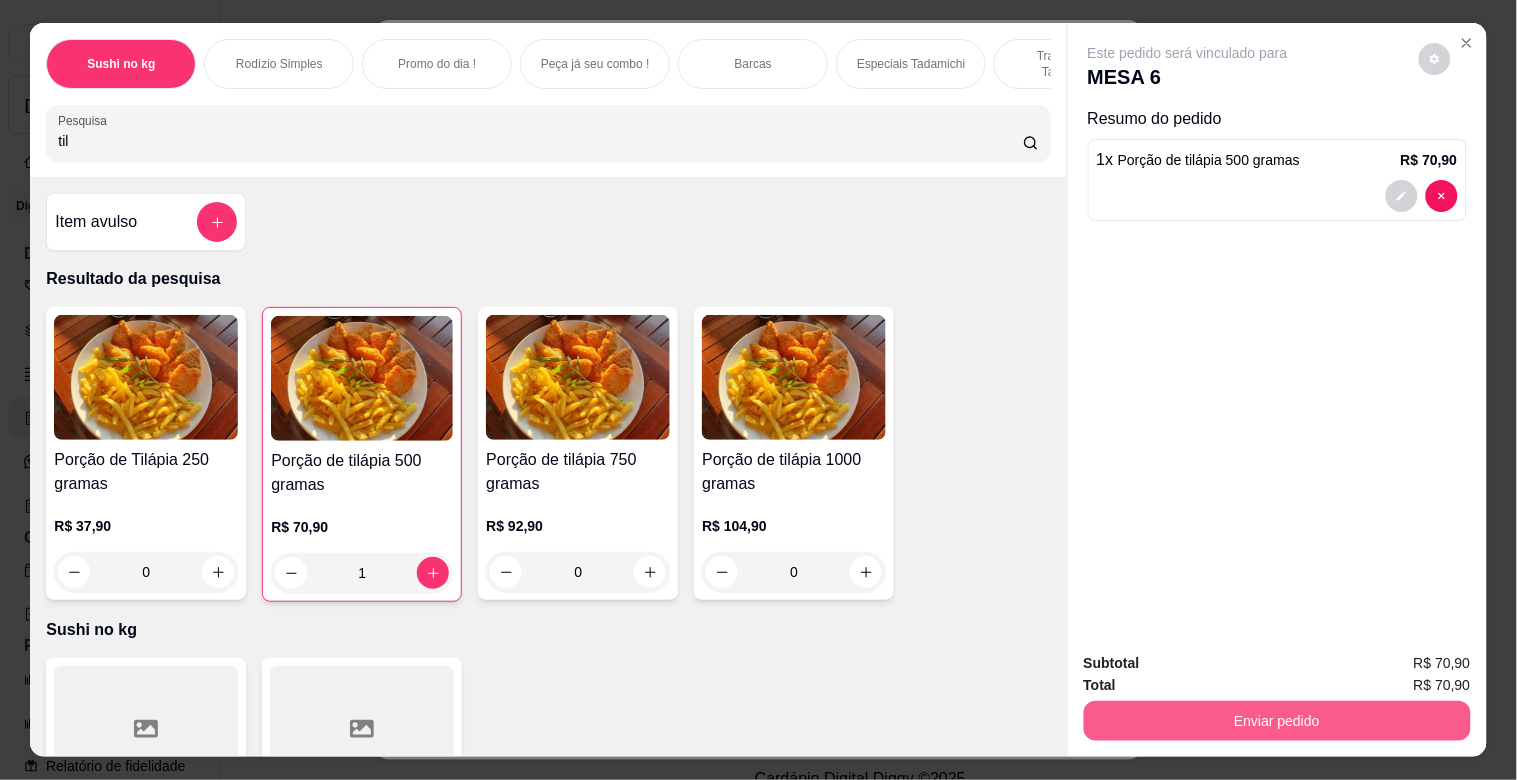 click on "Enviar pedido" at bounding box center [1277, 721] 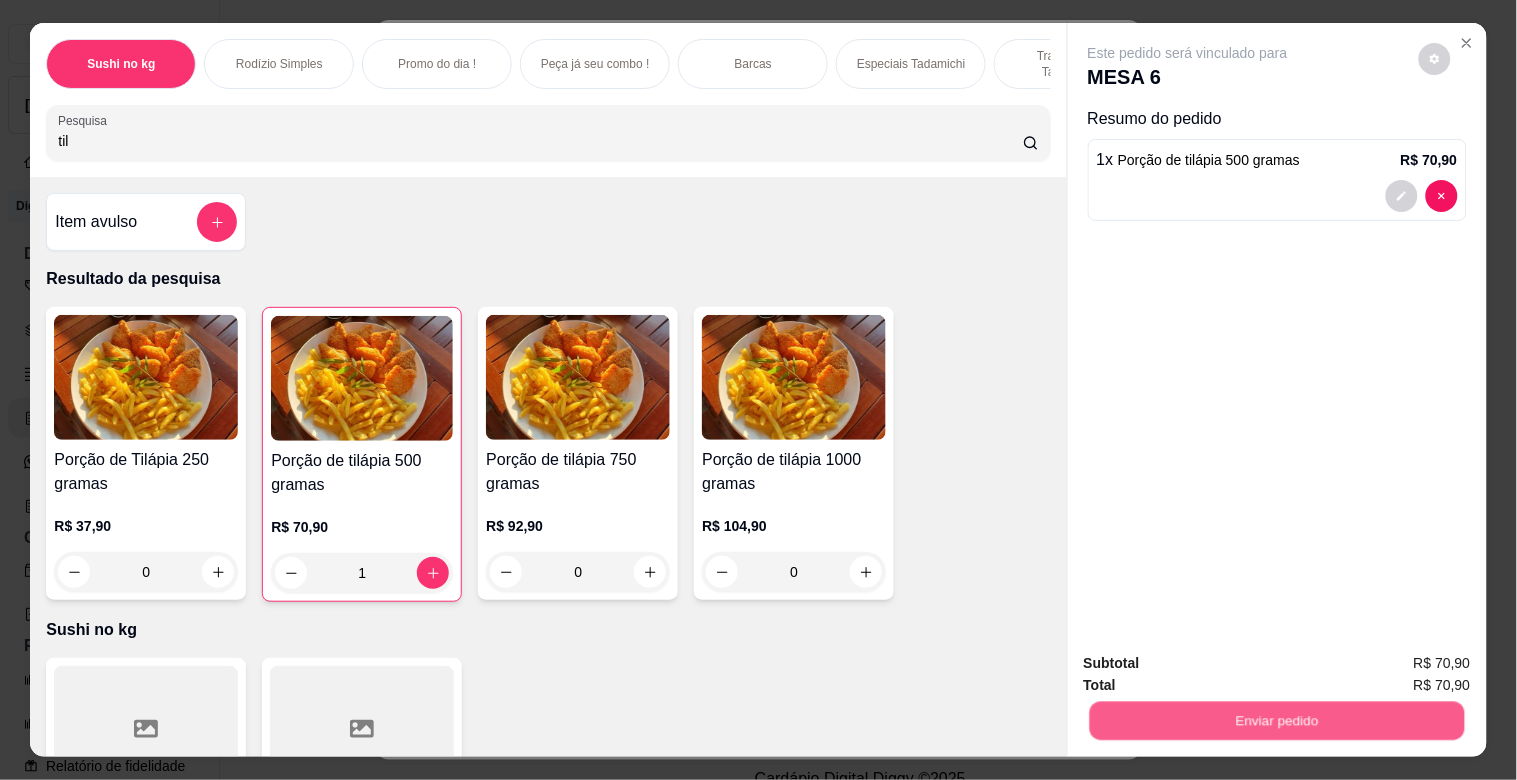 click on "Não registrar e enviar pedido" at bounding box center (1211, 663) 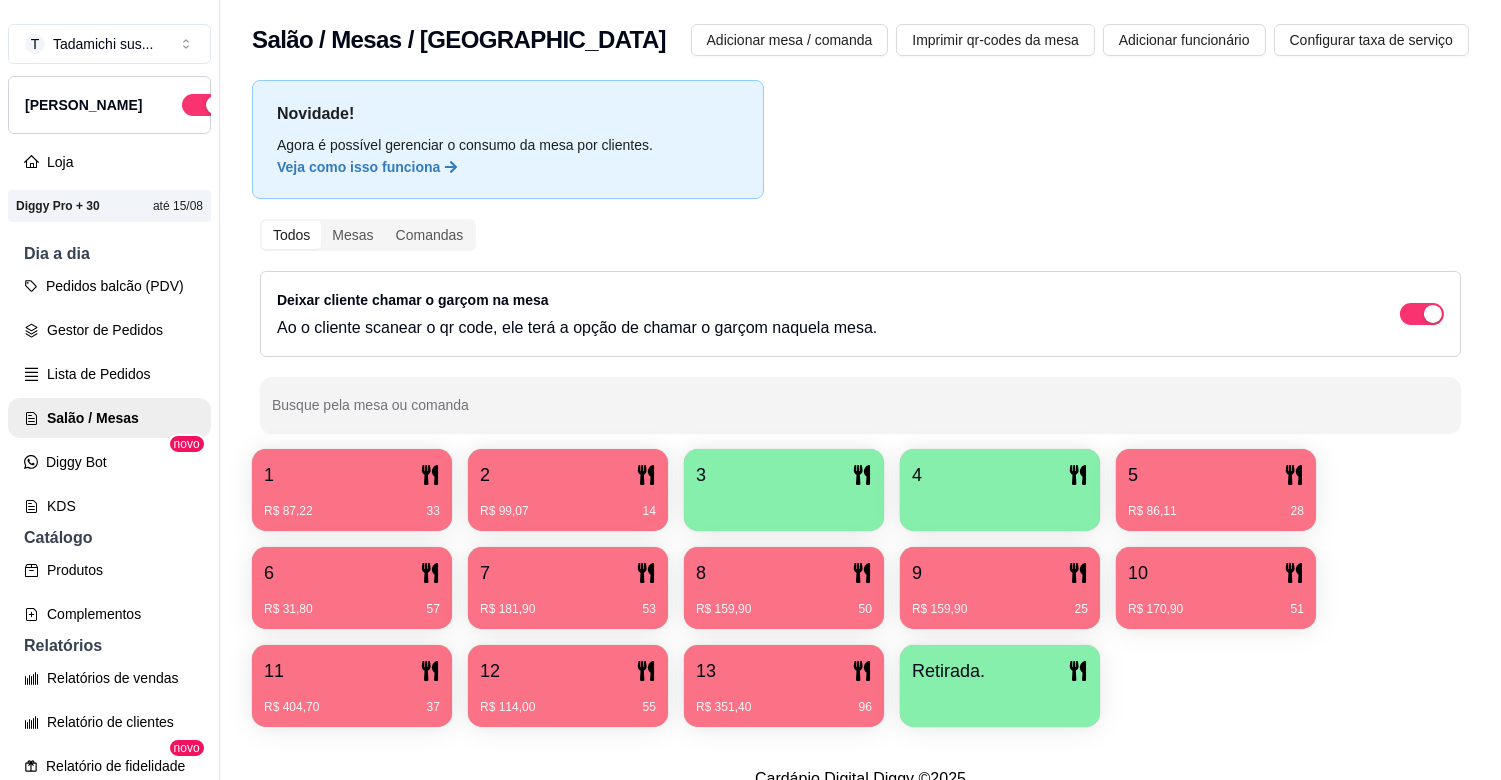 click on "R$ 181,90 53" at bounding box center [568, 602] 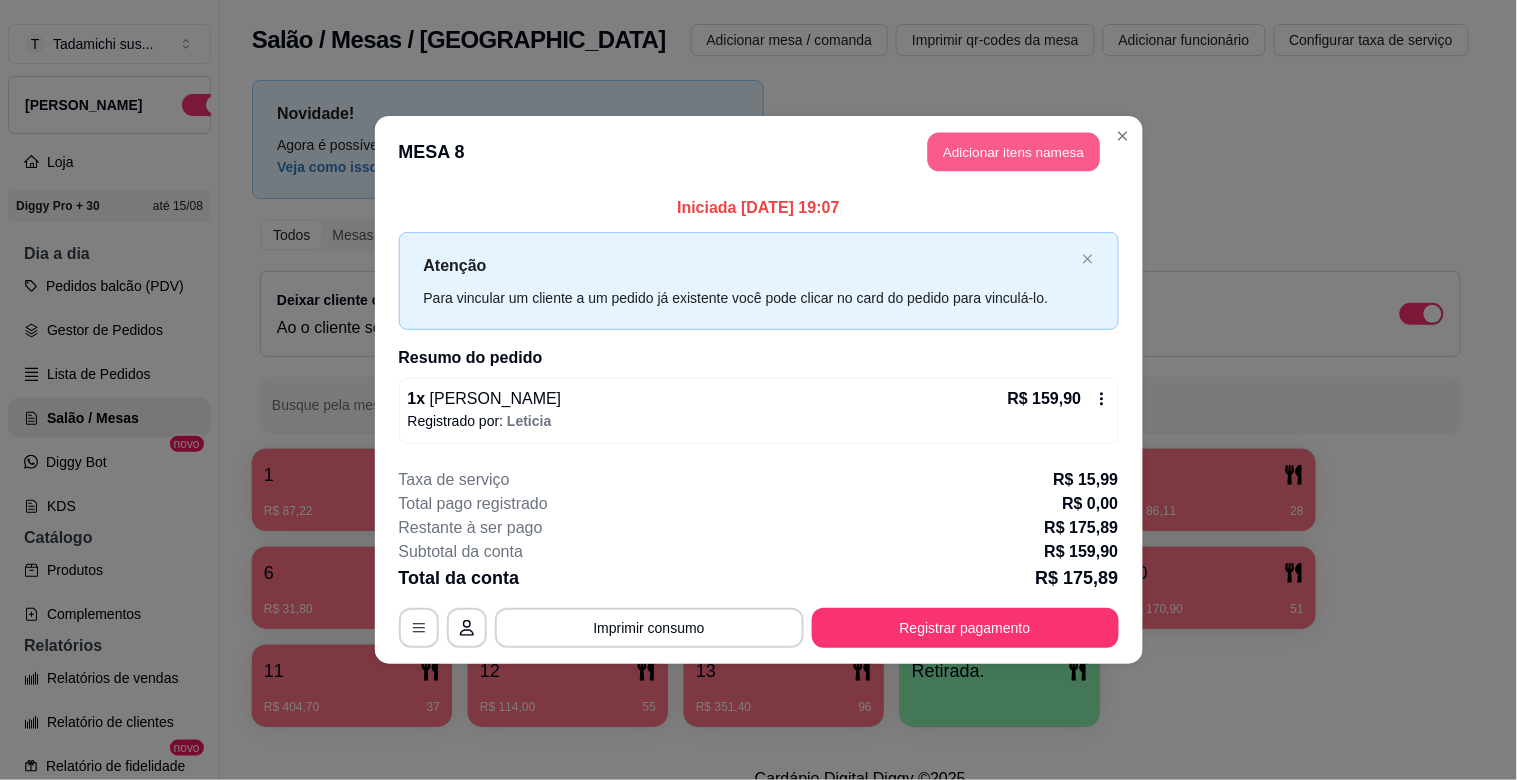click on "Adicionar itens na  mesa" at bounding box center [1014, 152] 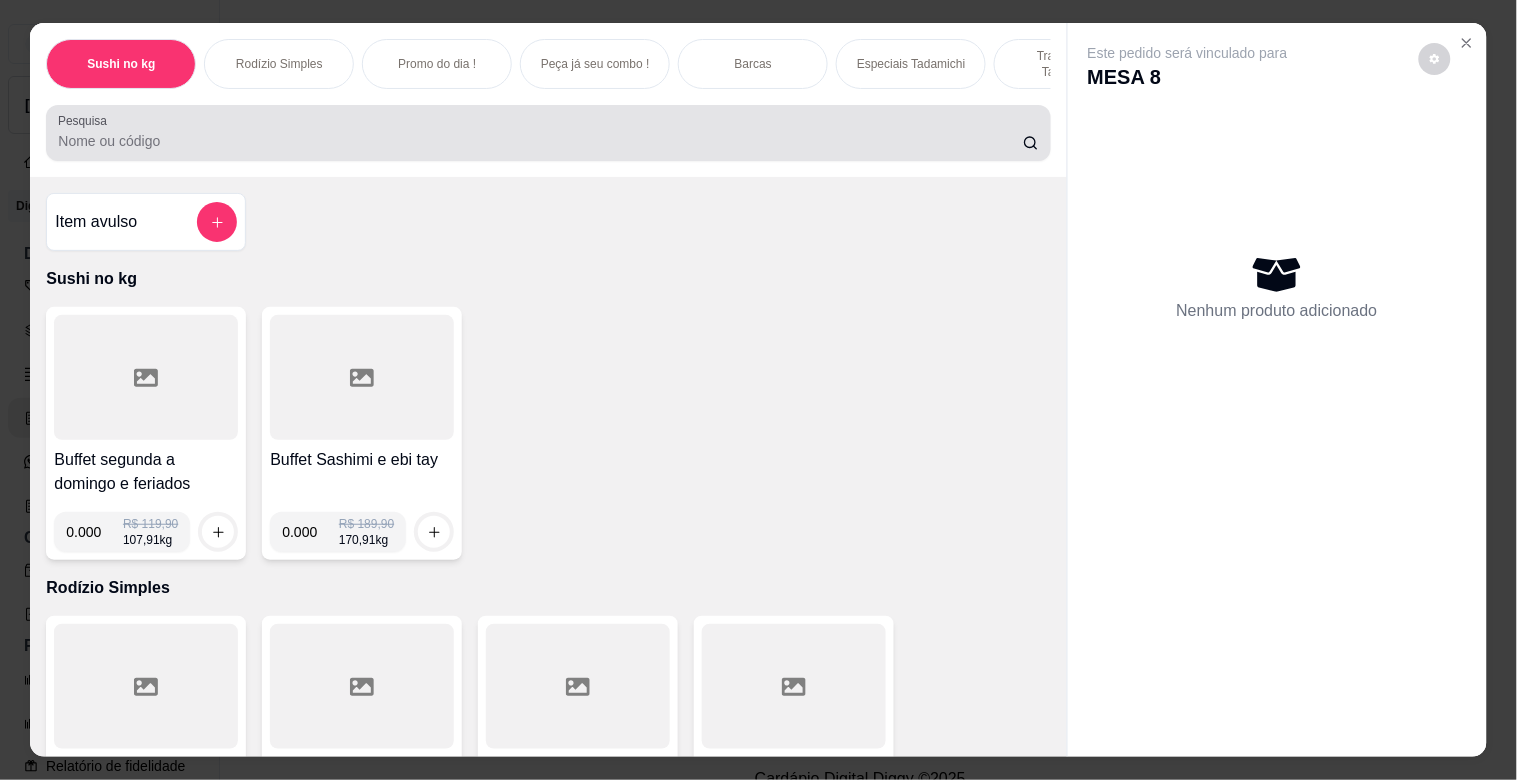 click on "Pesquisa" at bounding box center (540, 141) 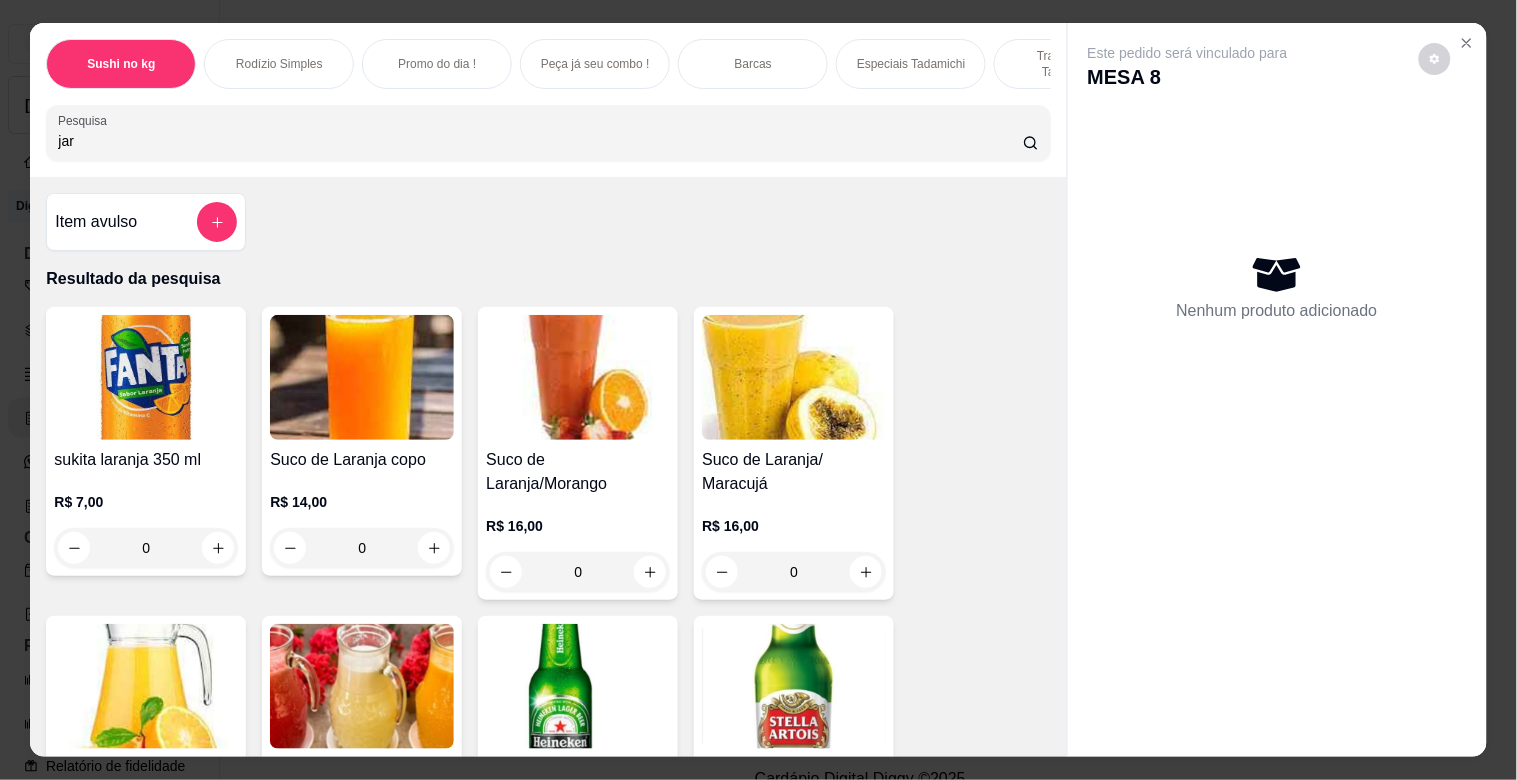 type on "jarr" 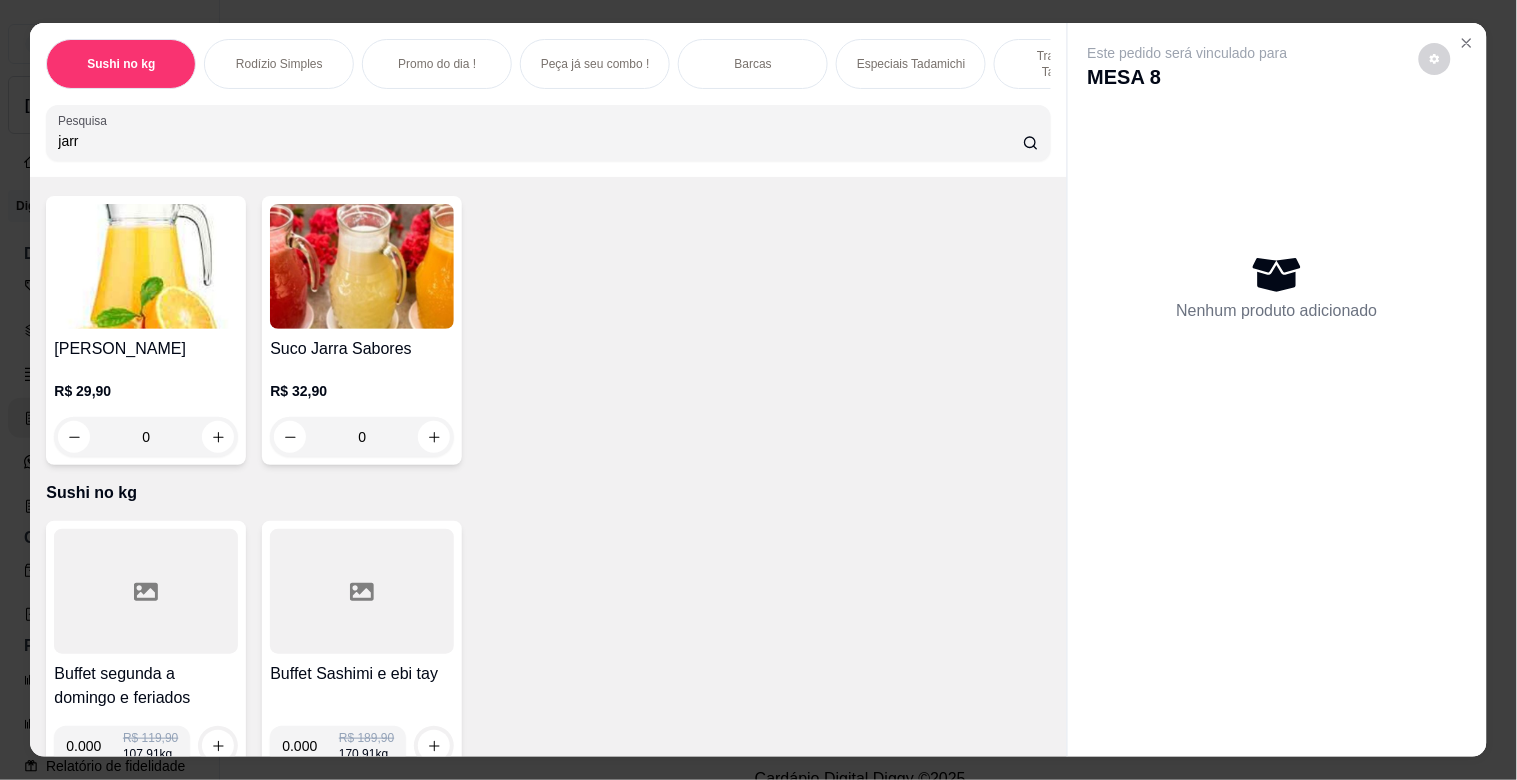 scroll, scrollTop: 175, scrollLeft: 0, axis: vertical 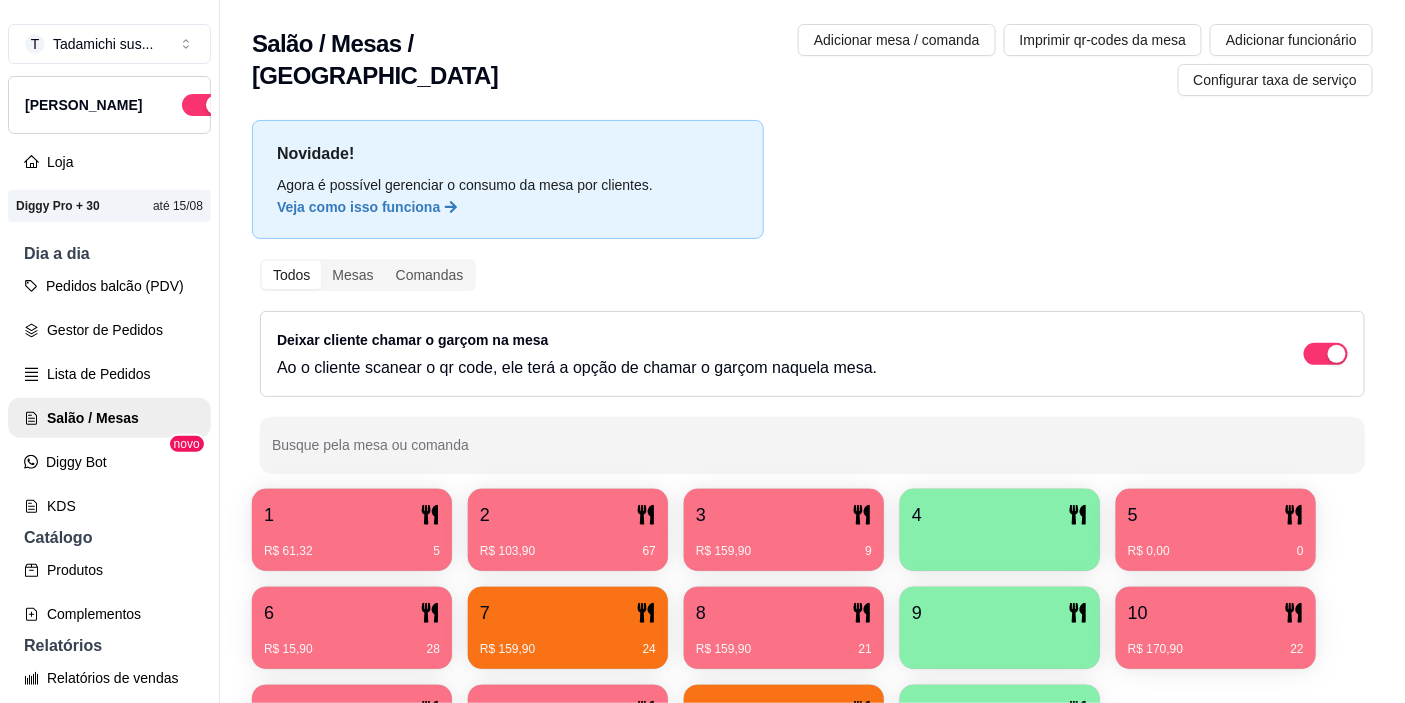 click on "6" at bounding box center (352, 613) 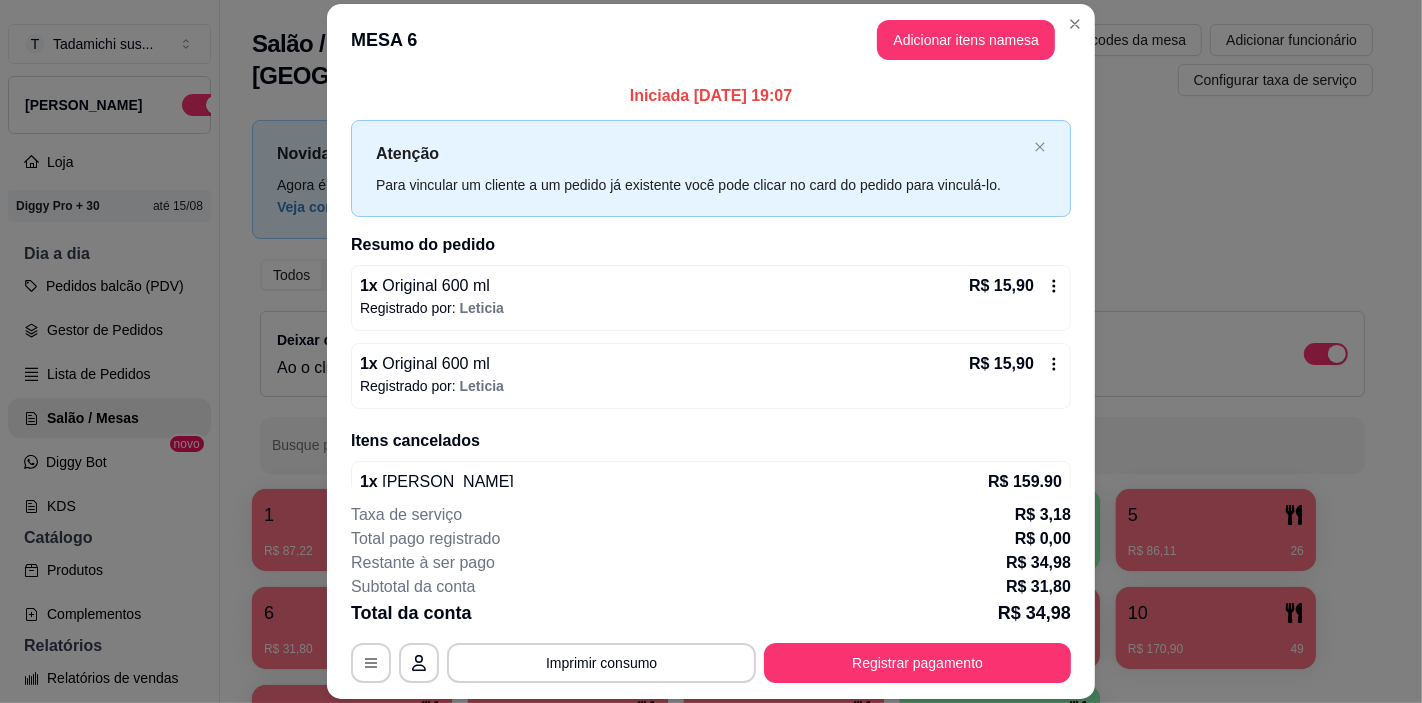 scroll, scrollTop: 43, scrollLeft: 0, axis: vertical 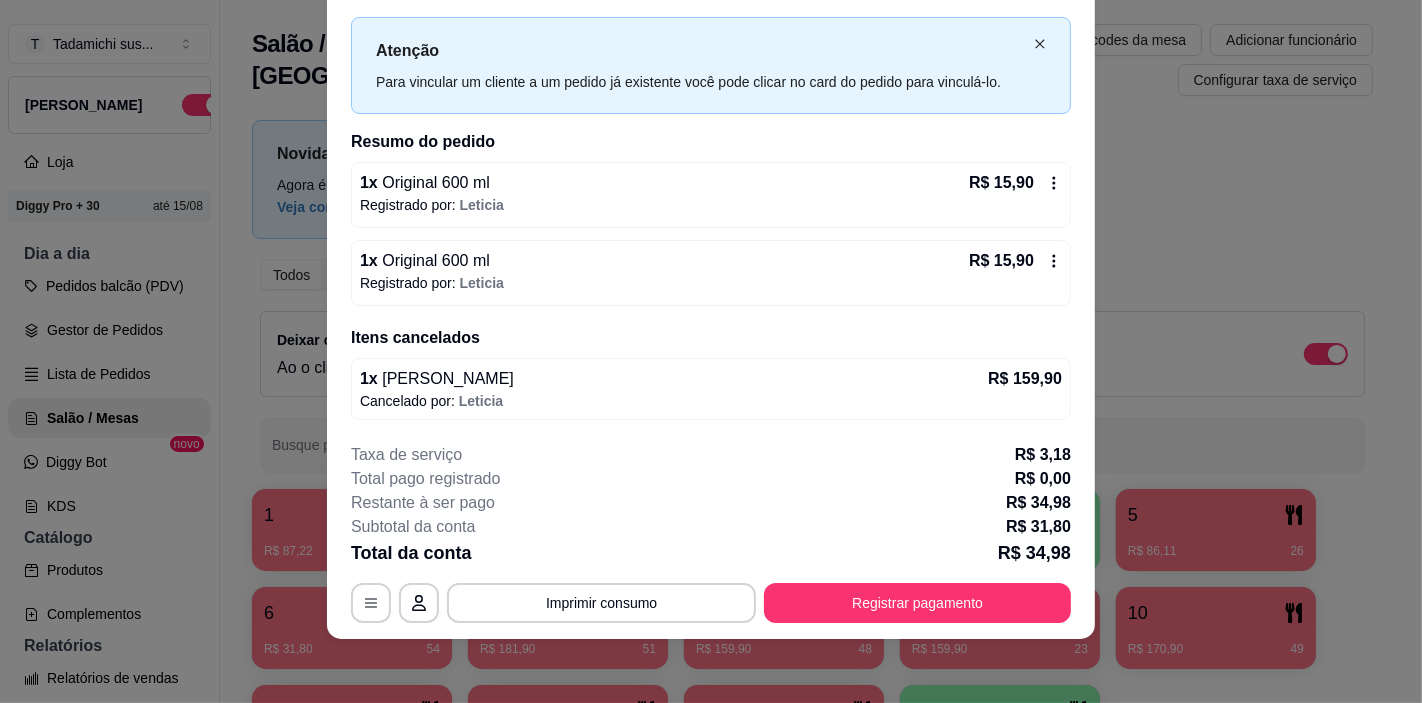 click 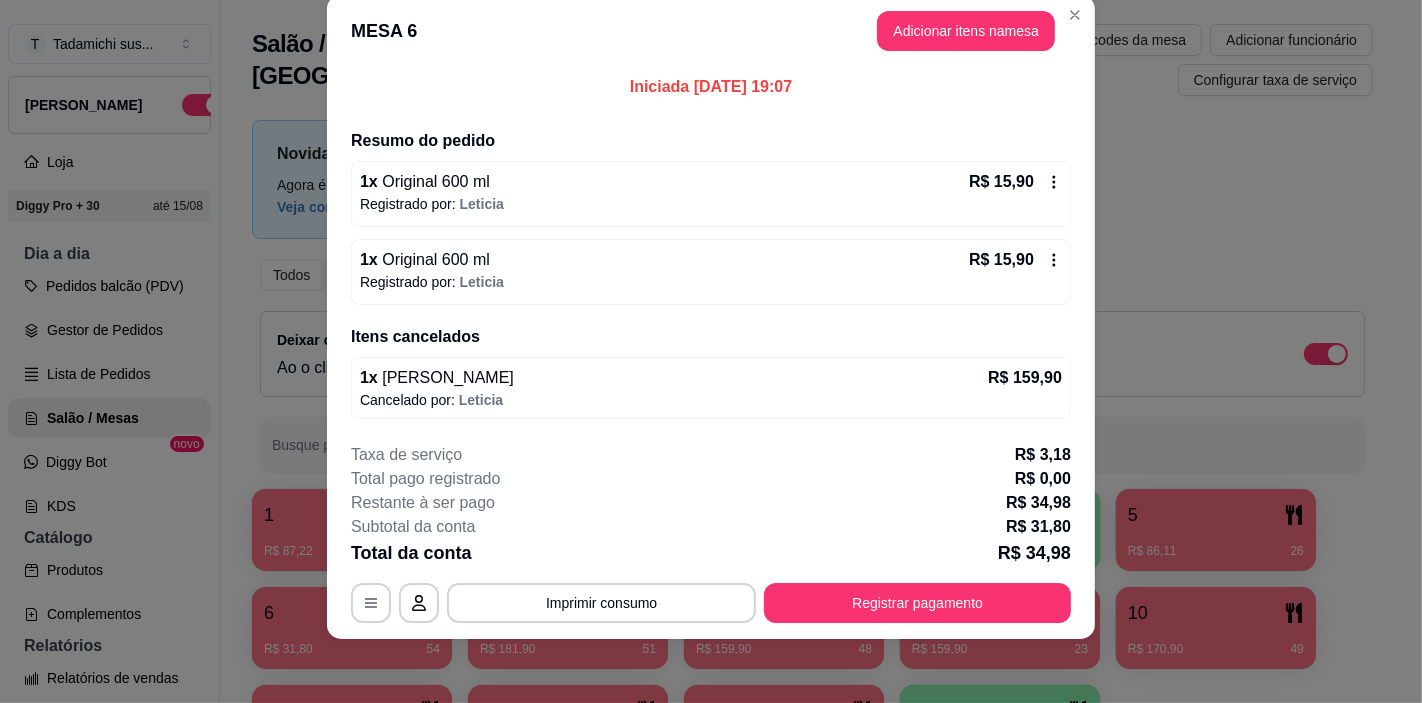 scroll, scrollTop: 0, scrollLeft: 0, axis: both 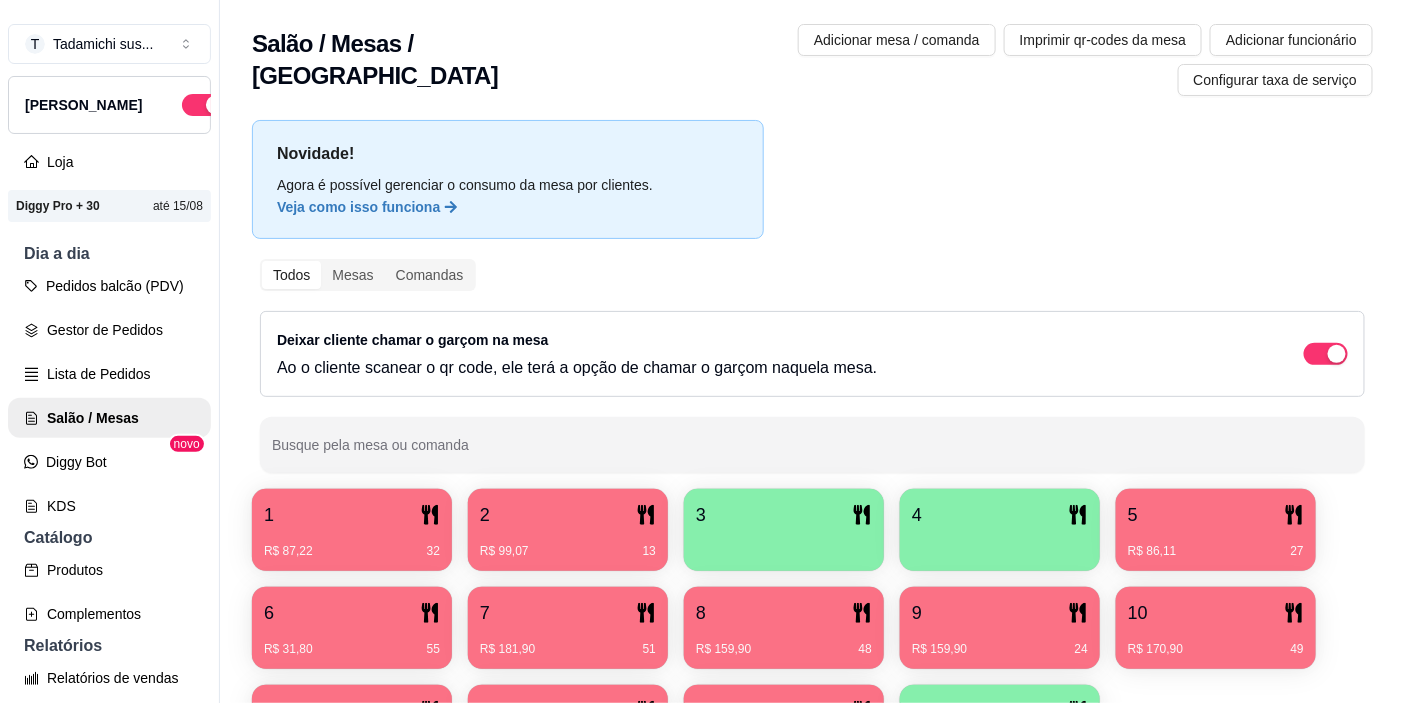 click on "5" at bounding box center (1216, 515) 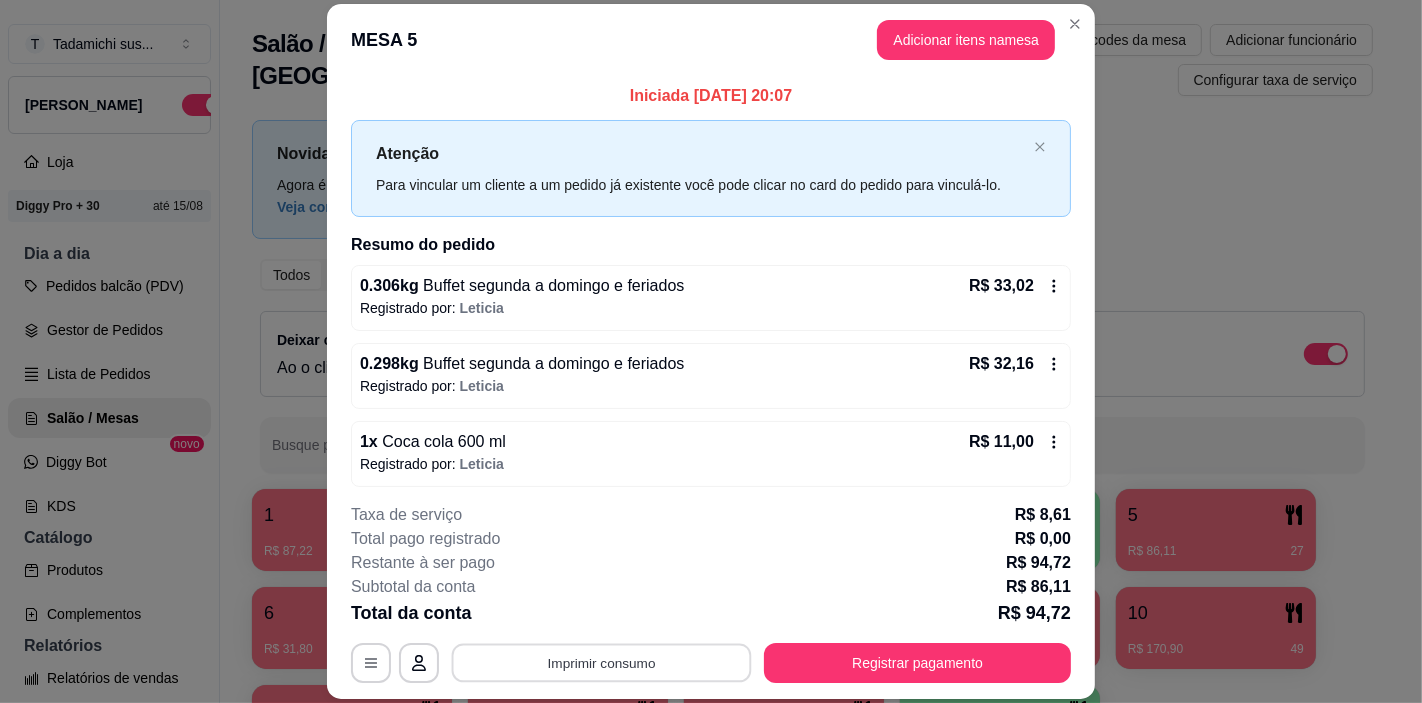 click on "Imprimir consumo" at bounding box center [602, 663] 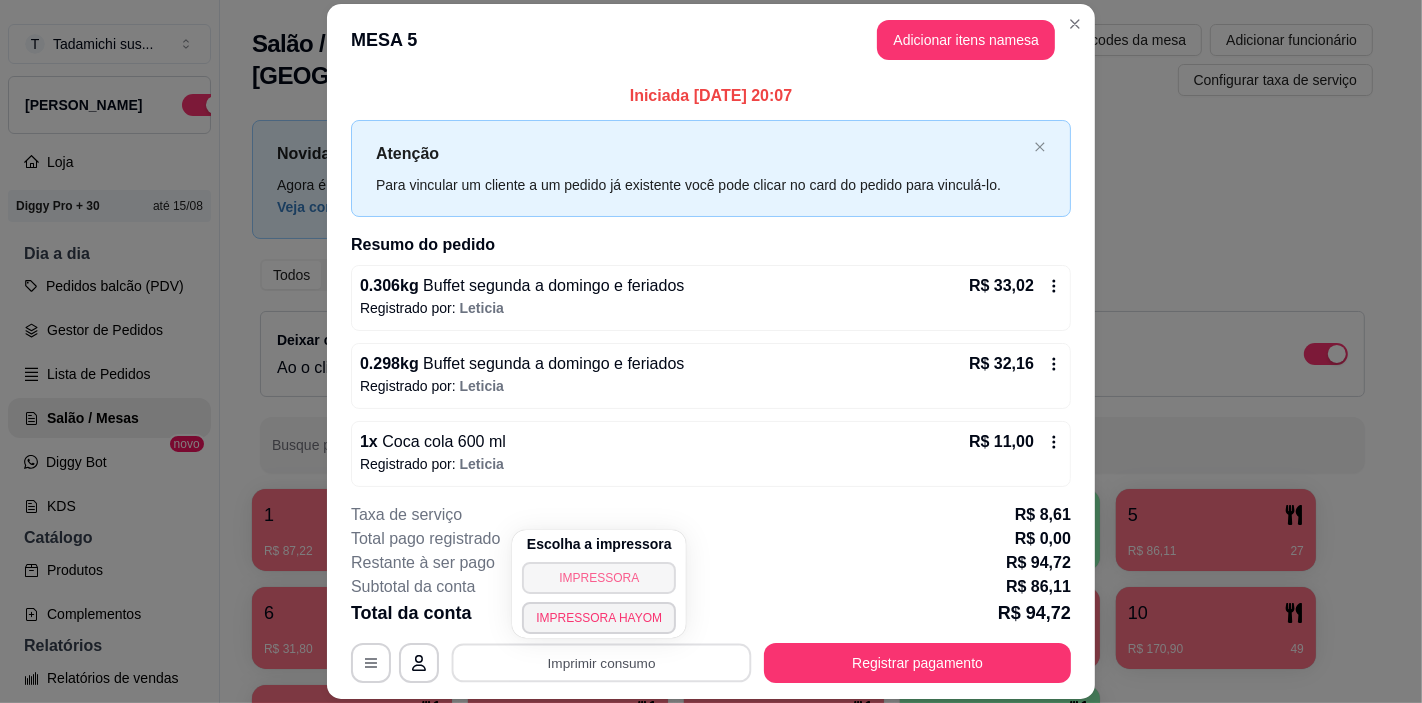 click on "IMPRESSORA" at bounding box center [599, 578] 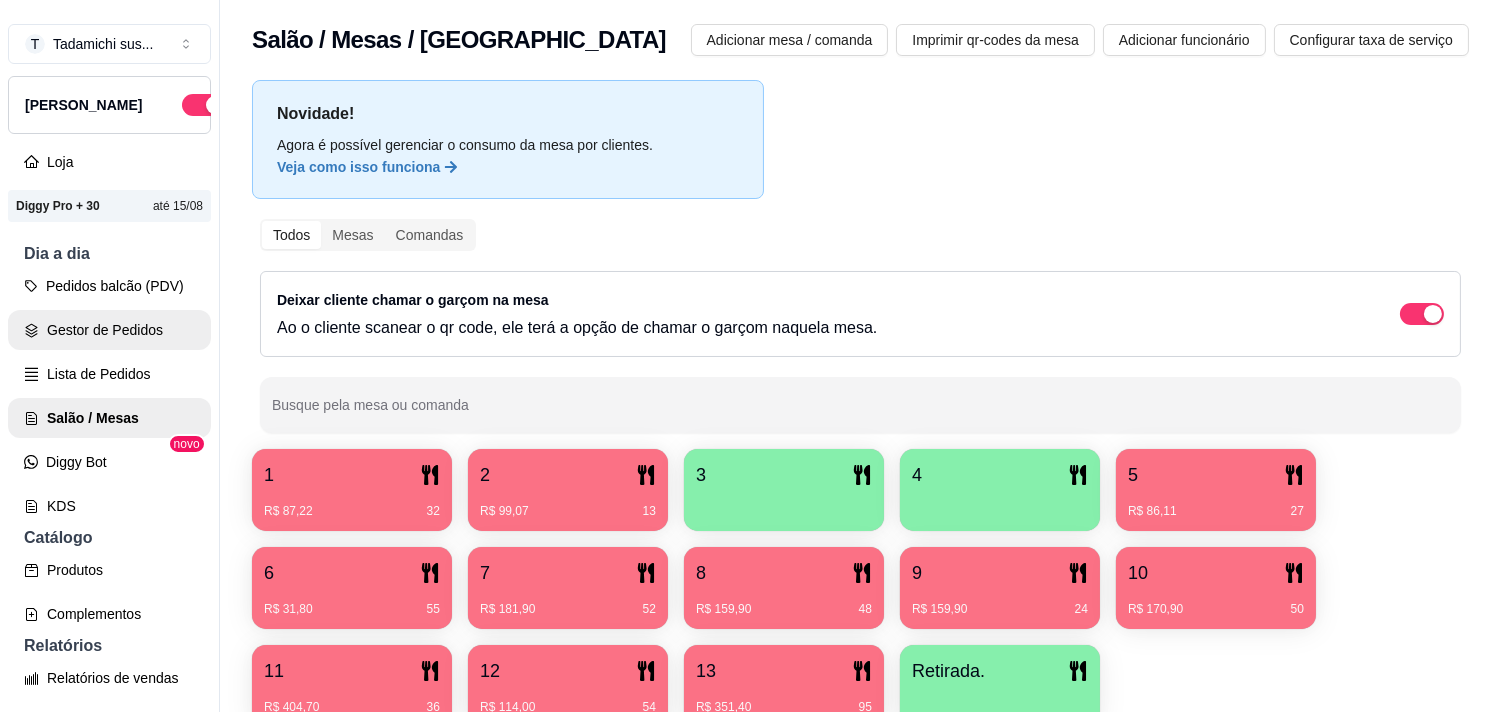 click on "Gestor de Pedidos" at bounding box center [109, 330] 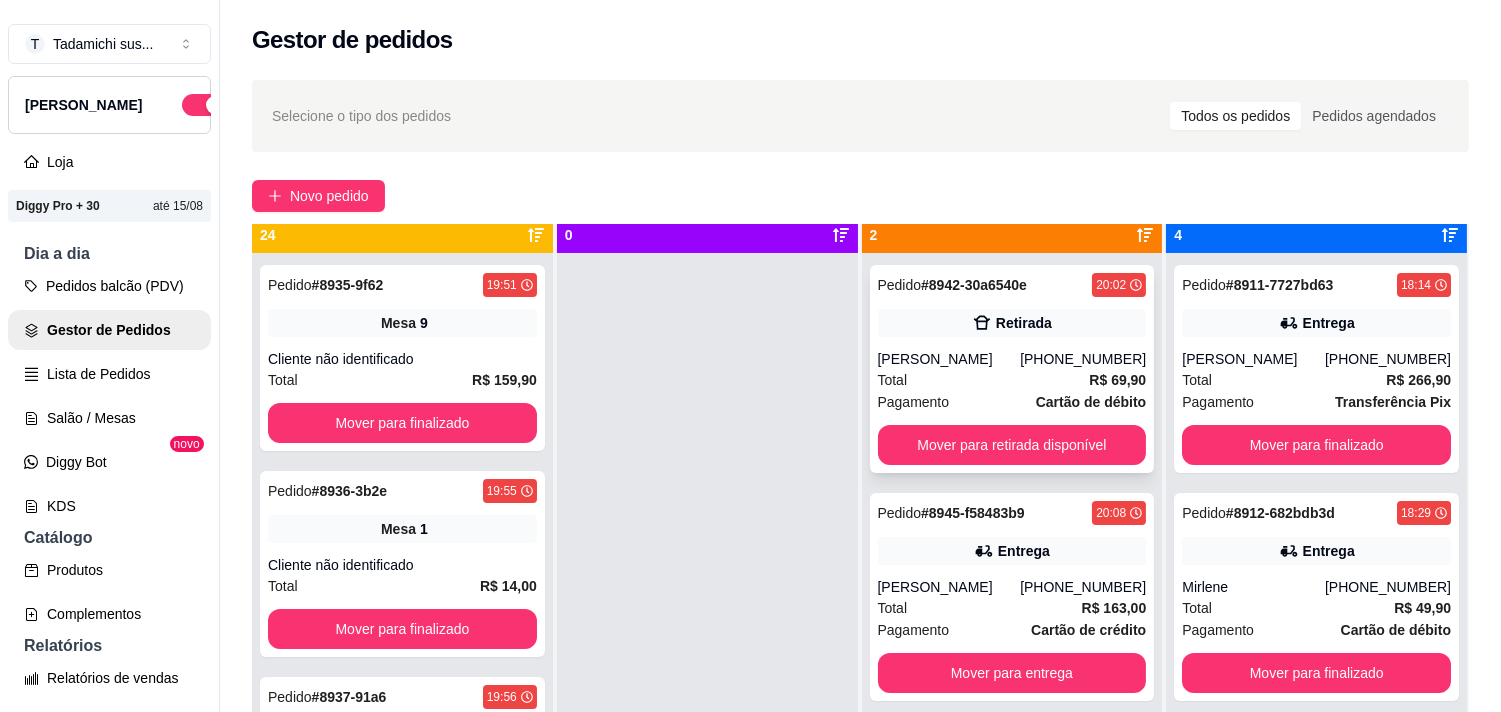 scroll, scrollTop: 55, scrollLeft: 0, axis: vertical 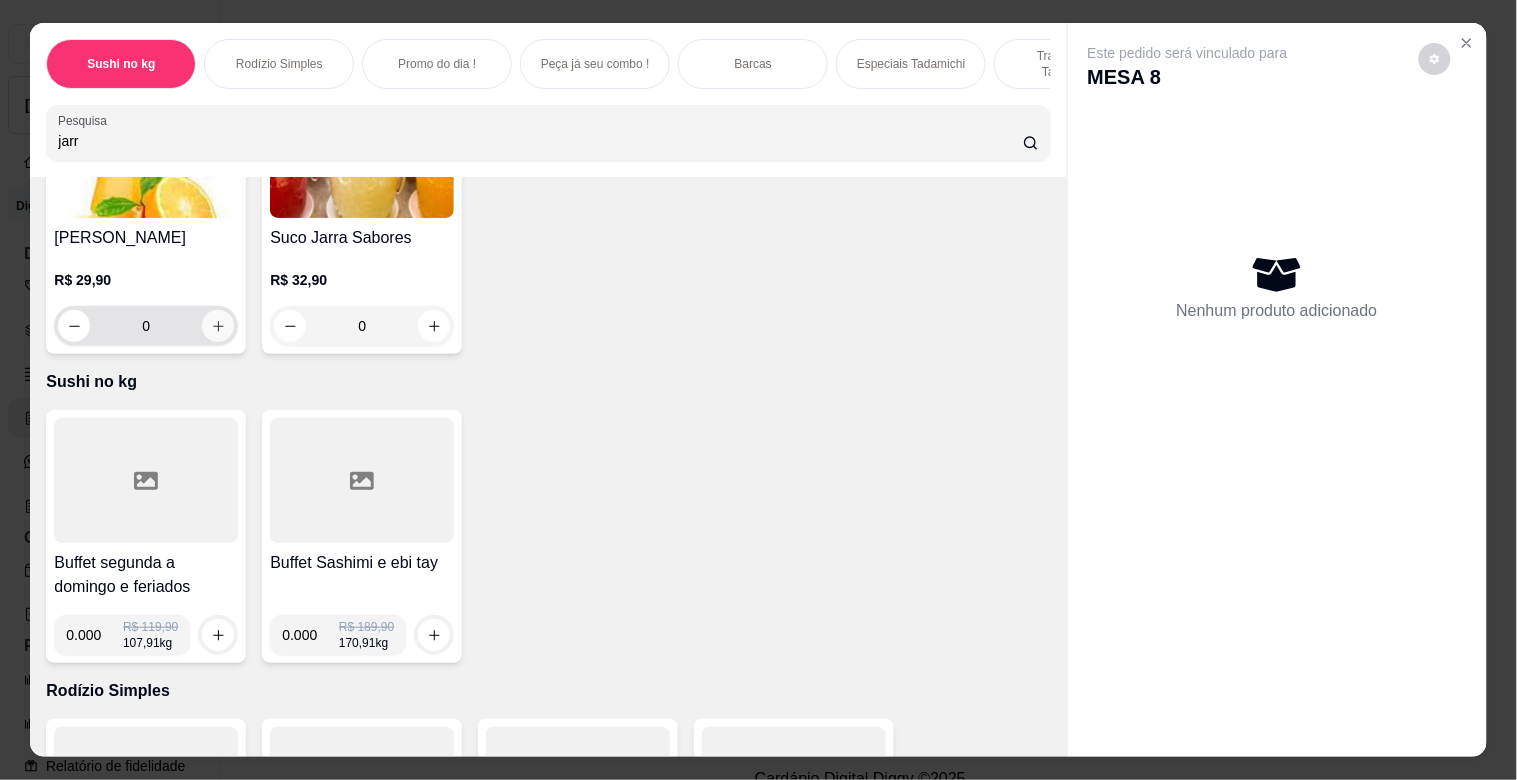 type on "jarr" 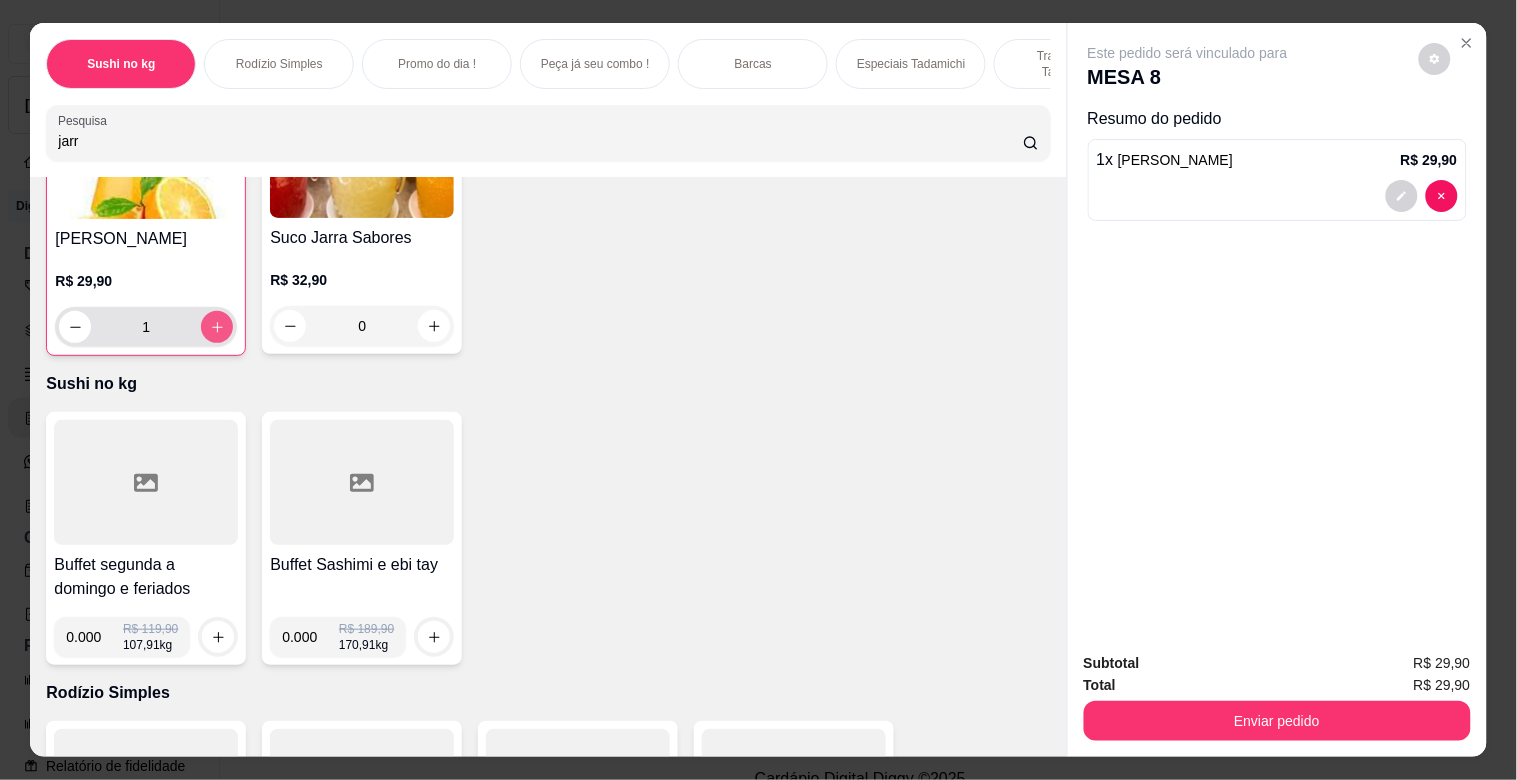 type on "1" 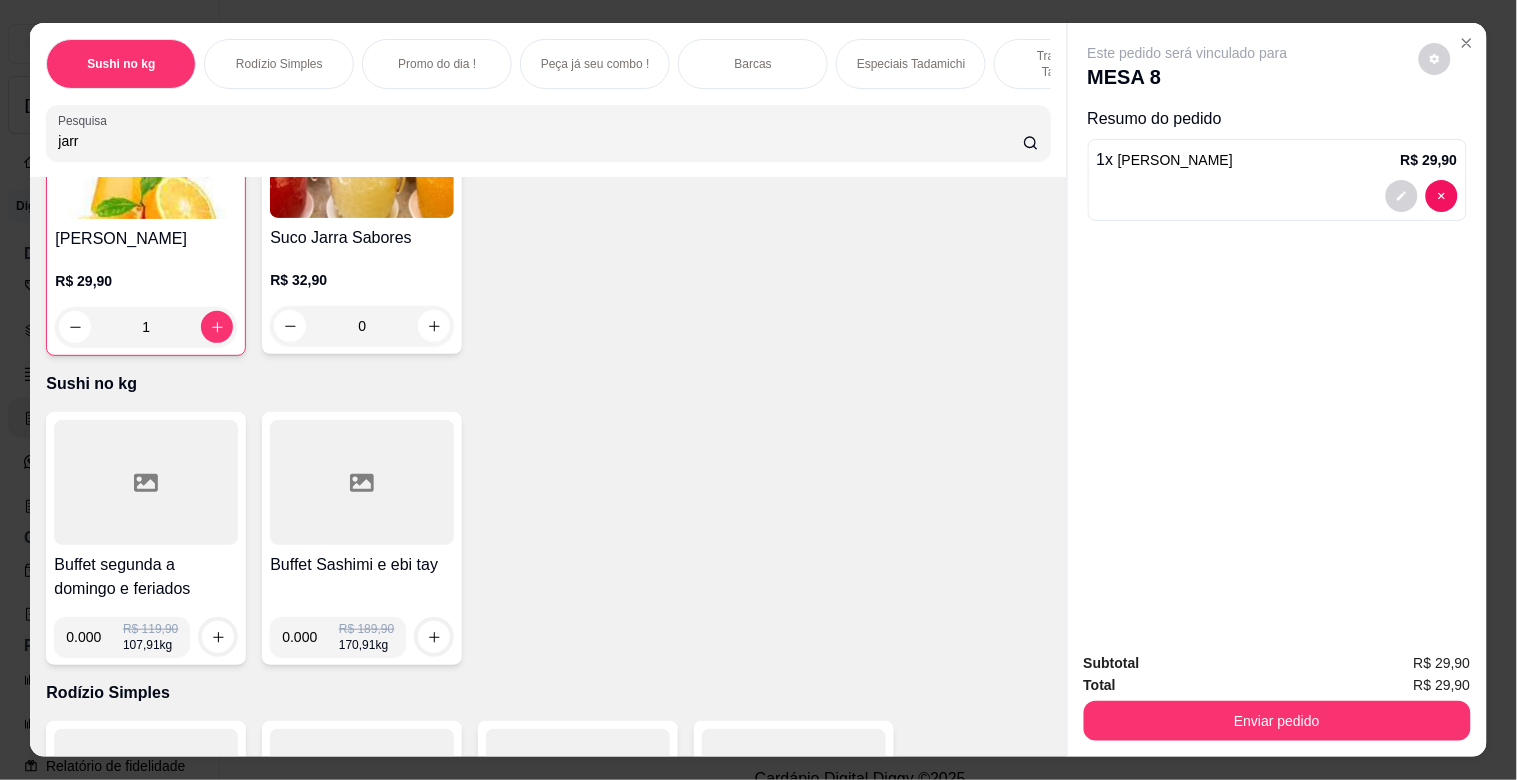 scroll, scrollTop: 223, scrollLeft: 0, axis: vertical 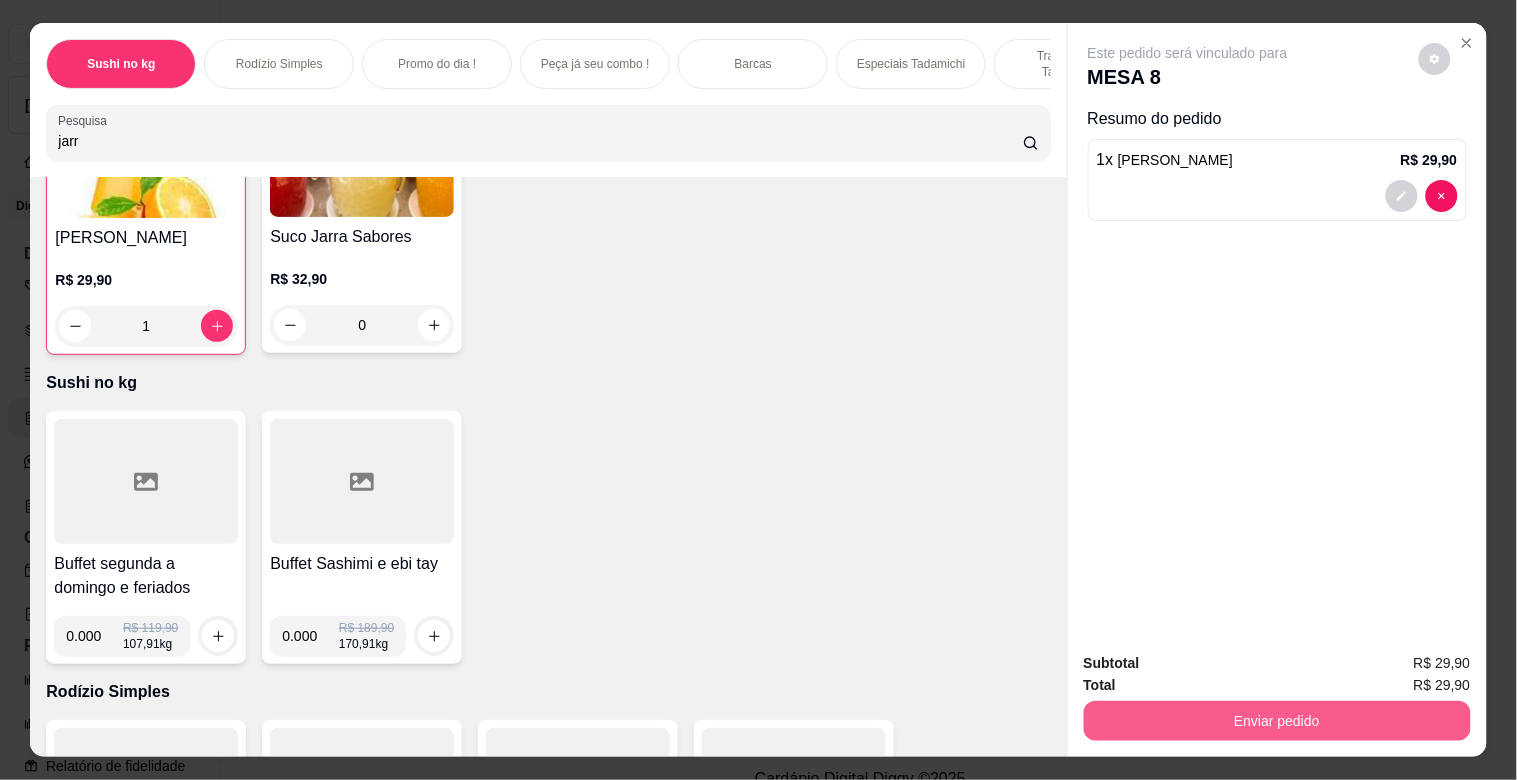 click on "Enviar pedido" at bounding box center [1277, 721] 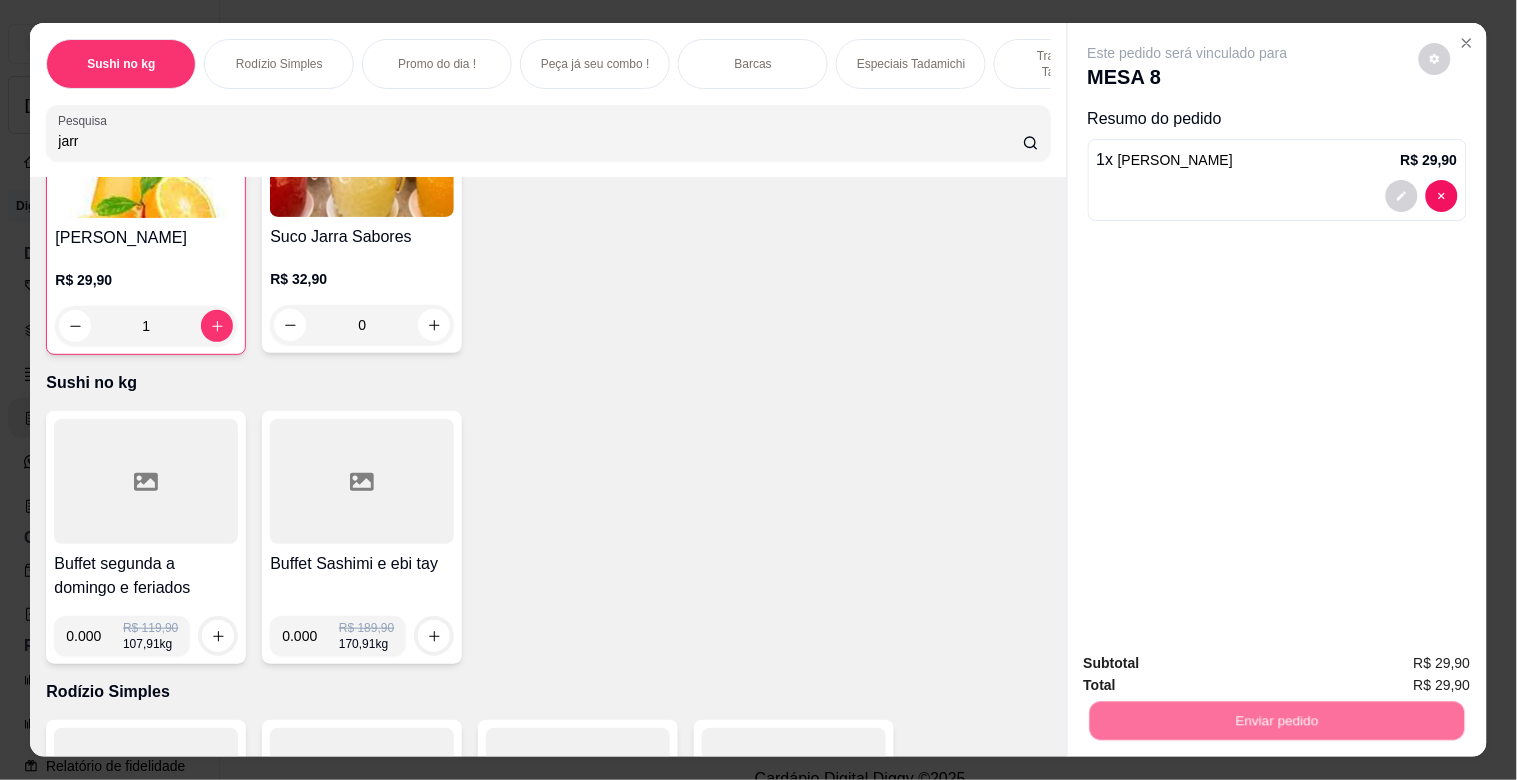 click on "Não registrar e enviar pedido" at bounding box center (1211, 663) 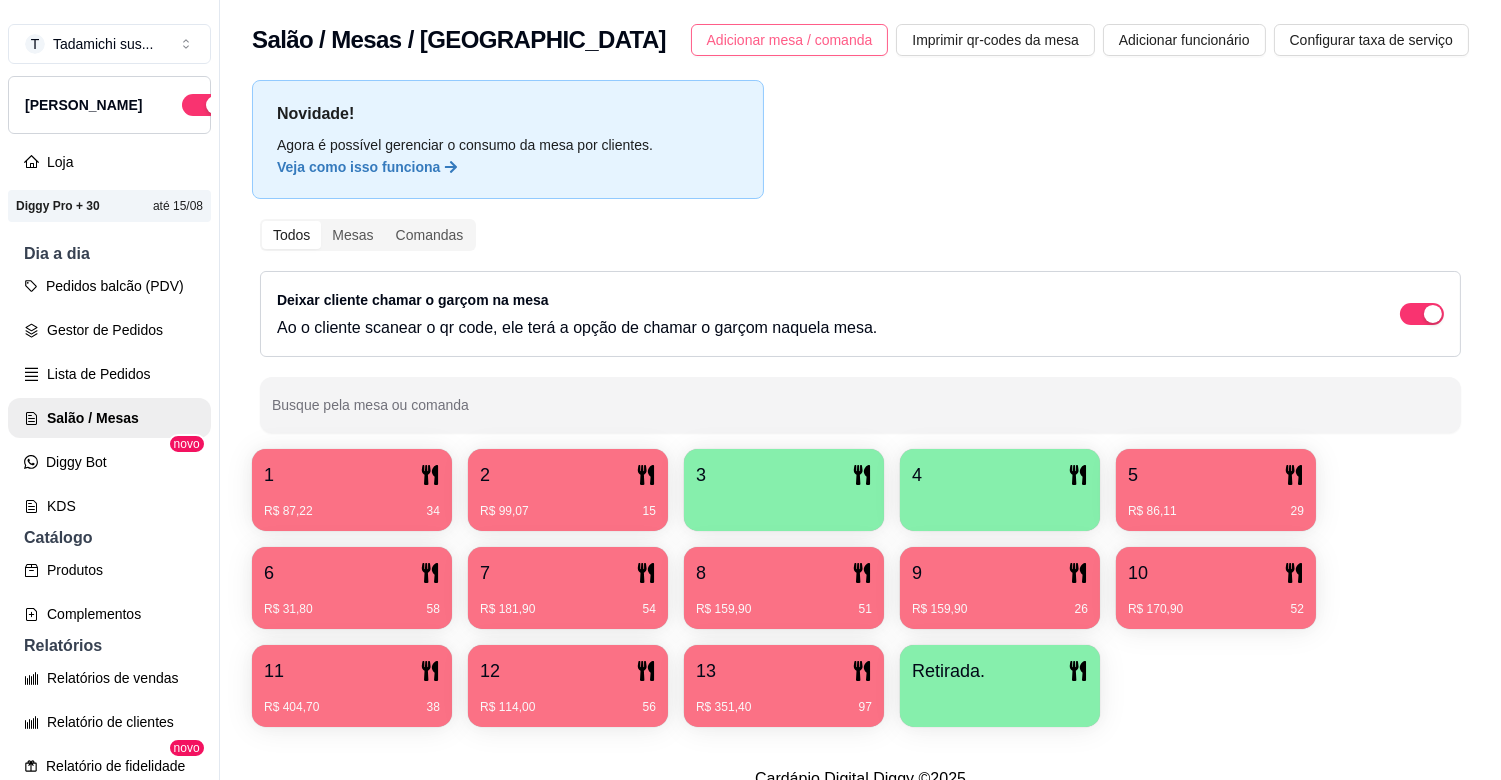 click on "Adicionar mesa / comanda" at bounding box center [790, 40] 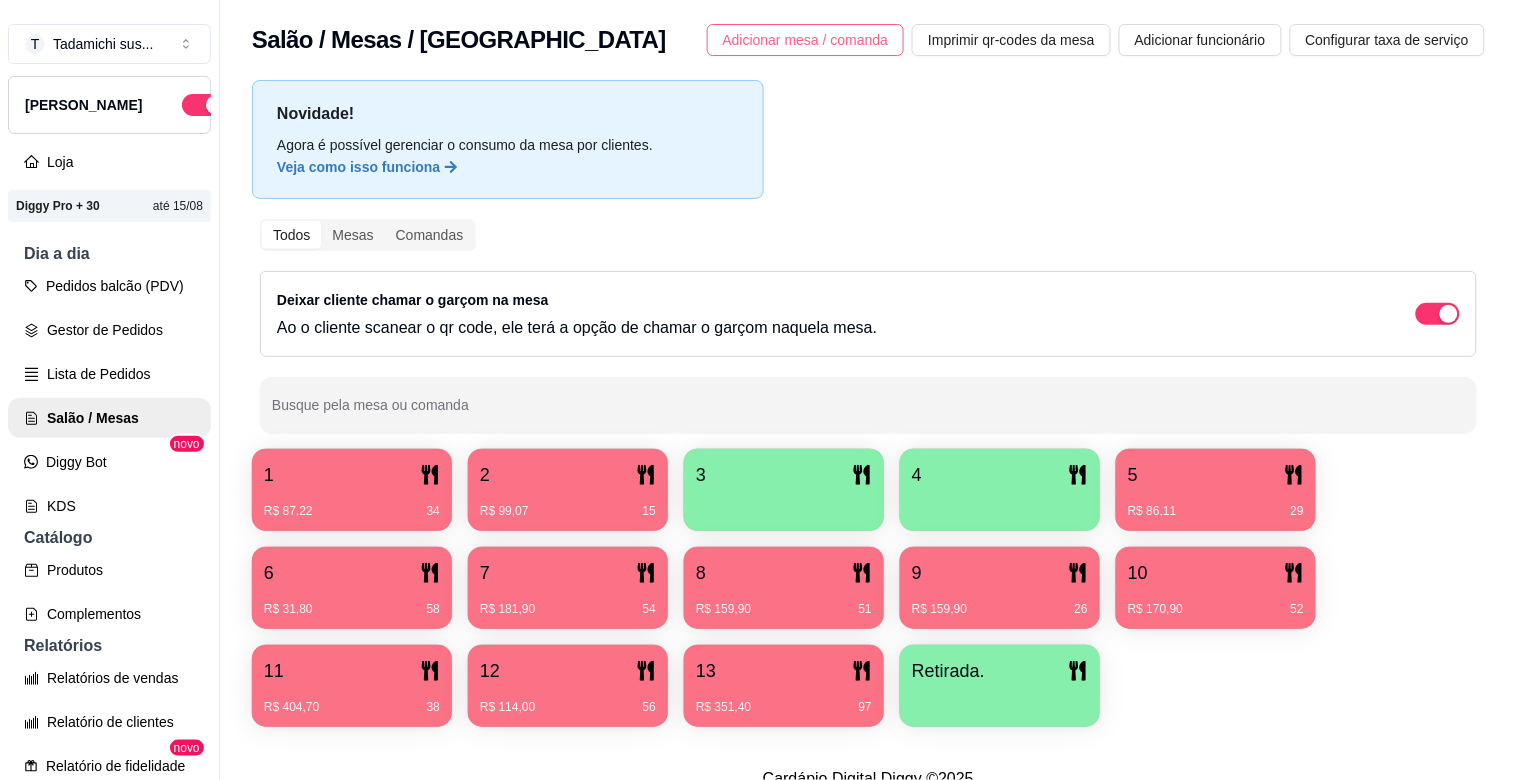 select on "TABLE" 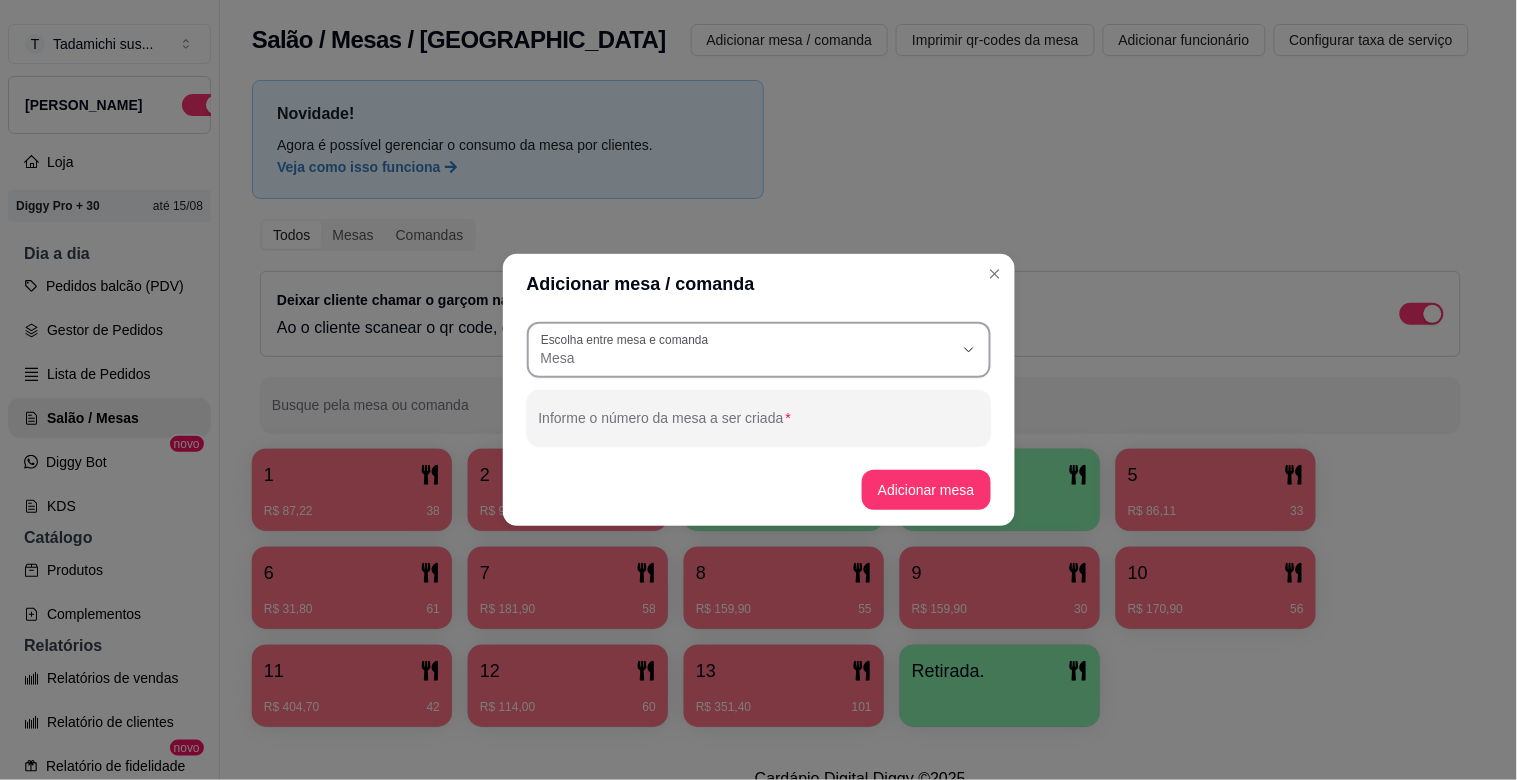 click on "Escolha entre mesa e comanda Mesa" at bounding box center [759, 350] 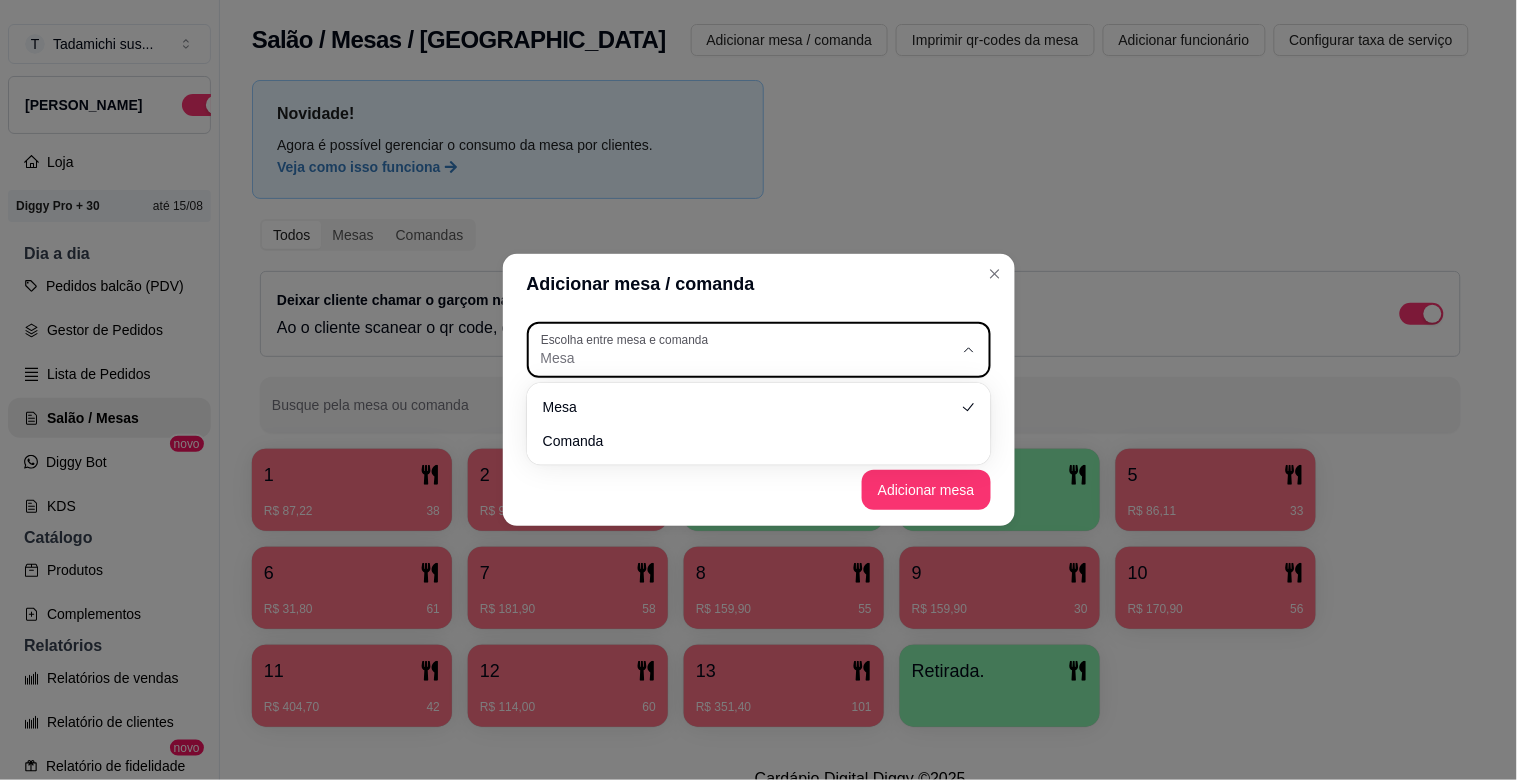 click on "Mesa Comanda" at bounding box center [759, 424] 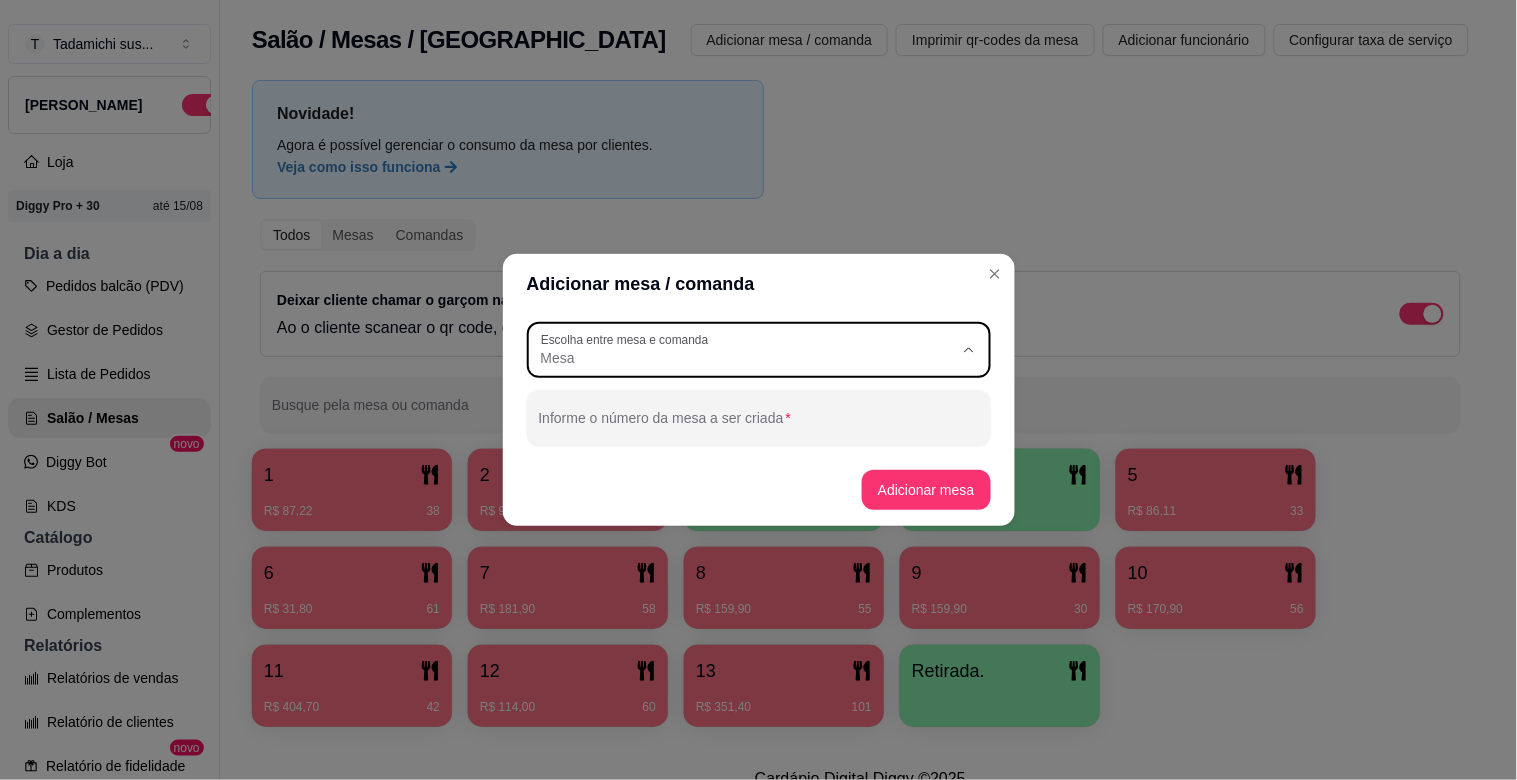 click on "Mesa" at bounding box center (750, 405) 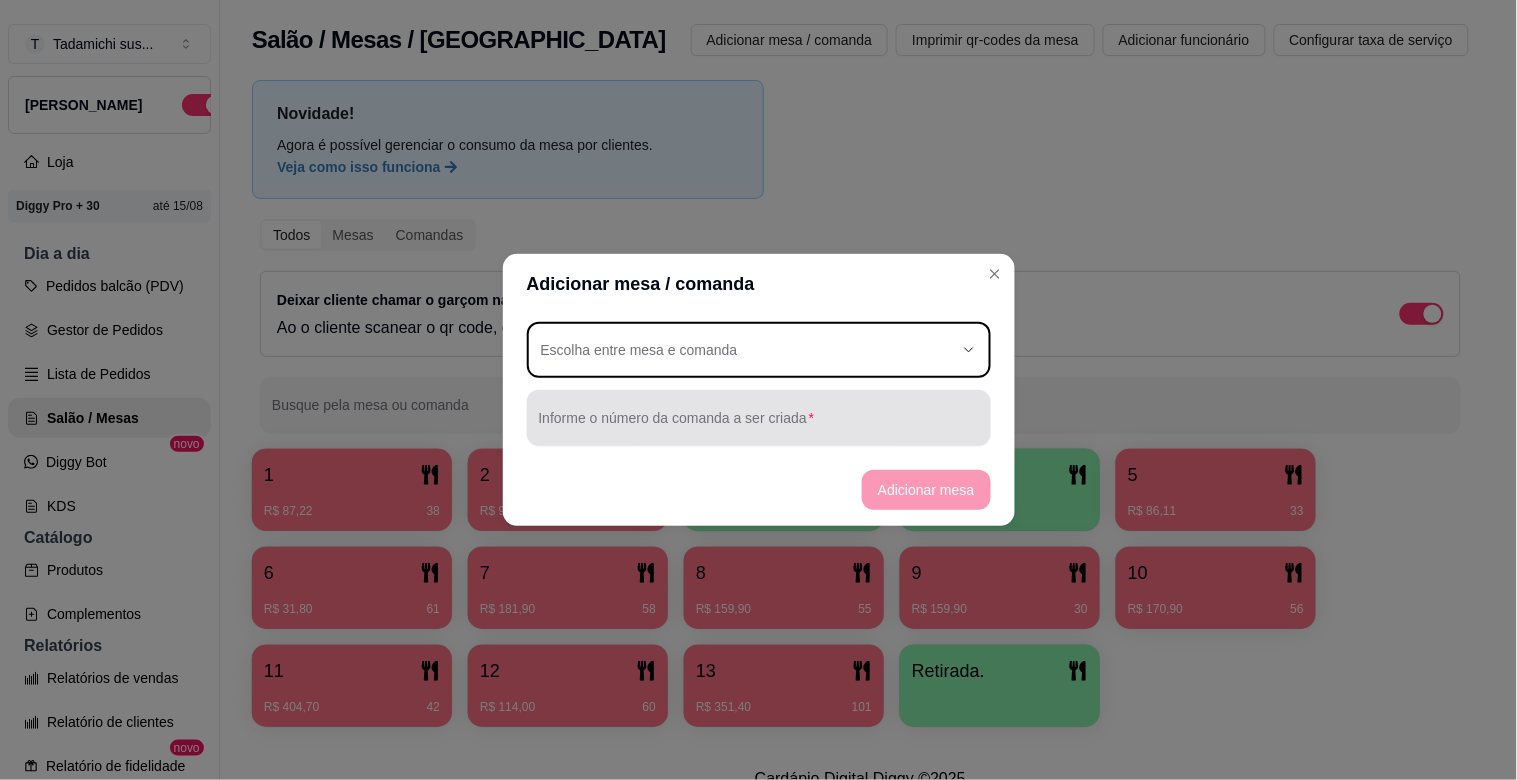 click on "Informe o número da comanda a ser criada" at bounding box center [759, 426] 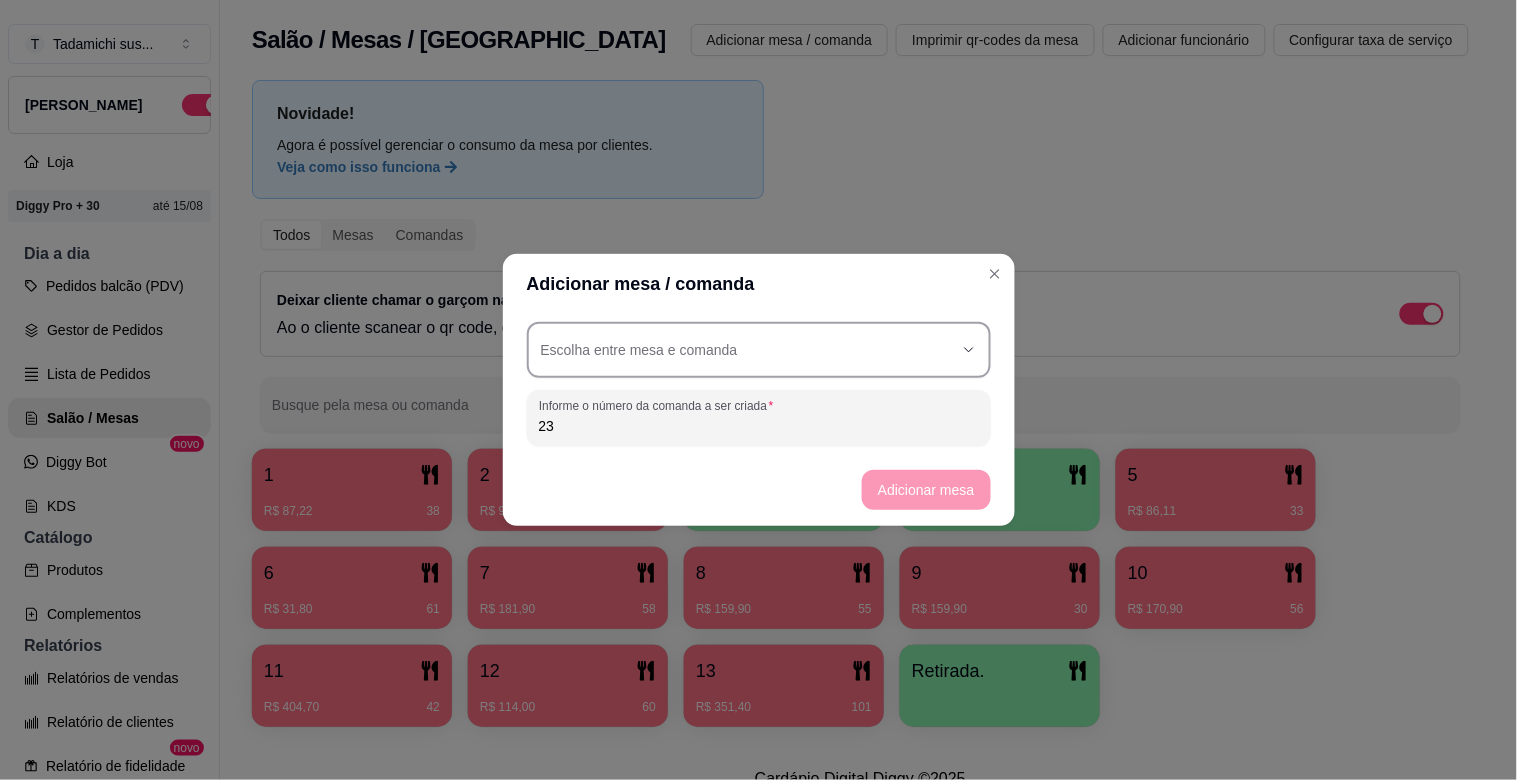 type on "23" 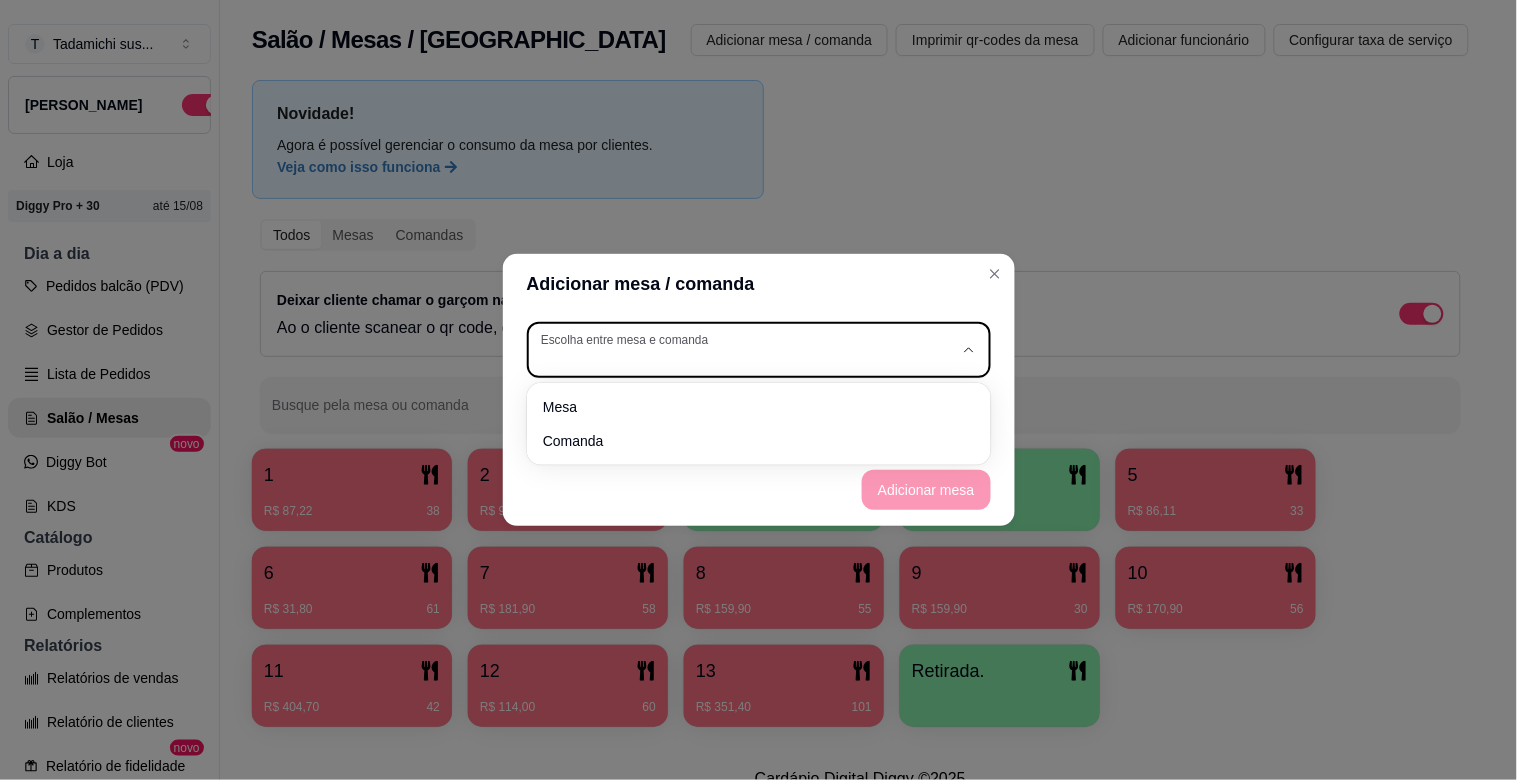 click at bounding box center [747, 350] 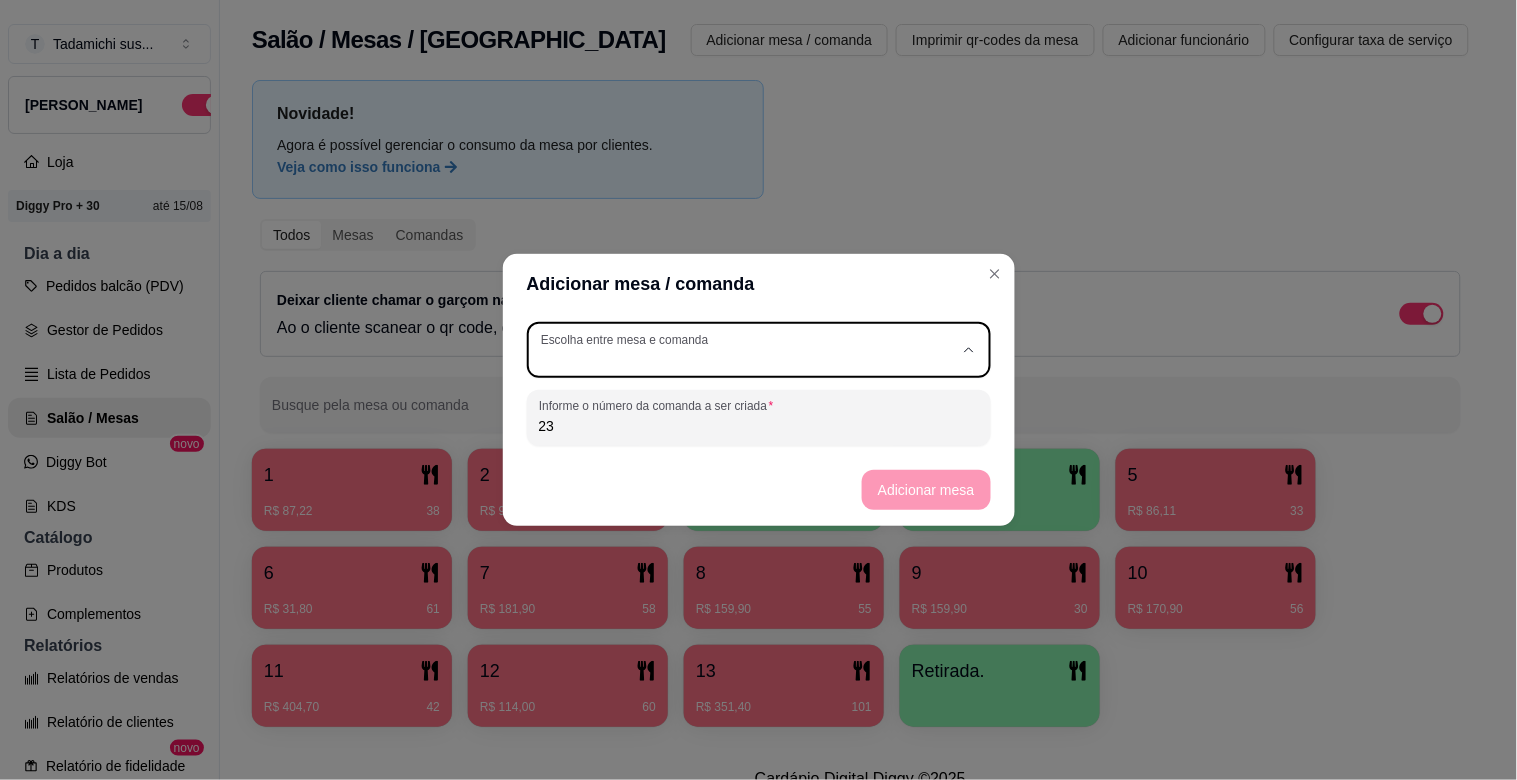 click on "Mesa" at bounding box center [750, 405] 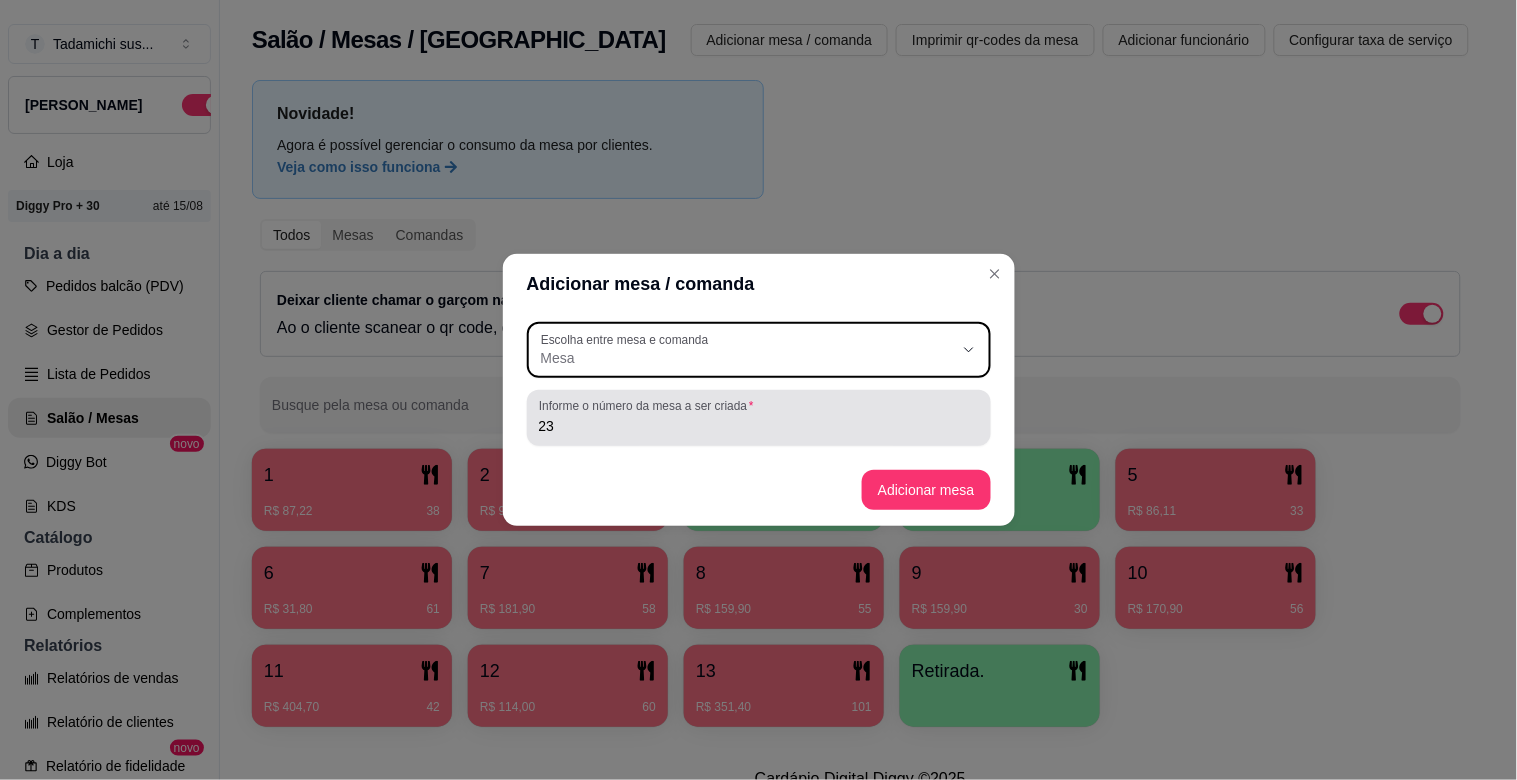 click on "23" at bounding box center (759, 426) 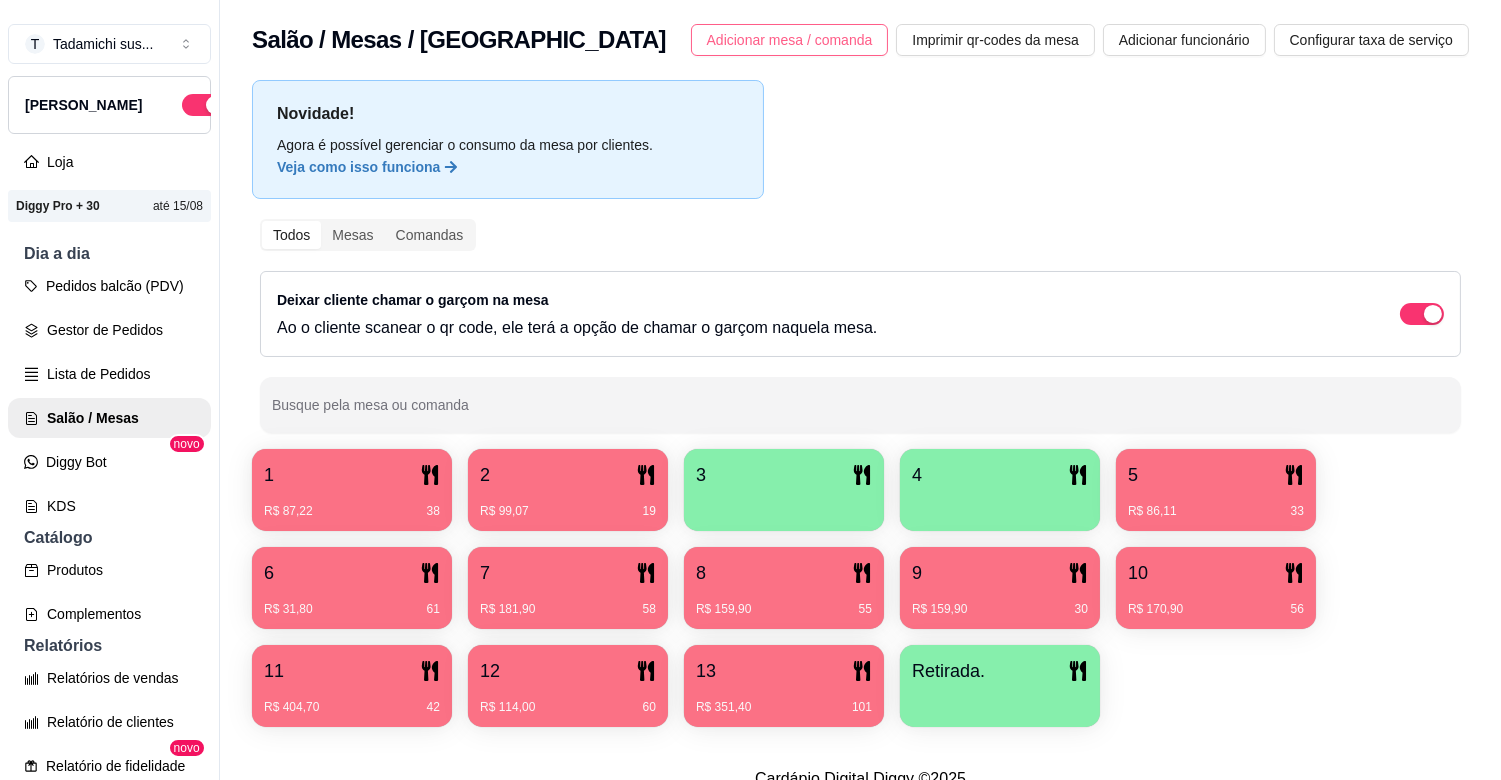click on "Adicionar mesa / comanda" at bounding box center (790, 40) 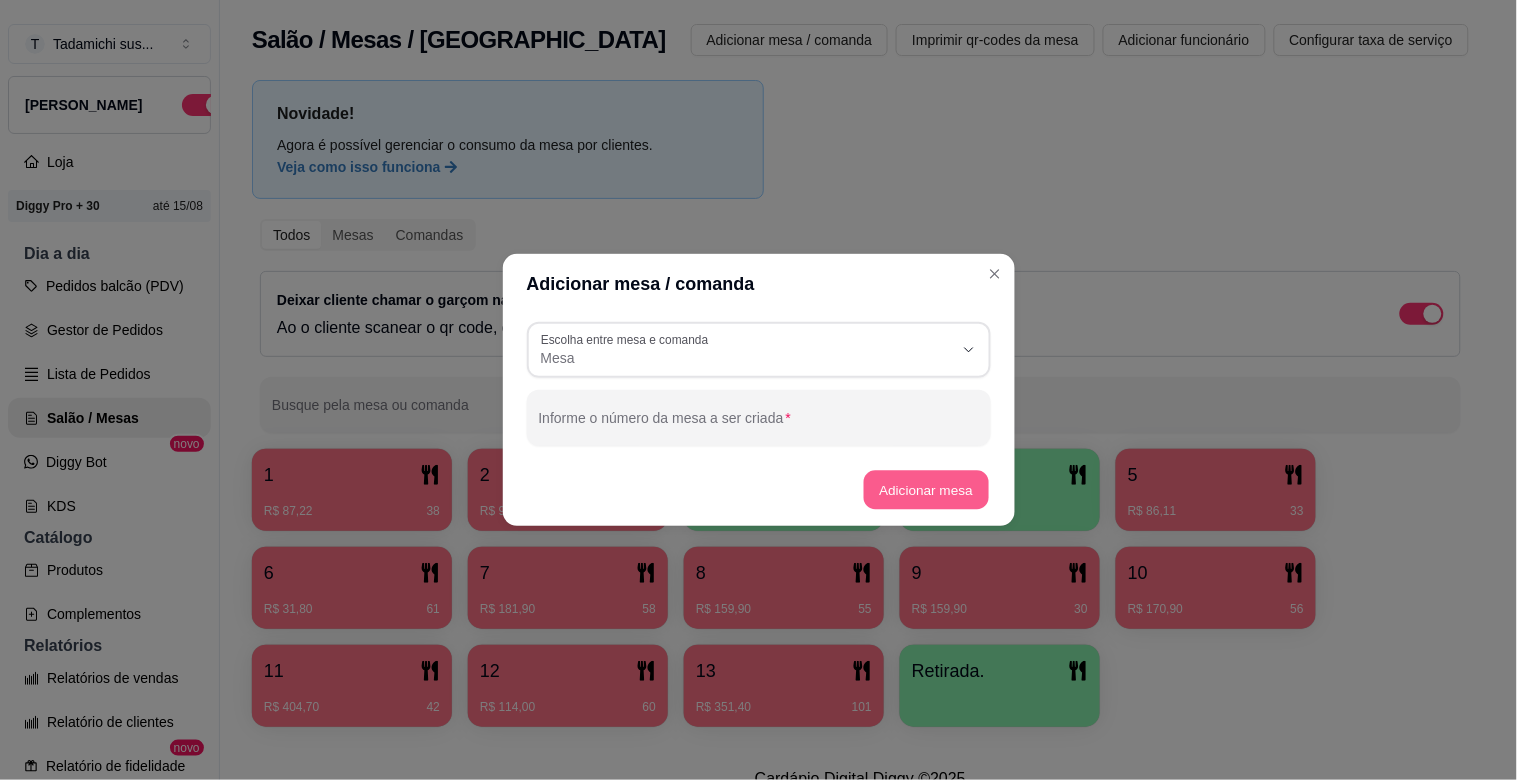 click on "Adicionar   mesa" at bounding box center (926, 490) 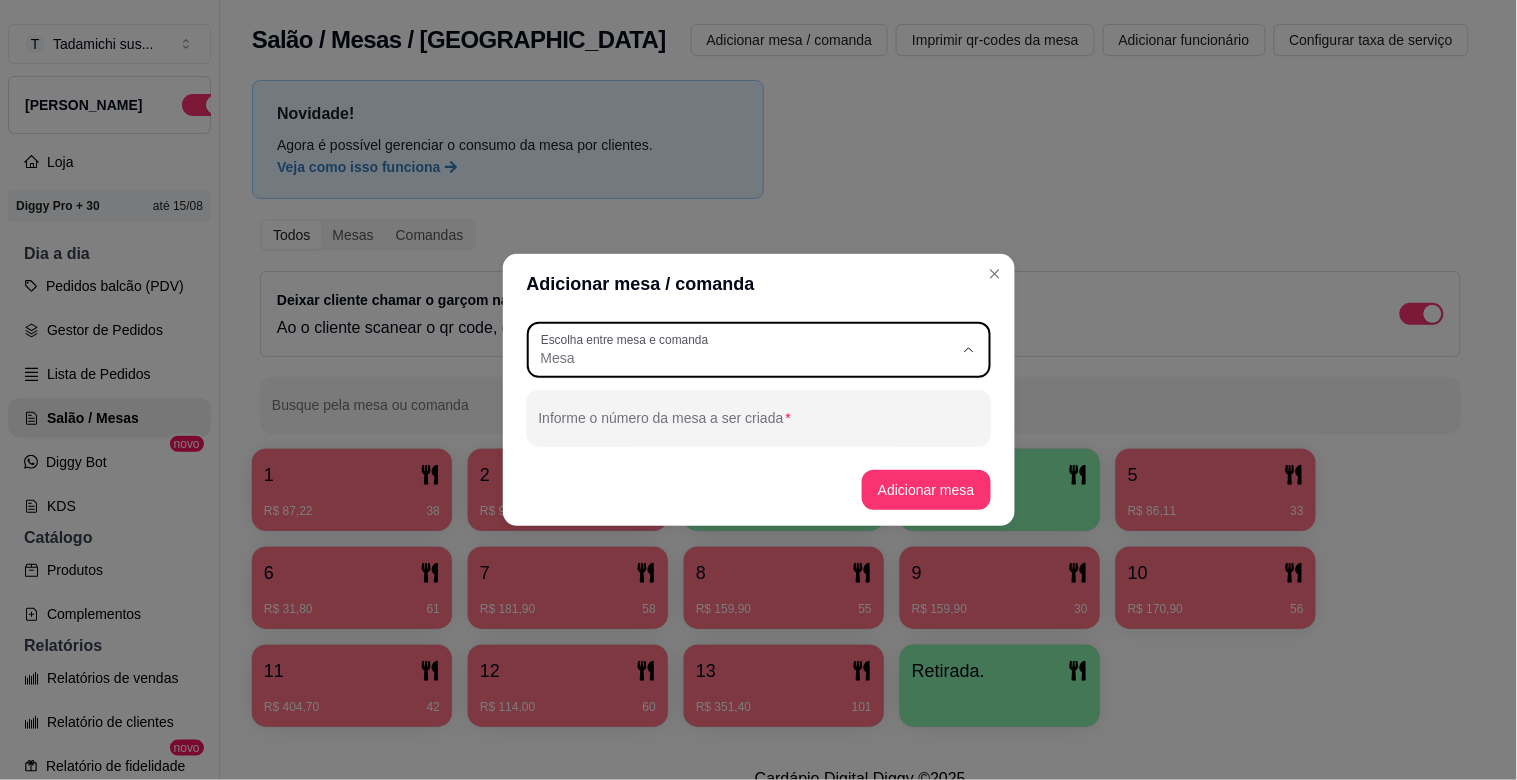 click on "Escolha entre mesa e comanda Mesa" at bounding box center [759, 350] 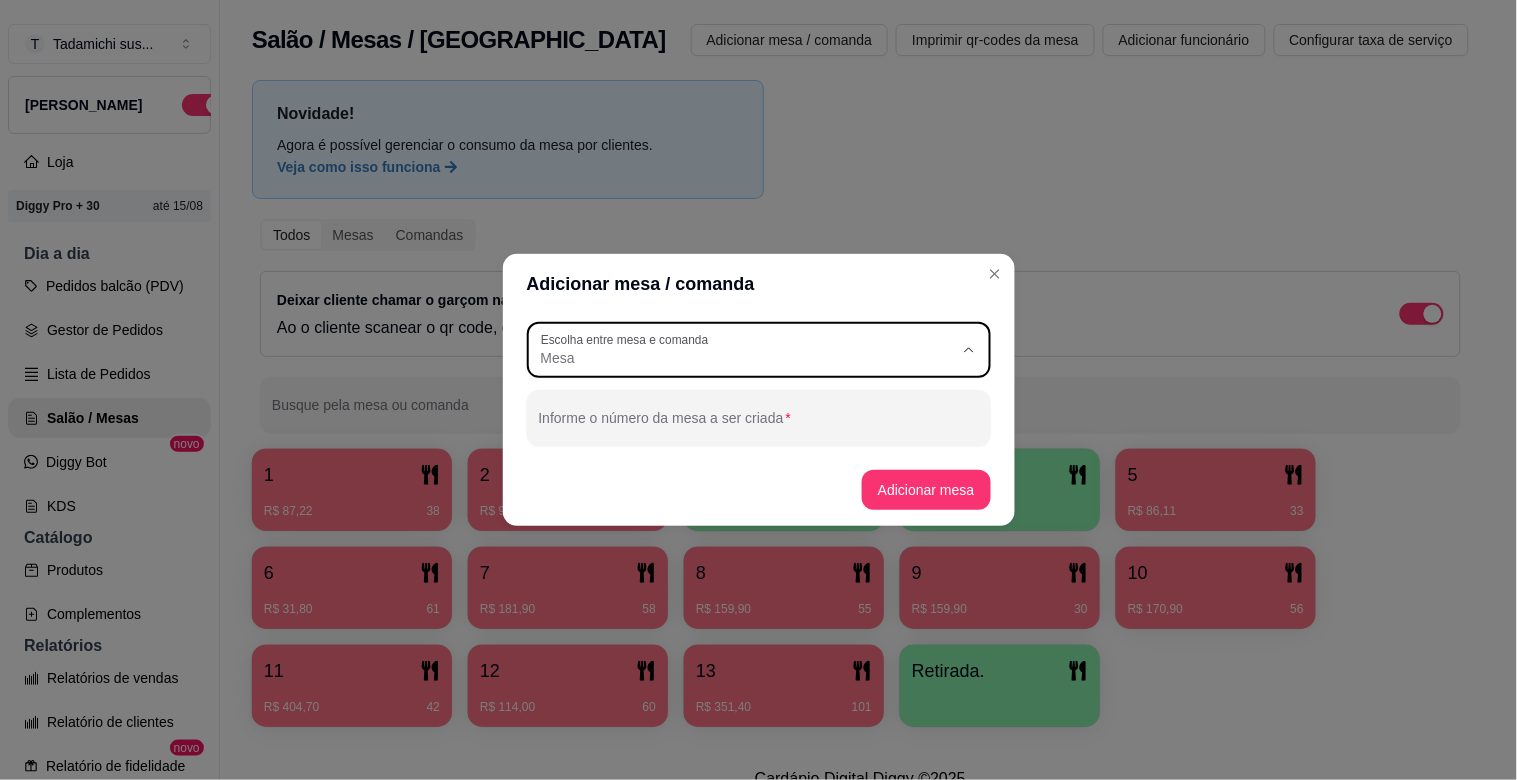 click on "Comanda" at bounding box center [759, 438] 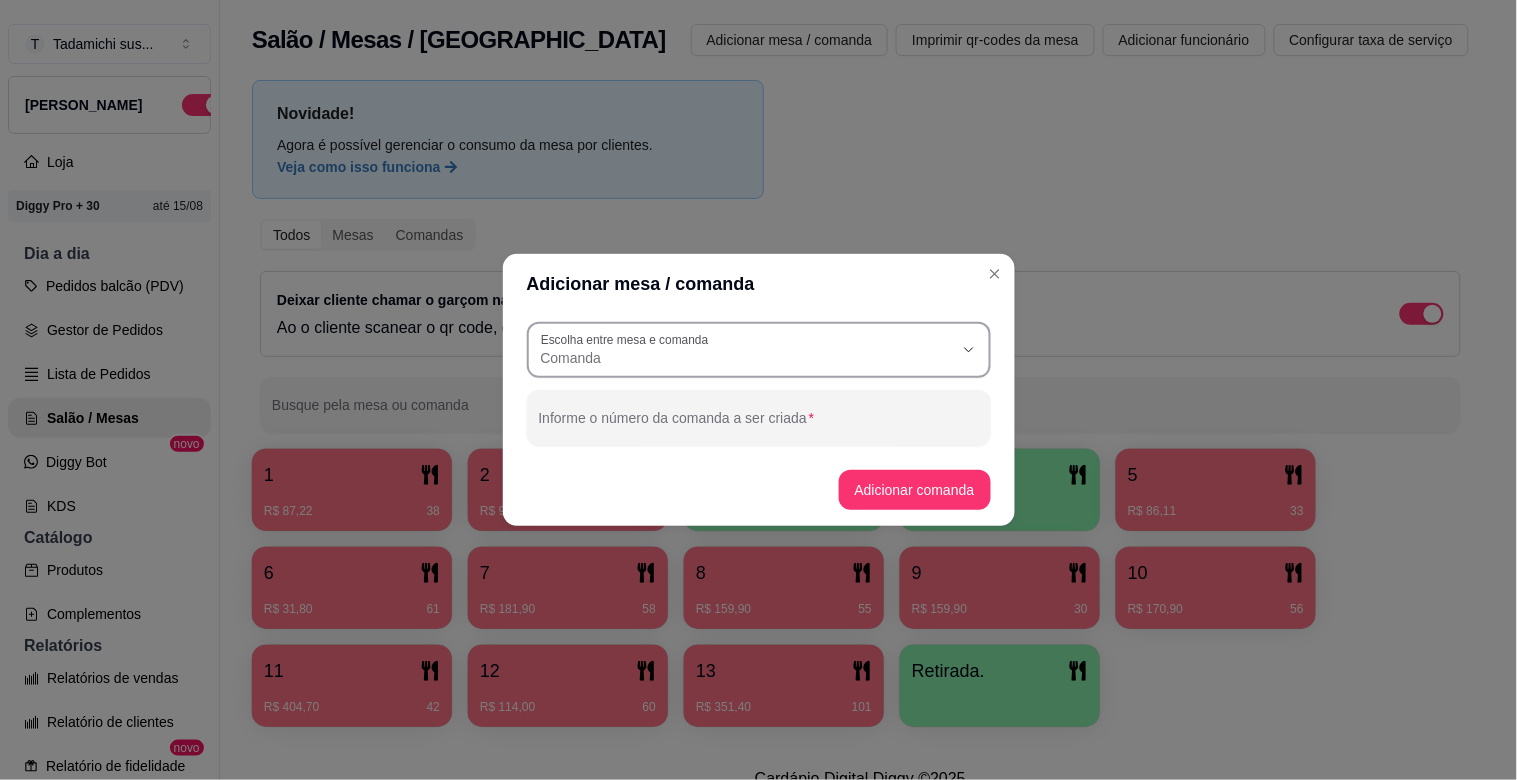 click on "Comanda" at bounding box center [747, 358] 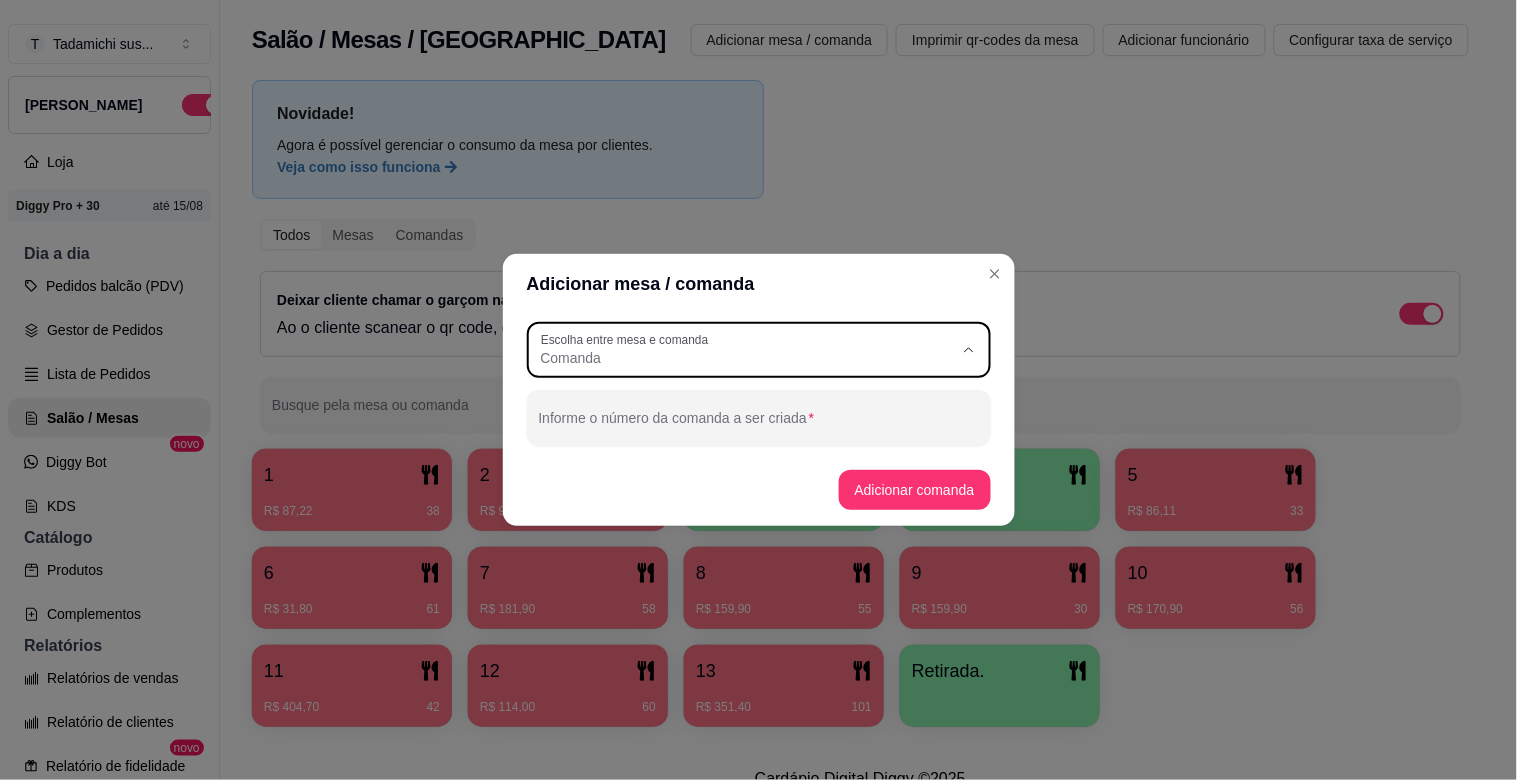 click on "Mesa" at bounding box center [750, 405] 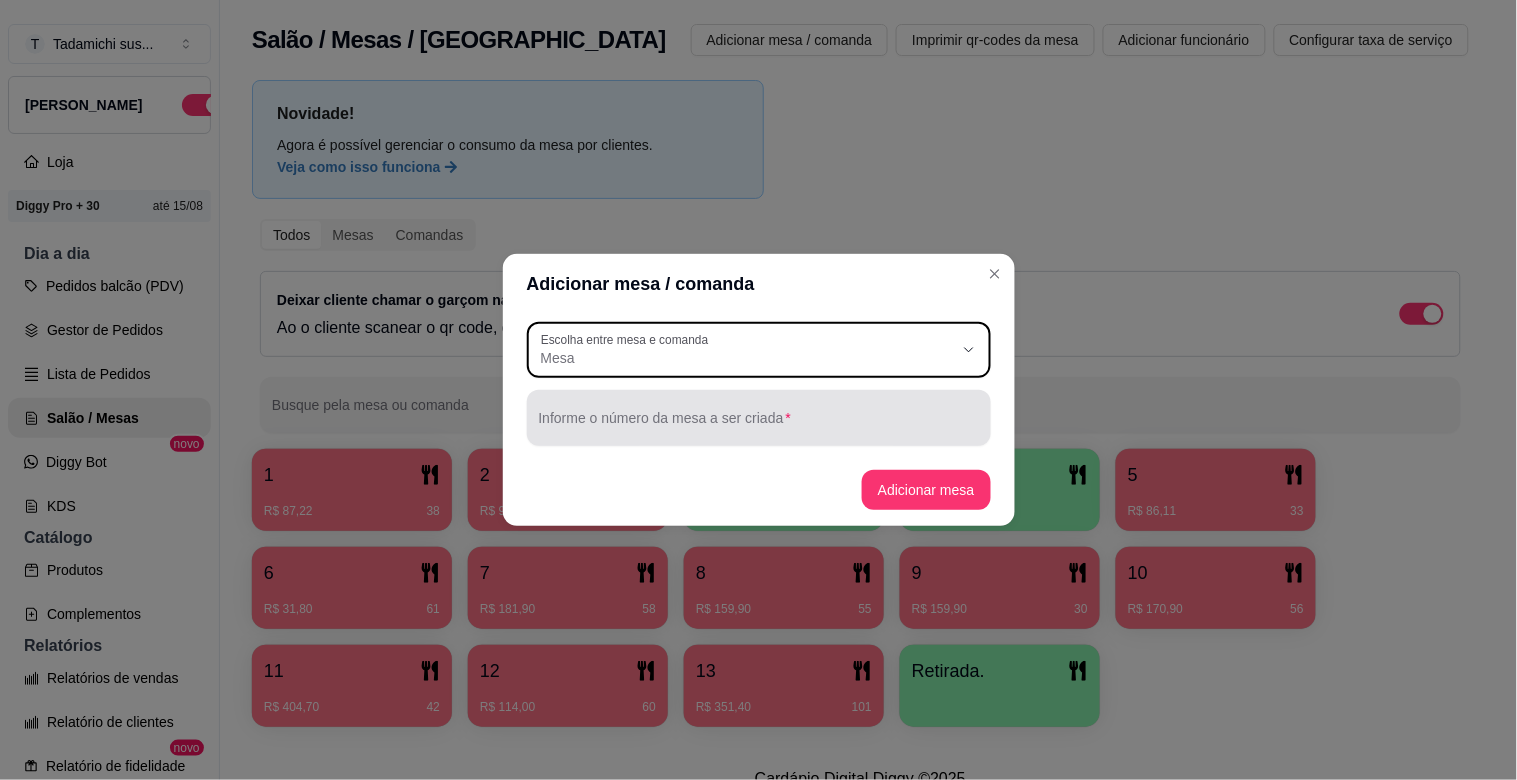 click on "Informe o número da mesa a ser criada" at bounding box center (759, 418) 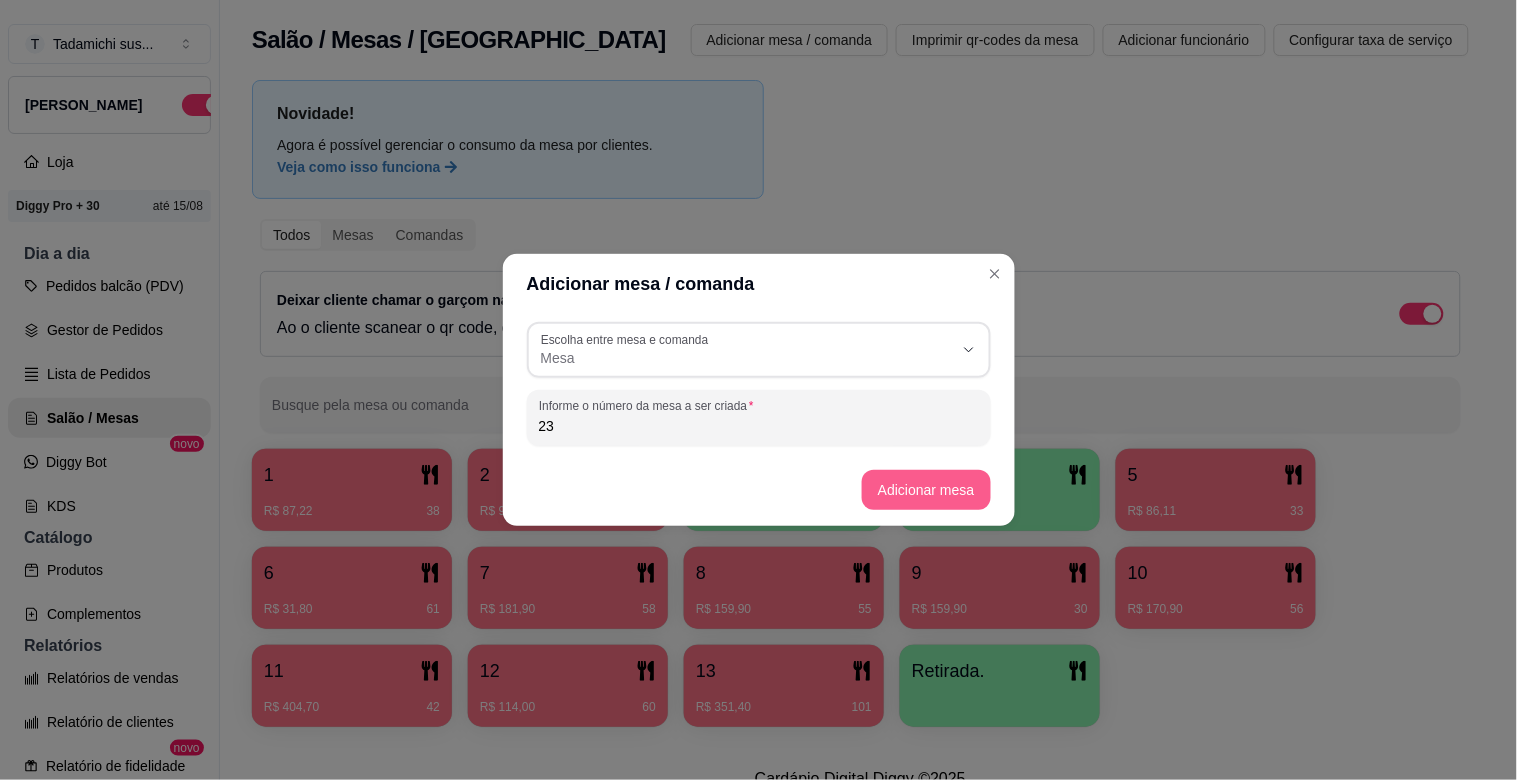 type on "23" 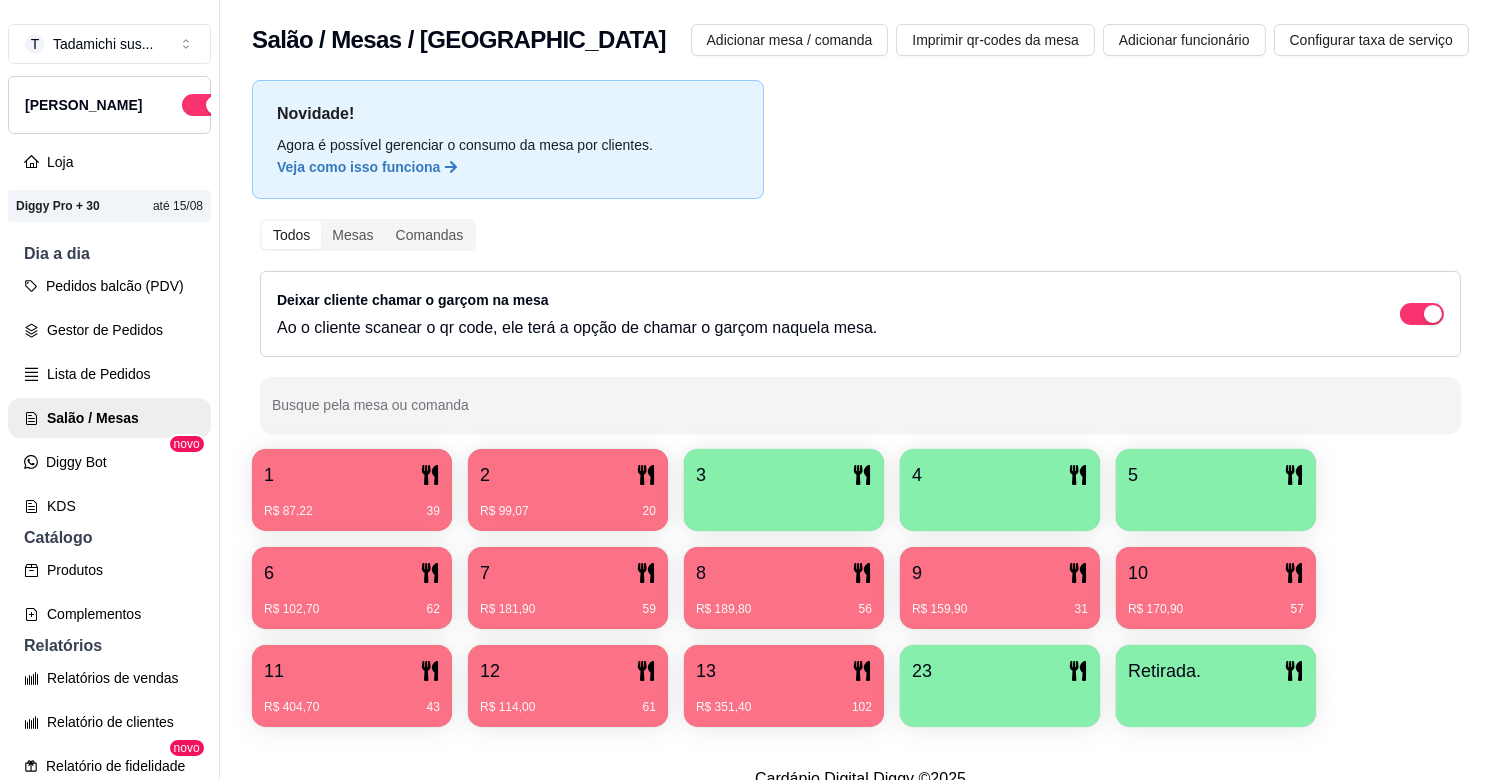 click on "R$ 159,90 31" at bounding box center (1000, 602) 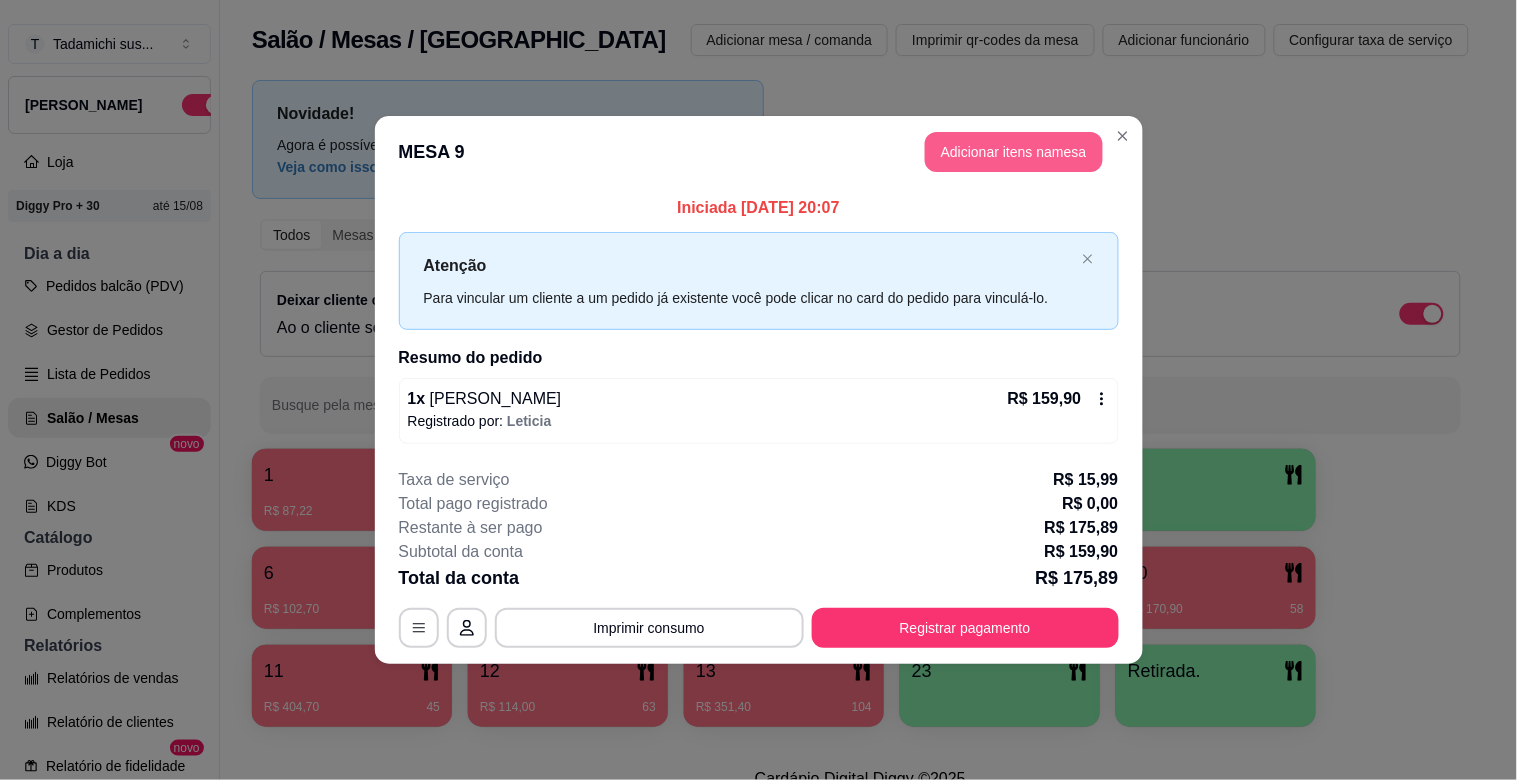 click on "Adicionar itens na  mesa" at bounding box center [1014, 152] 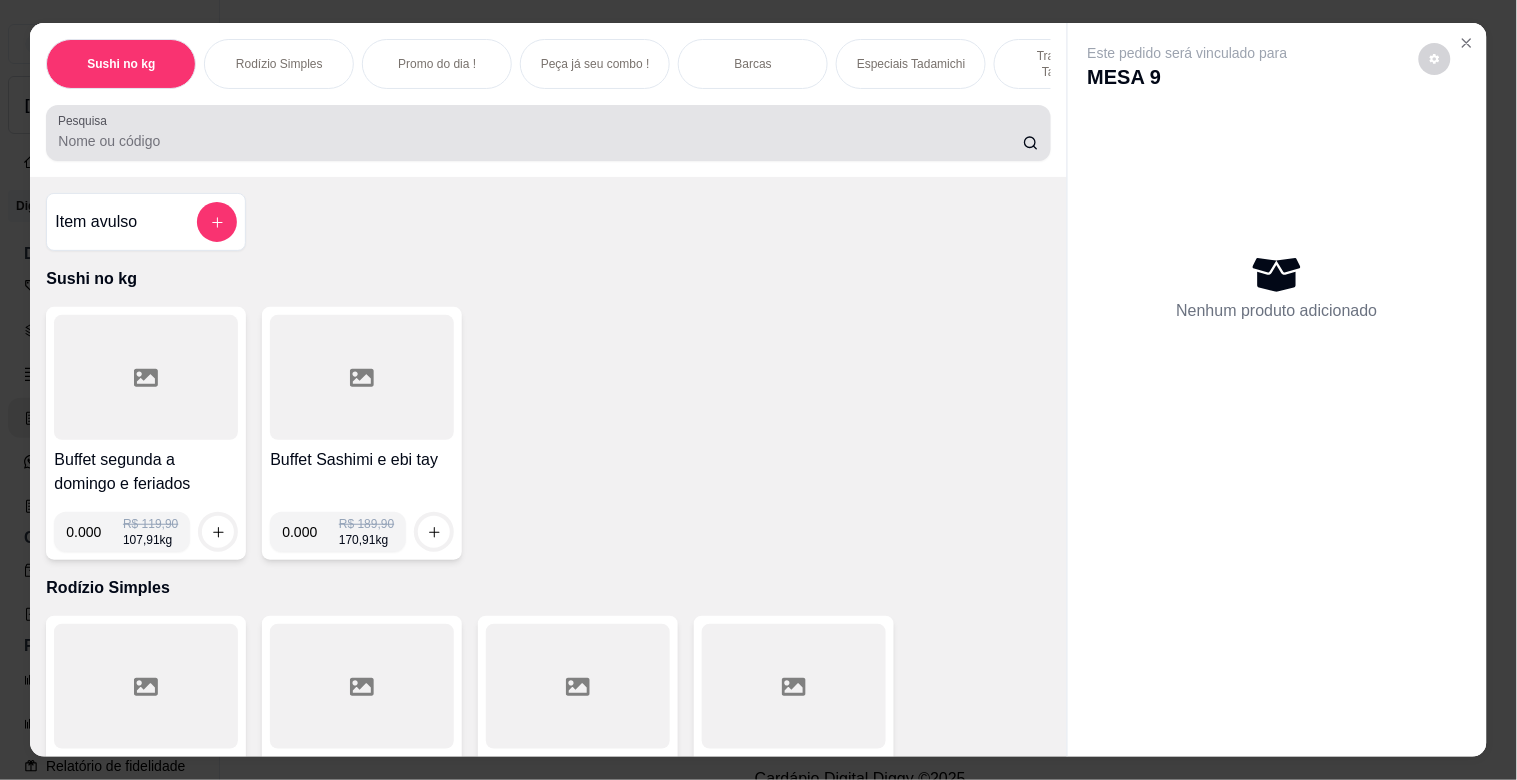 click on "Pesquisa" at bounding box center (540, 141) 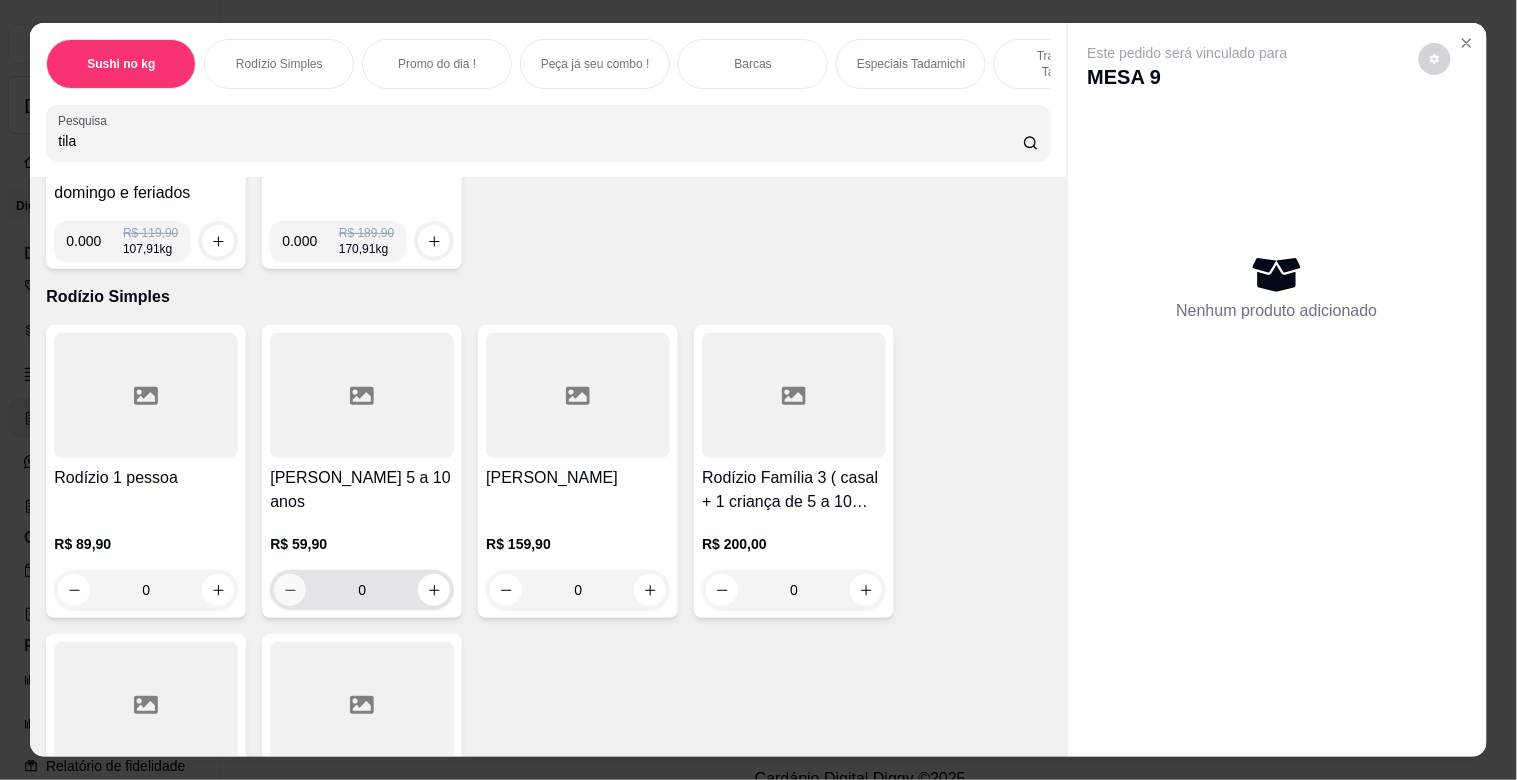 scroll, scrollTop: 222, scrollLeft: 0, axis: vertical 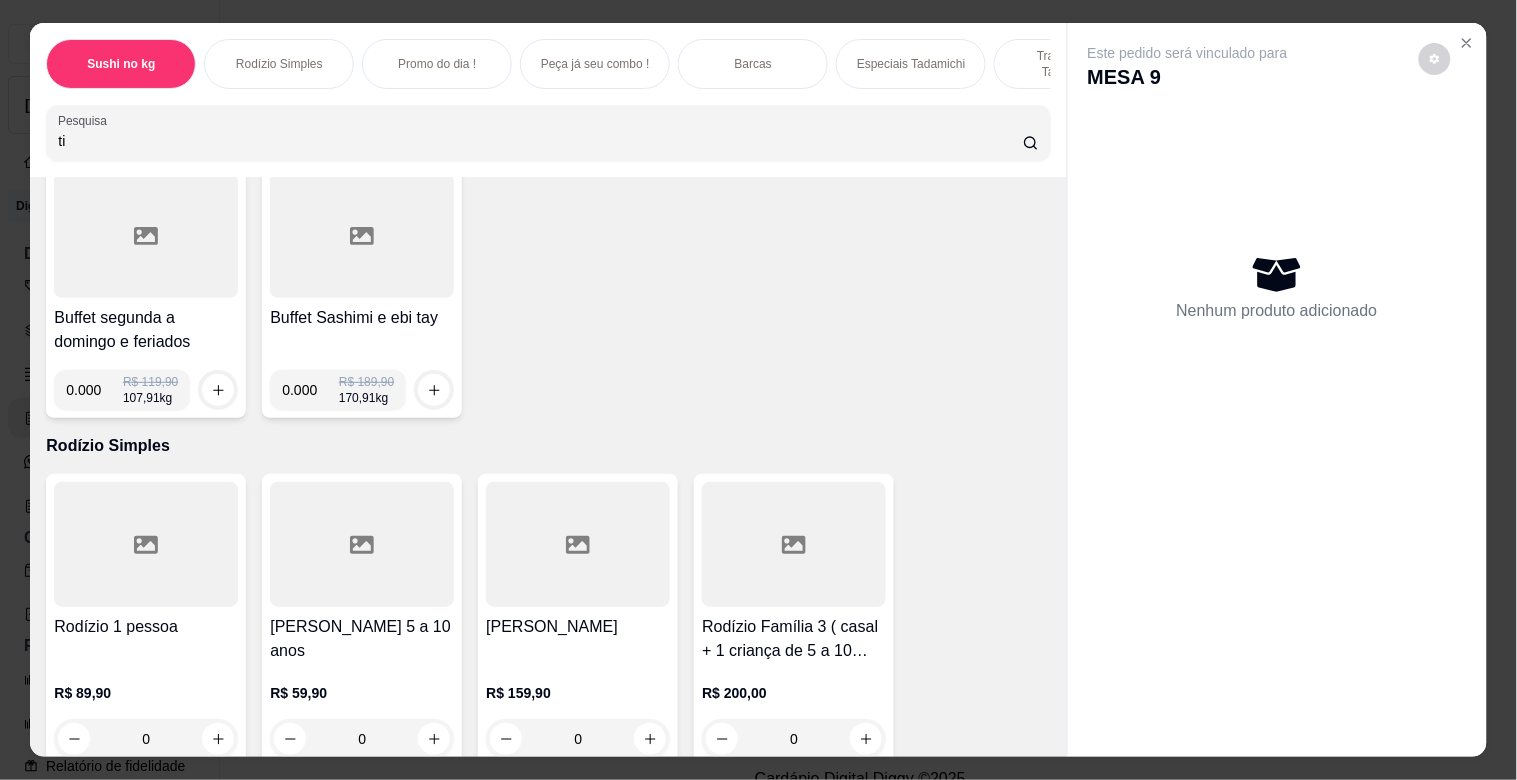 type on "t" 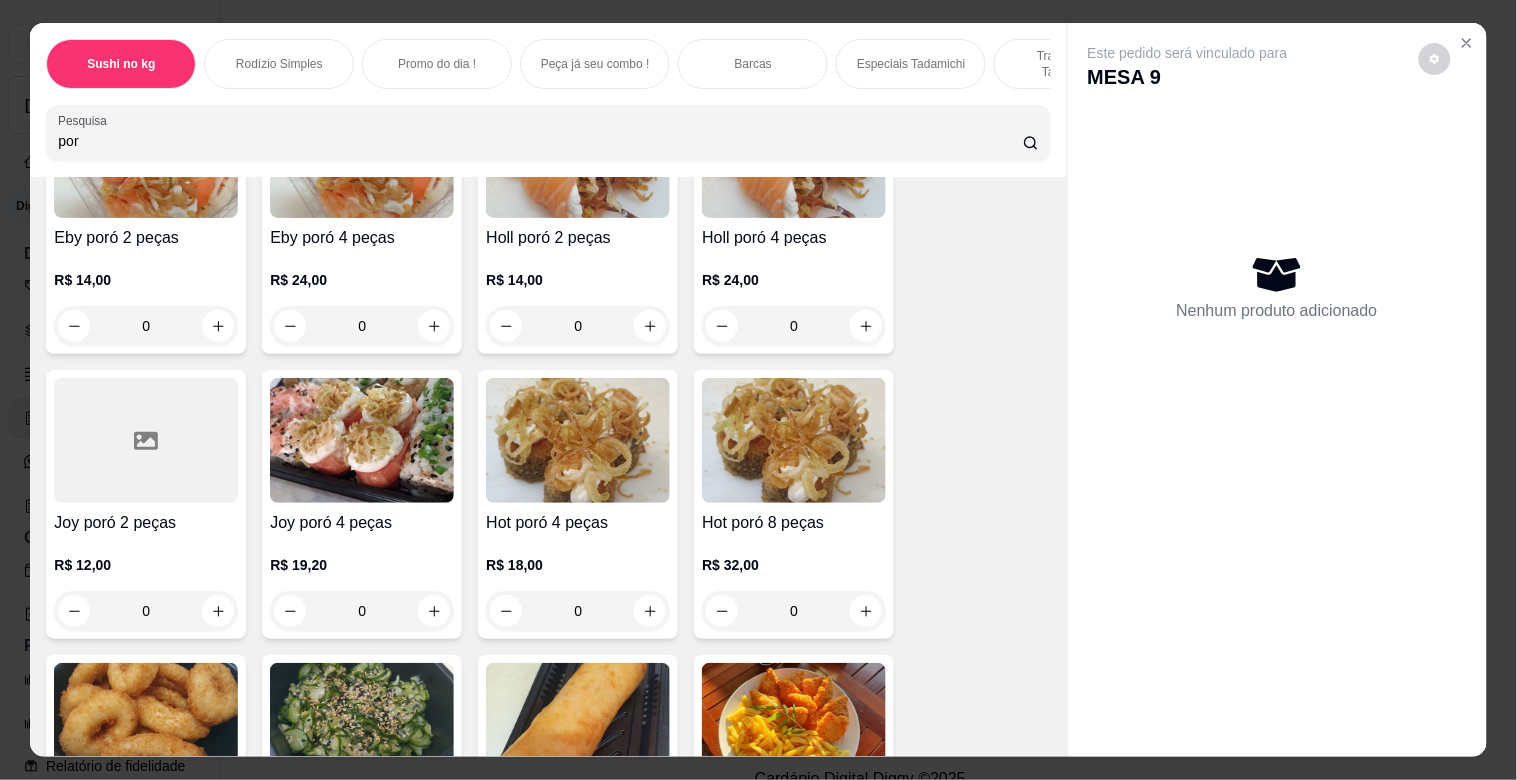 scroll, scrollTop: 1370, scrollLeft: 0, axis: vertical 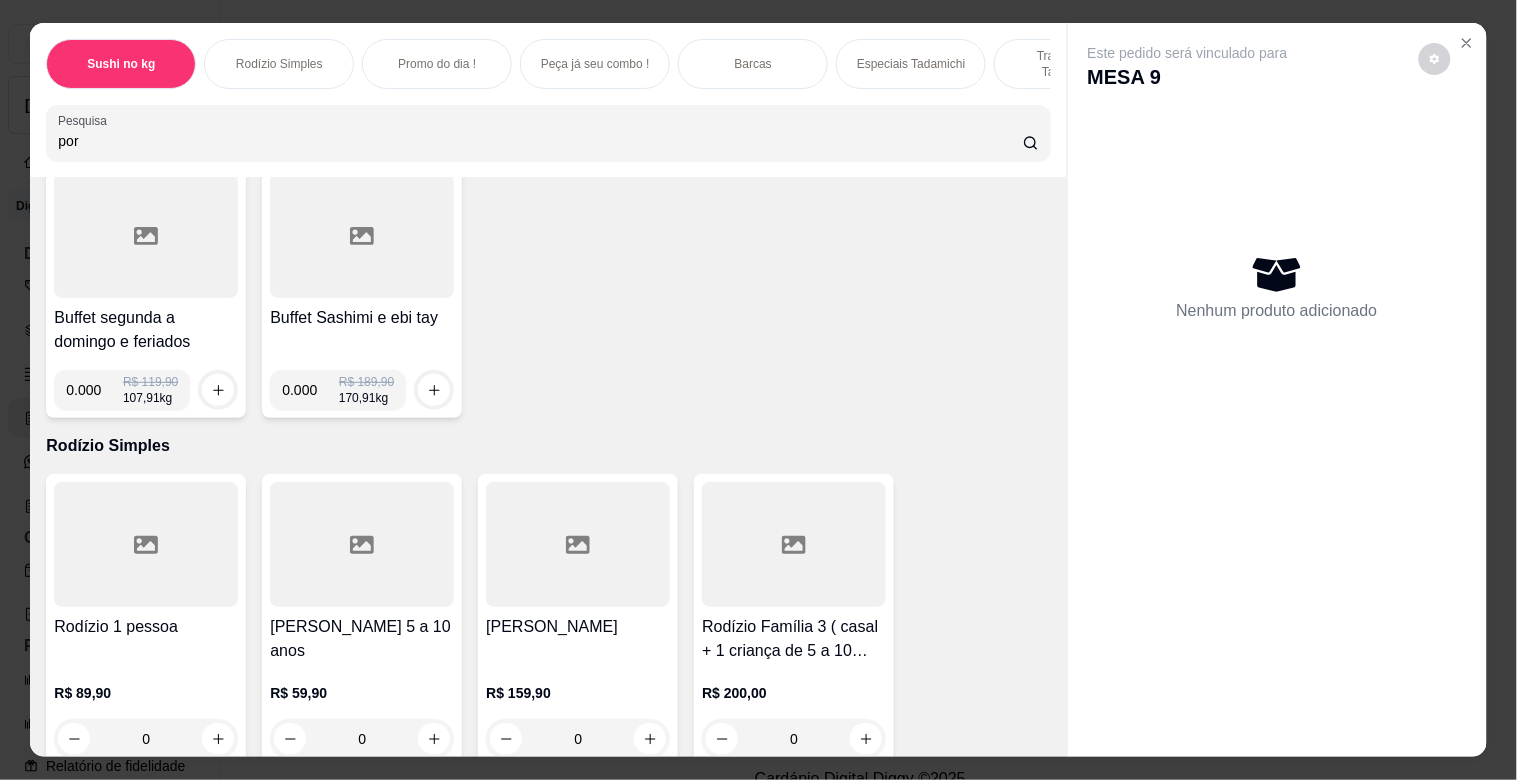 type on "por" 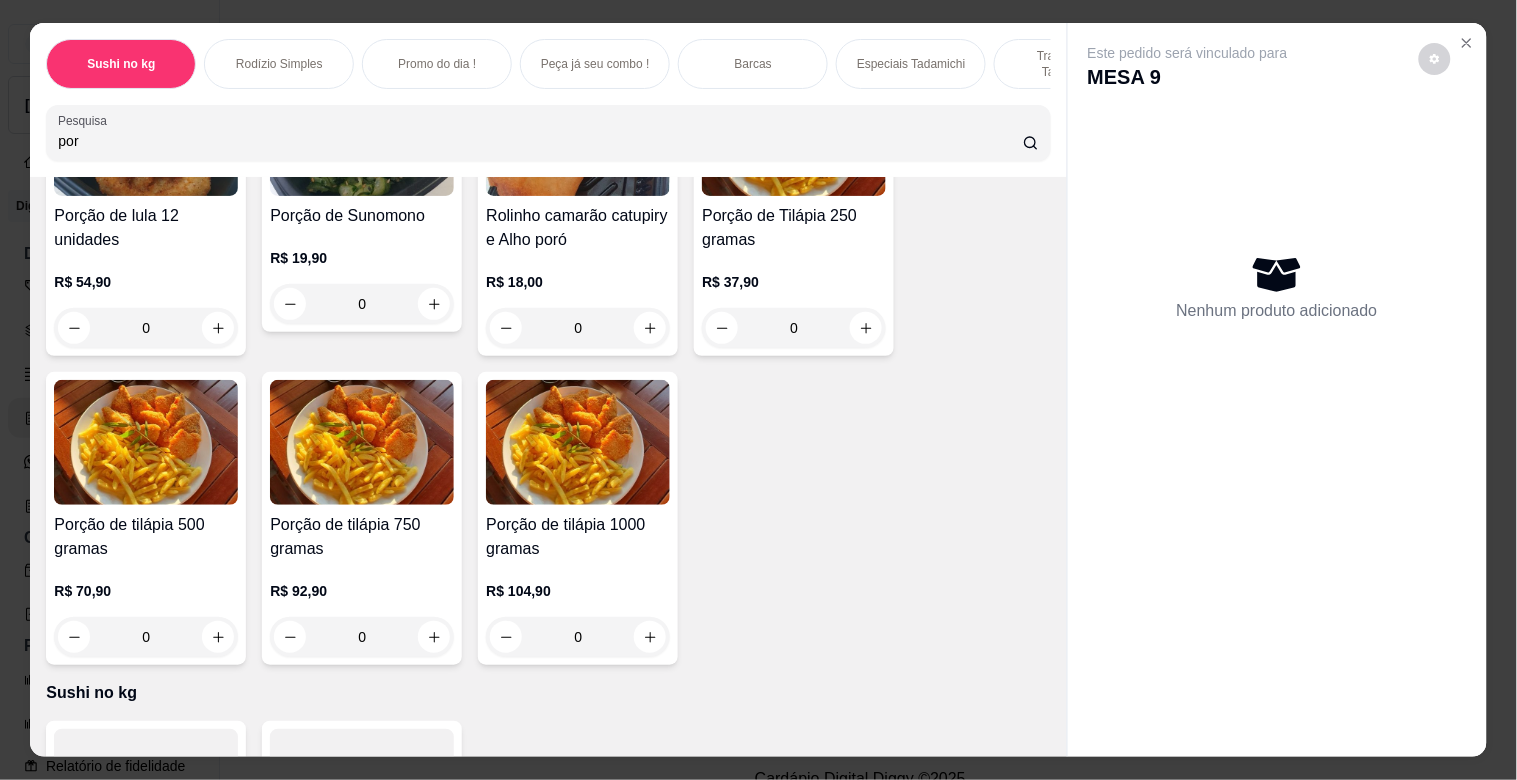 scroll, scrollTop: 703, scrollLeft: 0, axis: vertical 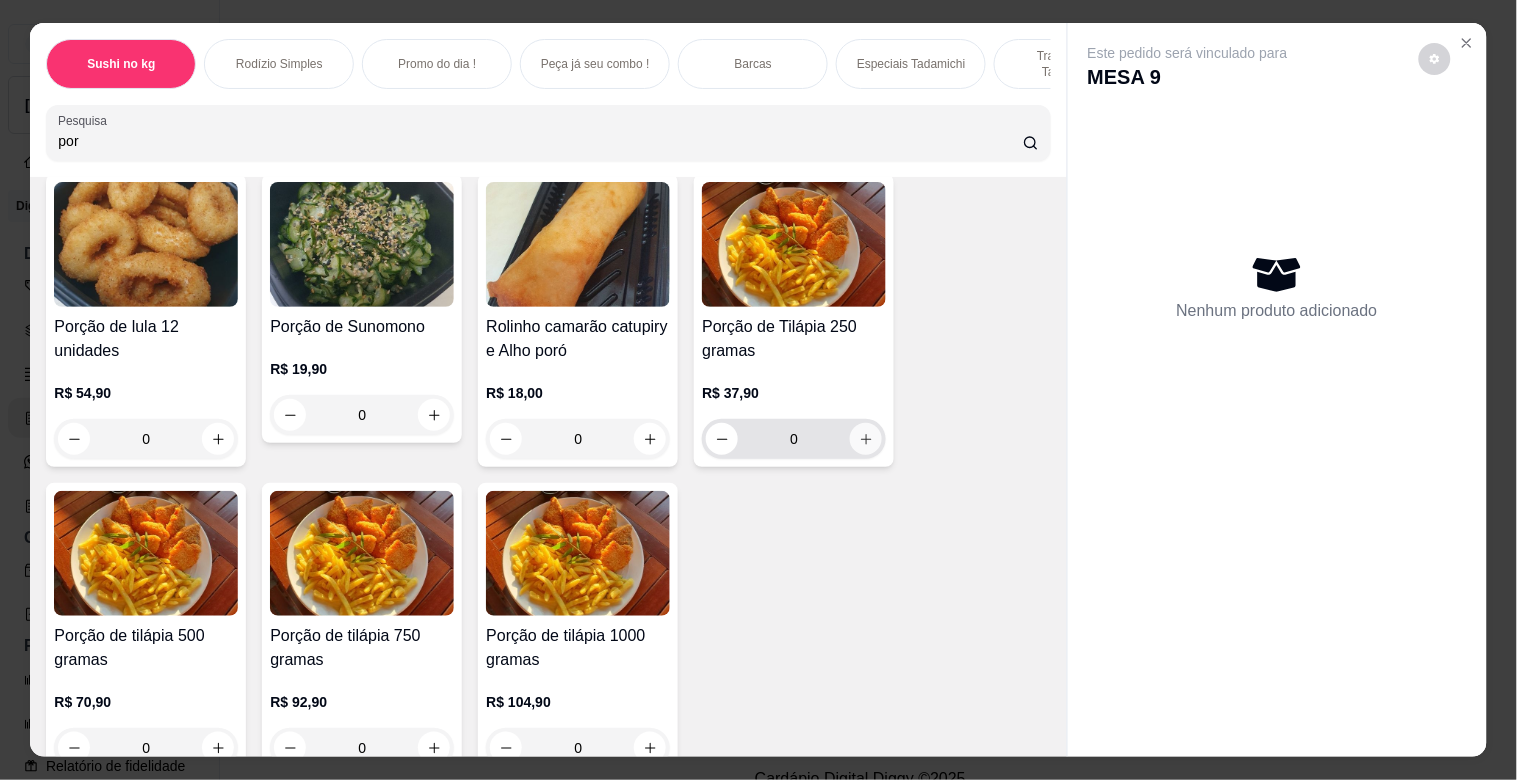click 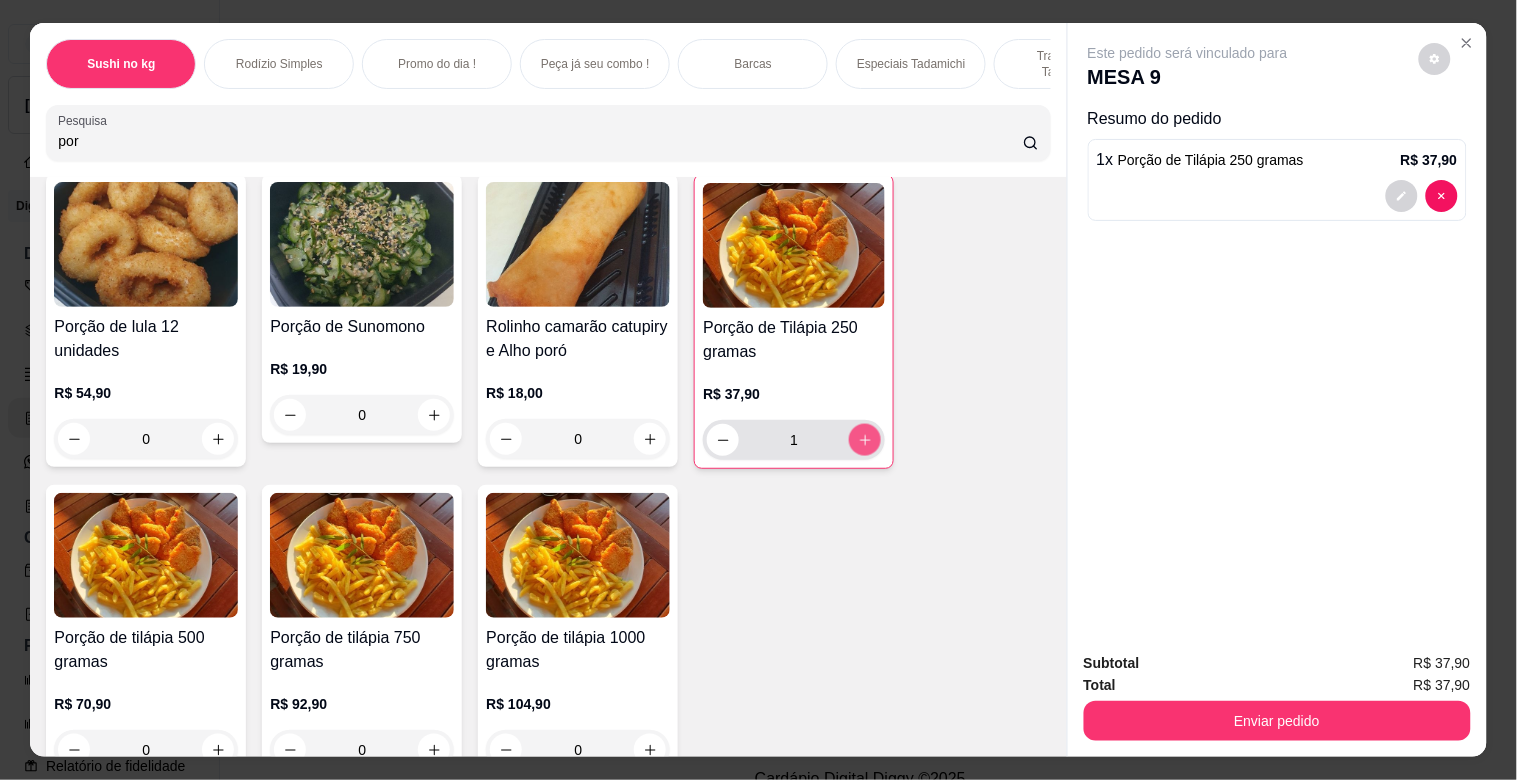 type on "1" 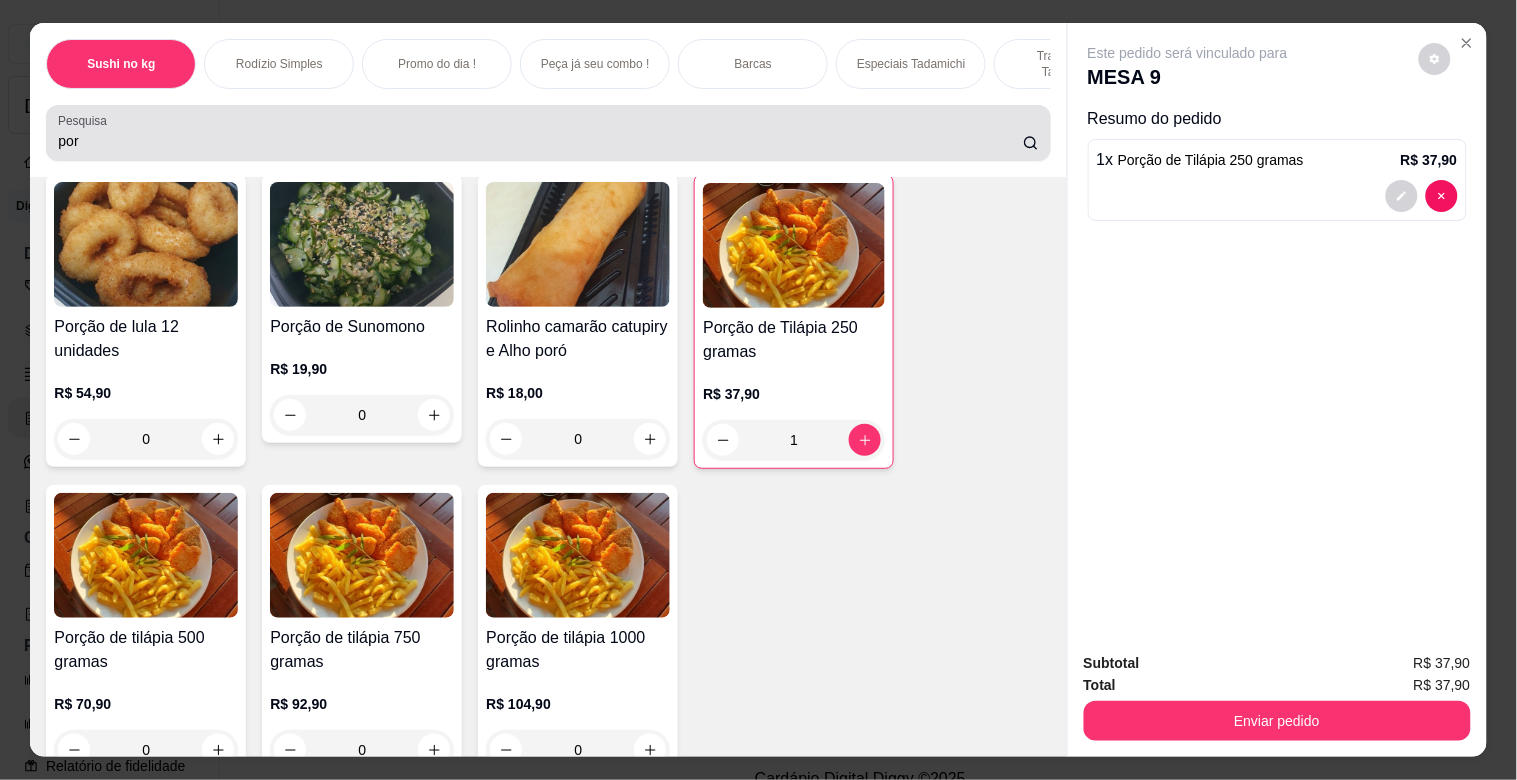click on "por" at bounding box center [540, 141] 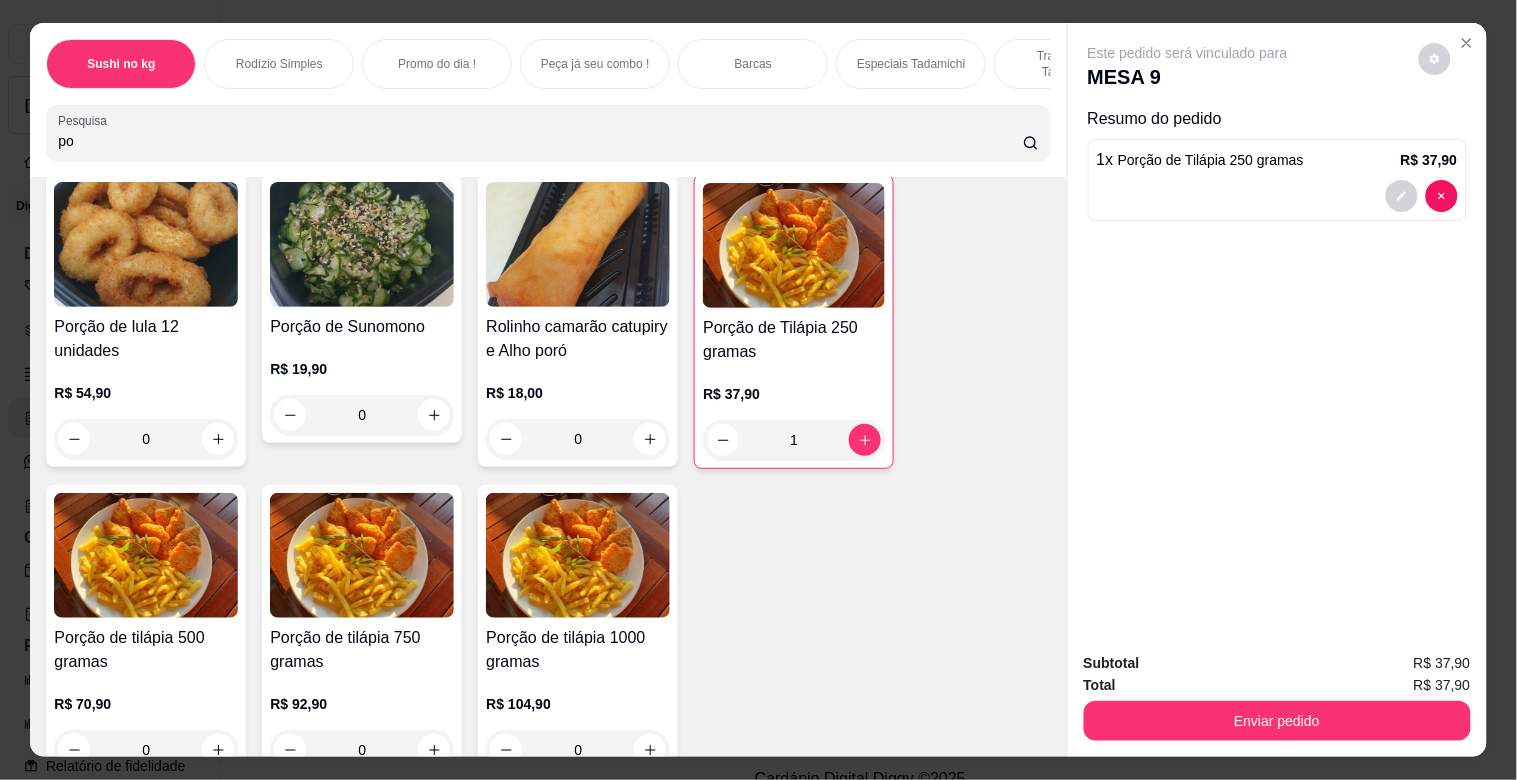 type on "p" 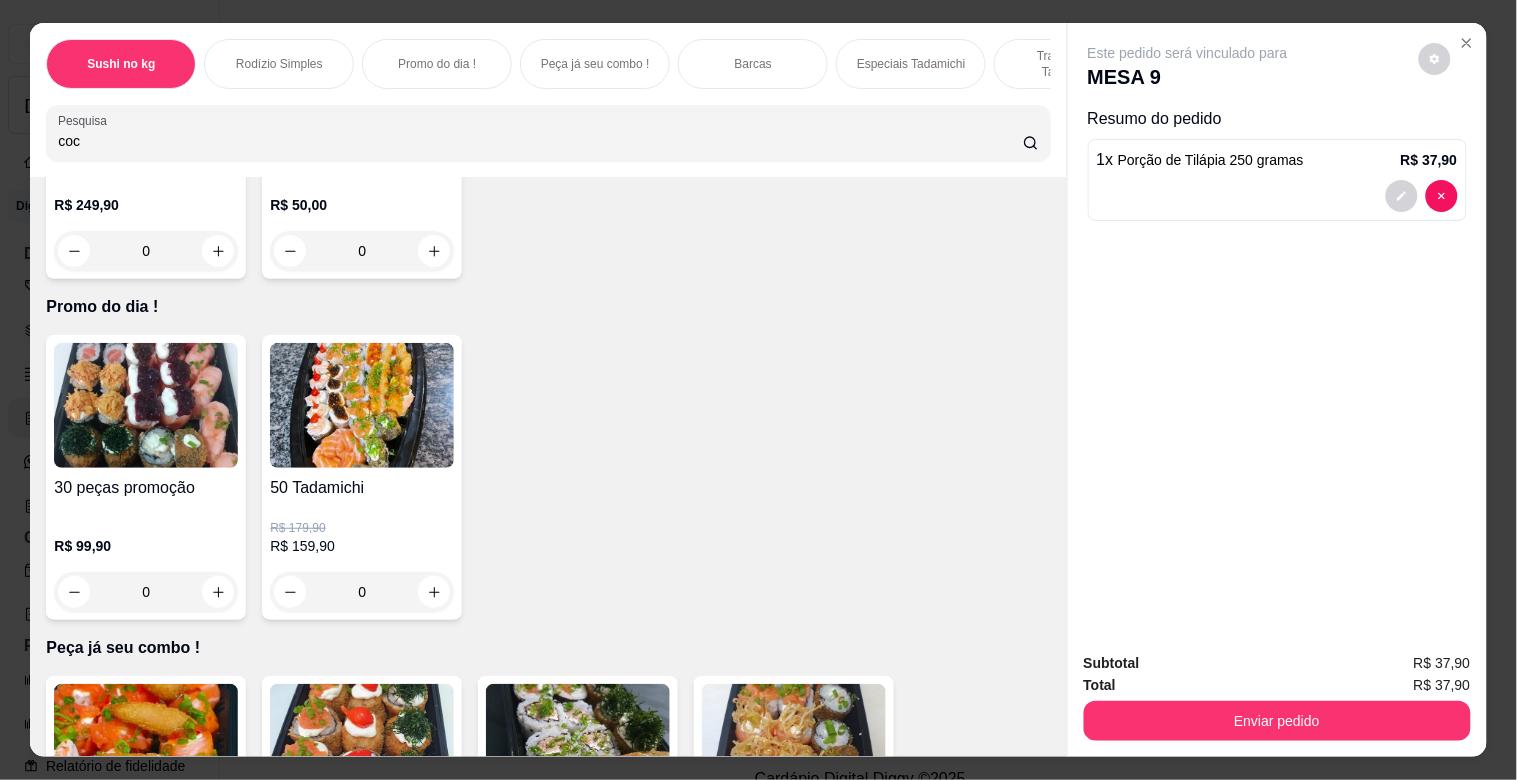 scroll, scrollTop: 0, scrollLeft: 0, axis: both 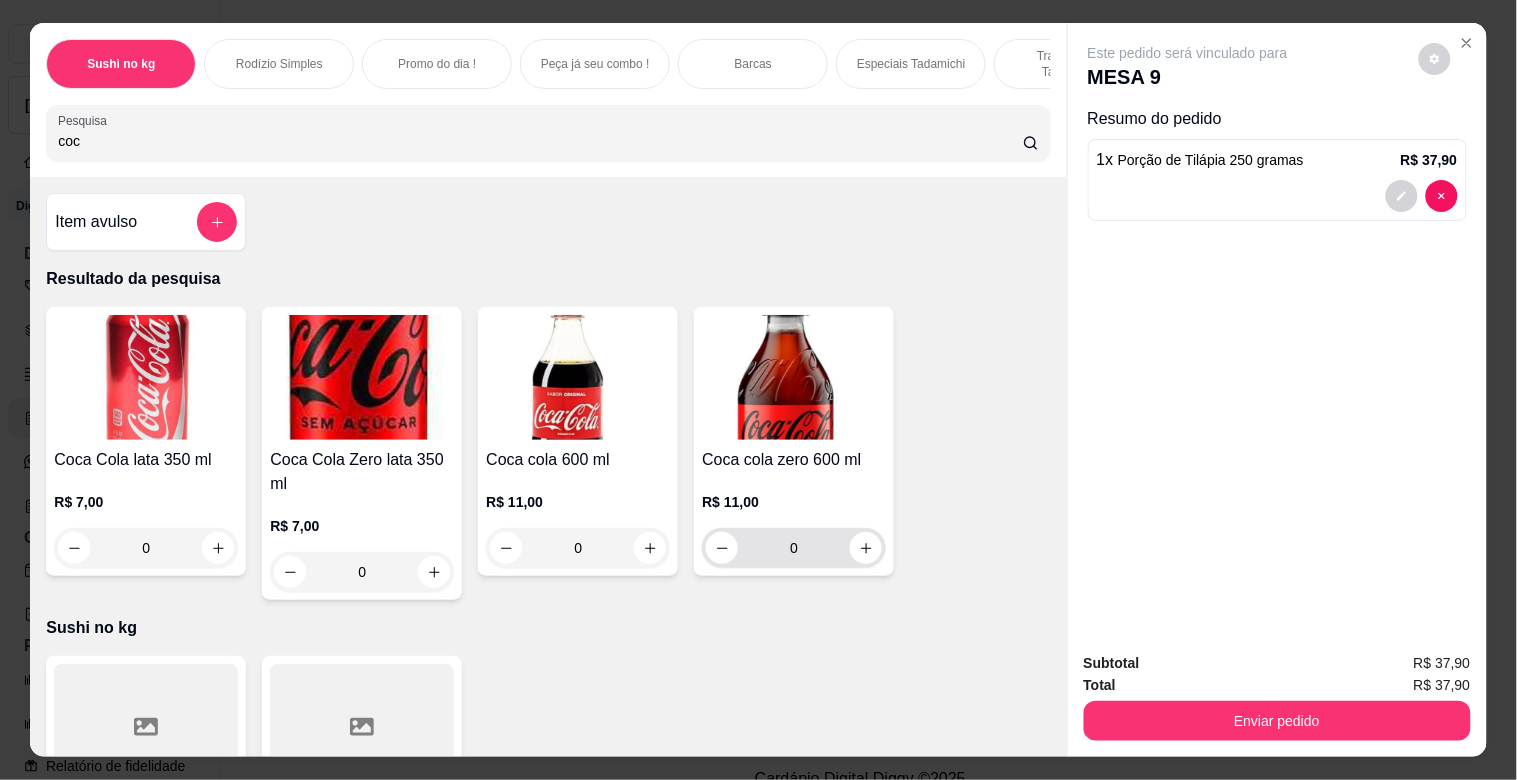 type on "coc" 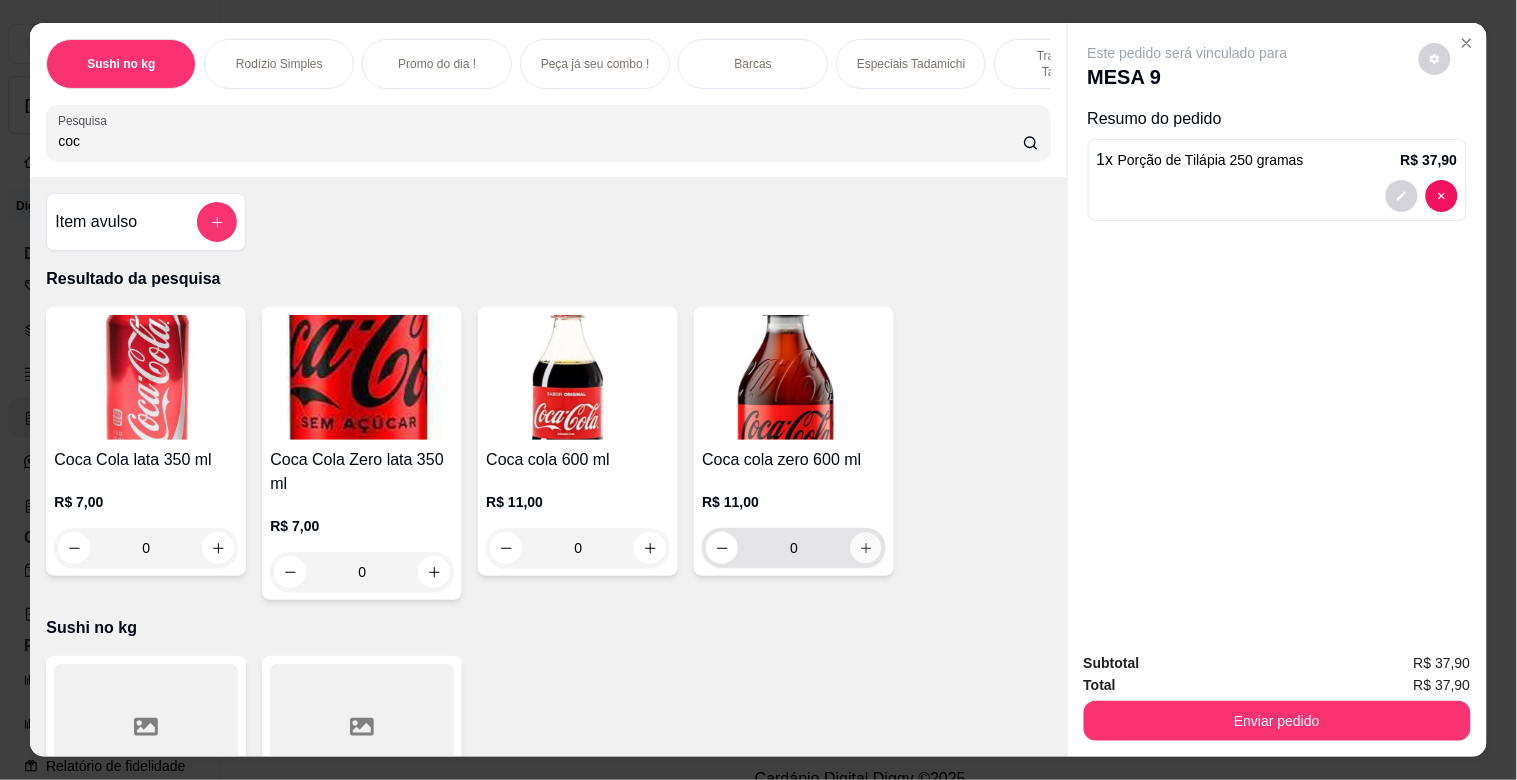 click at bounding box center [866, 548] 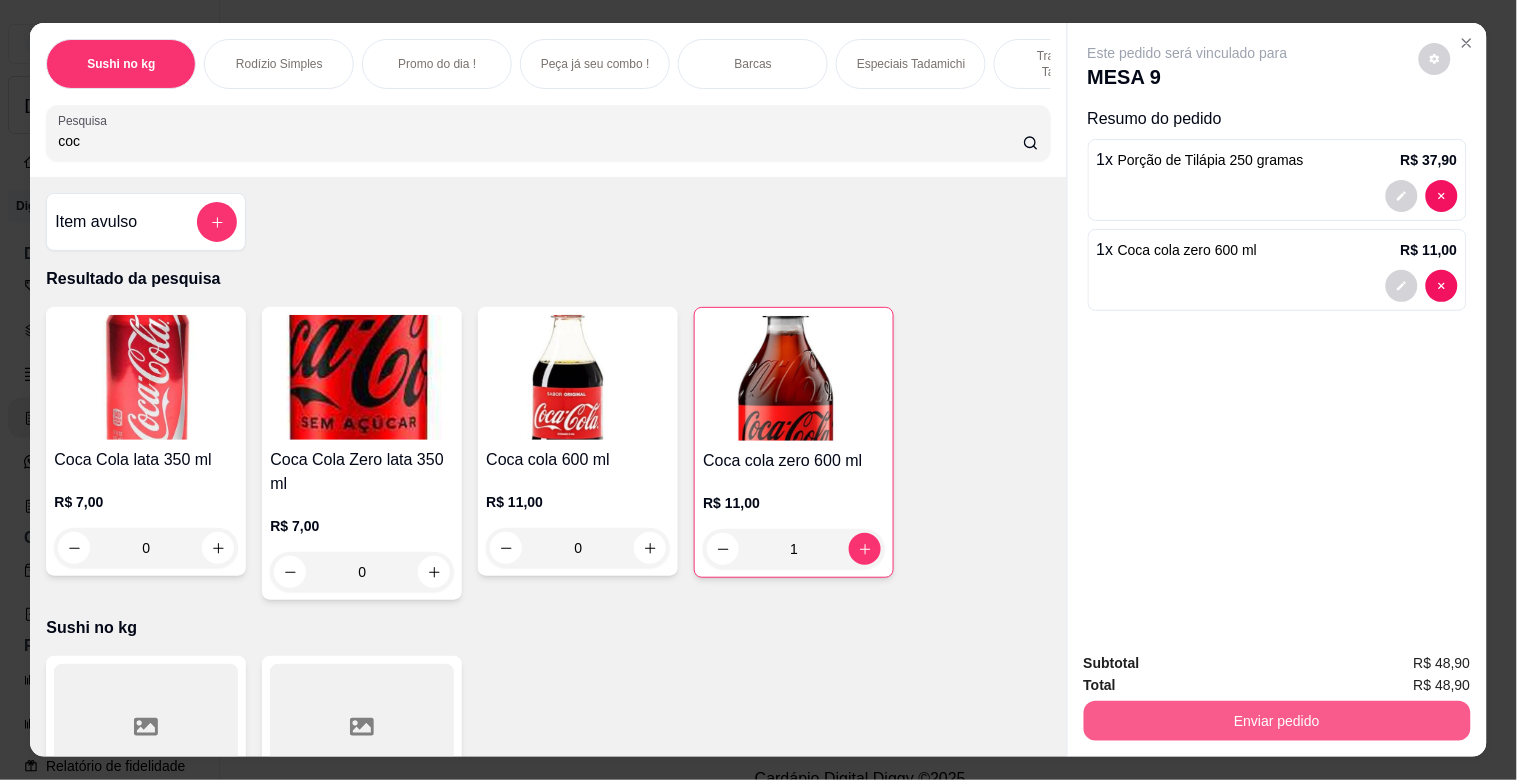 click on "Enviar pedido" at bounding box center (1277, 721) 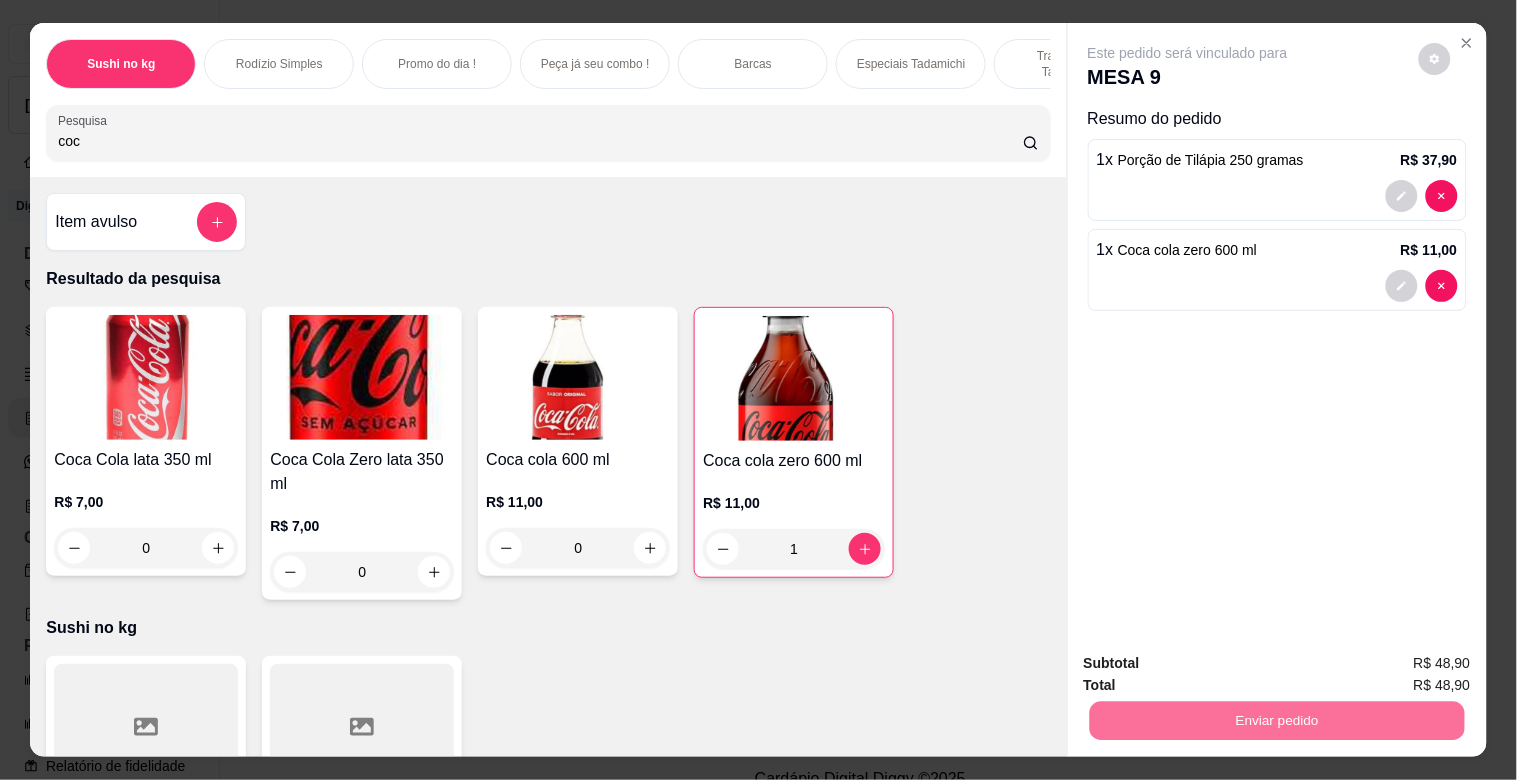 click on "Não registrar e enviar pedido" at bounding box center (1211, 662) 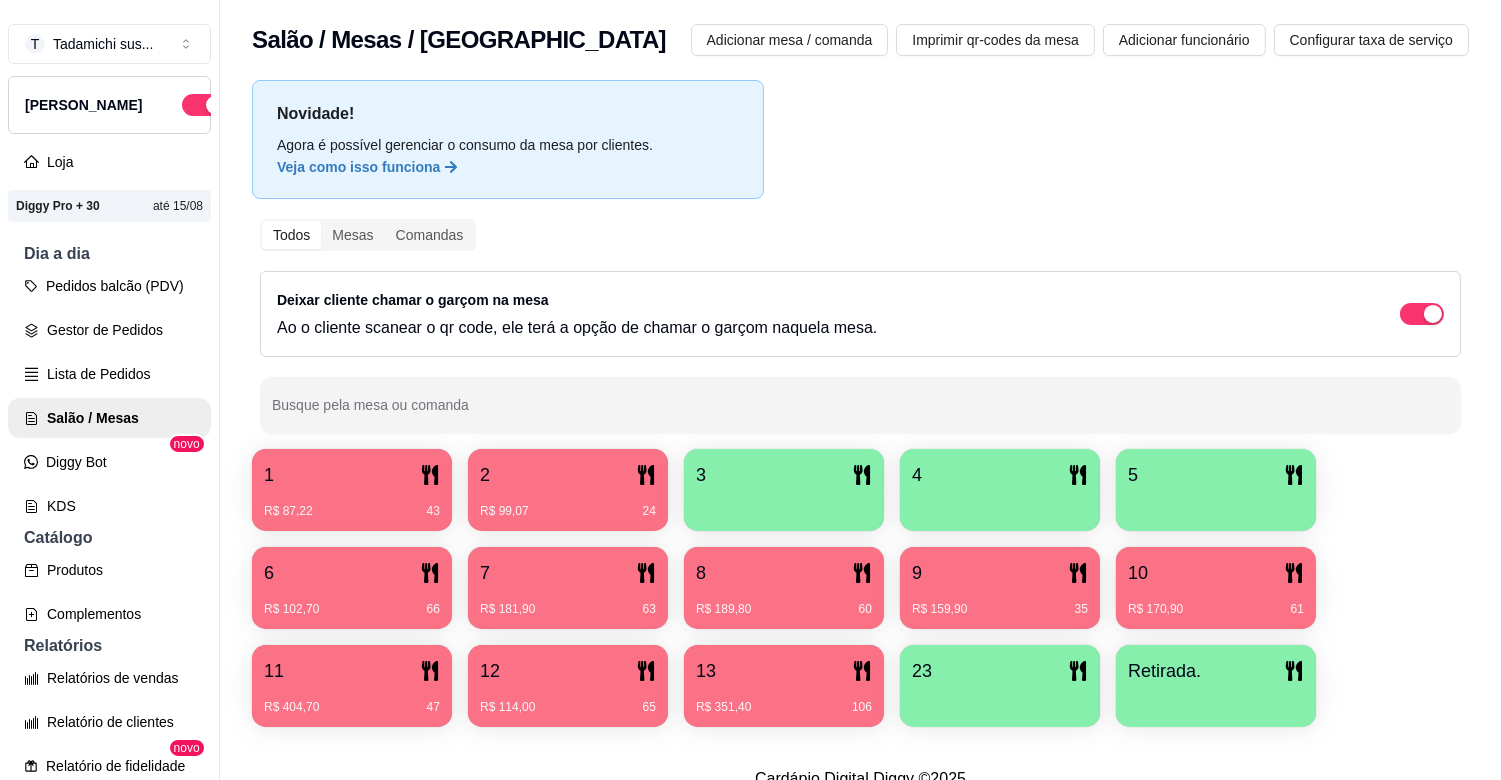 click on "R$ 181,90 63" at bounding box center [568, 602] 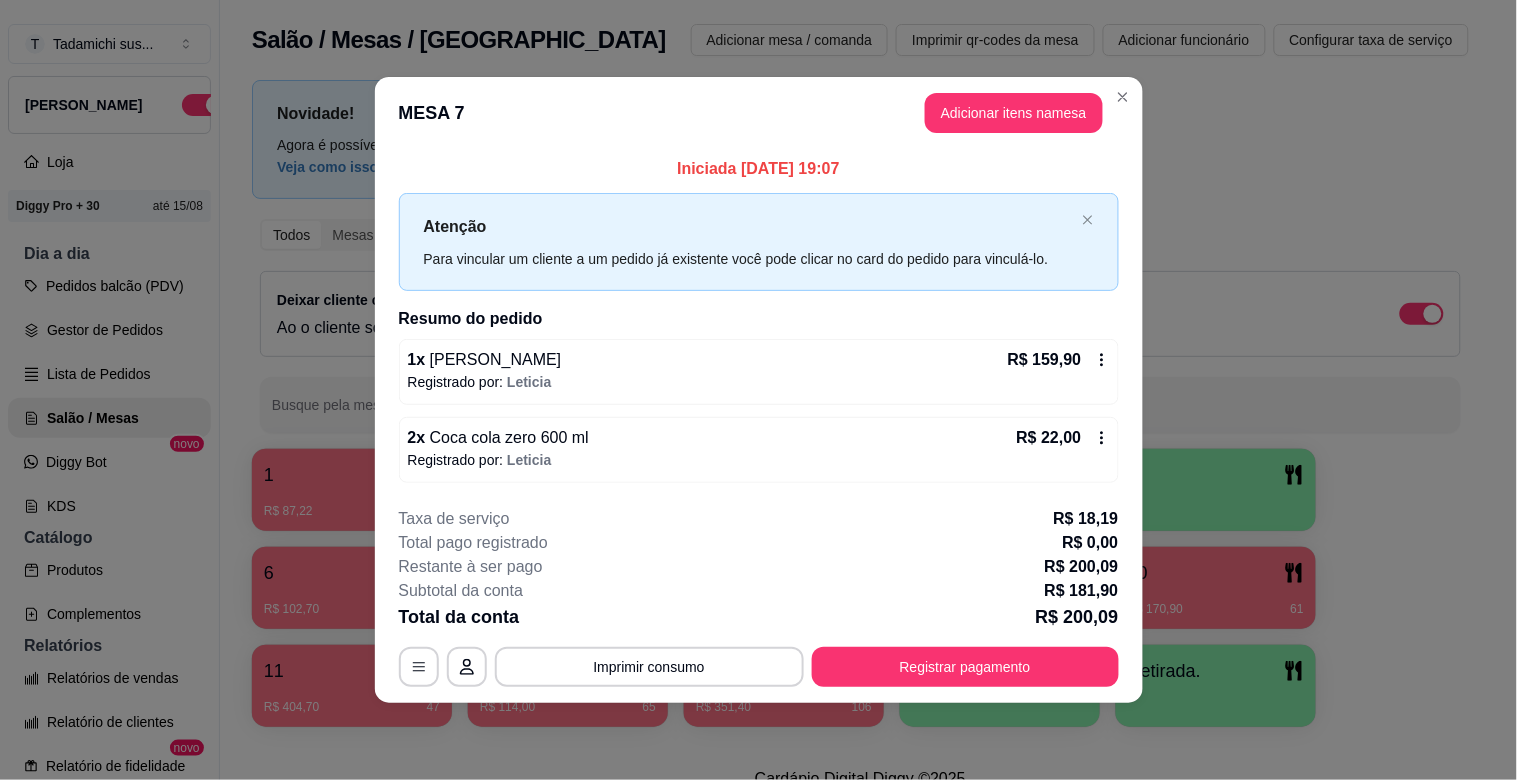 click on "MESA 7 Adicionar itens na  mesa" at bounding box center [759, 113] 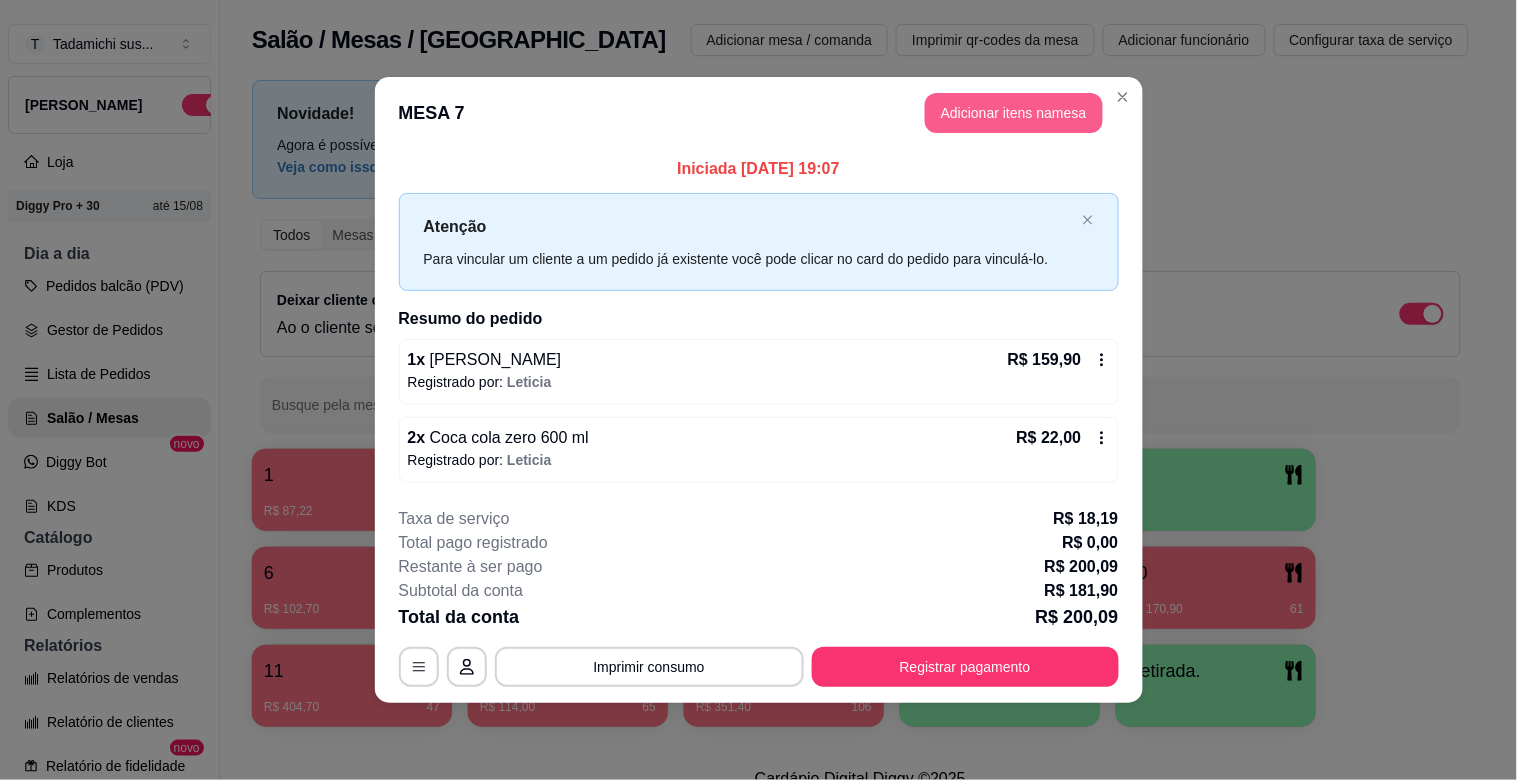 click on "Adicionar itens na  mesa" at bounding box center [1014, 113] 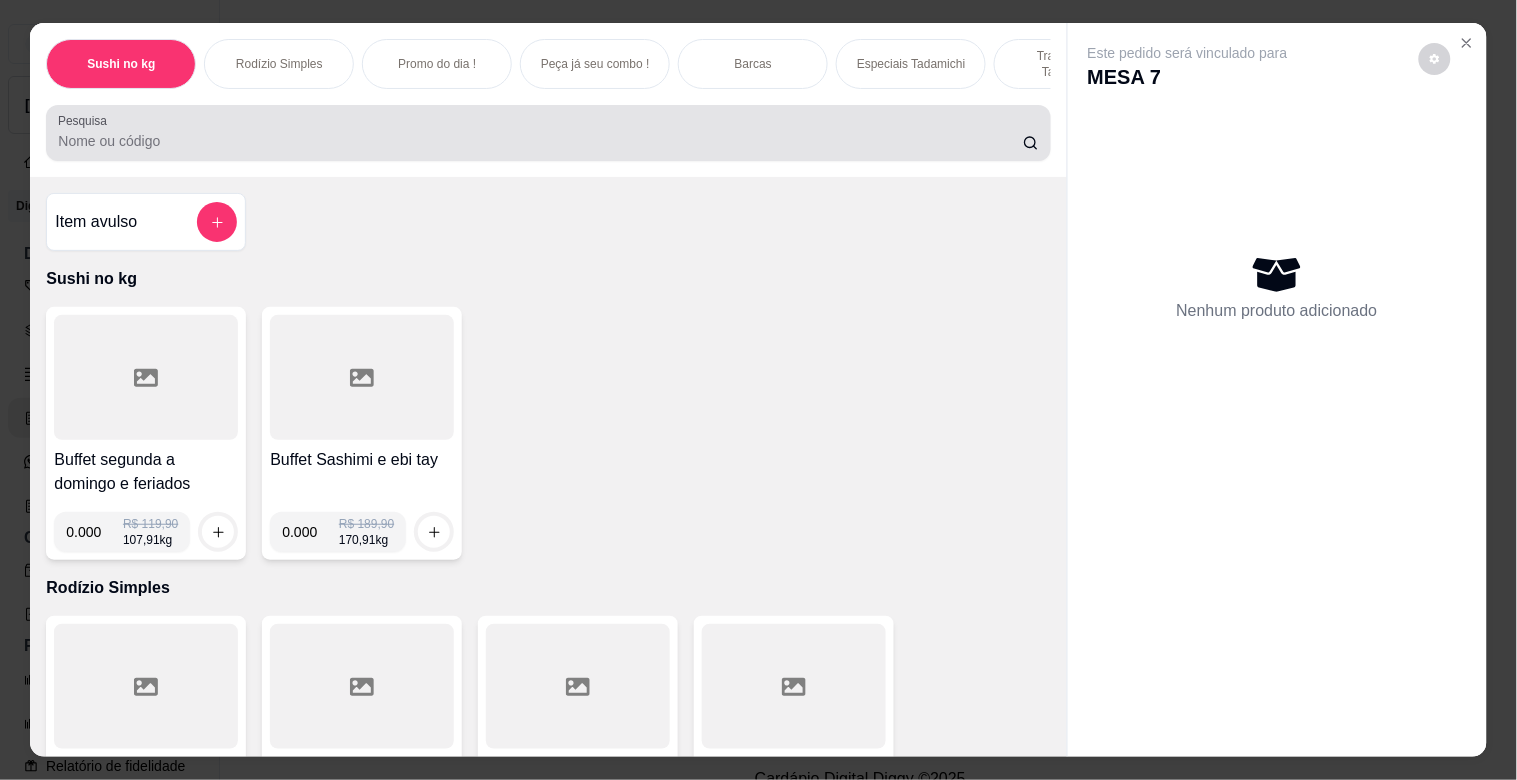 click on "Pesquisa" at bounding box center [540, 141] 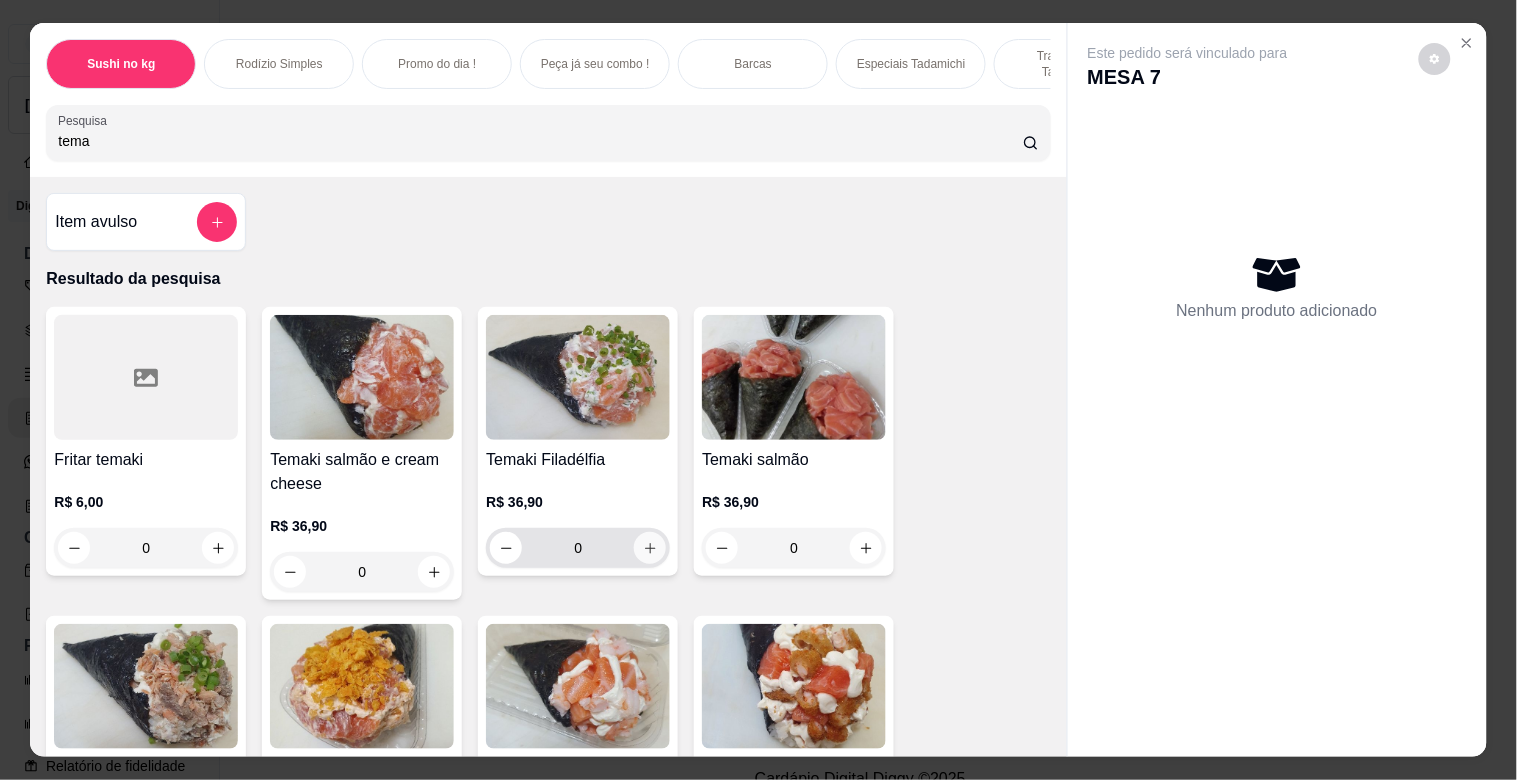 type on "tema" 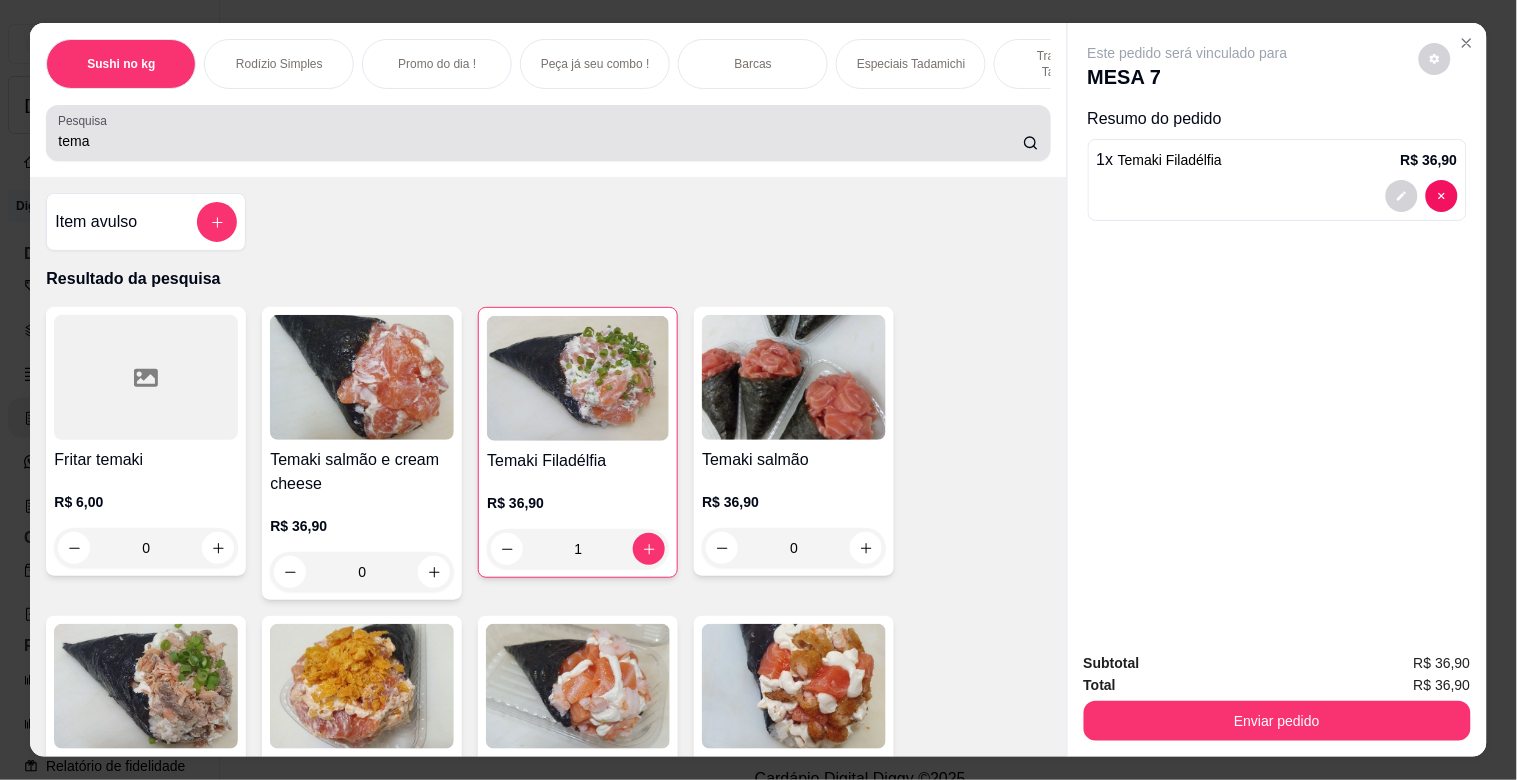 type on "1" 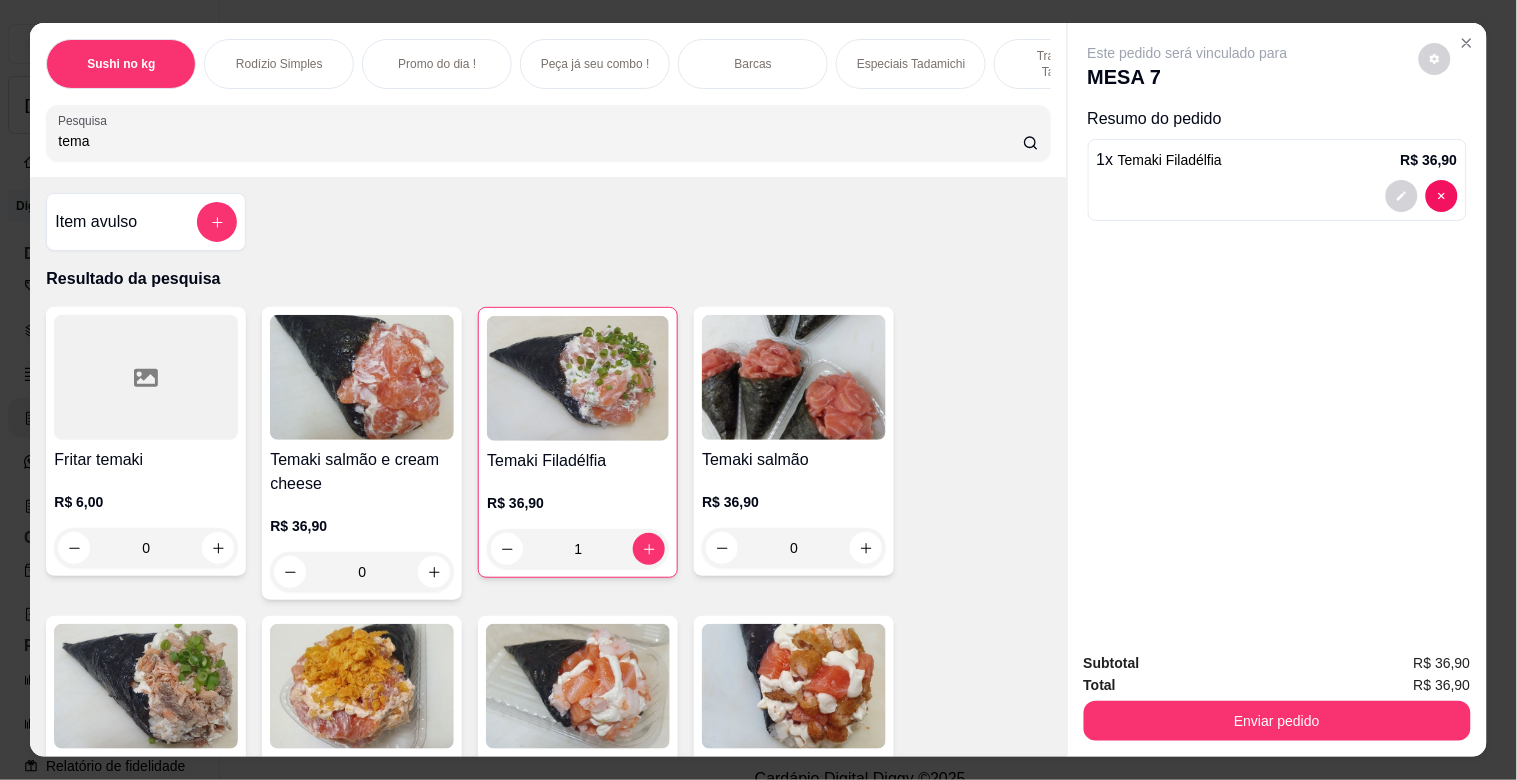 drag, startPoint x: 111, startPoint y: 148, endPoint x: 0, endPoint y: 144, distance: 111.07205 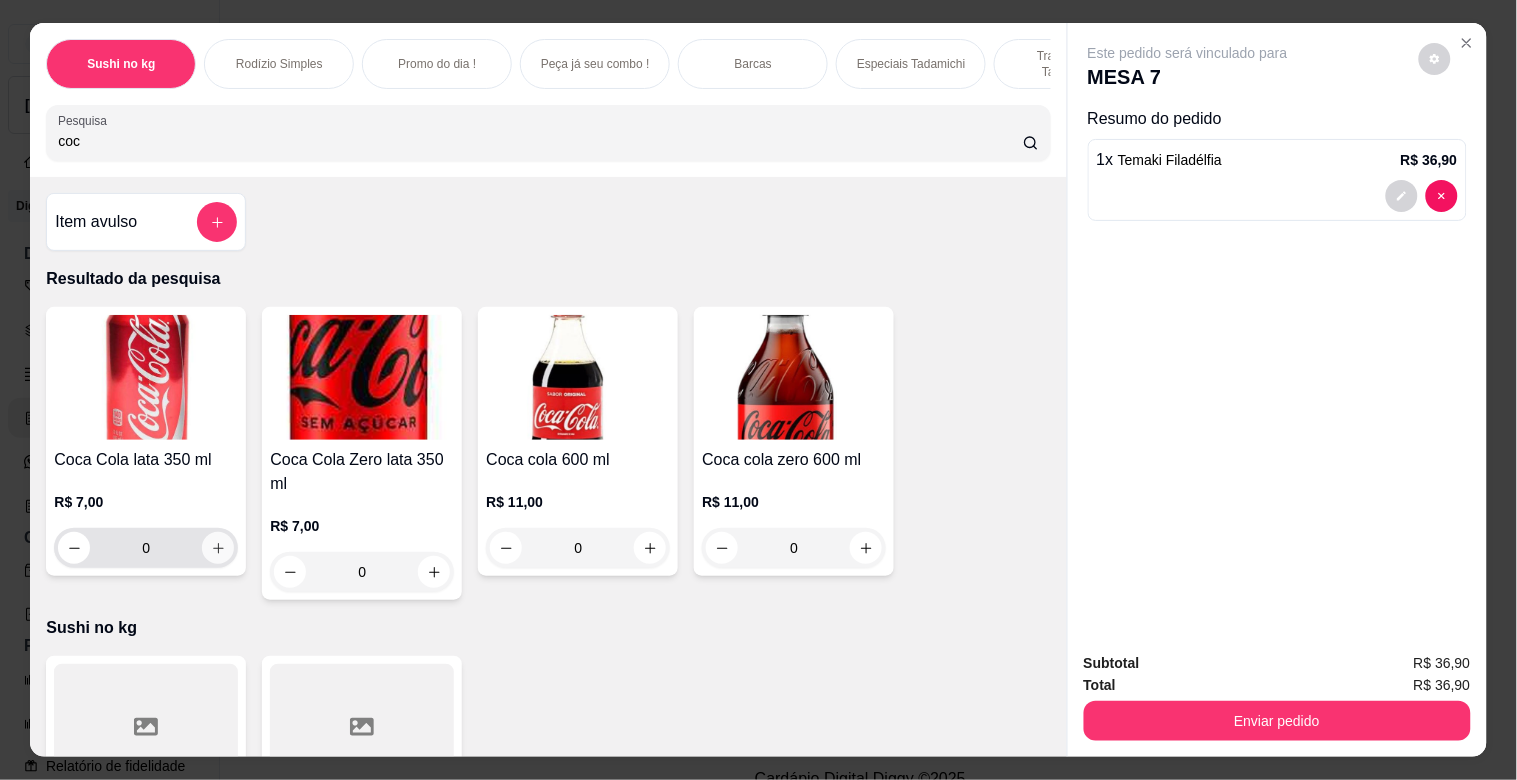 type on "coc" 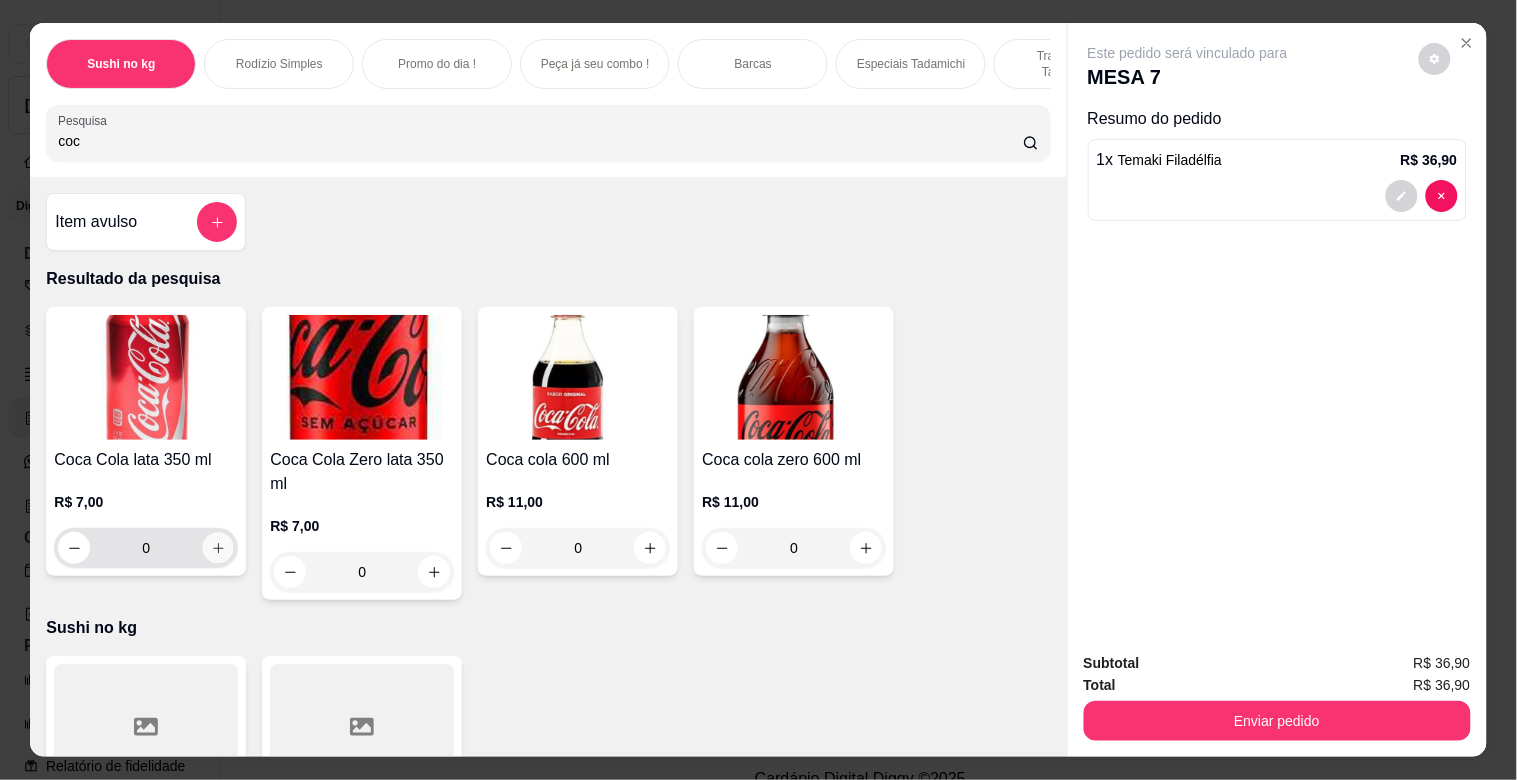 click 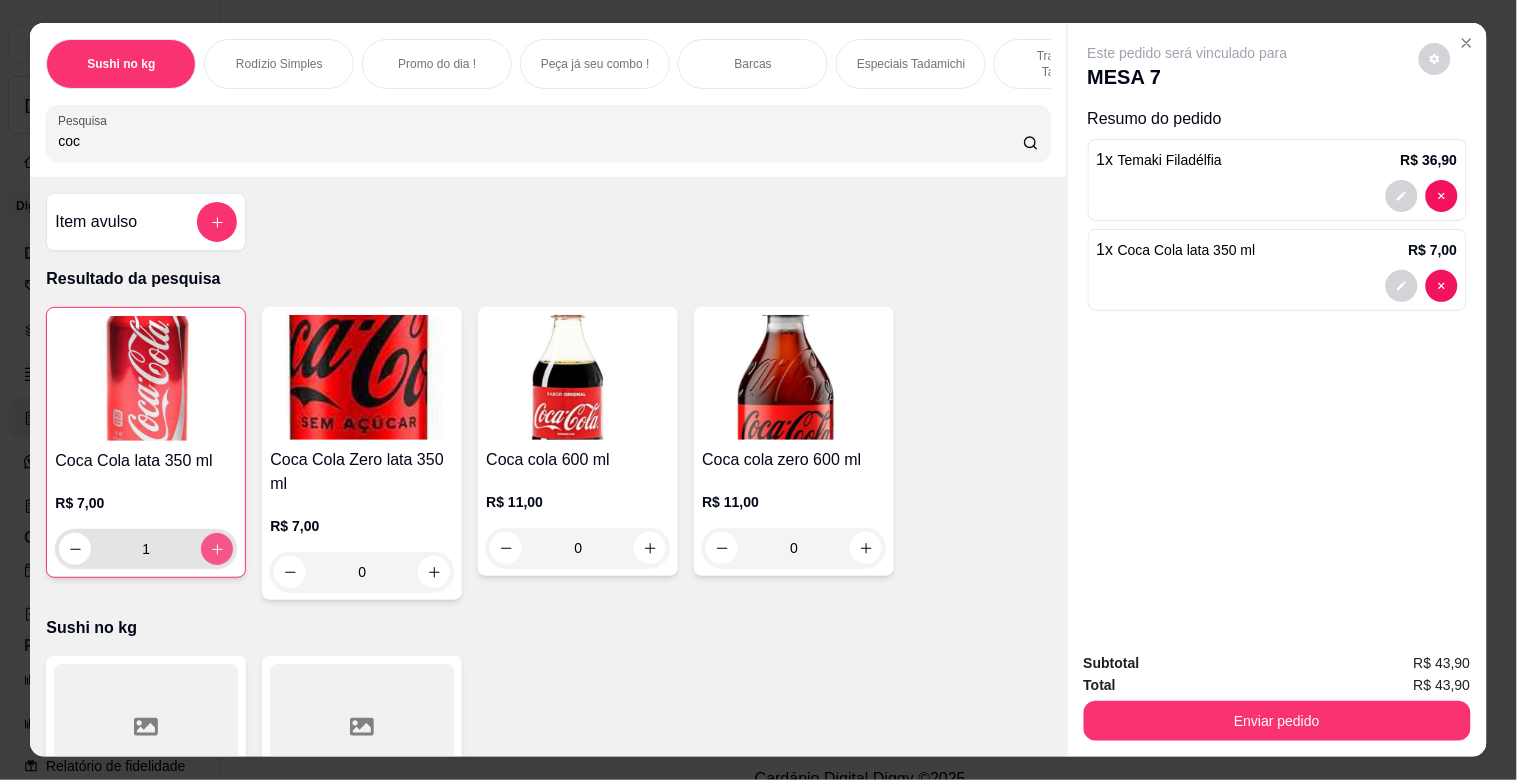 type on "1" 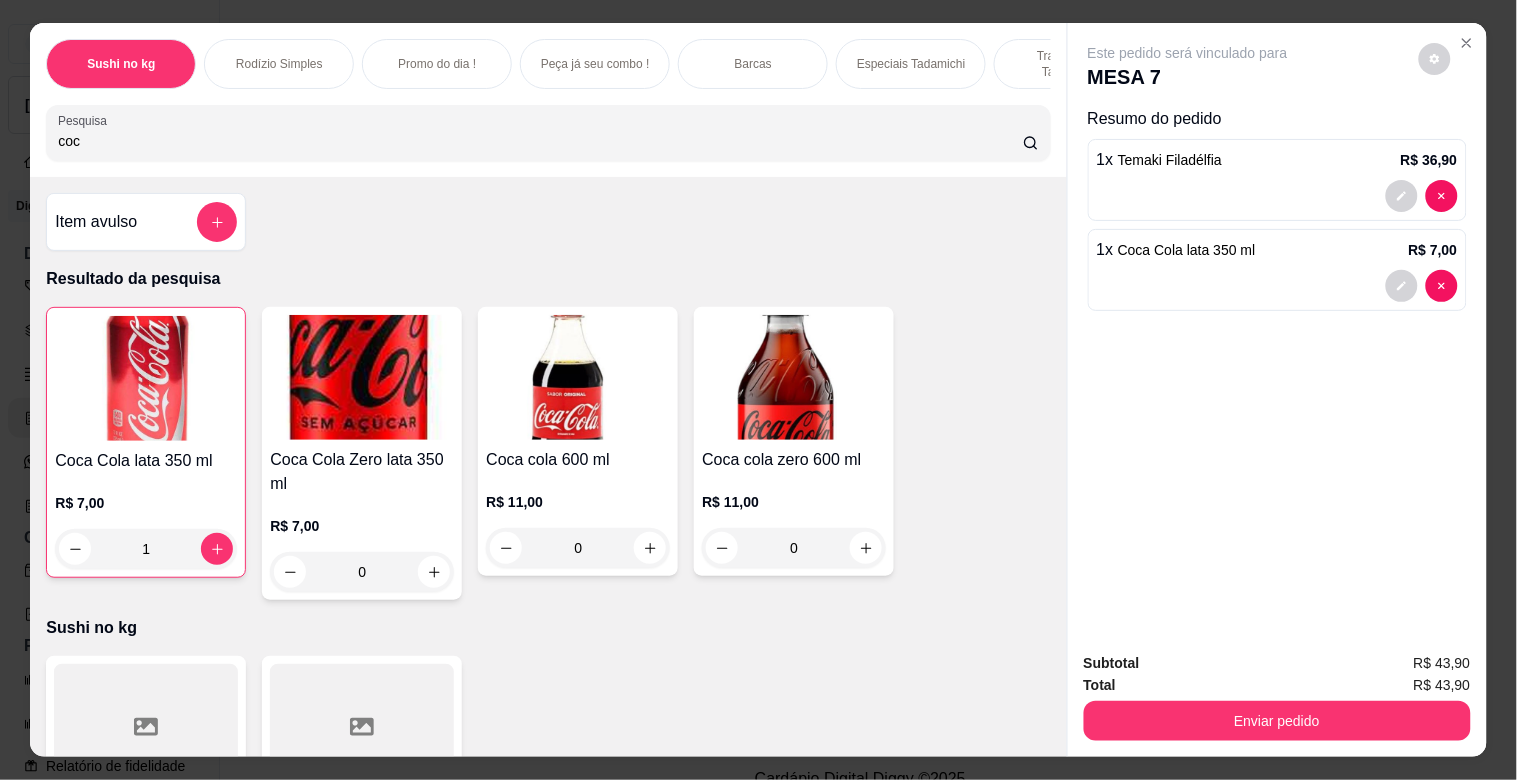 click on "Enviar pedido" at bounding box center [1277, 721] 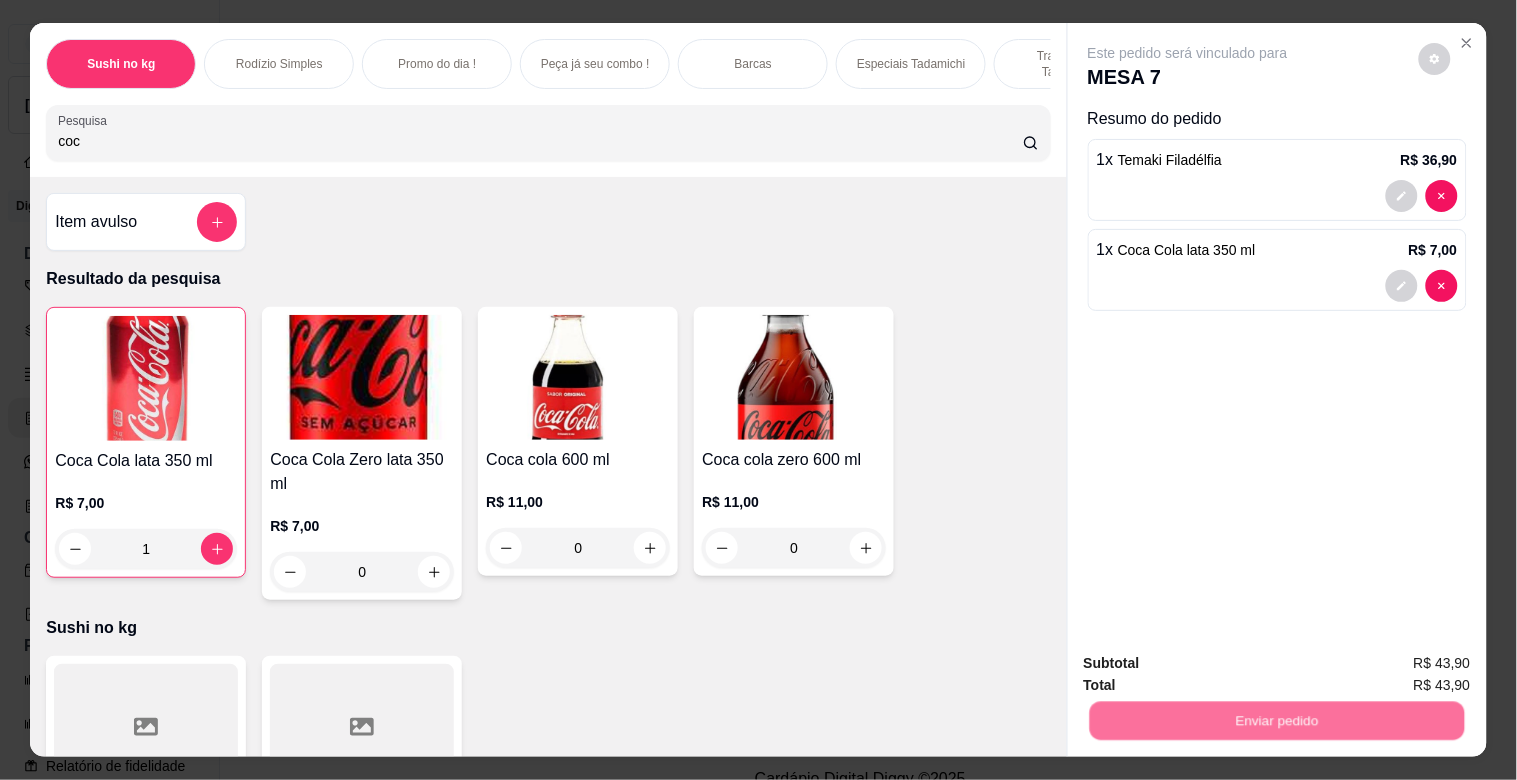 click on "Não registrar e enviar pedido" at bounding box center [1211, 662] 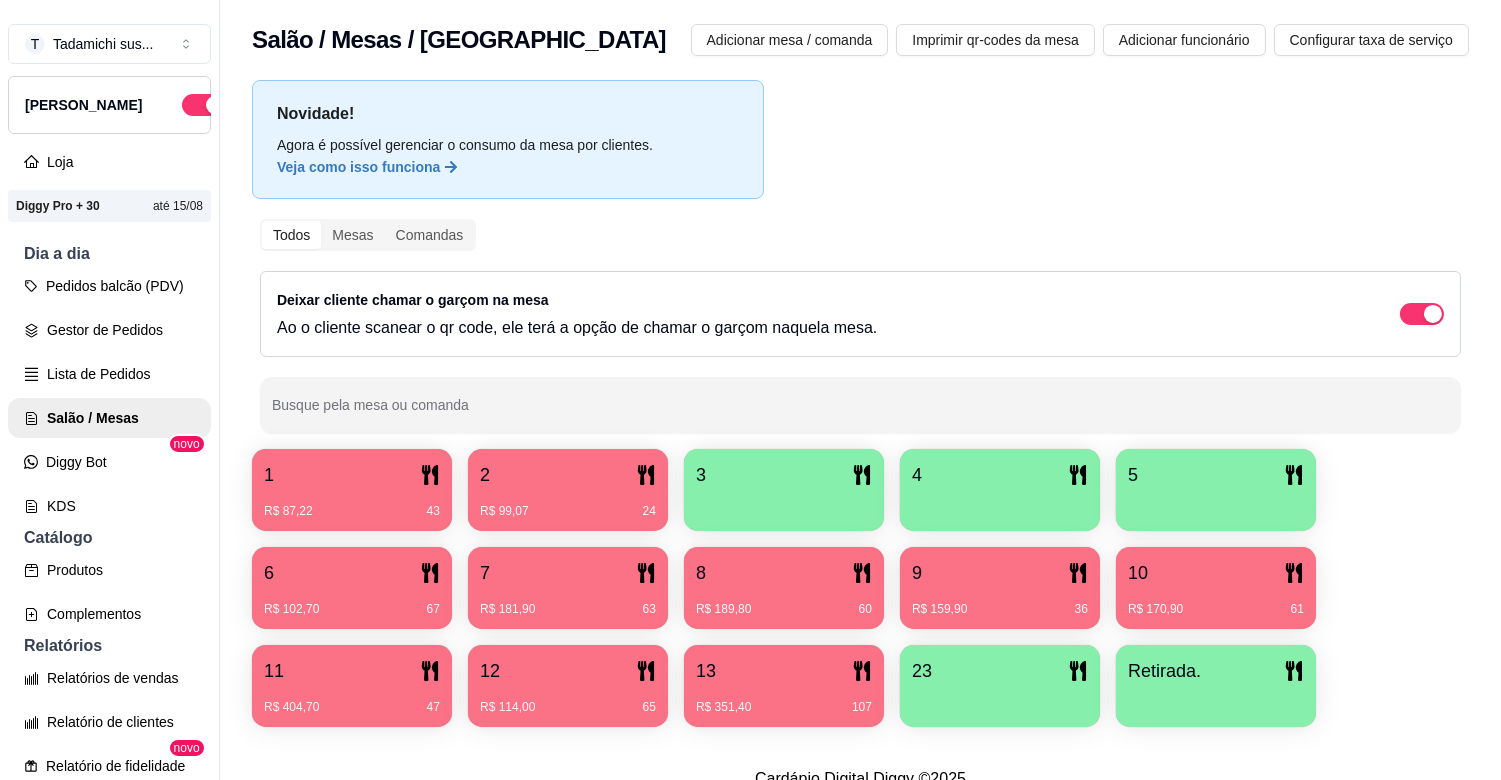 click on "9" at bounding box center [1000, 573] 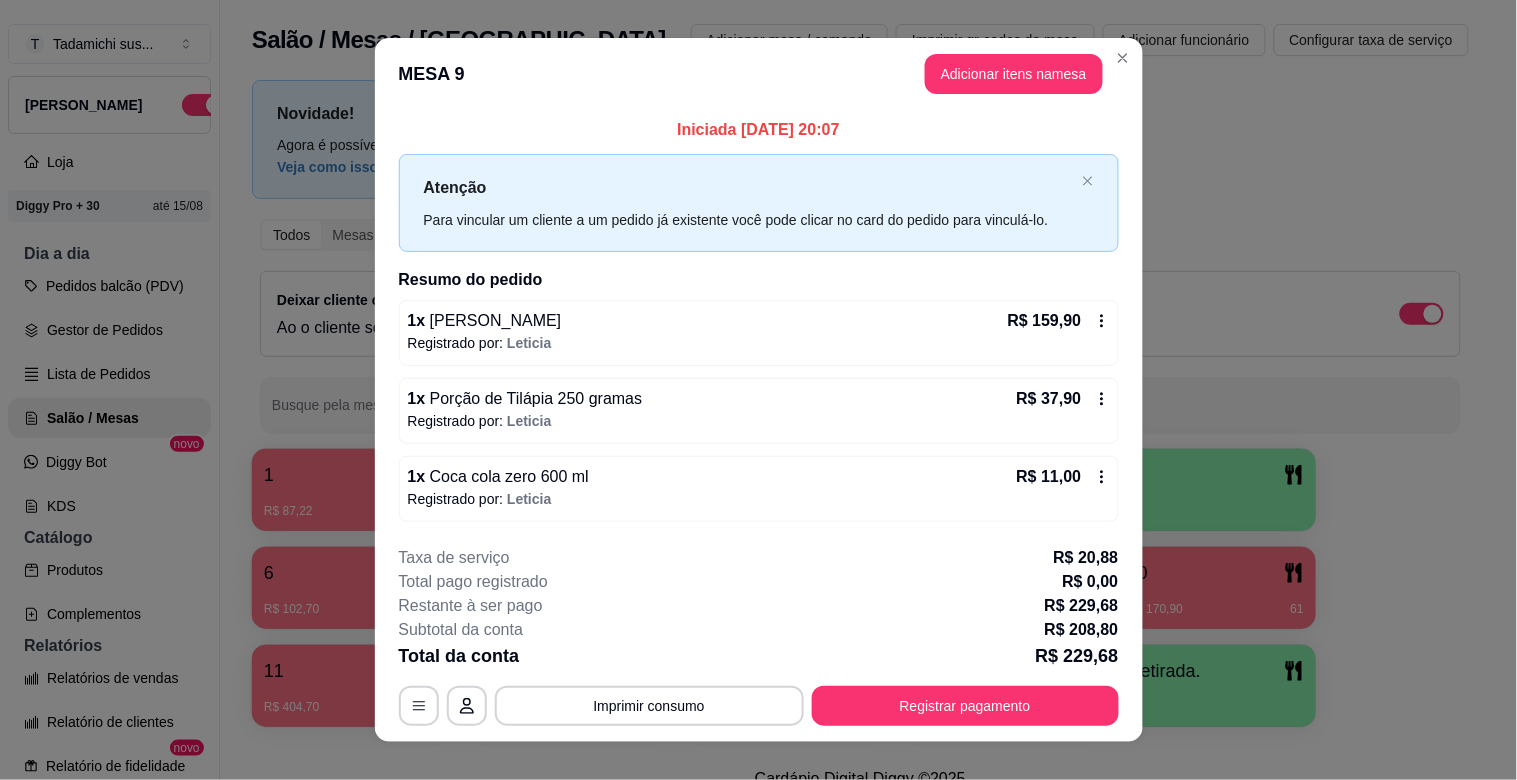 click on "R$ 37,90" at bounding box center (1063, 399) 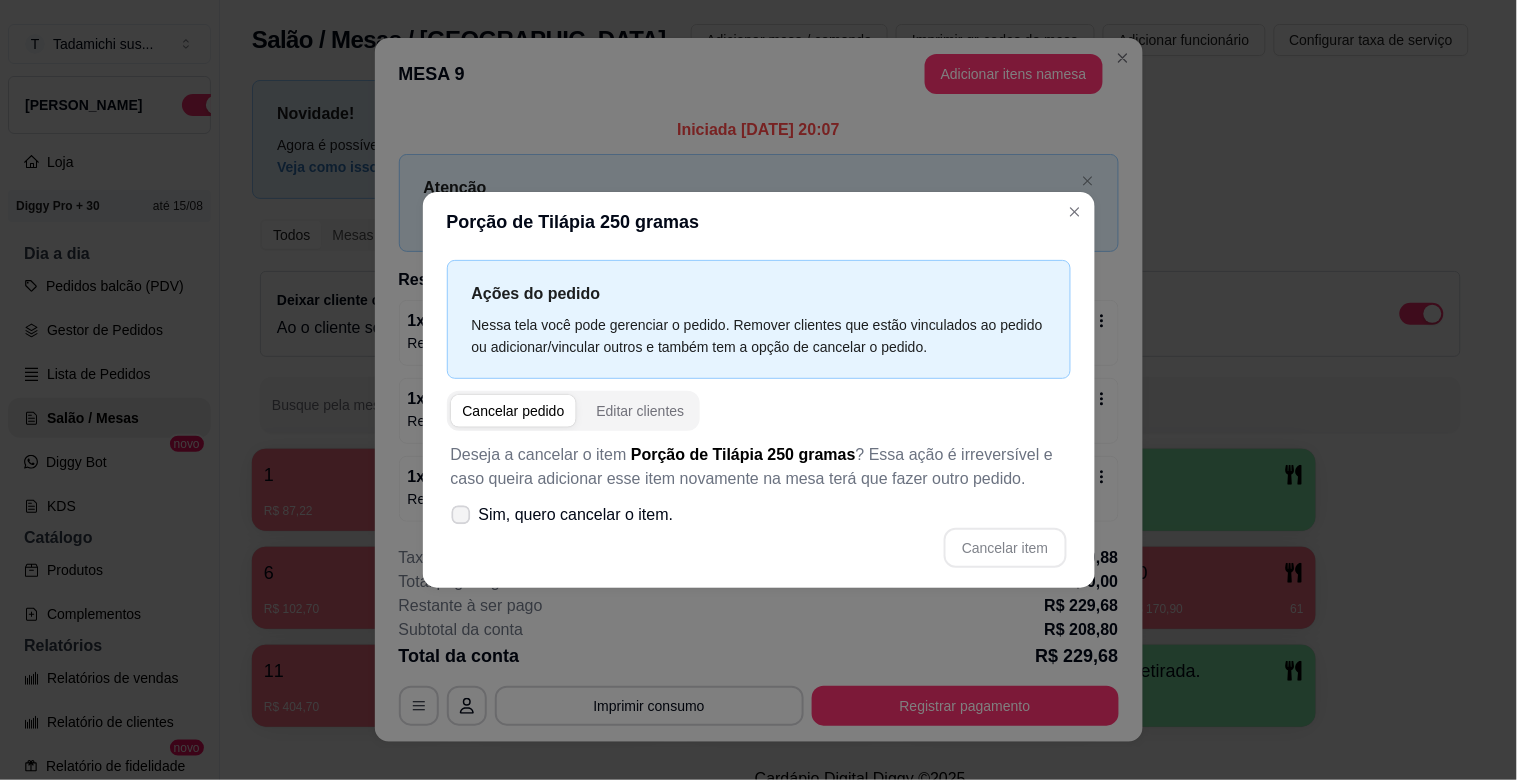 click on "Sim, quero cancelar o item." at bounding box center (562, 515) 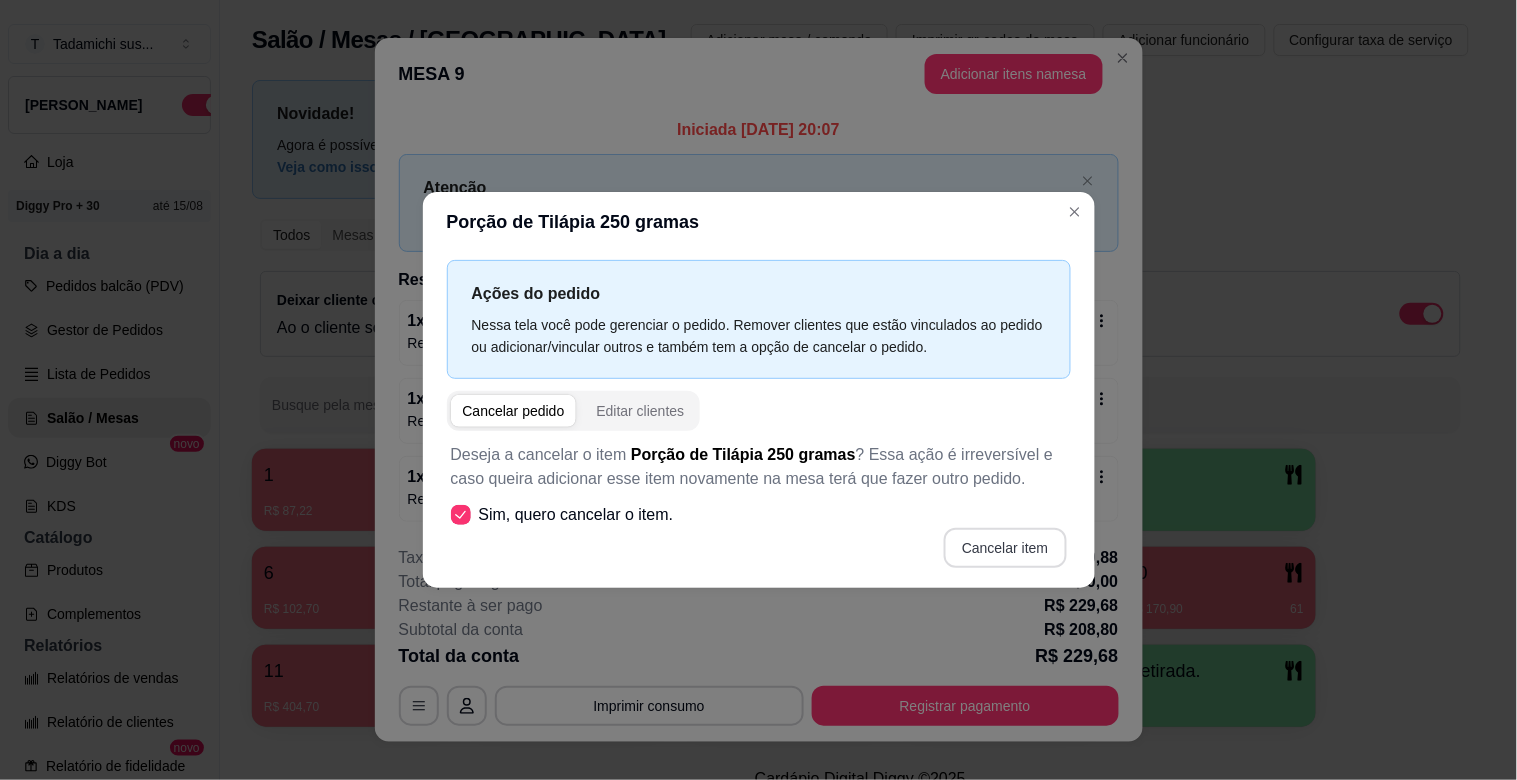 click on "Cancelar item" at bounding box center (1005, 548) 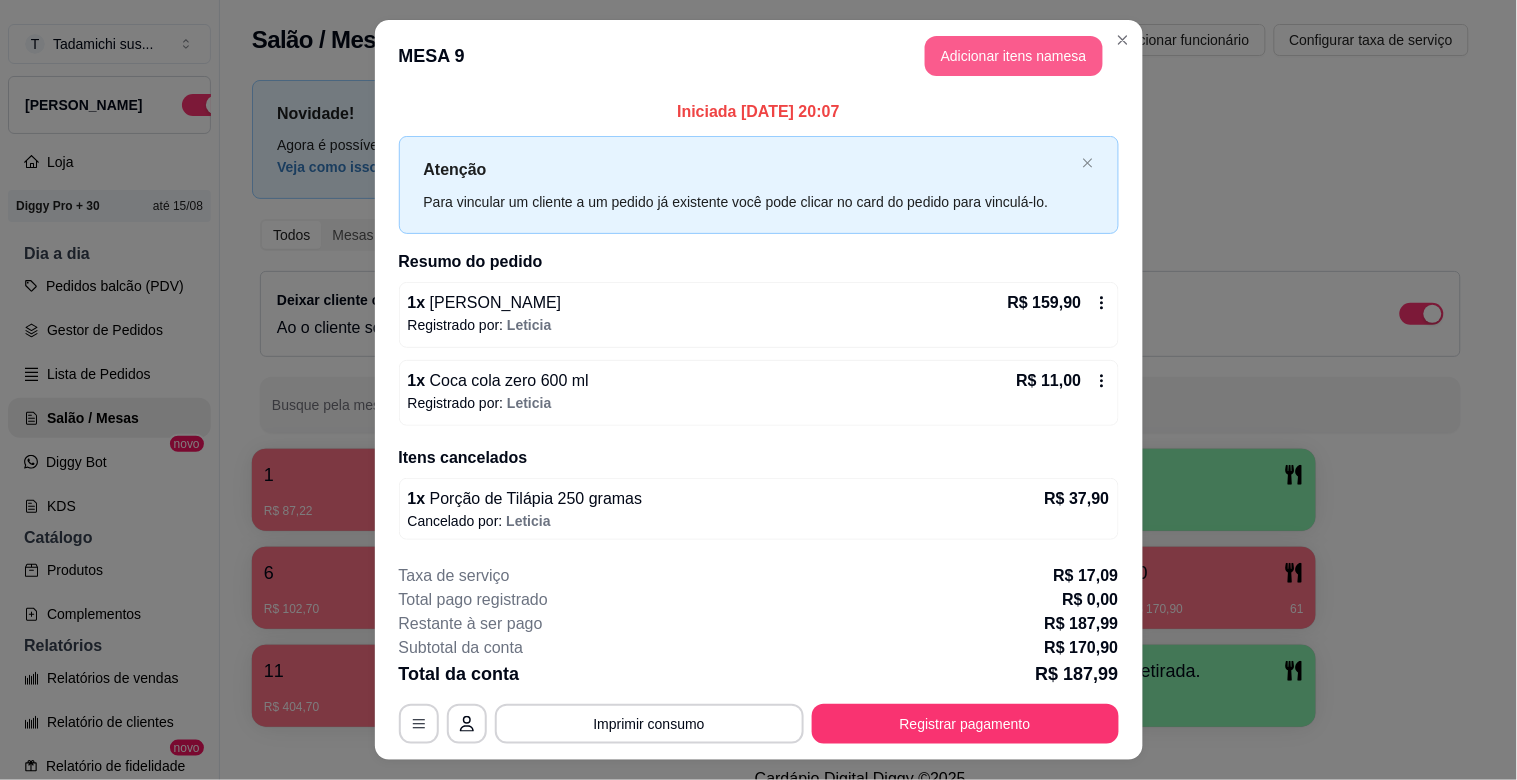 click on "Adicionar itens na  mesa" at bounding box center [1014, 56] 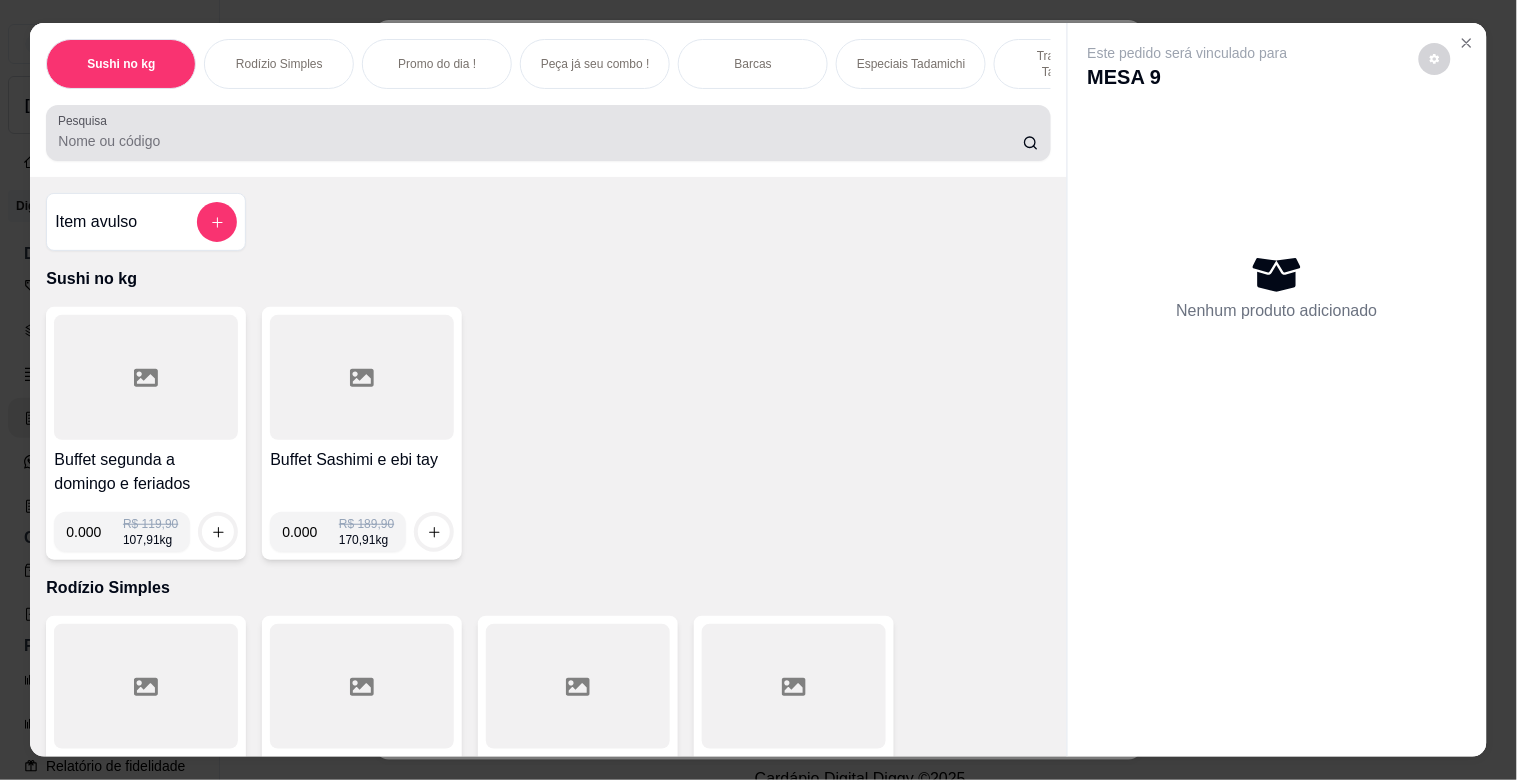 click on "Pesquisa" at bounding box center (548, 133) 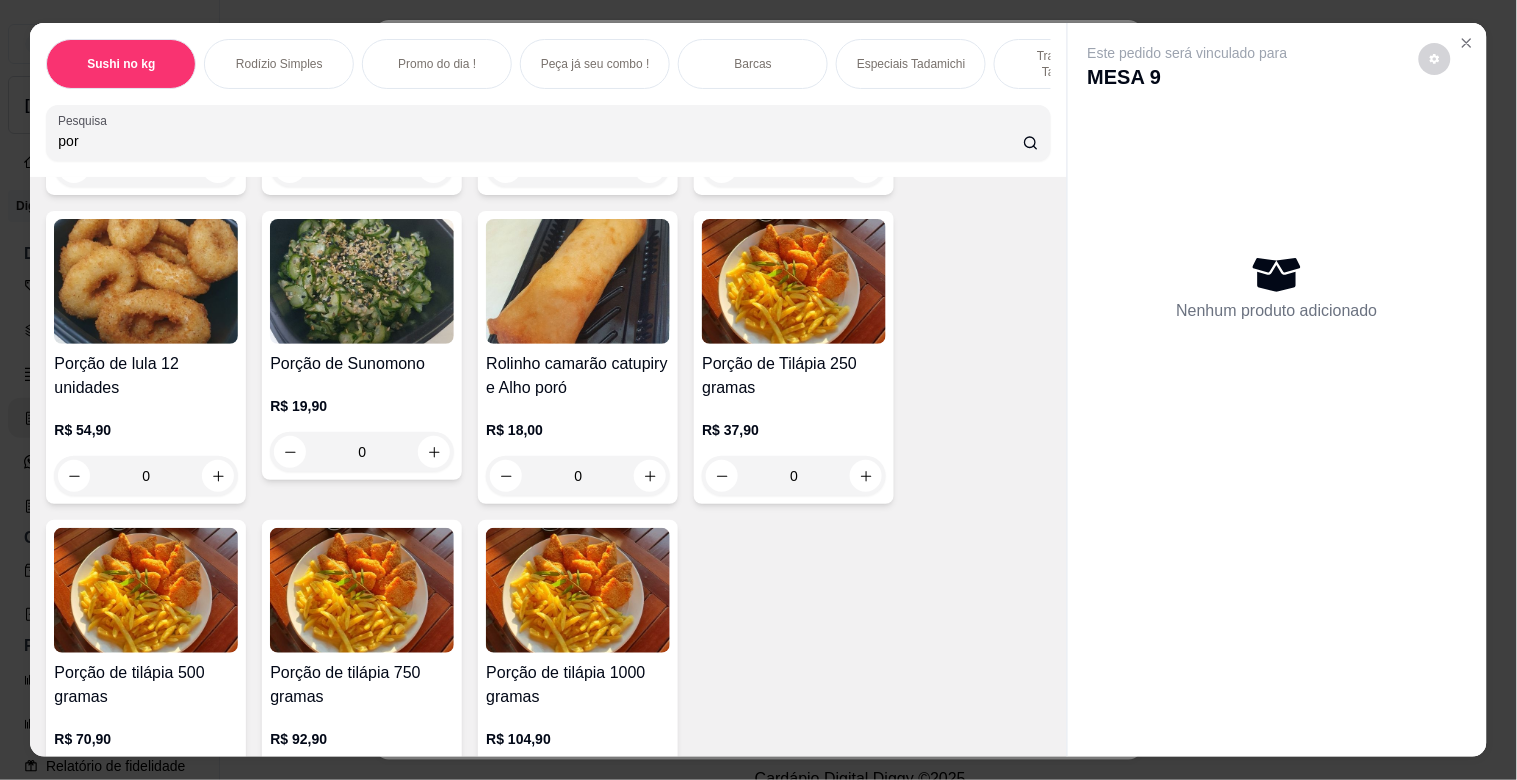 scroll, scrollTop: 777, scrollLeft: 0, axis: vertical 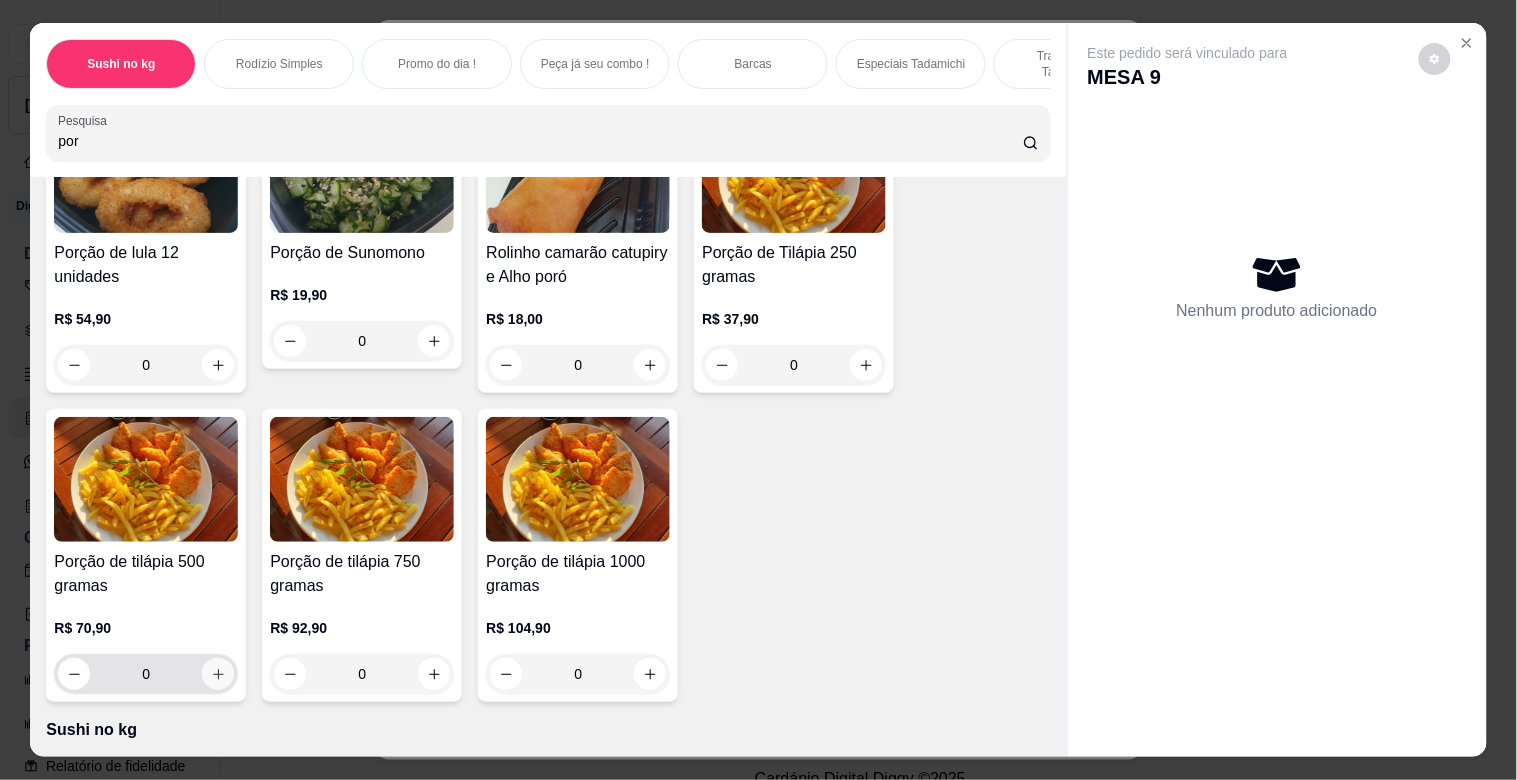 type on "por" 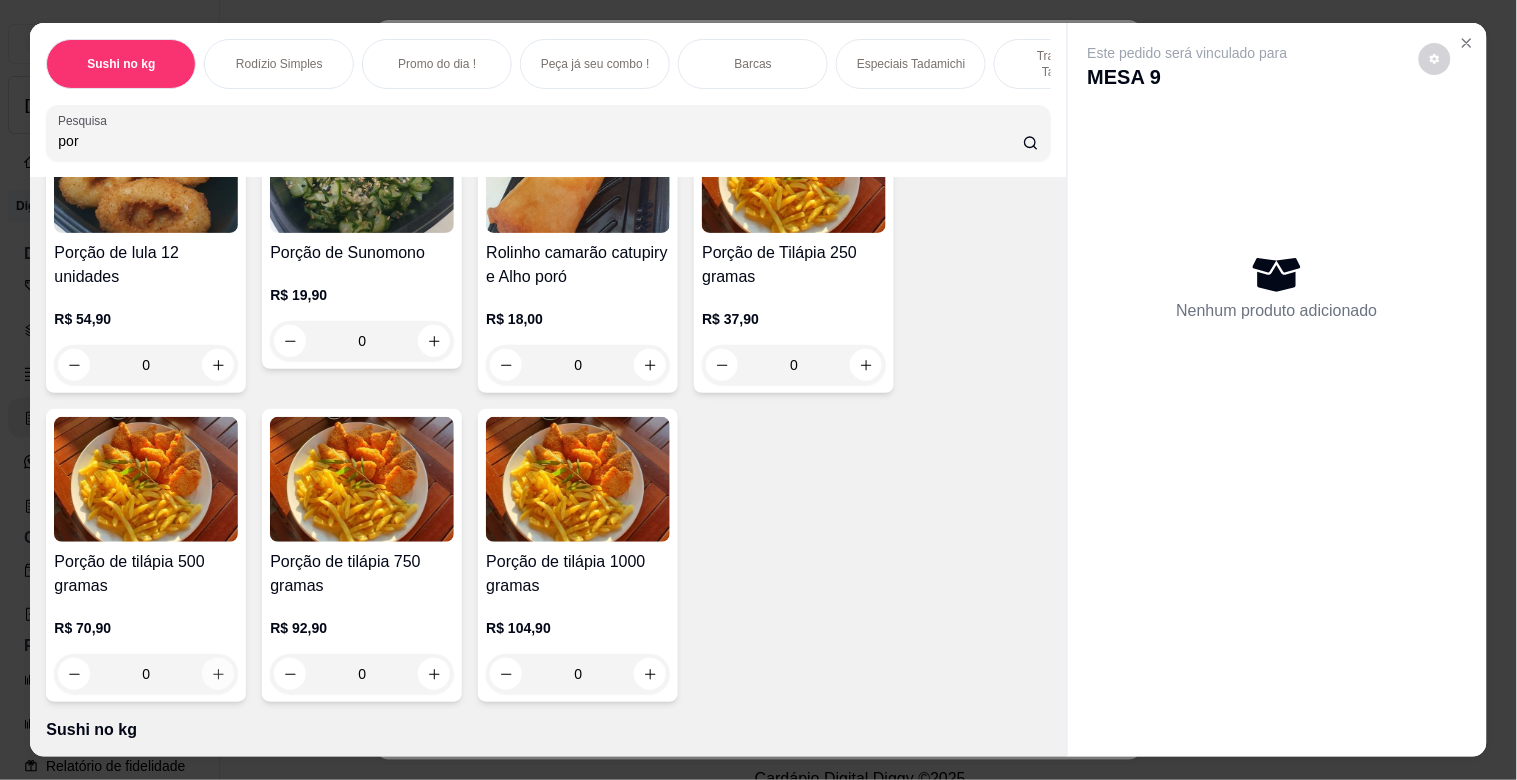 click 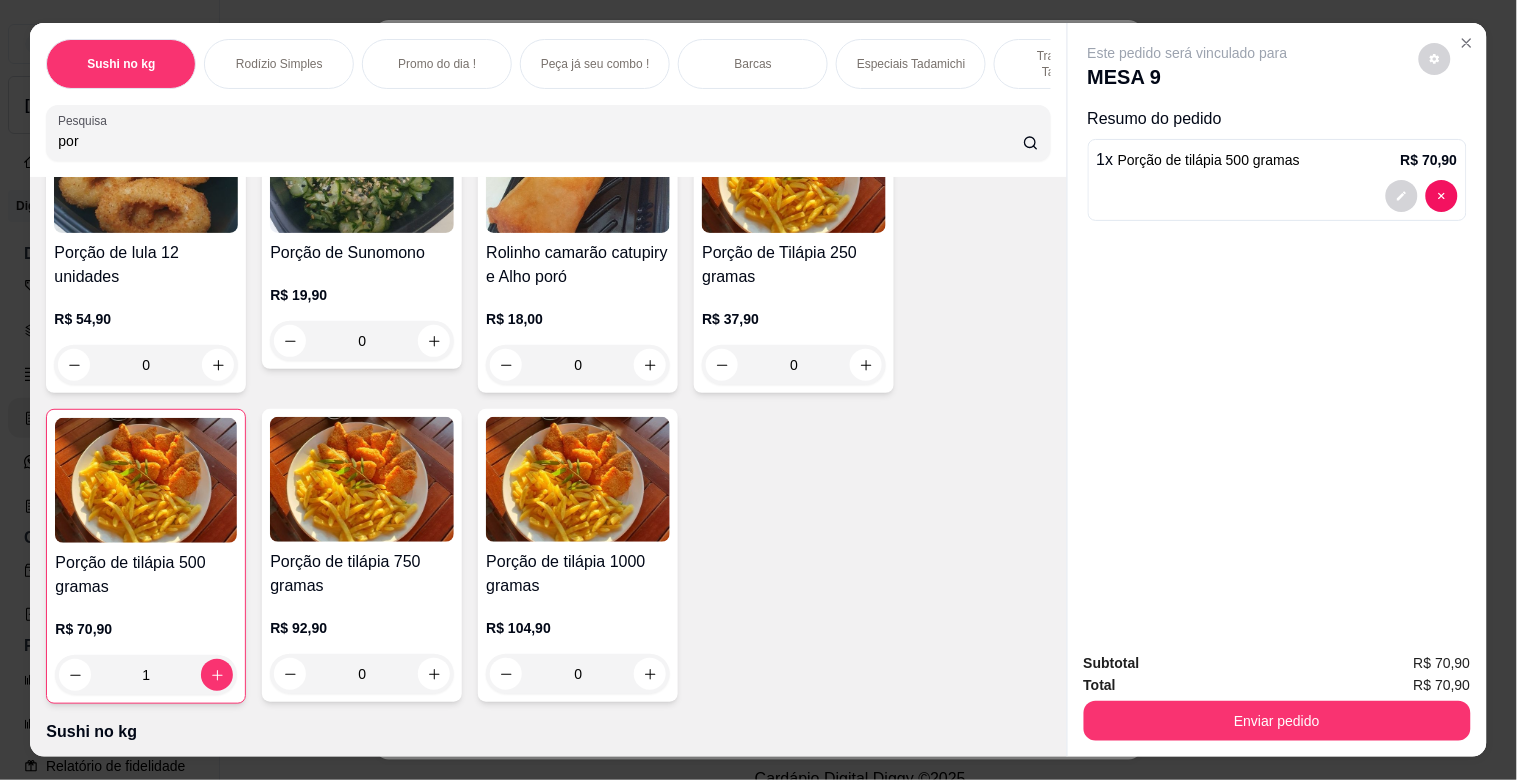 type on "1" 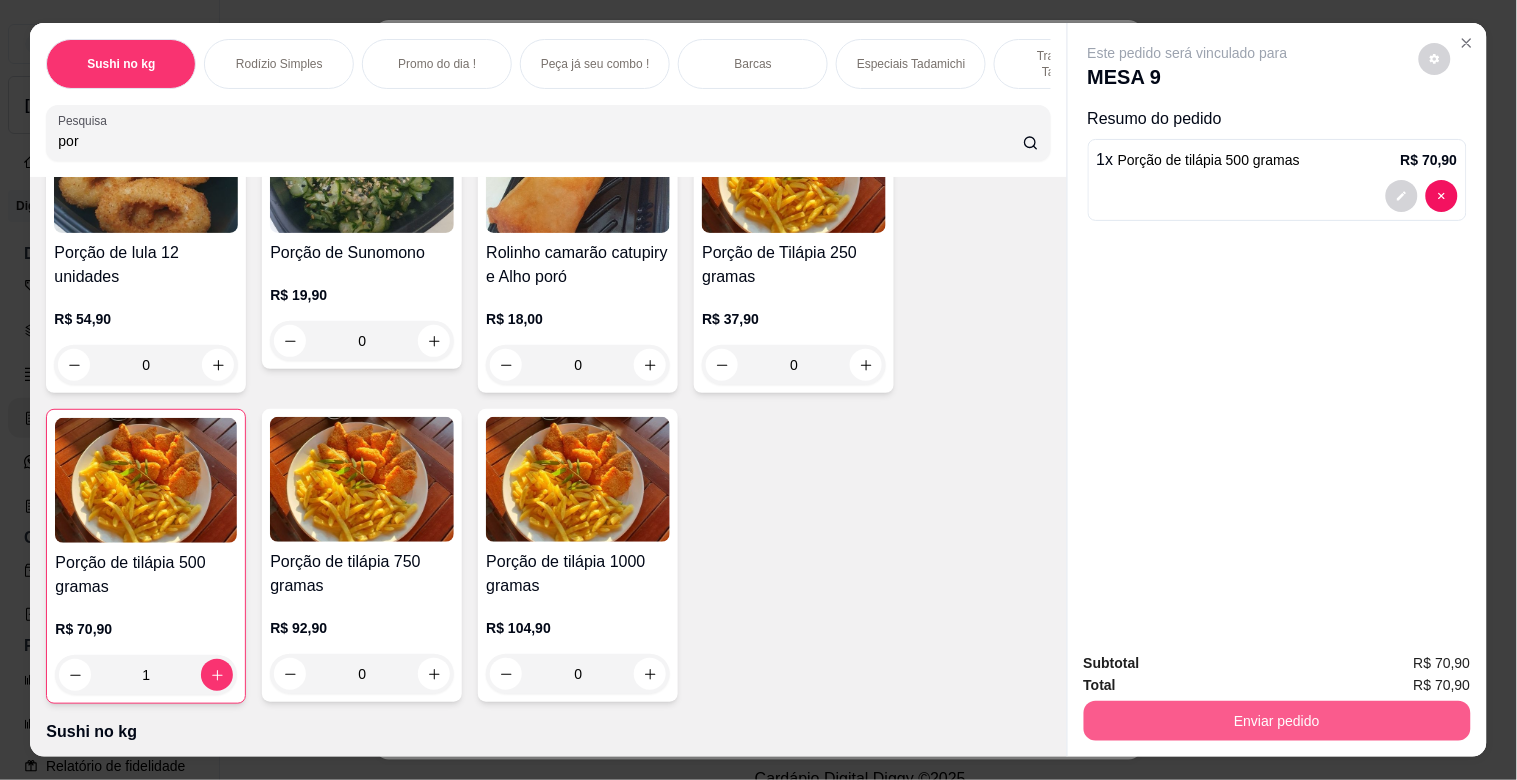 click on "Enviar pedido" at bounding box center (1277, 721) 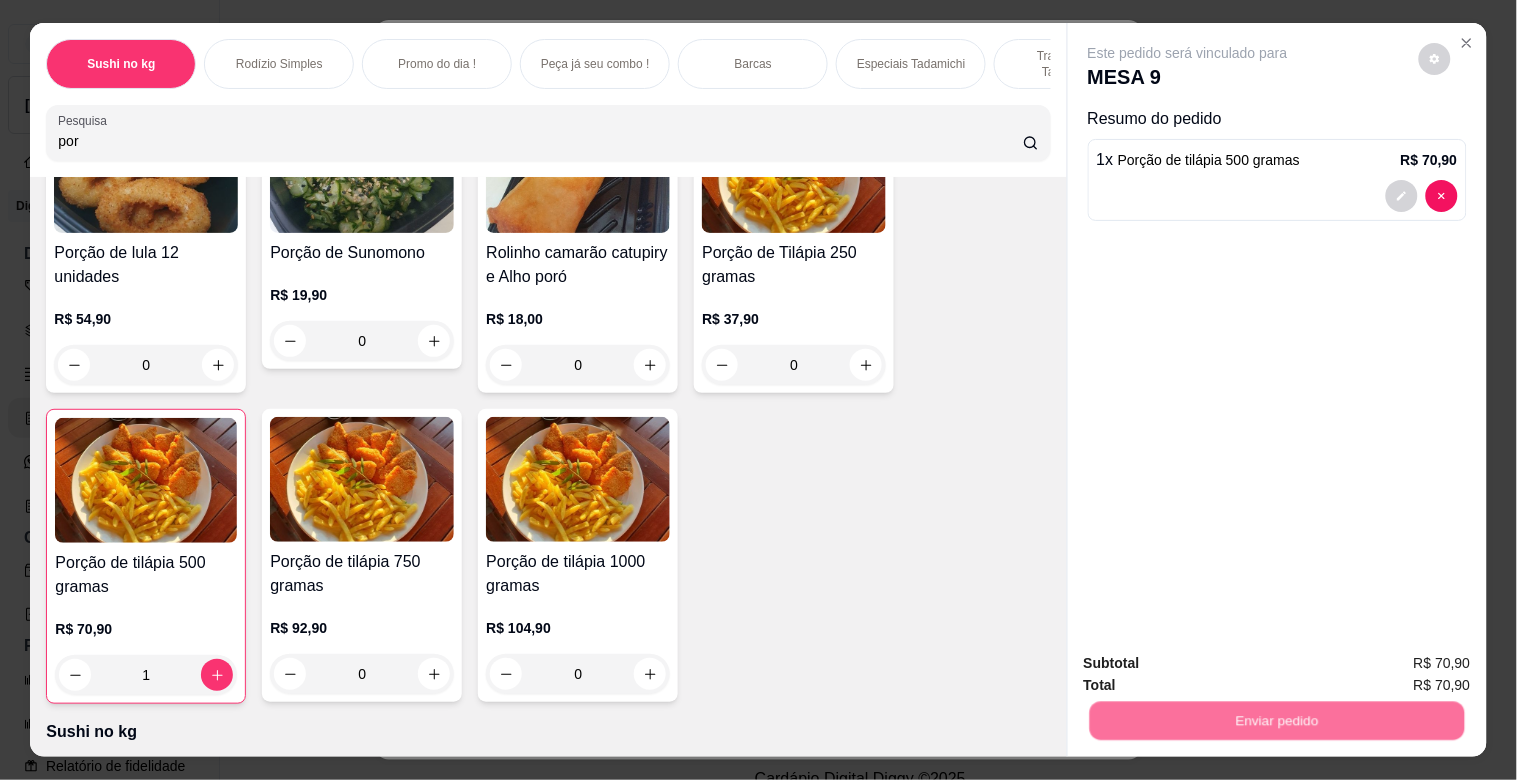 click on "Não registrar e enviar pedido" at bounding box center [1211, 663] 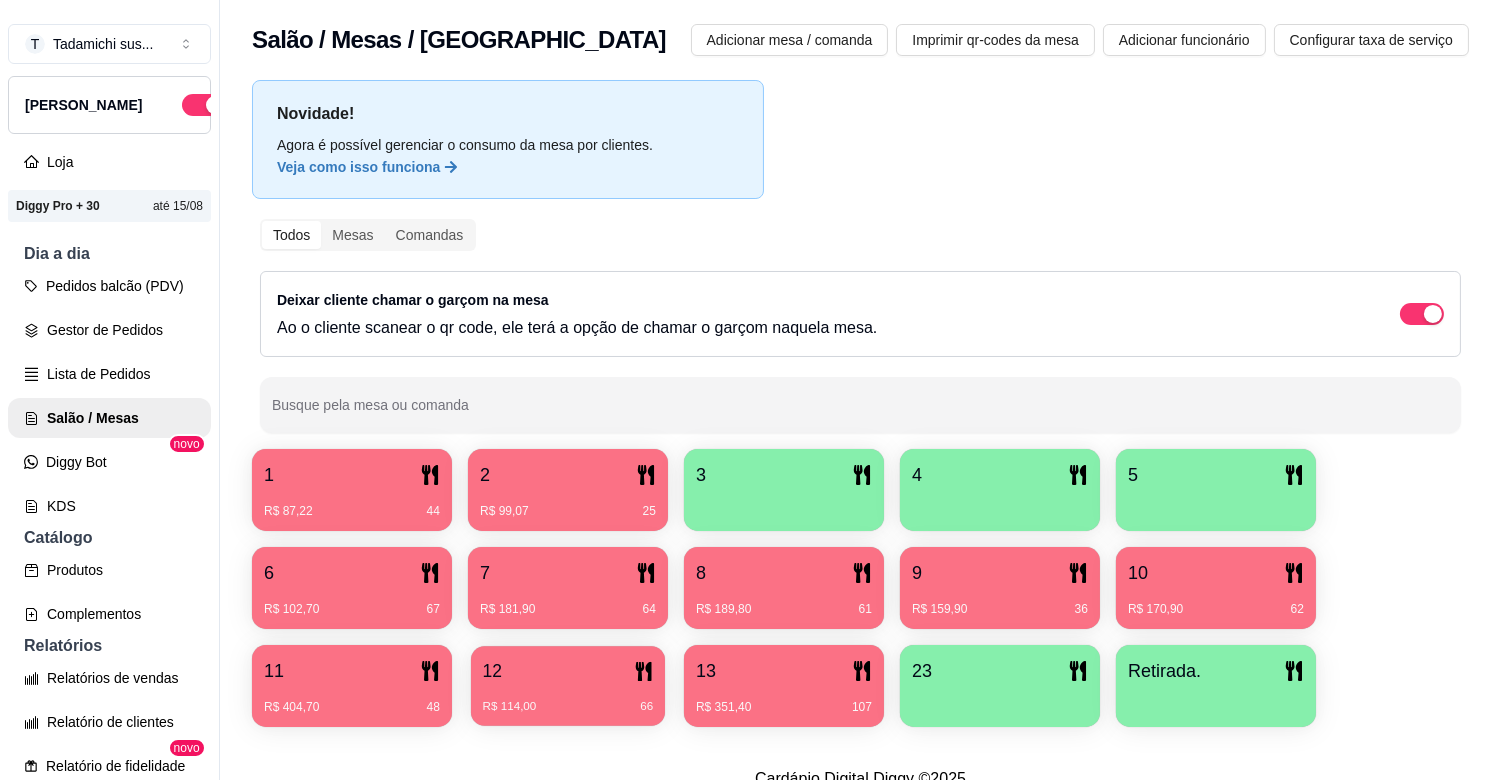 click on "R$ 114,00 66" at bounding box center [568, 699] 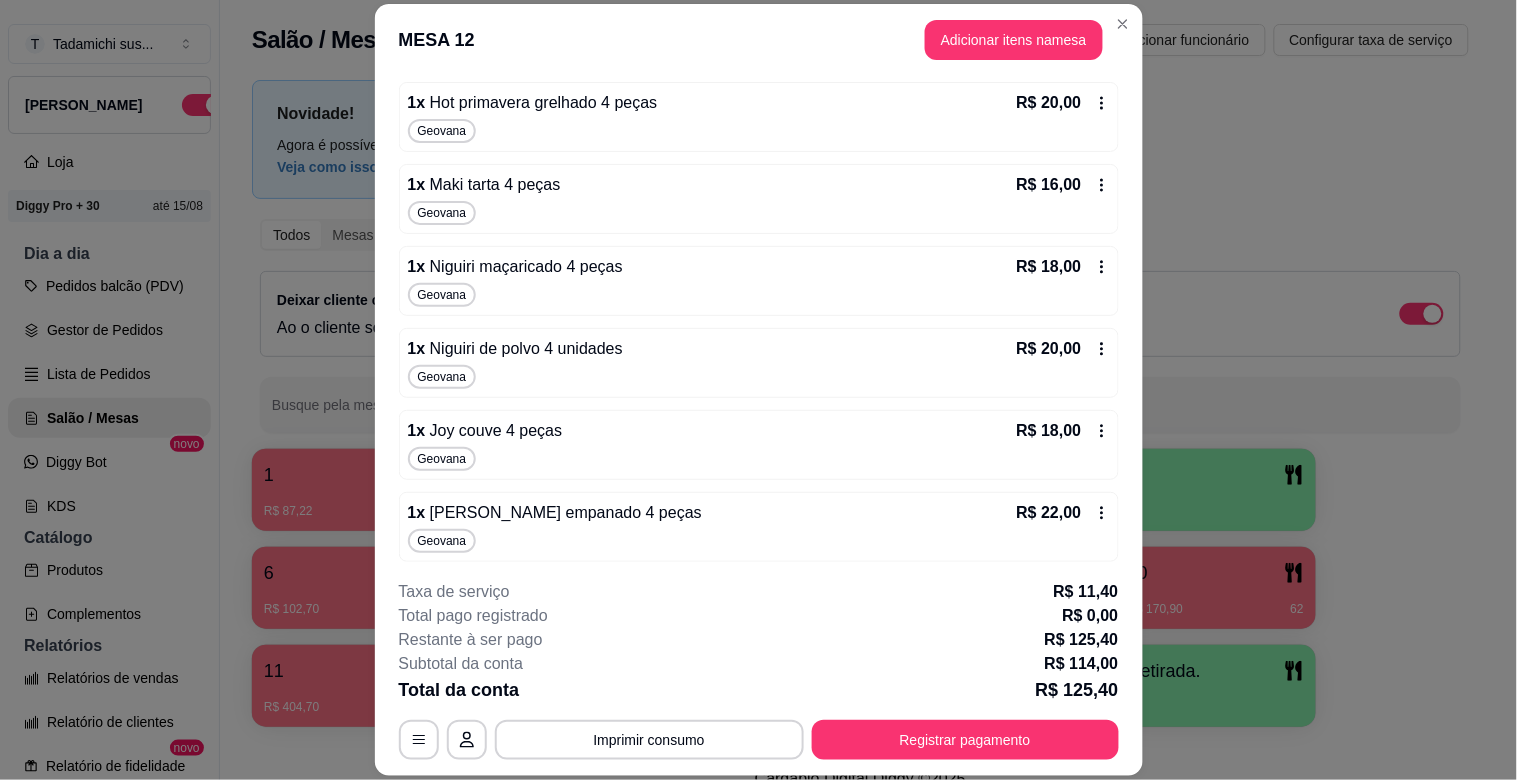 scroll, scrollTop: 272, scrollLeft: 0, axis: vertical 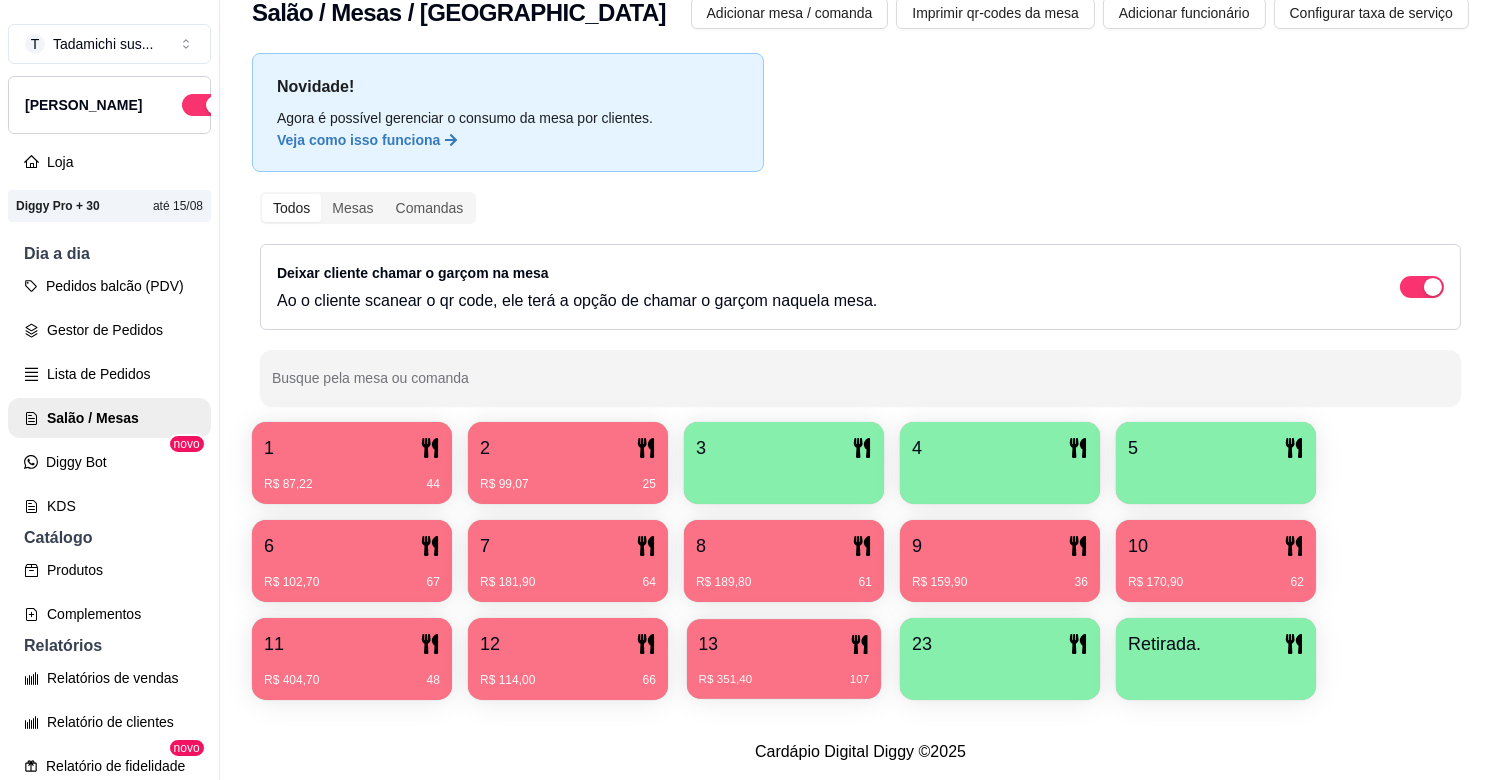 click on "13" at bounding box center [784, 644] 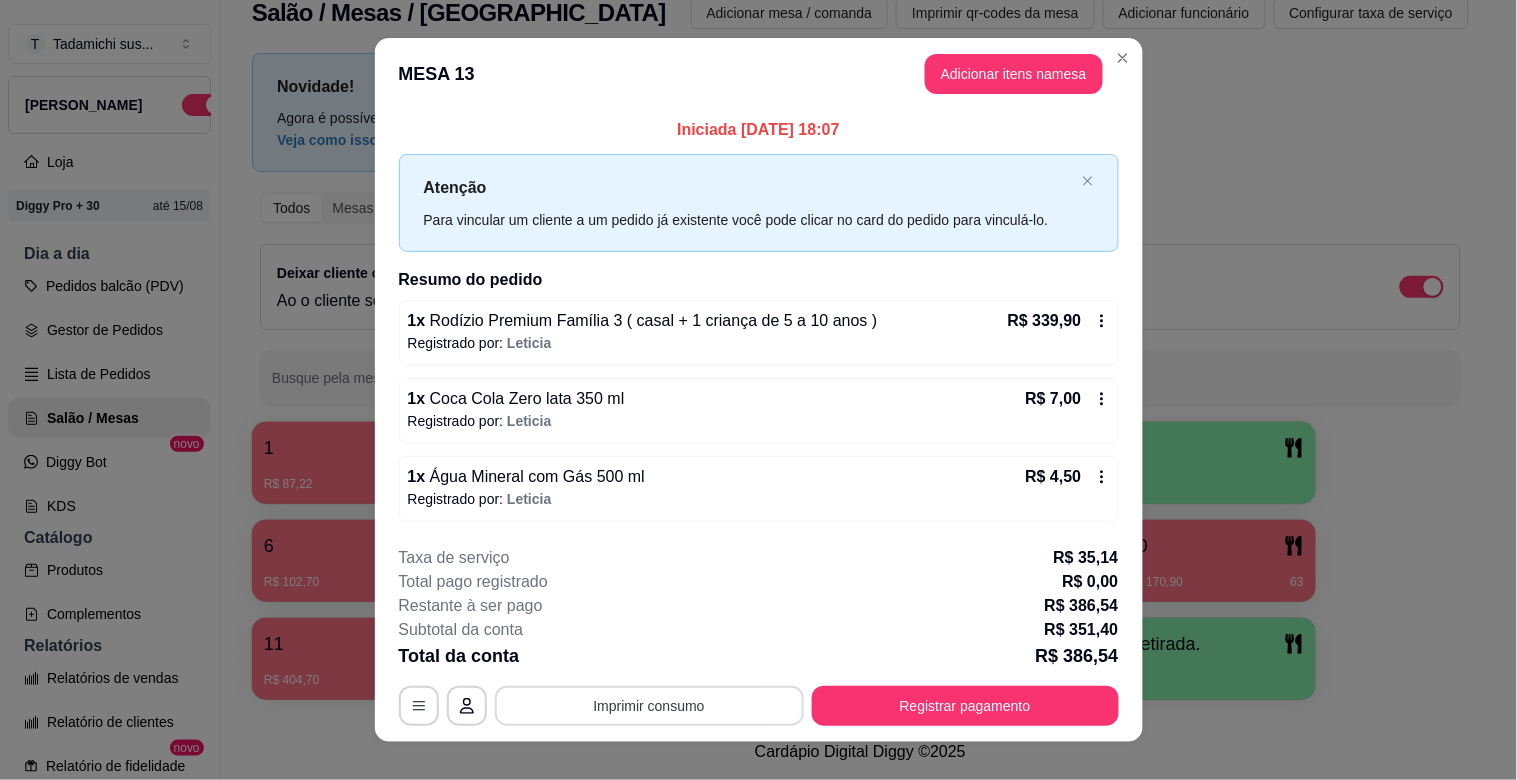 click on "Imprimir consumo" at bounding box center (649, 706) 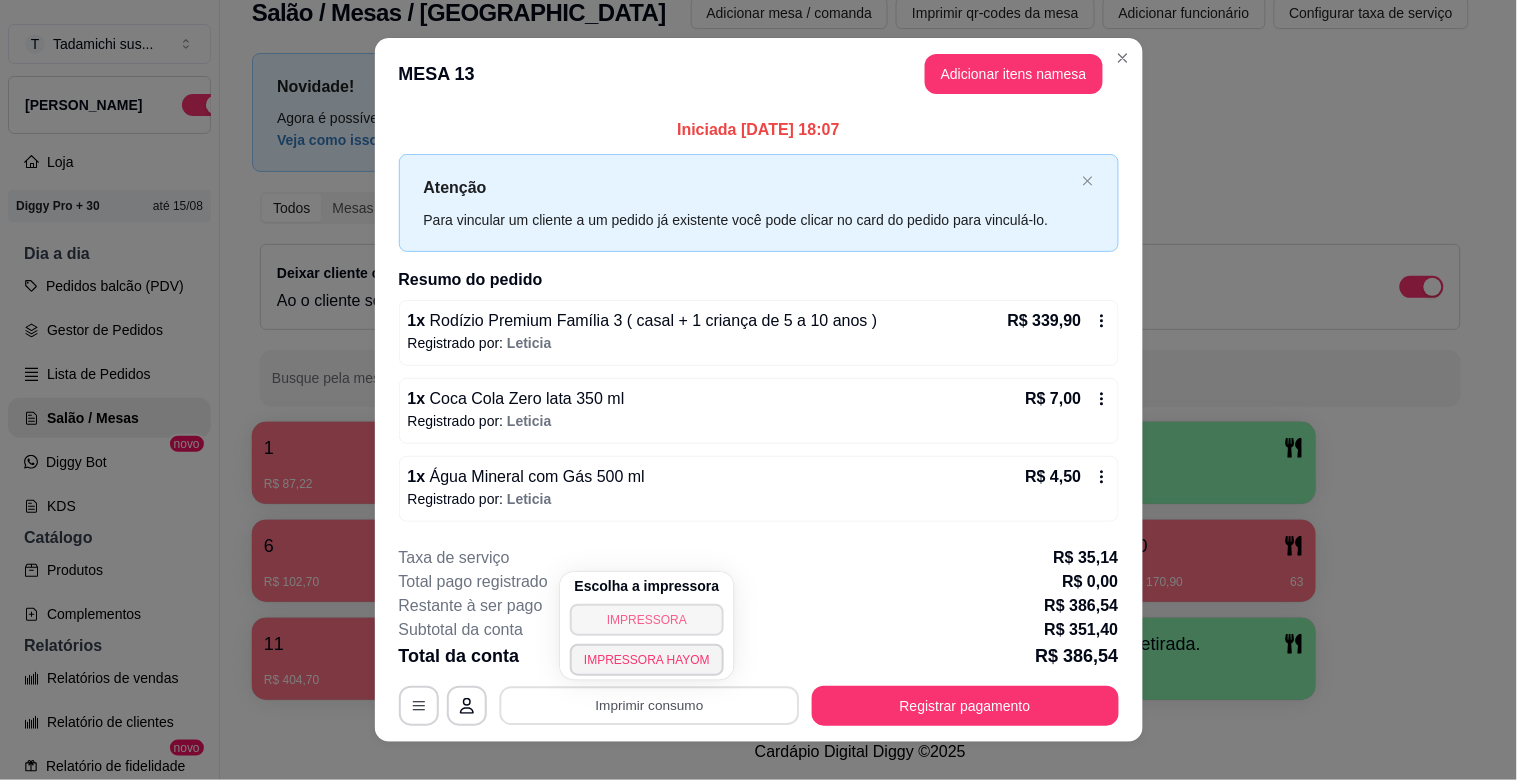 click on "IMPRESSORA" at bounding box center (647, 620) 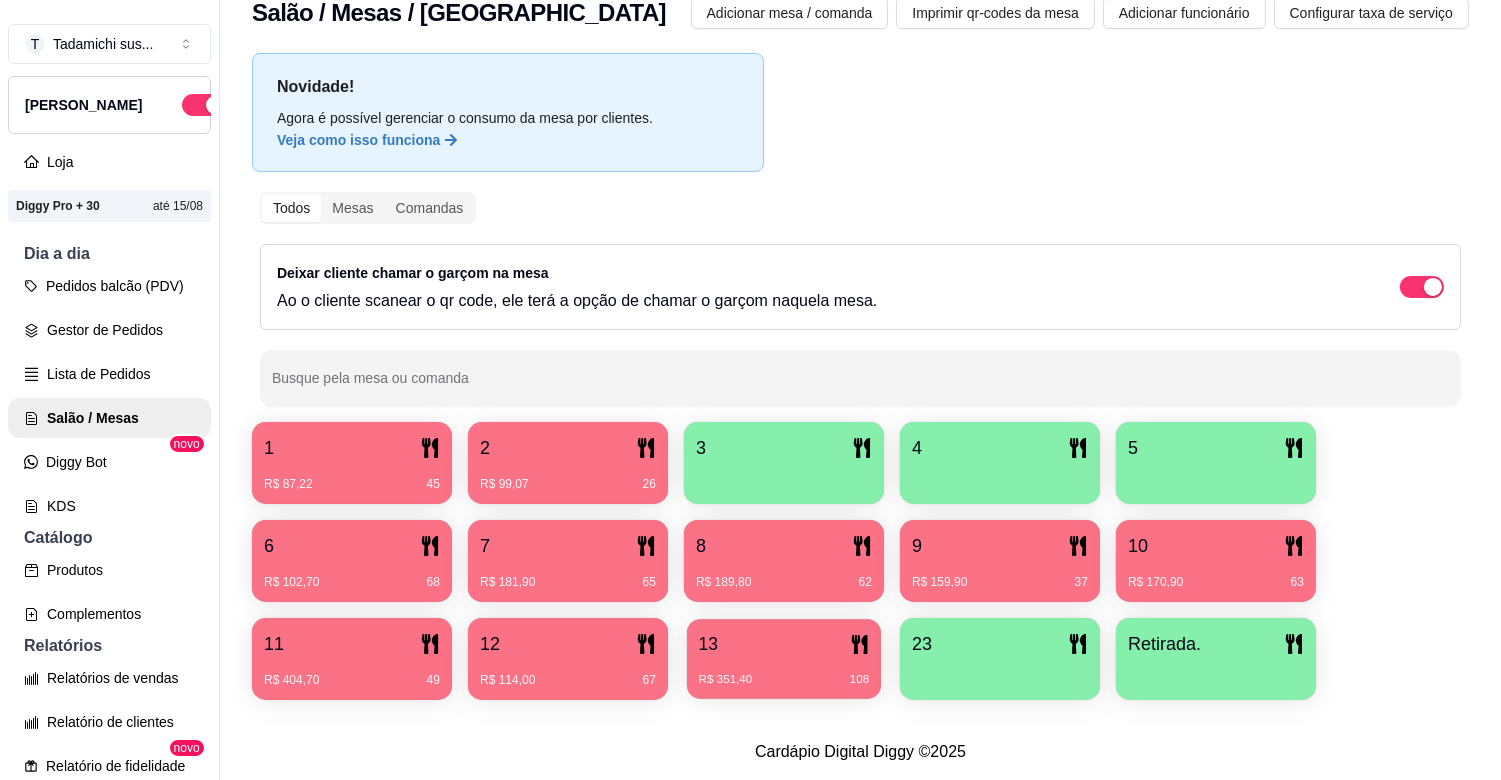 click on "R$ 351,40" at bounding box center (726, 680) 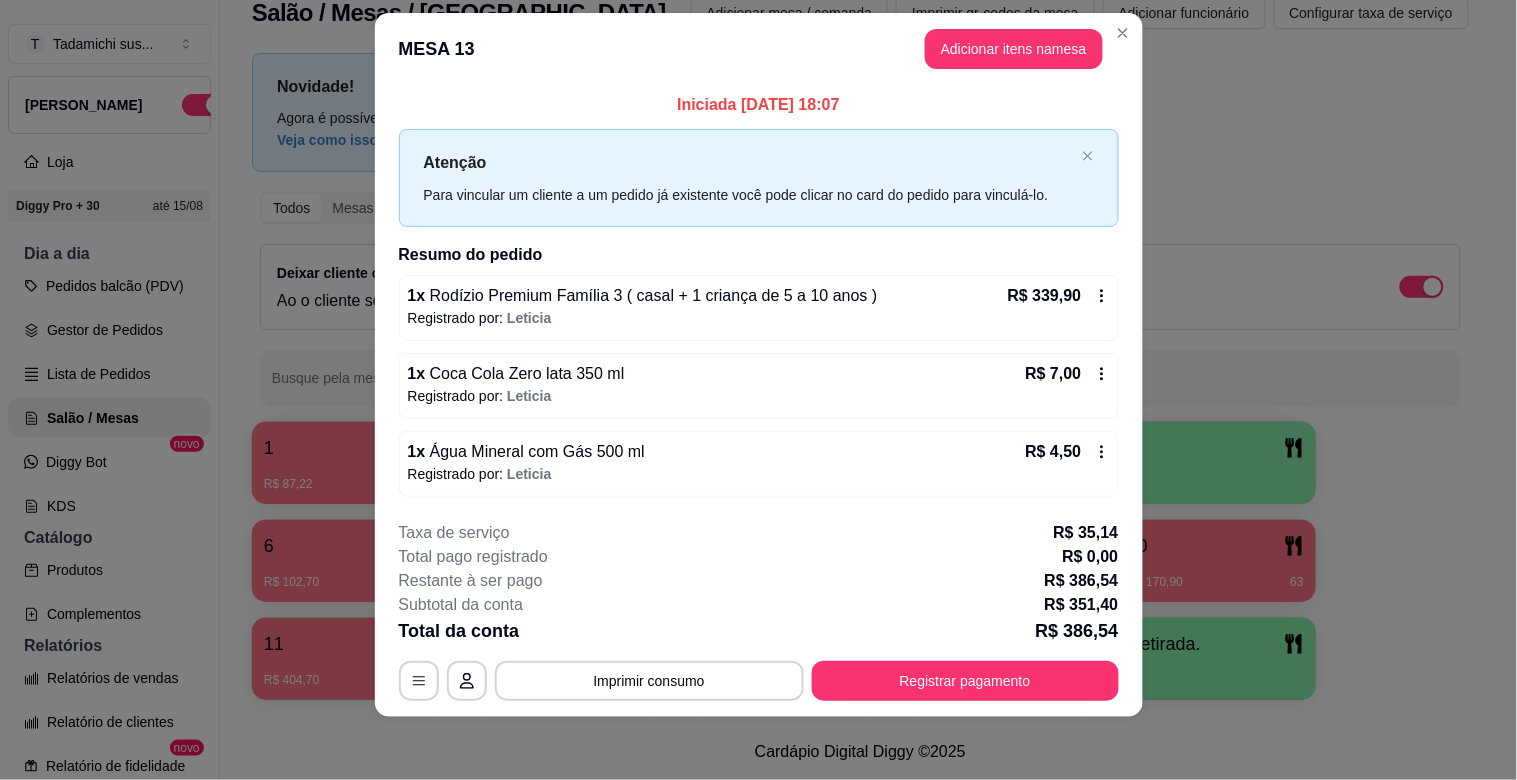 scroll, scrollTop: 0, scrollLeft: 0, axis: both 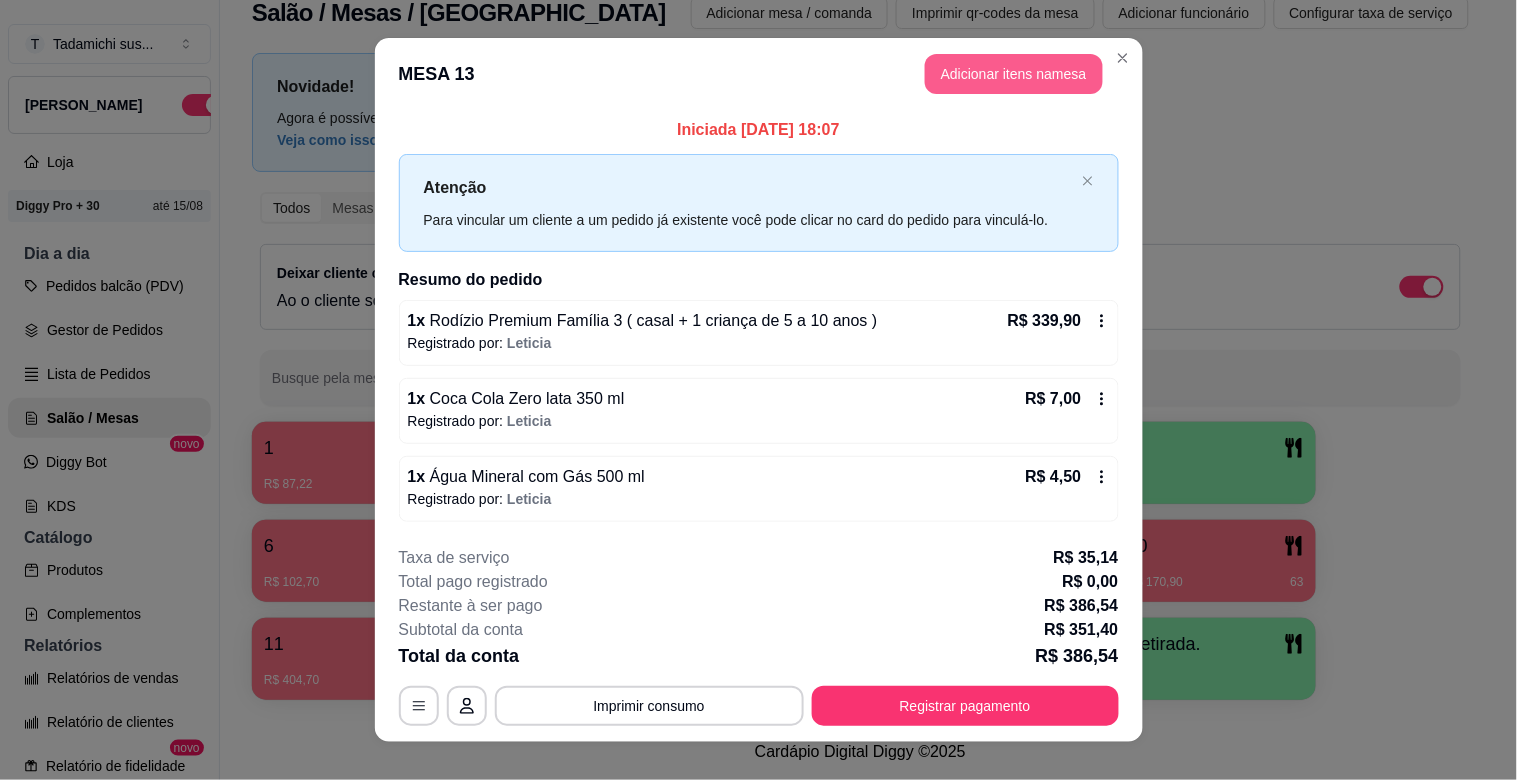 click on "Adicionar itens na  mesa" at bounding box center (1014, 74) 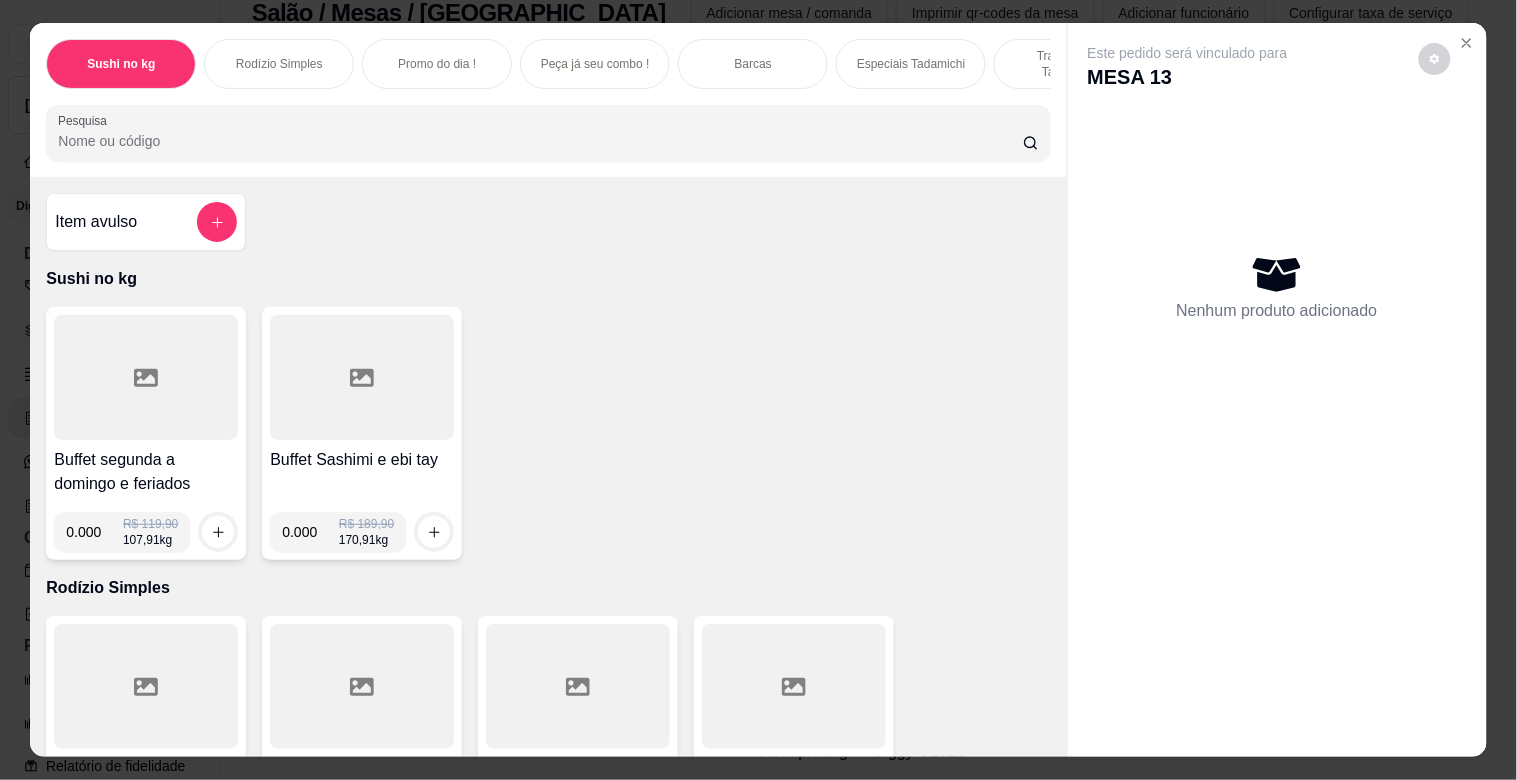 click on "Sushi no kg  Rodízio Simples   Promo do dia ! Peça já seu combo ! Barcas  Especiais Tadamichi Tradicionais Tadamichi  Mega Hot Tadamichi  Poke Yakisoba  Temaki  Ceviche Entrada  Fray Rolinho primavera  ACRESCIMOS DE PEÇAS Adicionais ( molho extra ) Água Mineral Refrigerantes Sucos Naturais 300 ml Suco Natural Jarra 750 ml Drinks Cervejas Long Neck Cervejas 600 ml Bar Tadamichi Porções Completas Vinhos Energéticos  Buffet japones kg Ajudante para hashi Rodízio Premium  Pesquisa" at bounding box center (548, 100) 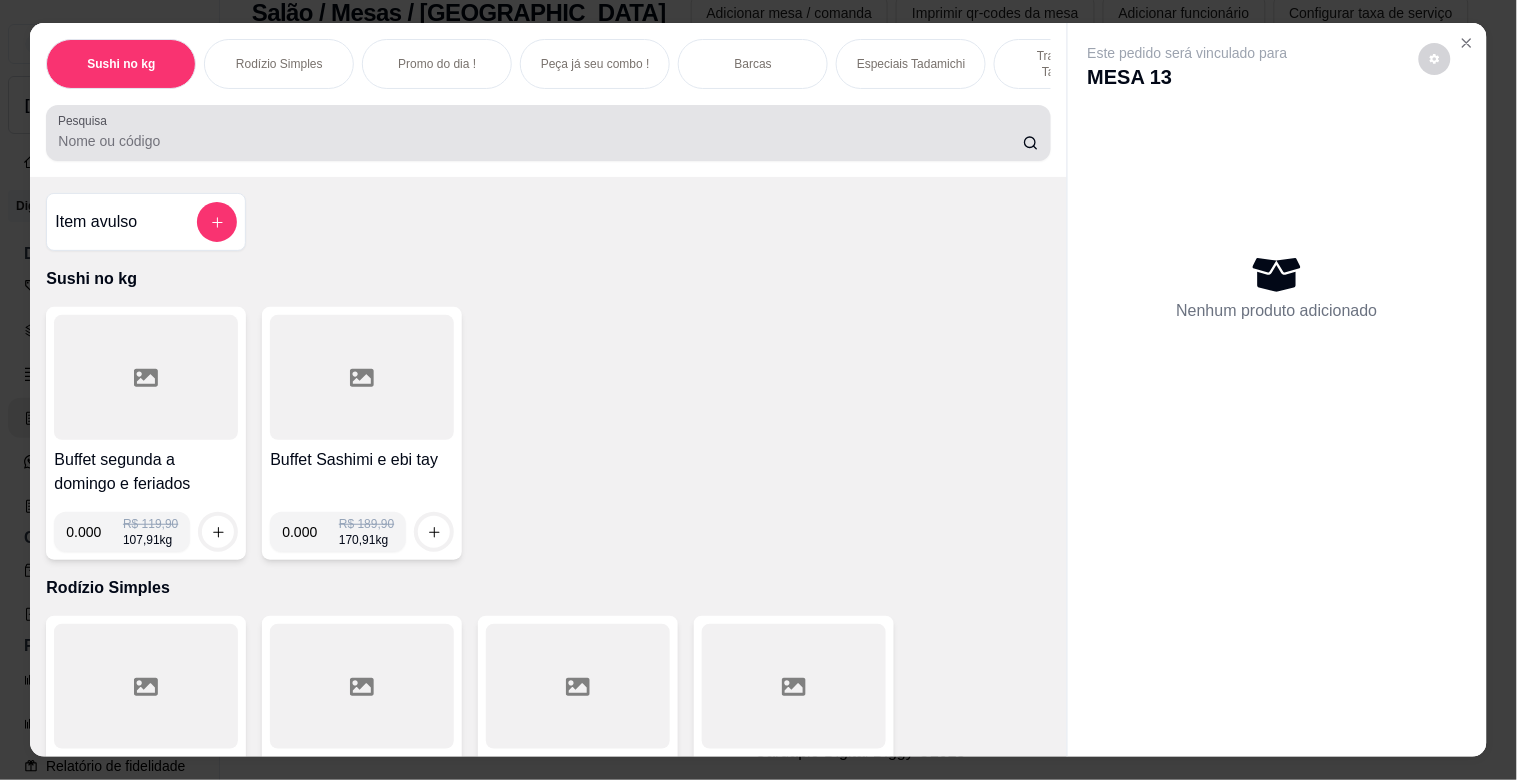 click on "Pesquisa" at bounding box center [548, 133] 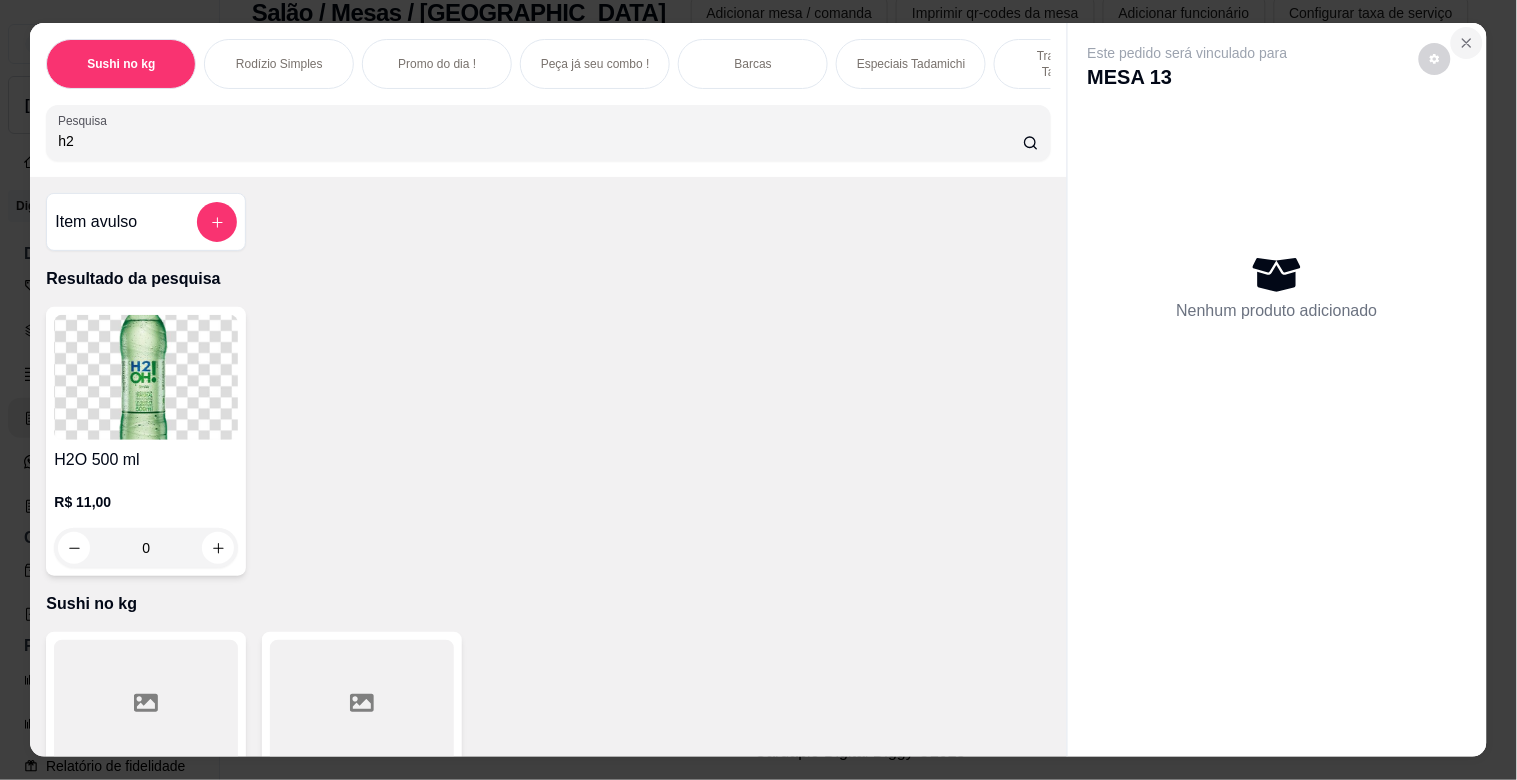 type on "h2" 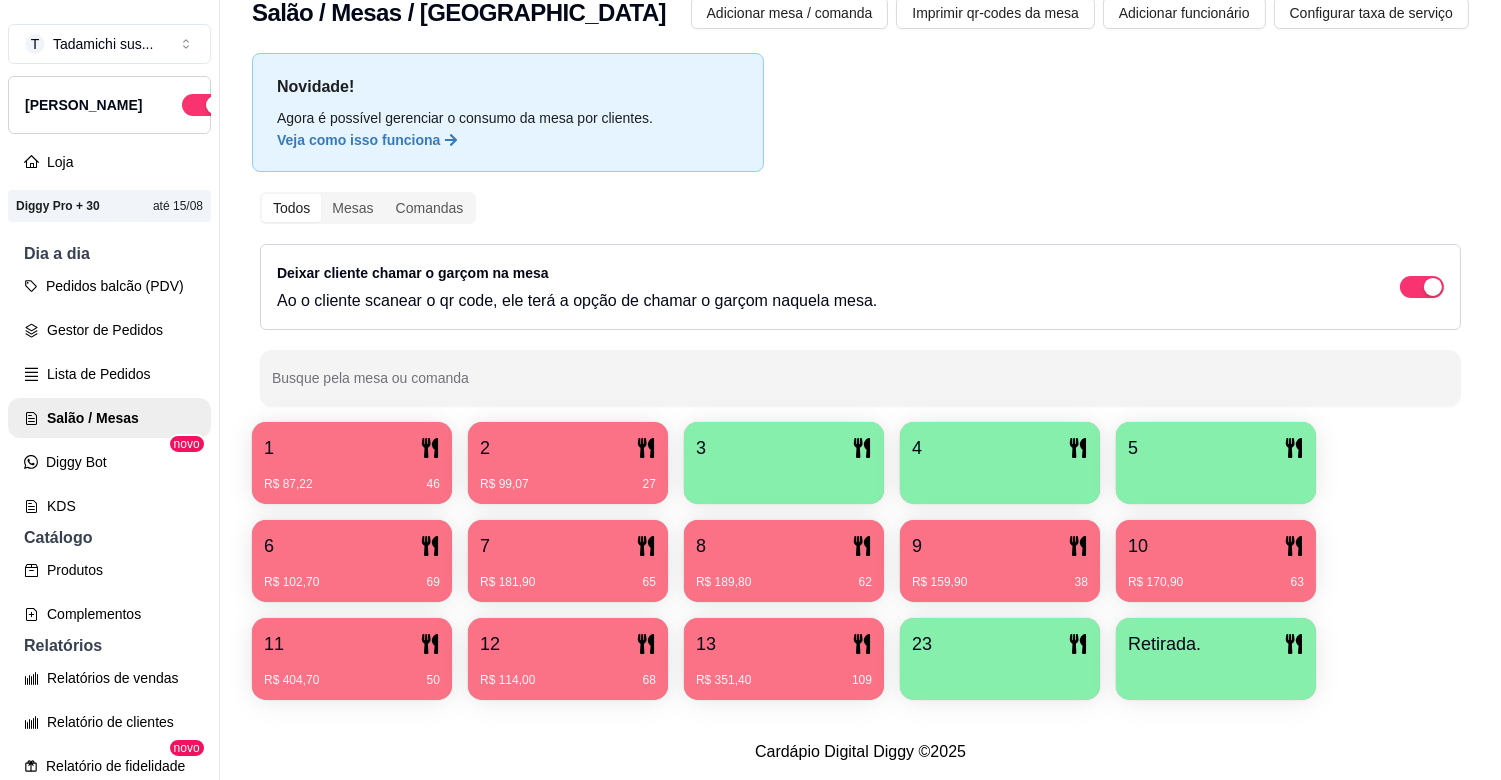 click on "R$ 114,00 68" at bounding box center (568, 673) 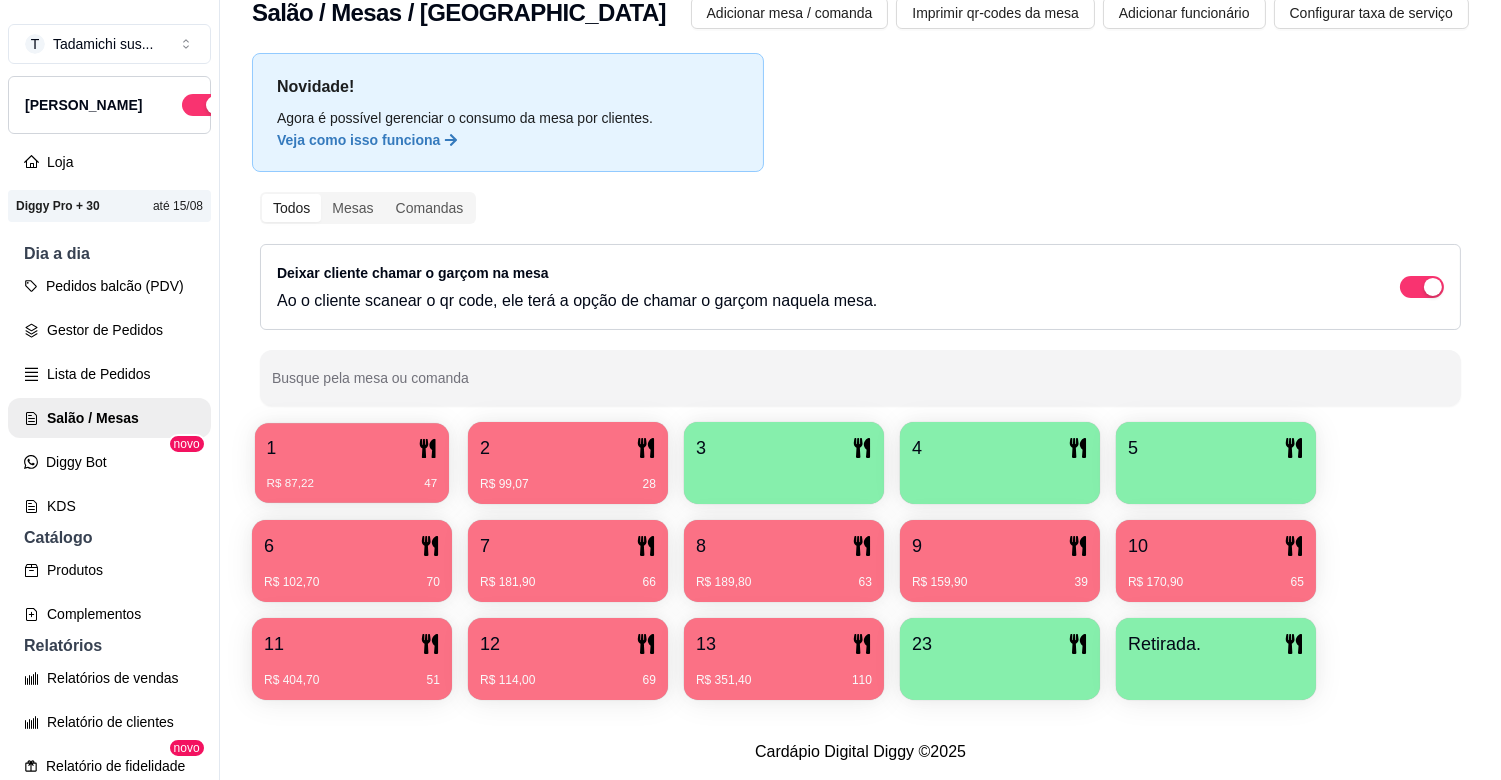 click on "1 R$ 87,22 47" at bounding box center (352, 463) 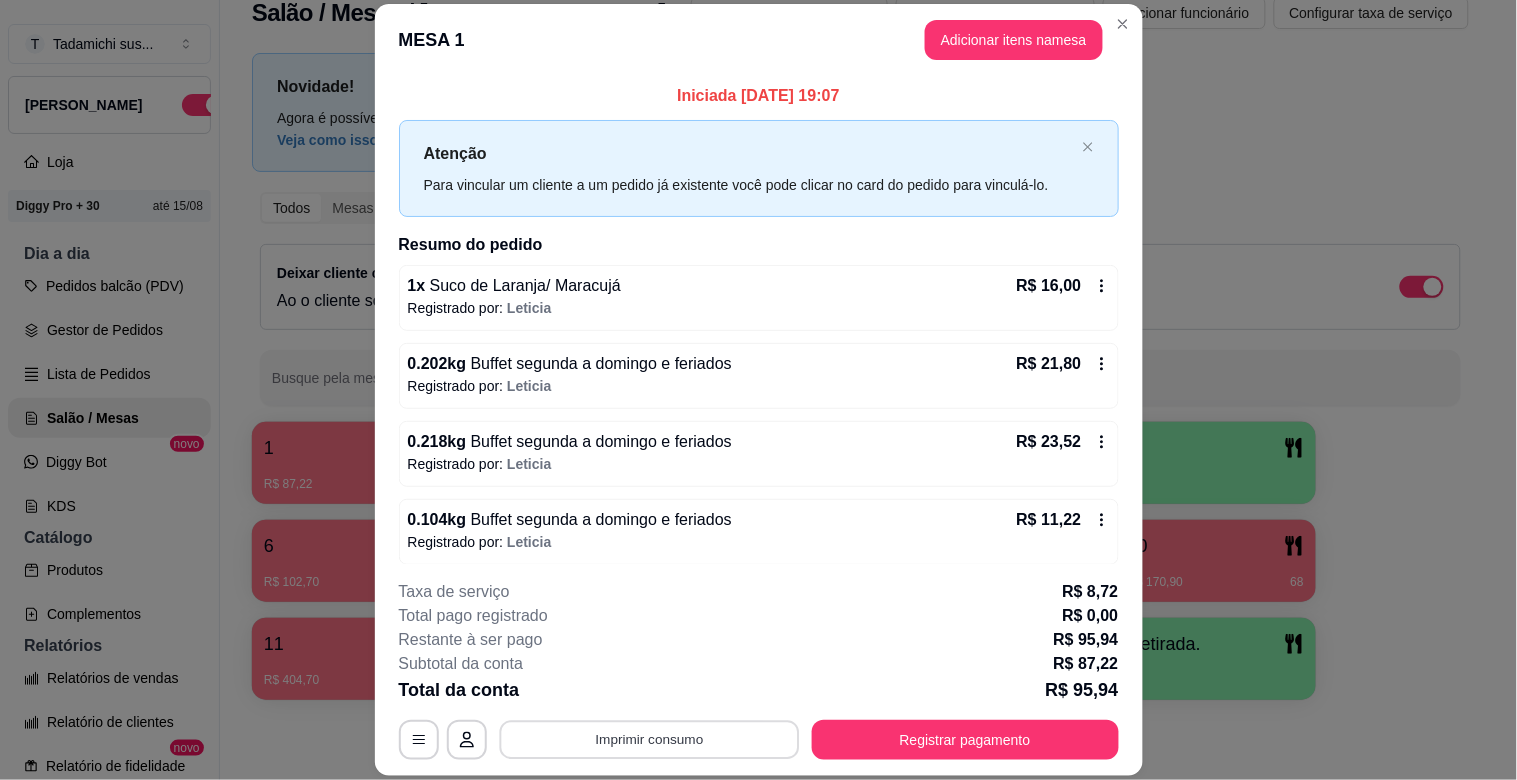 click on "Imprimir consumo" at bounding box center (649, 740) 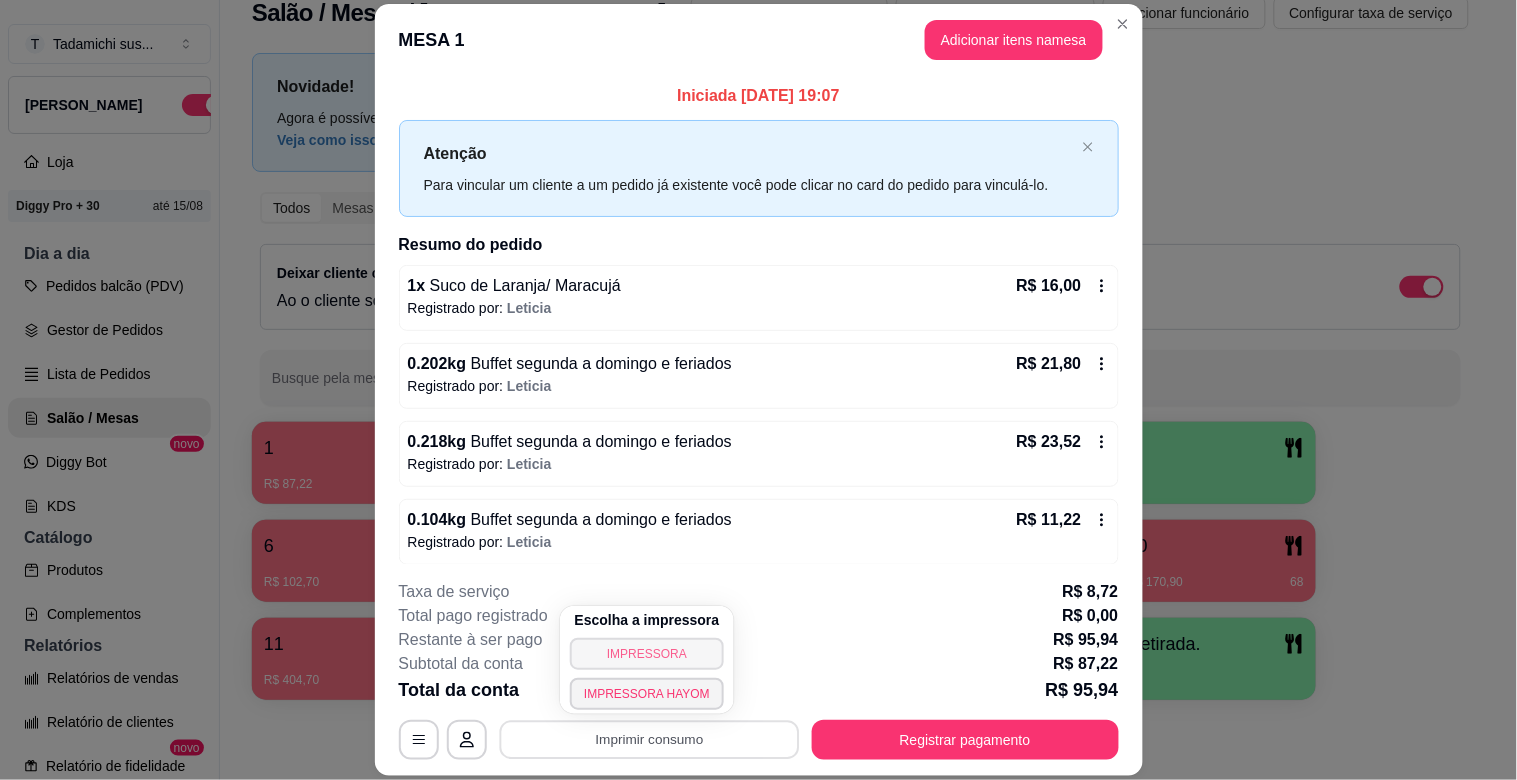 click on "IMPRESSORA" at bounding box center [647, 654] 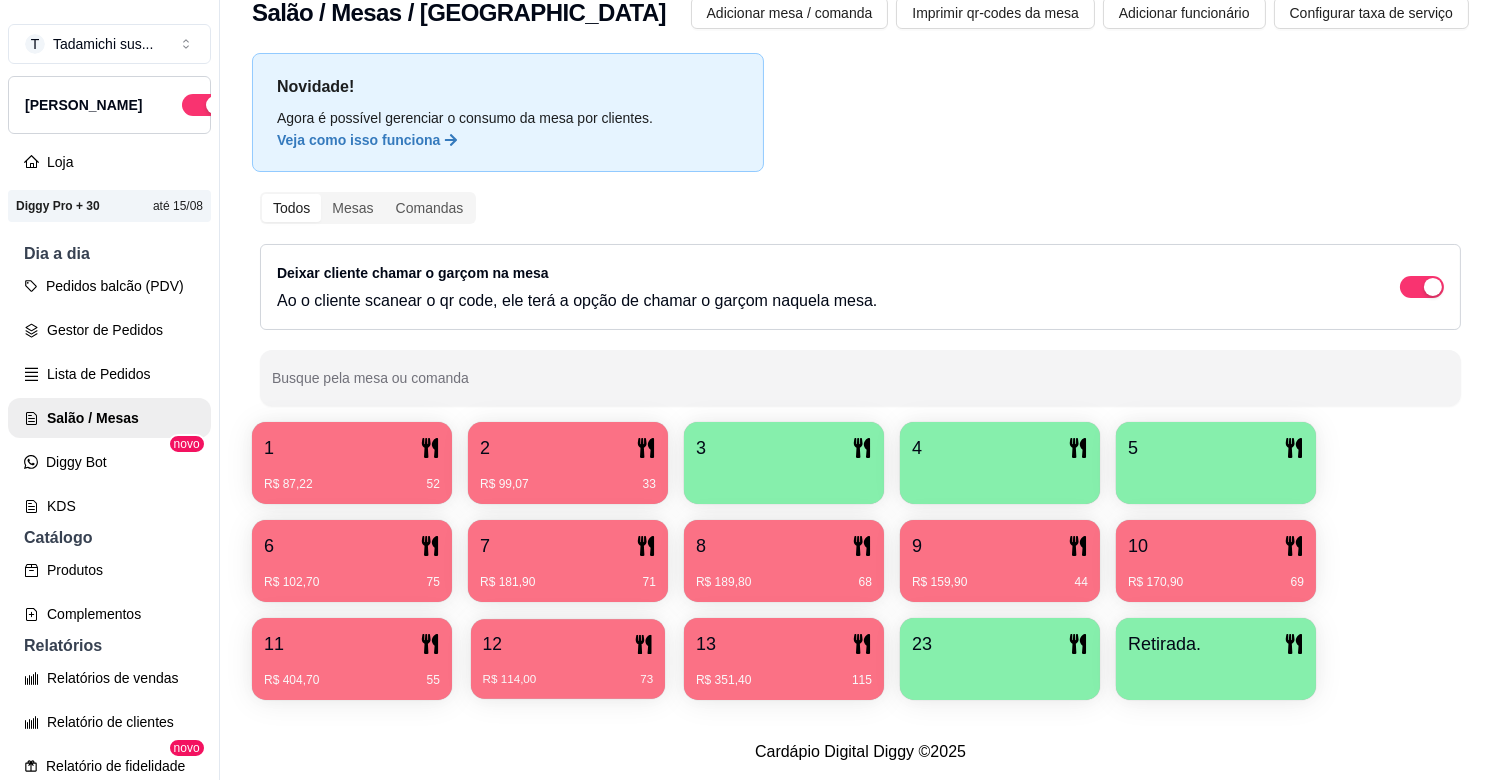 click on "R$ 114,00 73" at bounding box center (568, 672) 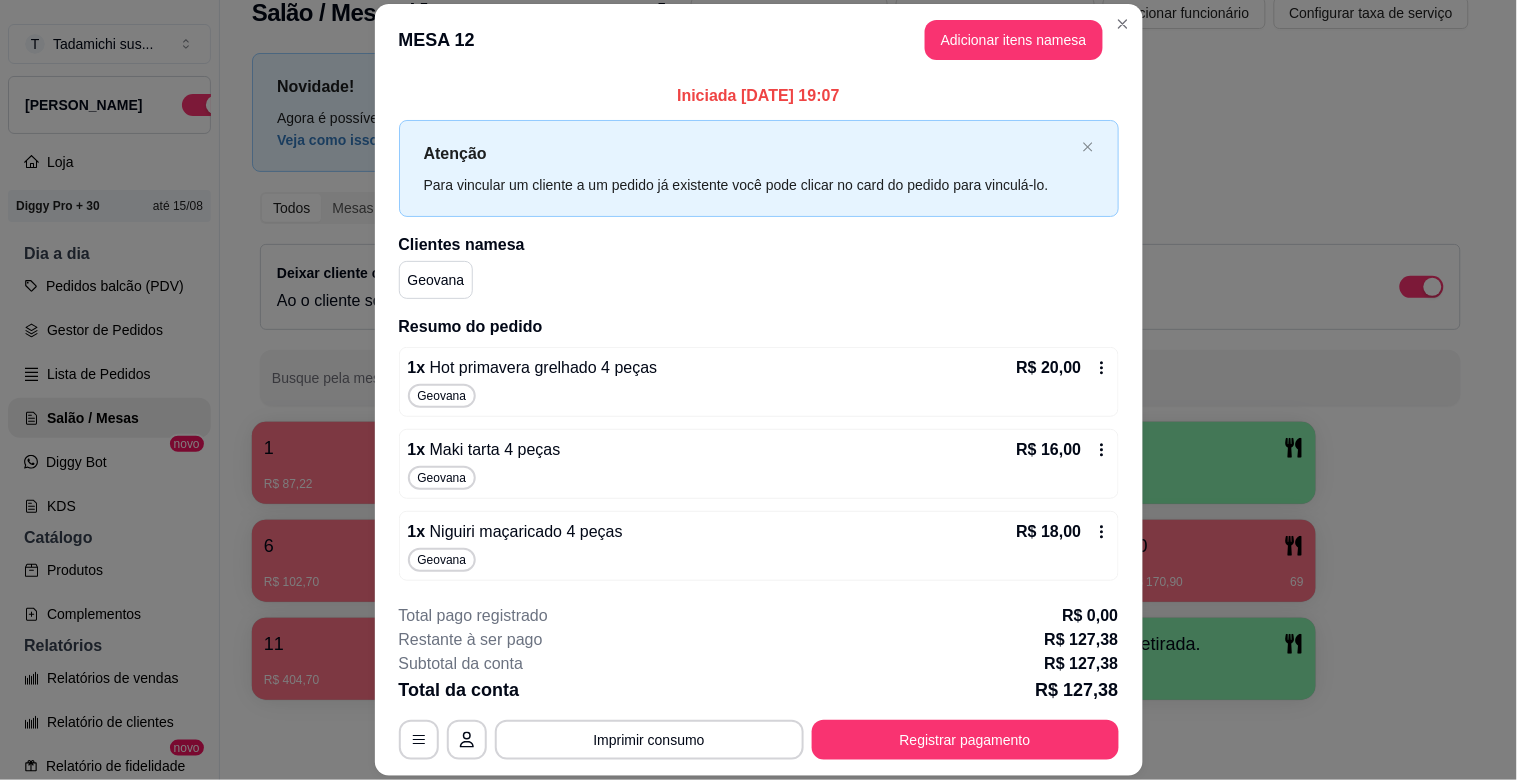 click 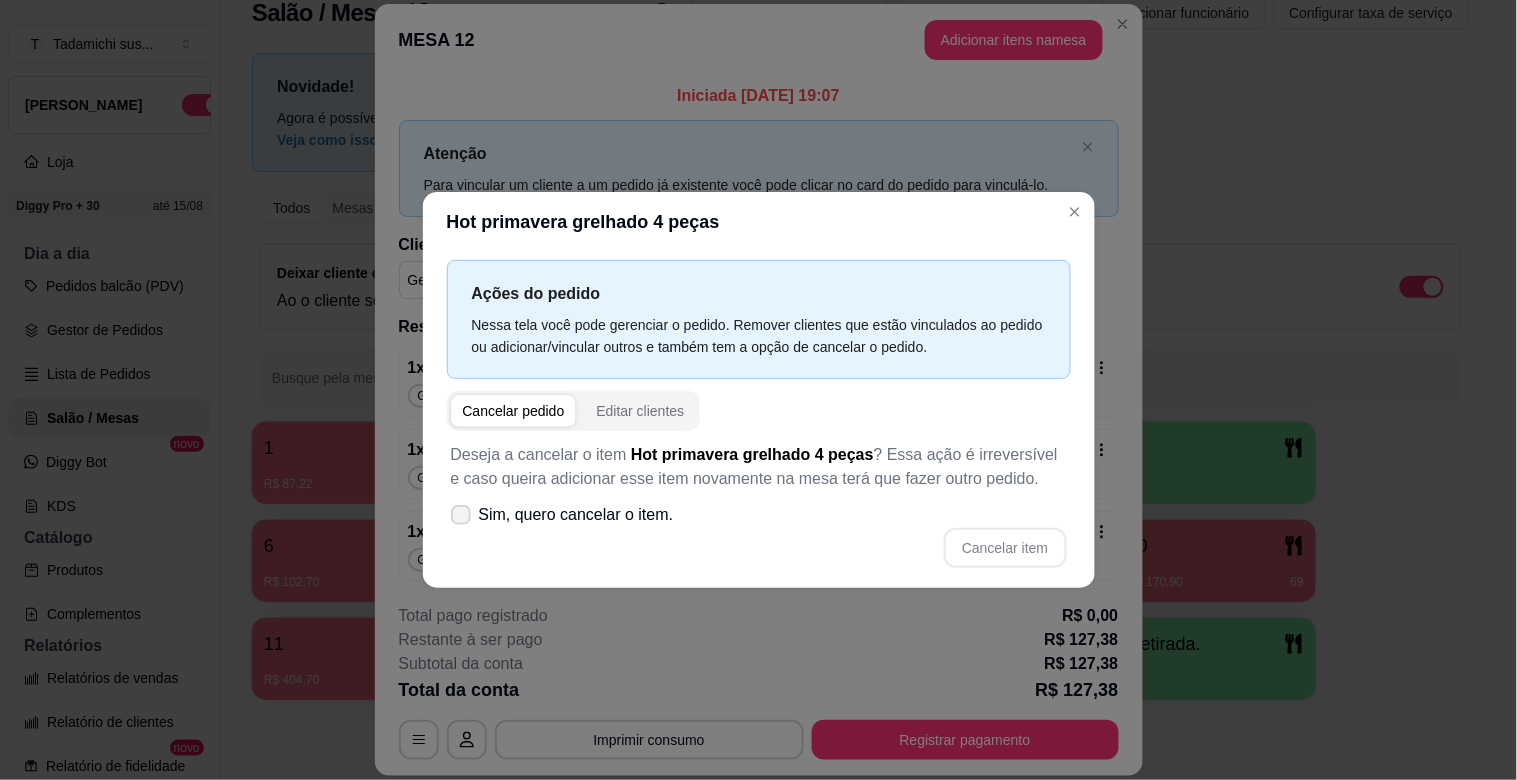 click on "Sim, quero cancelar o item." at bounding box center (576, 515) 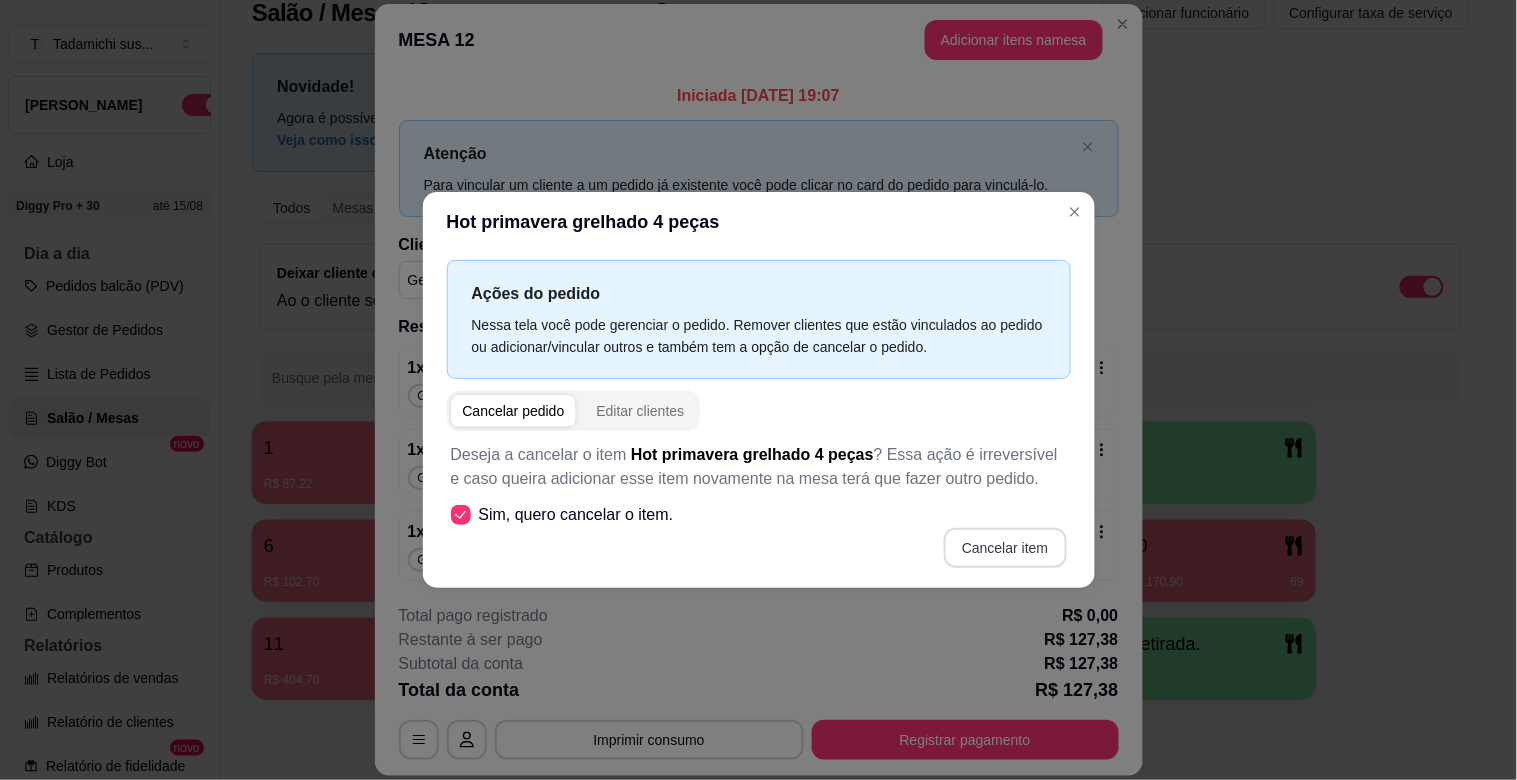 click on "Cancelar item" at bounding box center (1005, 548) 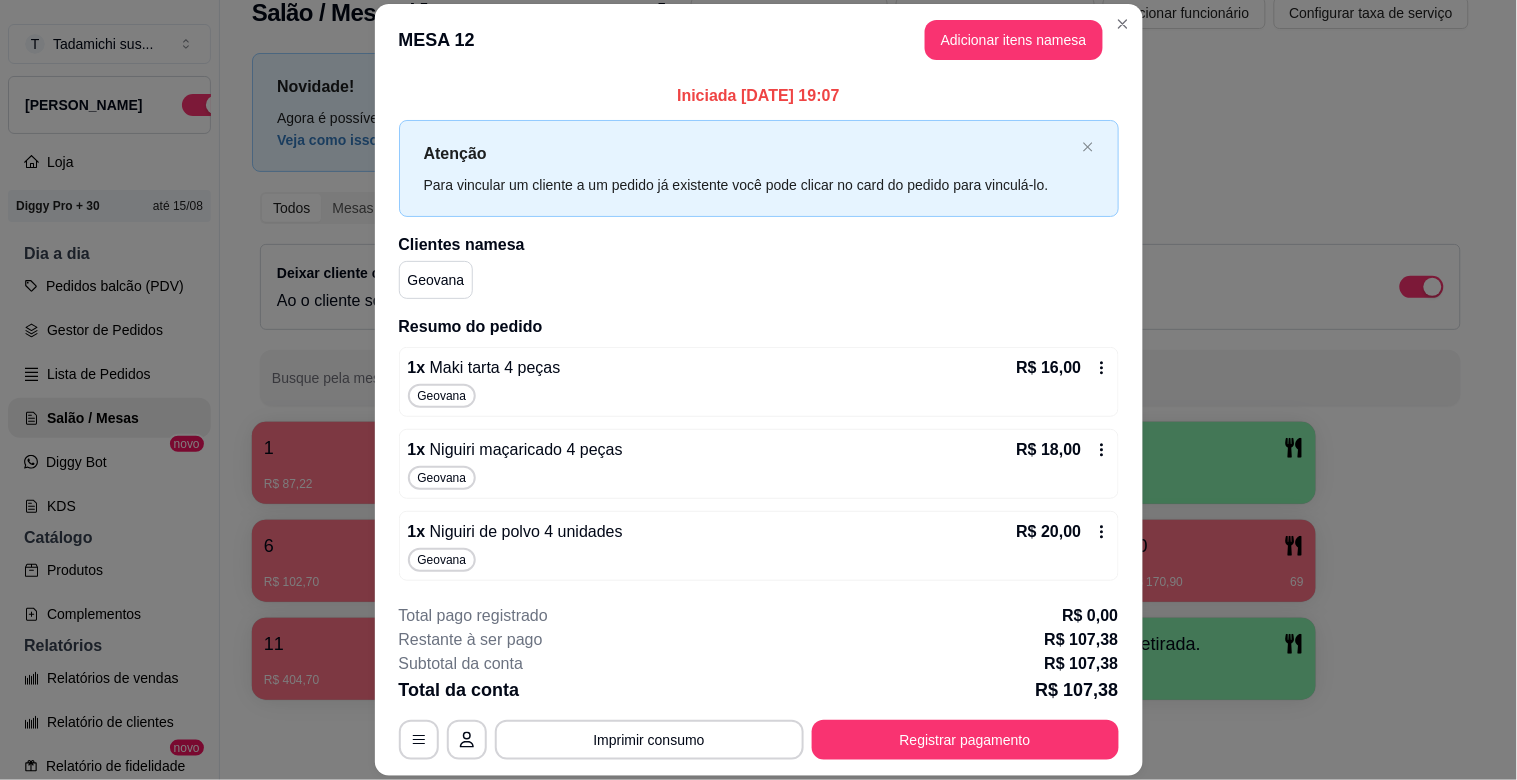 click on "Geovana" at bounding box center (759, 478) 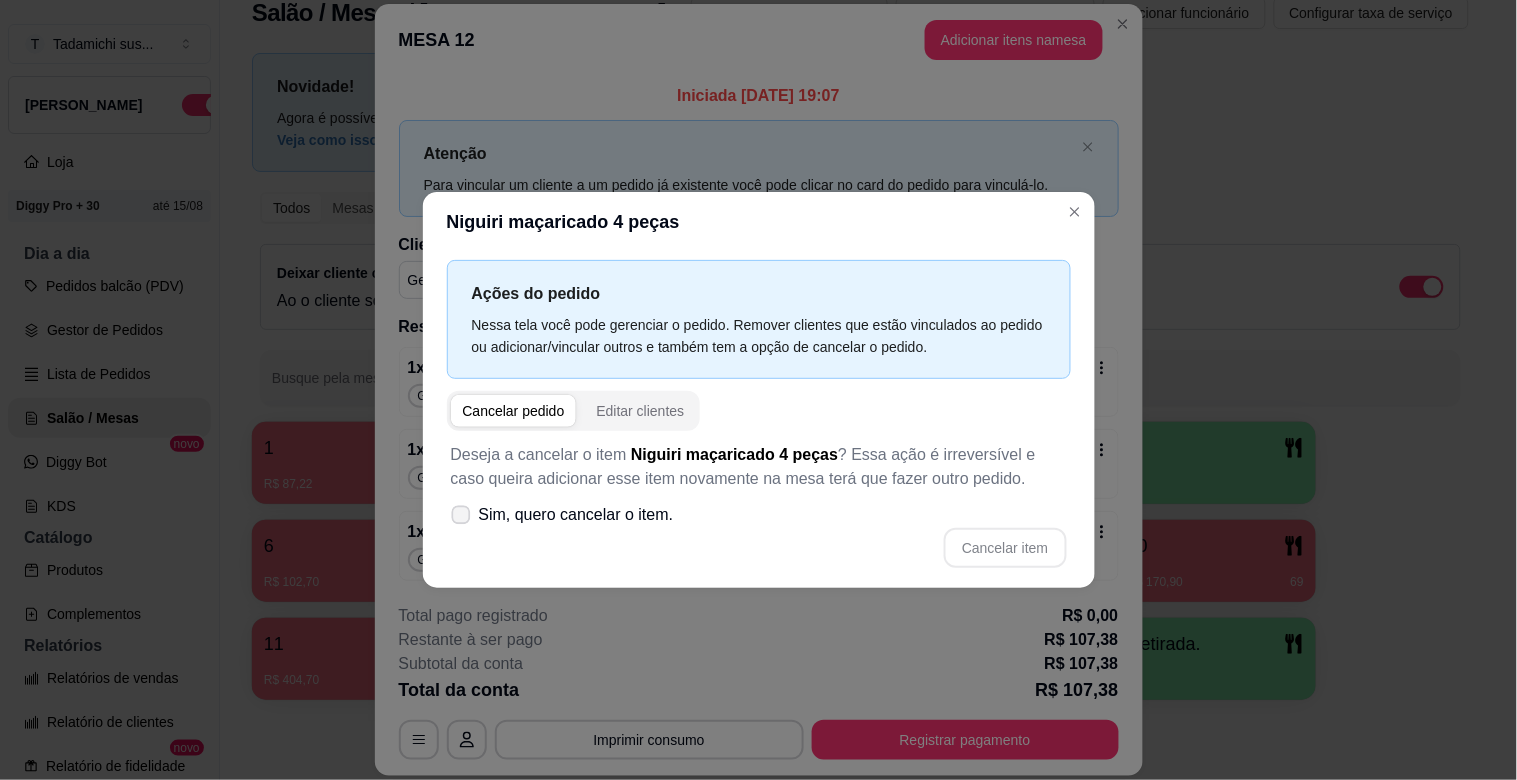 click on "Sim, quero cancelar o item." at bounding box center (576, 515) 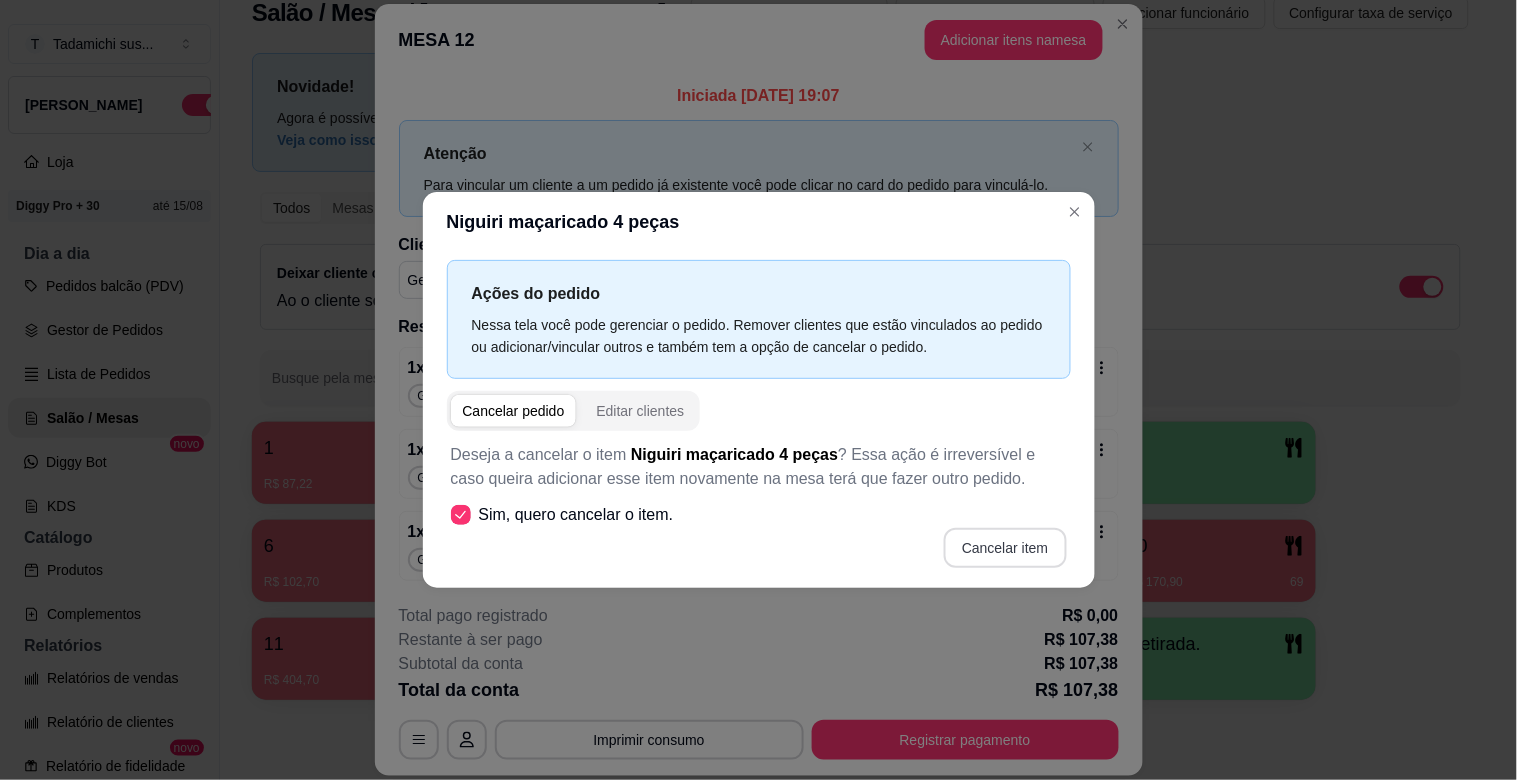 click on "Cancelar item" at bounding box center (1005, 548) 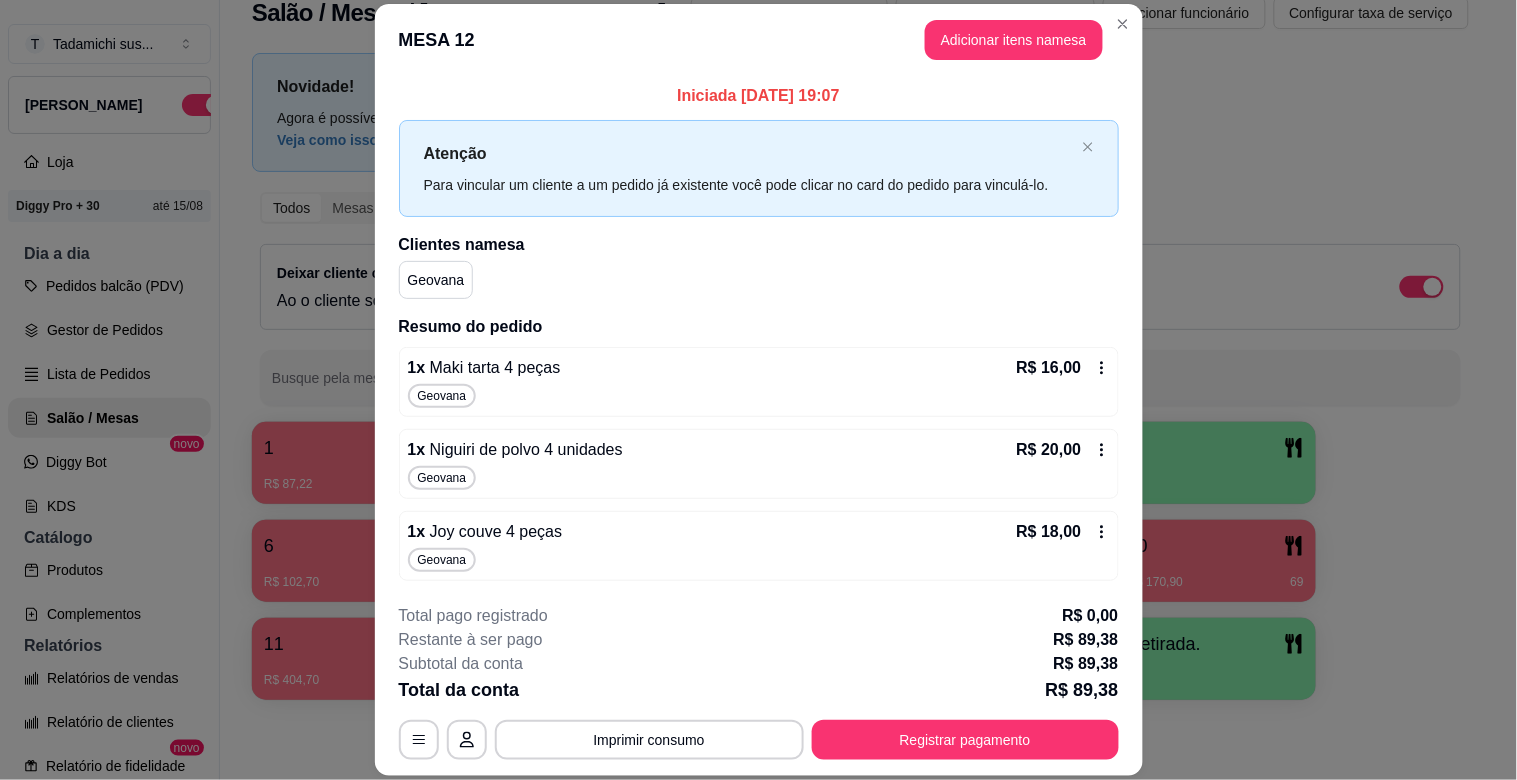 click on "R$ 16,00" at bounding box center (1049, 368) 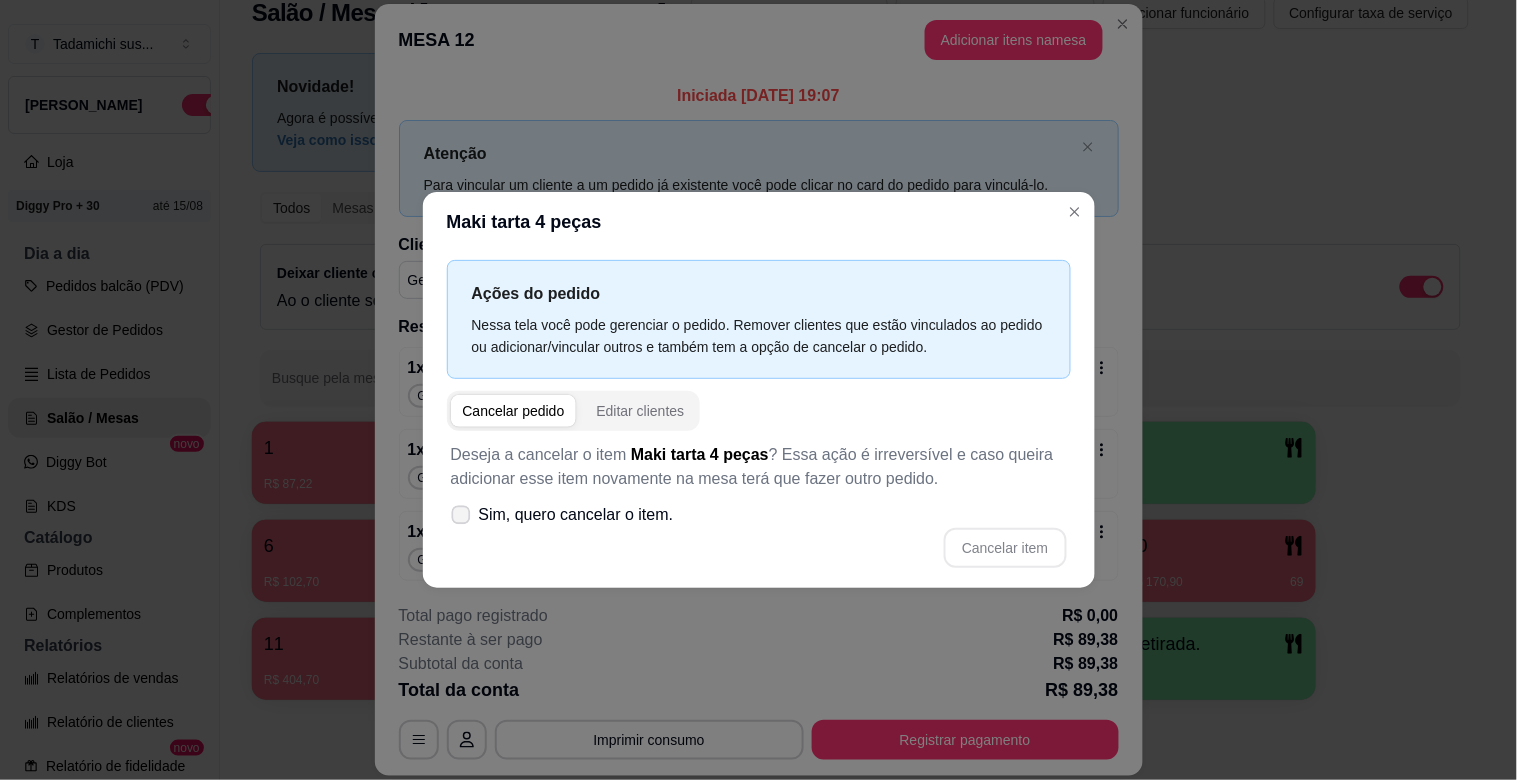 click on "Sim, quero cancelar o item." at bounding box center (562, 515) 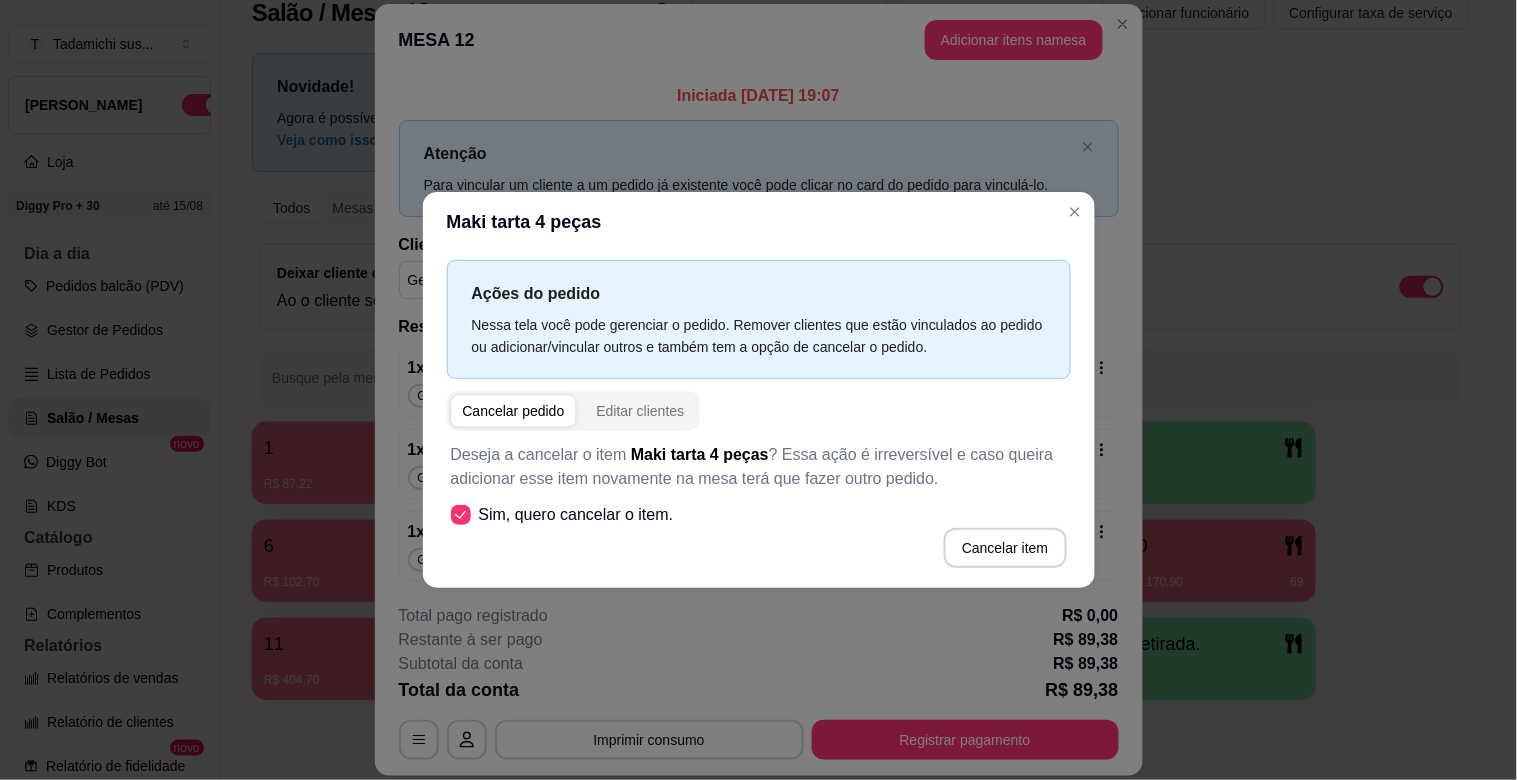 click on "Deseja a cancelar o item   Maki tarta 4 peças  ? Essa ação é irreversível e caso queira adicionar esse item novamente na mesa terá que fazer outro pedido. Sim, quero cancelar o item. Cancelar item" at bounding box center (759, 505) 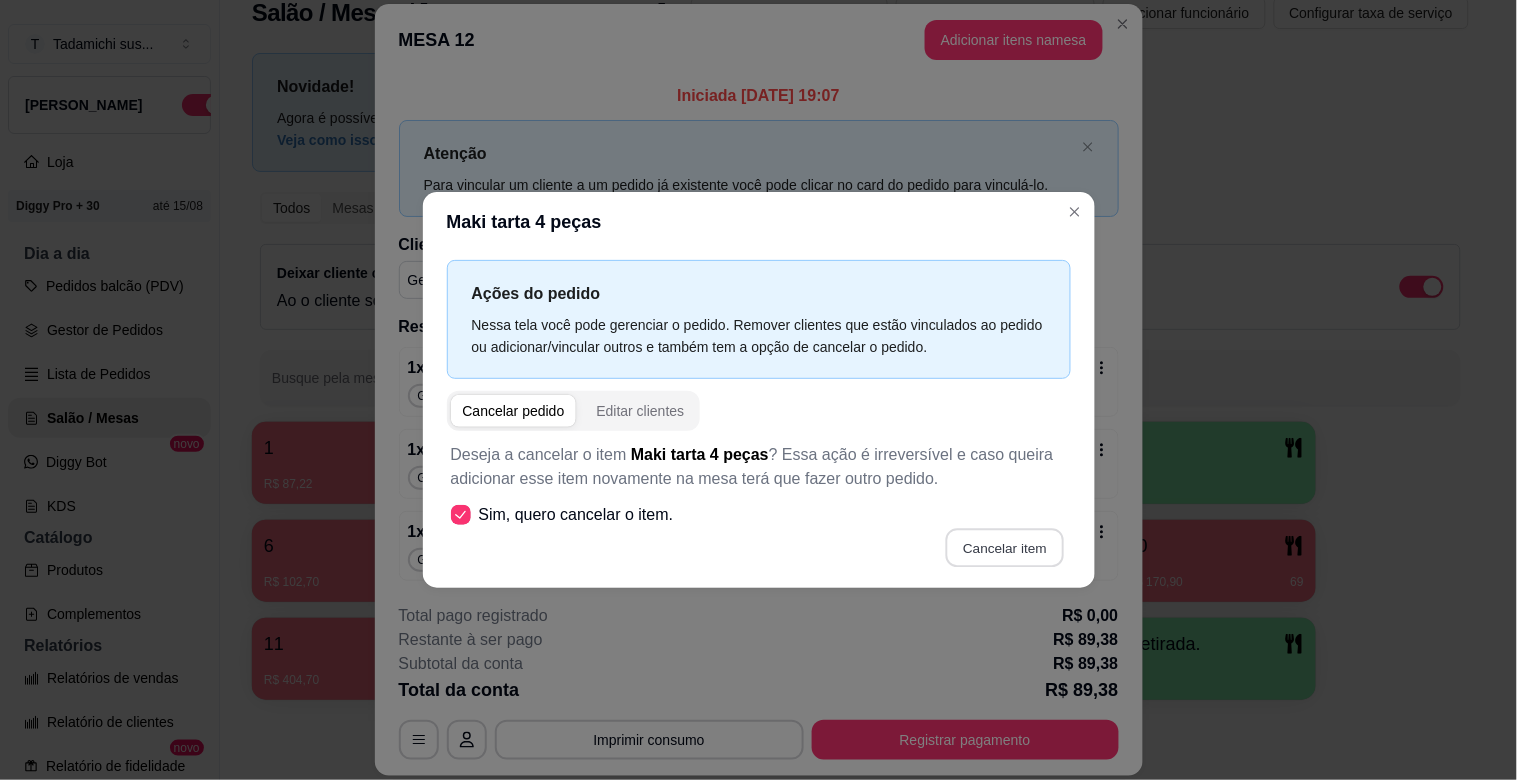 click on "Cancelar item" at bounding box center [1005, 548] 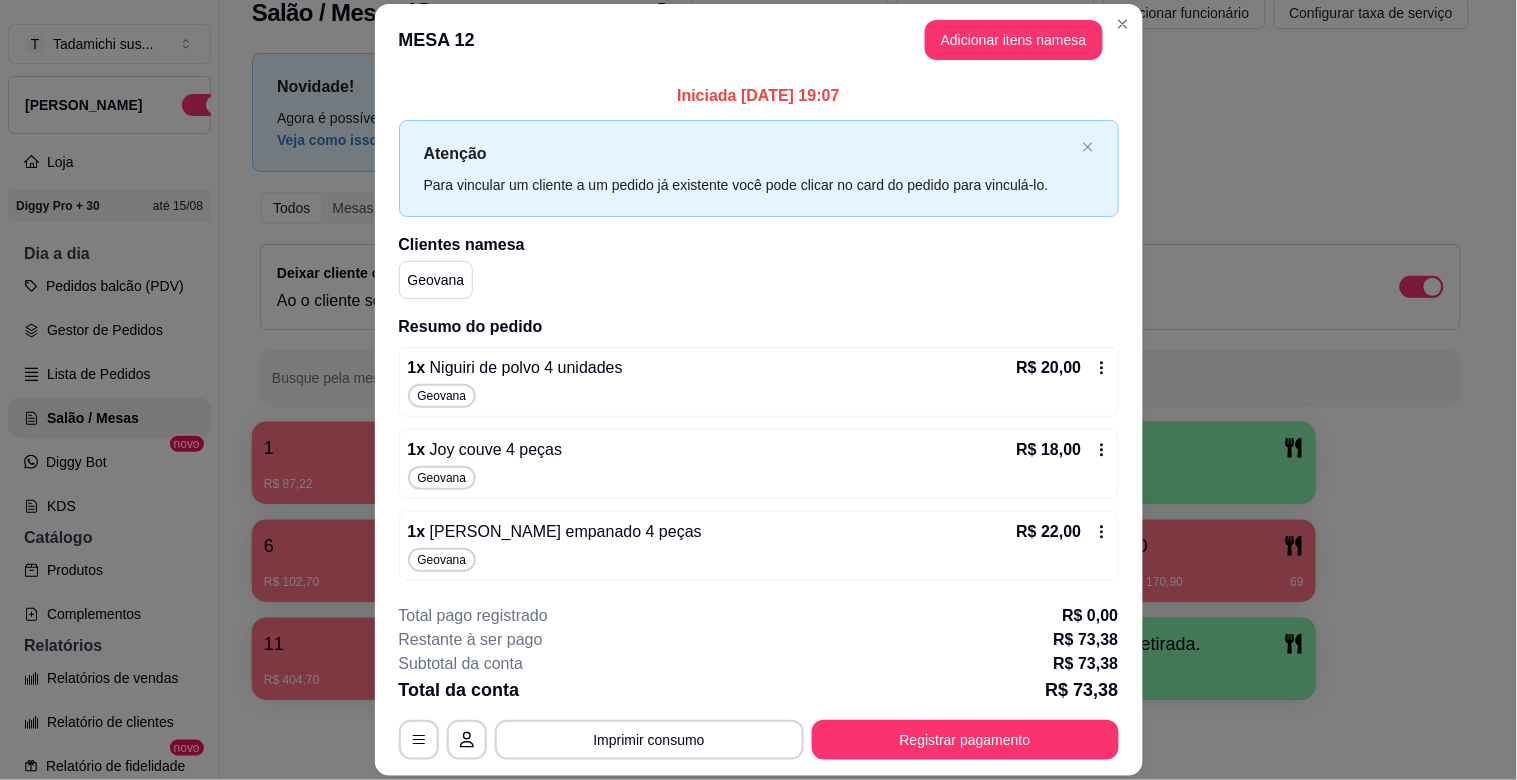 click on "1 x   Niguiri de polvo 4 unidades  R$ 20,00" at bounding box center (759, 368) 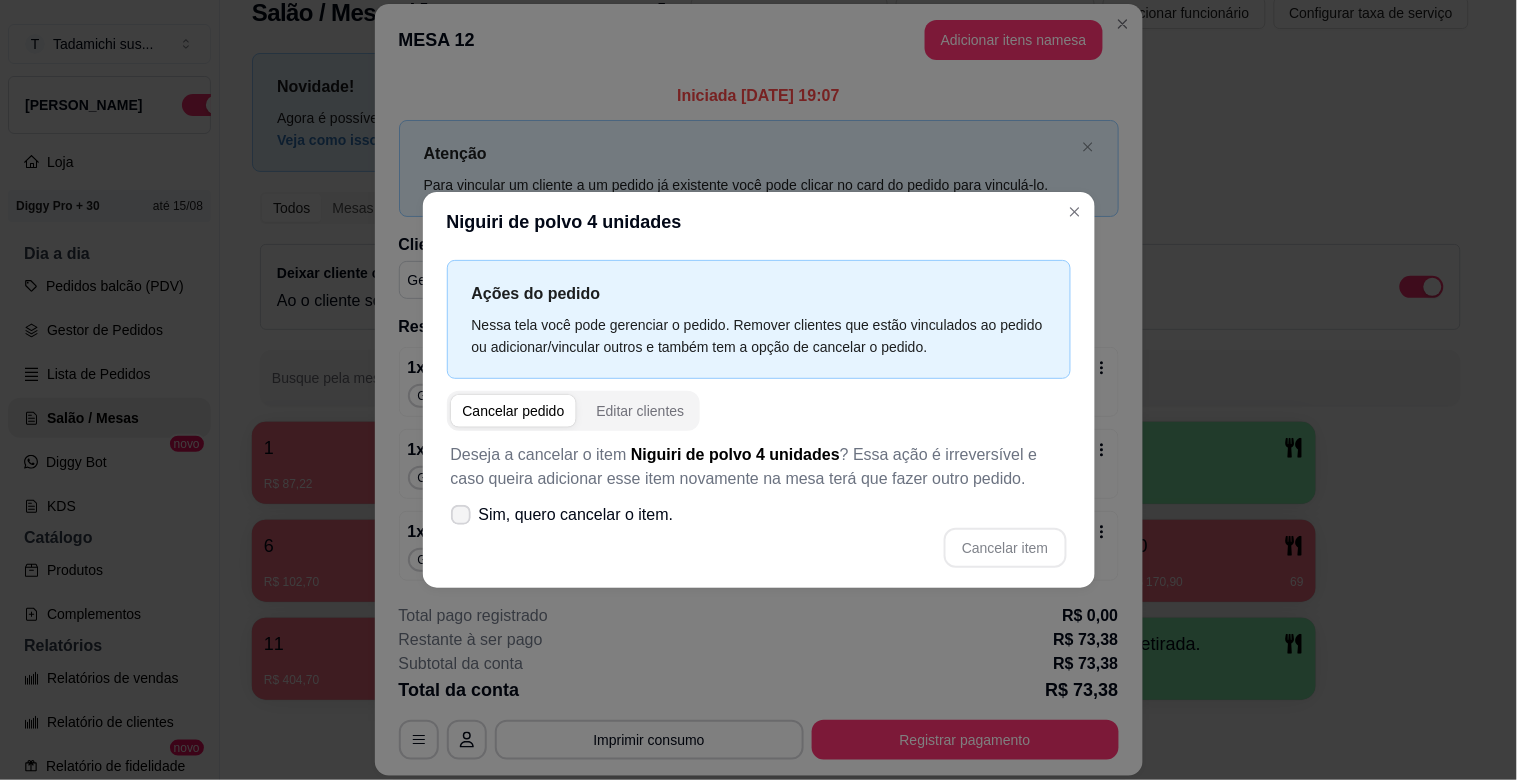 click on "Sim, quero cancelar o item." at bounding box center [576, 515] 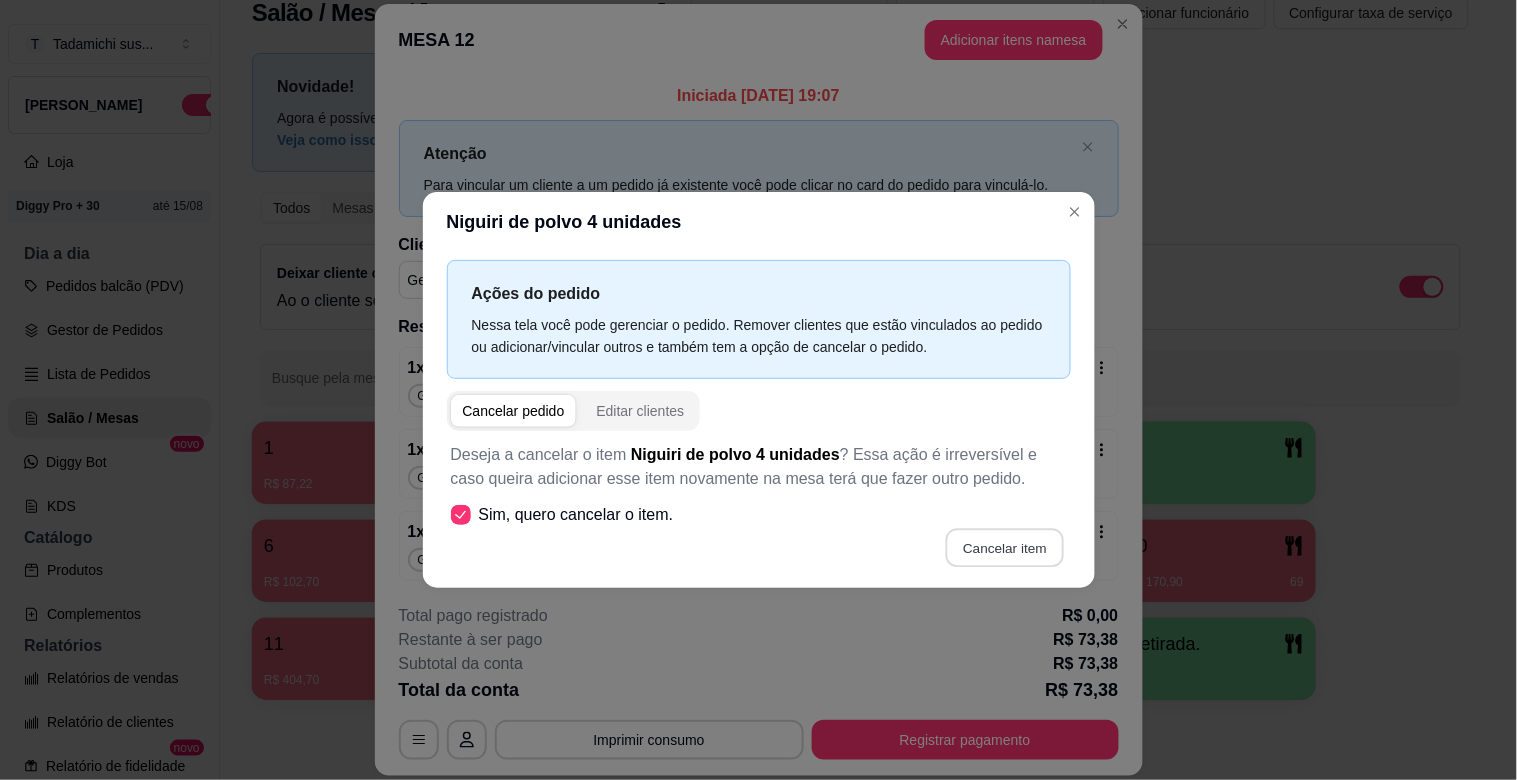 click on "Cancelar item" at bounding box center [1005, 548] 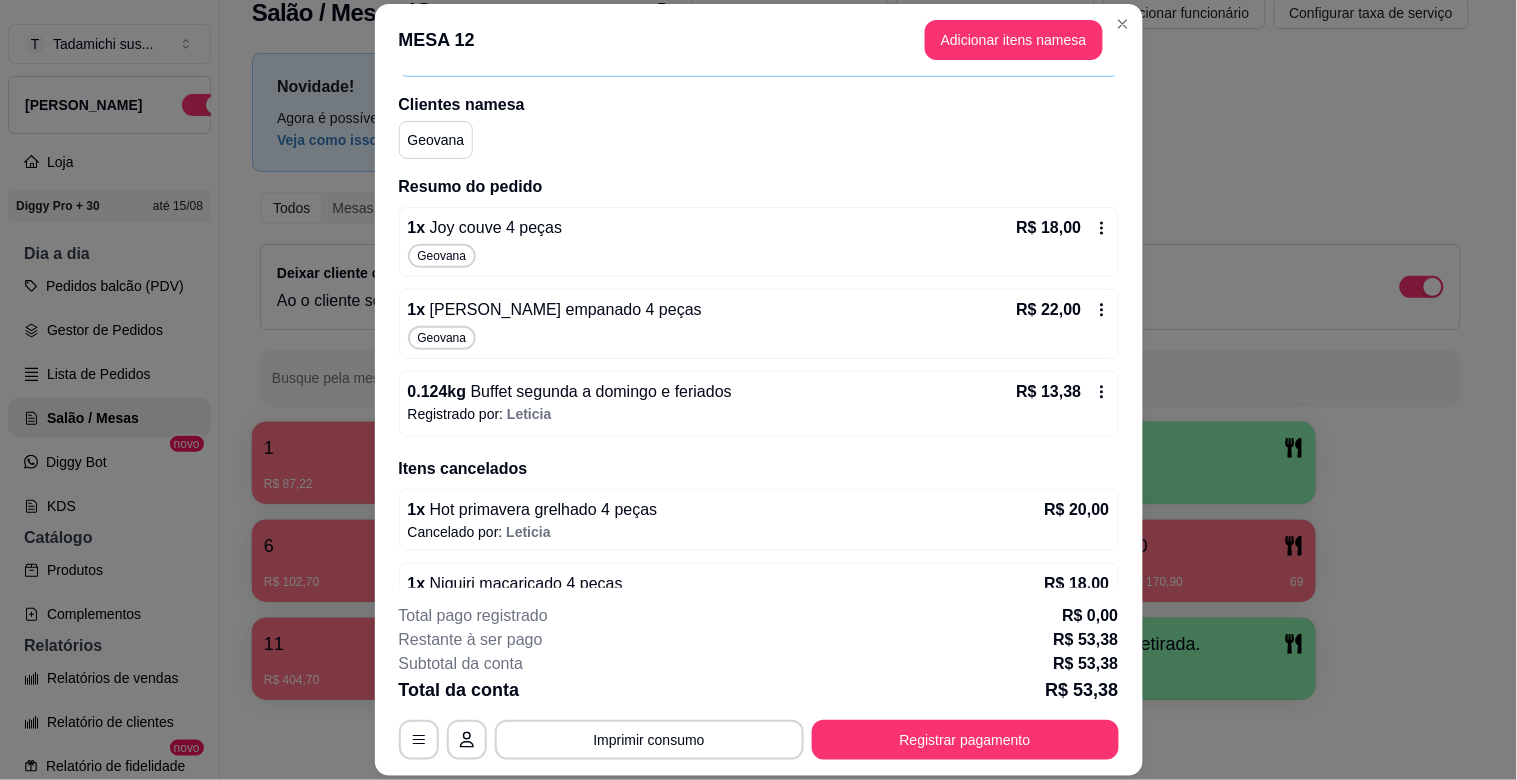 scroll, scrollTop: 0, scrollLeft: 0, axis: both 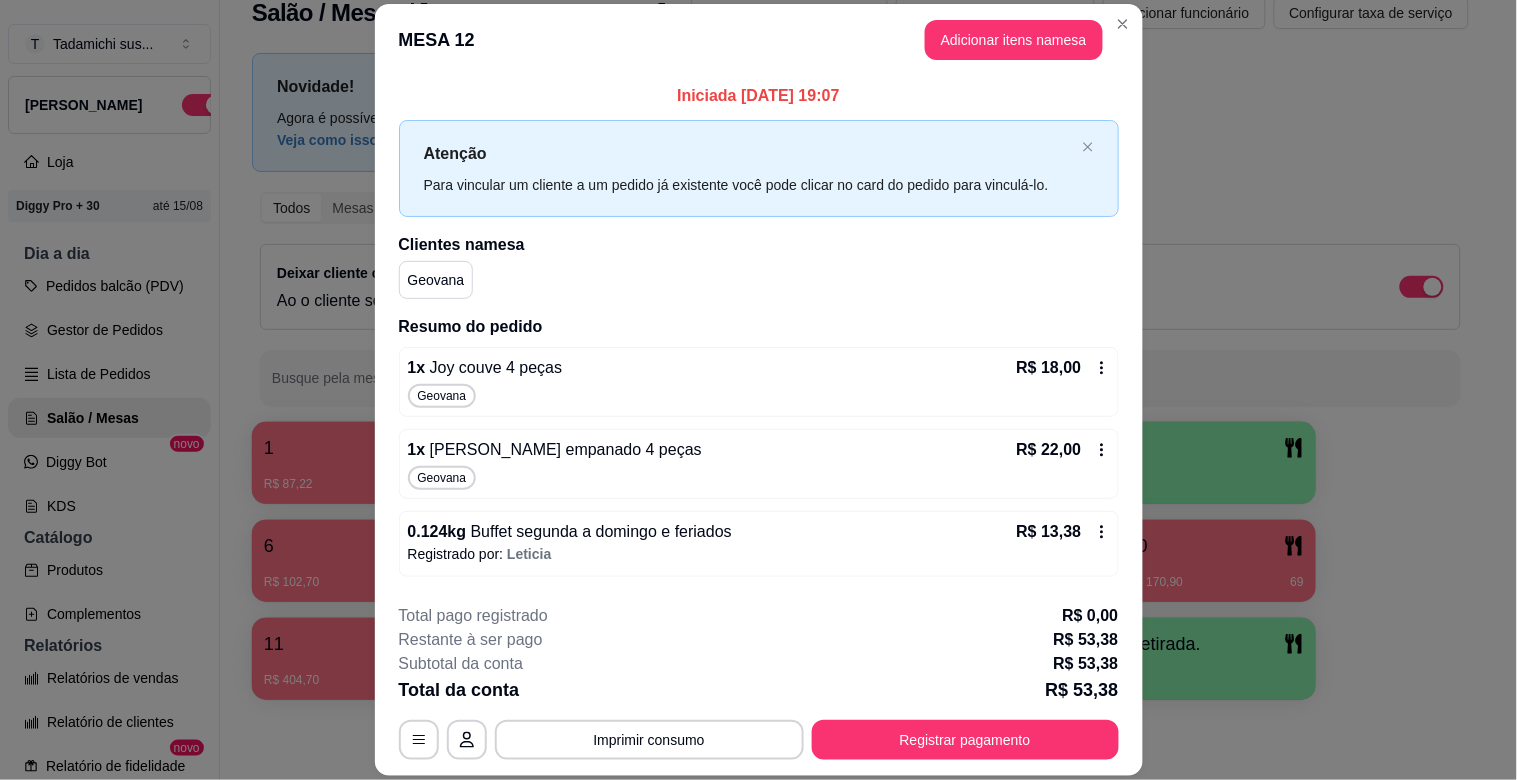 click on "1 x   Joy couve 4 peças  R$ 18,00" at bounding box center (759, 368) 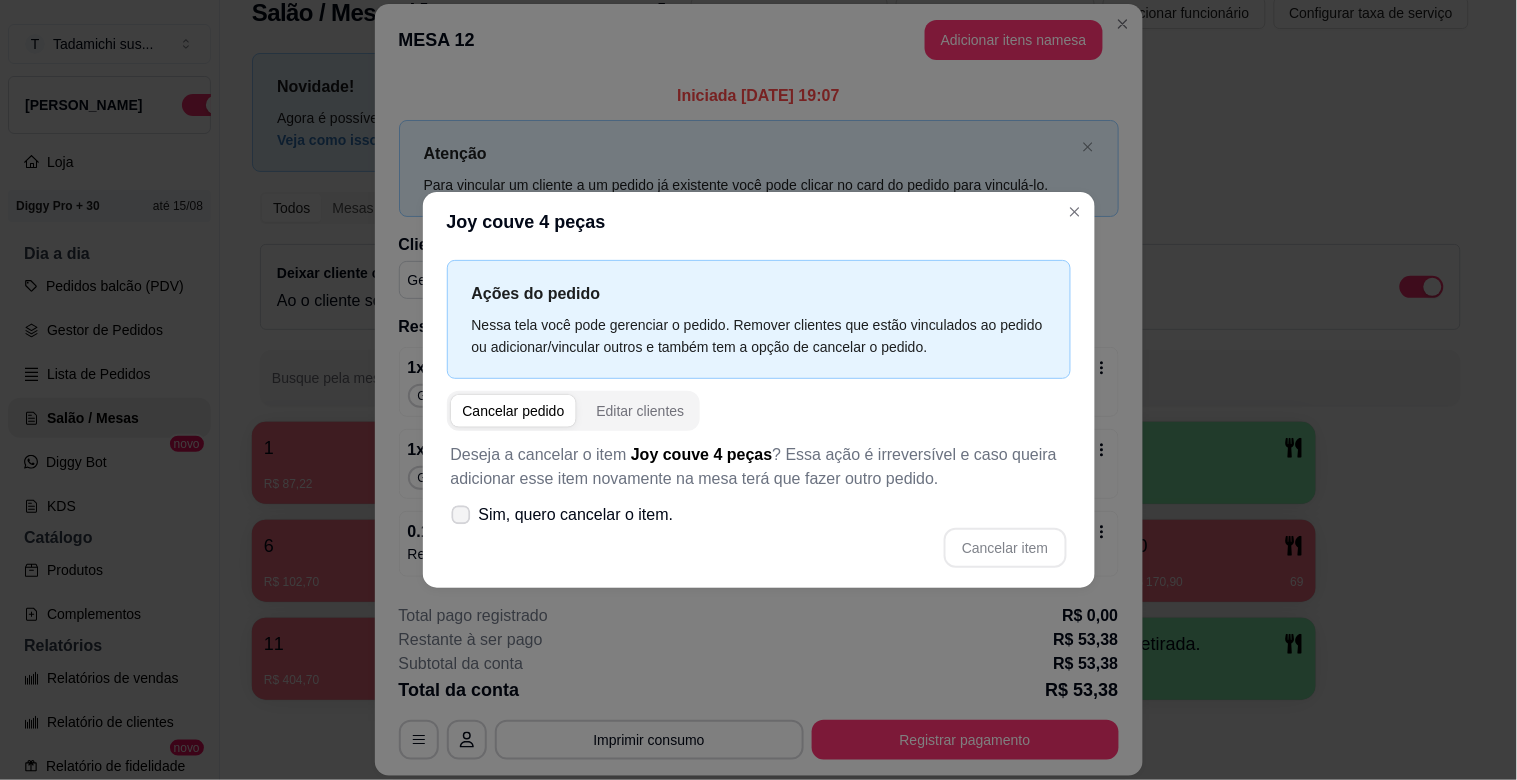 click on "Sim, quero cancelar o item." at bounding box center (562, 515) 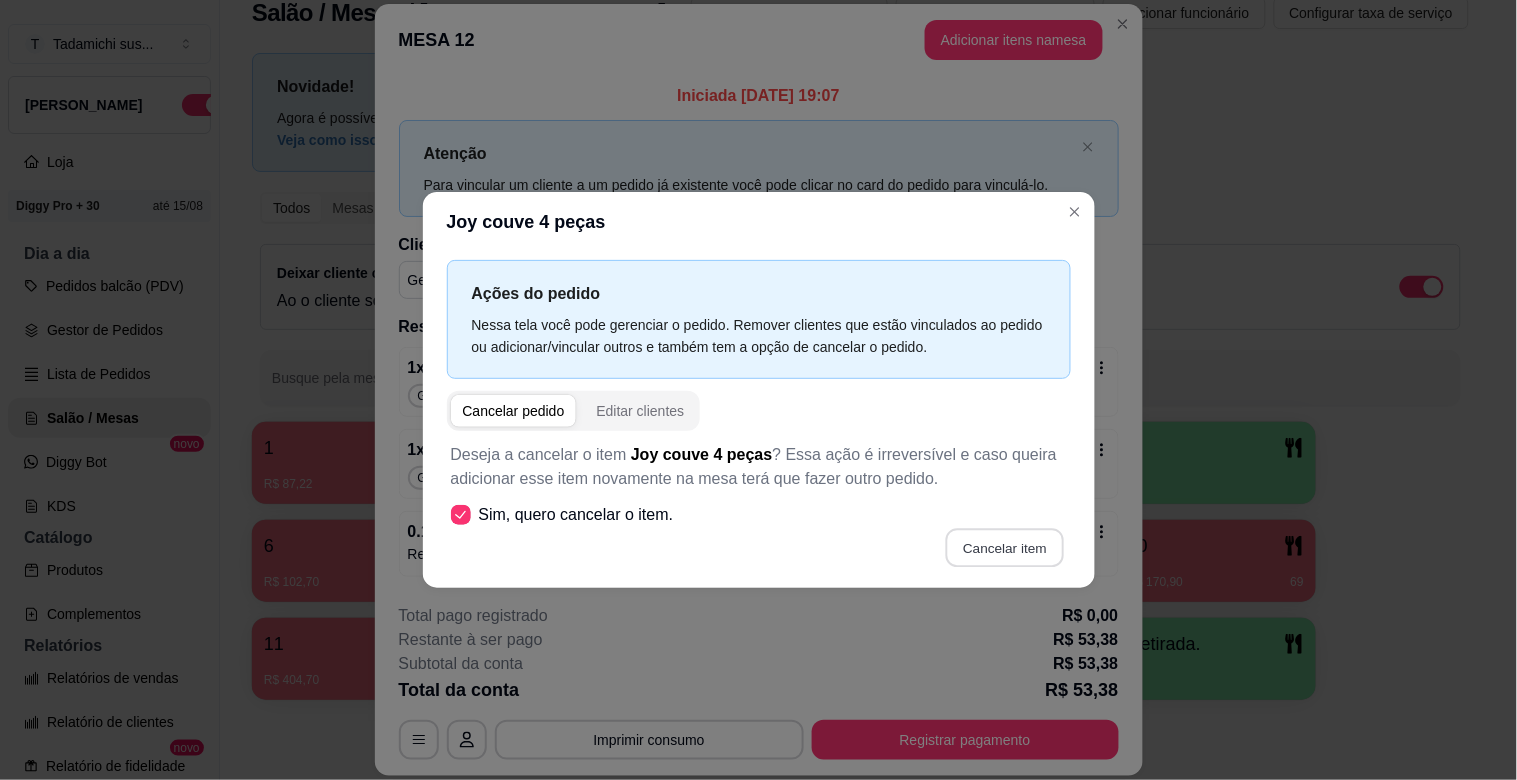 click on "Cancelar item" at bounding box center [1005, 548] 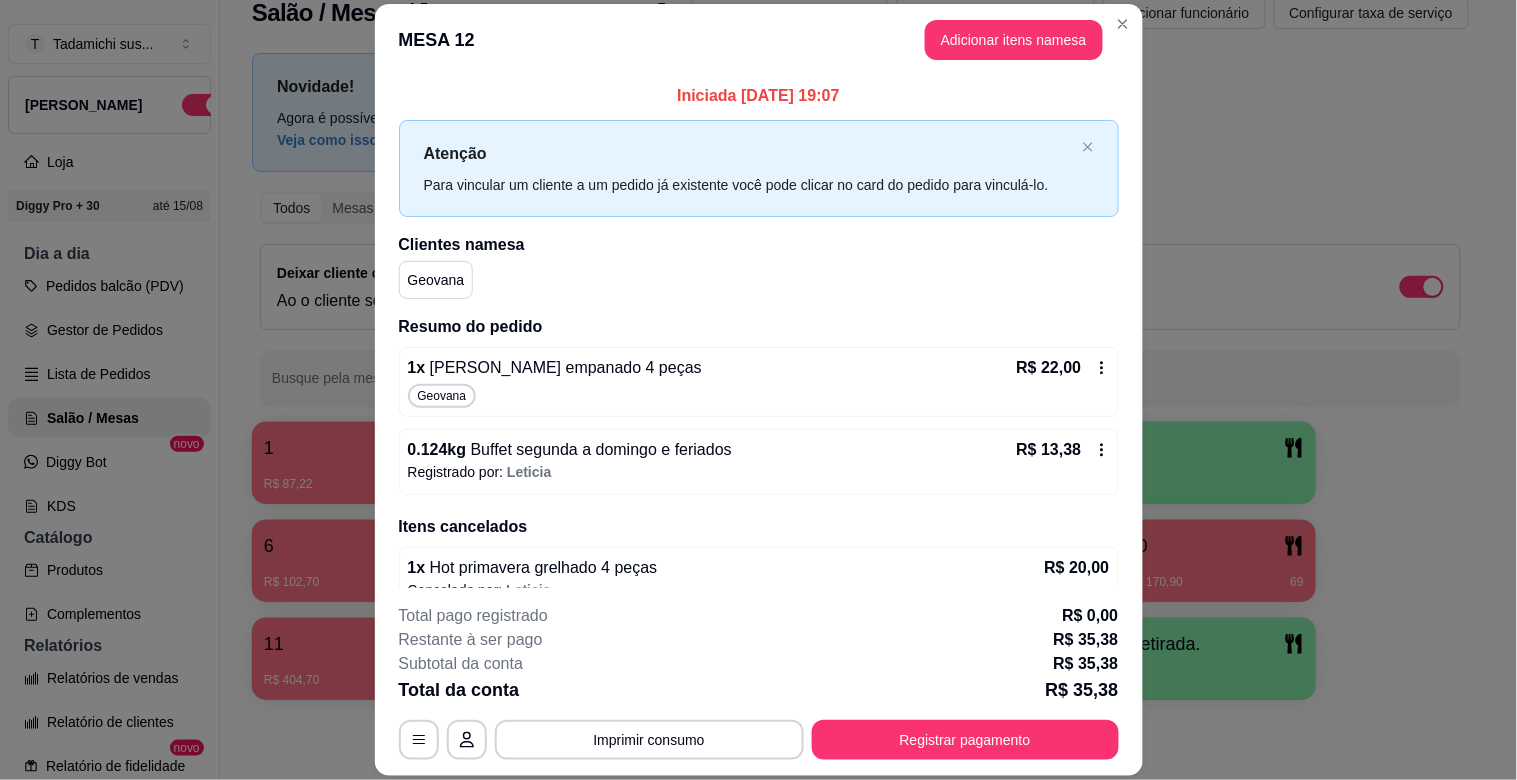 click on "[PERSON_NAME] empanado 4 peças" at bounding box center (563, 367) 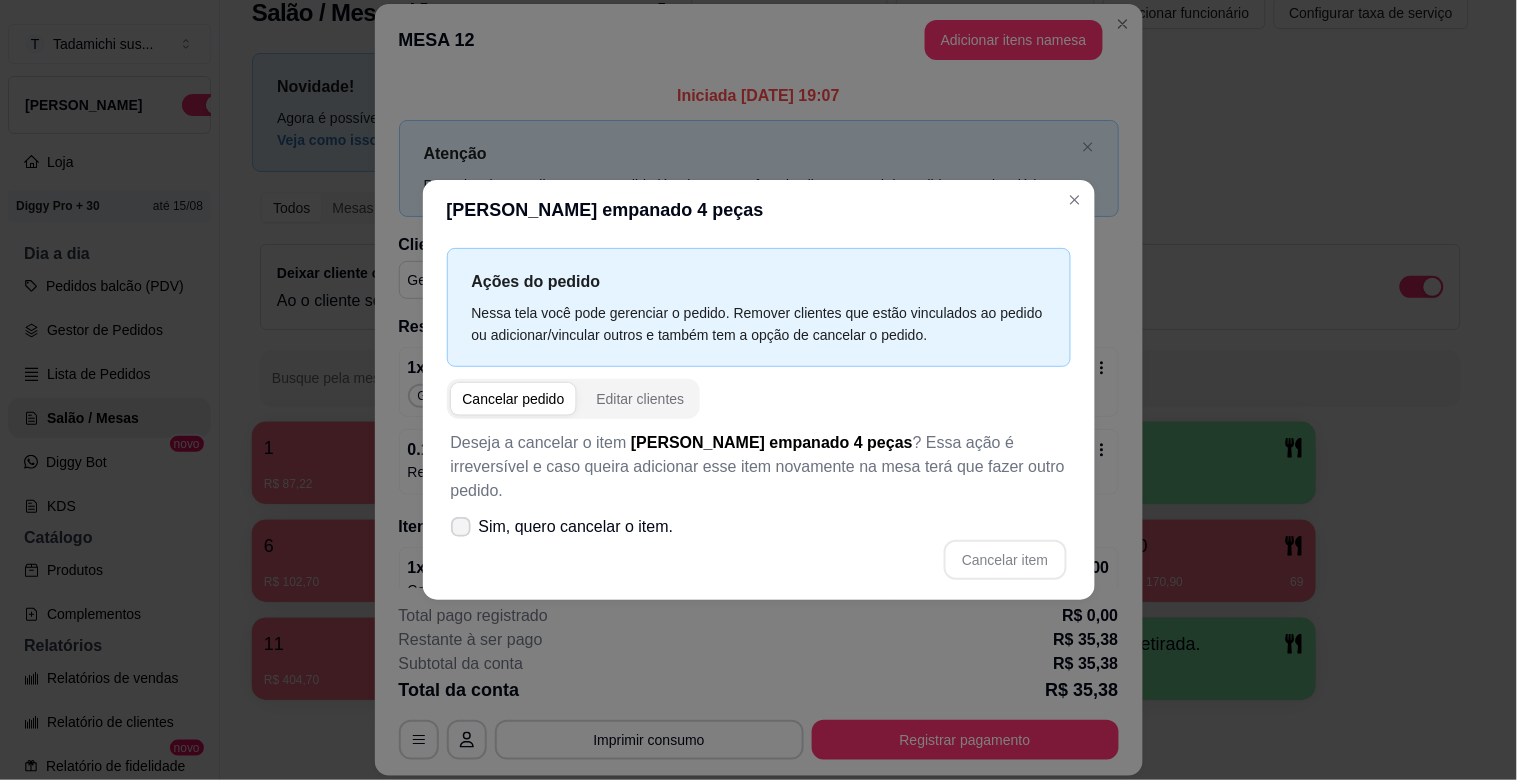 click at bounding box center [461, 527] 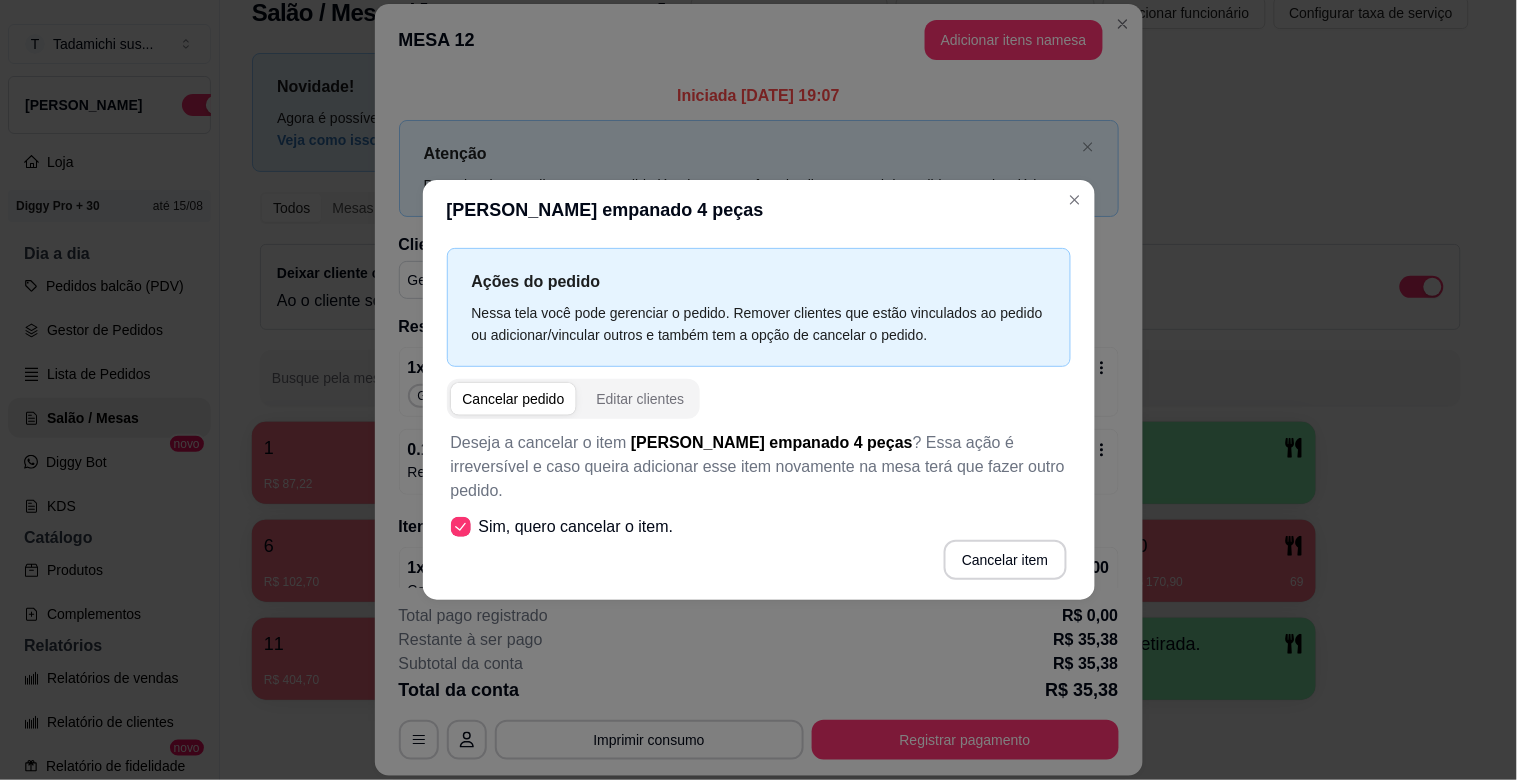 drag, startPoint x: 986, startPoint y: 522, endPoint x: 982, endPoint y: 562, distance: 40.1995 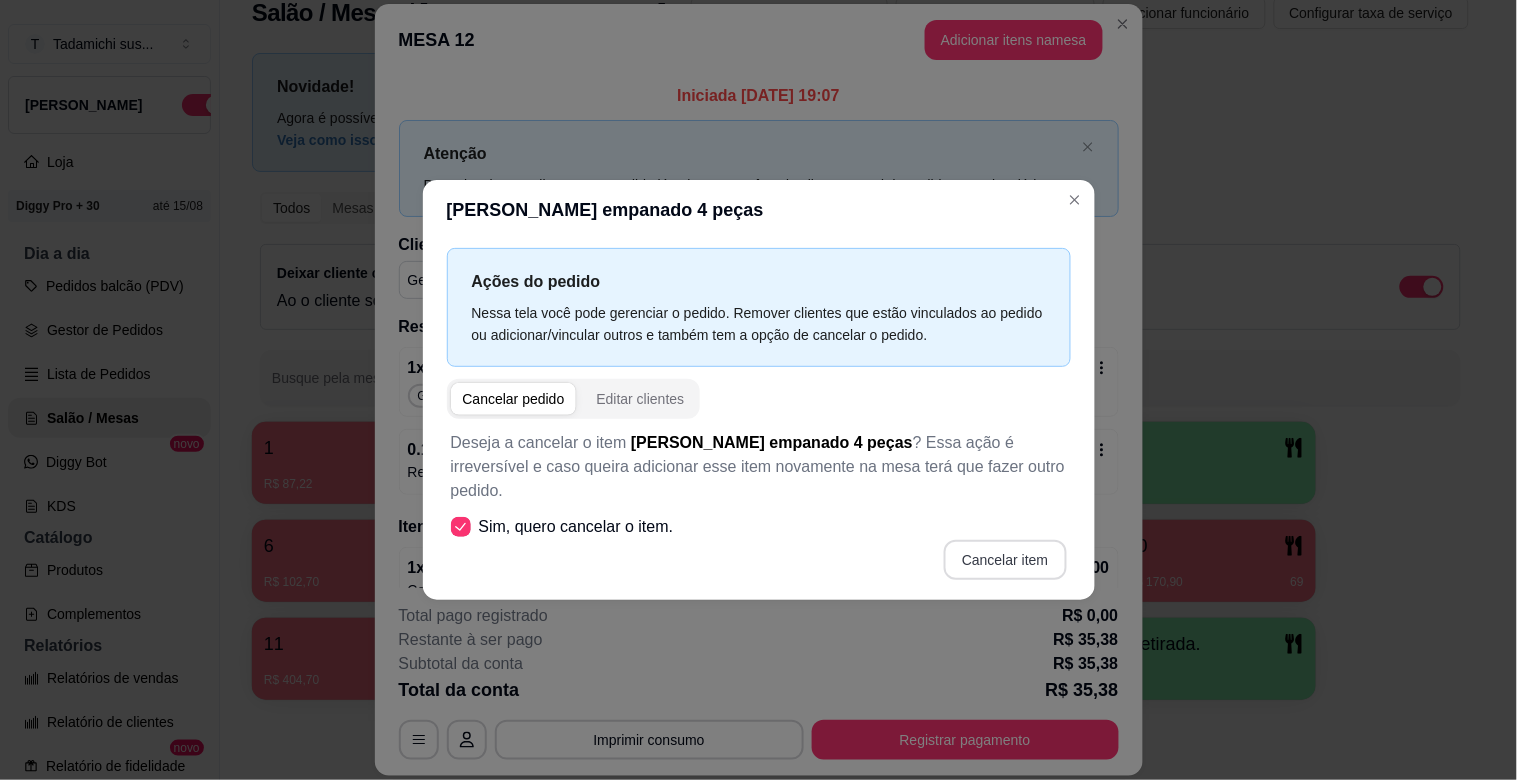 click on "Cancelar item" at bounding box center [1005, 560] 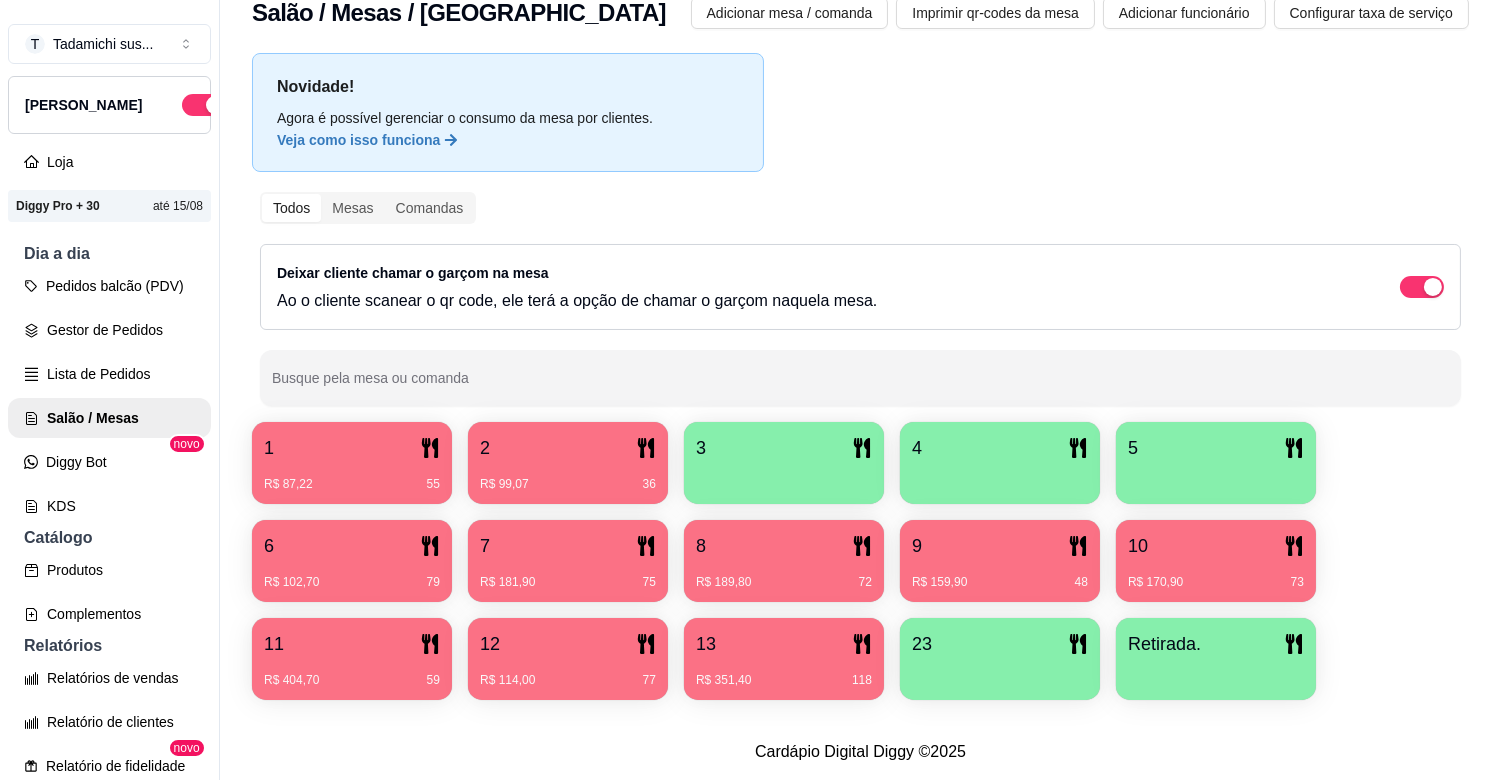 click on "23" at bounding box center (1000, 644) 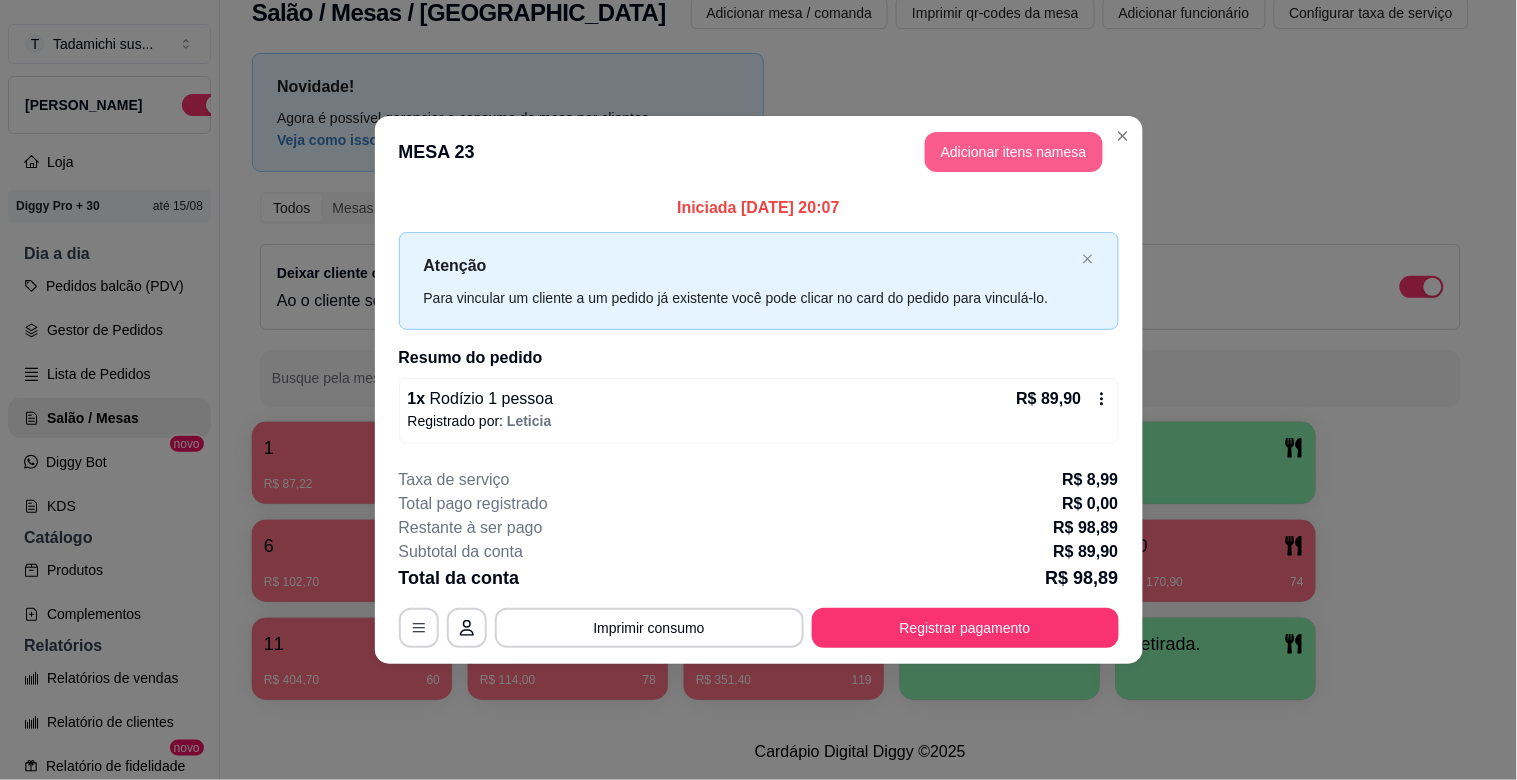 click on "Adicionar itens na  mesa" at bounding box center (1014, 152) 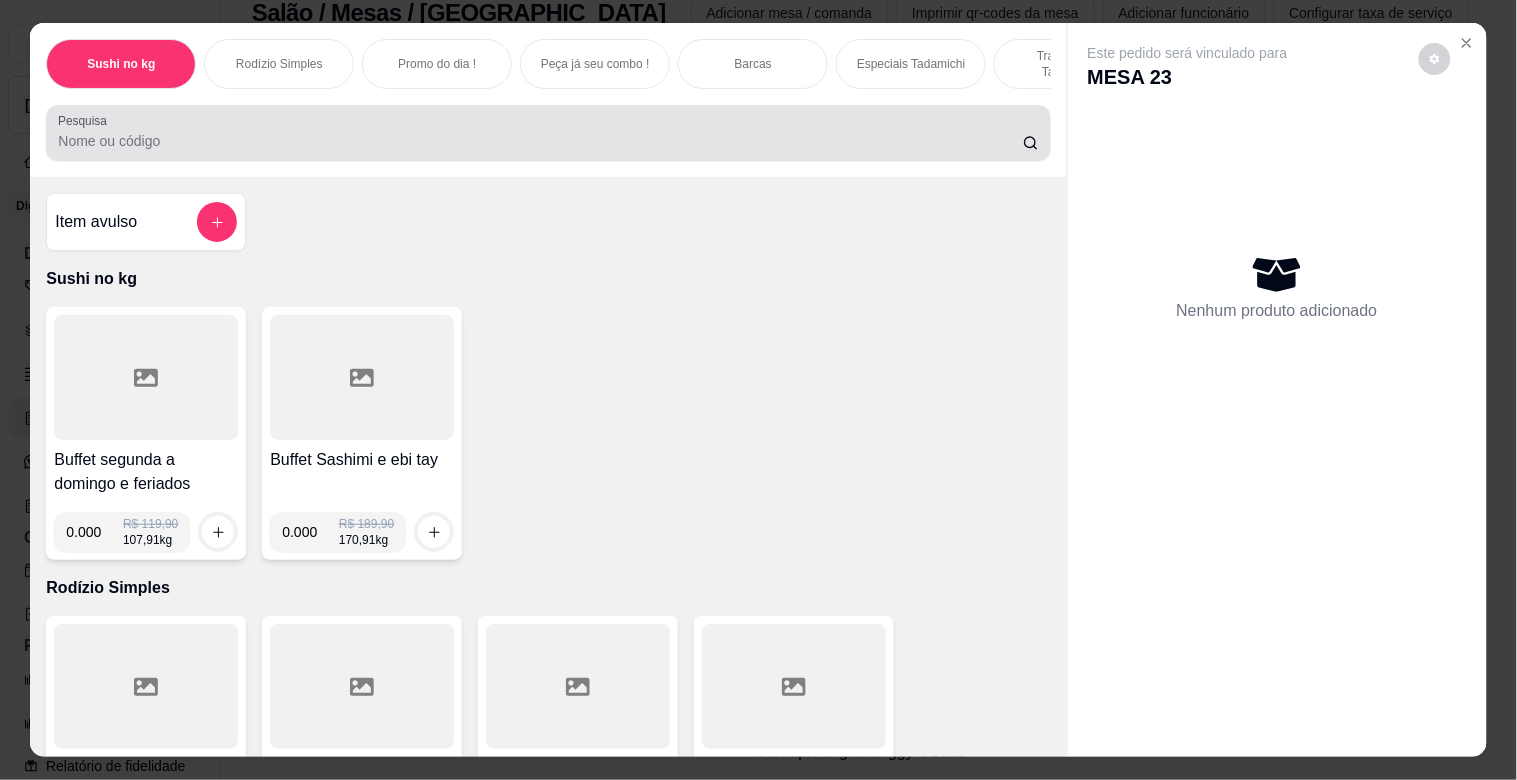 click on "Pesquisa" at bounding box center [540, 141] 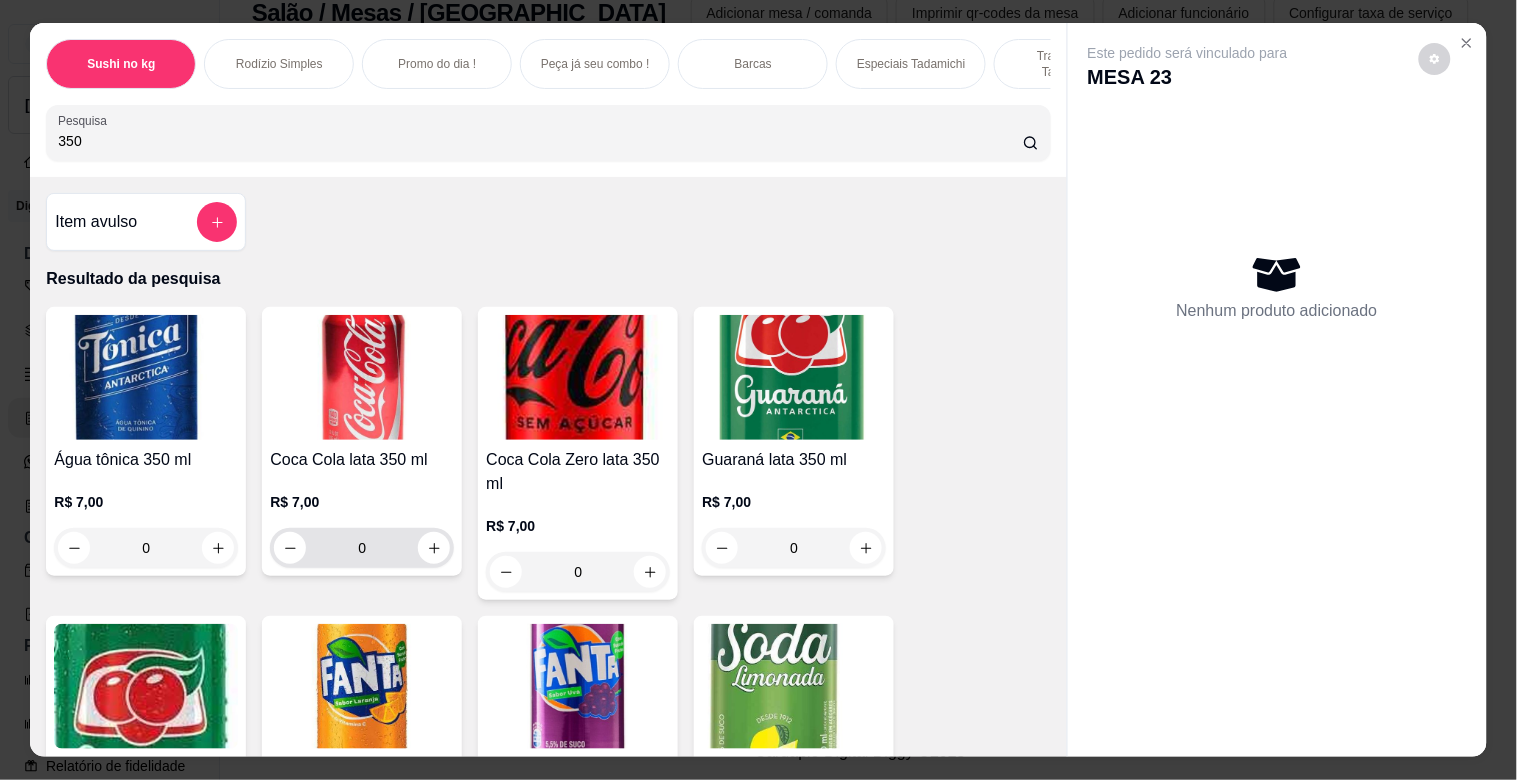 type on "350" 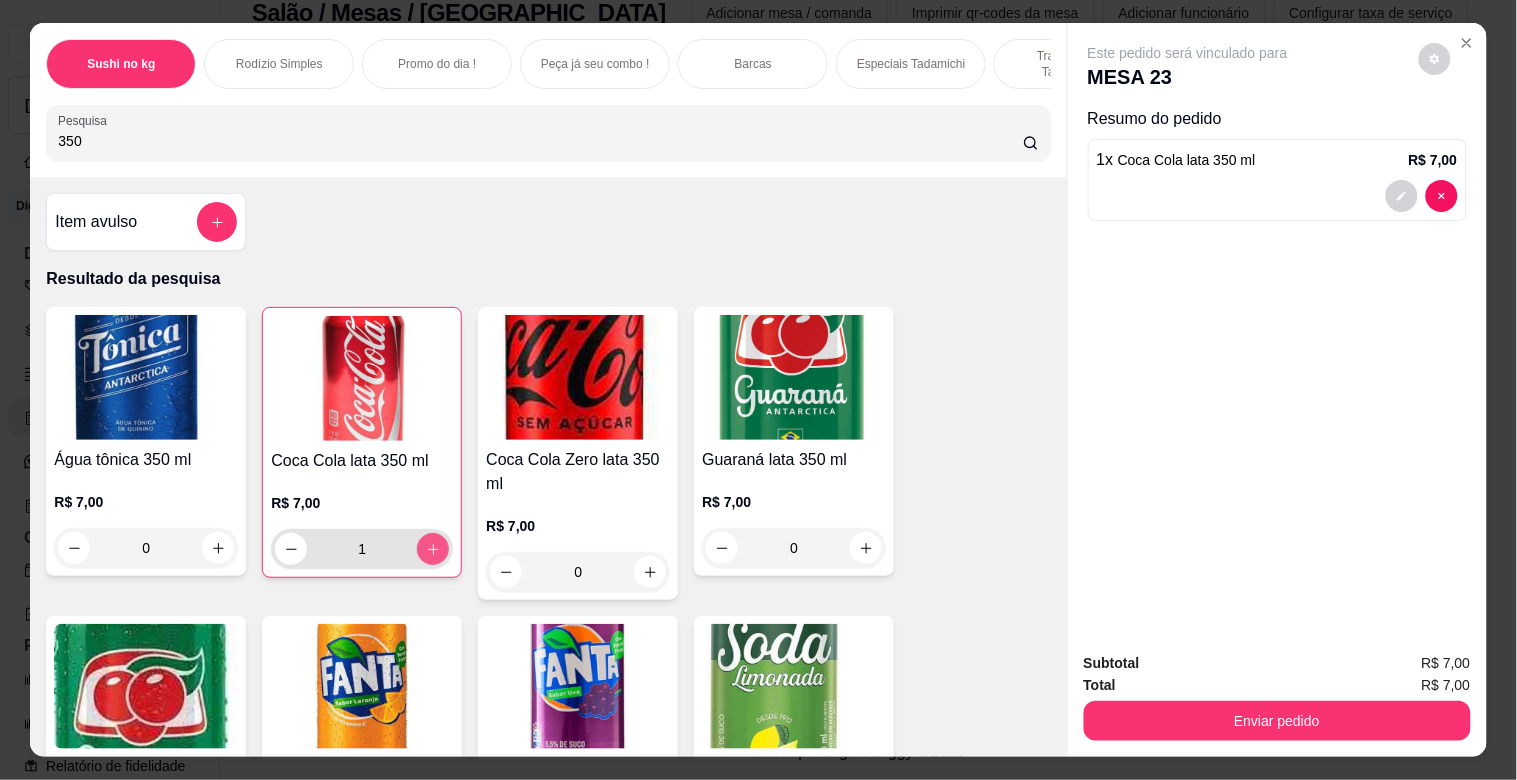 type on "1" 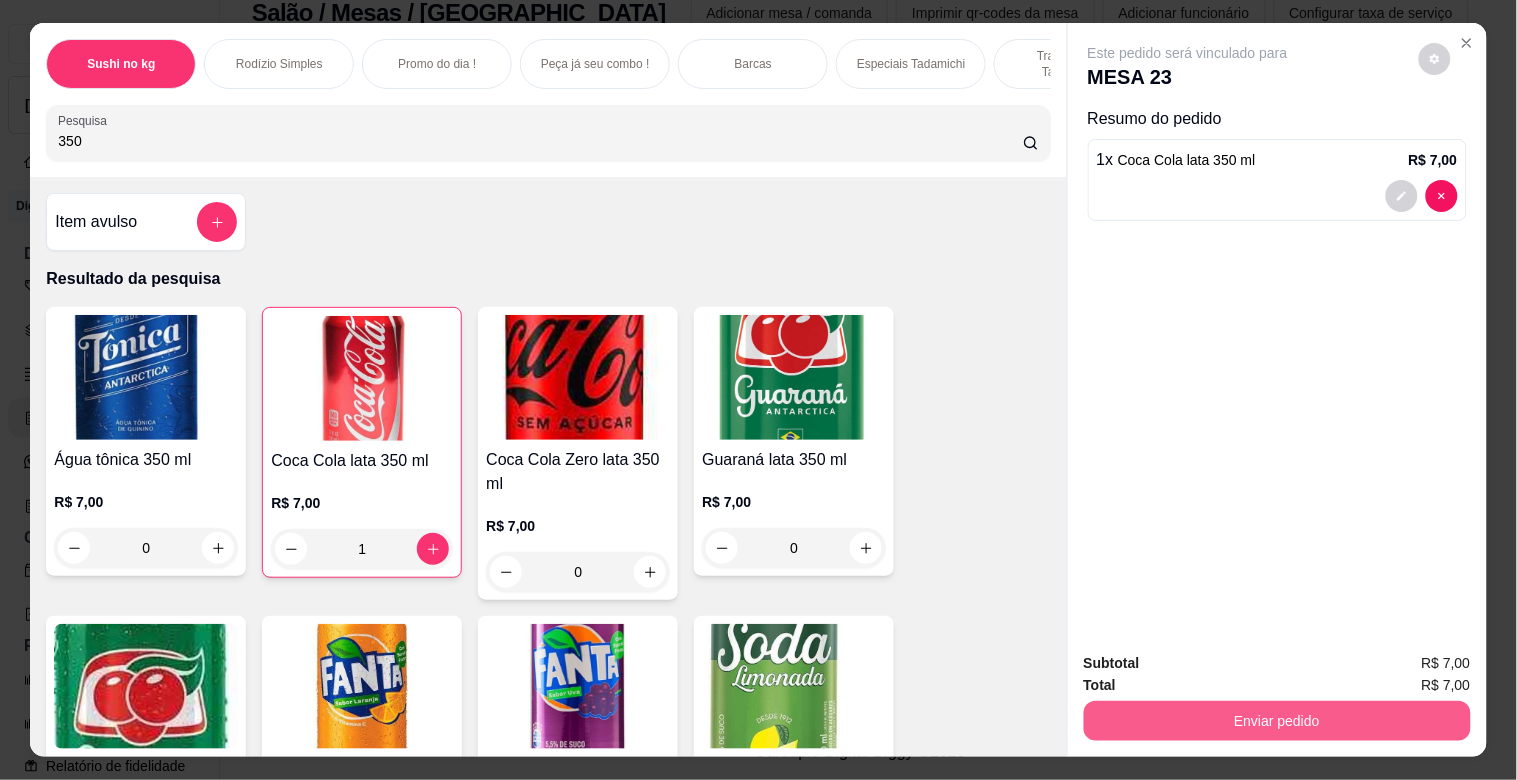 click on "Enviar pedido" at bounding box center [1277, 721] 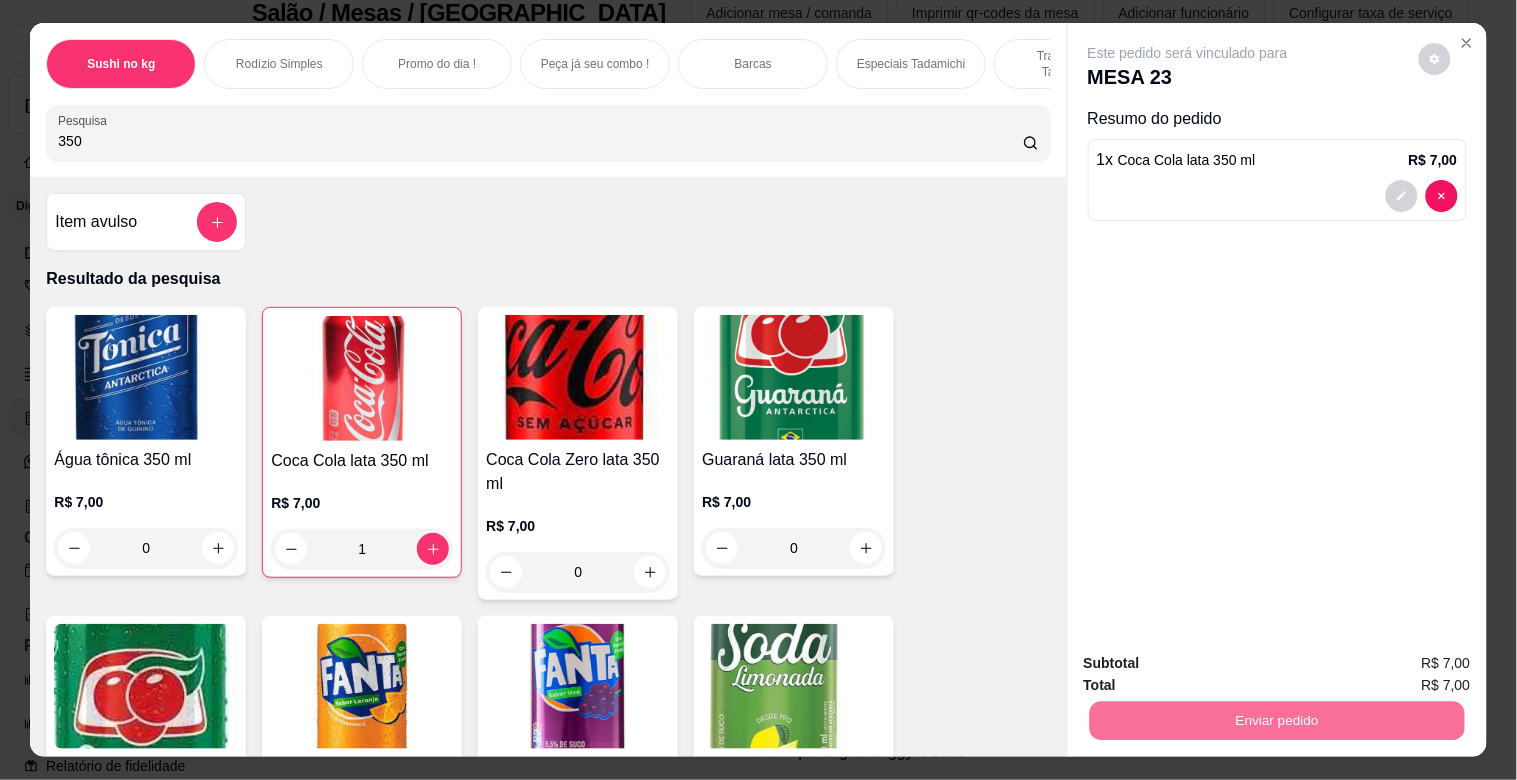 click on "Não registrar e enviar pedido" at bounding box center (1211, 662) 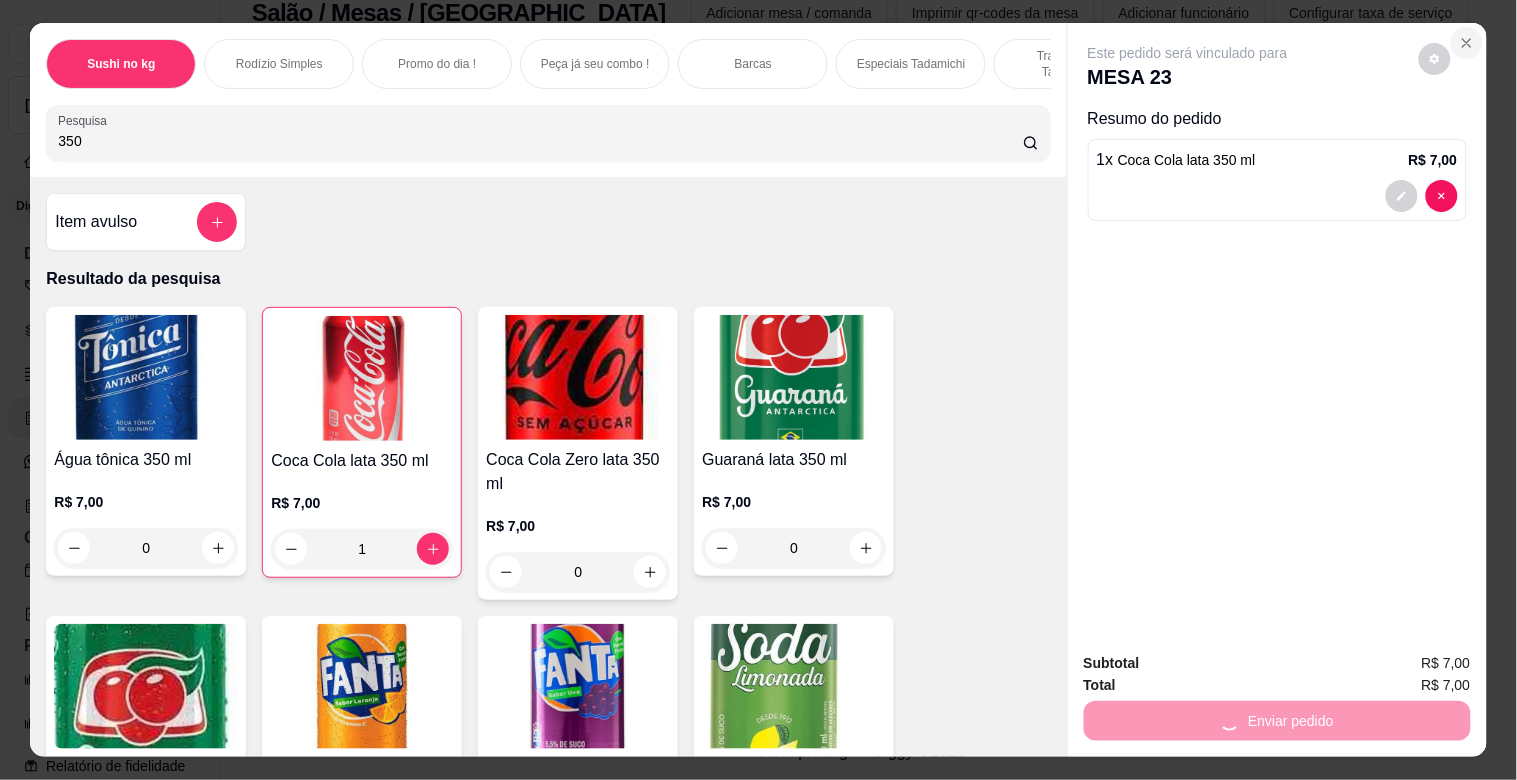 click at bounding box center [1467, 43] 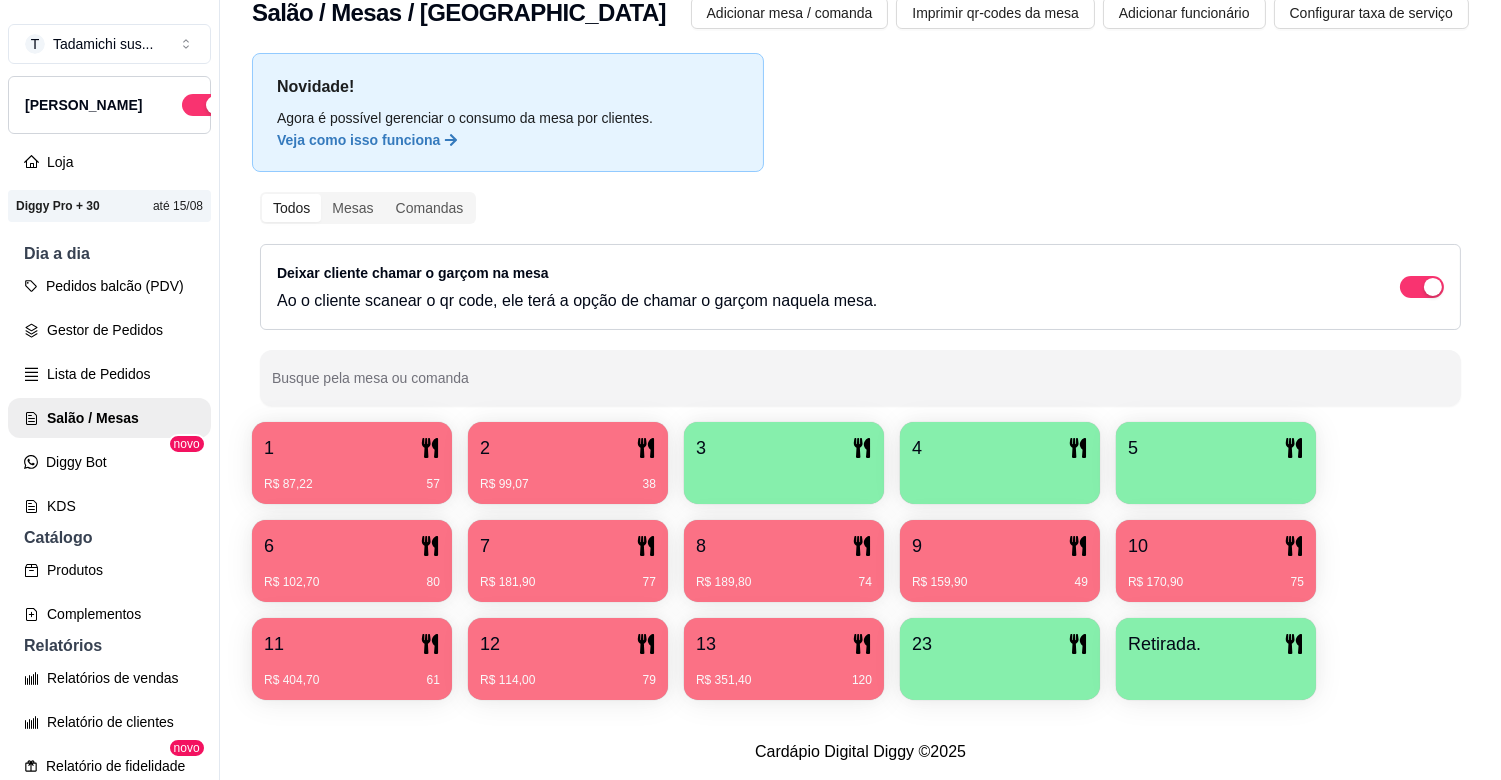 click on "6" at bounding box center (352, 546) 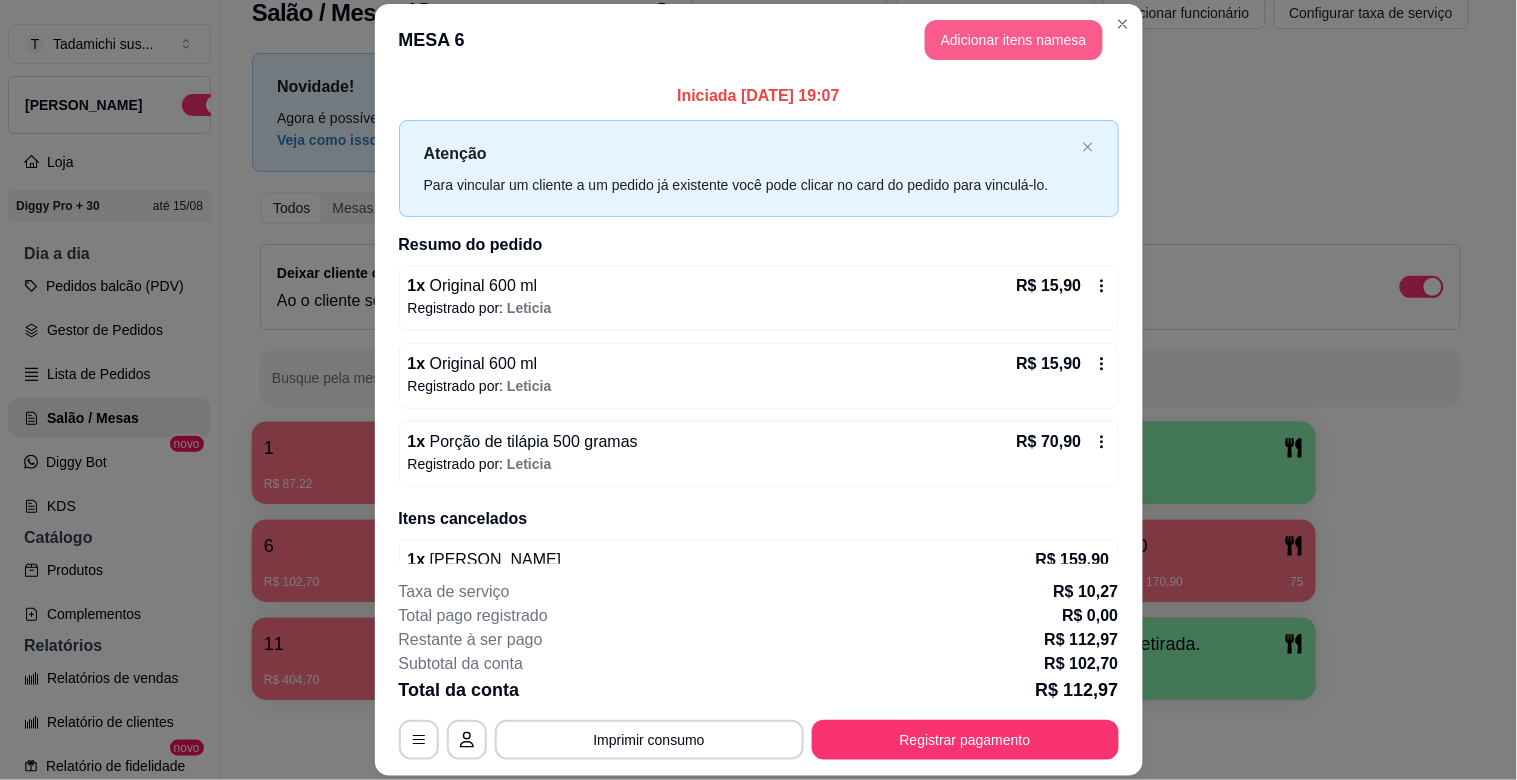 click on "Adicionar itens na  mesa" at bounding box center [1014, 40] 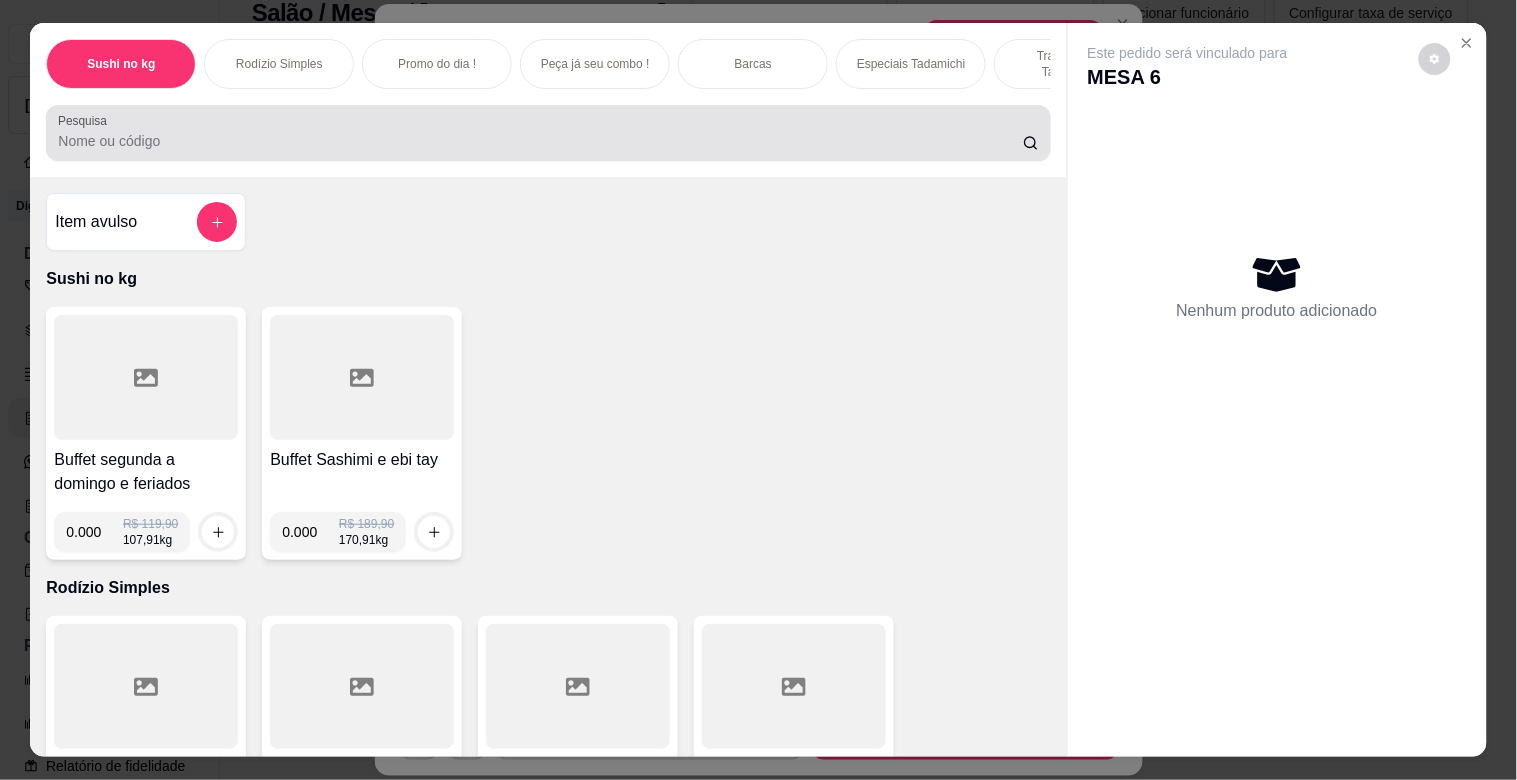 click on "Pesquisa" at bounding box center [540, 141] 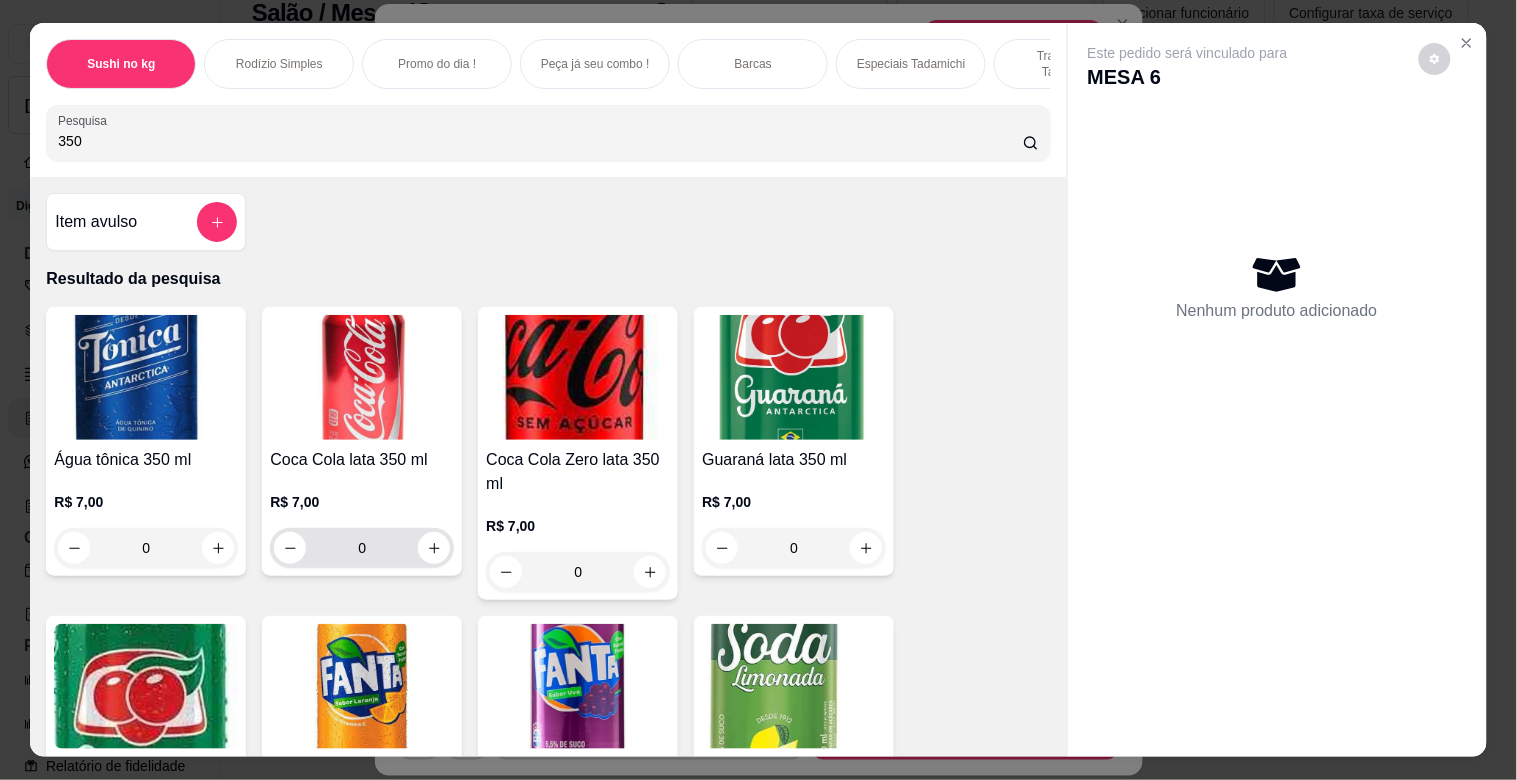 type on "350" 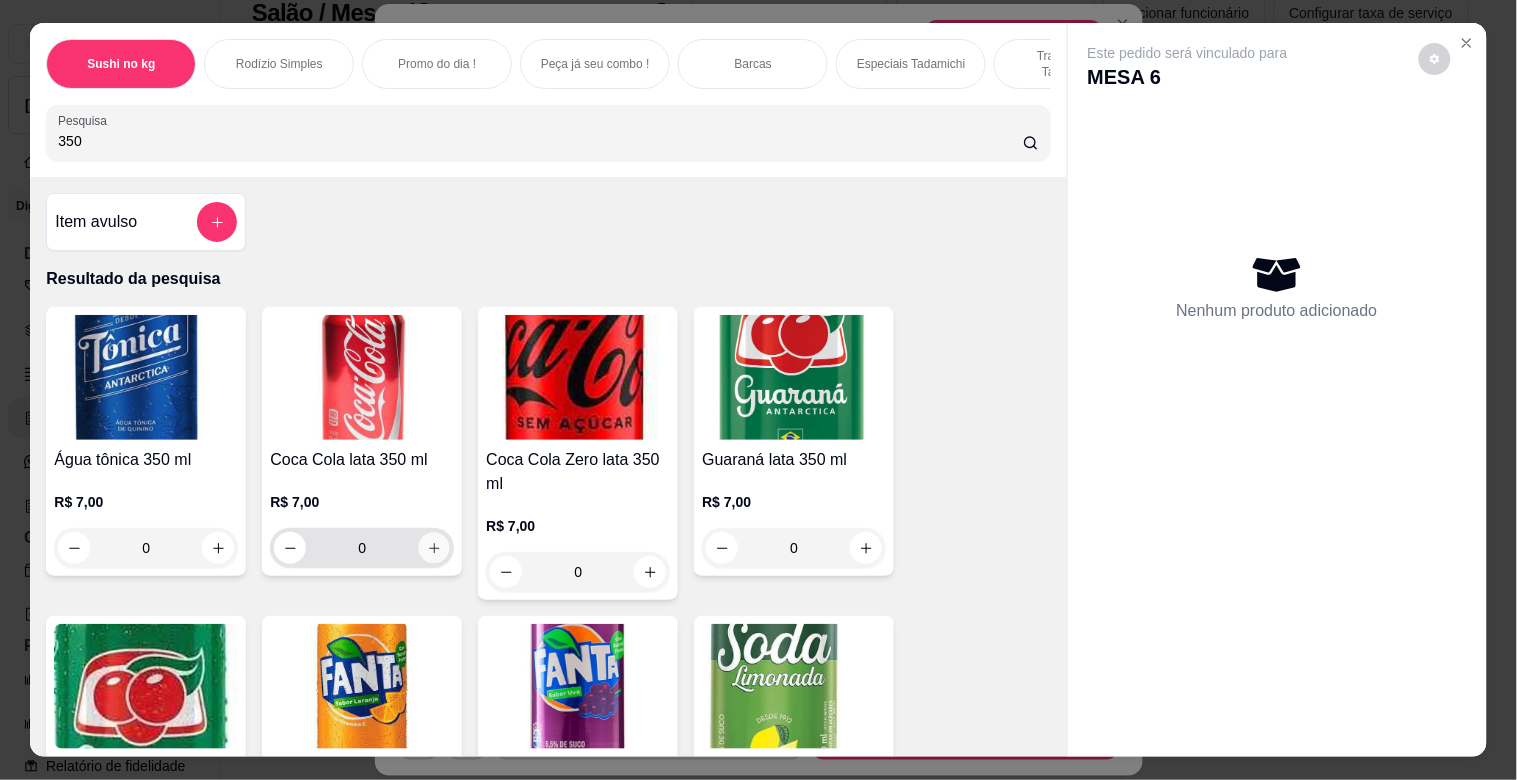 click at bounding box center (434, 548) 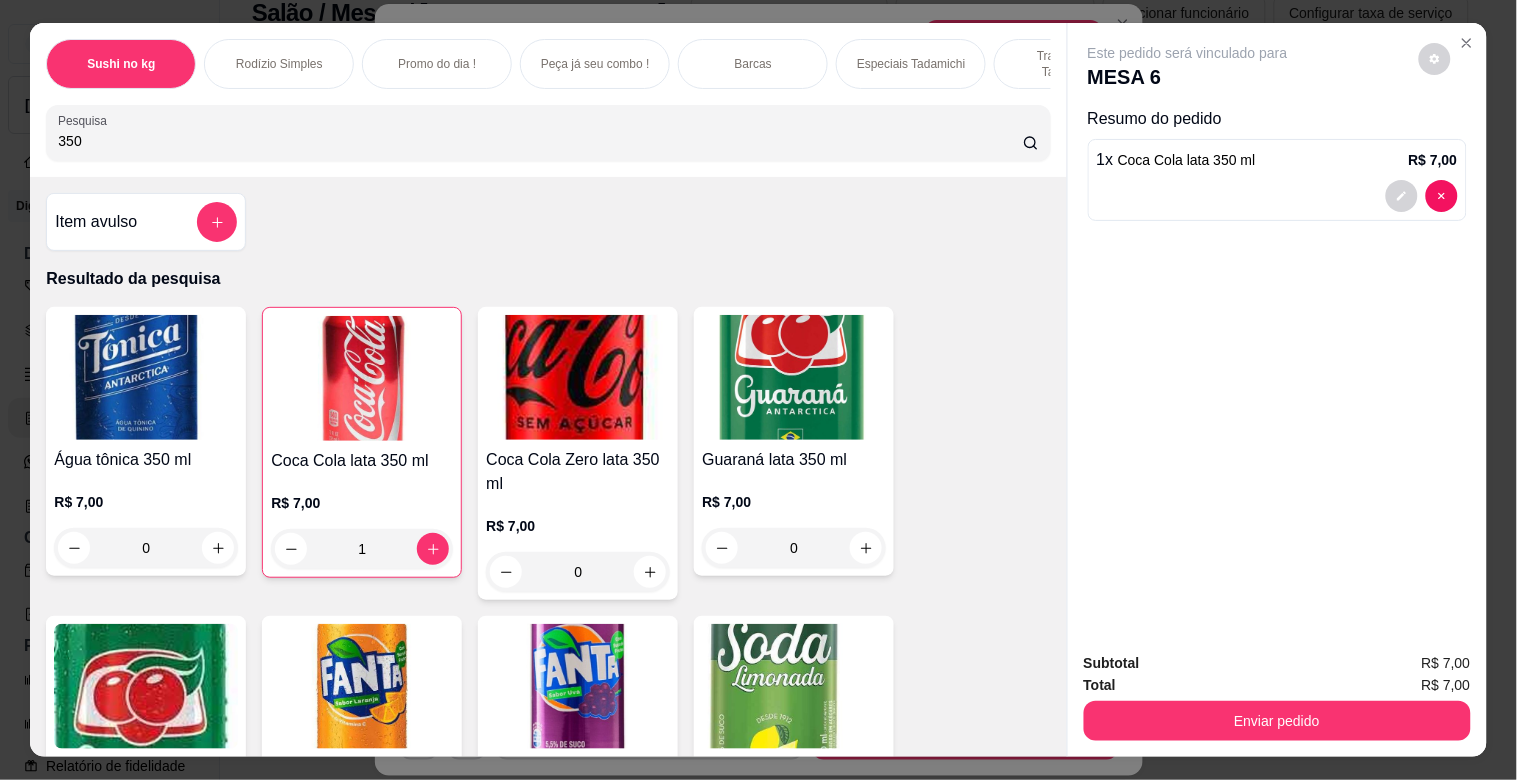 click on "Enviar pedido" at bounding box center (1277, 721) 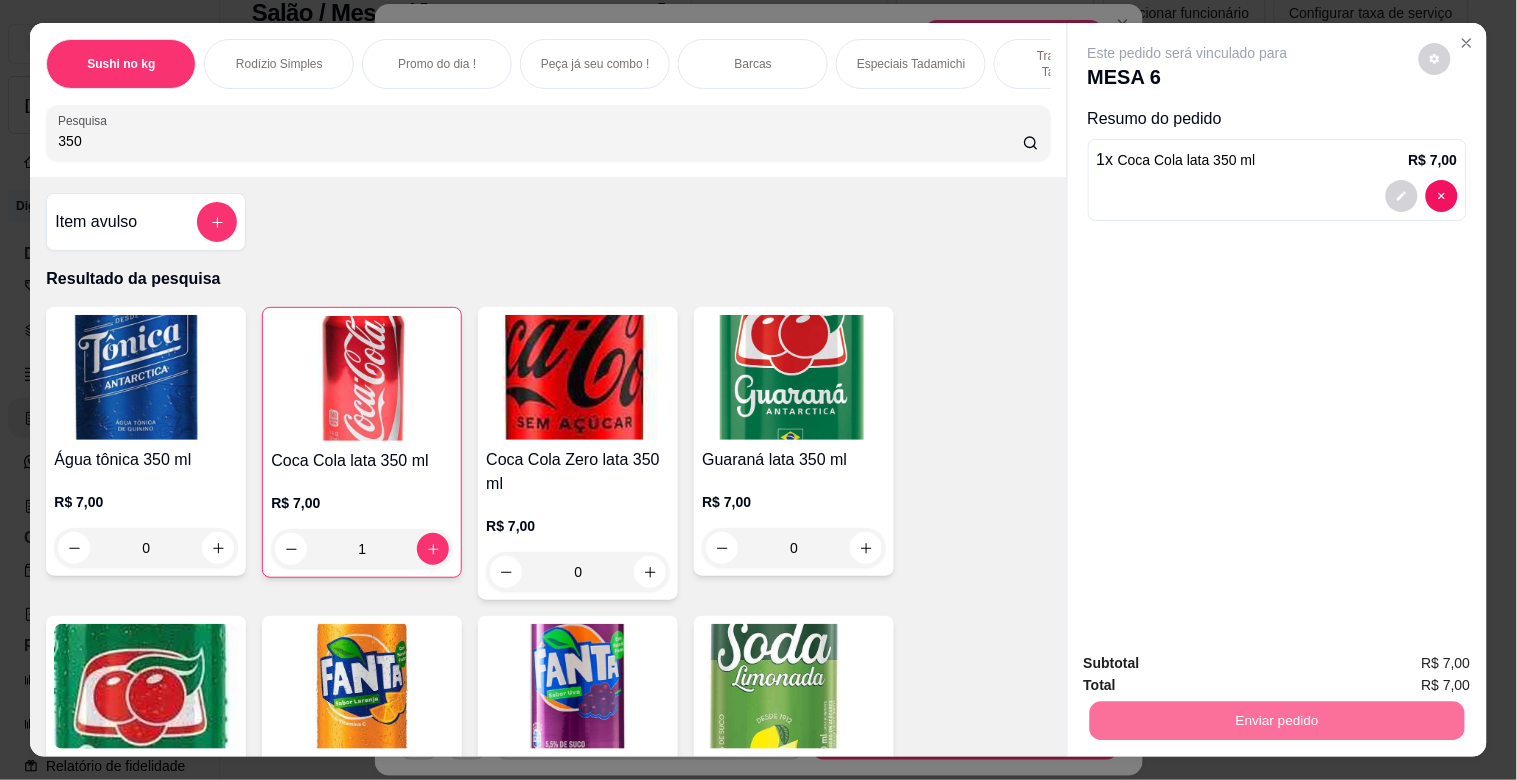 click on "Não registrar e enviar pedido" at bounding box center (1211, 663) 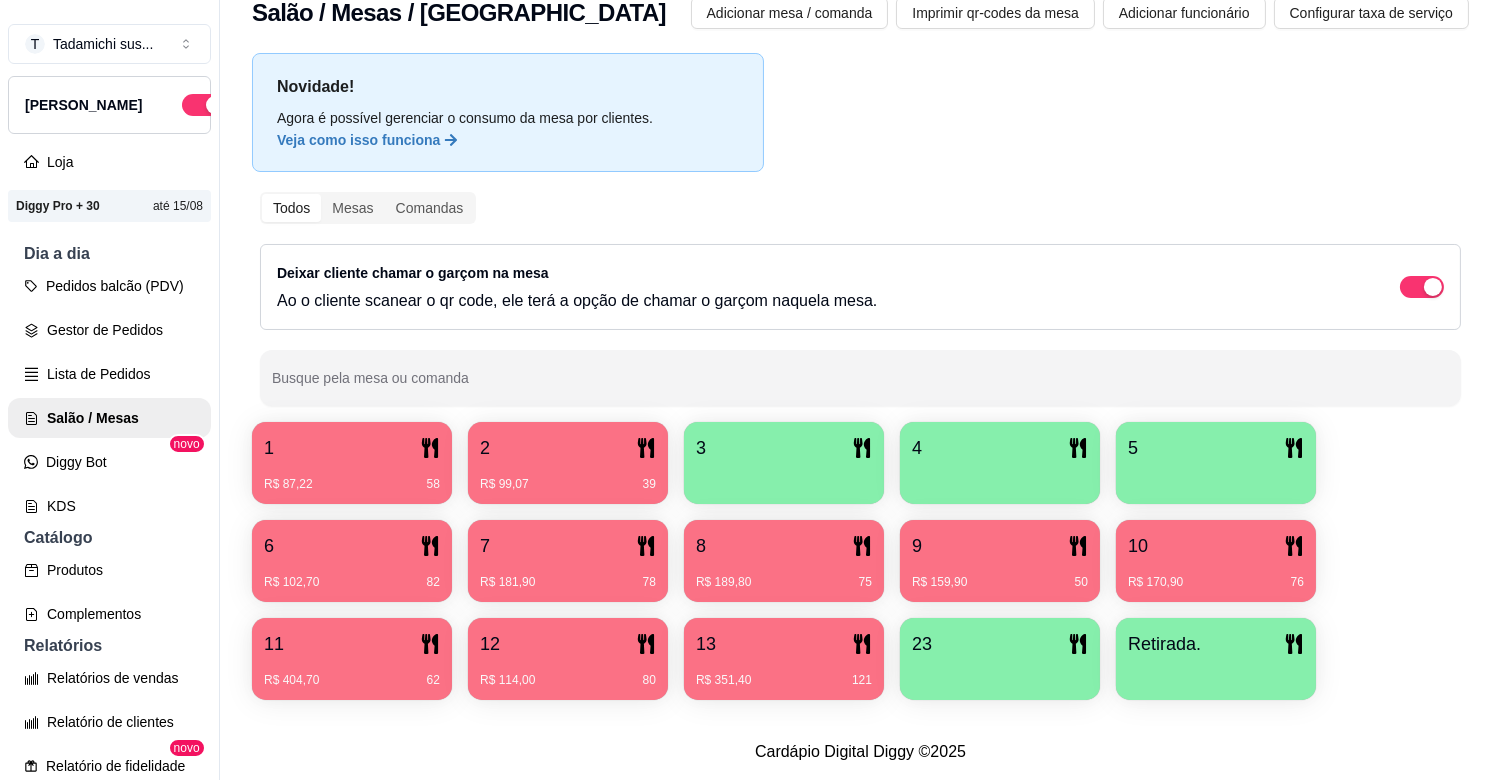 click on "R$ 99,07 39" at bounding box center [568, 477] 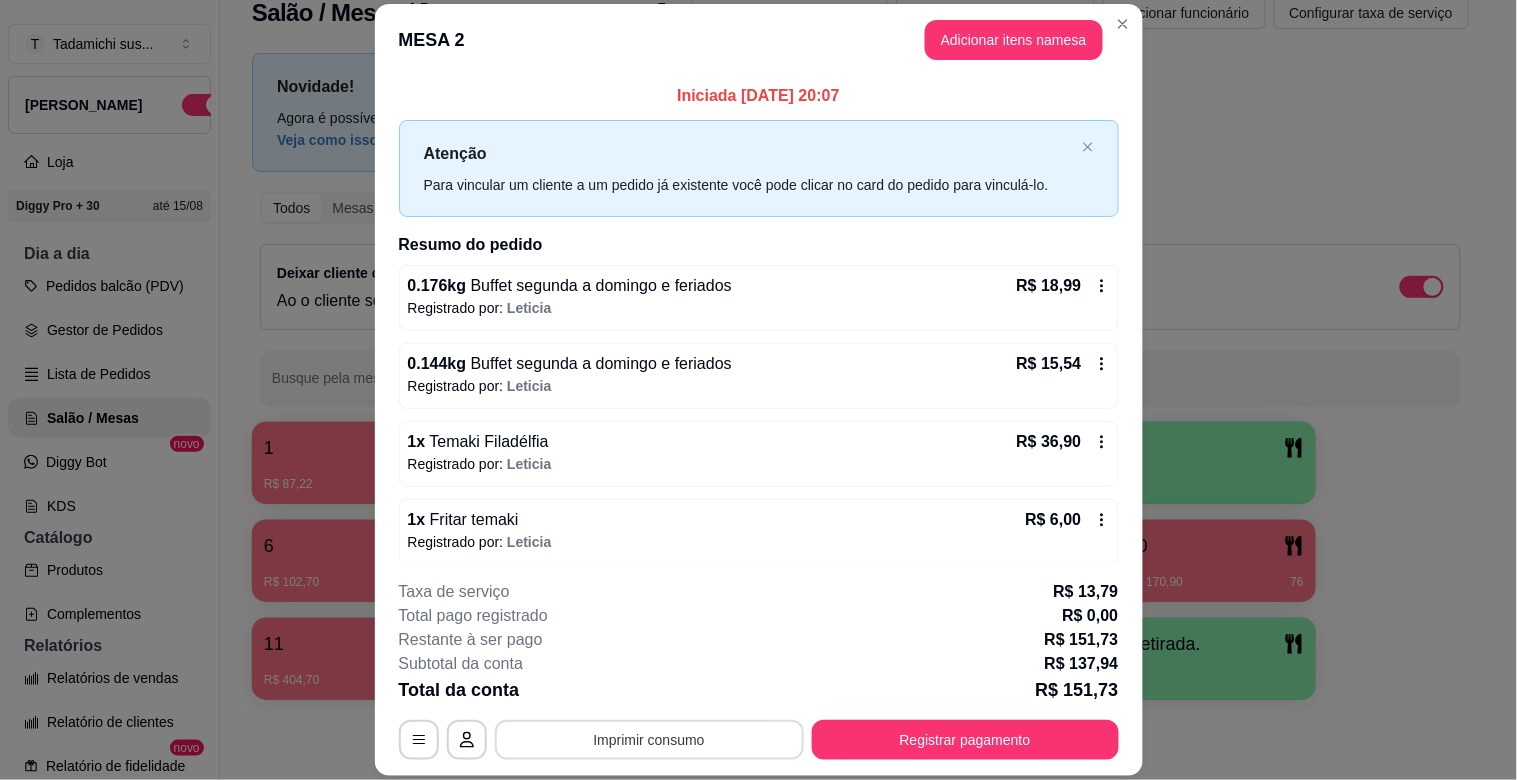 click on "Imprimir consumo" at bounding box center (649, 740) 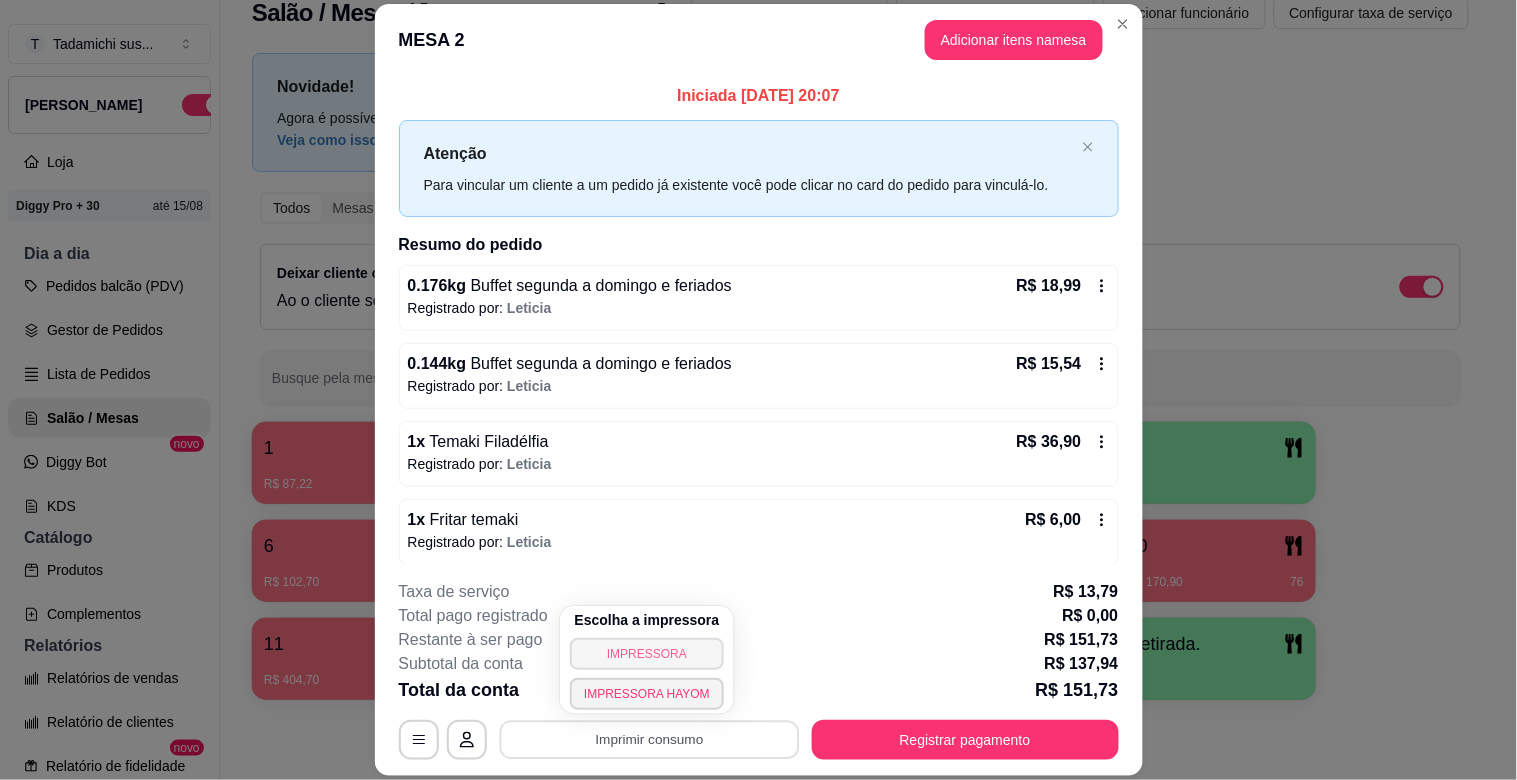 click on "IMPRESSORA" at bounding box center (647, 654) 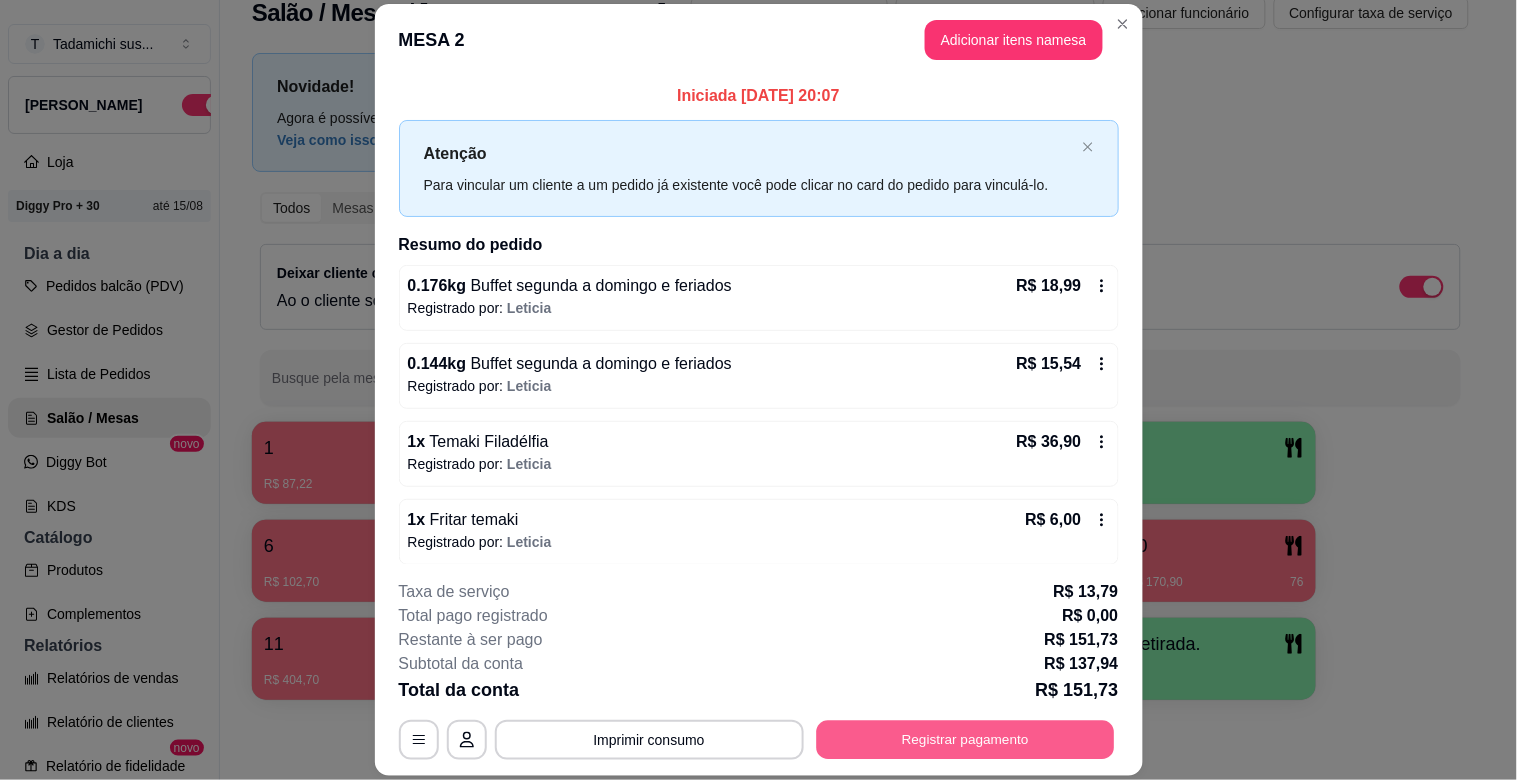 click on "Registrar pagamento" at bounding box center (965, 740) 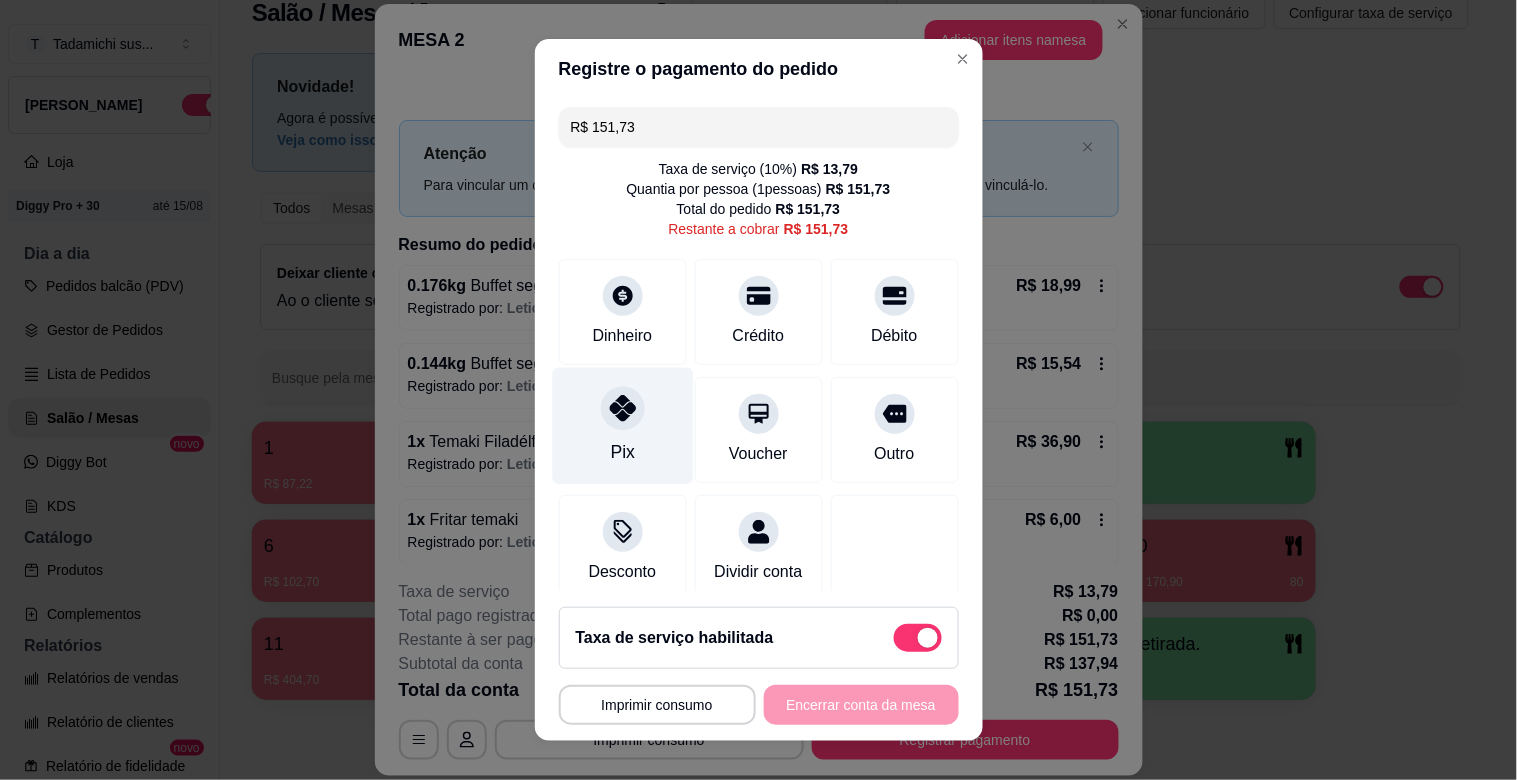 click on "Pix" at bounding box center (622, 426) 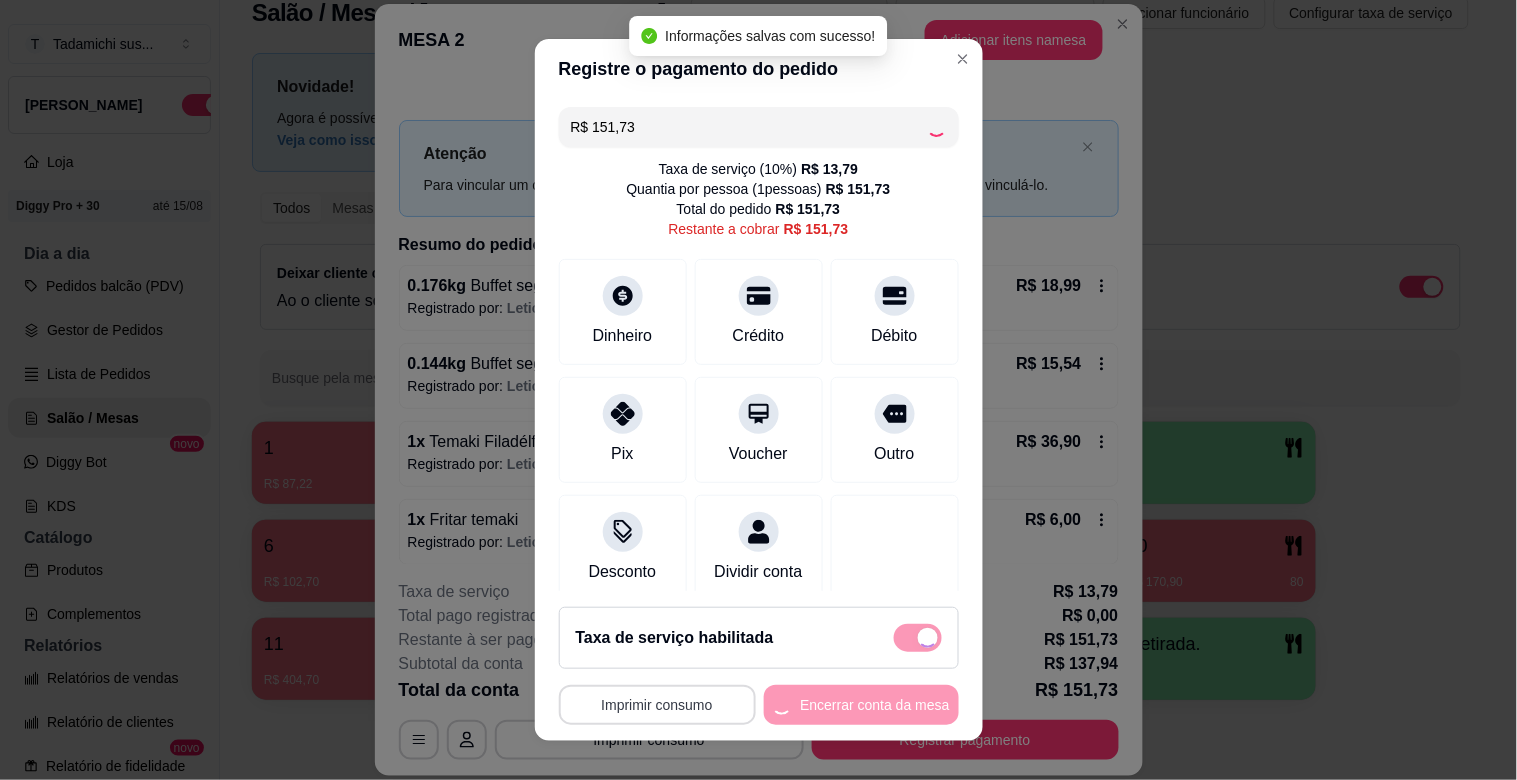type on "R$ 0,00" 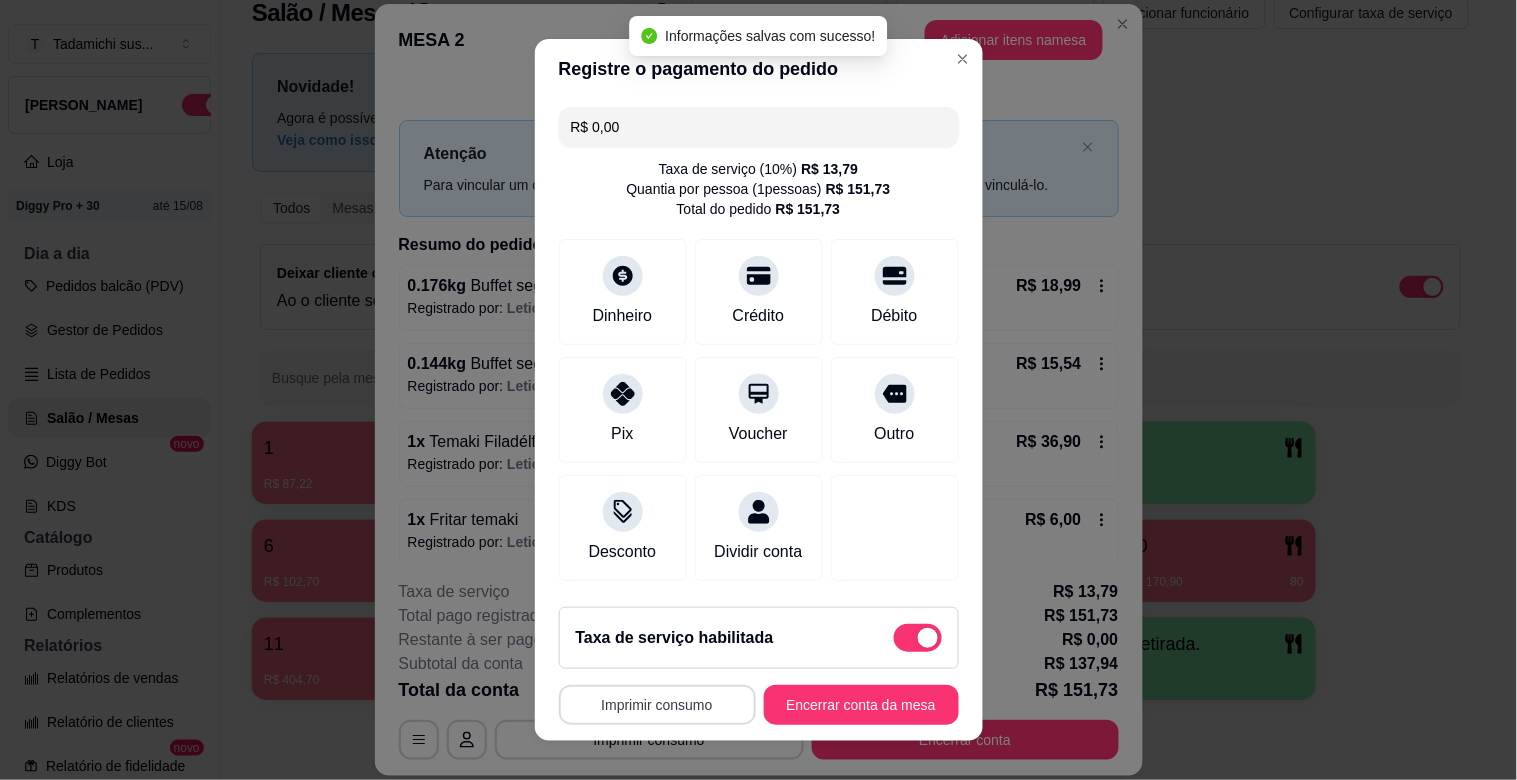 click on "Imprimir consumo" at bounding box center (657, 705) 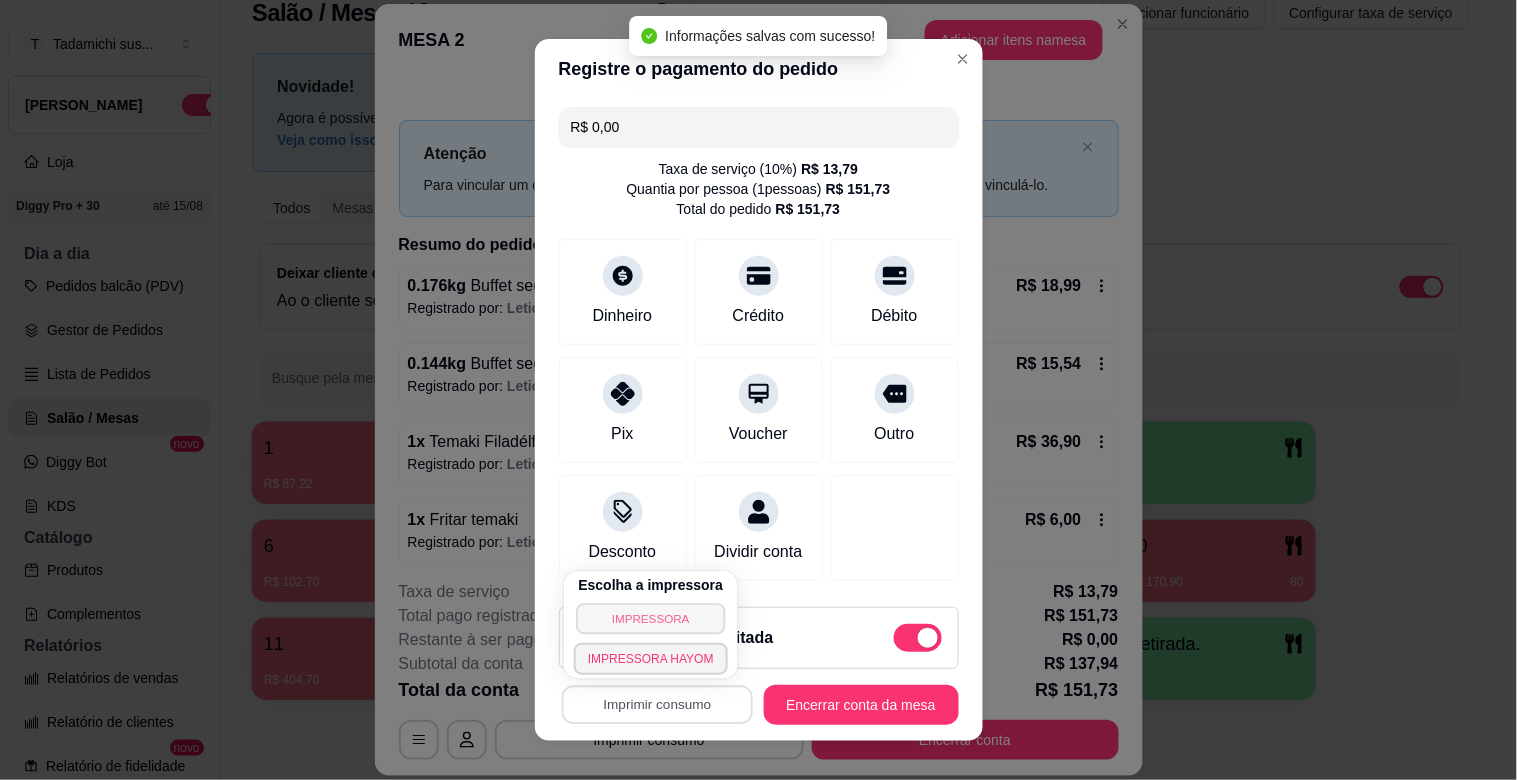 click on "IMPRESSORA" at bounding box center [650, 618] 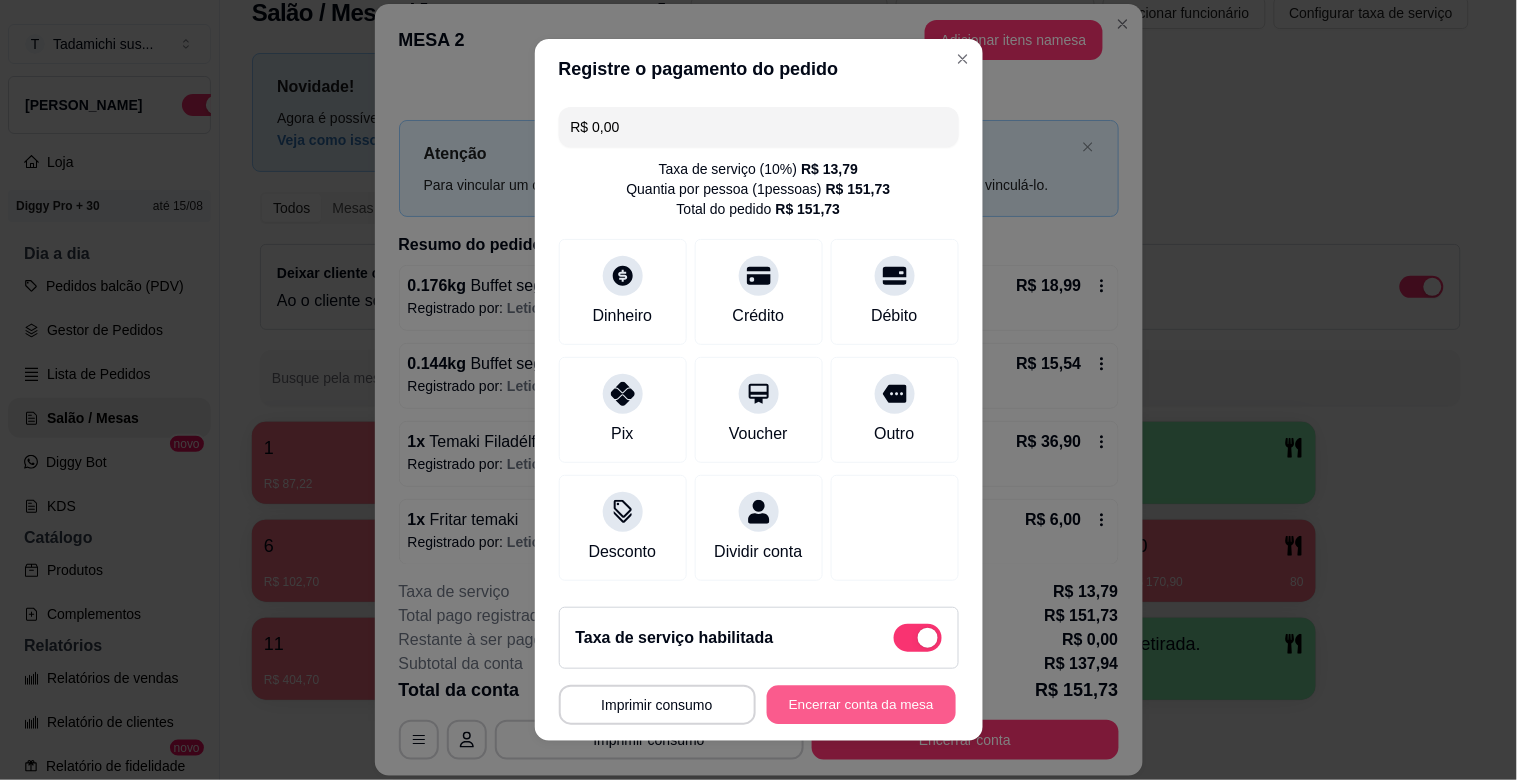 click on "Encerrar conta da mesa" at bounding box center (861, 705) 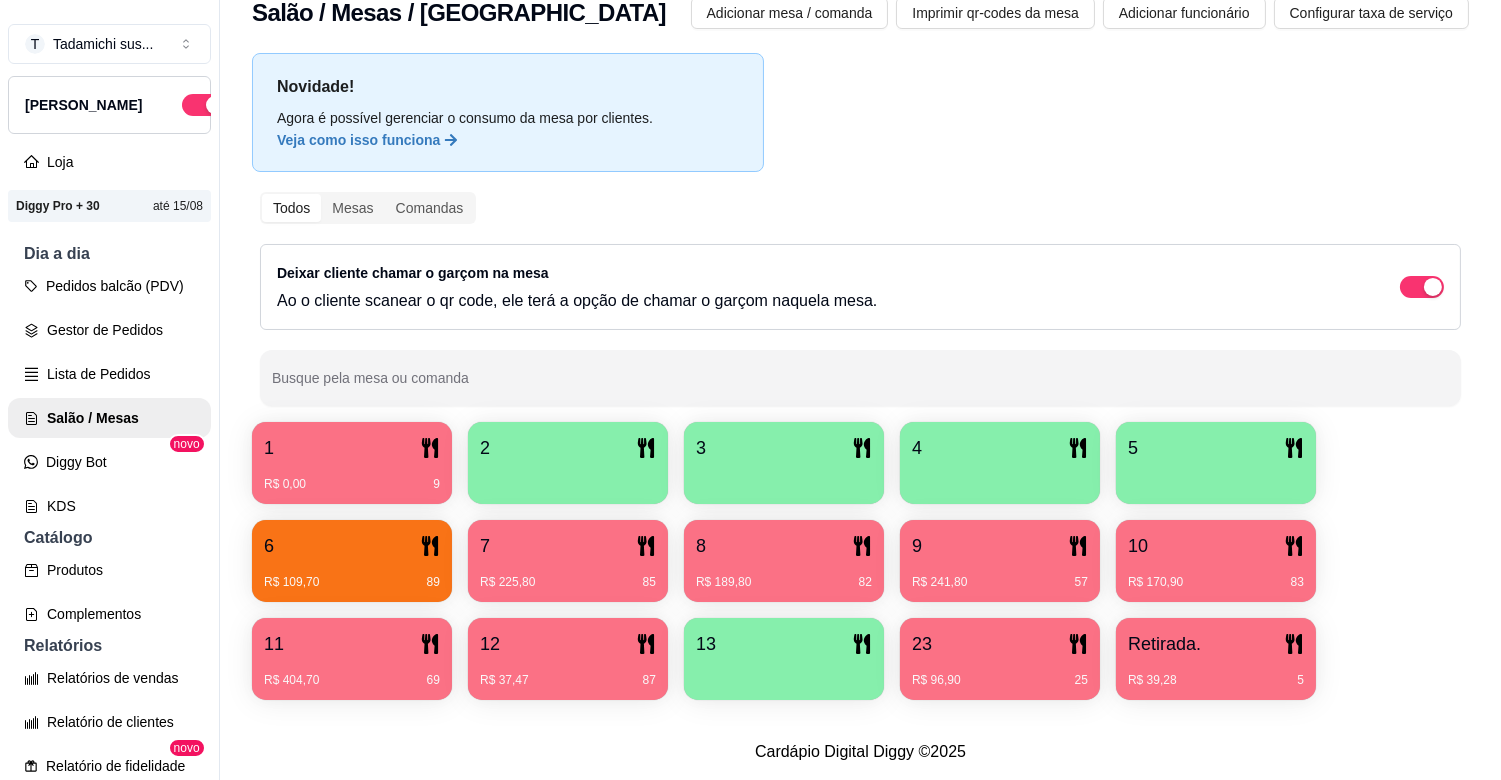 click on "7" at bounding box center [568, 546] 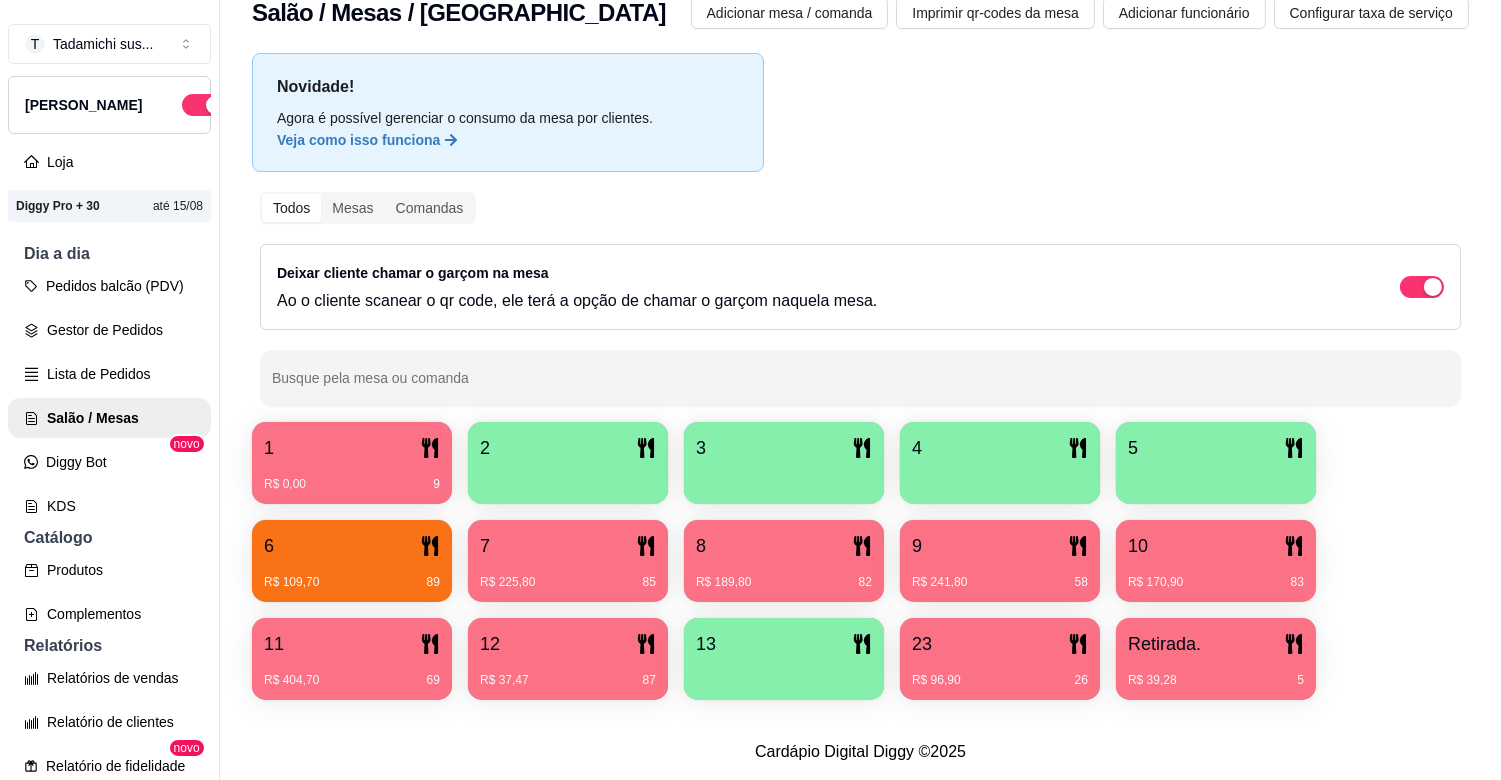click on "8" at bounding box center (784, 546) 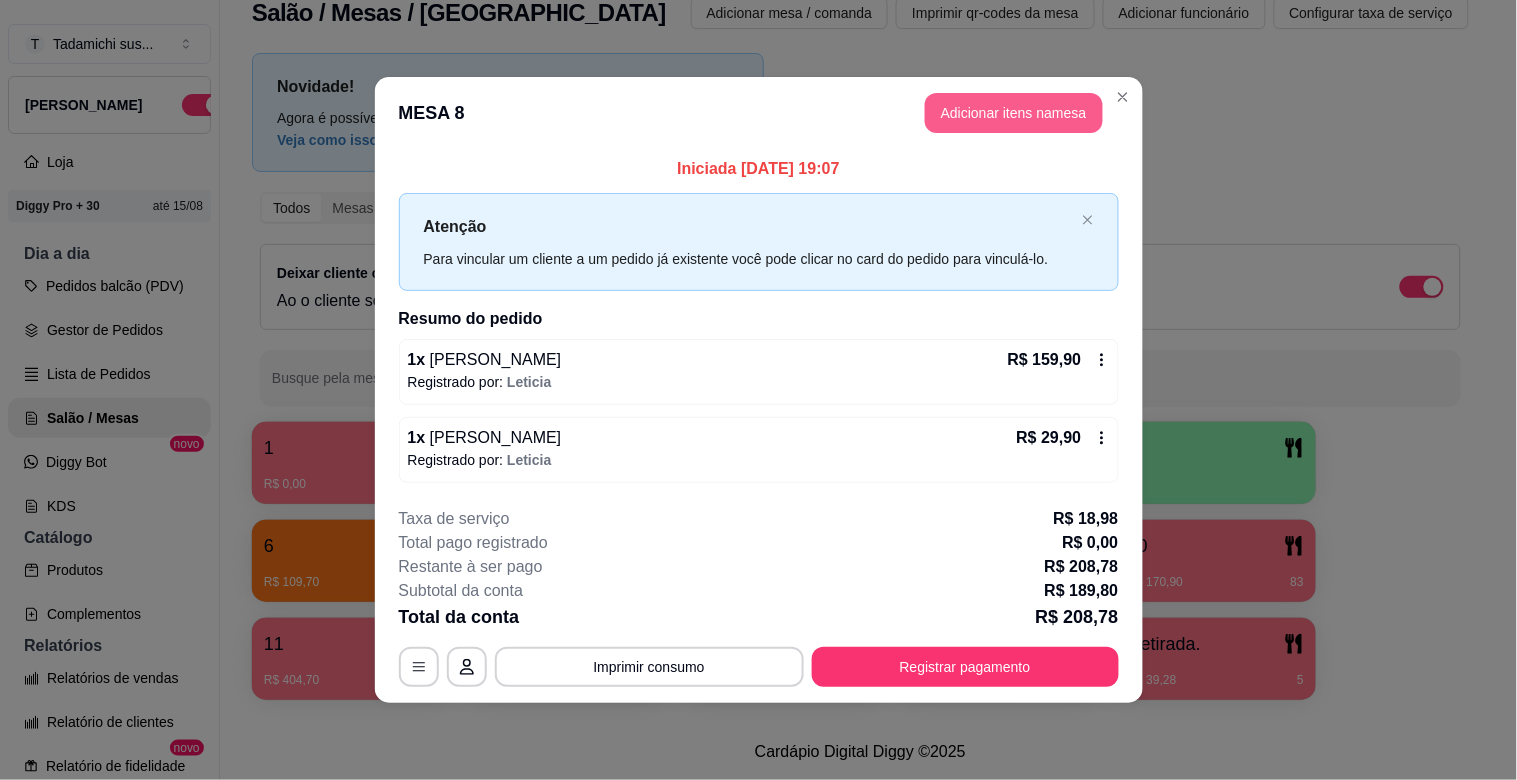 click on "Adicionar itens na  mesa" at bounding box center [1014, 113] 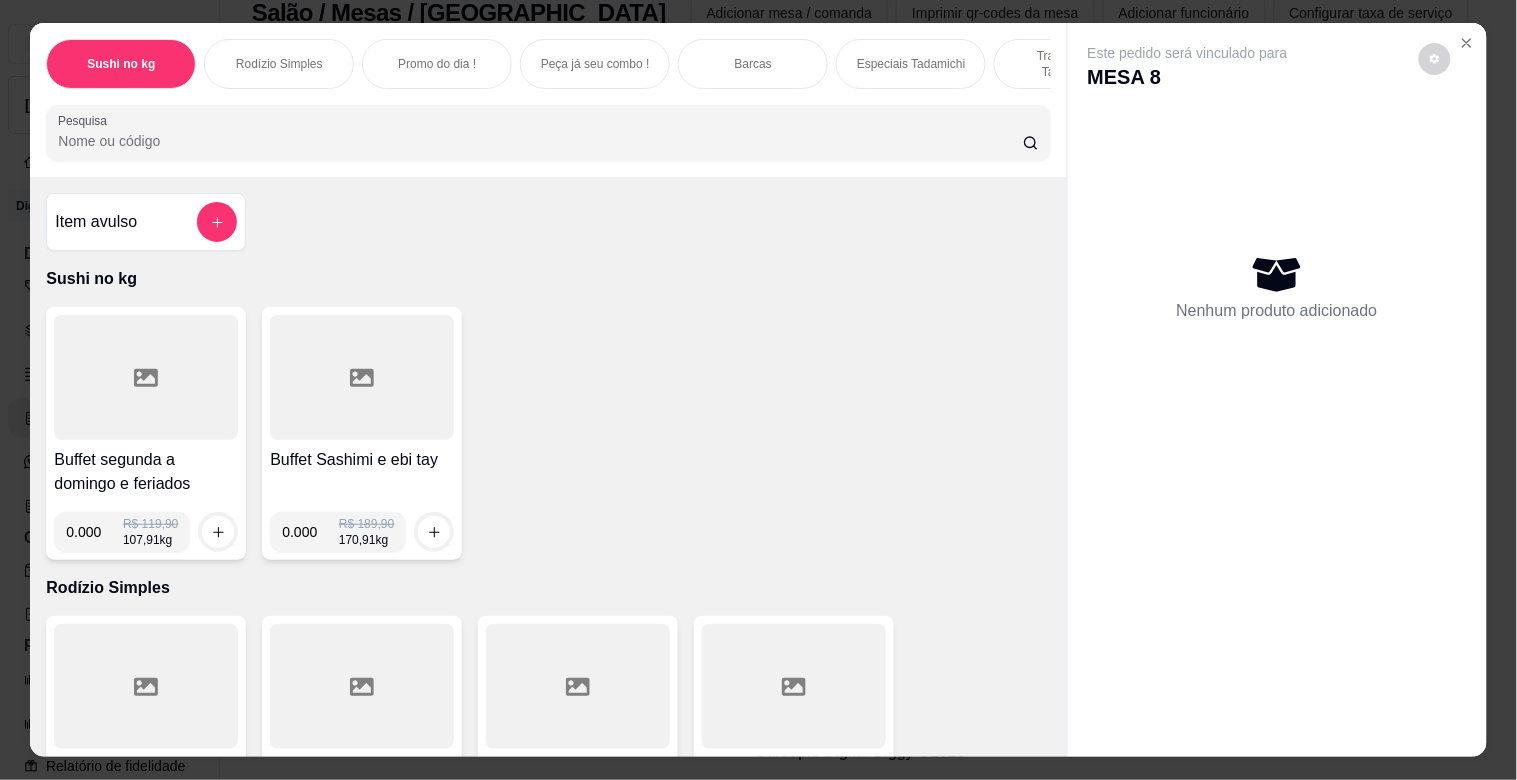 click on "Pesquisa" at bounding box center (540, 141) 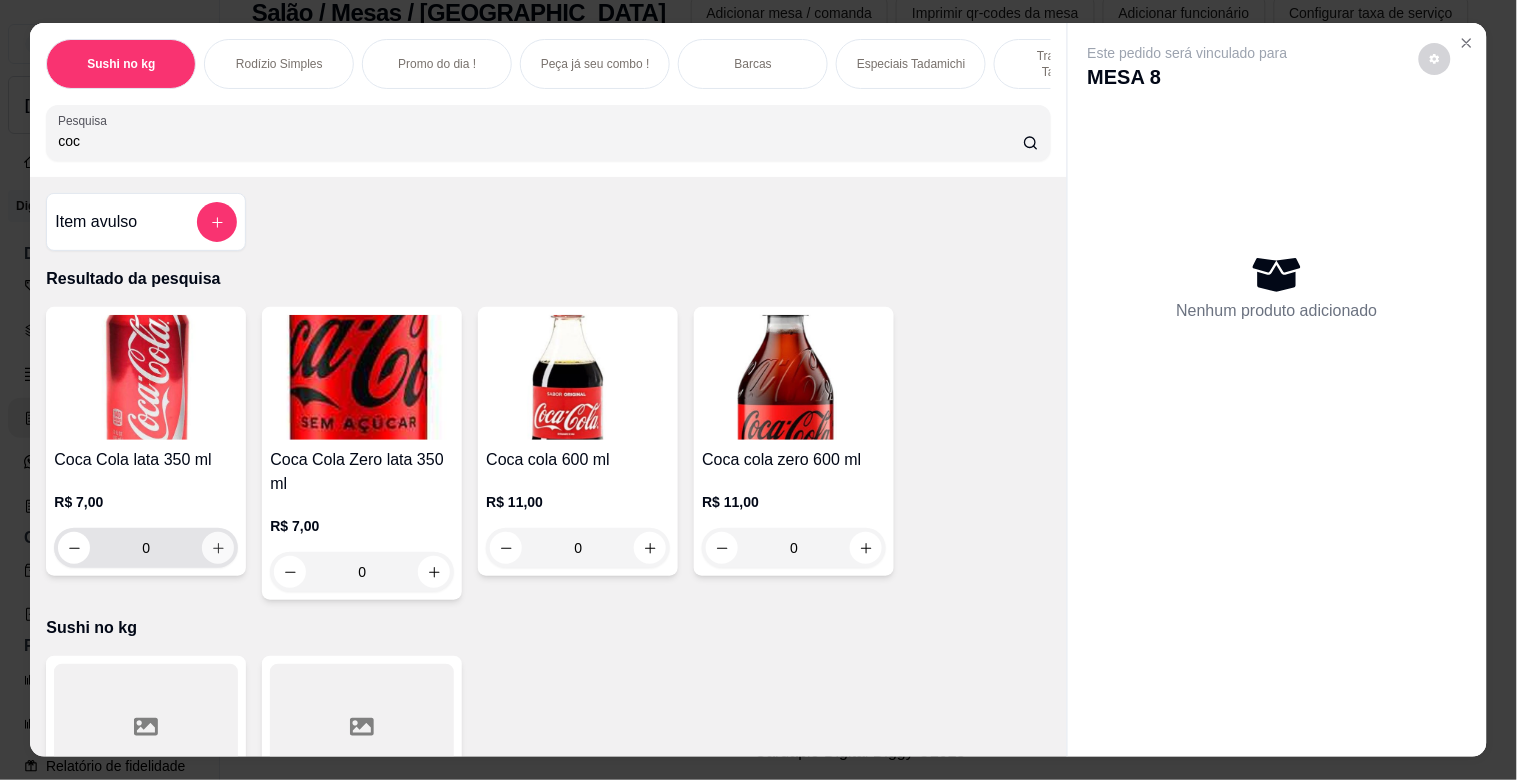 type on "coc" 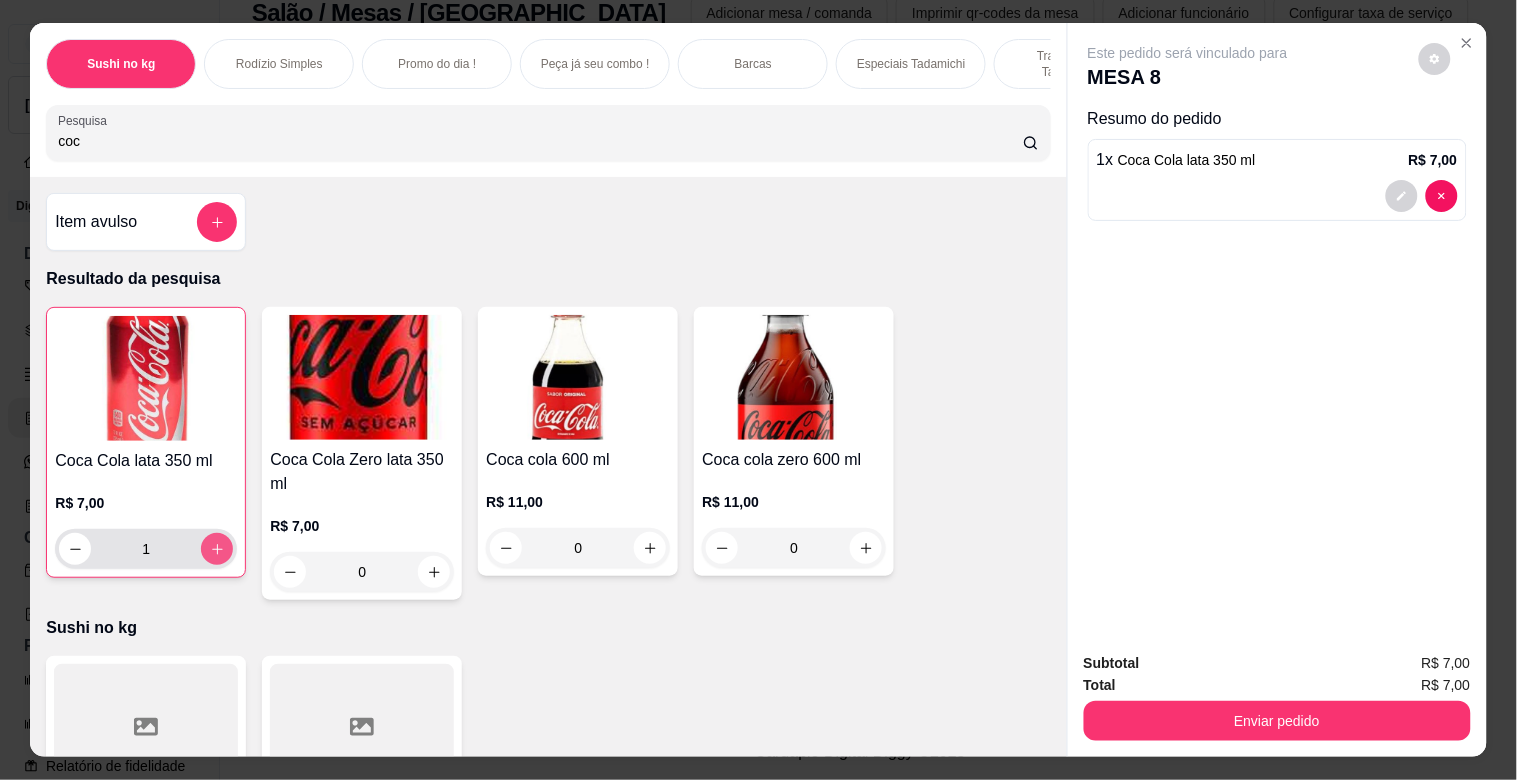 type on "1" 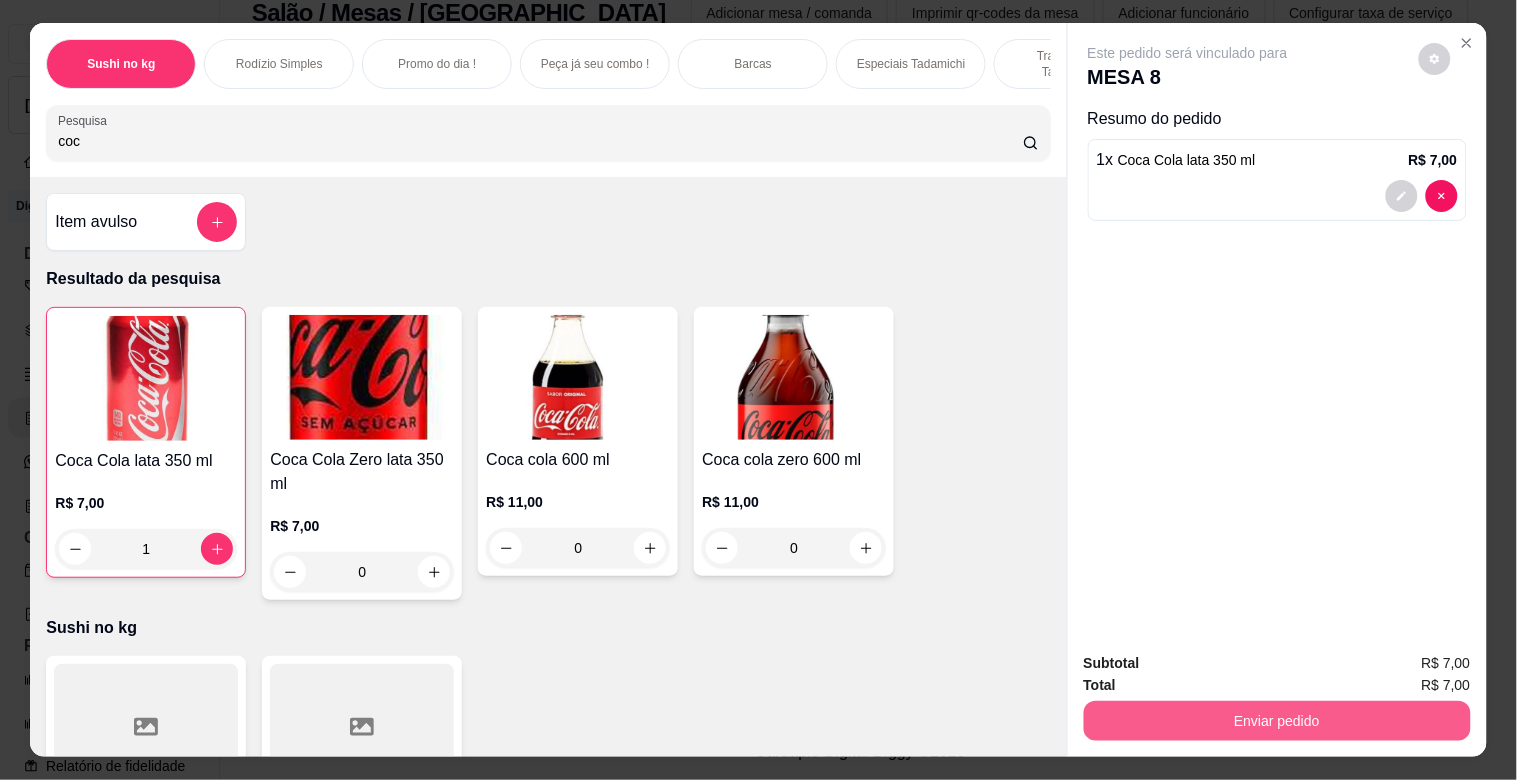 click on "Enviar pedido" at bounding box center (1277, 721) 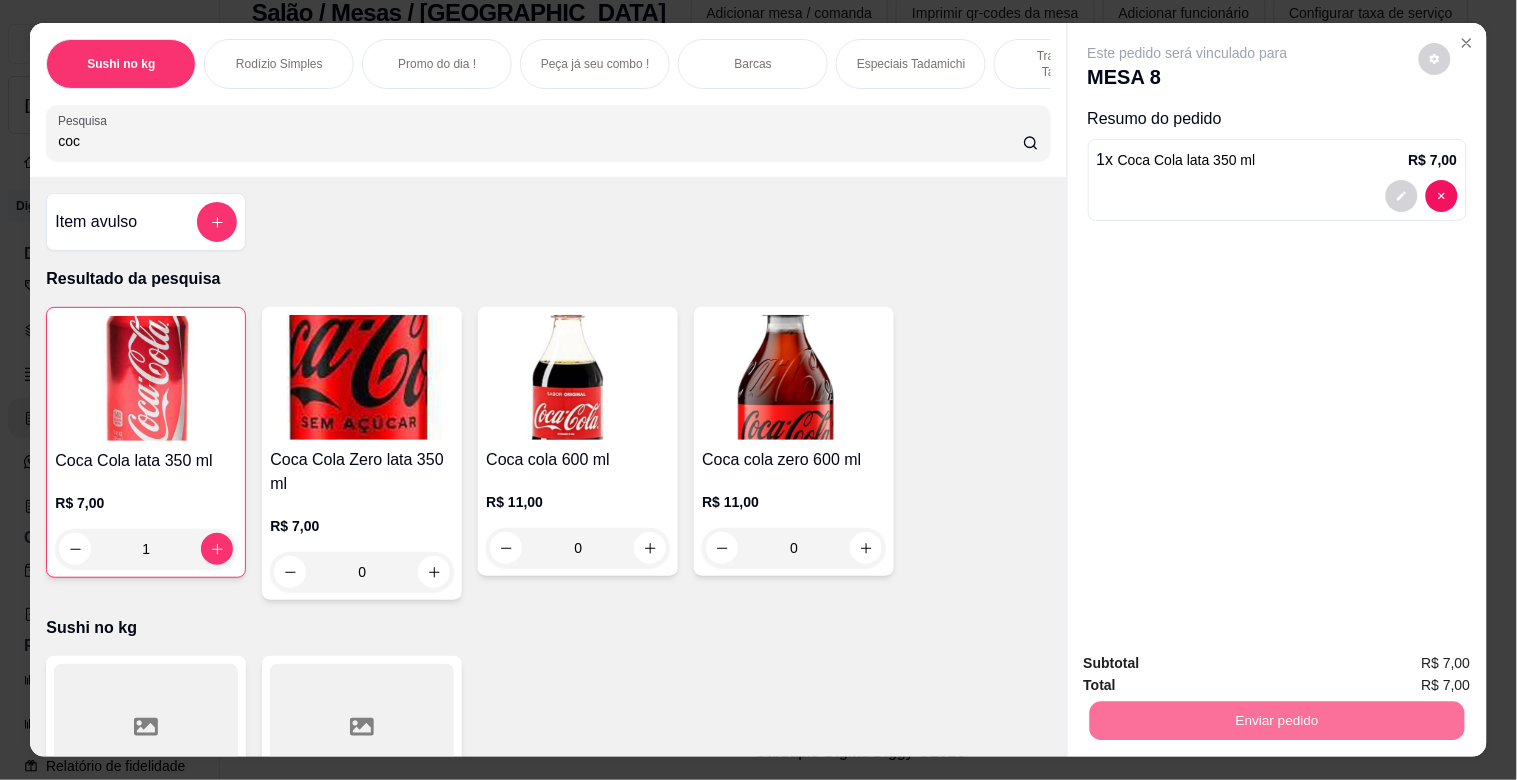click on "Não registrar e enviar pedido" at bounding box center (1211, 662) 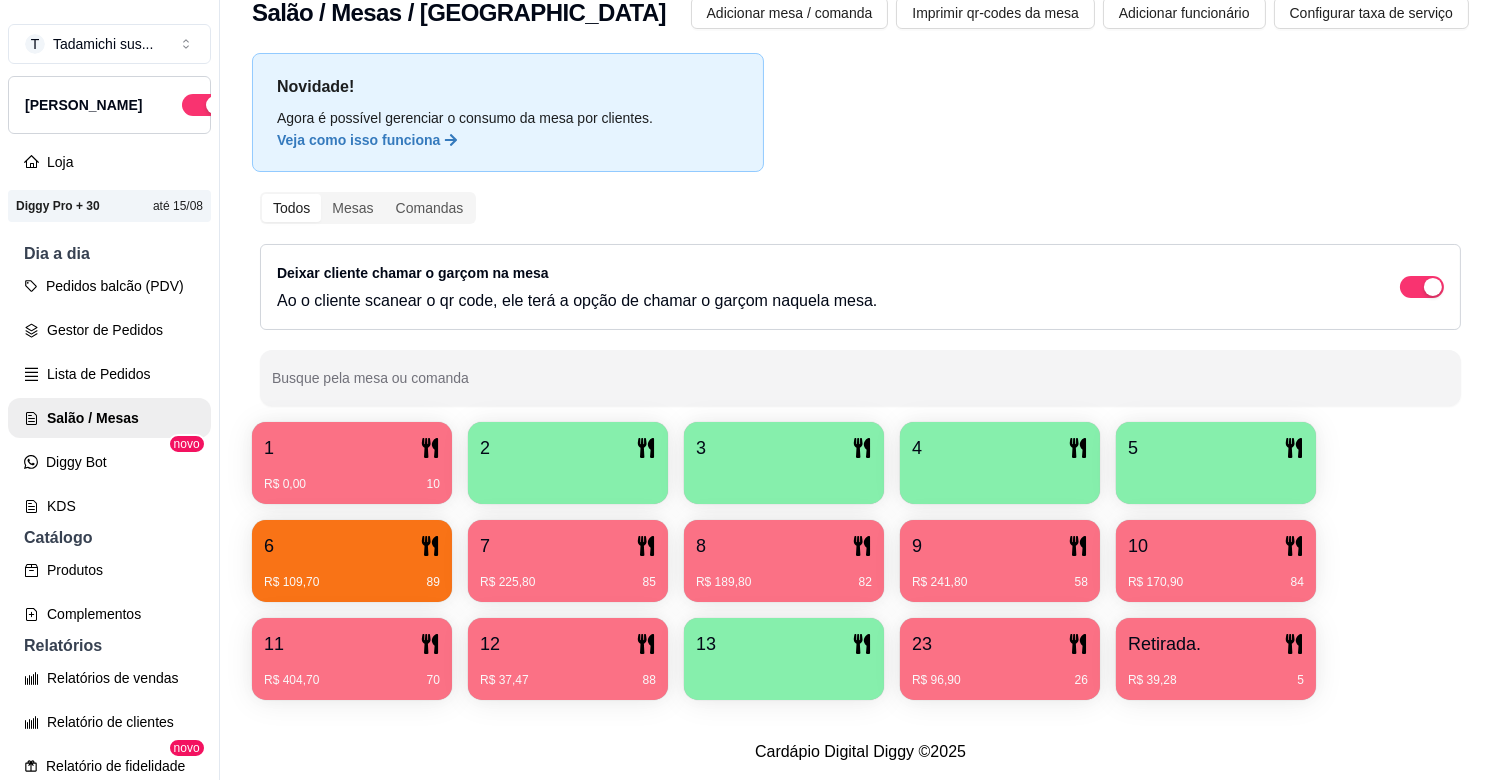 click on "1" at bounding box center [352, 448] 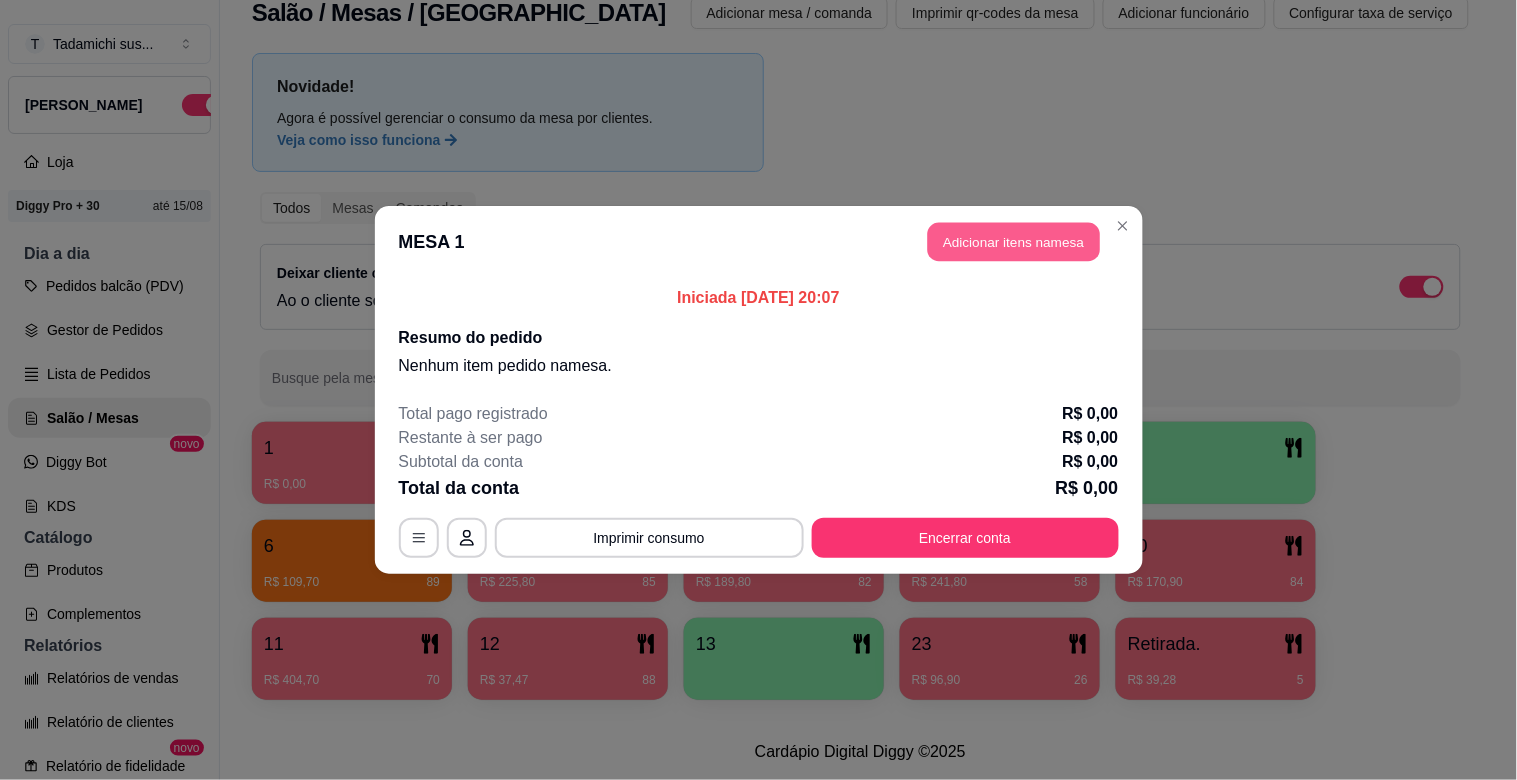 click on "Adicionar itens na  mesa" at bounding box center (1014, 242) 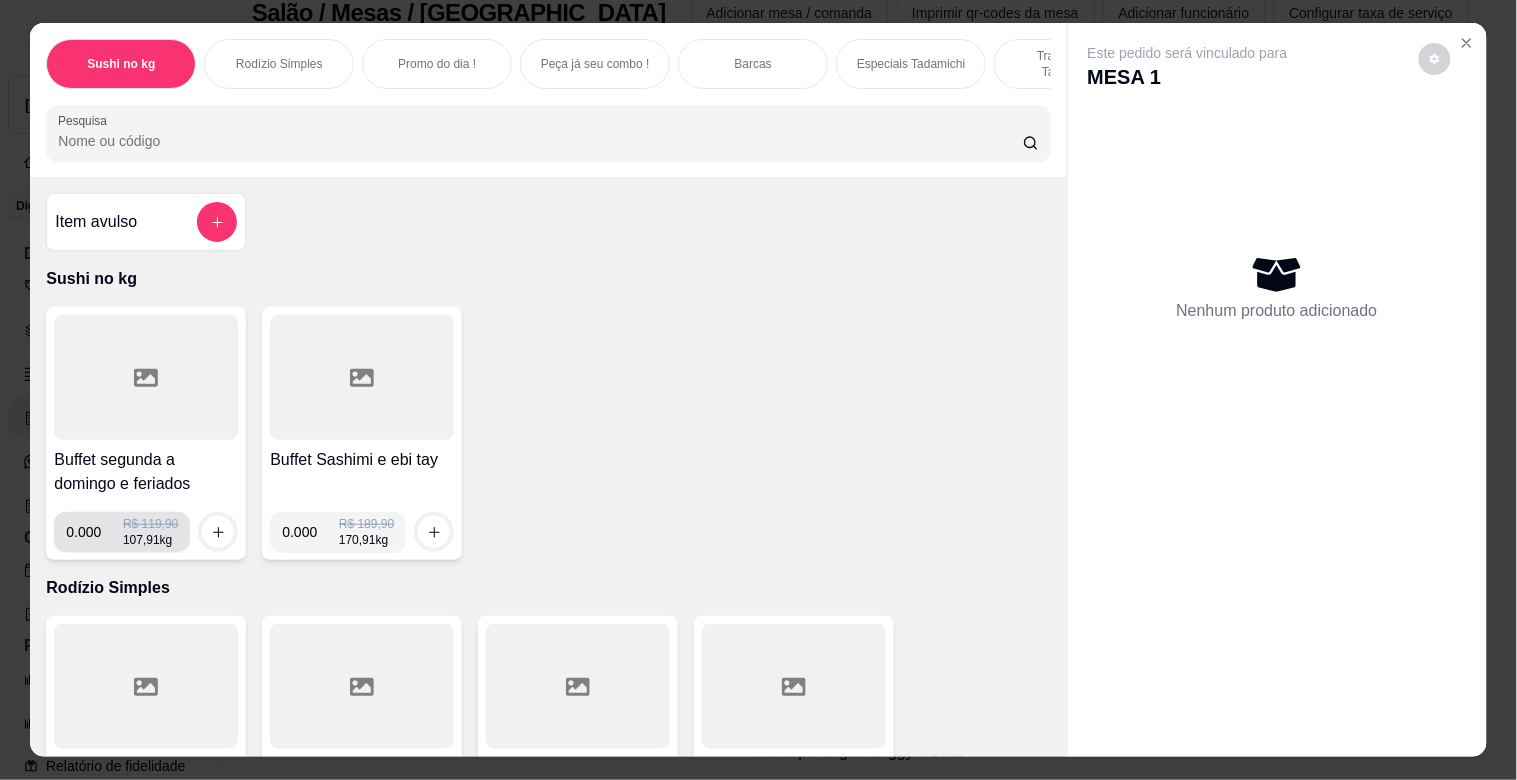 click on "0.000" at bounding box center [94, 532] 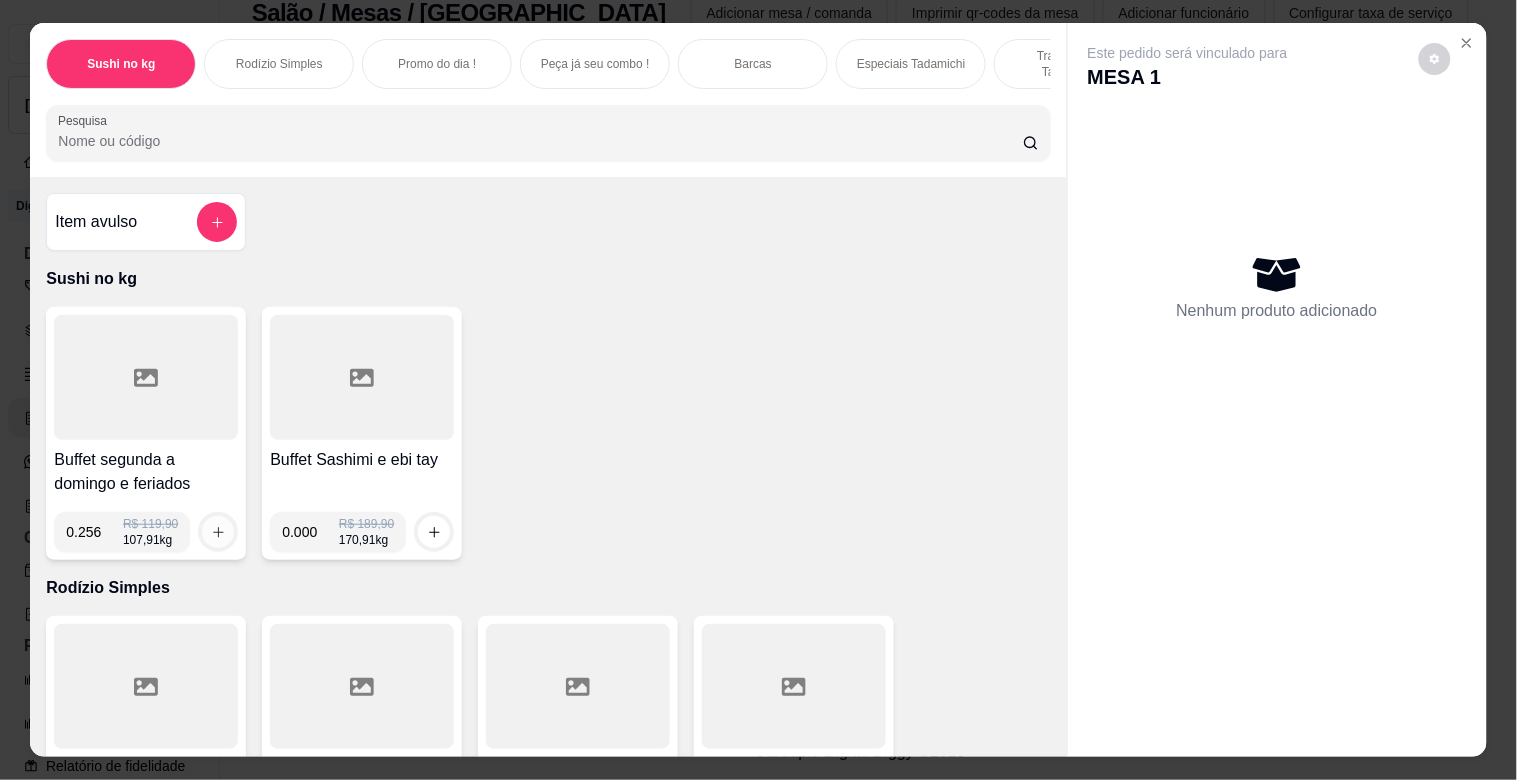 type on "0.256" 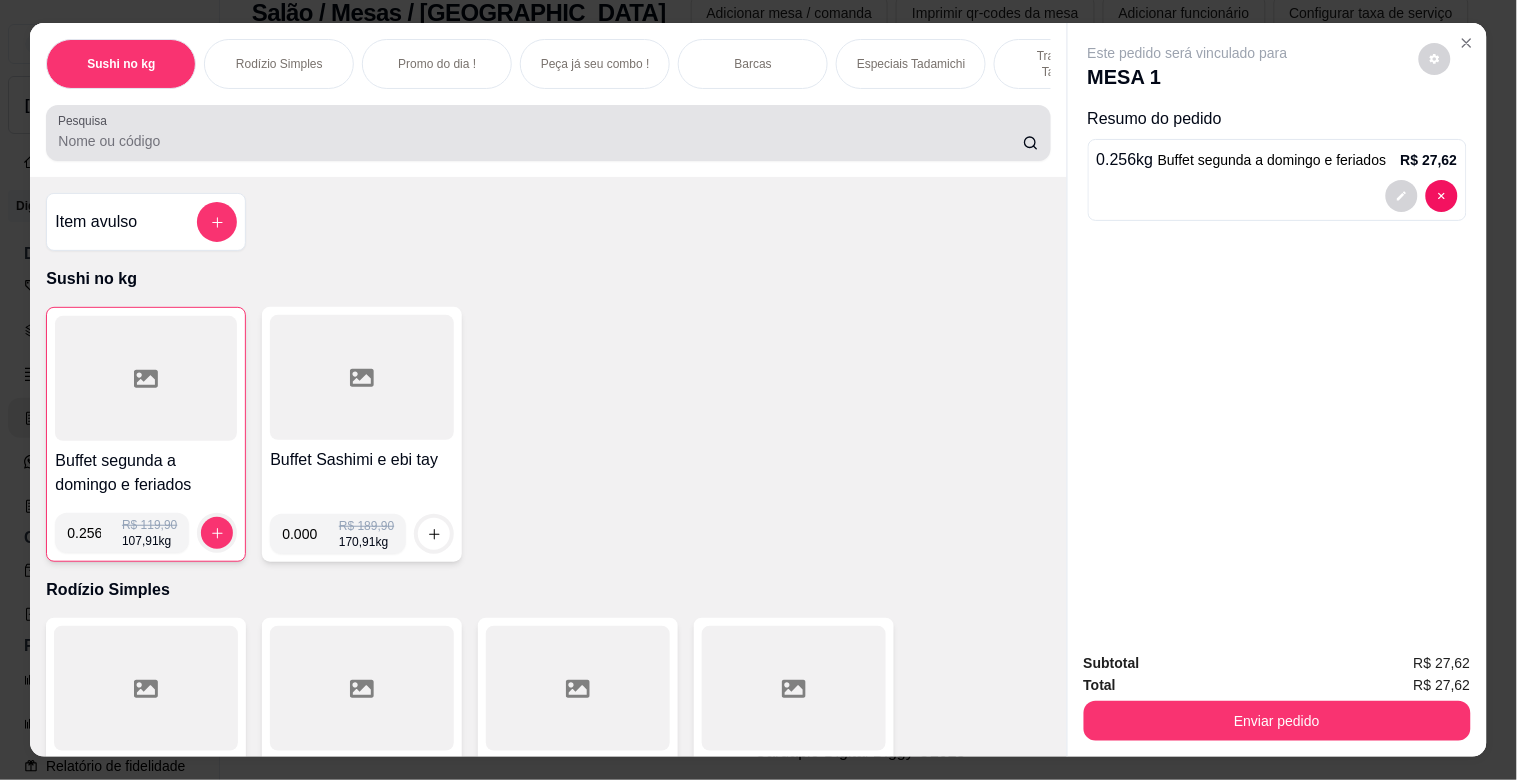 click at bounding box center (548, 133) 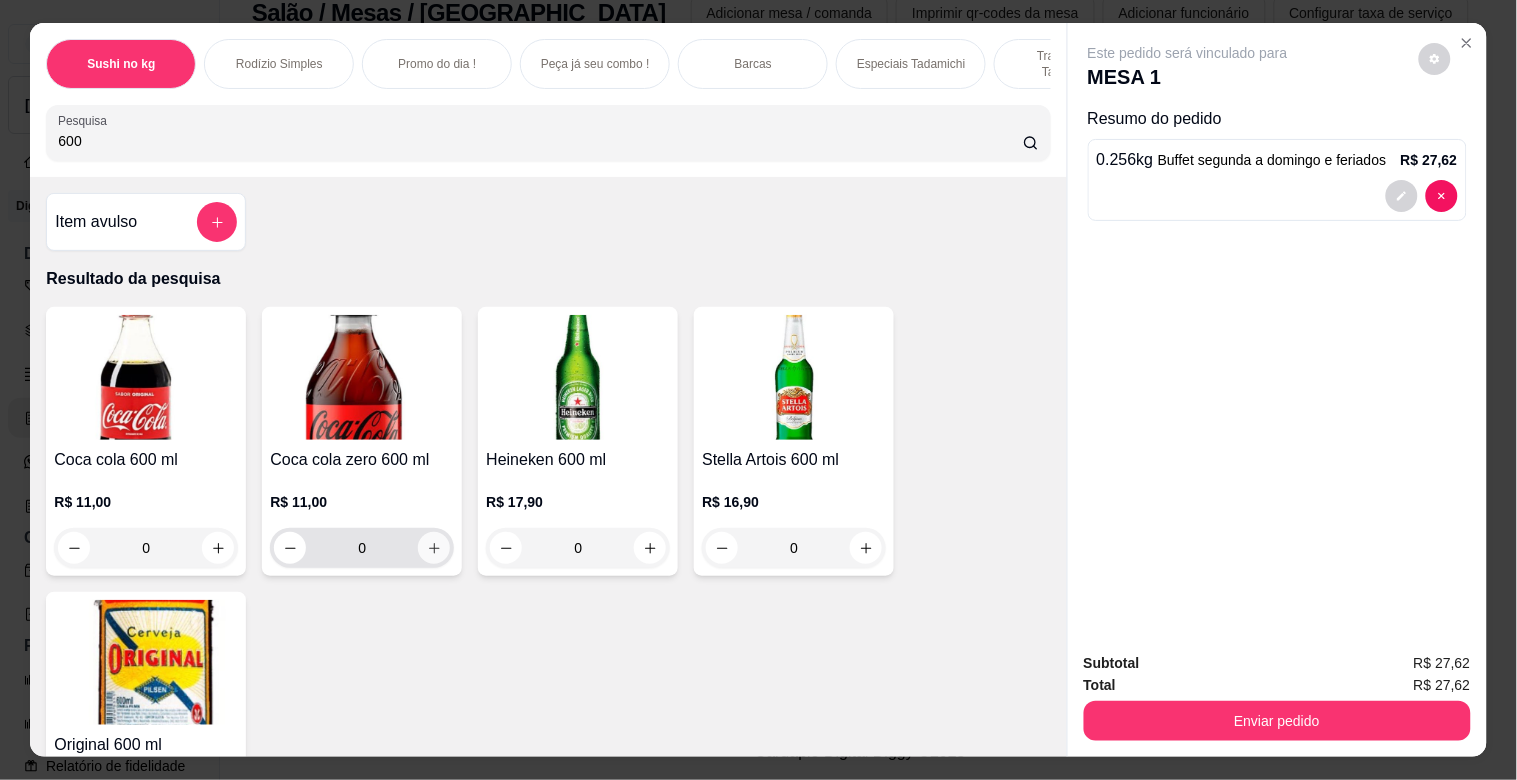 type on "600" 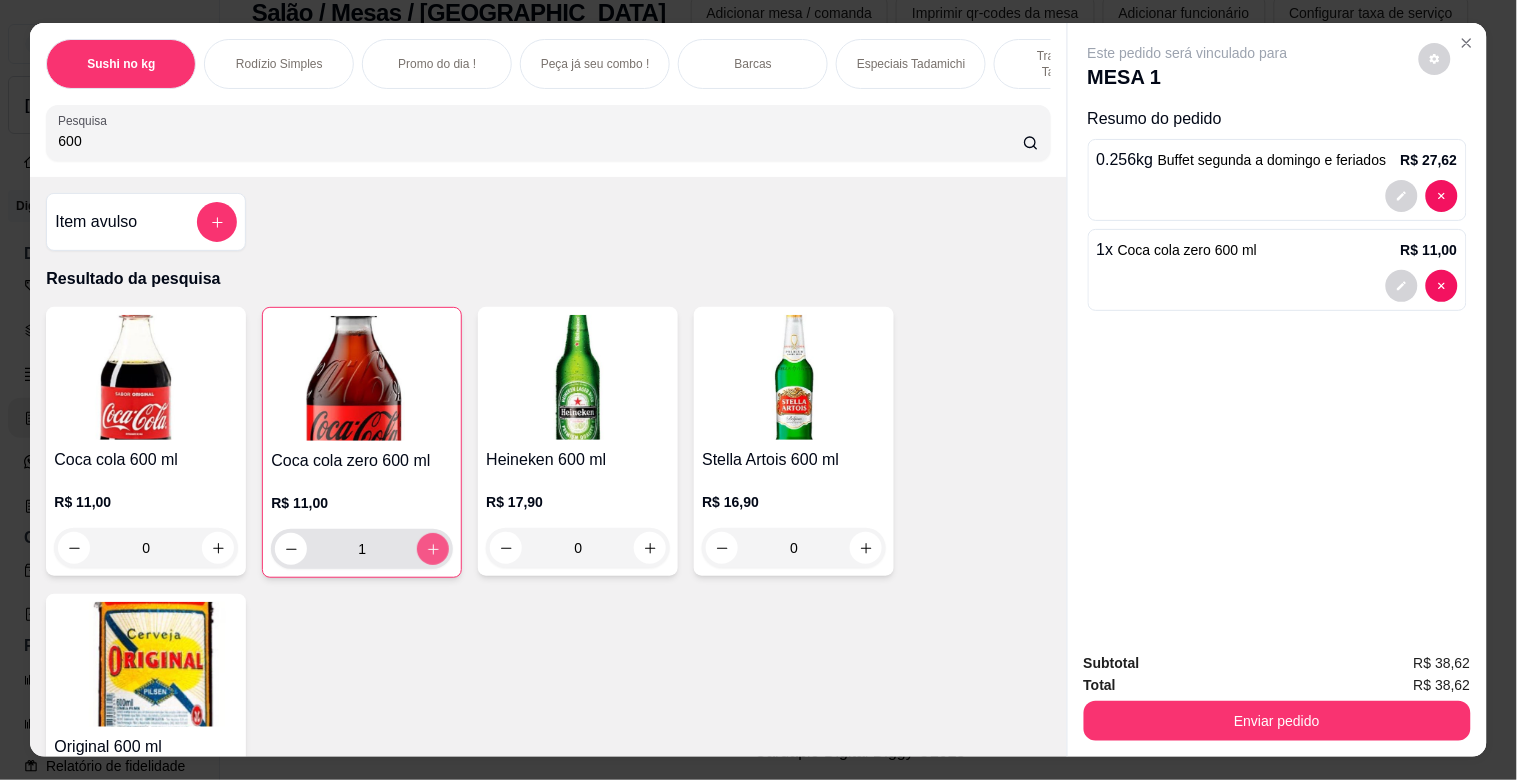 type on "1" 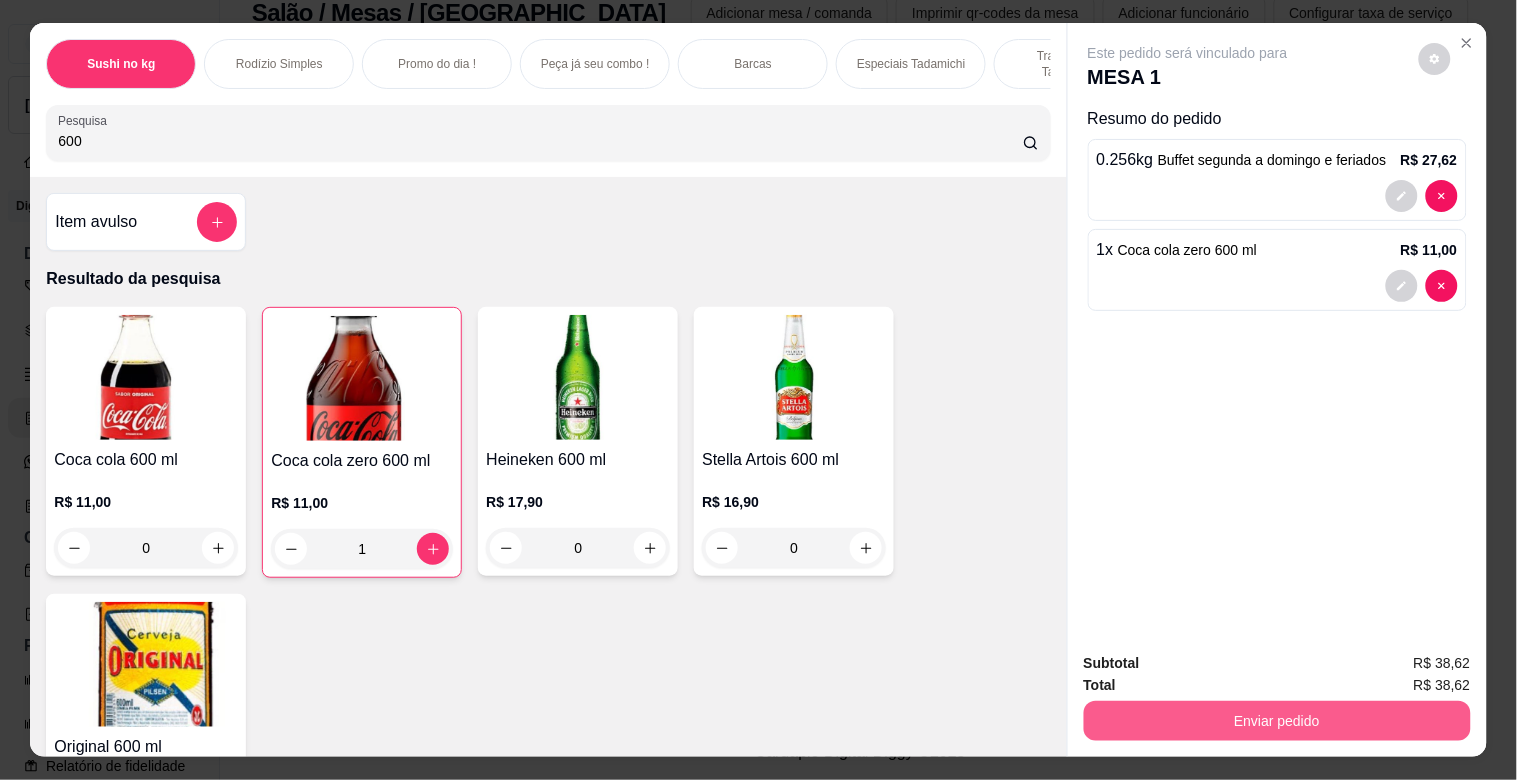 click on "Enviar pedido" at bounding box center [1277, 721] 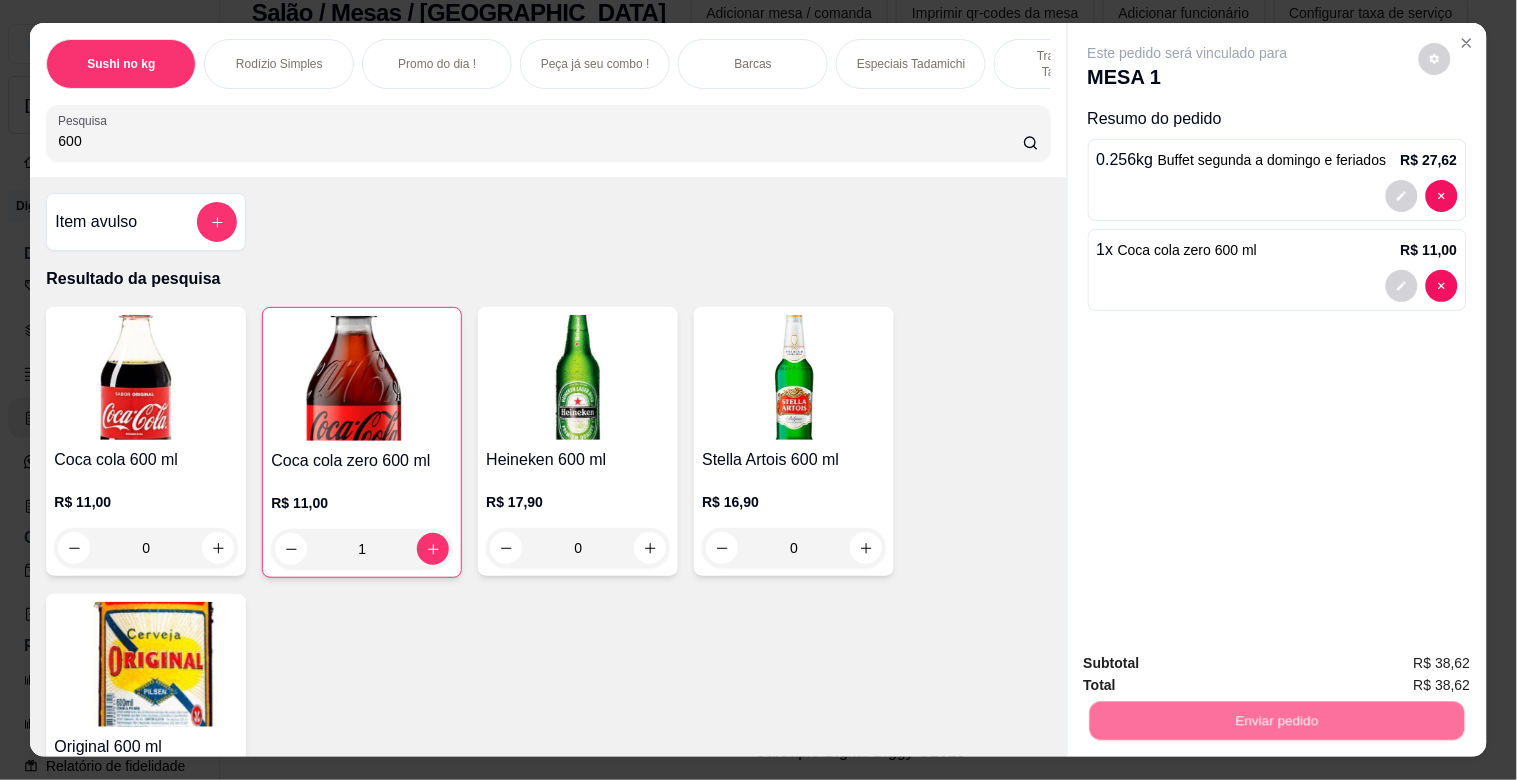 click on "Não registrar e enviar pedido" at bounding box center (1211, 663) 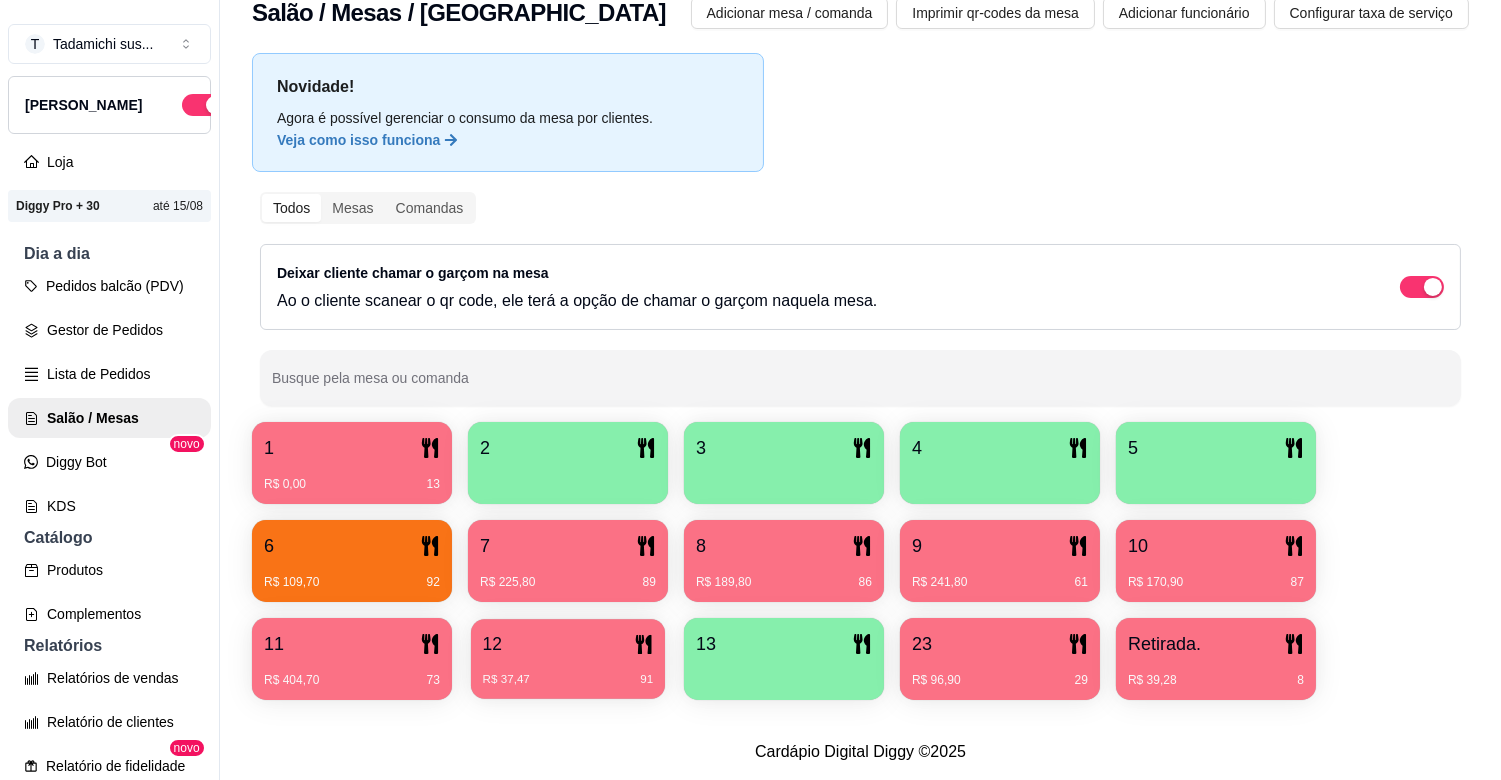 click on "R$ 37,47 91" at bounding box center (568, 680) 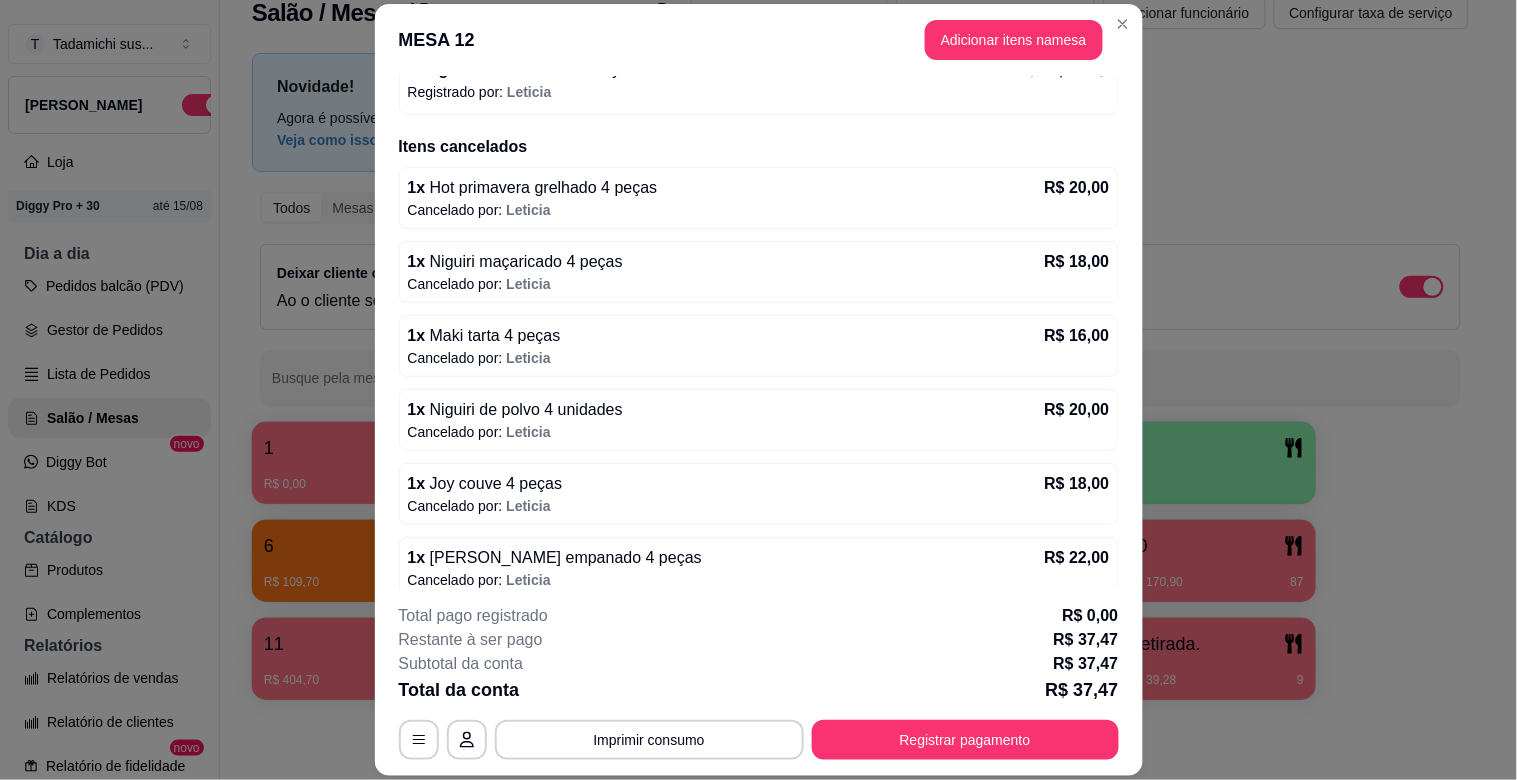 scroll, scrollTop: 475, scrollLeft: 0, axis: vertical 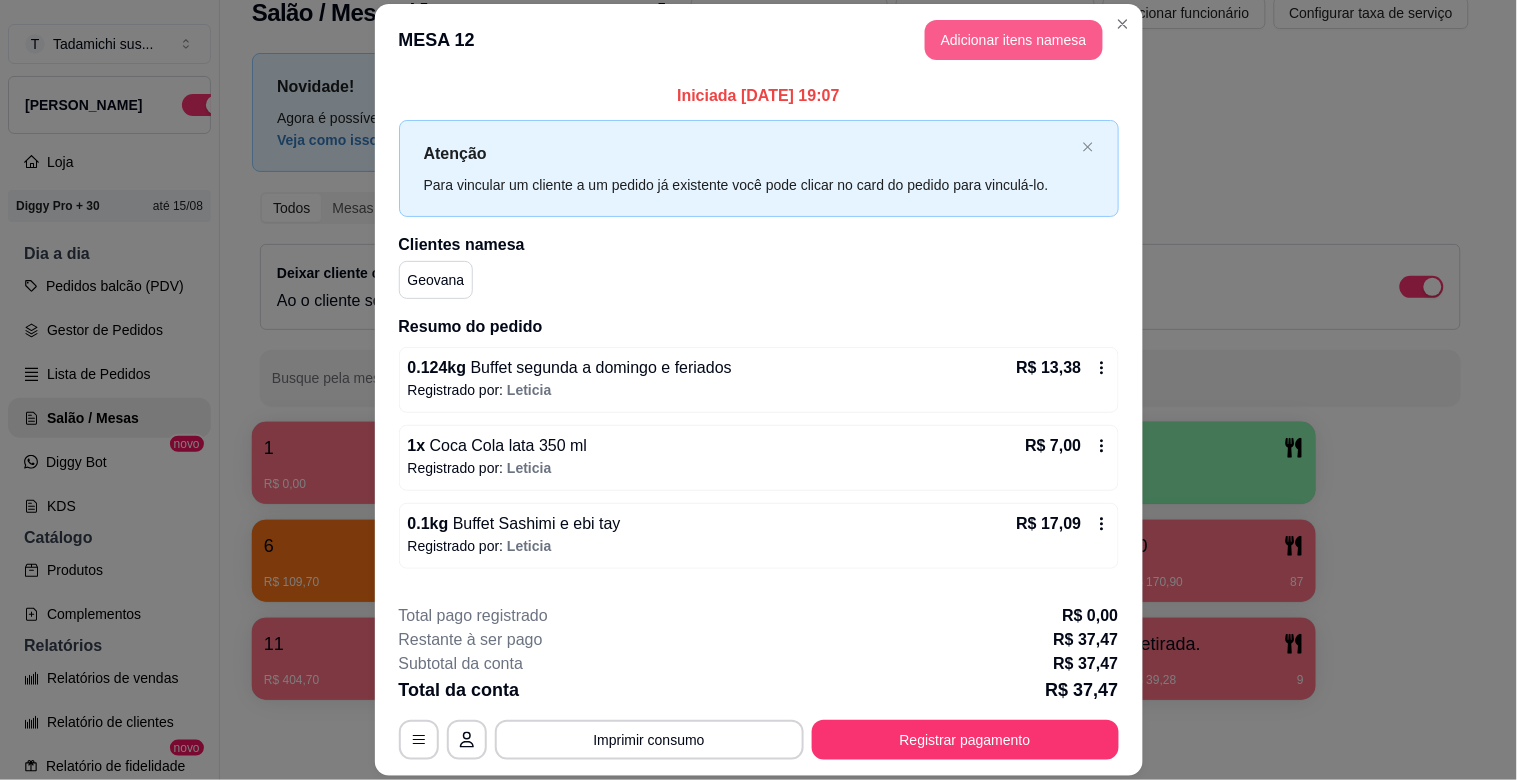 click on "Adicionar itens na  mesa" at bounding box center (1014, 40) 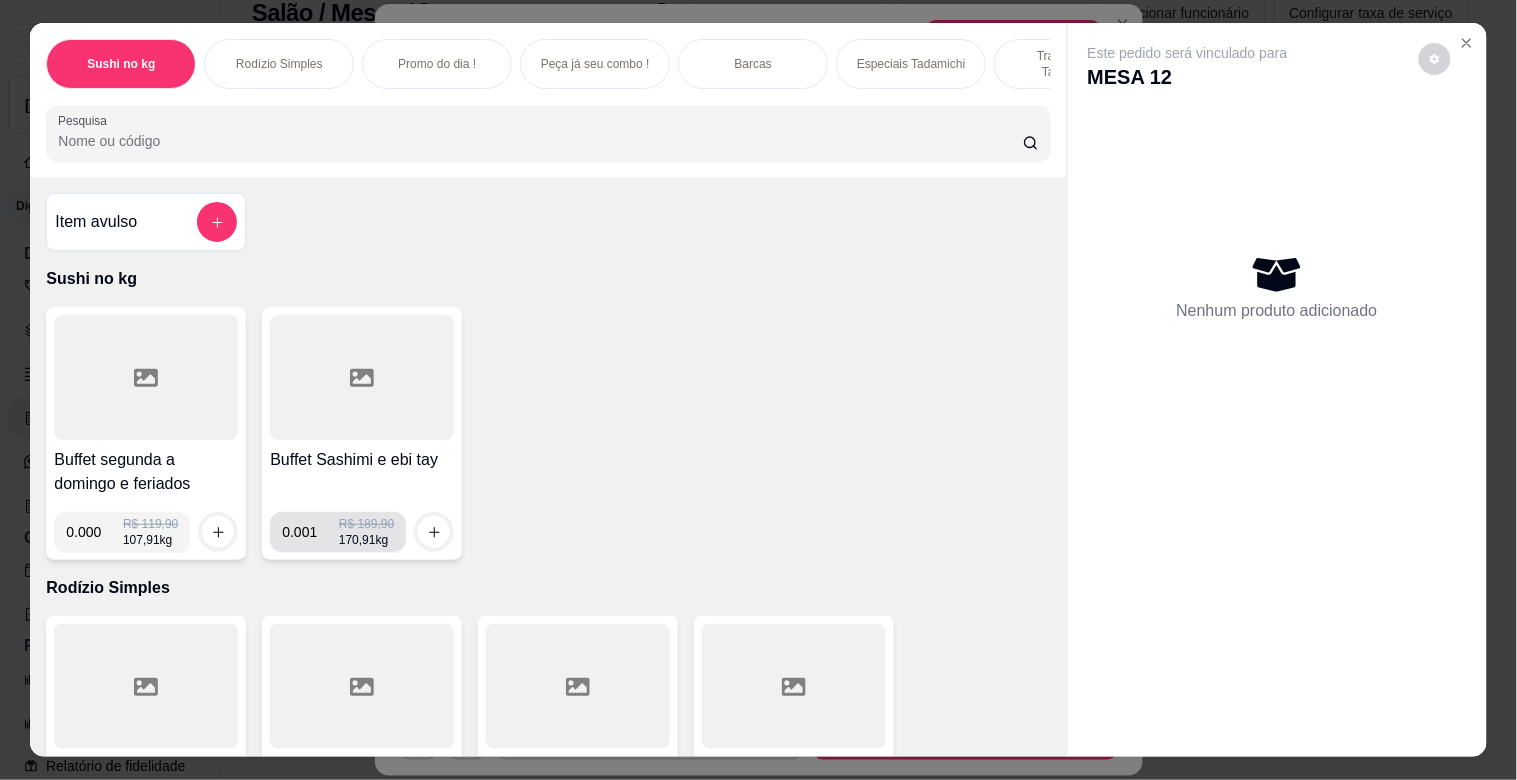 click on "0.001" at bounding box center [310, 532] 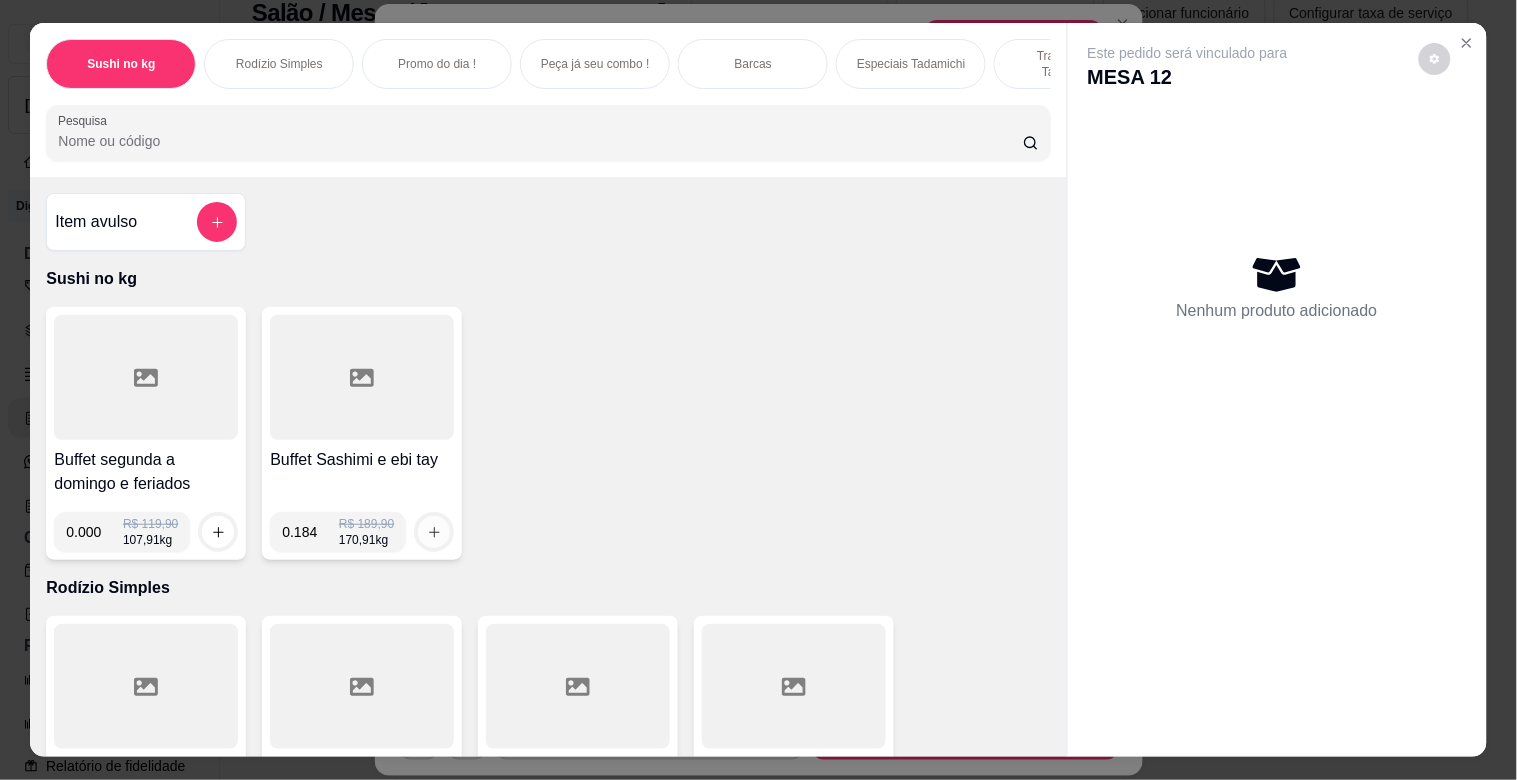 type on "0.184" 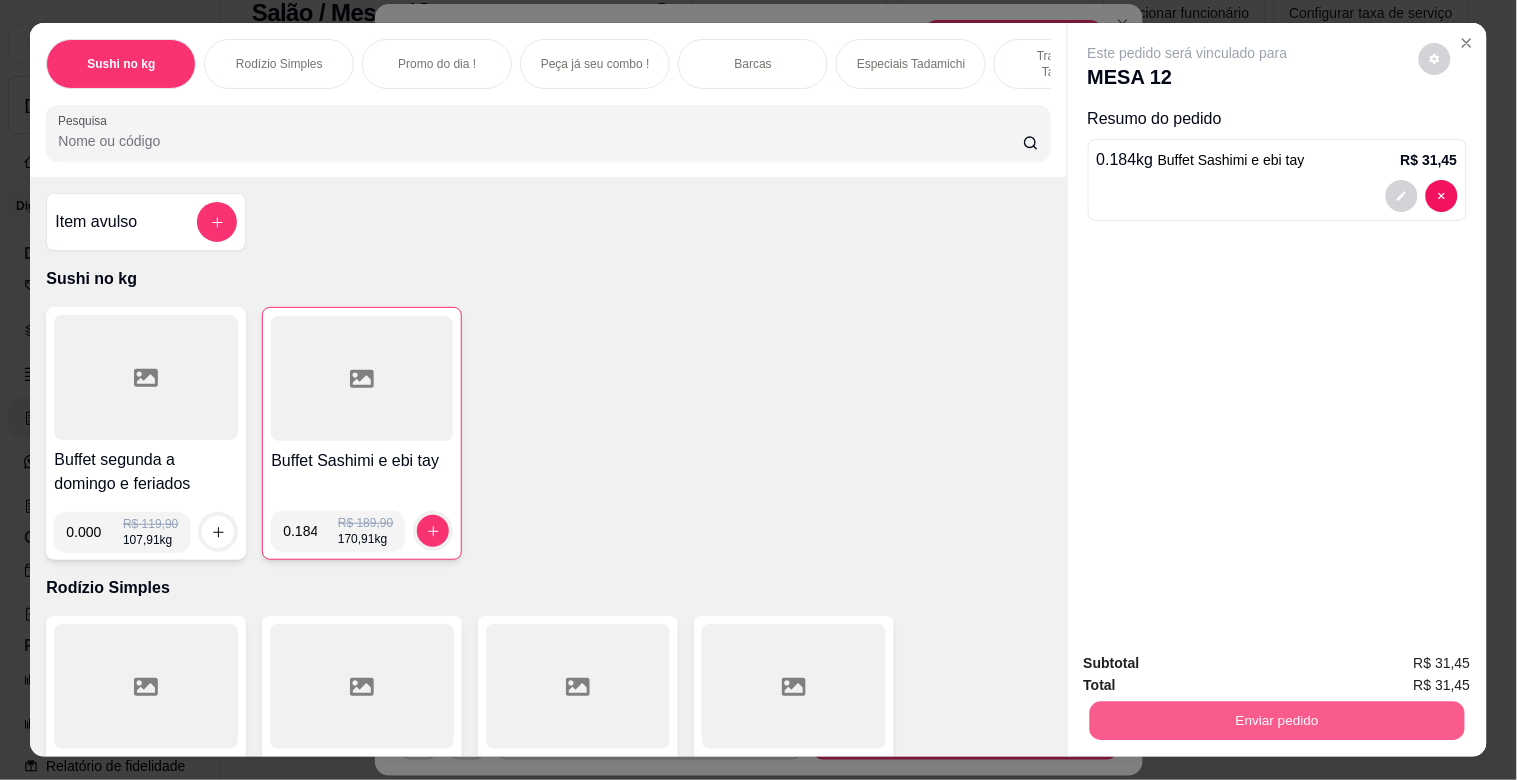 click on "Enviar pedido" at bounding box center (1276, 720) 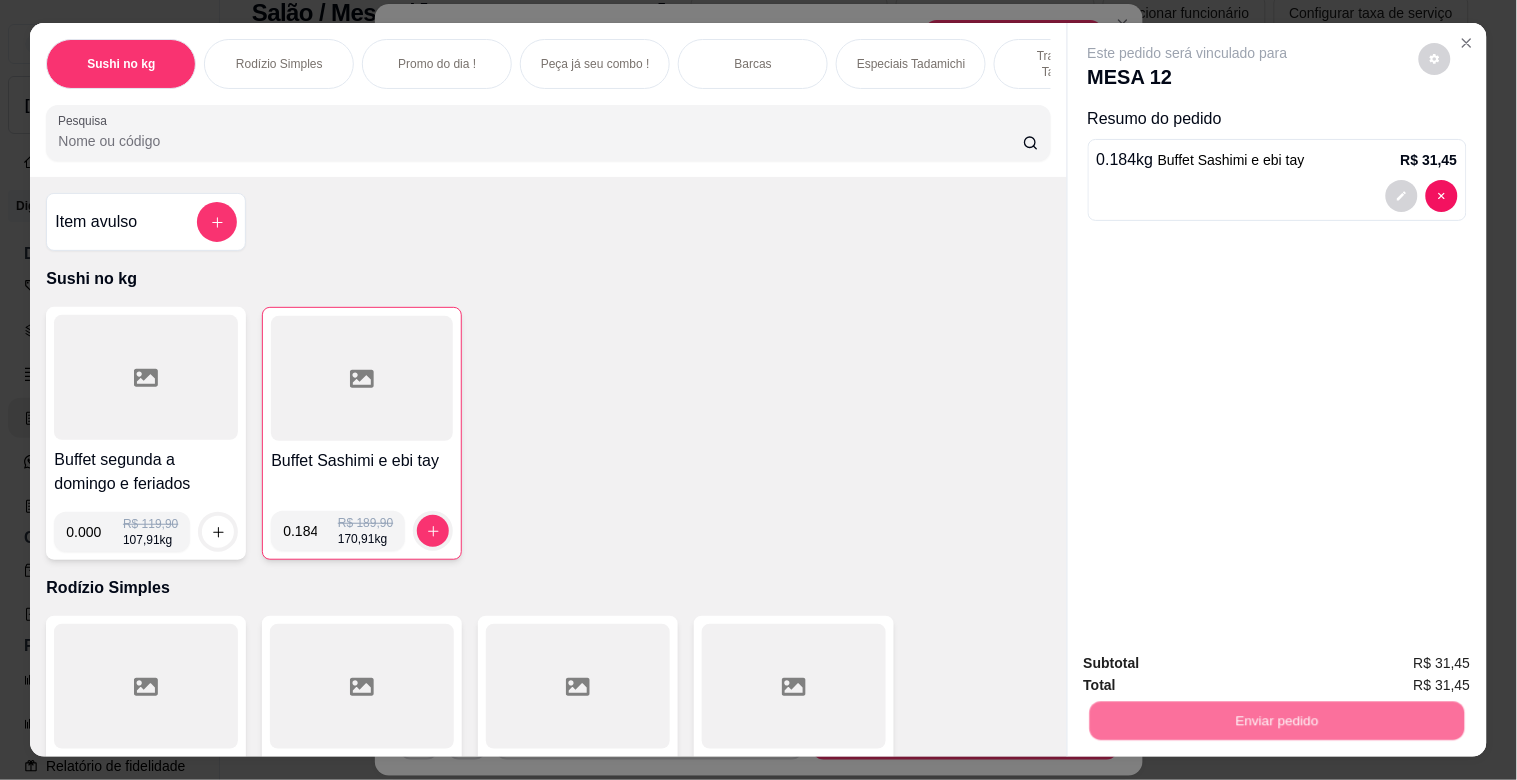 click on "Não registrar e enviar pedido" at bounding box center (1211, 663) 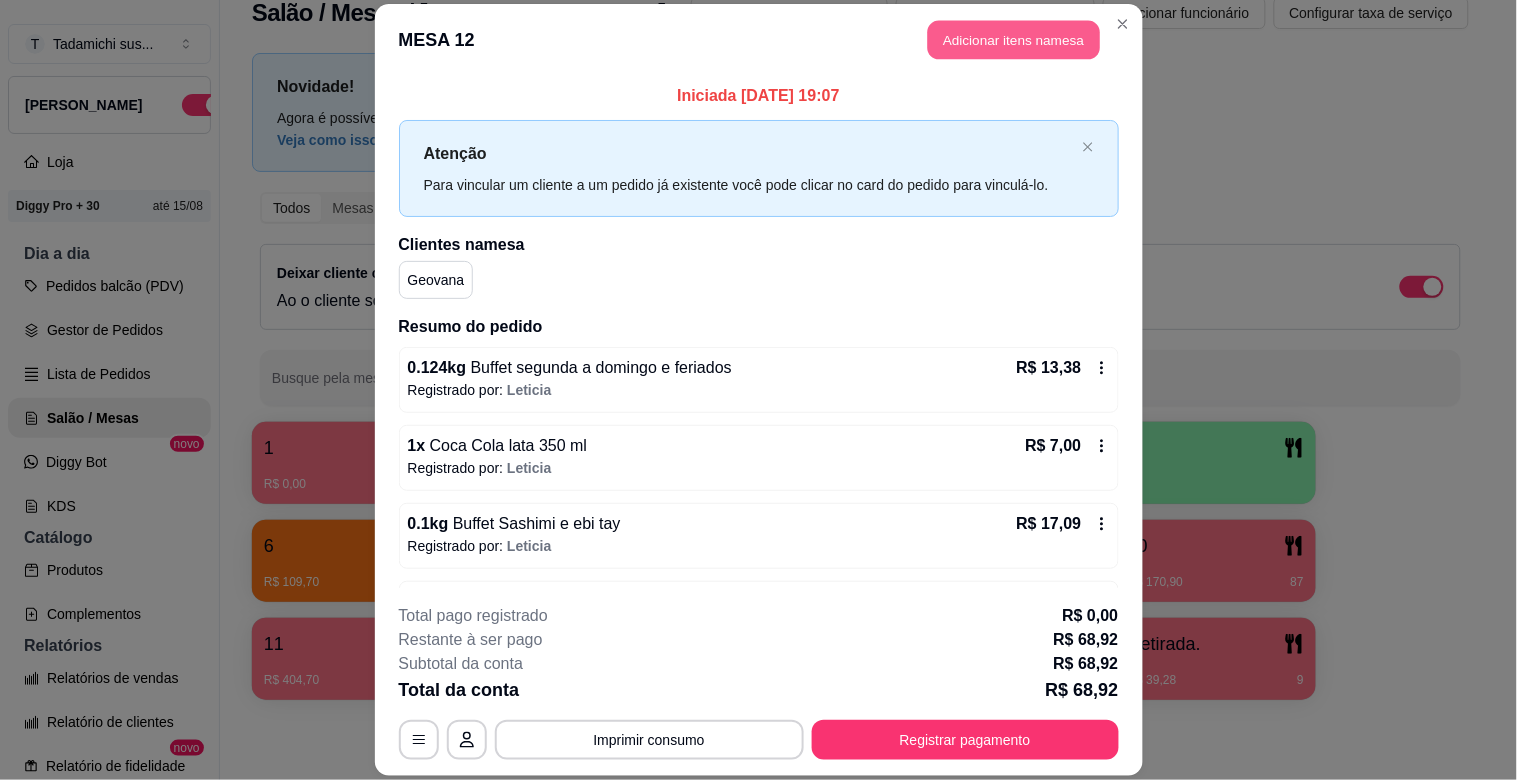 click on "Adicionar itens na  mesa" at bounding box center (1014, 40) 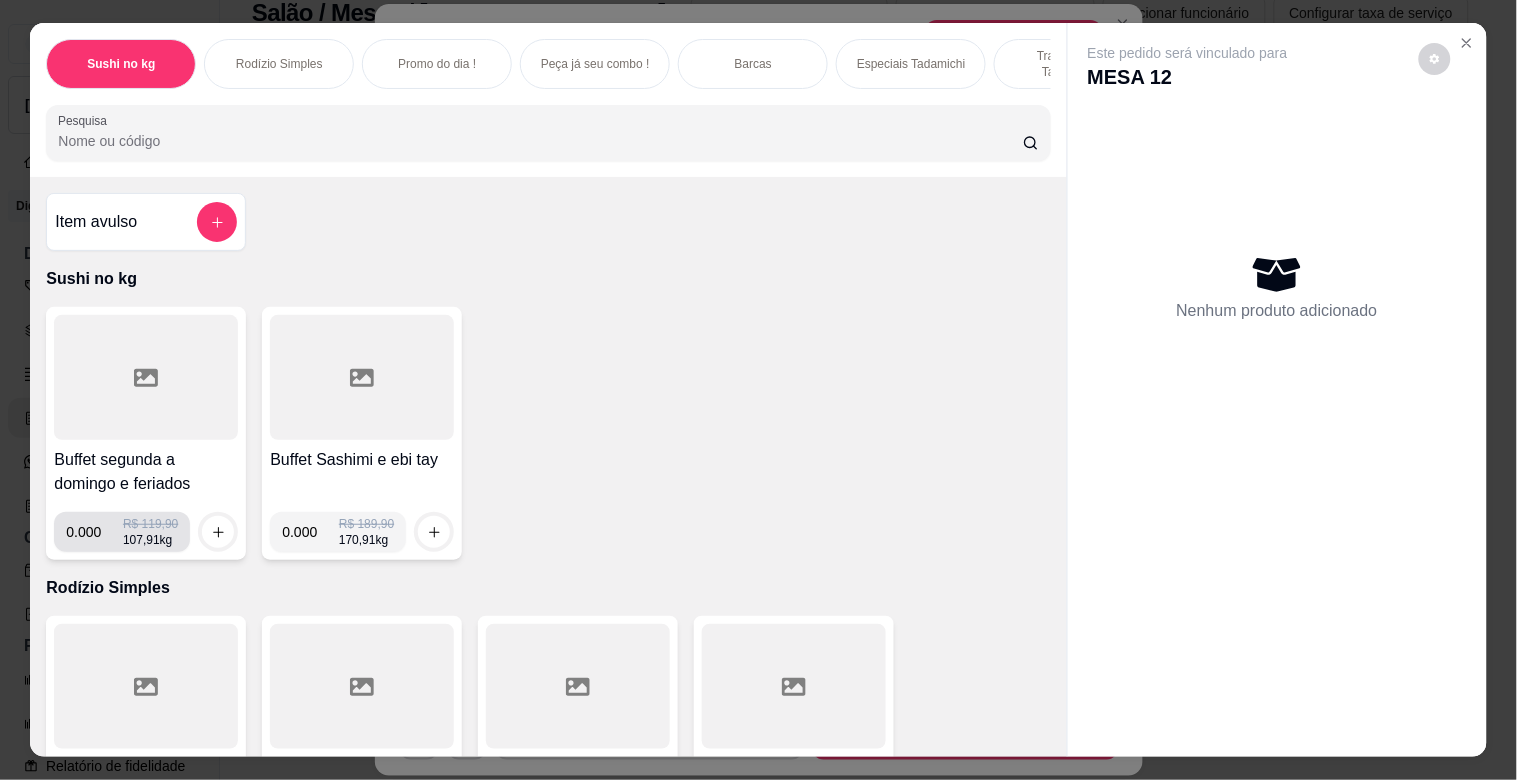 click on "0.000" at bounding box center (94, 532) 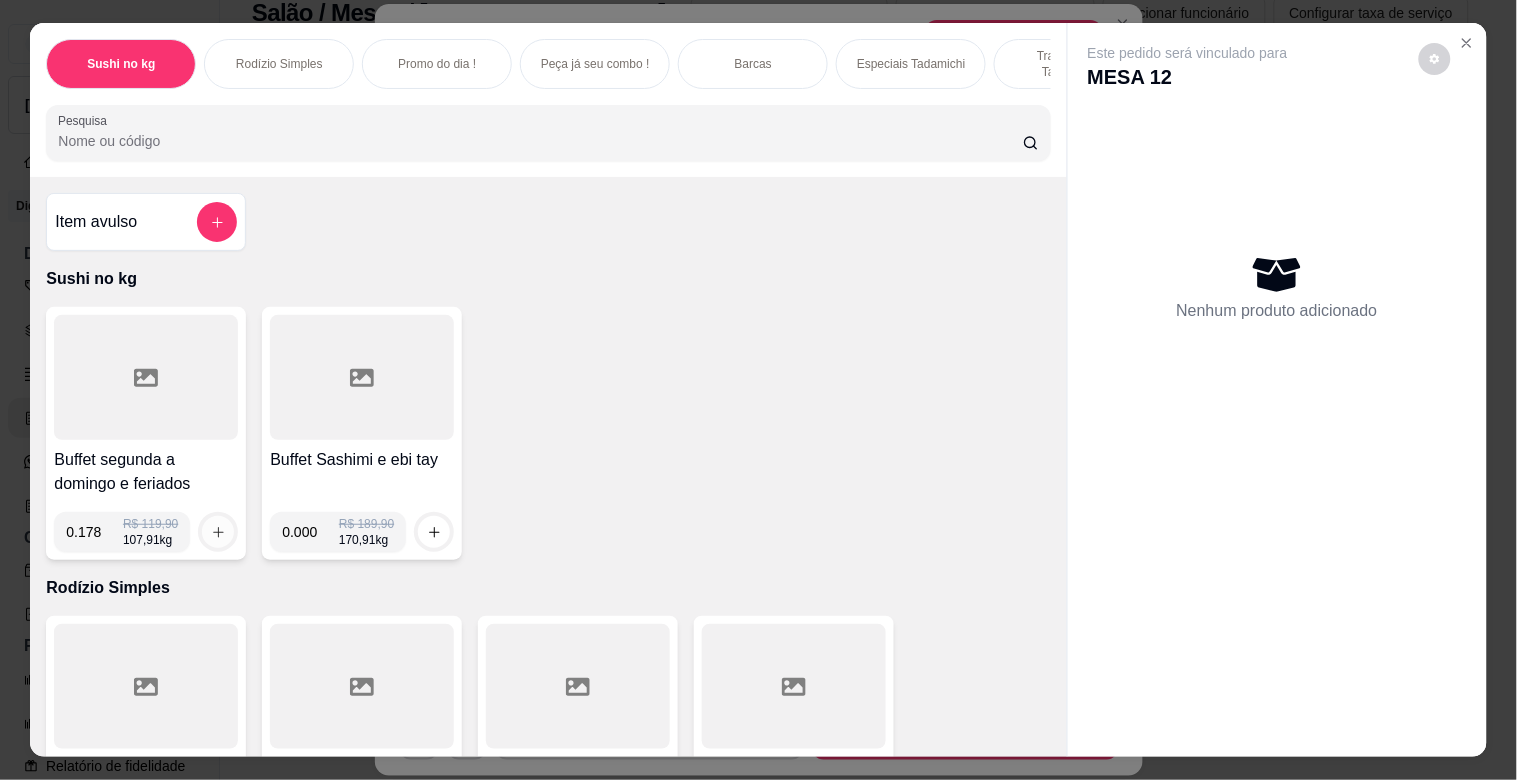 type on "0.178" 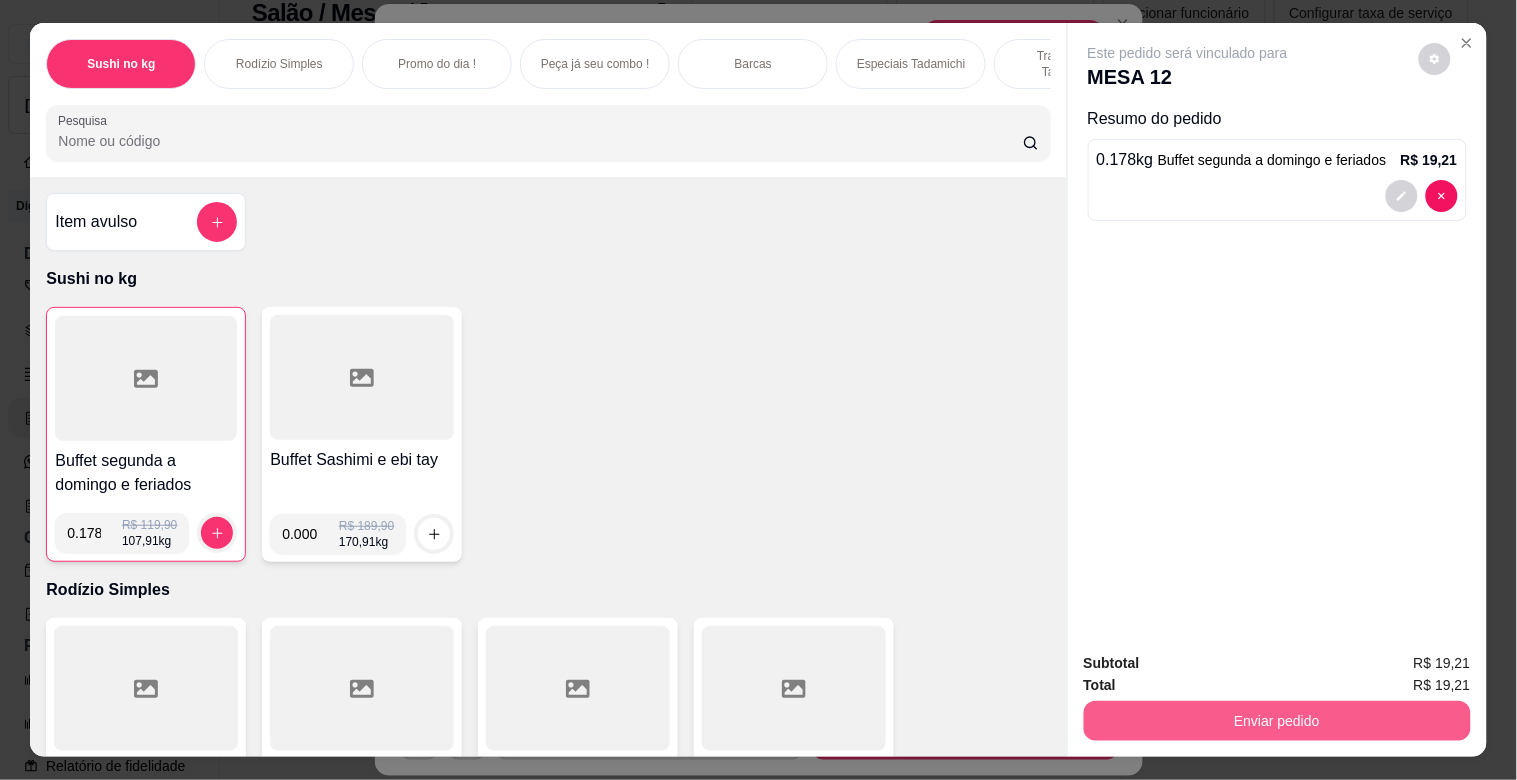 click on "Enviar pedido" at bounding box center (1277, 721) 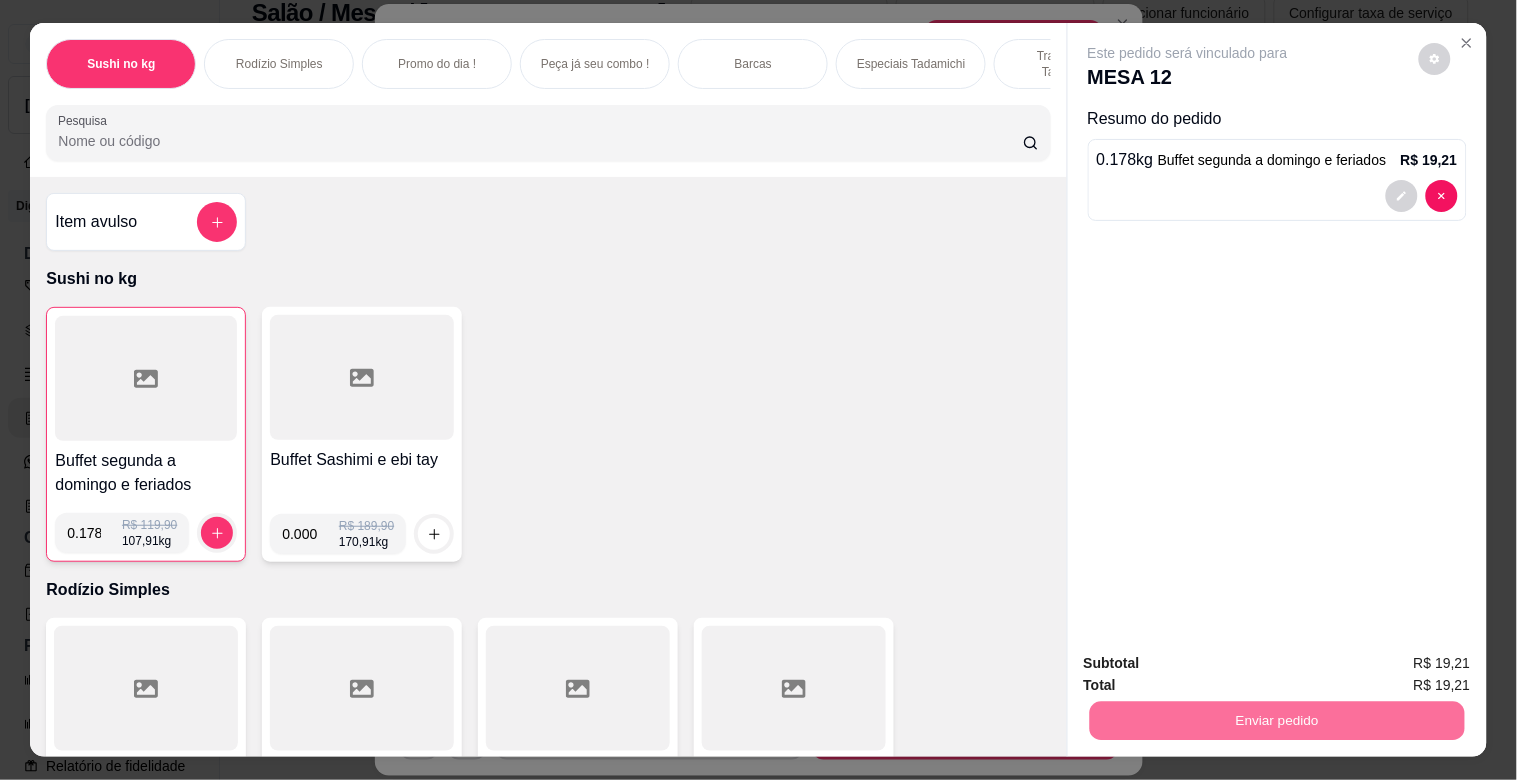 click on "Não registrar e enviar pedido" at bounding box center (1211, 662) 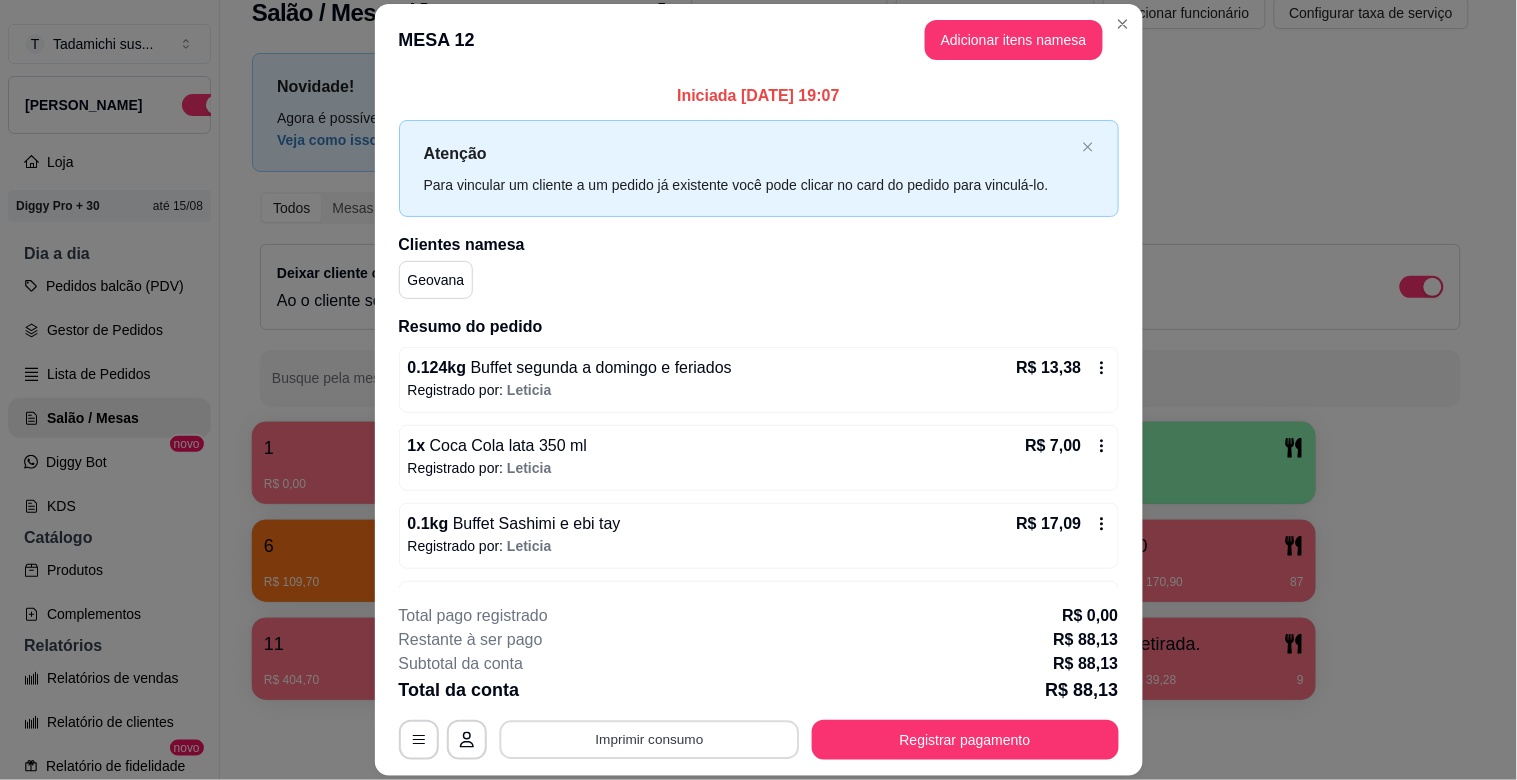 click on "Imprimir consumo" at bounding box center (649, 740) 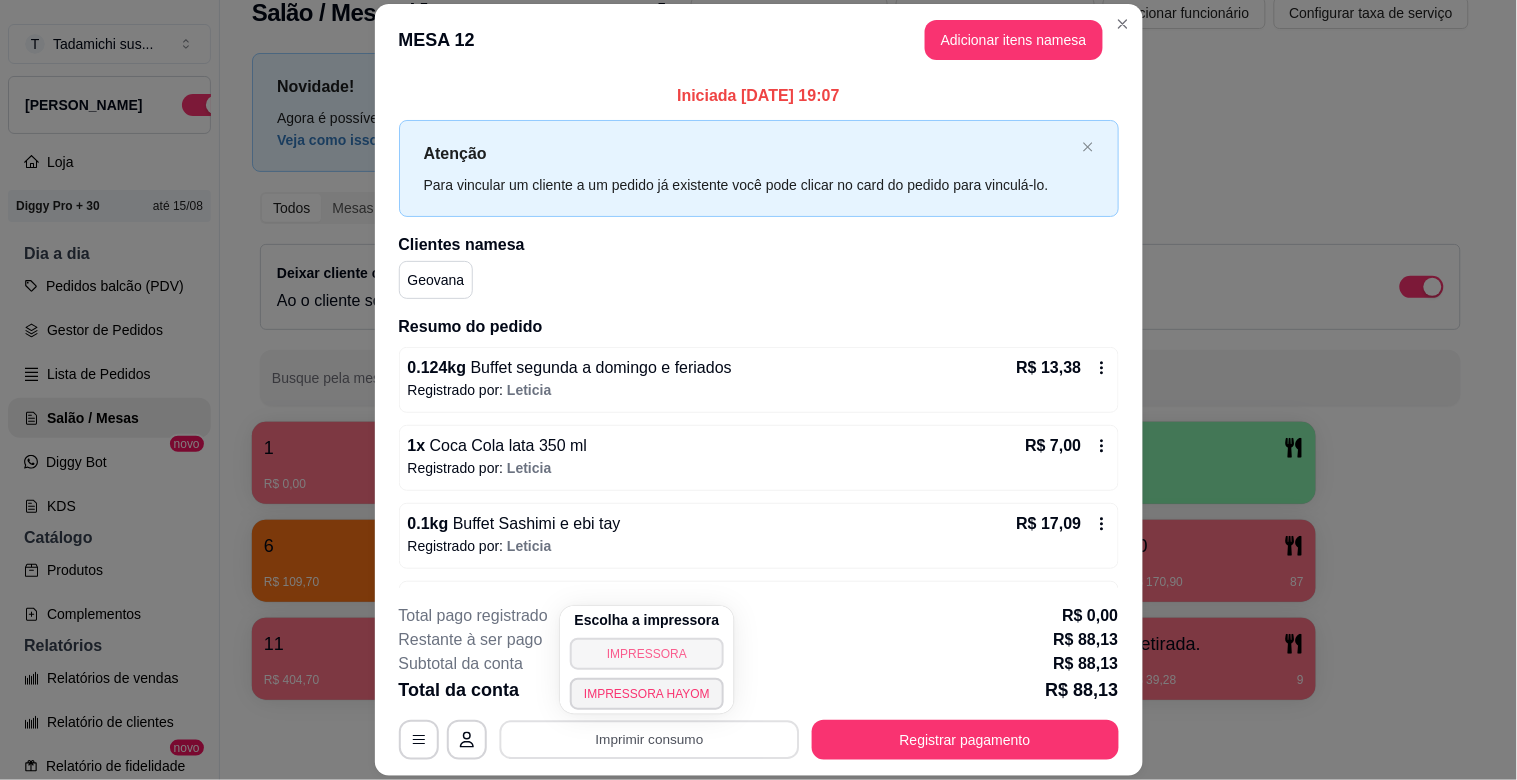 click on "IMPRESSORA" at bounding box center [647, 654] 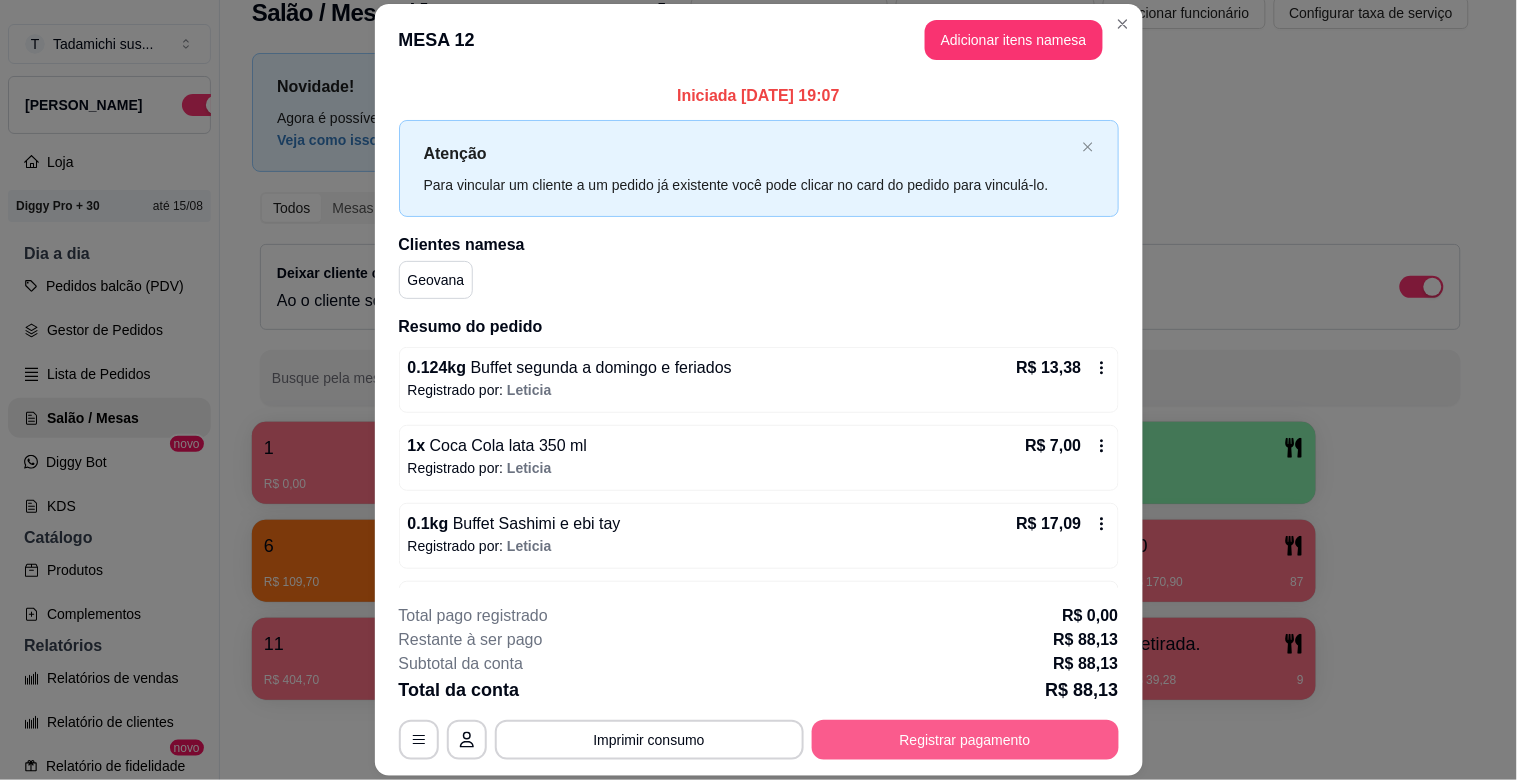 click on "Registrar pagamento" at bounding box center (965, 740) 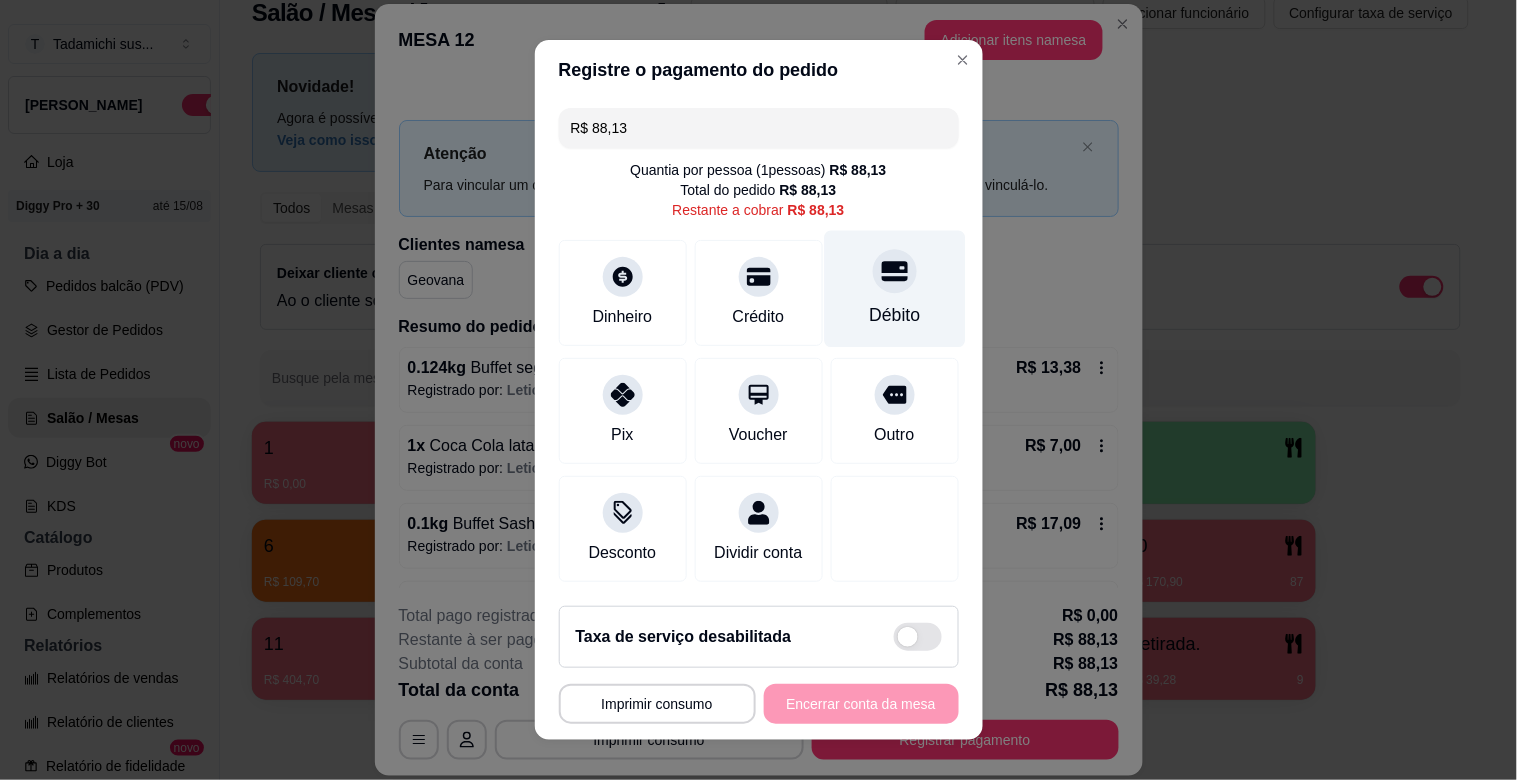click at bounding box center (895, 271) 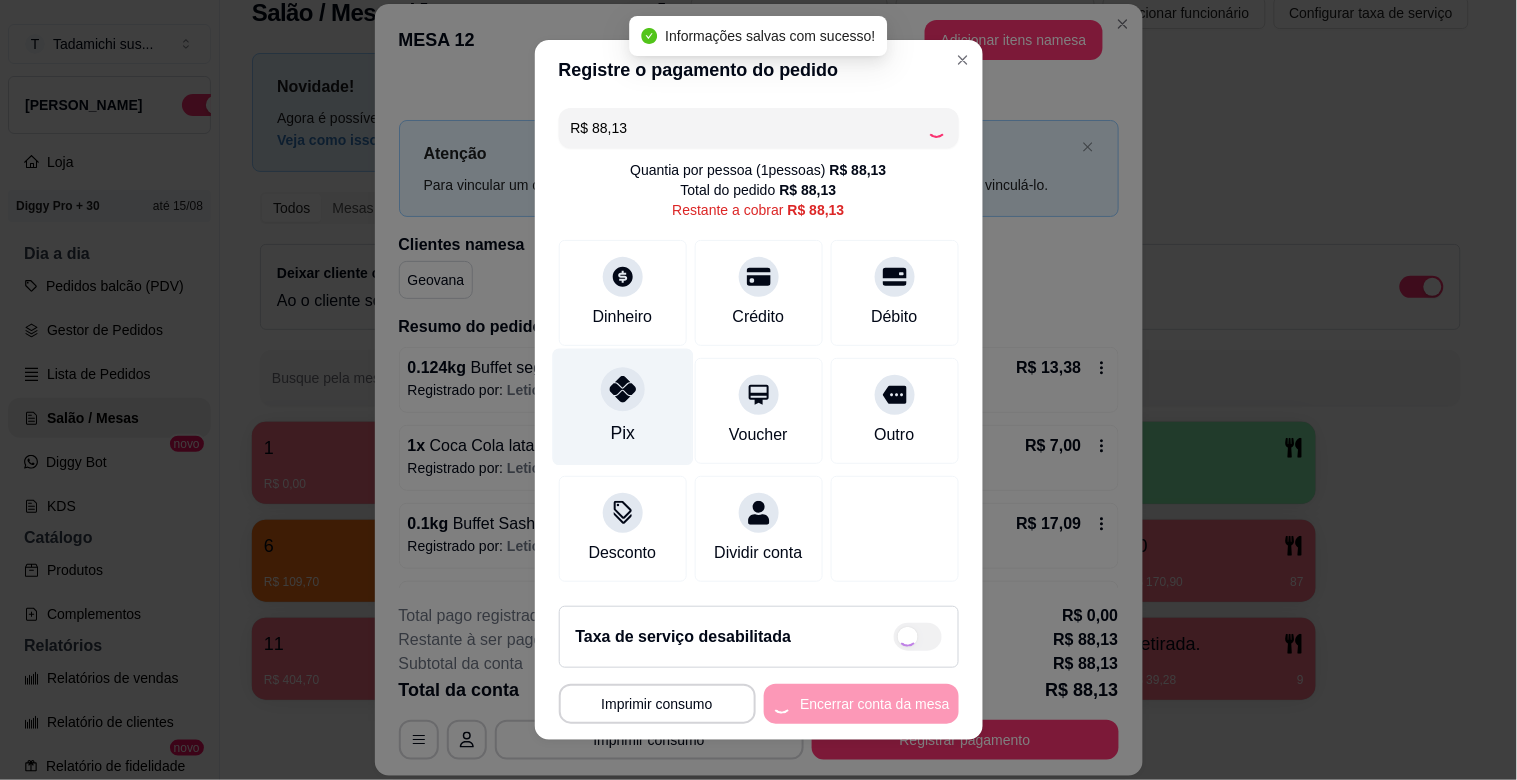 type on "R$ 0,00" 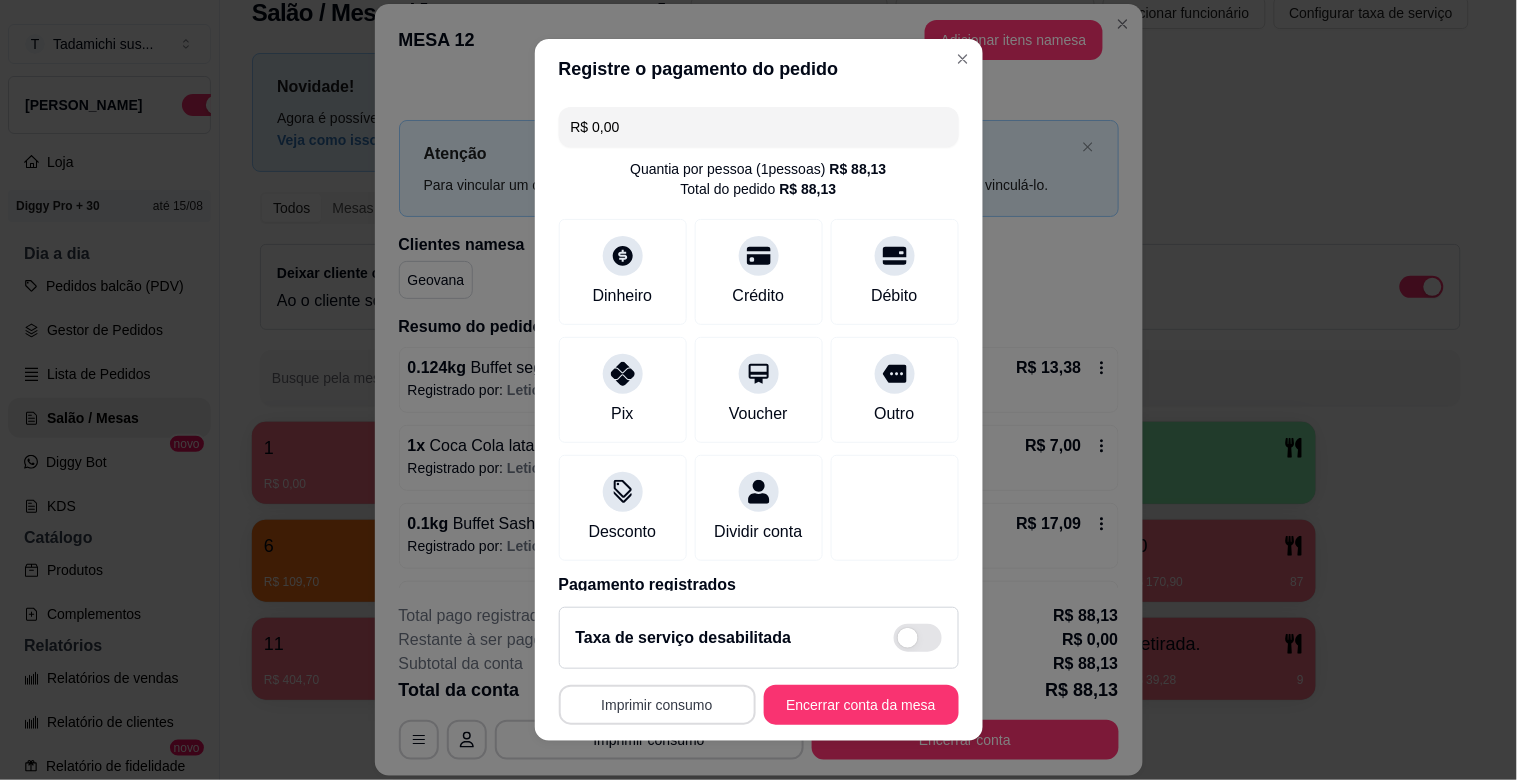 click on "Imprimir consumo" at bounding box center [657, 705] 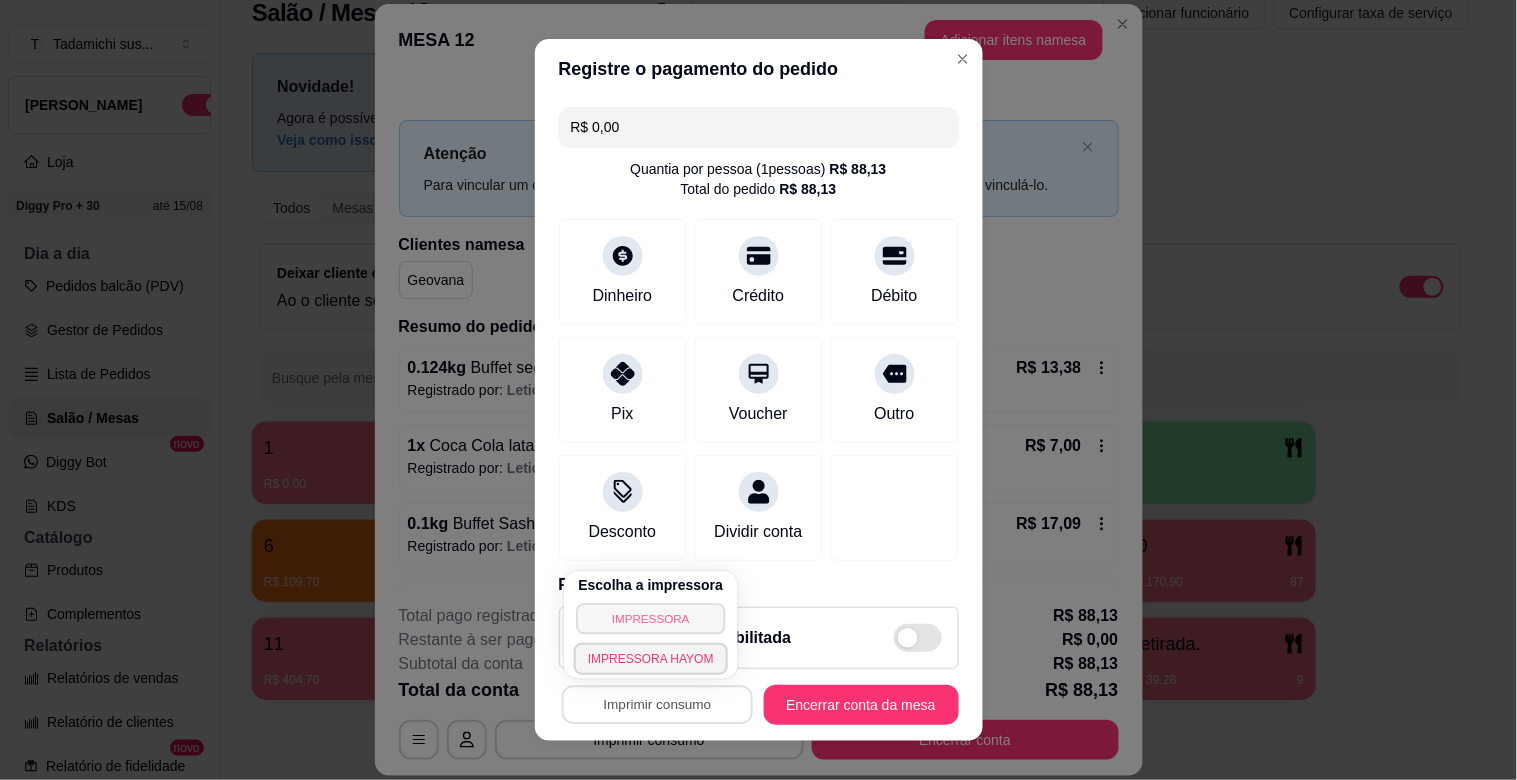 click on "IMPRESSORA" at bounding box center [650, 618] 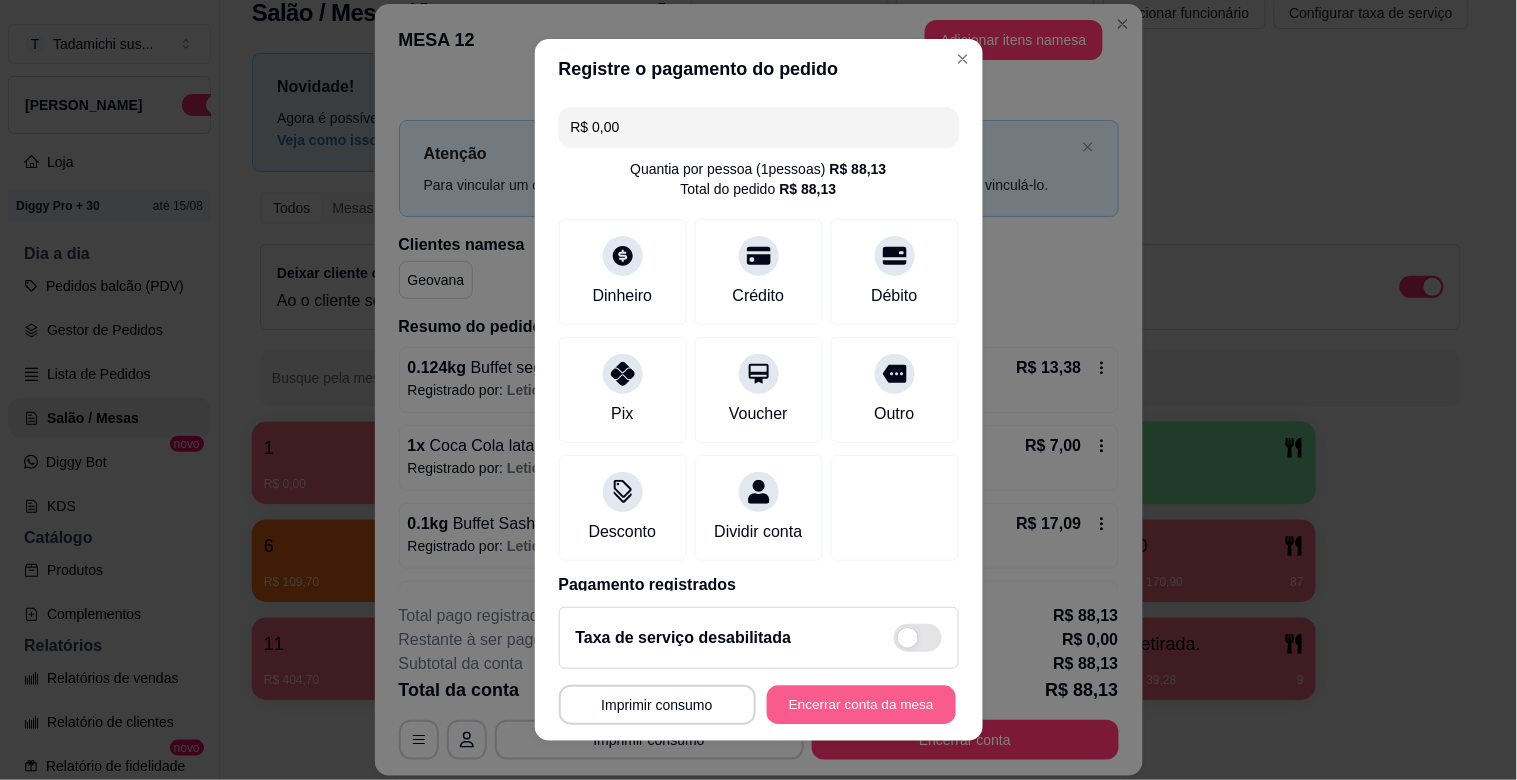 click on "Encerrar conta da mesa" at bounding box center (861, 705) 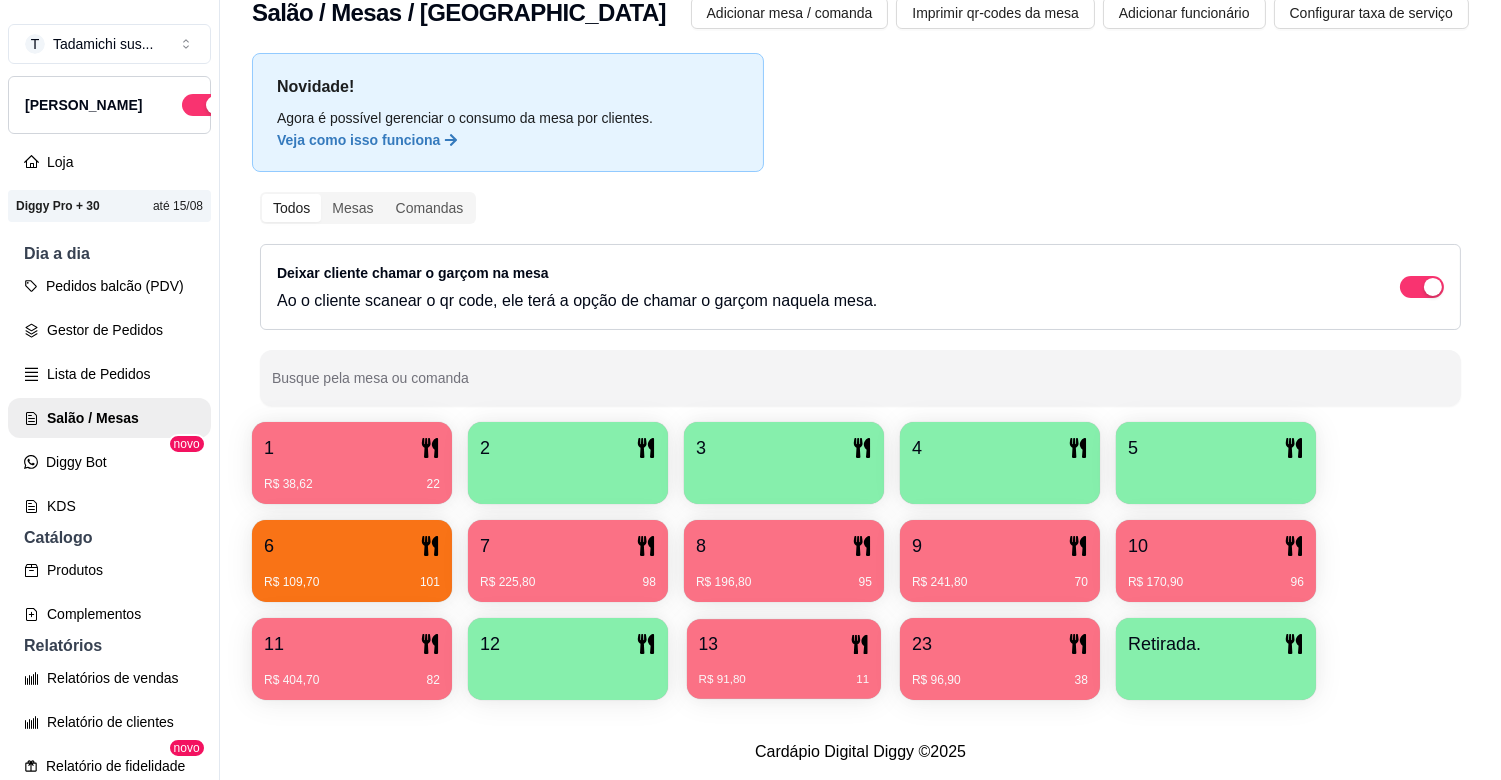 click on "R$ 91,80 11" at bounding box center [784, 680] 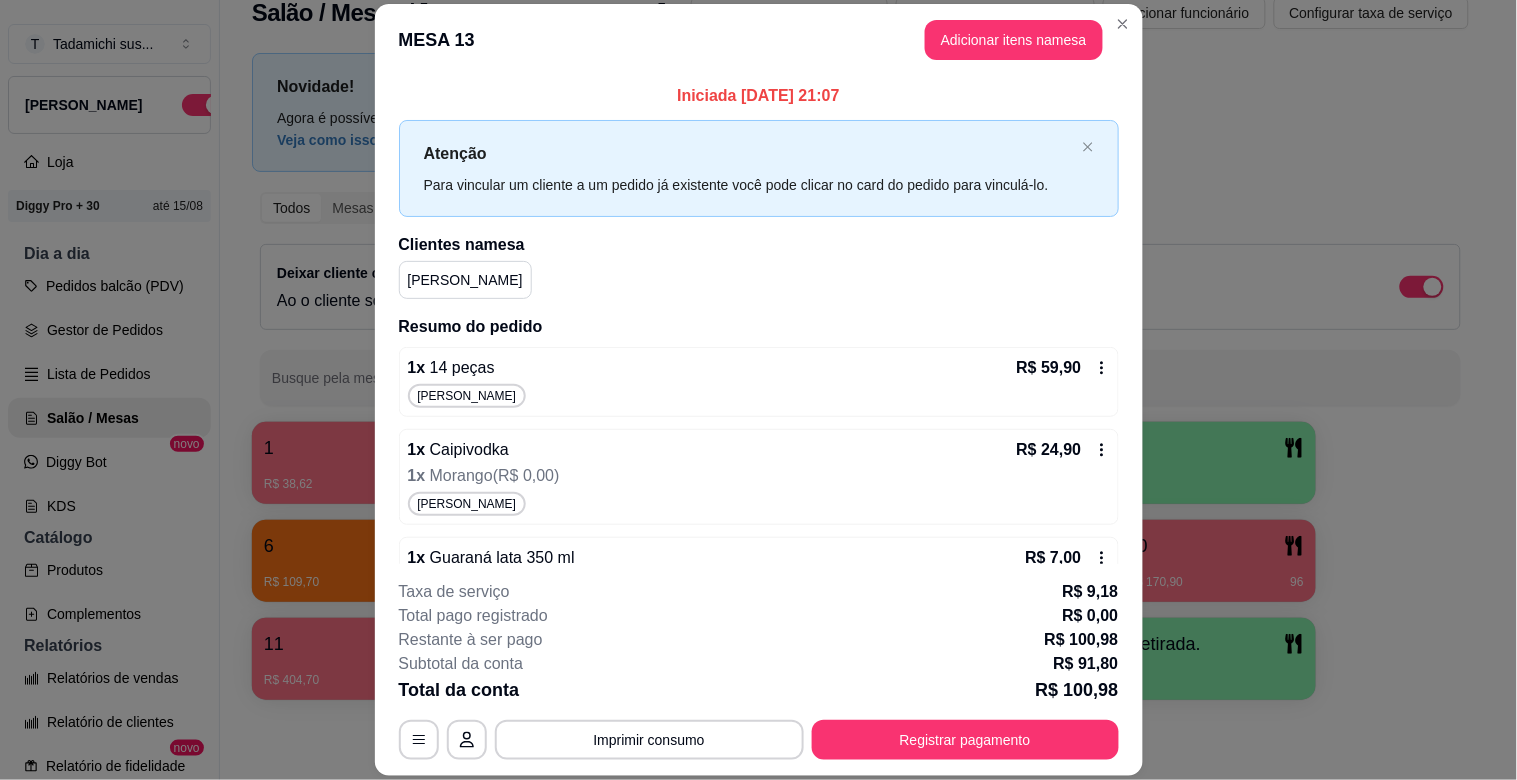 scroll, scrollTop: 51, scrollLeft: 0, axis: vertical 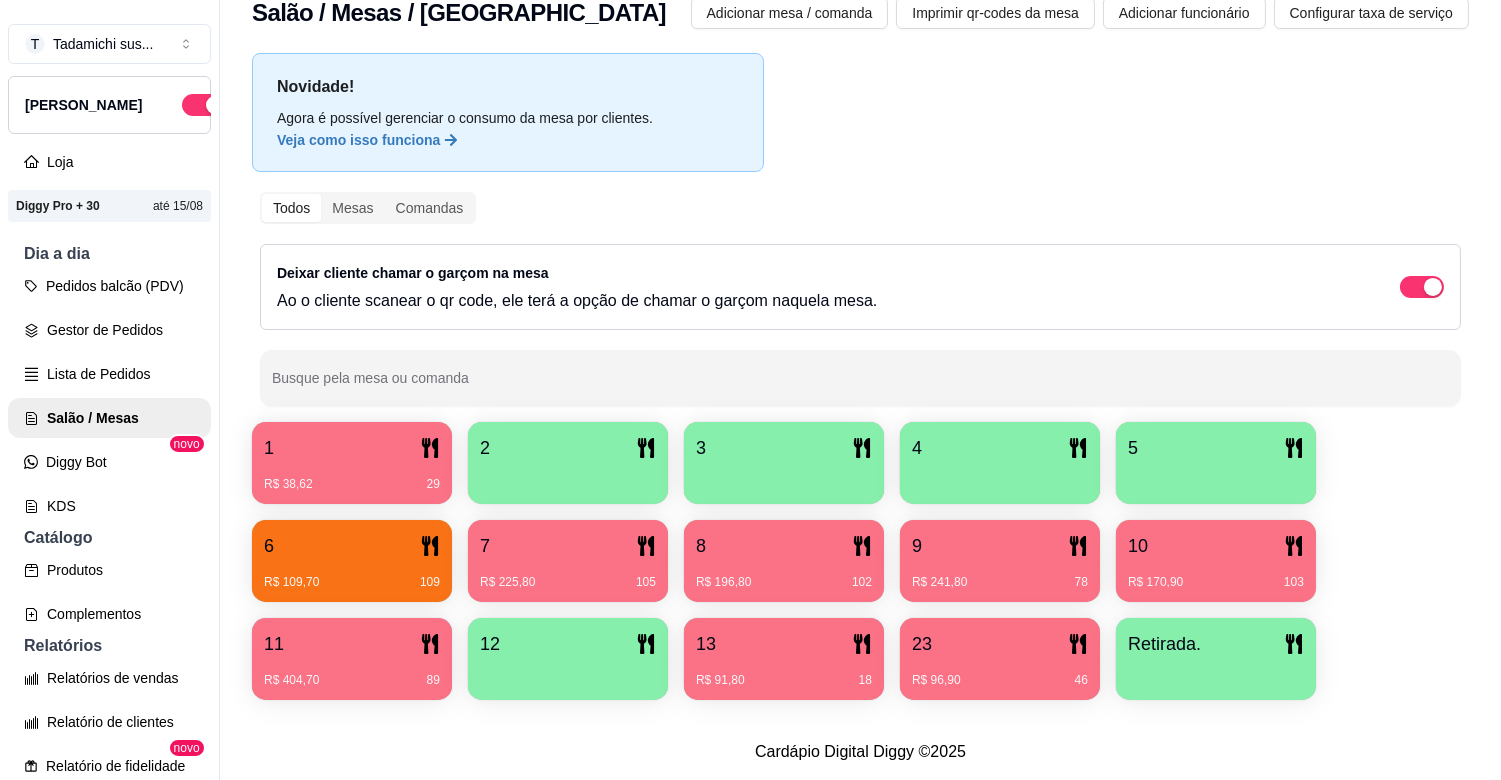 click at bounding box center [568, 477] 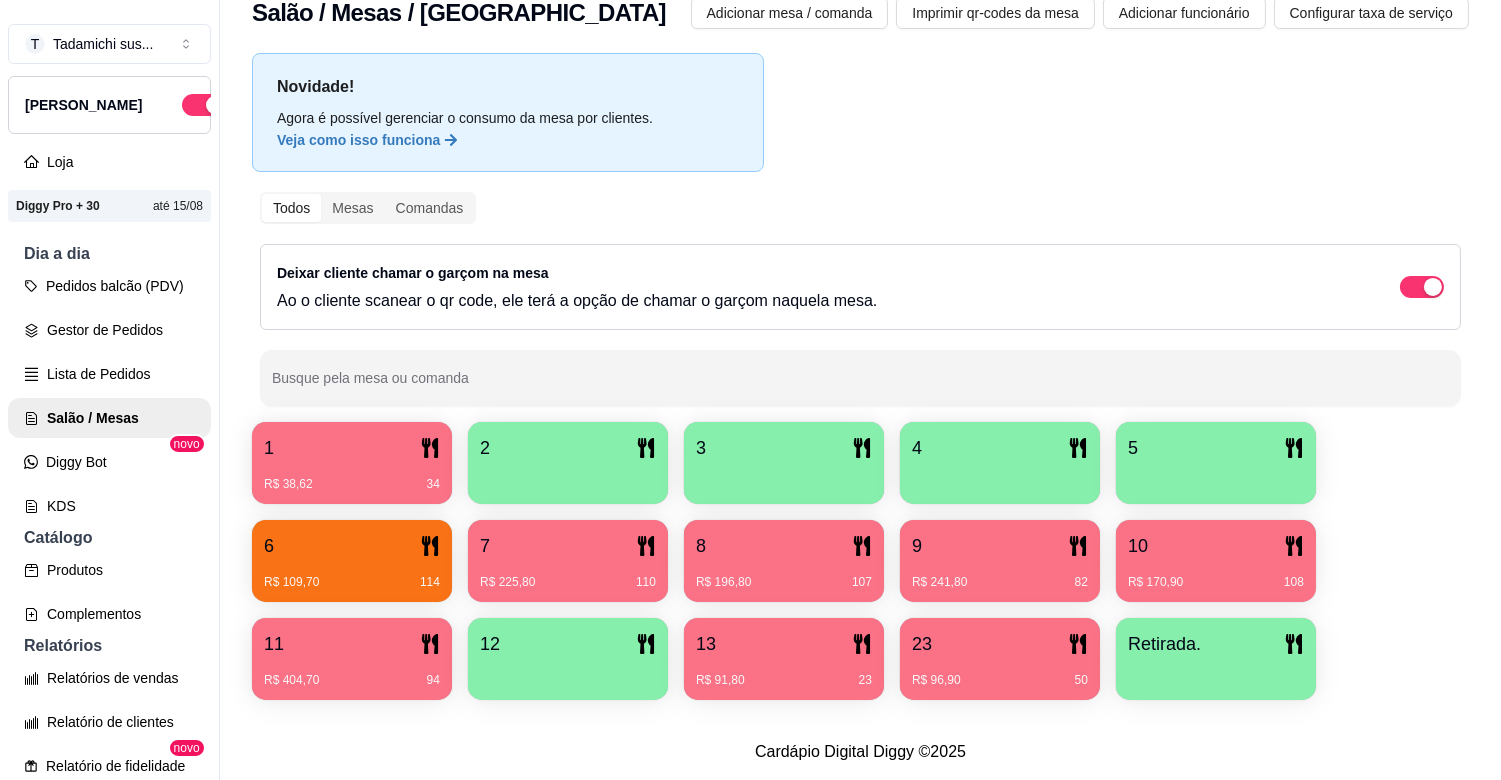 click on "8 R$ 196,80 107" at bounding box center [784, 561] 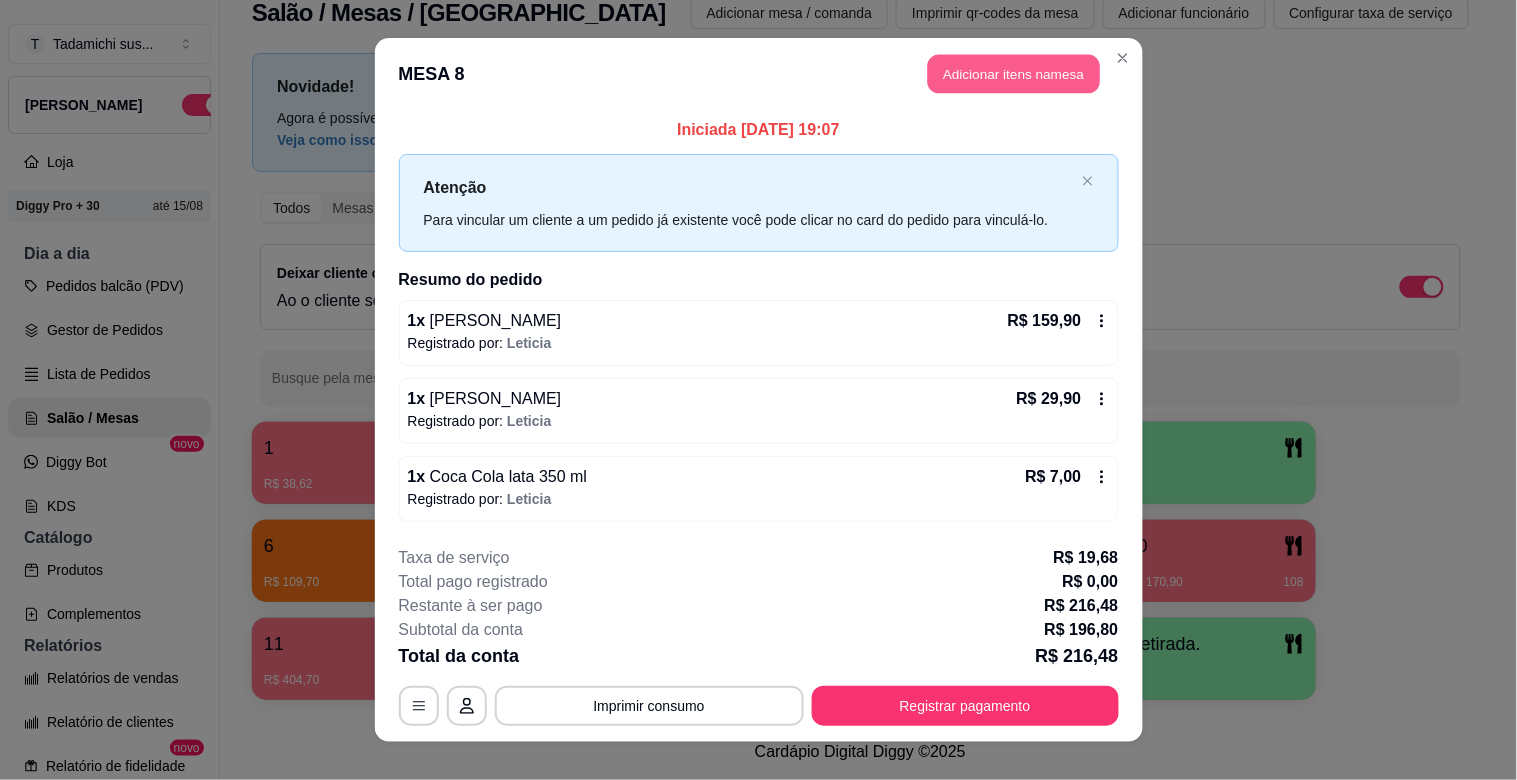click on "Adicionar itens na  mesa" at bounding box center [1014, 74] 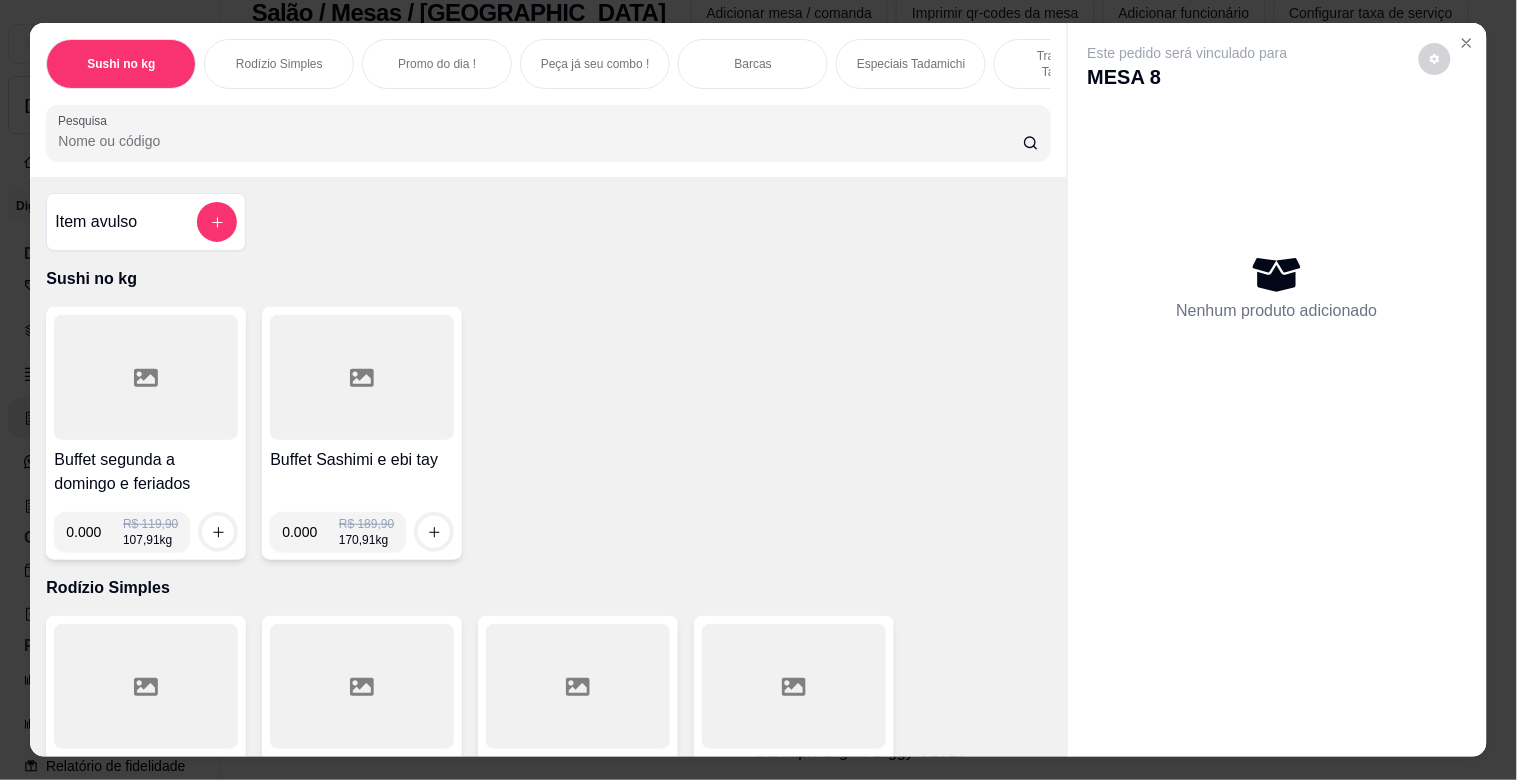 click at bounding box center [548, 133] 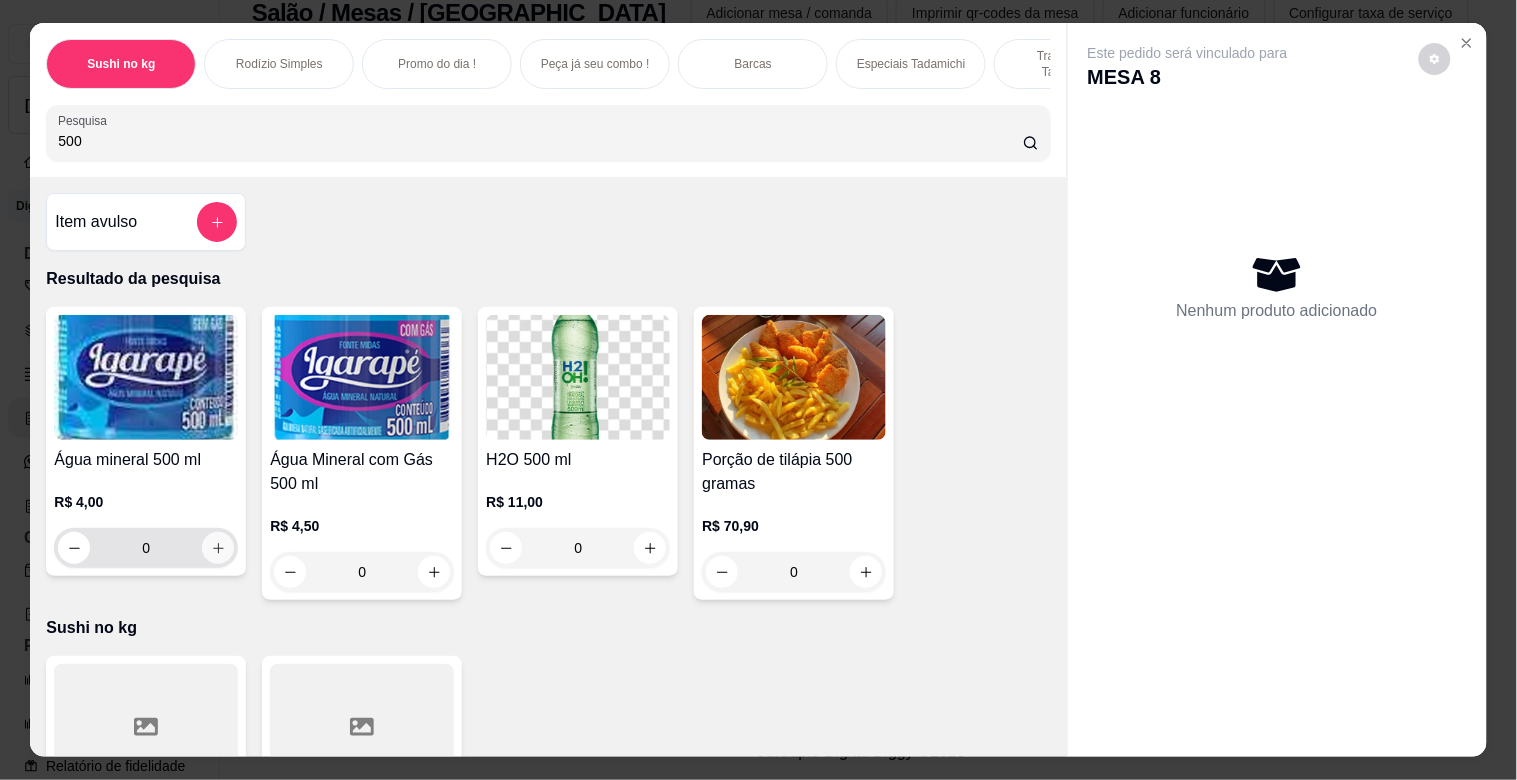 type on "500" 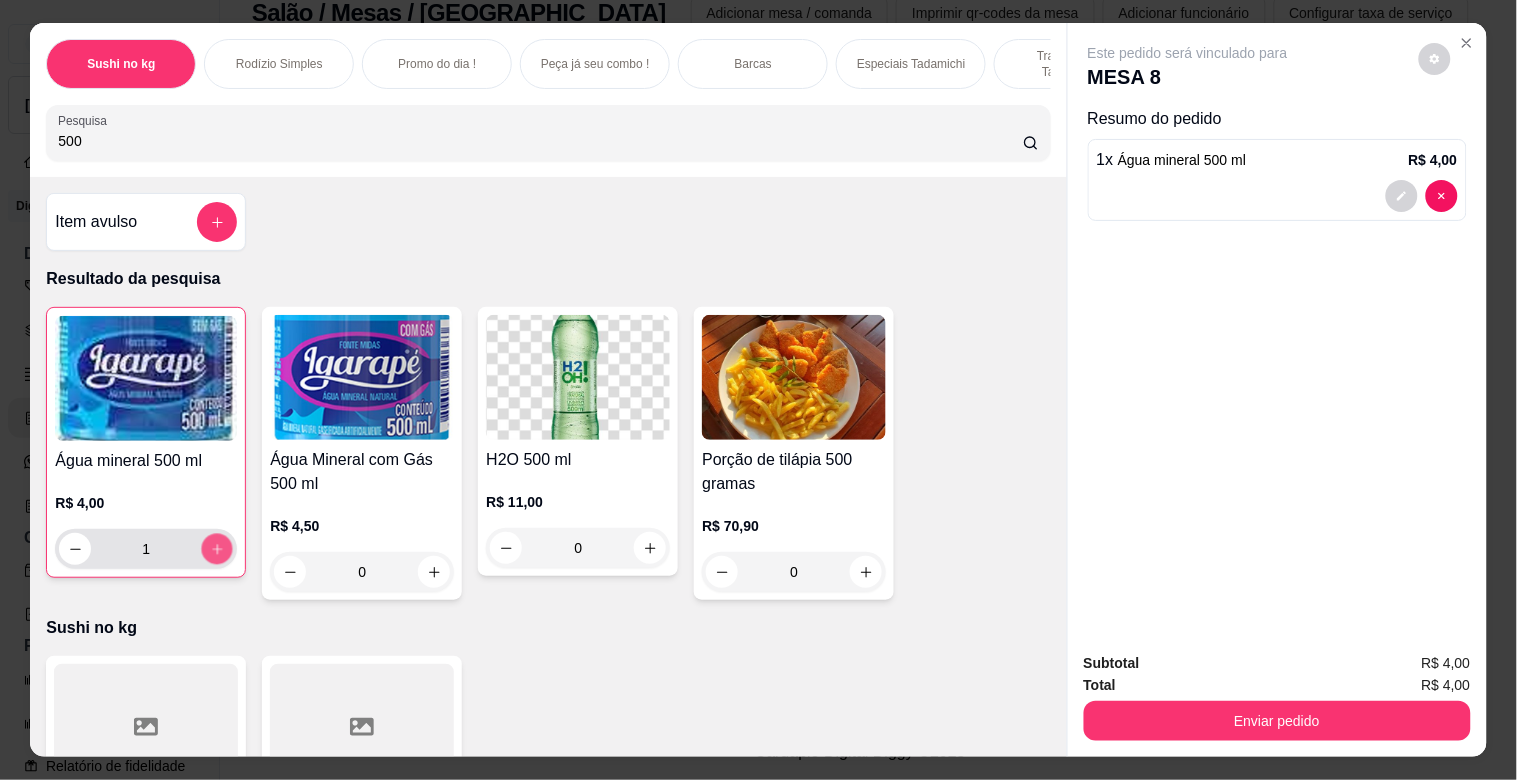 type on "1" 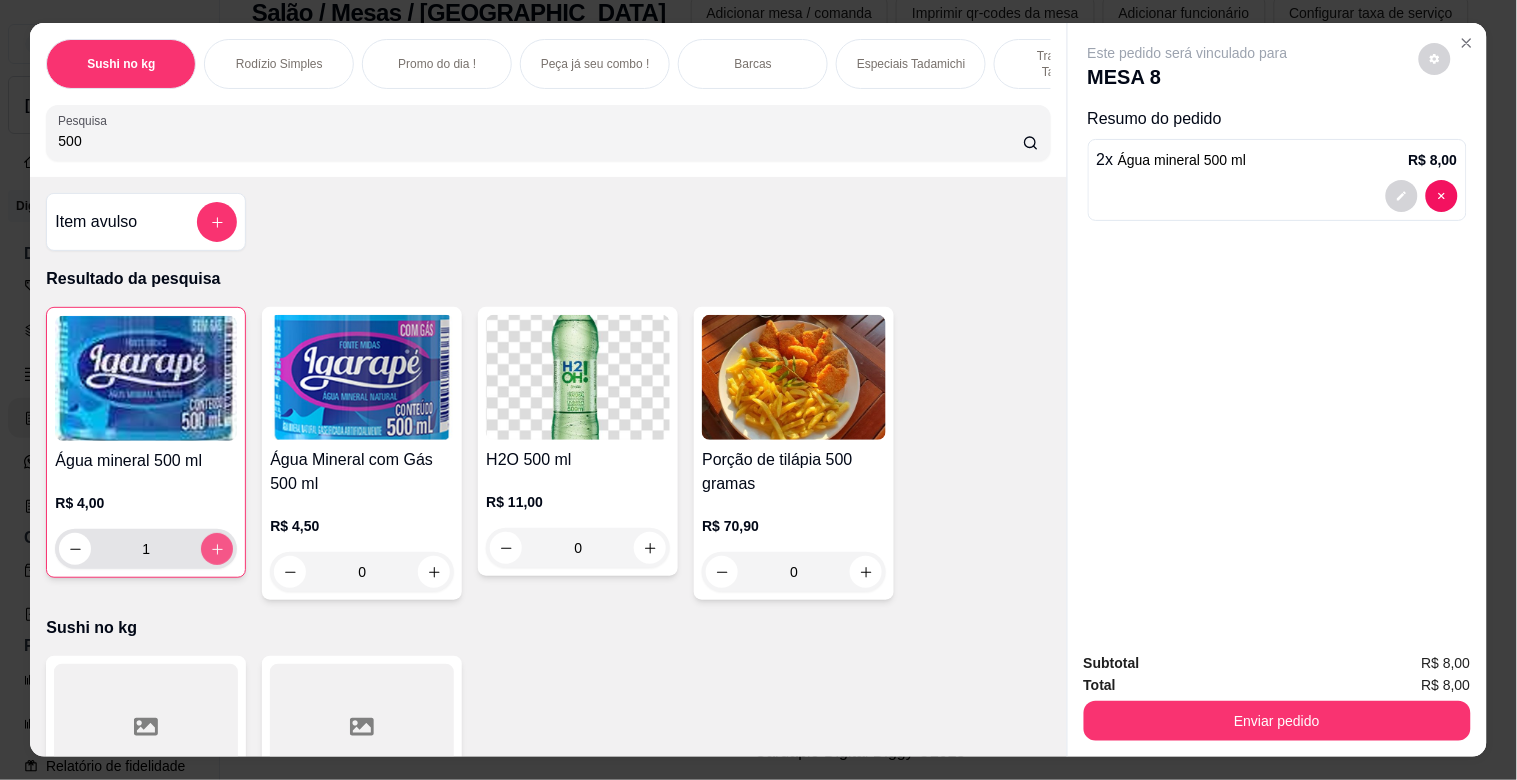 type on "2" 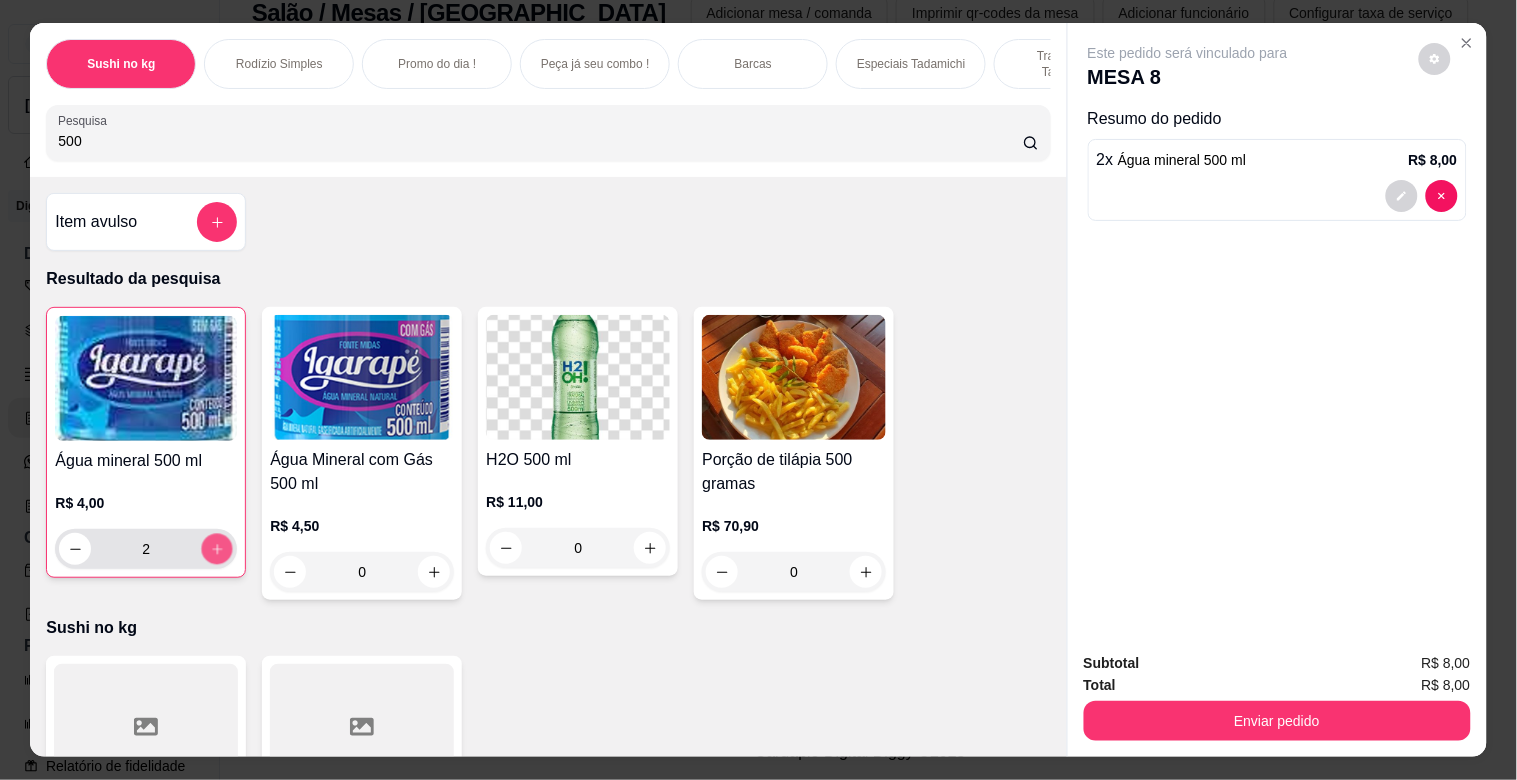 click 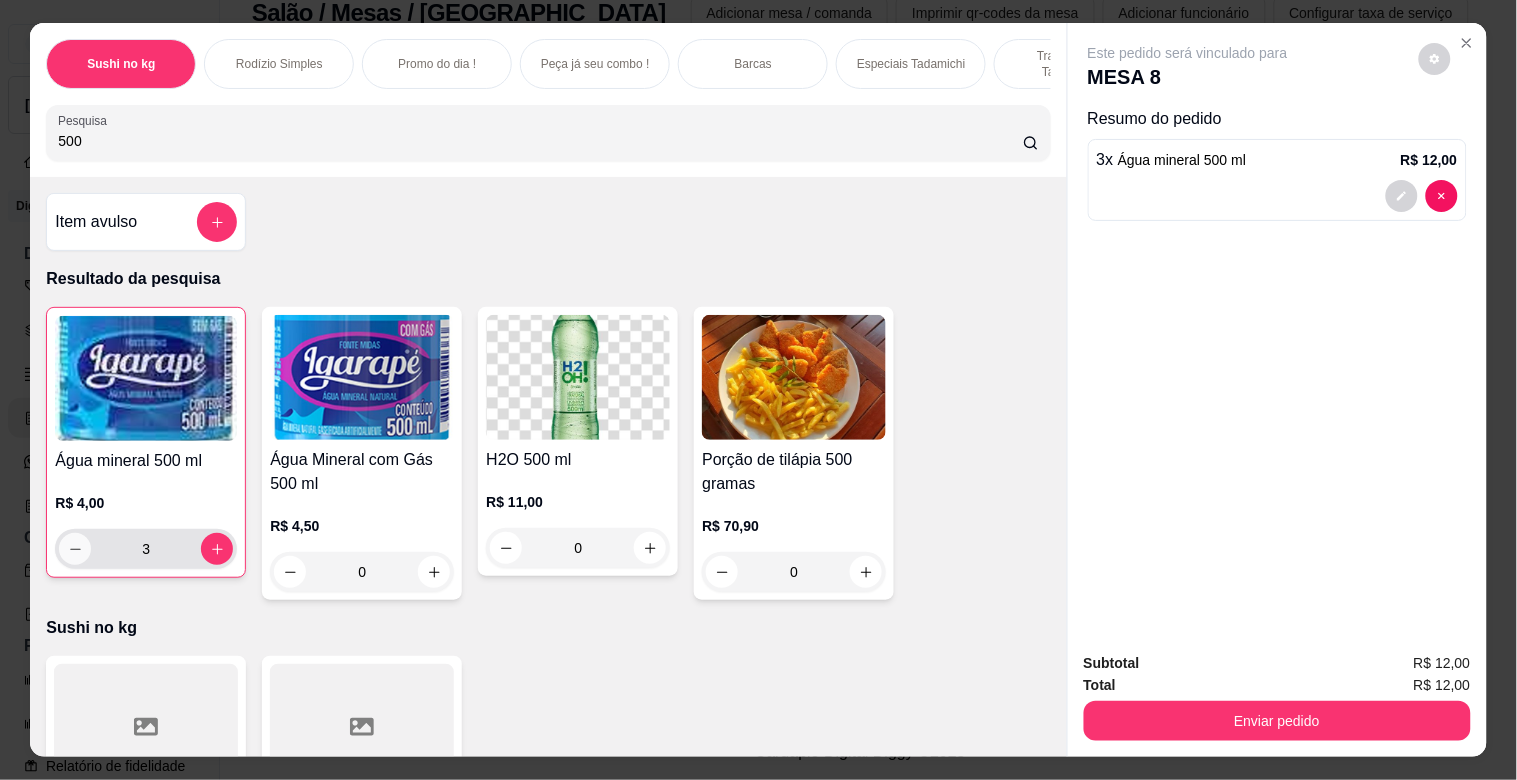 click 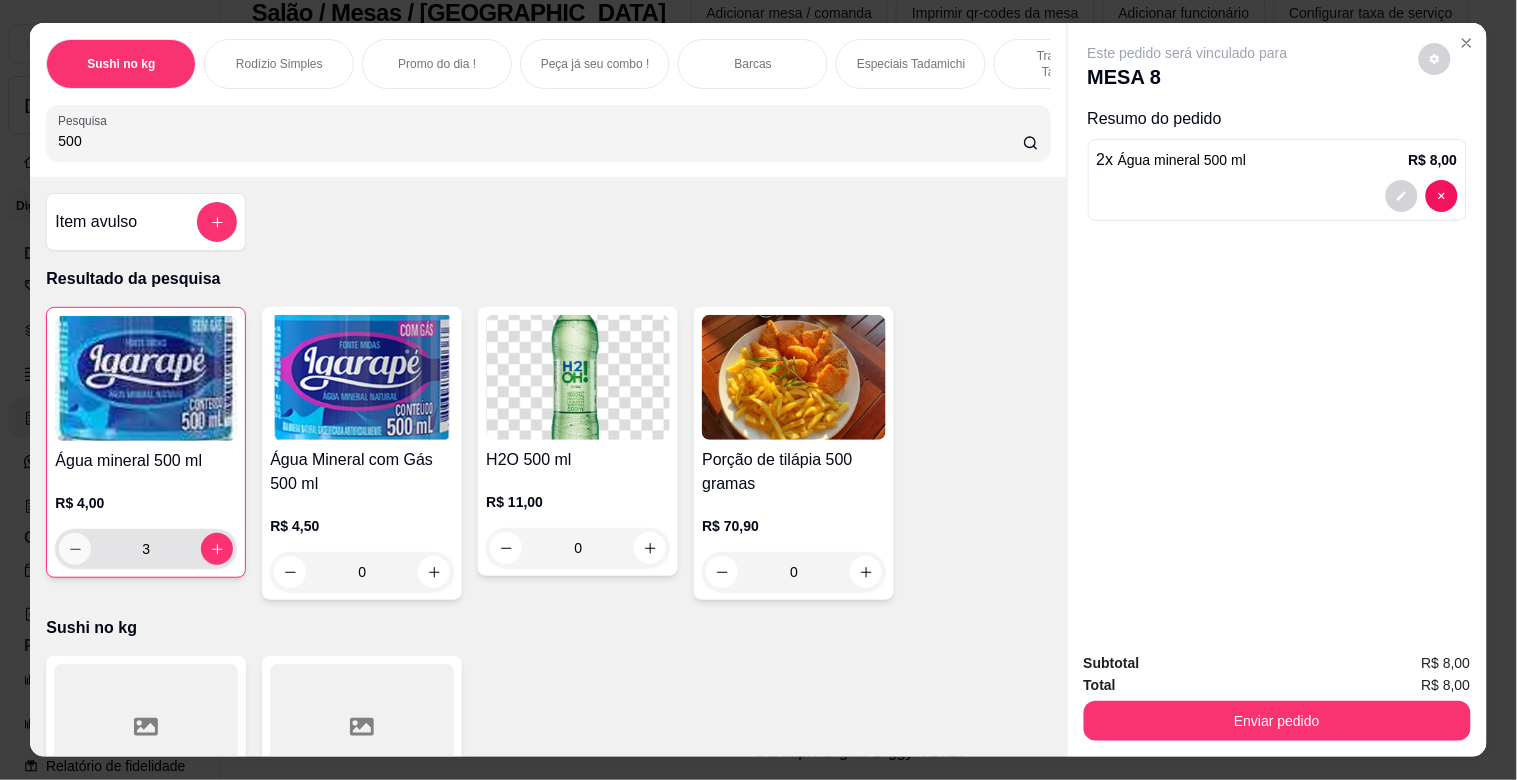 type on "2" 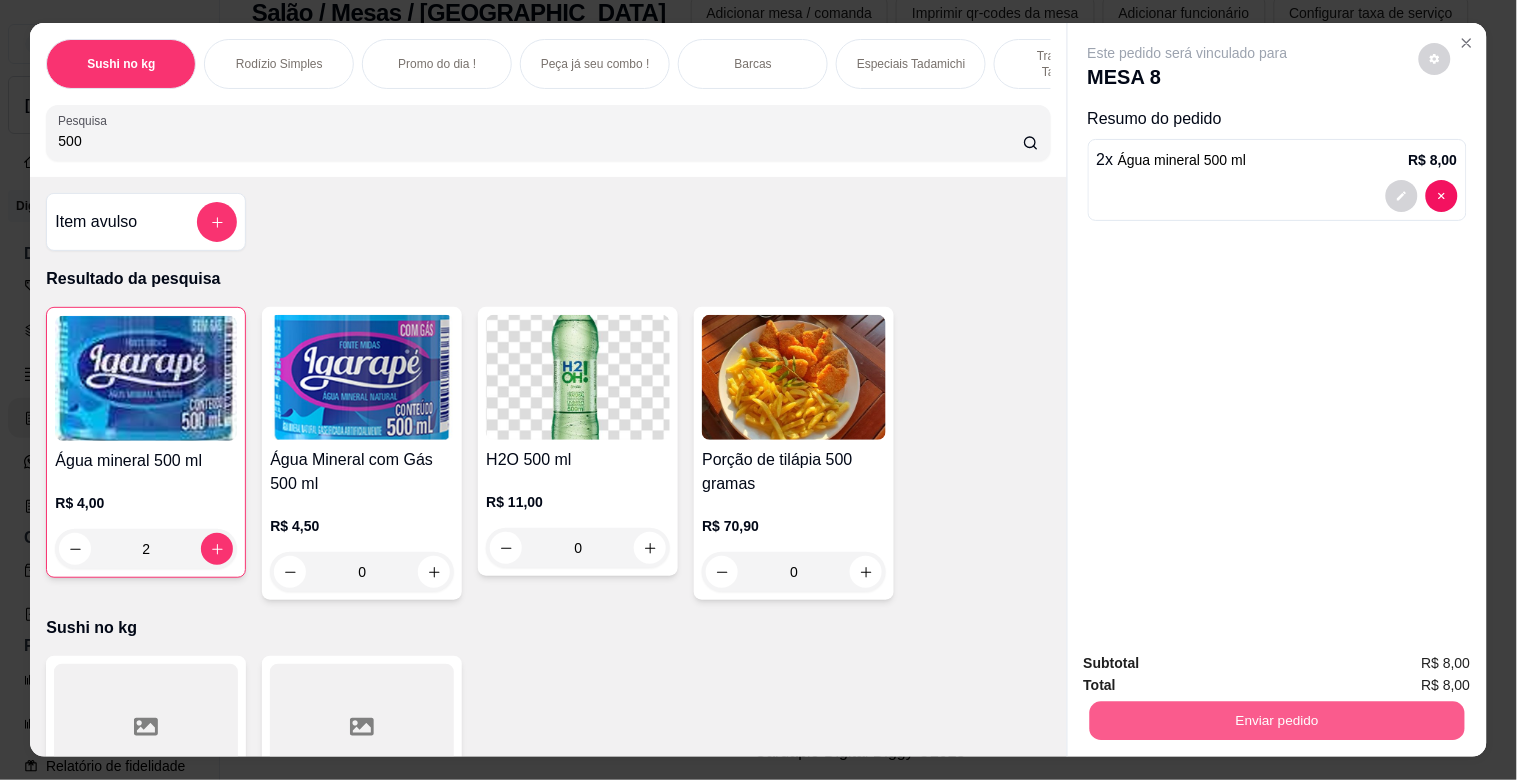 click on "Enviar pedido" at bounding box center (1276, 720) 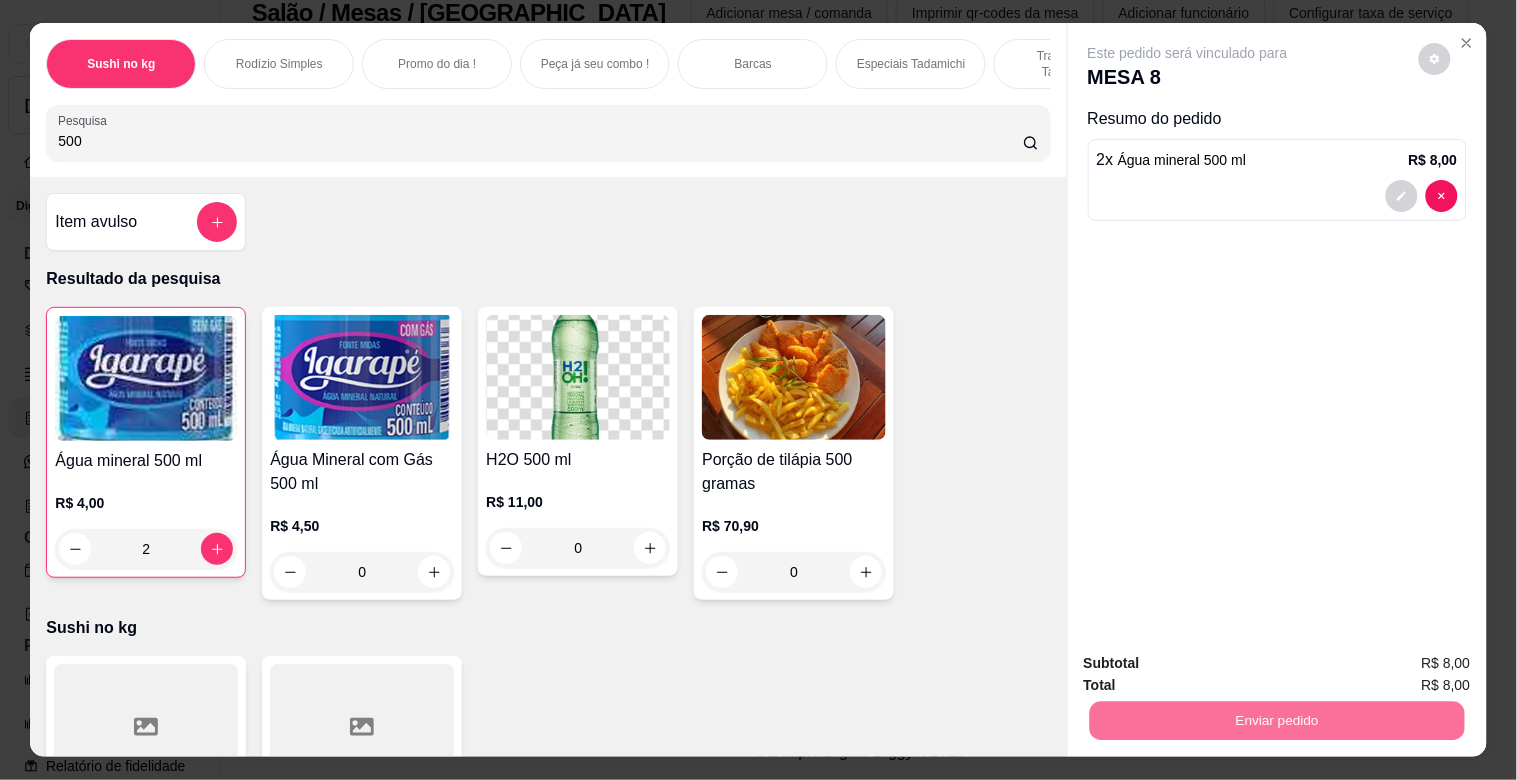 click on "Não registrar e enviar pedido" at bounding box center [1211, 662] 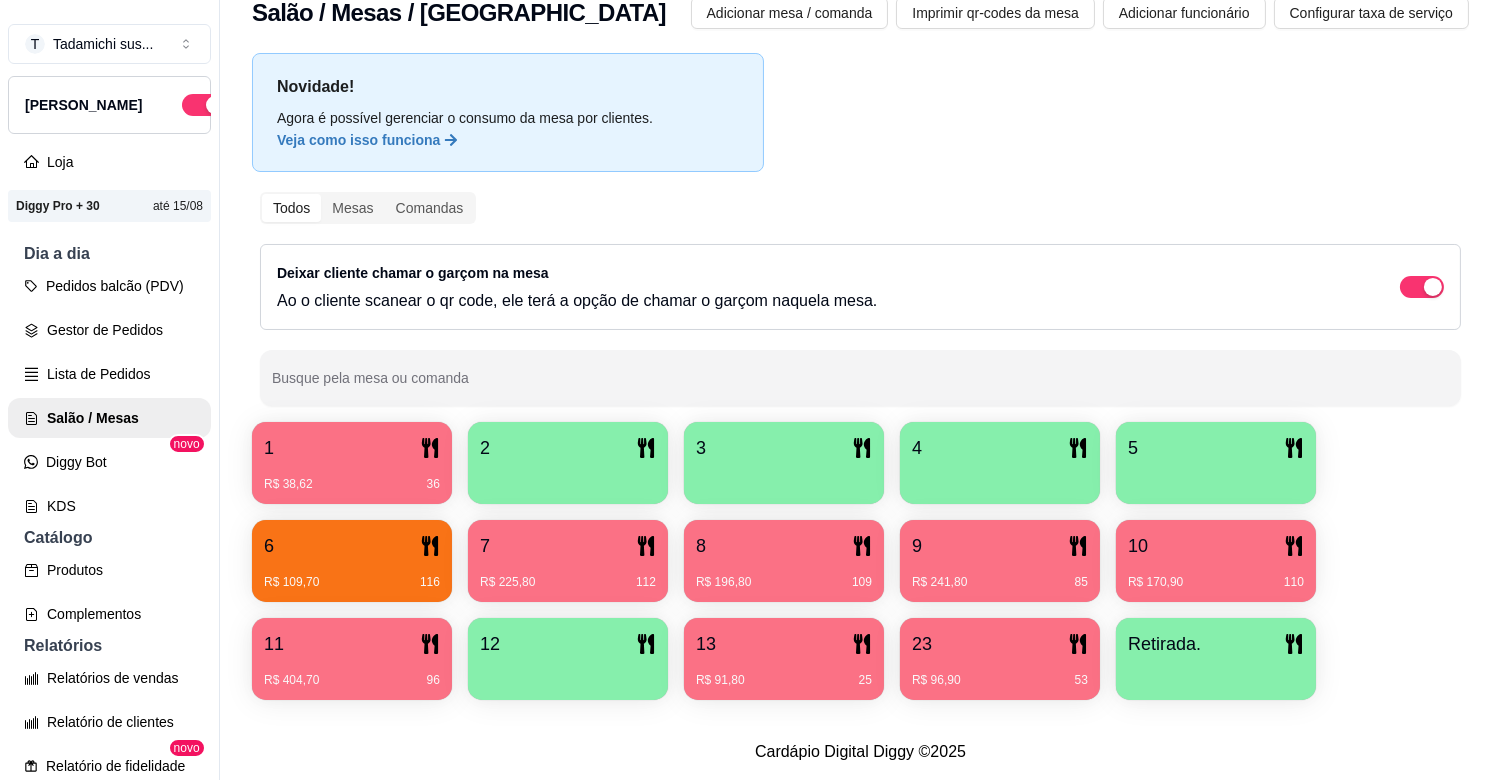click on "R$ 38,62 36" at bounding box center (352, 477) 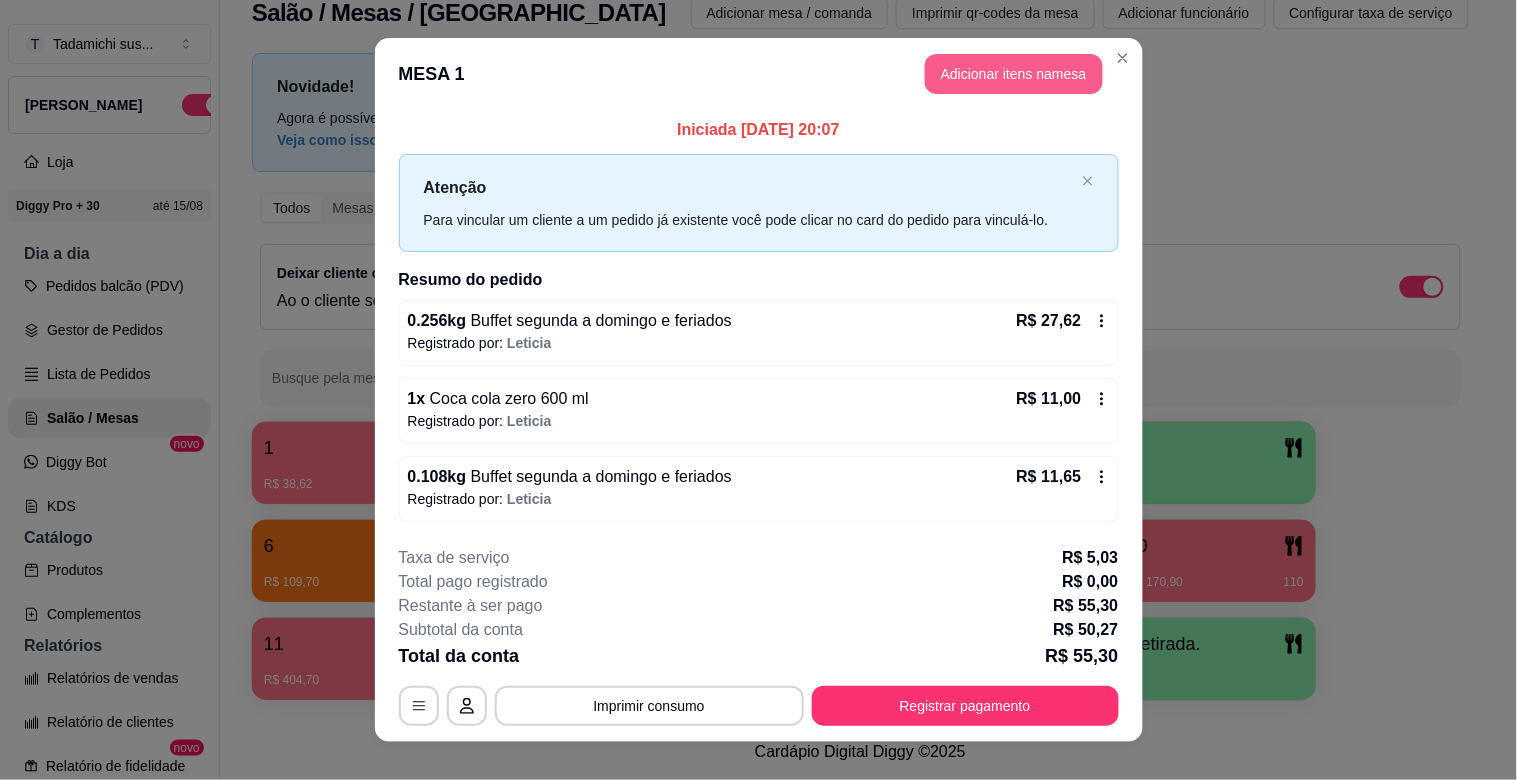 click on "Adicionar itens na  mesa" at bounding box center [1014, 74] 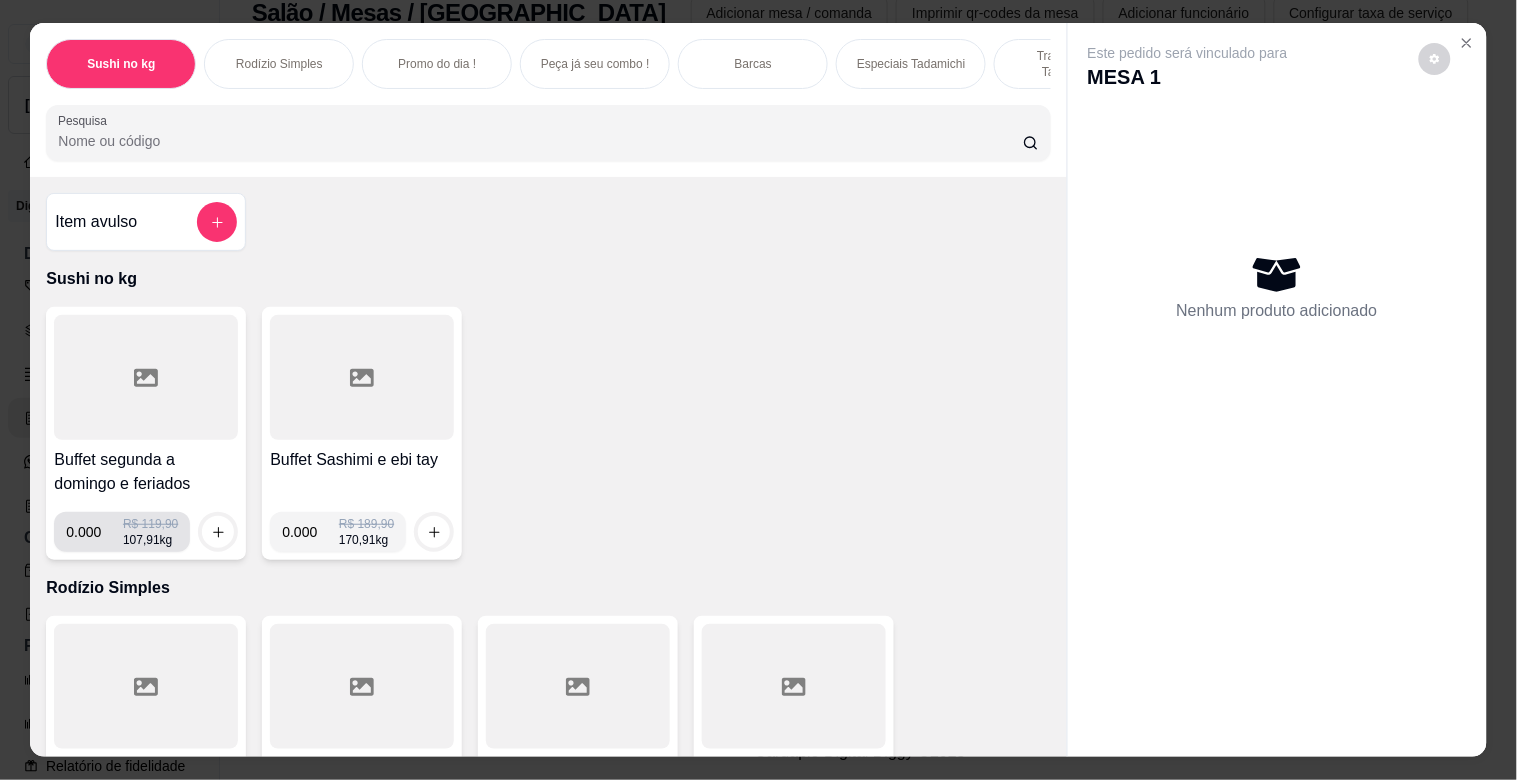 click on "0.000" at bounding box center (94, 532) 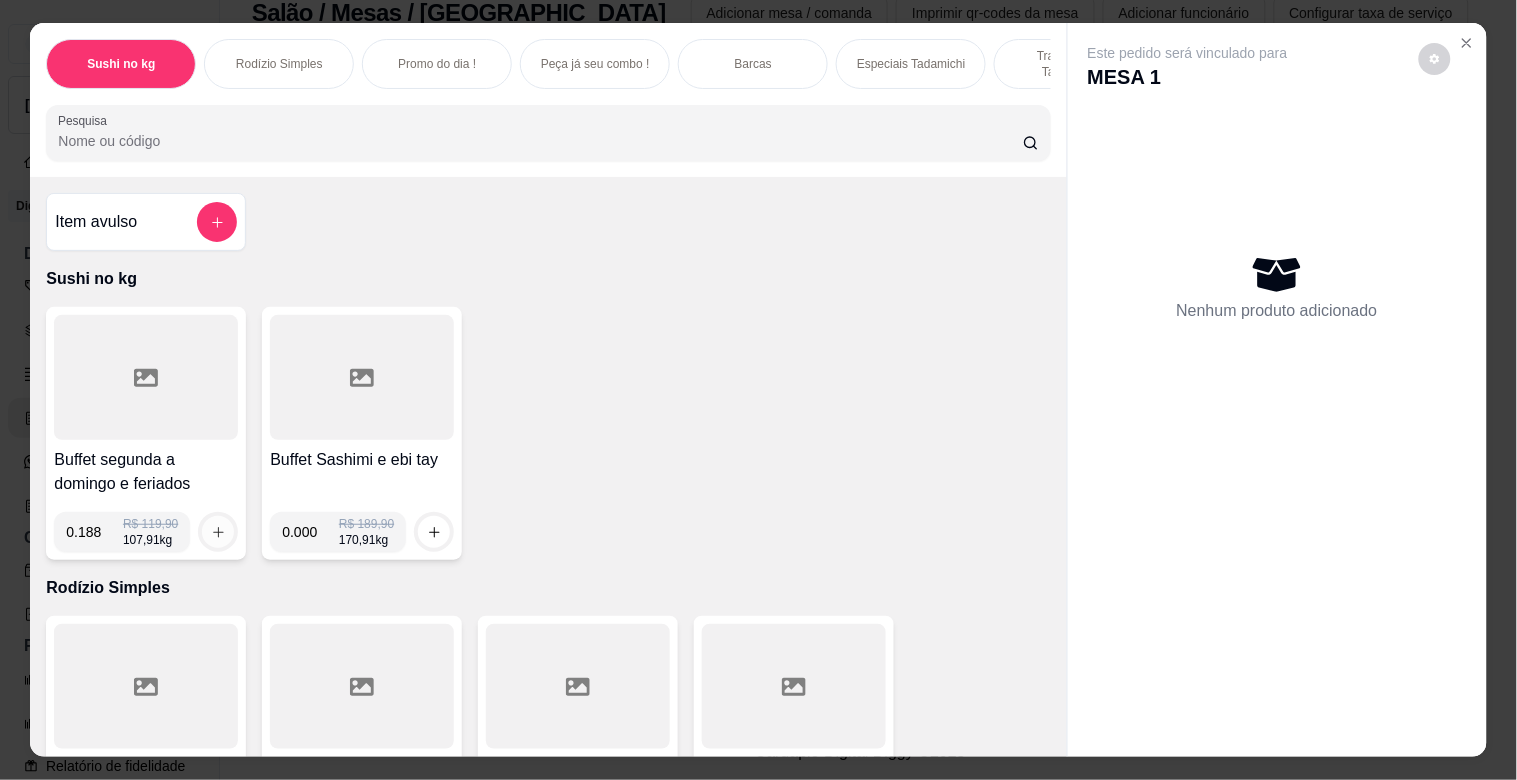 type on "0.188" 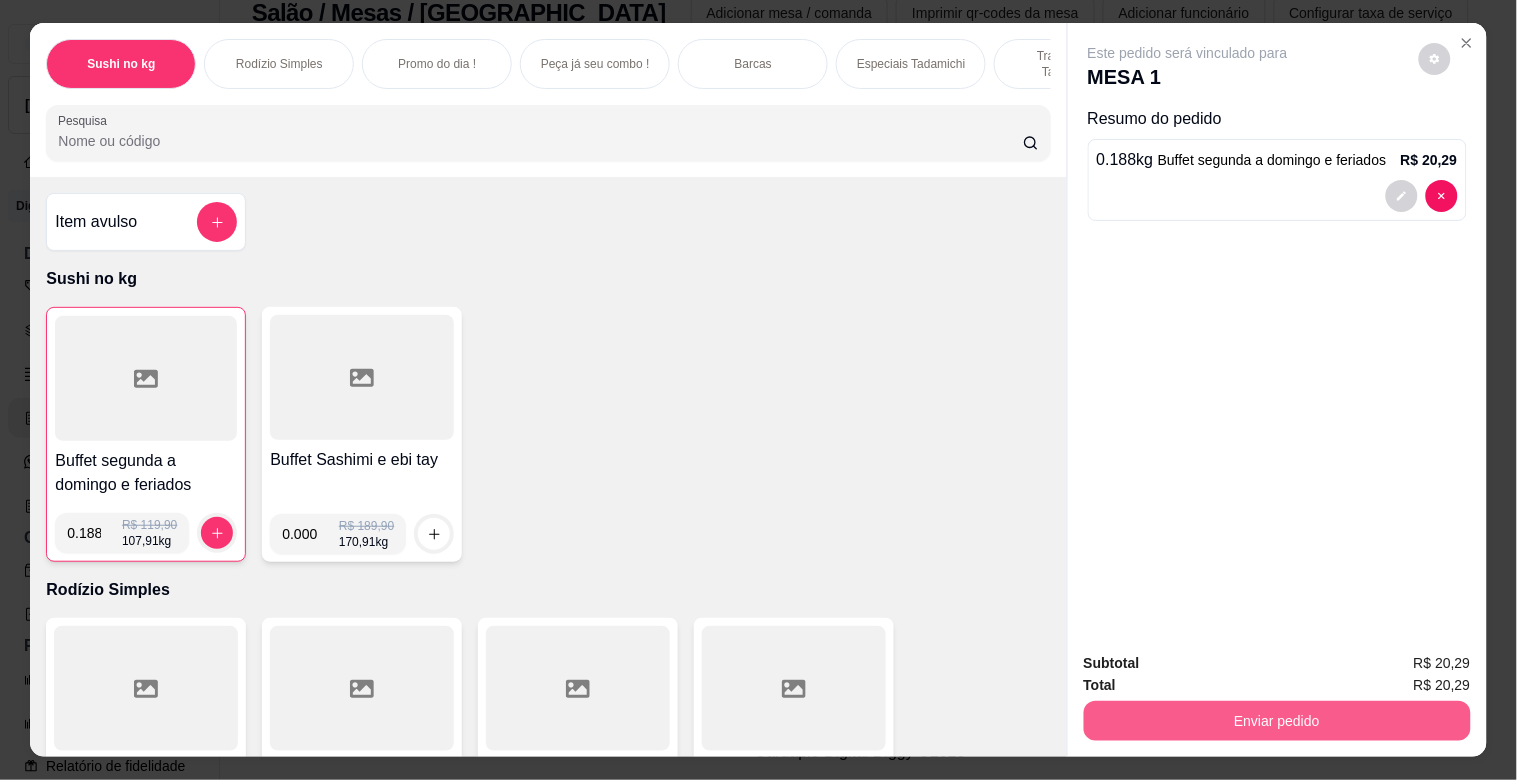 click on "Enviar pedido" at bounding box center (1277, 721) 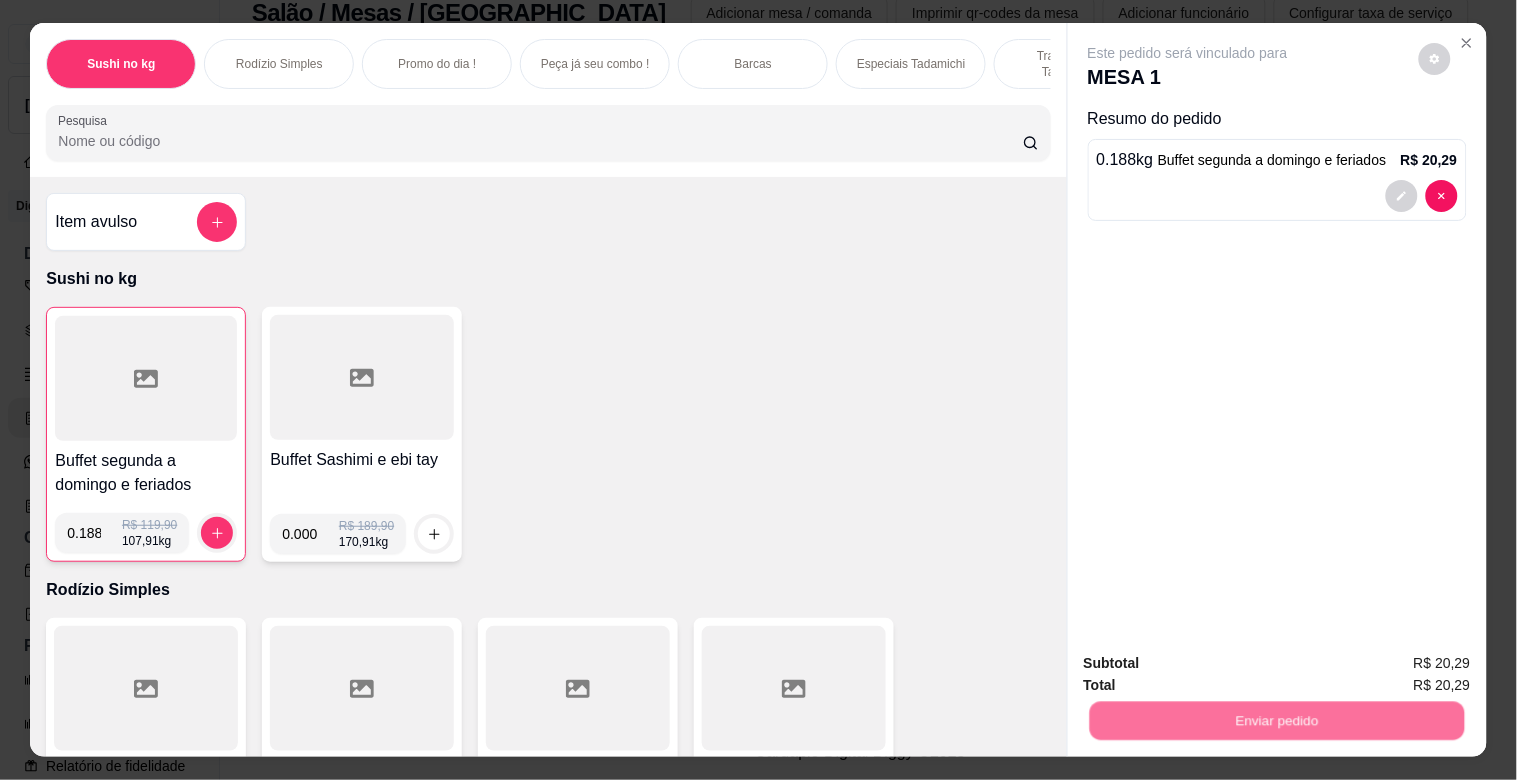 click on "Não registrar e enviar pedido" at bounding box center (1211, 662) 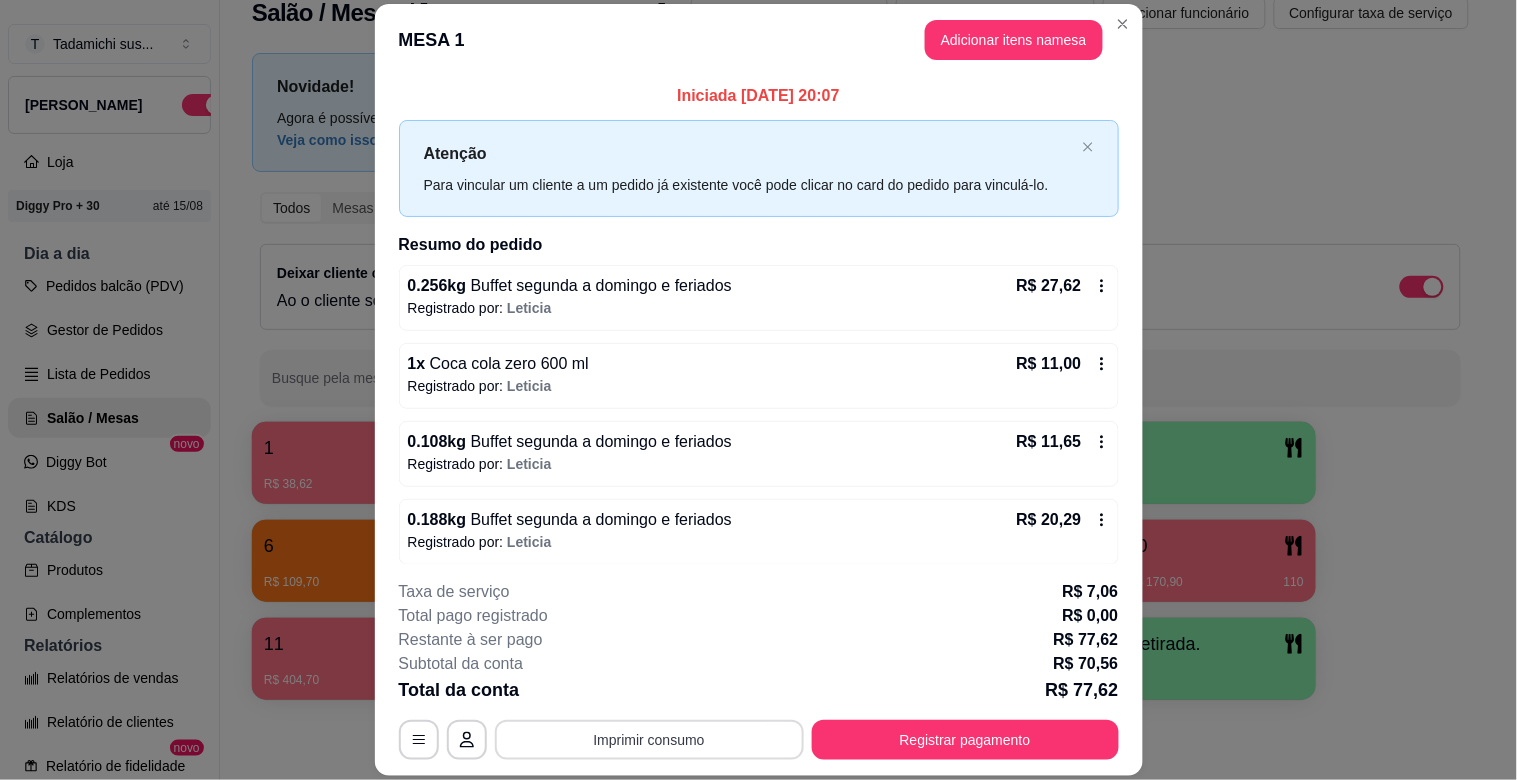 click on "Imprimir consumo" at bounding box center (649, 740) 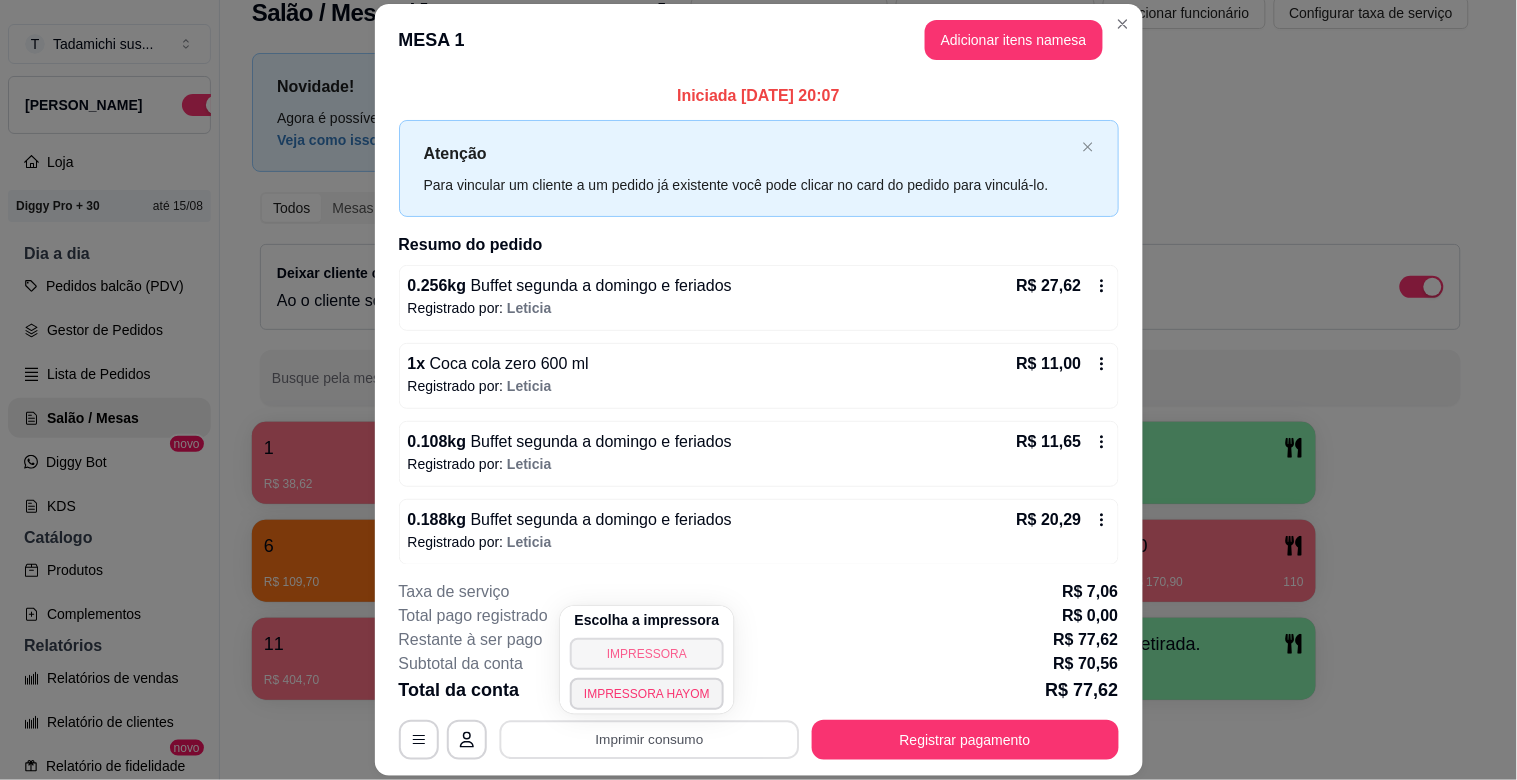 click on "IMPRESSORA" at bounding box center [647, 654] 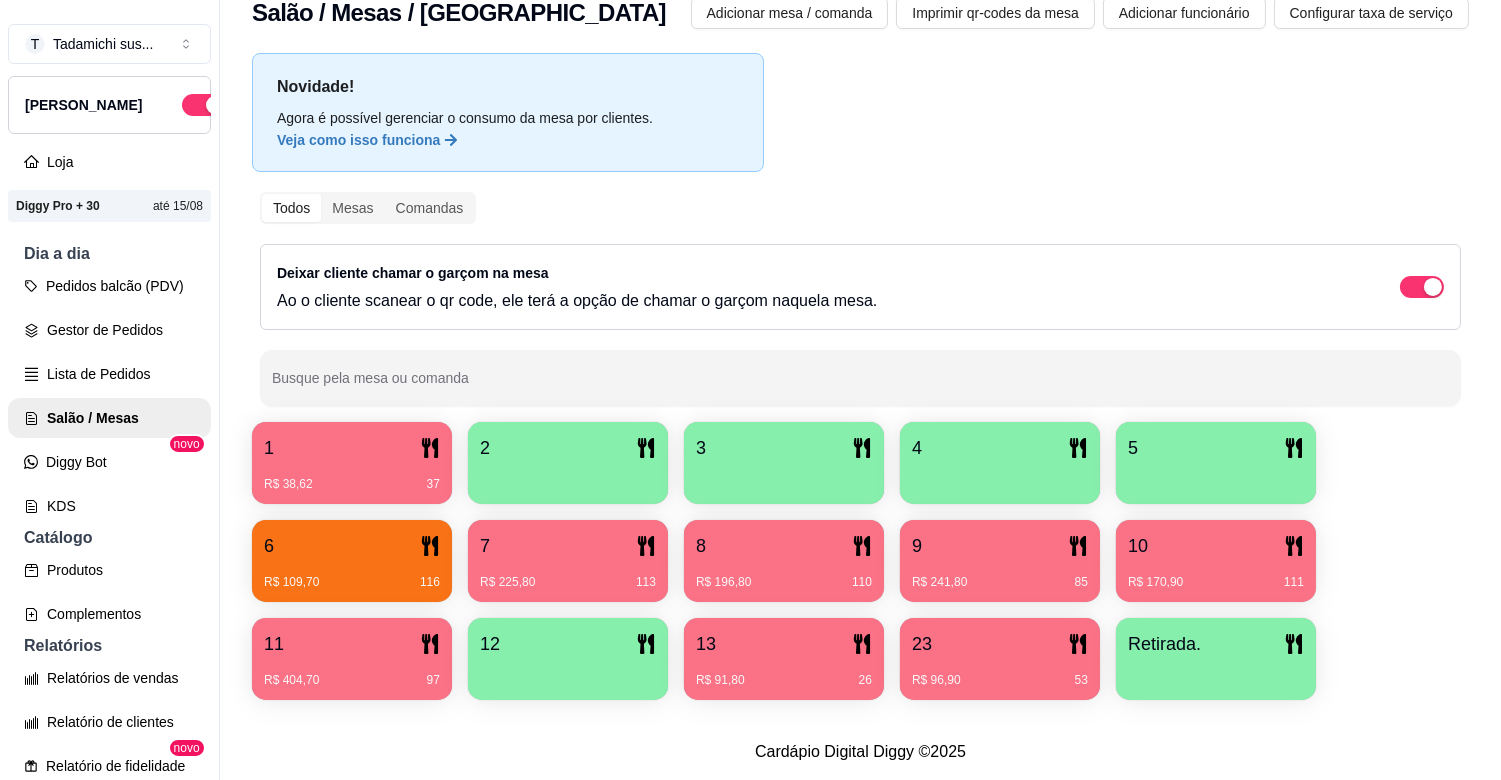 click on "R$ 404,70 97" at bounding box center (352, 673) 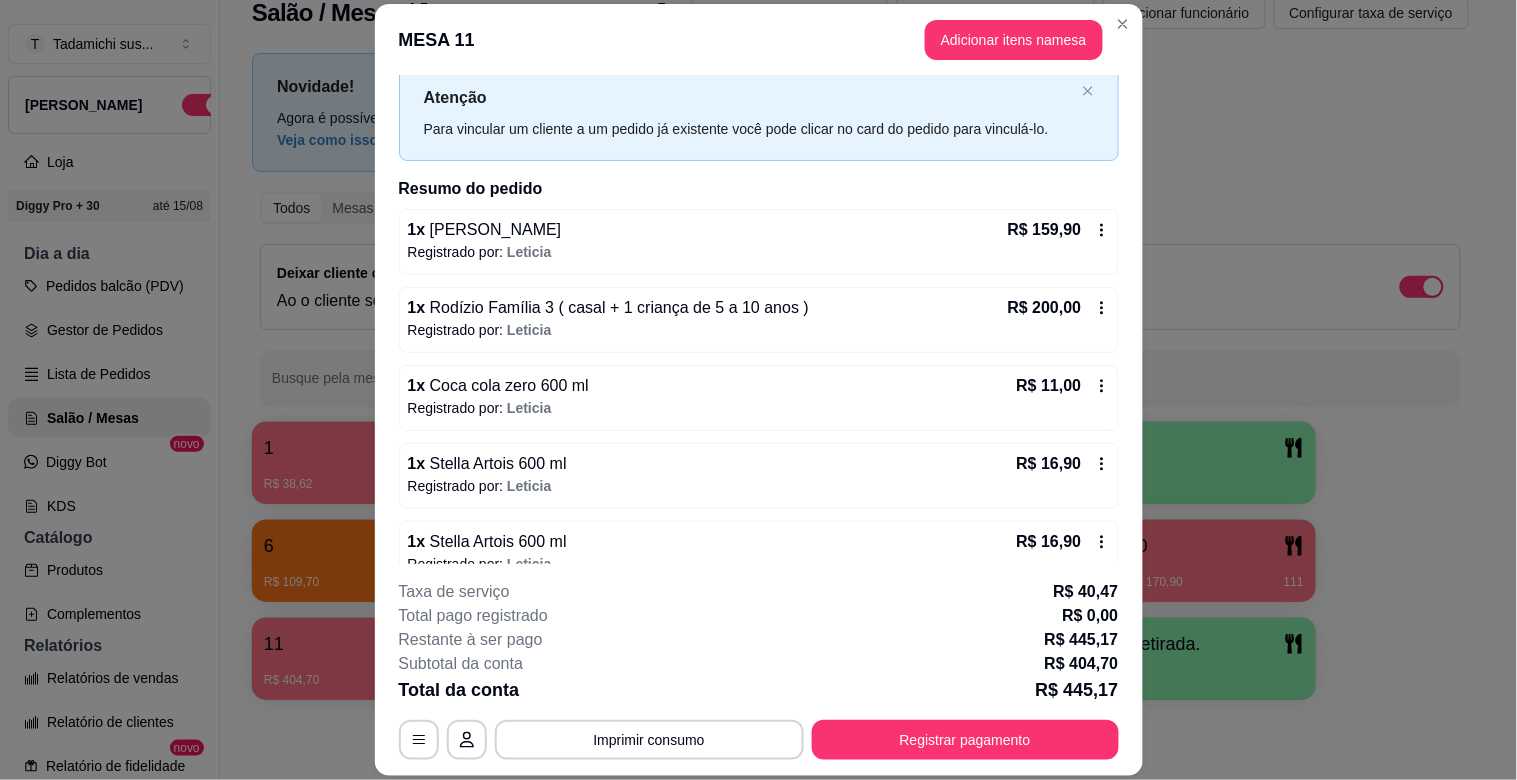 scroll, scrollTop: 87, scrollLeft: 0, axis: vertical 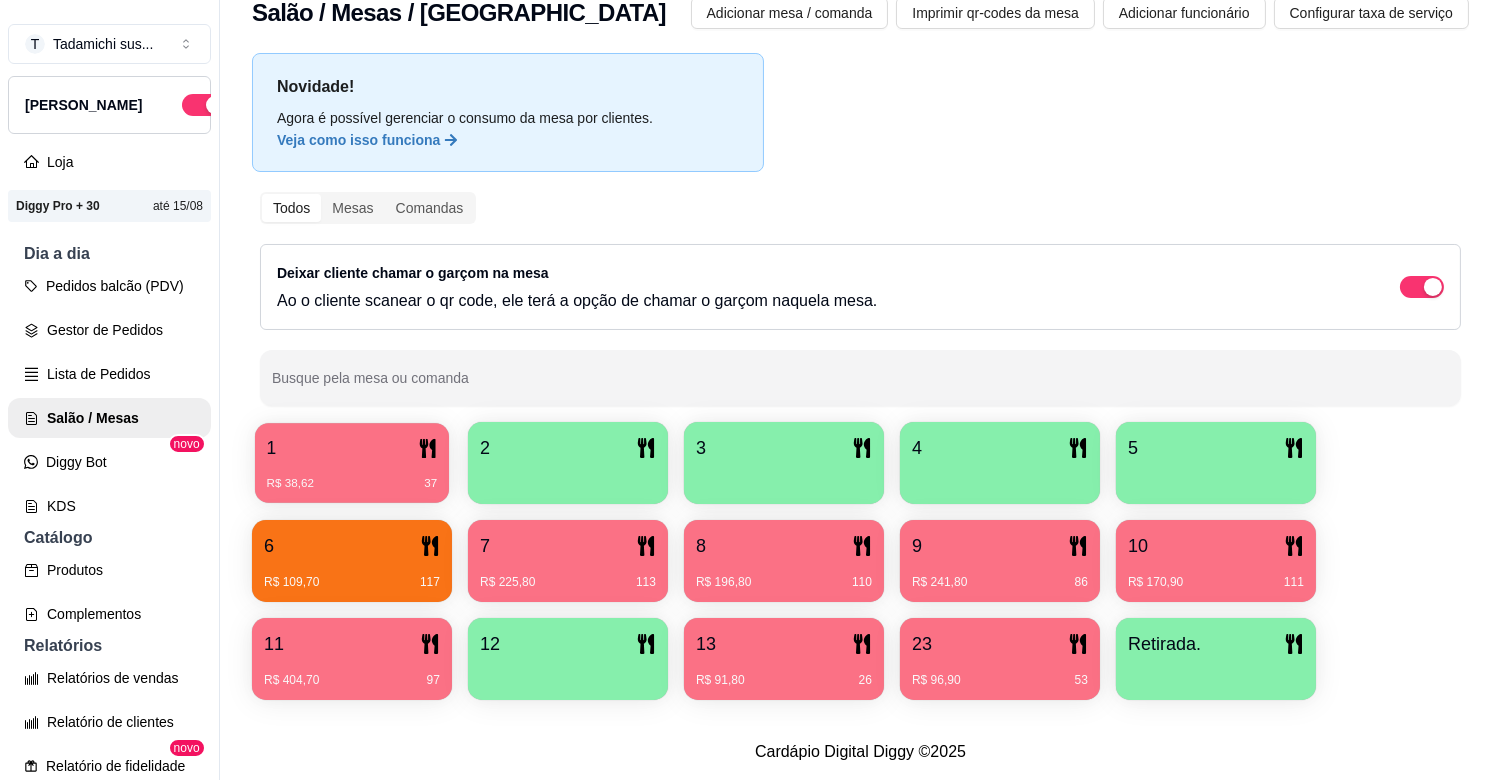 click on "1" at bounding box center (352, 448) 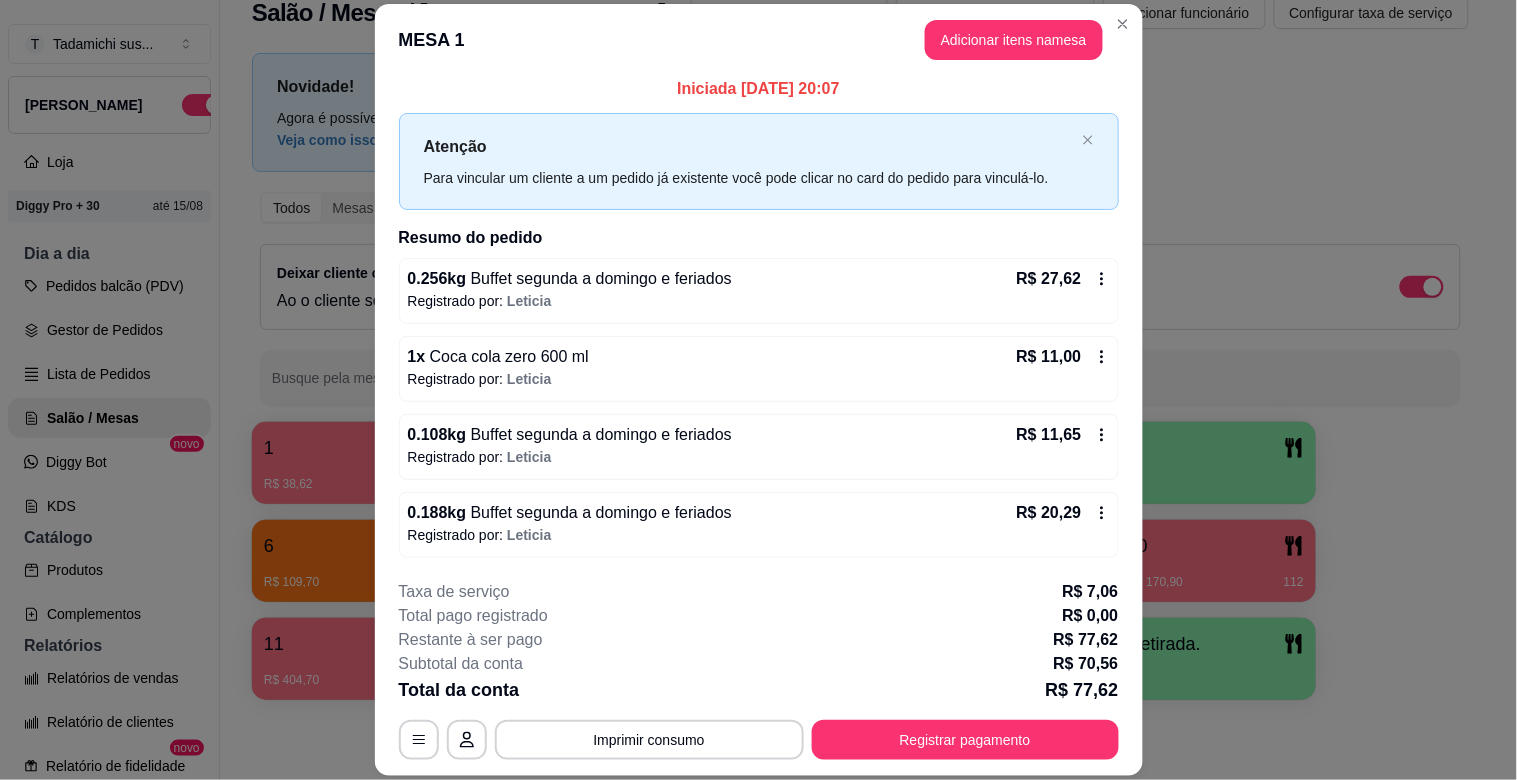 scroll, scrollTop: 10, scrollLeft: 0, axis: vertical 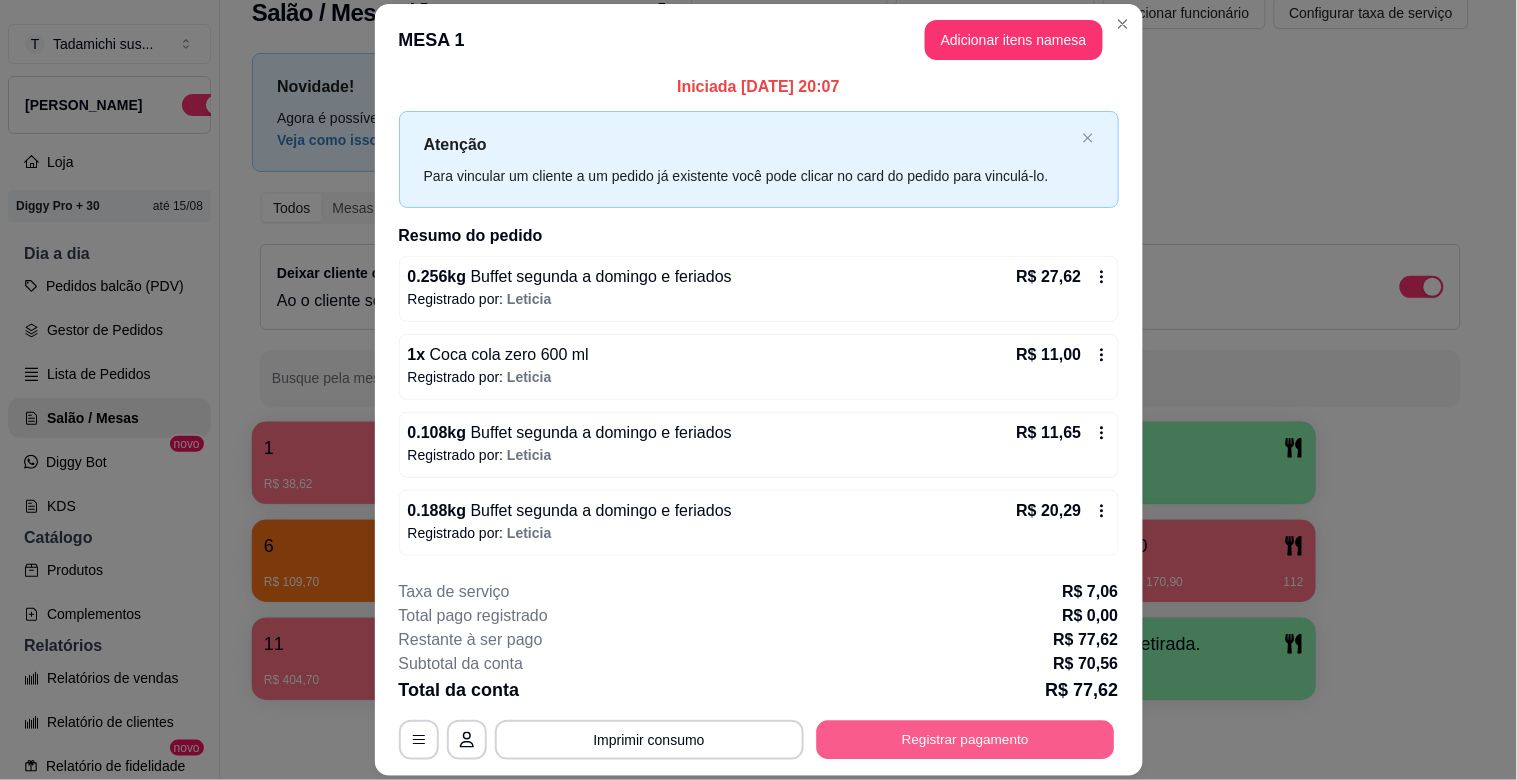 click on "Registrar pagamento" at bounding box center [965, 740] 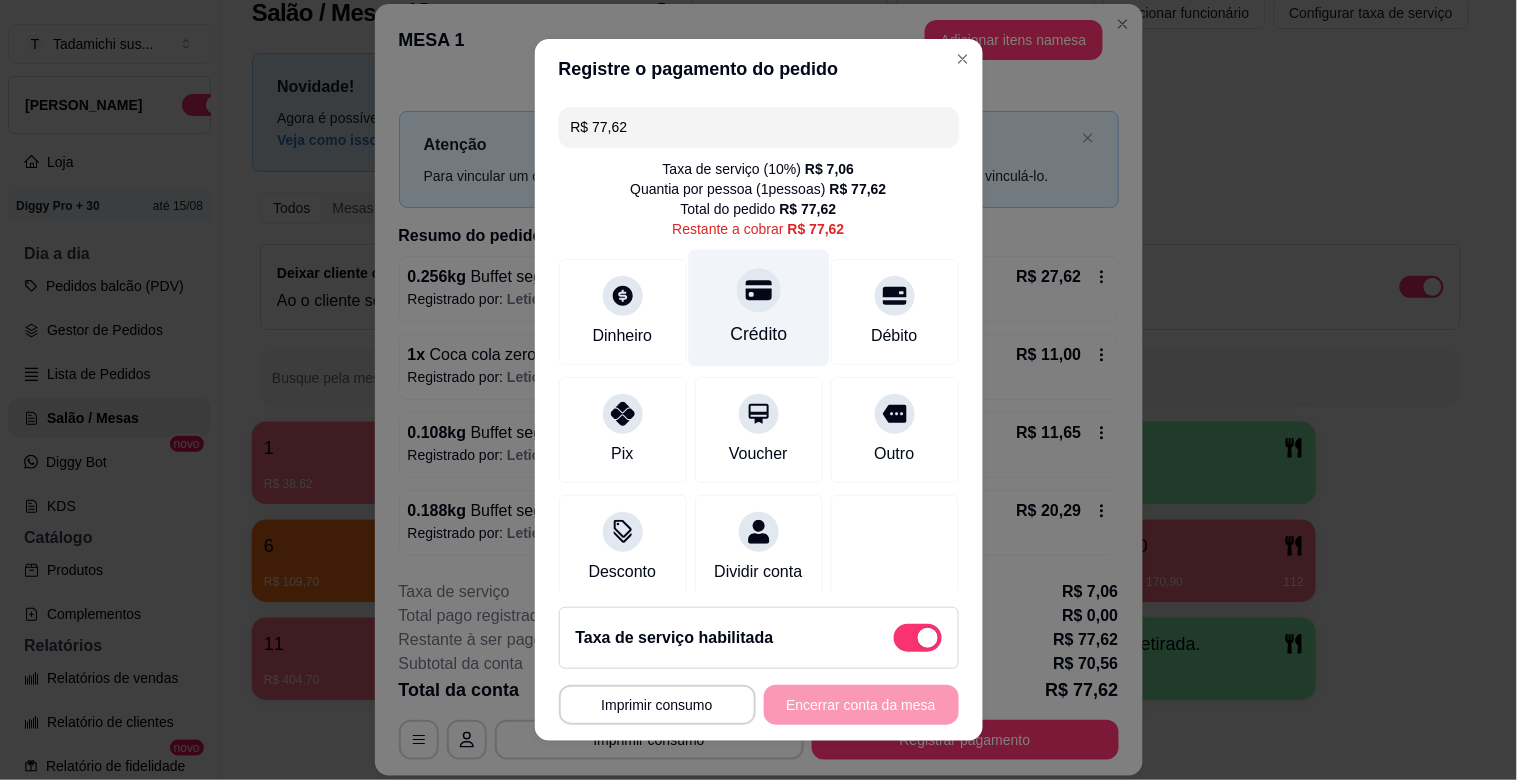 click on "Crédito" at bounding box center (758, 308) 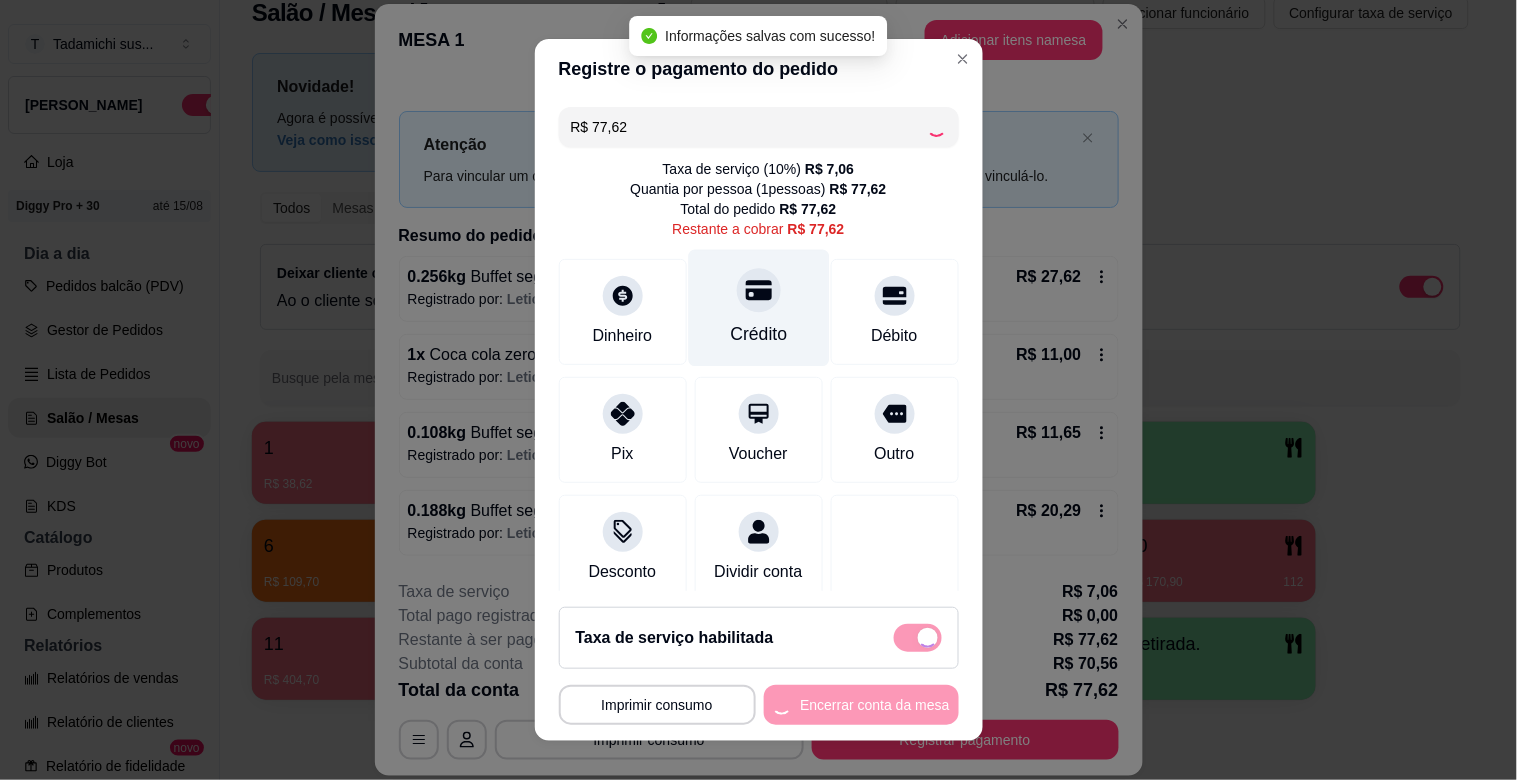 type on "R$ 0,00" 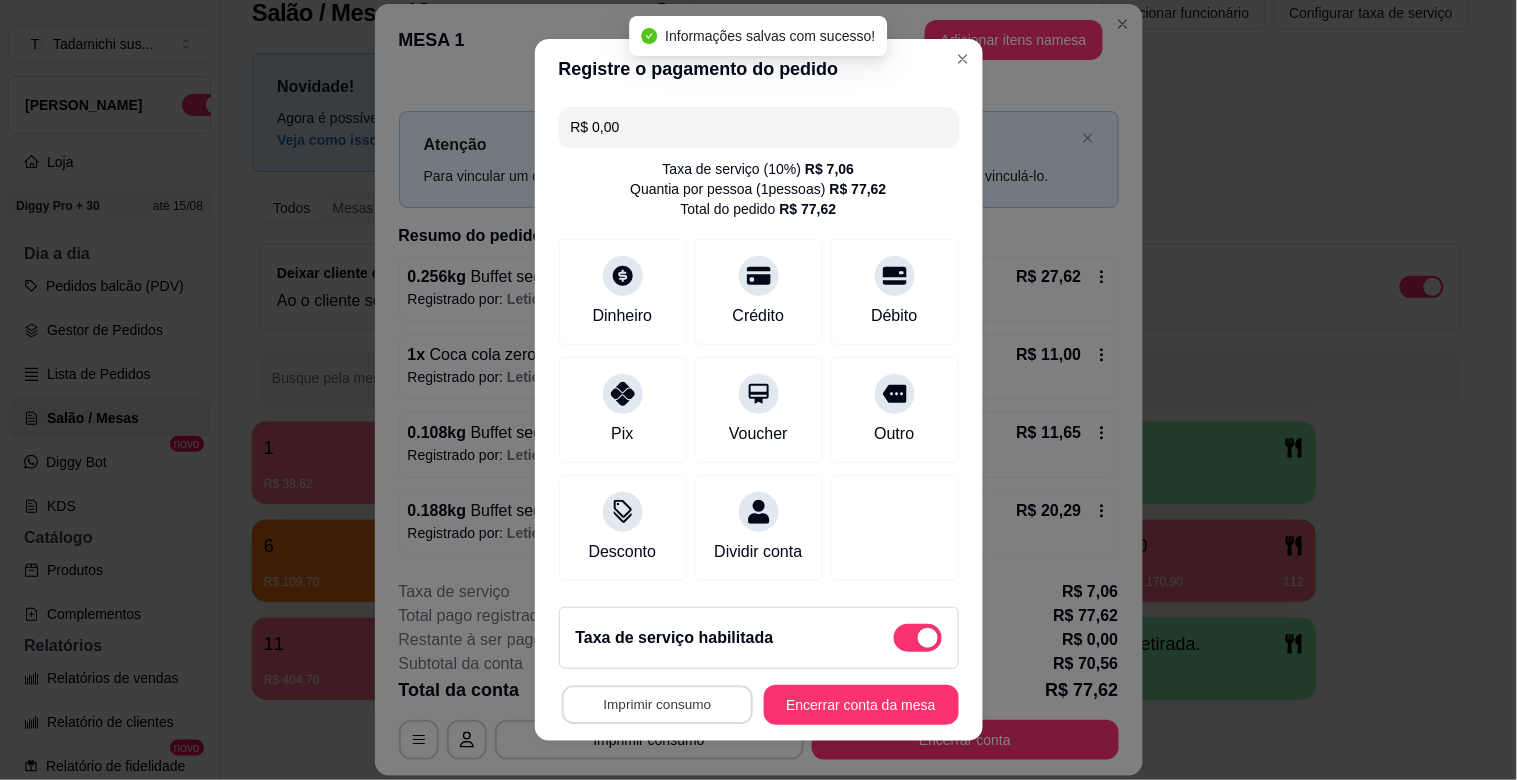 click on "Imprimir consumo" at bounding box center [656, 705] 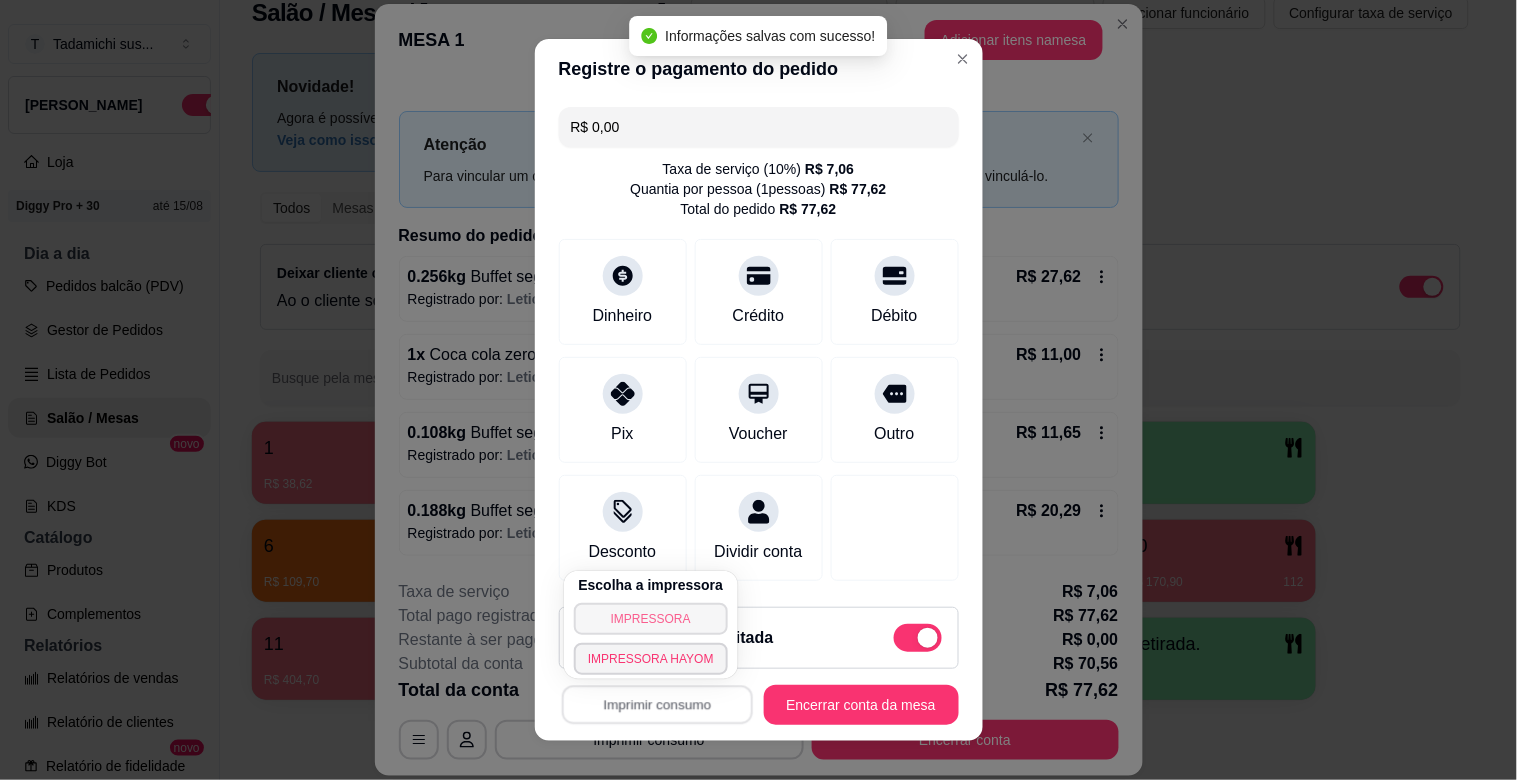 click on "IMPRESSORA" at bounding box center [651, 619] 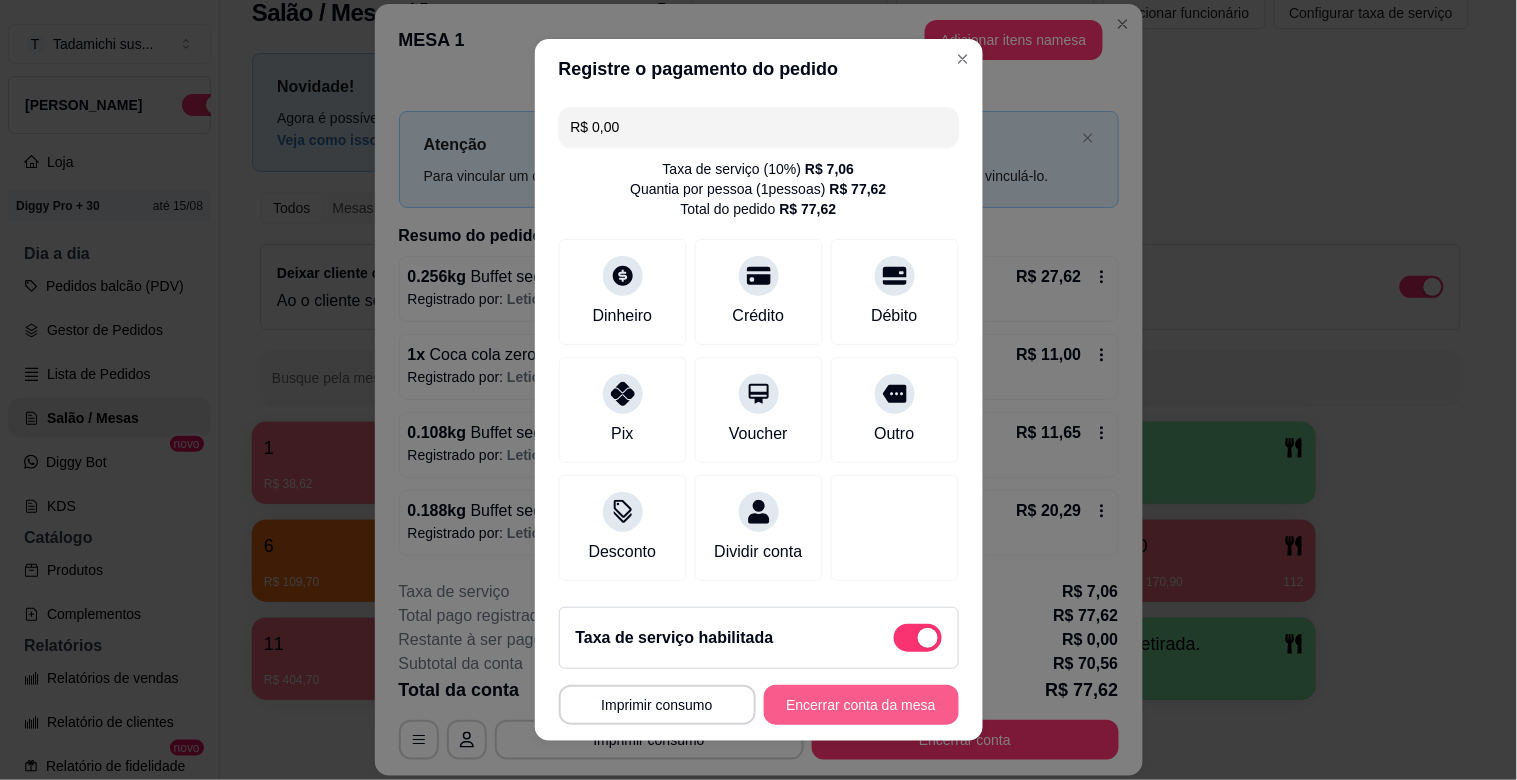 click on "Encerrar conta da mesa" at bounding box center (861, 705) 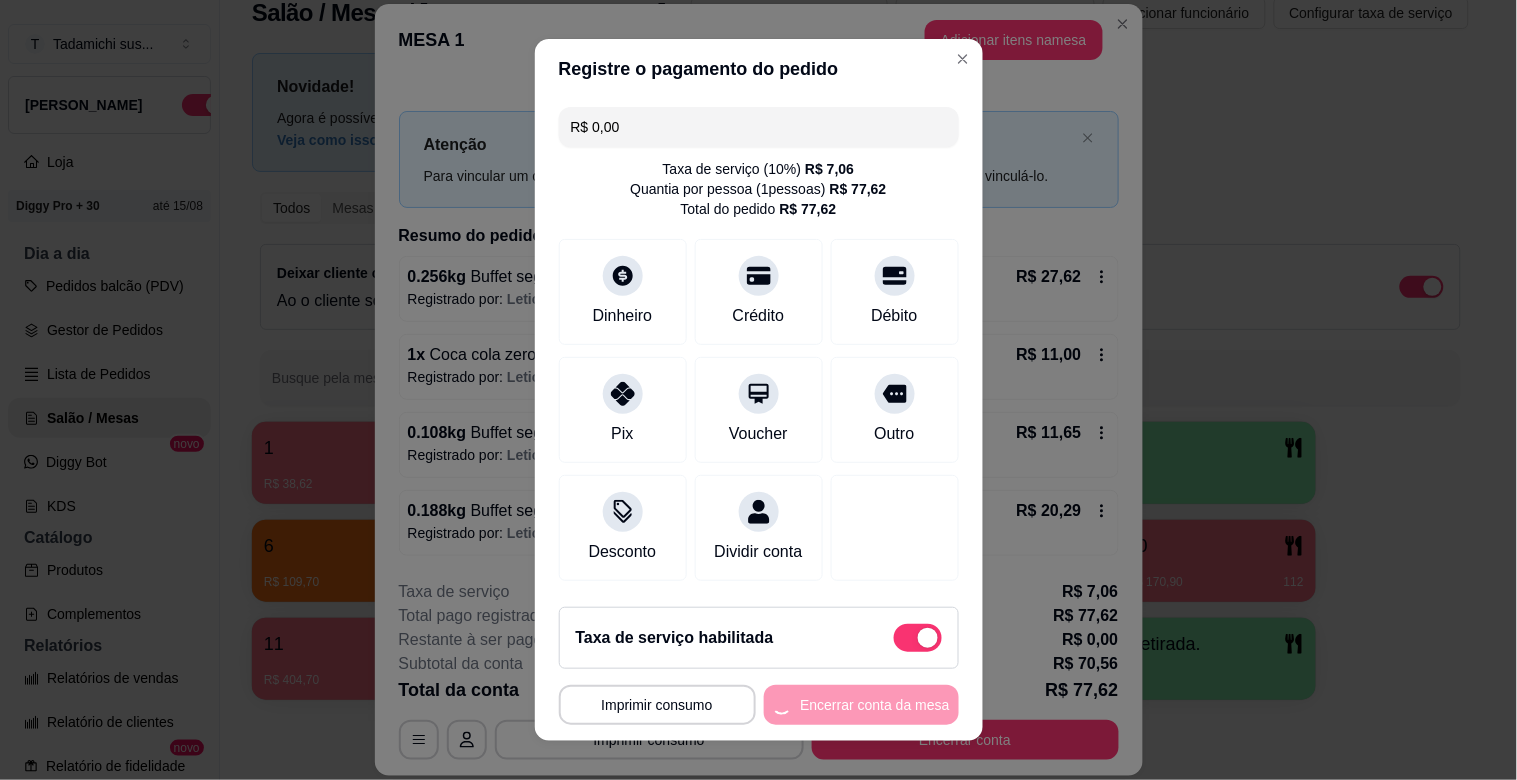 scroll, scrollTop: 0, scrollLeft: 0, axis: both 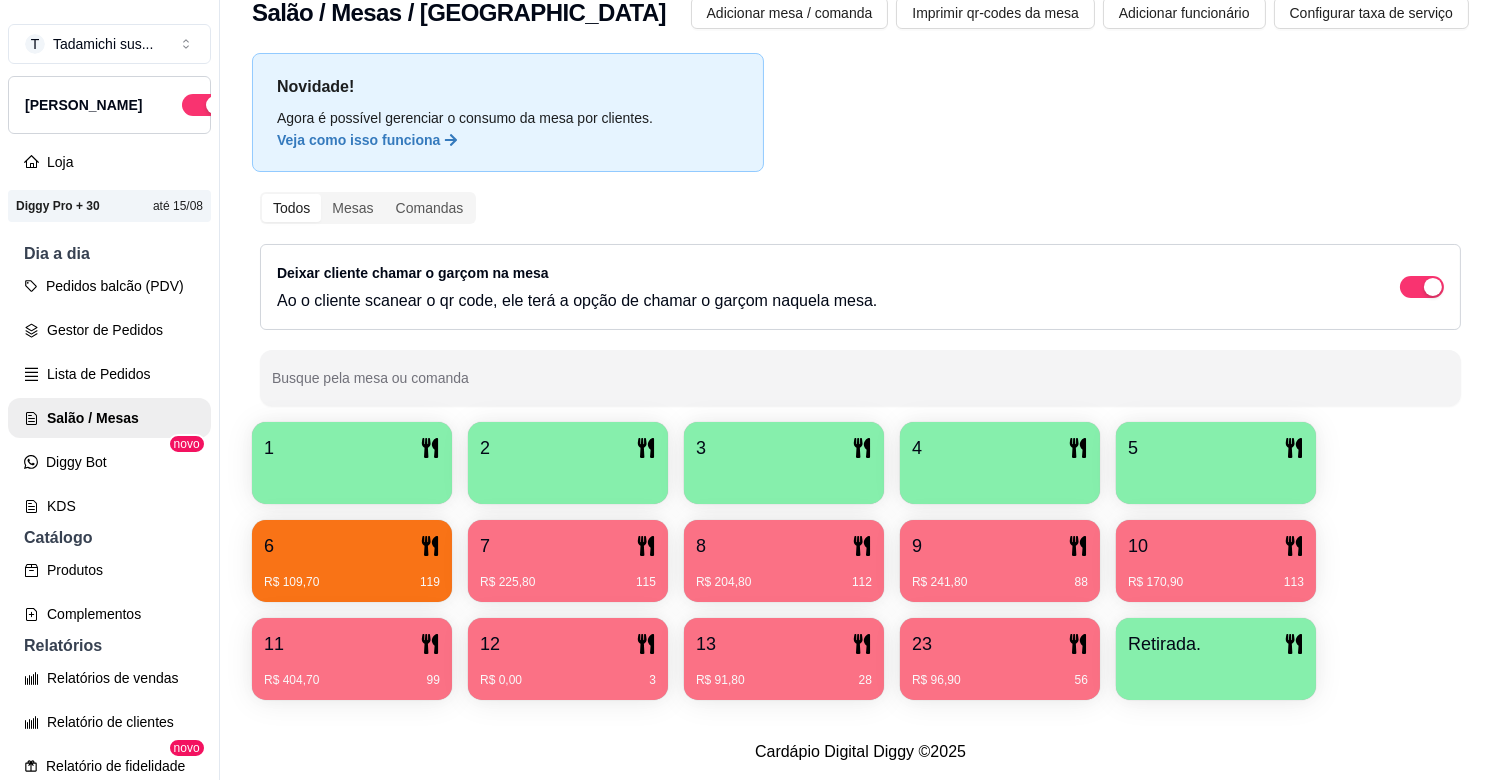 click on "R$ 404,70 99" at bounding box center [352, 680] 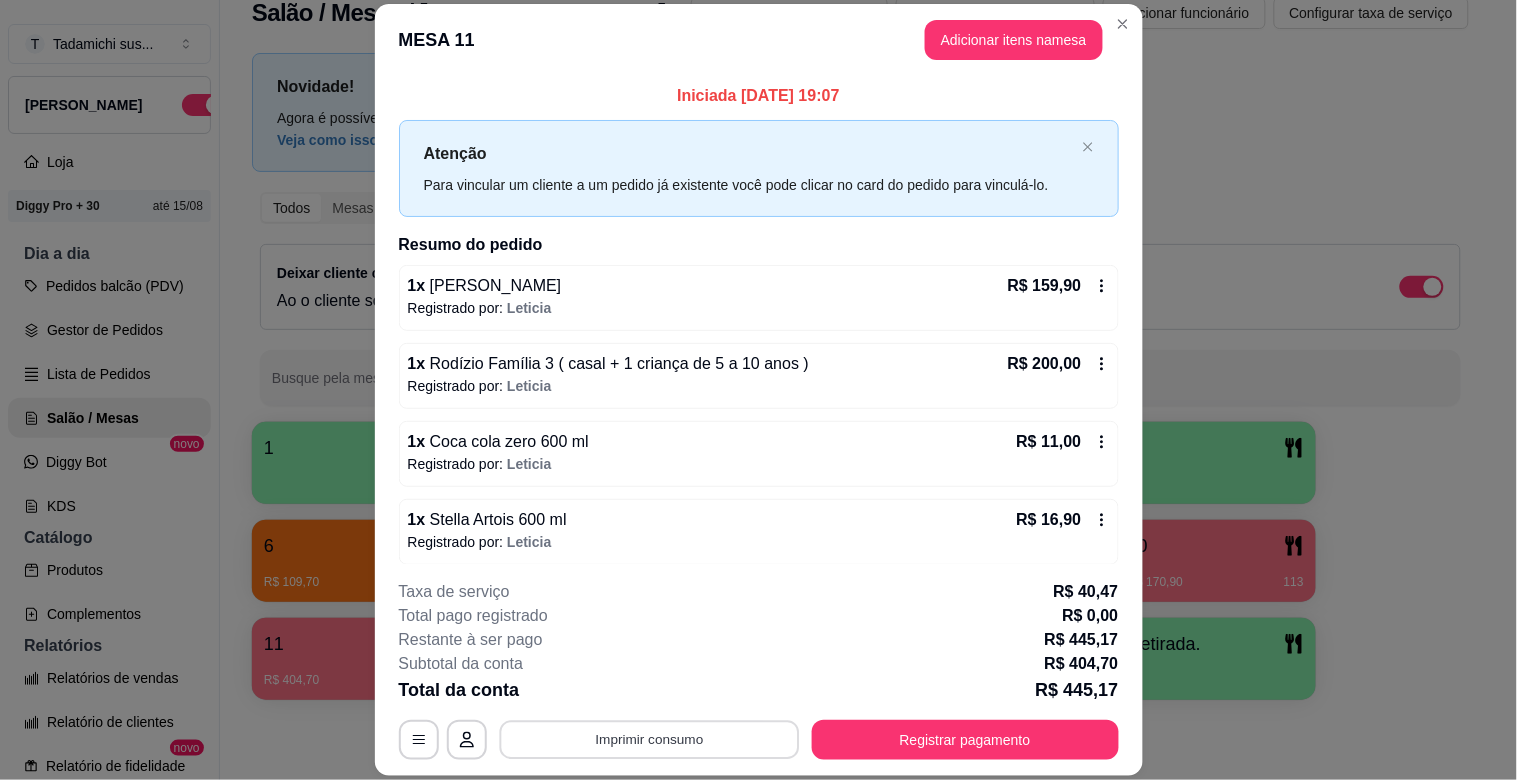 click on "Imprimir consumo" at bounding box center (649, 740) 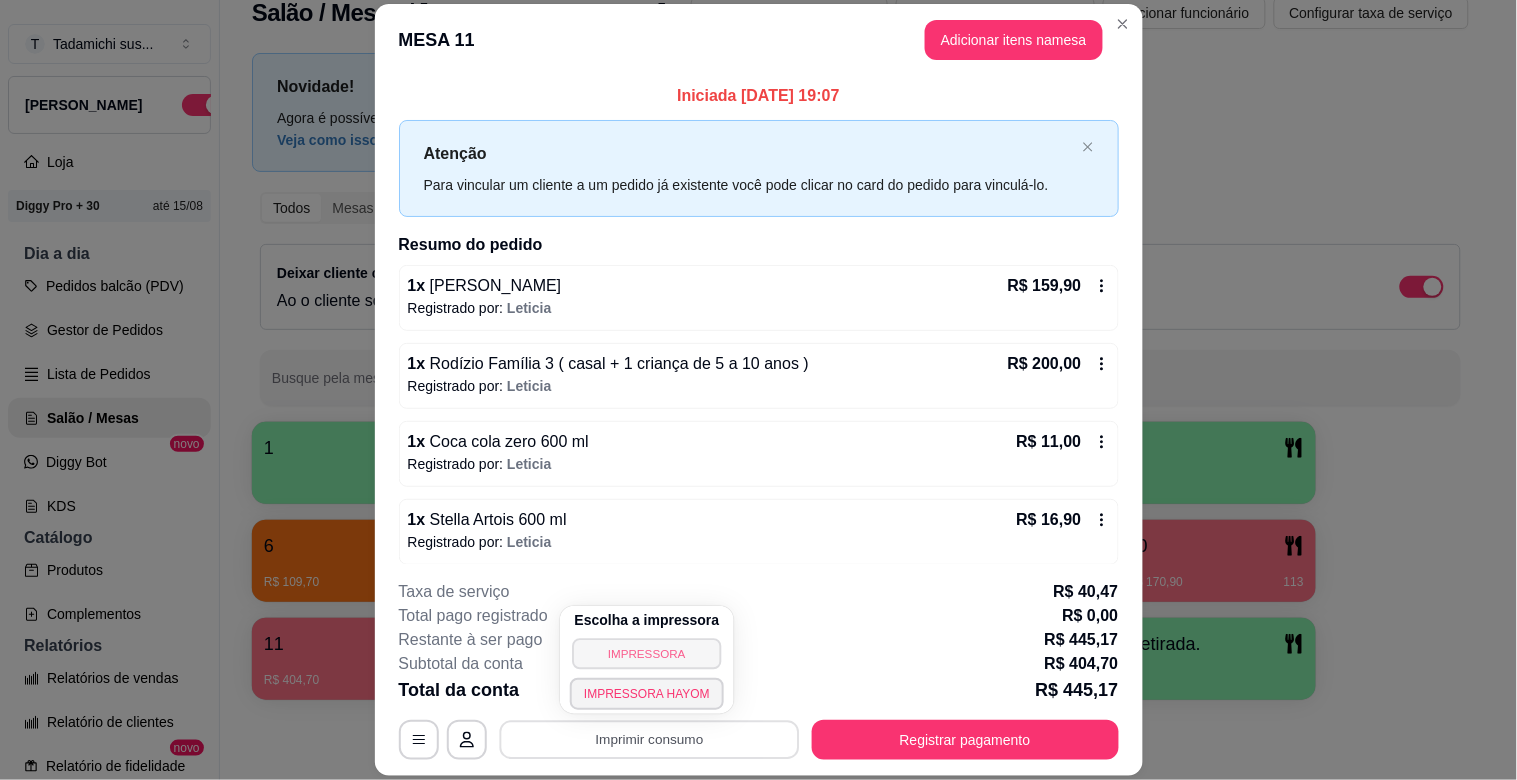 click on "IMPRESSORA" at bounding box center [646, 653] 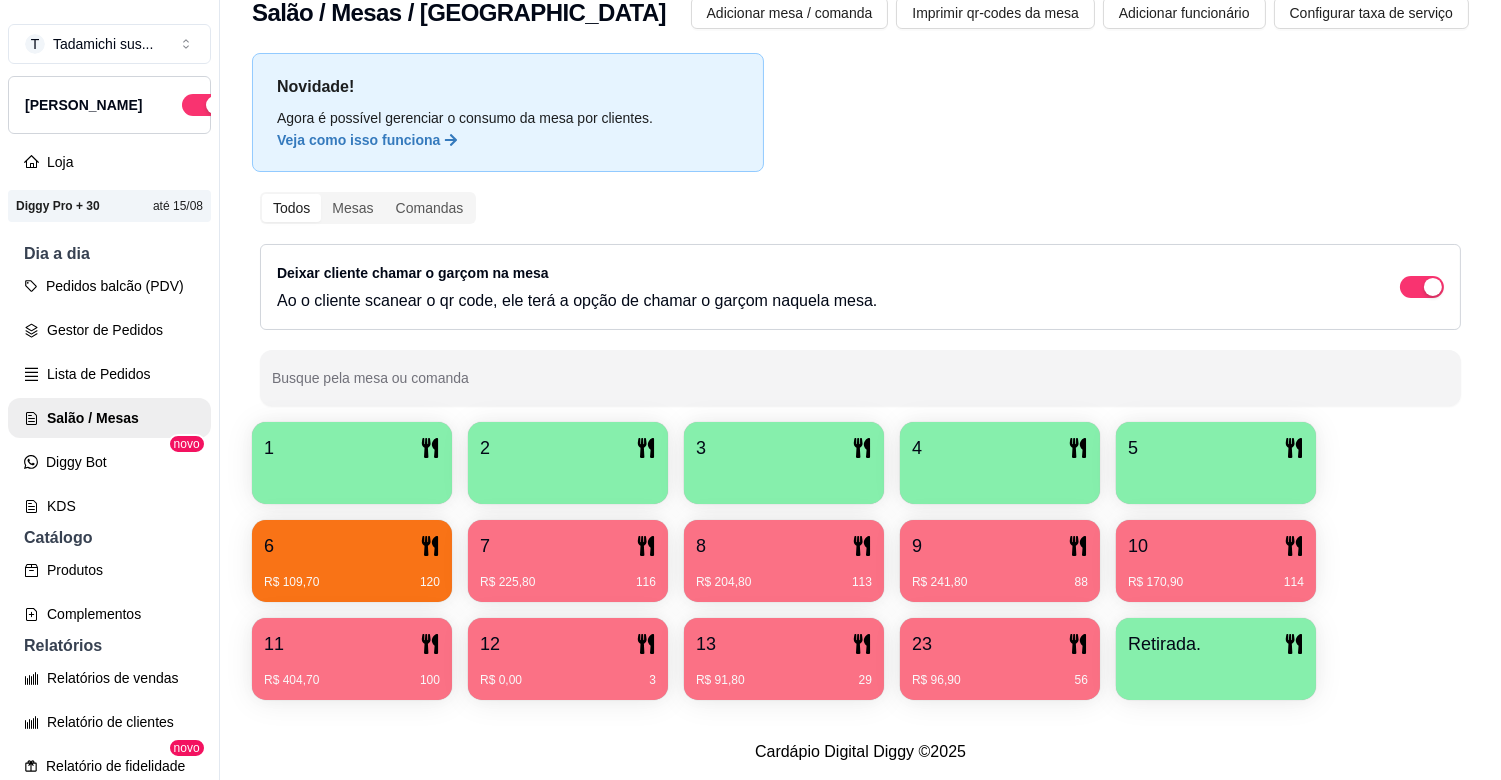 click on "12" at bounding box center [568, 644] 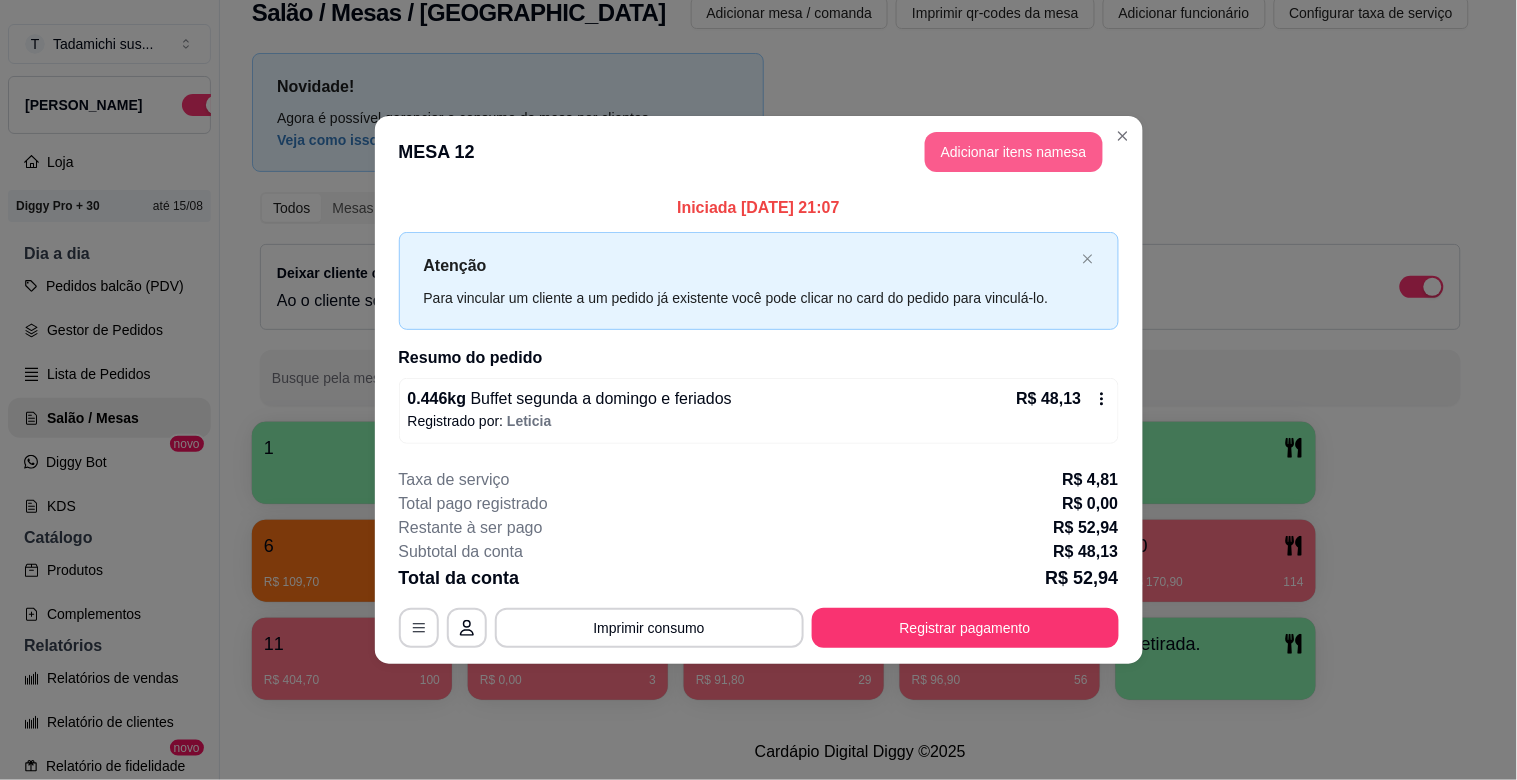 click on "Adicionar itens na  mesa" at bounding box center (1014, 152) 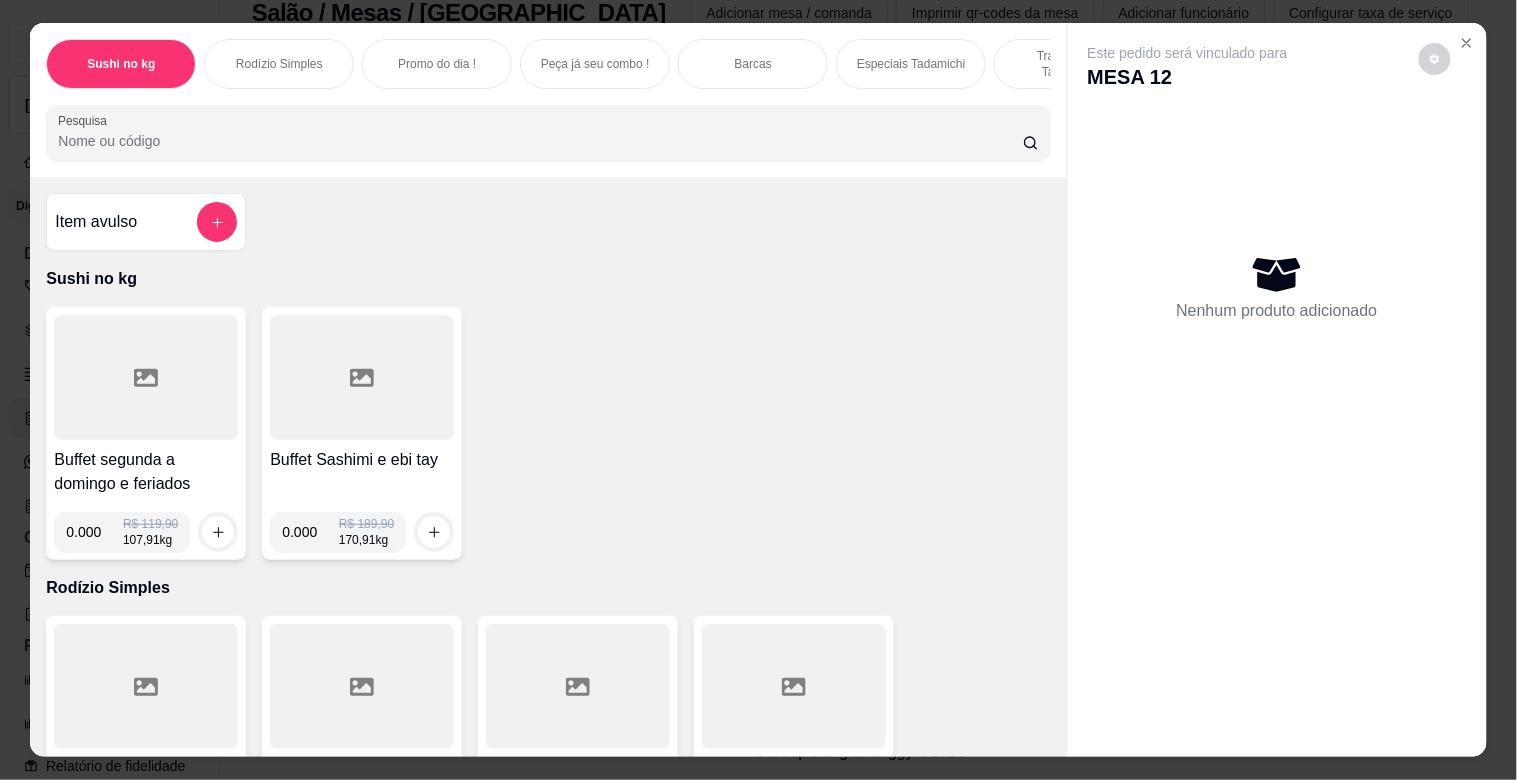 click on "Pesquisa" at bounding box center (540, 141) 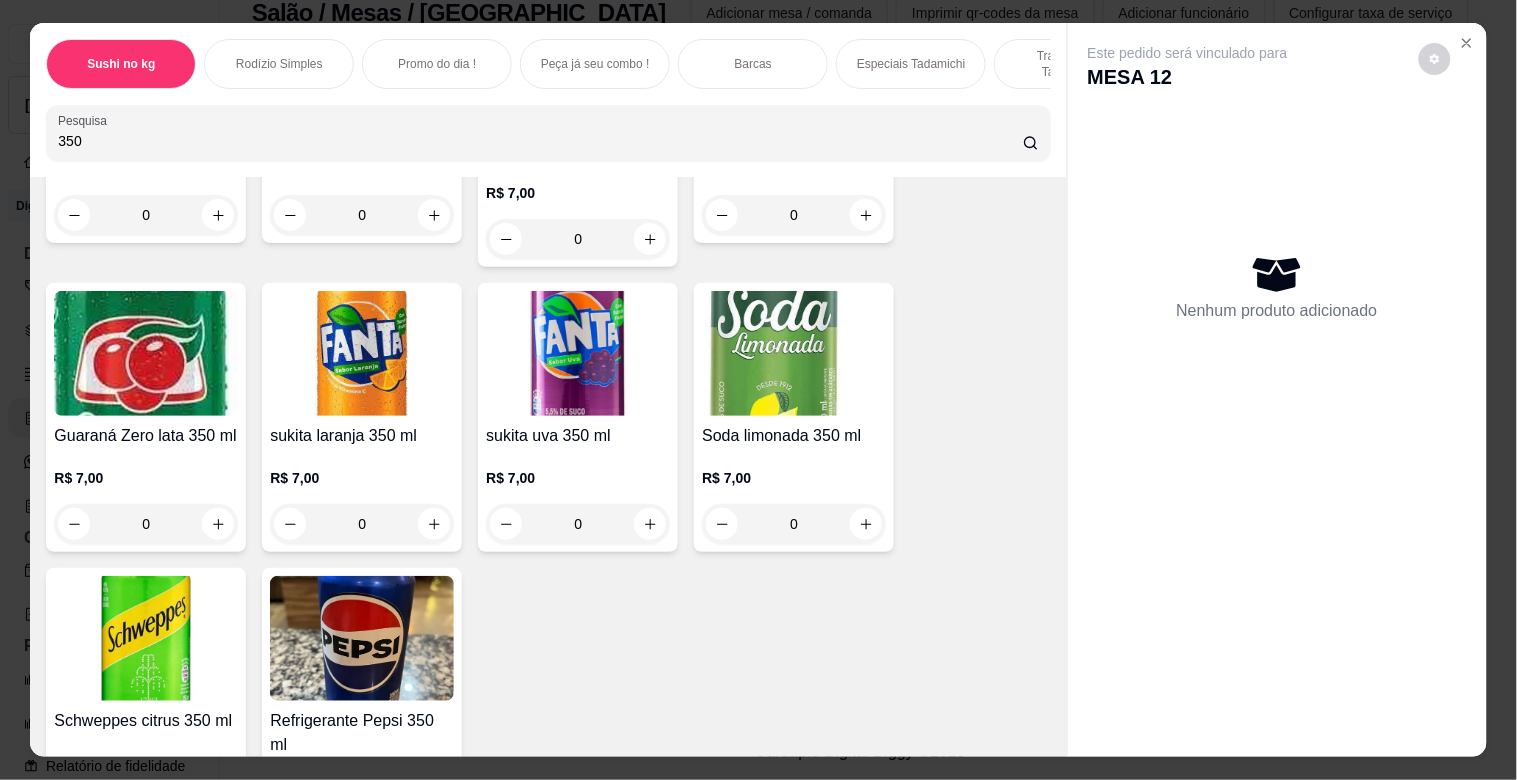 scroll, scrollTop: 777, scrollLeft: 0, axis: vertical 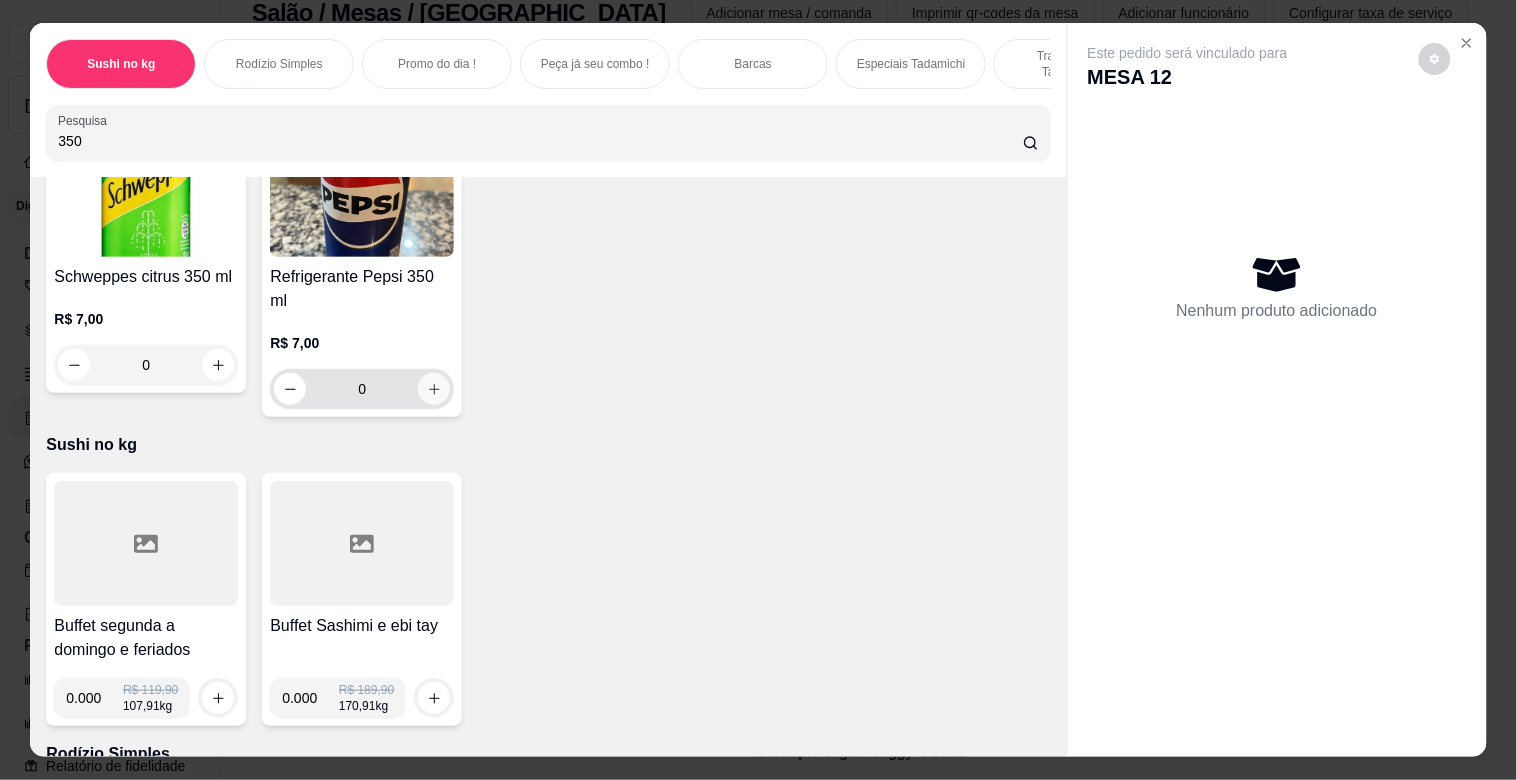 type on "350" 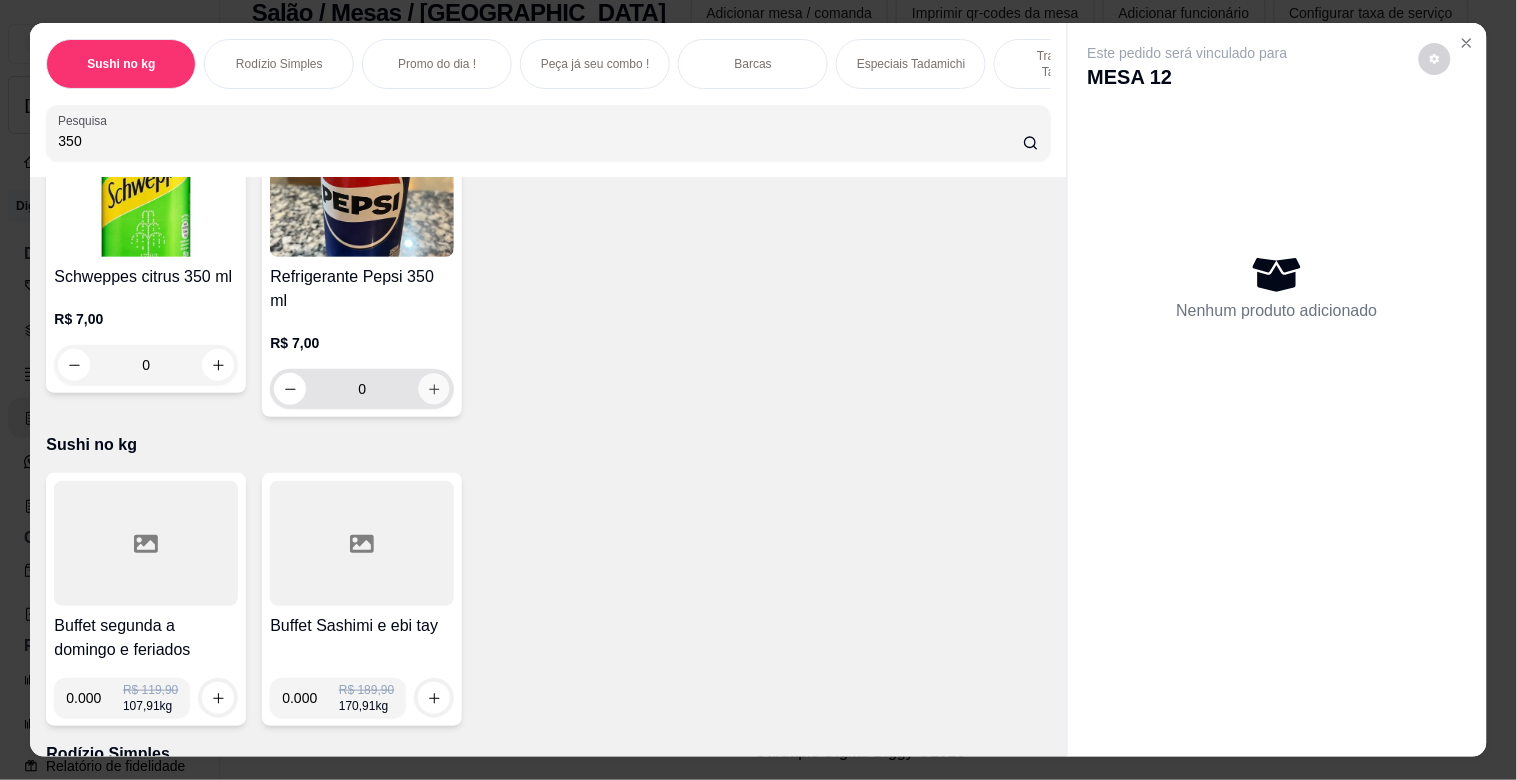 click 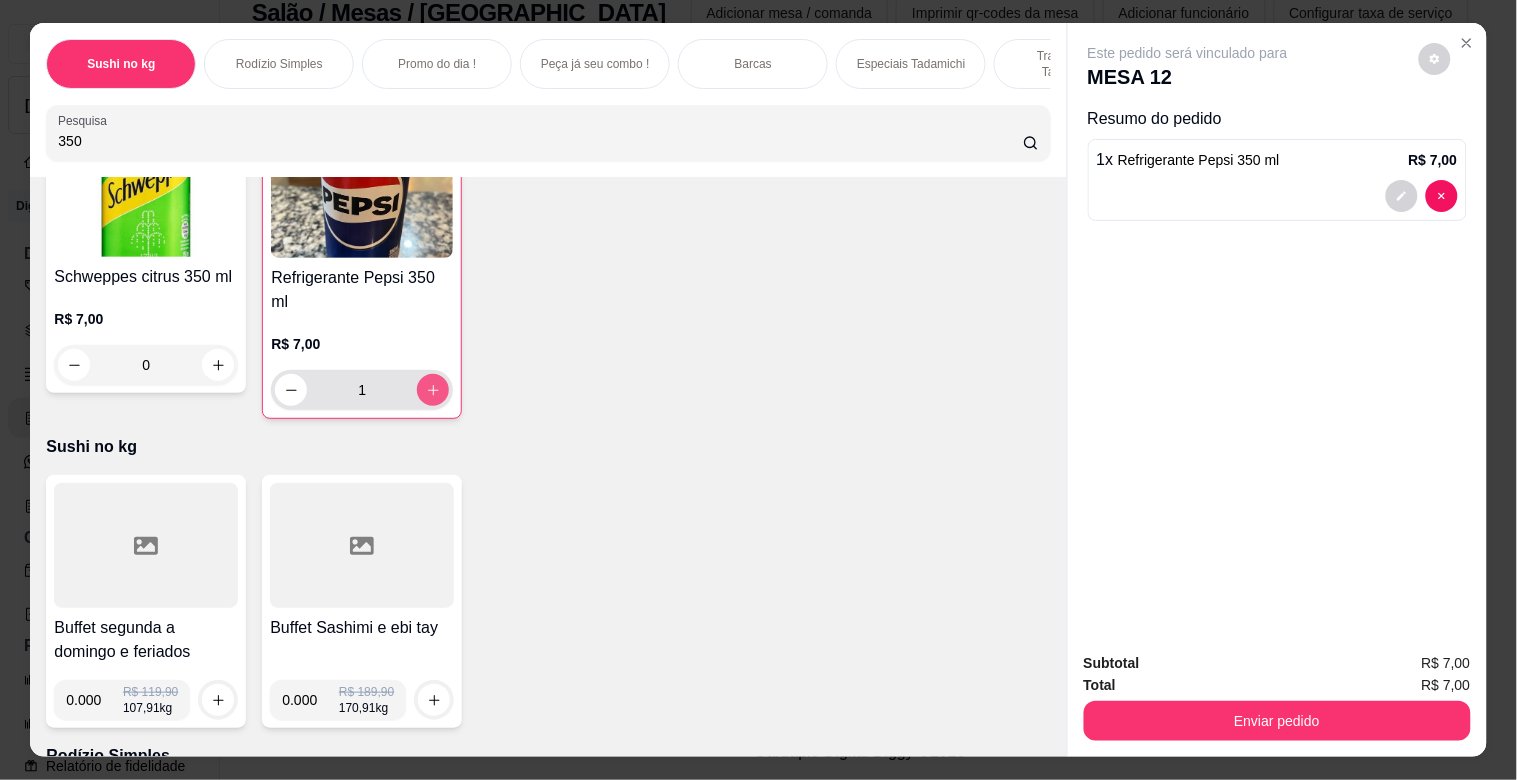 type on "1" 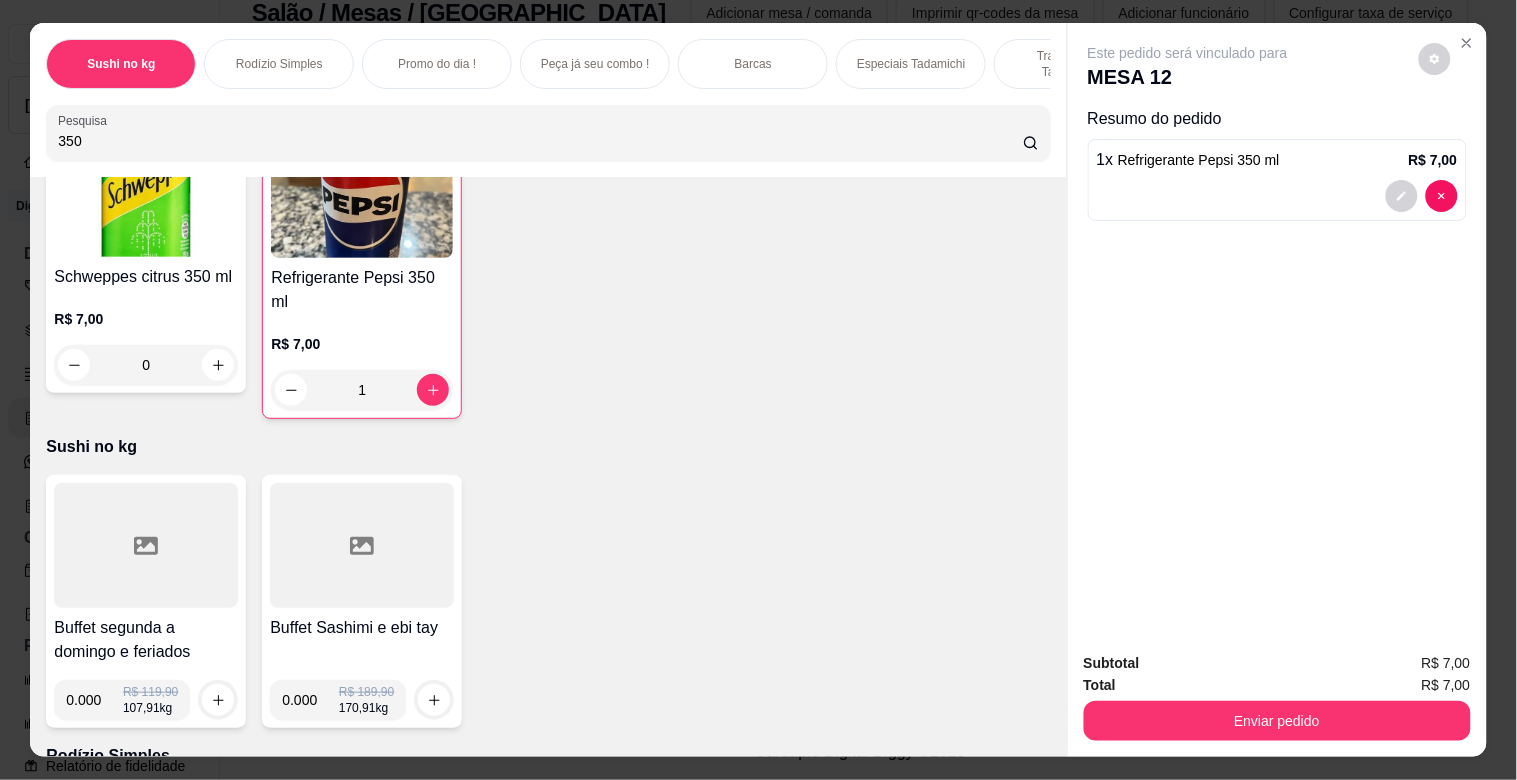 scroll, scrollTop: 333, scrollLeft: 0, axis: vertical 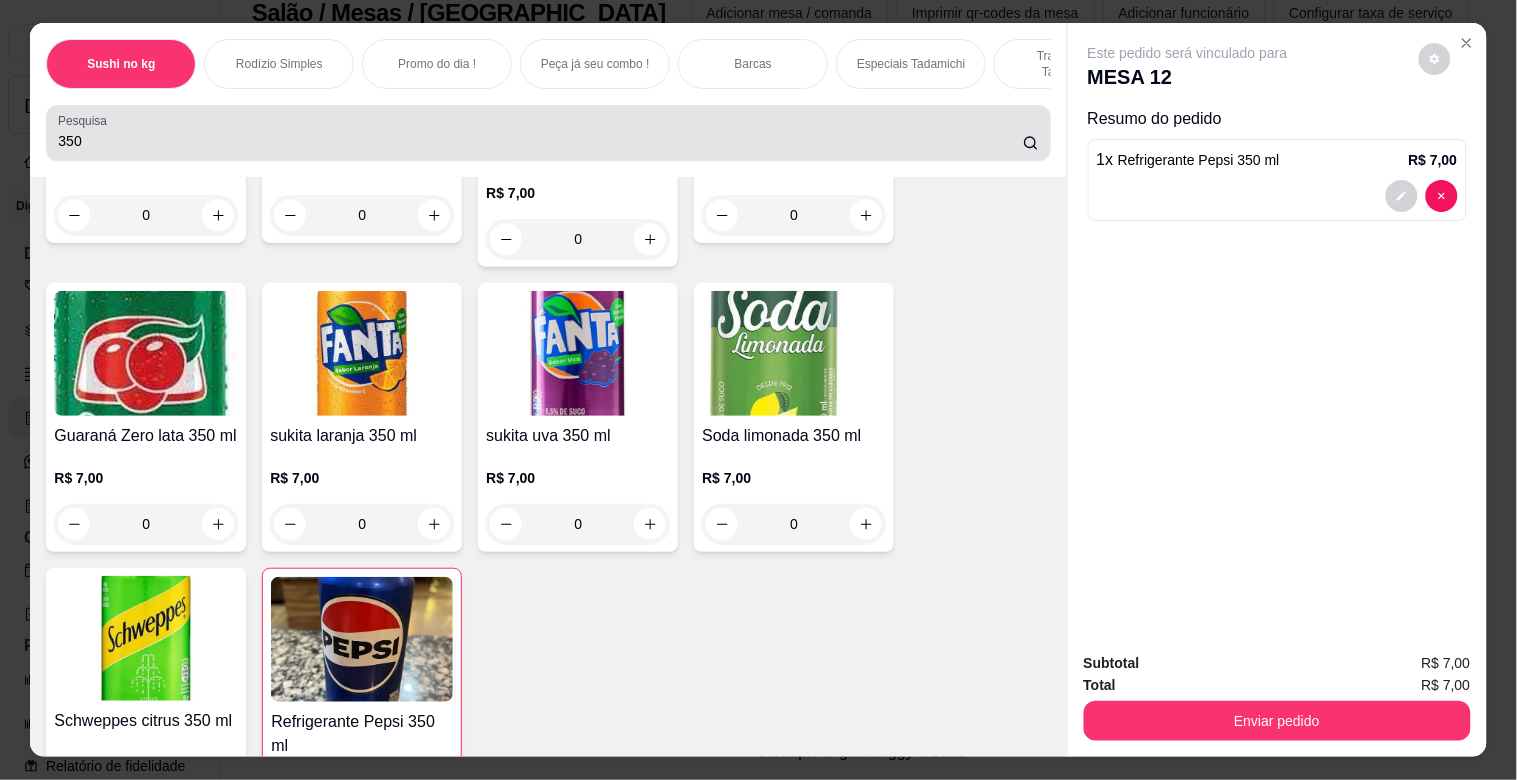 click on "350" at bounding box center [548, 133] 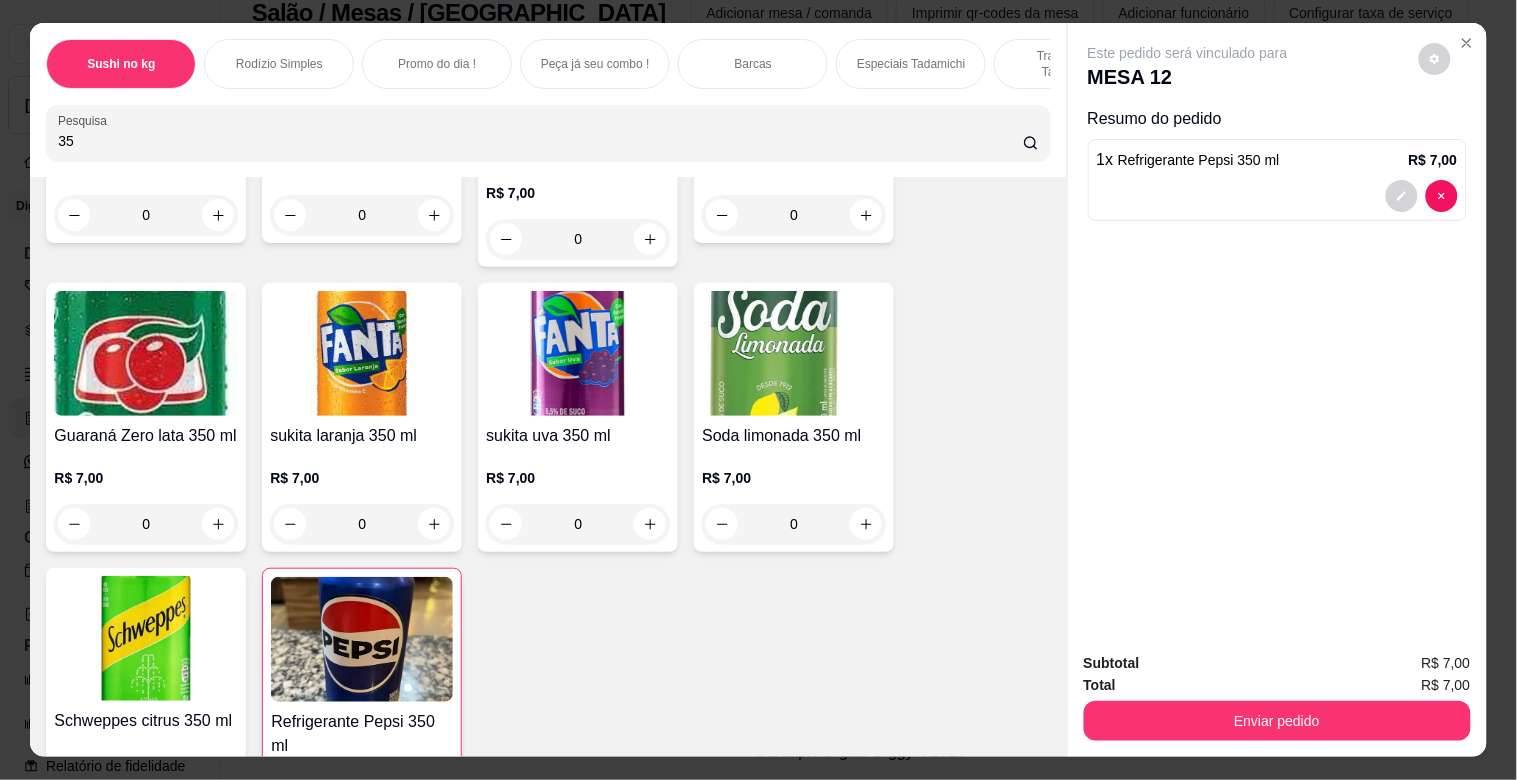type on "3" 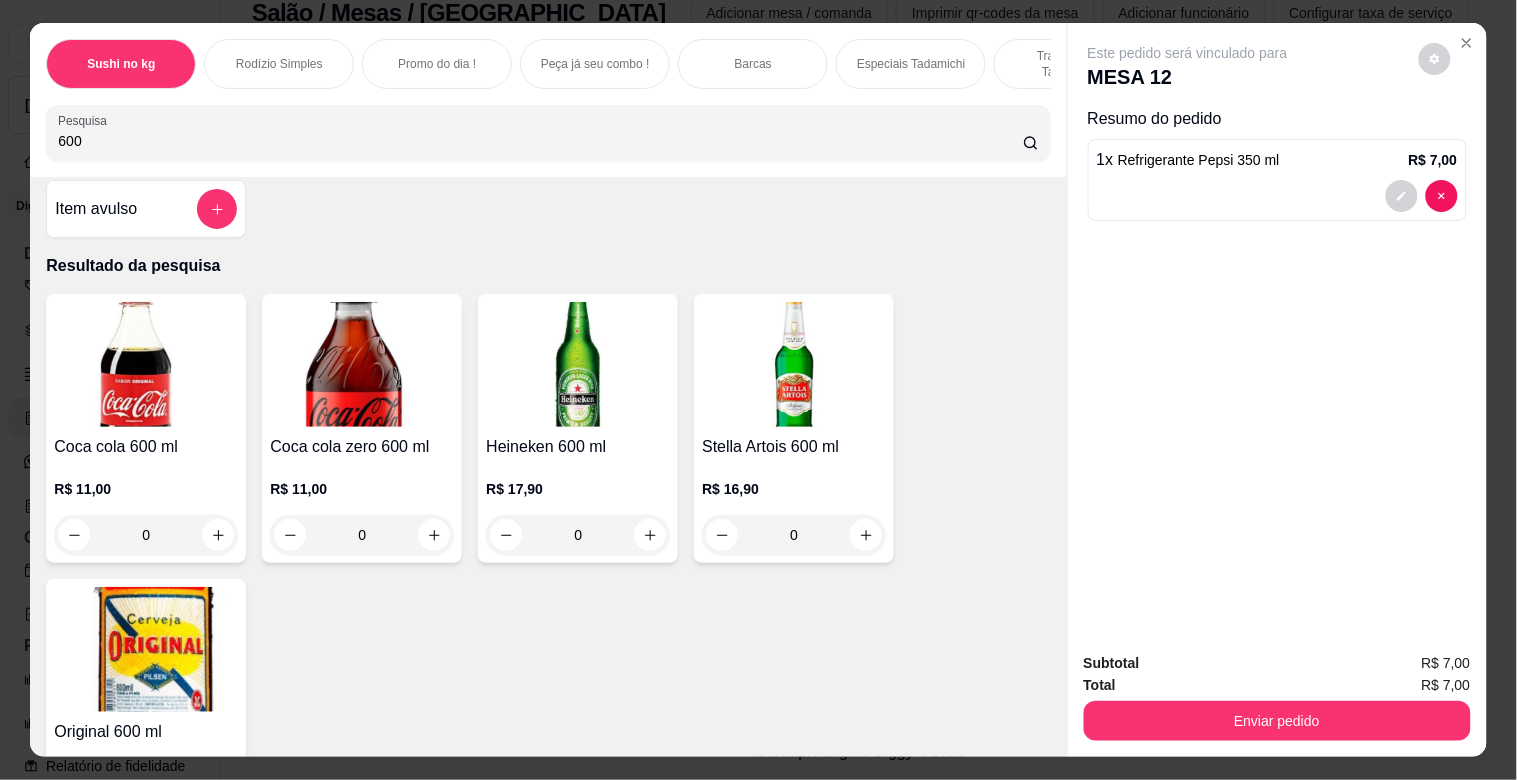 scroll, scrollTop: 0, scrollLeft: 0, axis: both 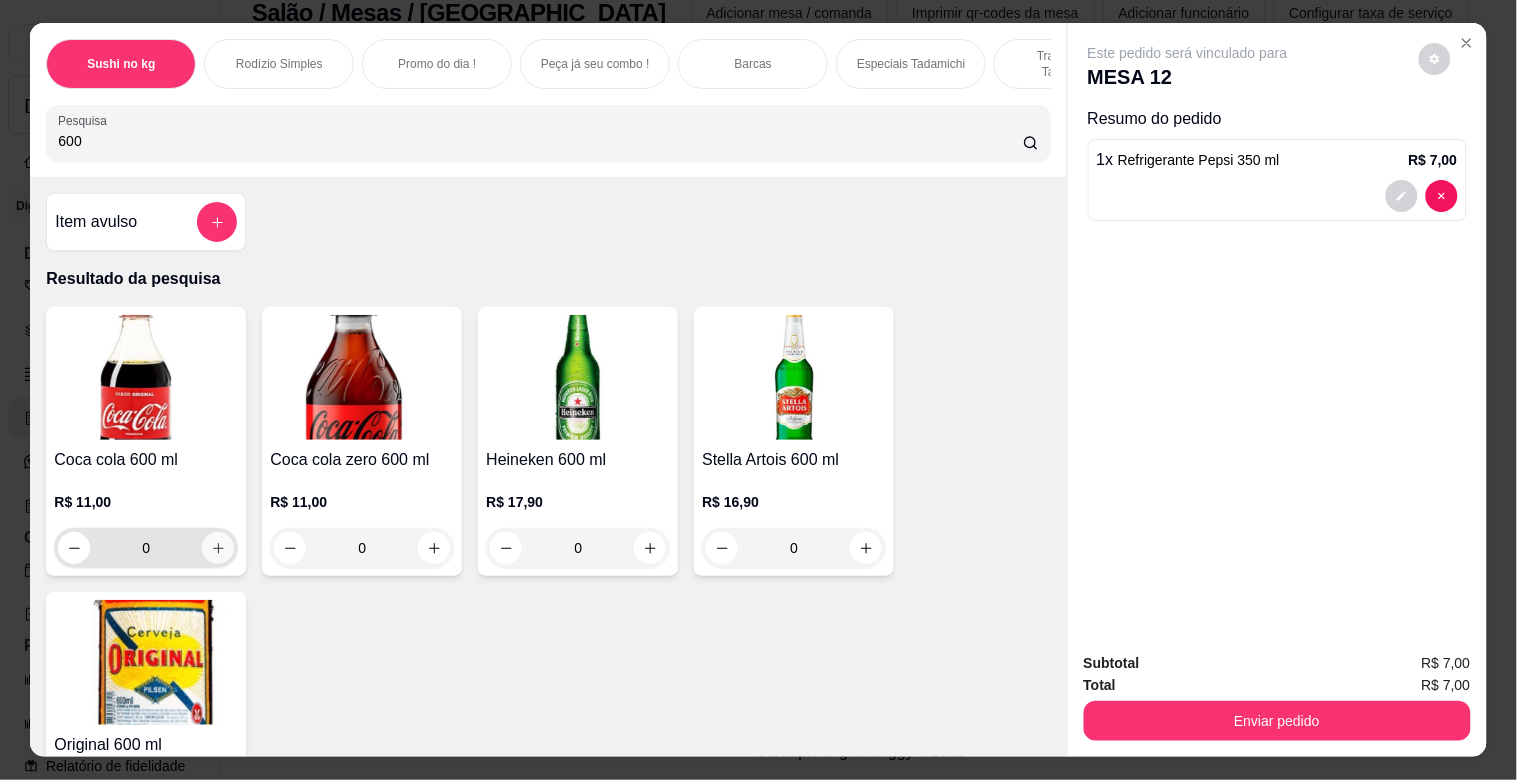 type on "600" 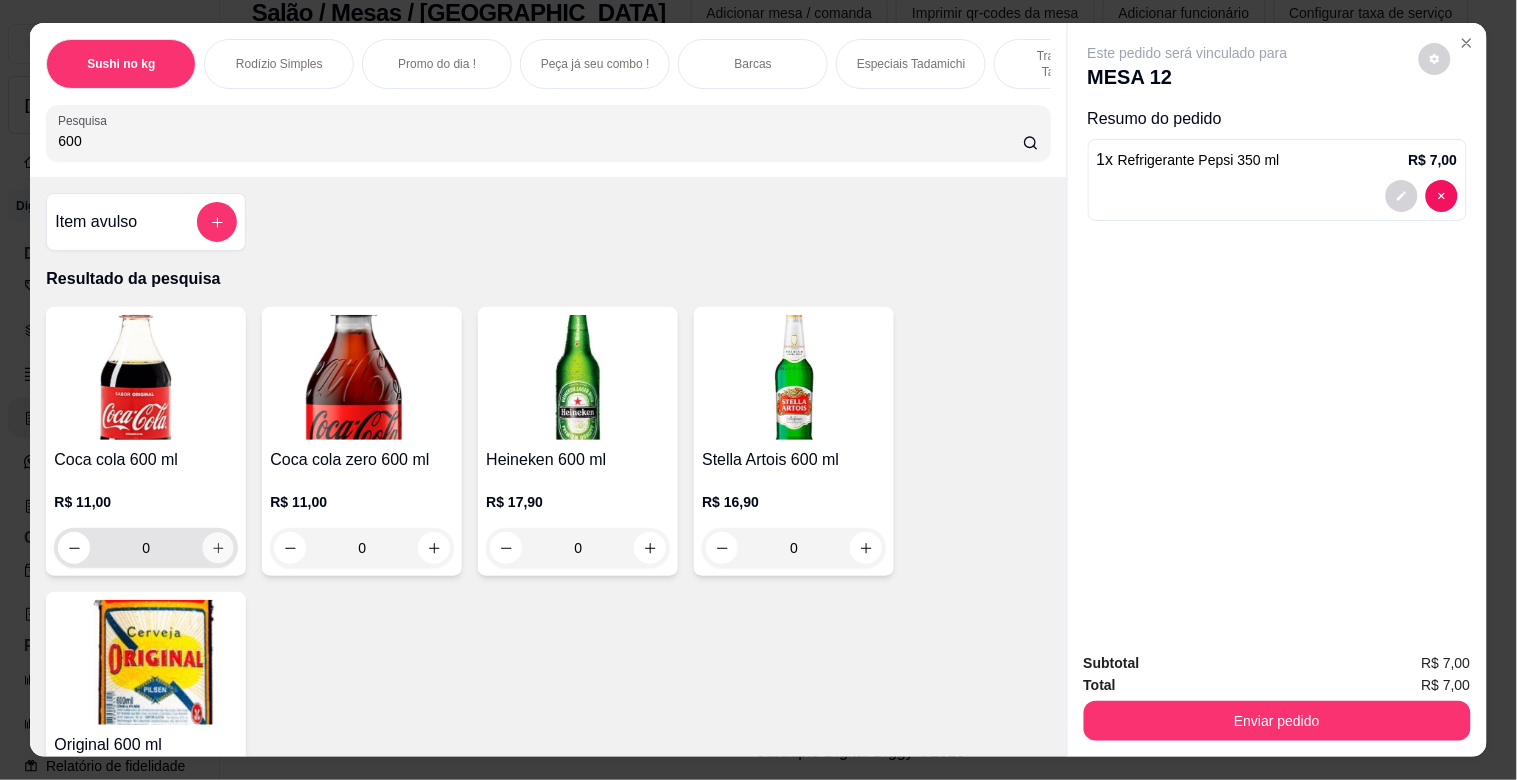 click at bounding box center (218, 548) 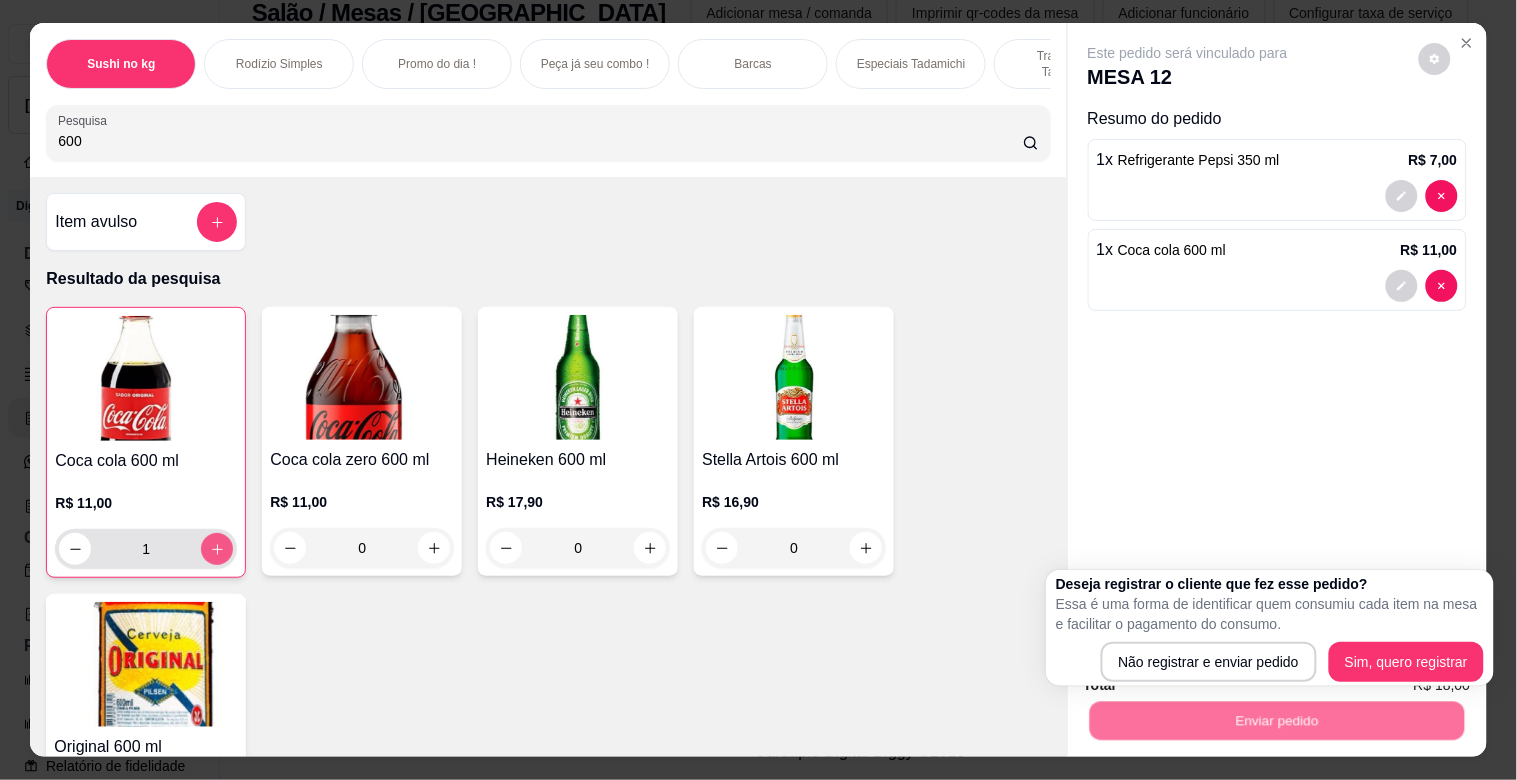 type on "1" 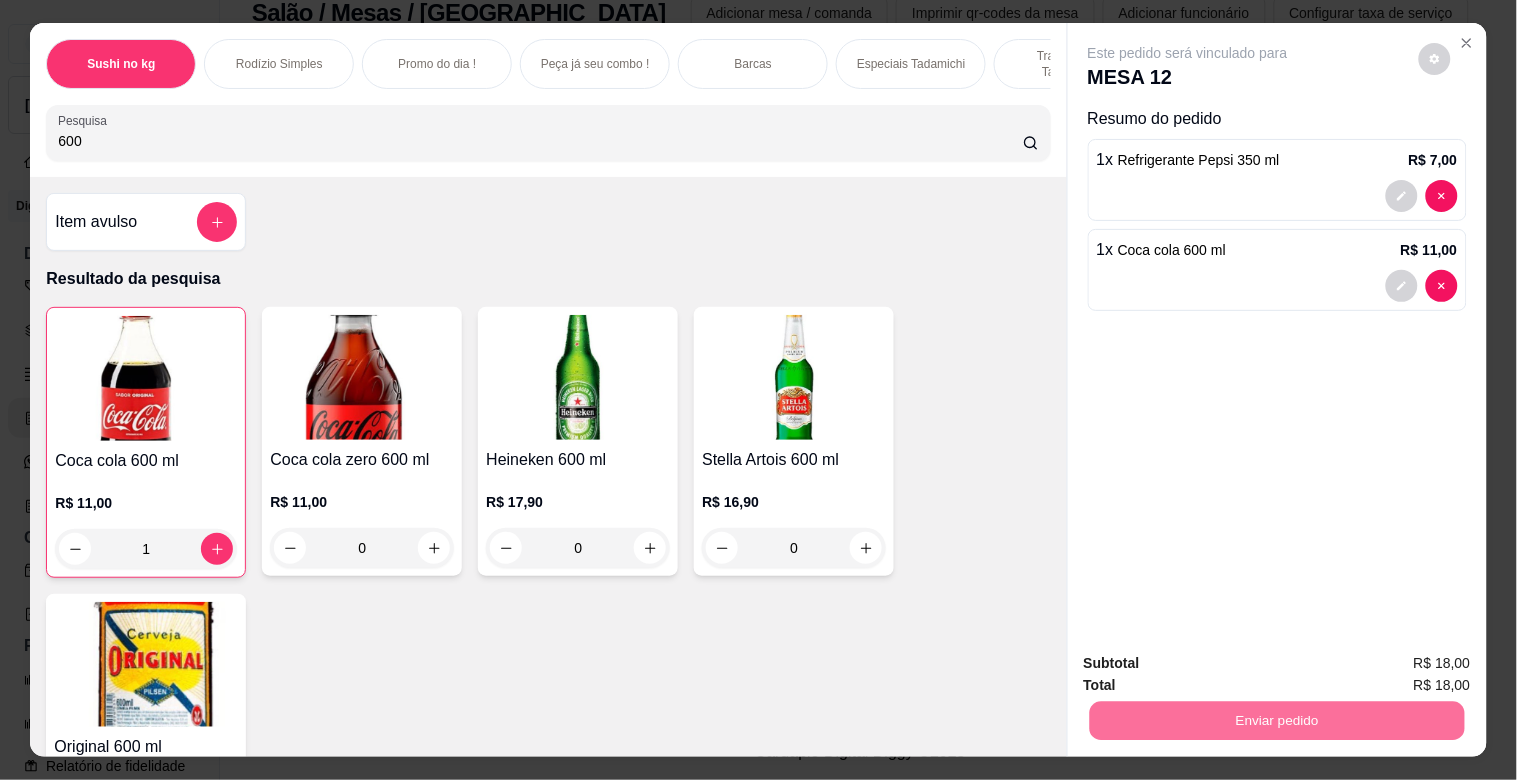 click on "Não registrar e enviar pedido" at bounding box center [1211, 663] 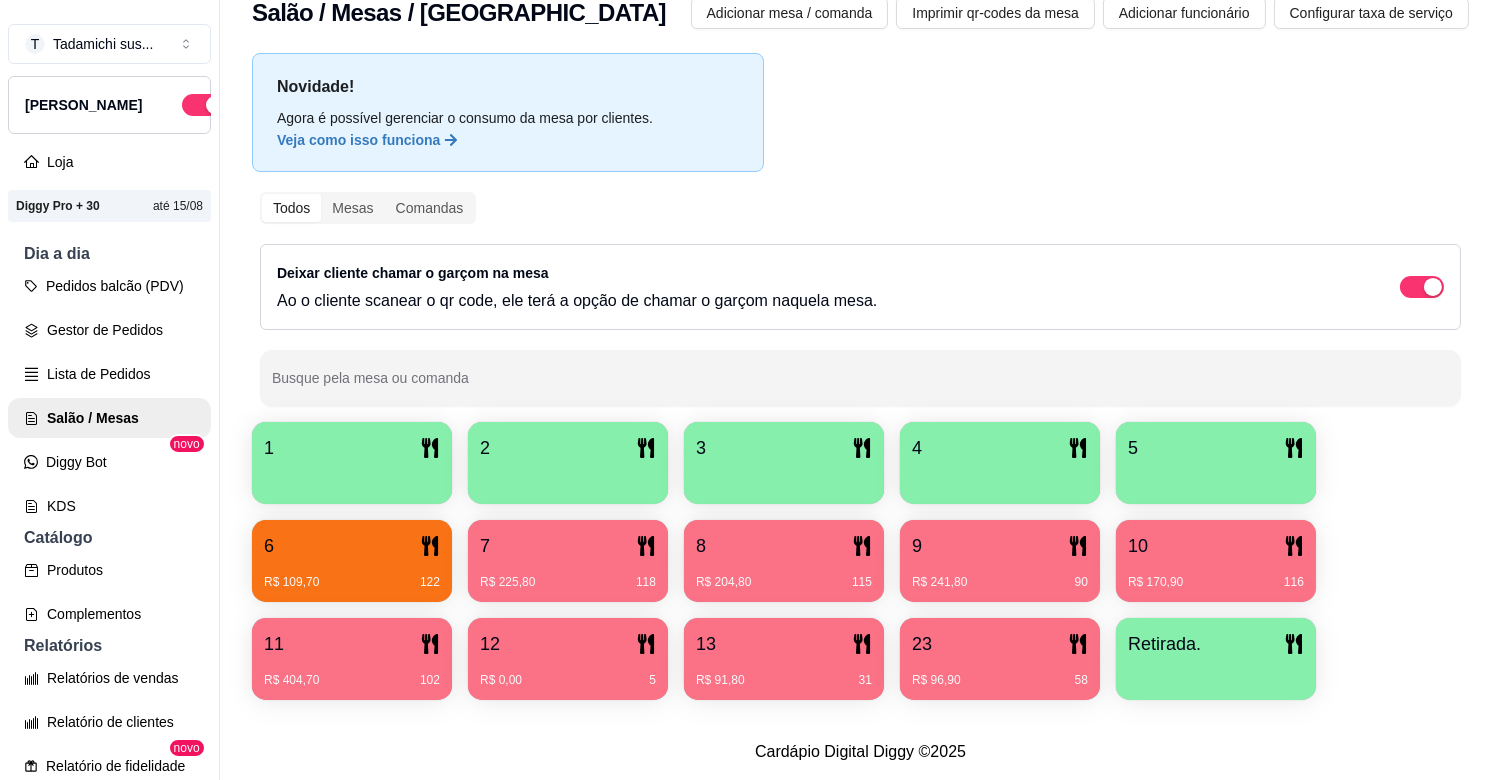 click on "R$ 241,80 90" at bounding box center [1000, 575] 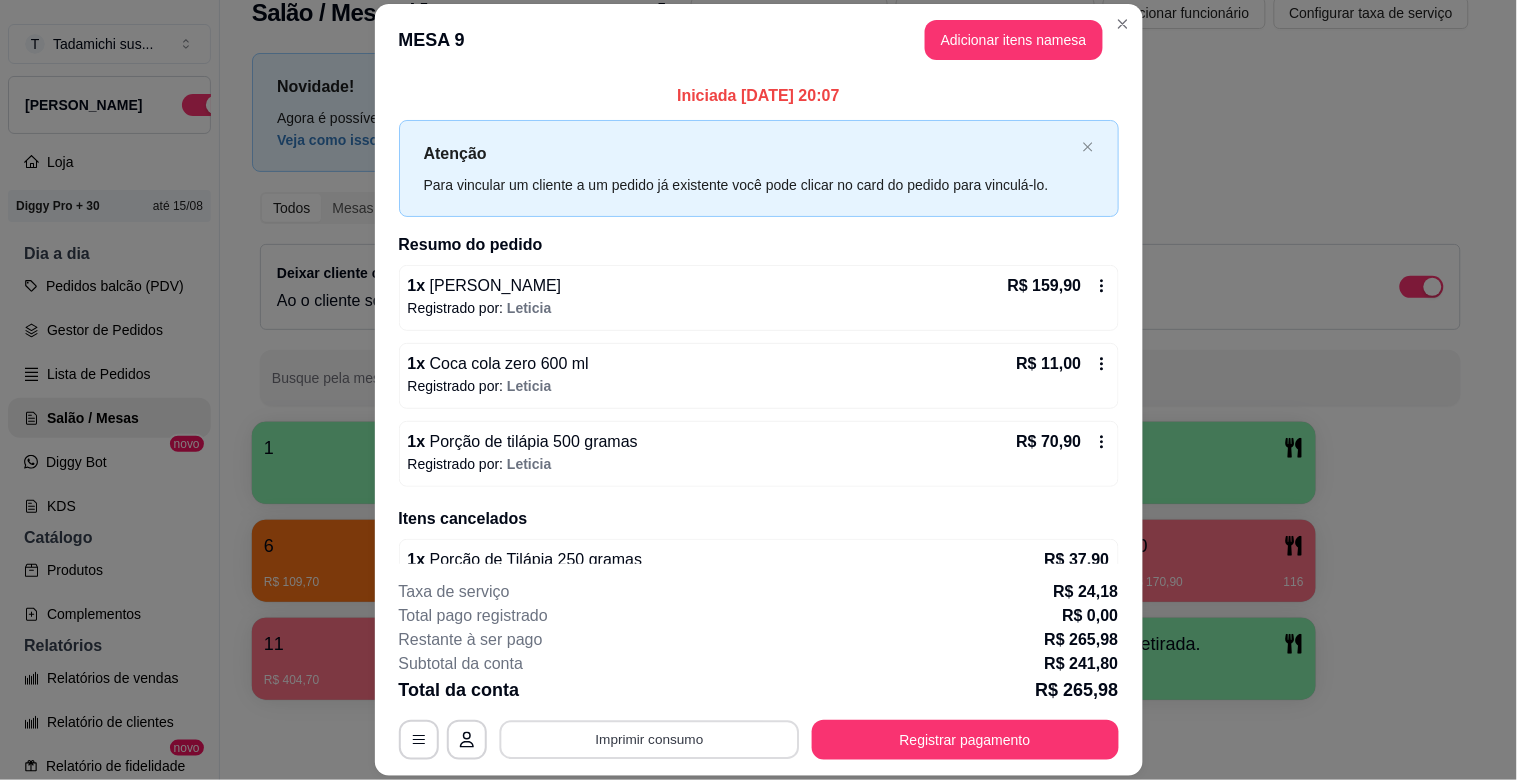 click on "Imprimir consumo" at bounding box center [649, 740] 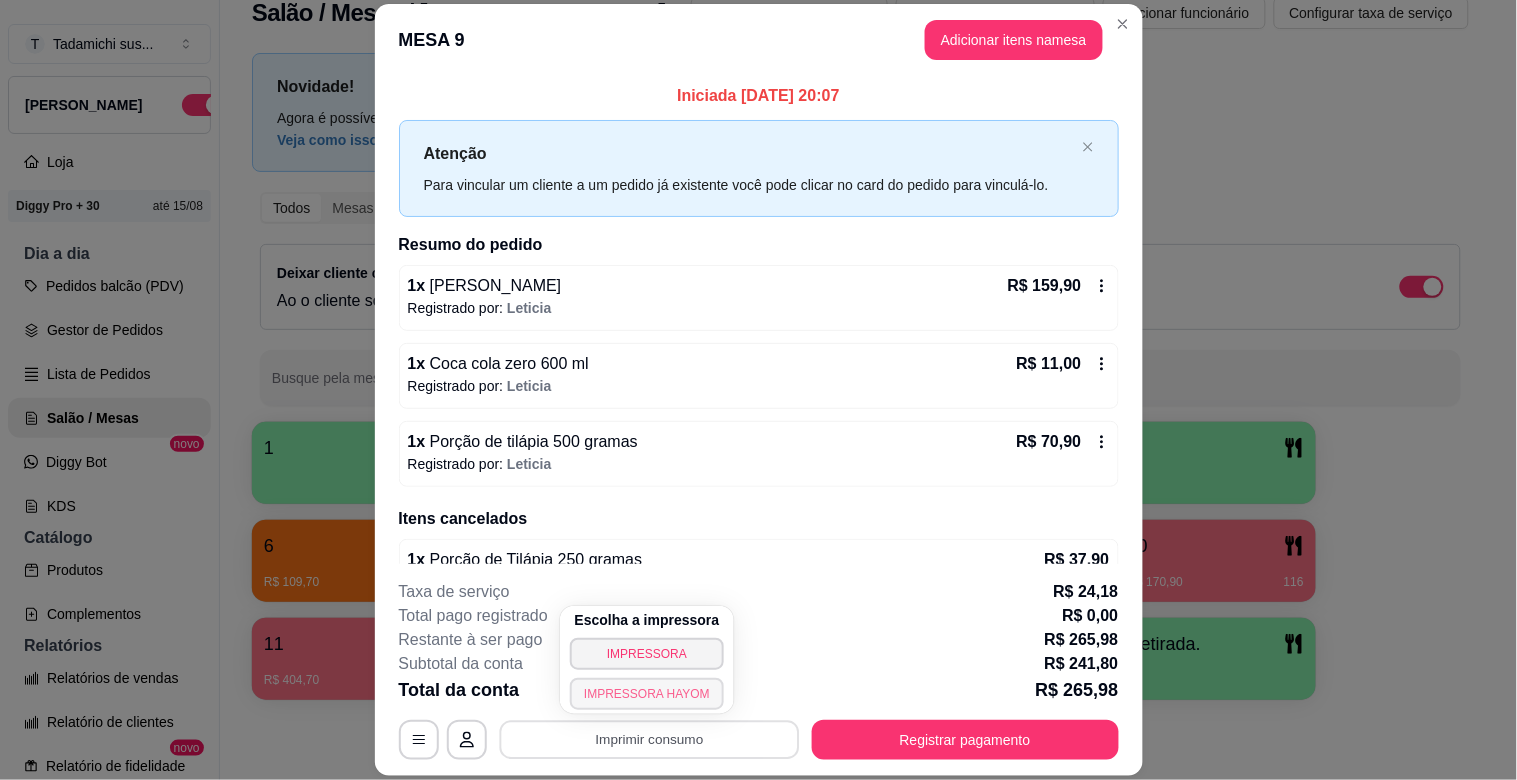 click on "IMPRESSORA HAYOM" at bounding box center [647, 694] 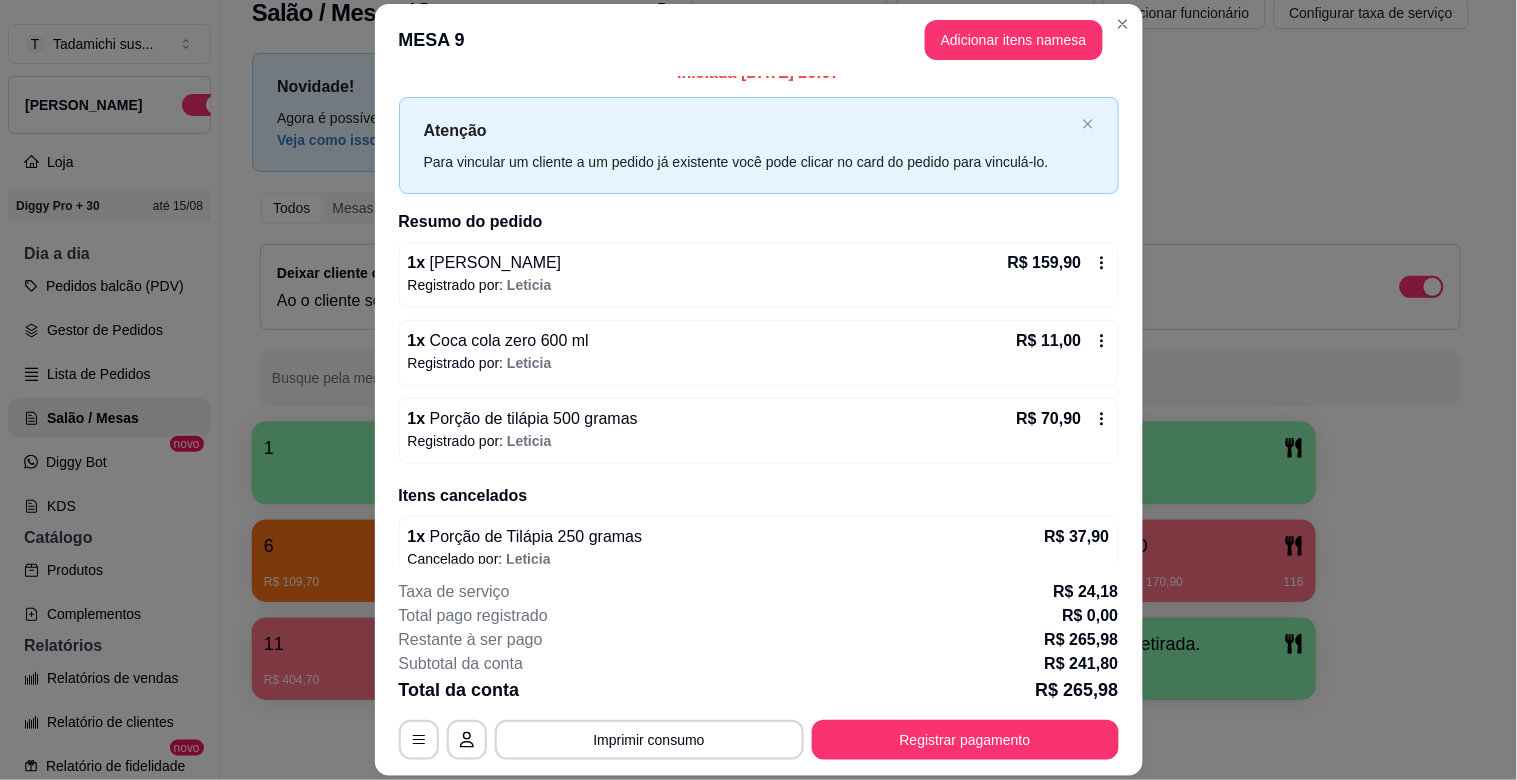 scroll, scrollTop: 45, scrollLeft: 0, axis: vertical 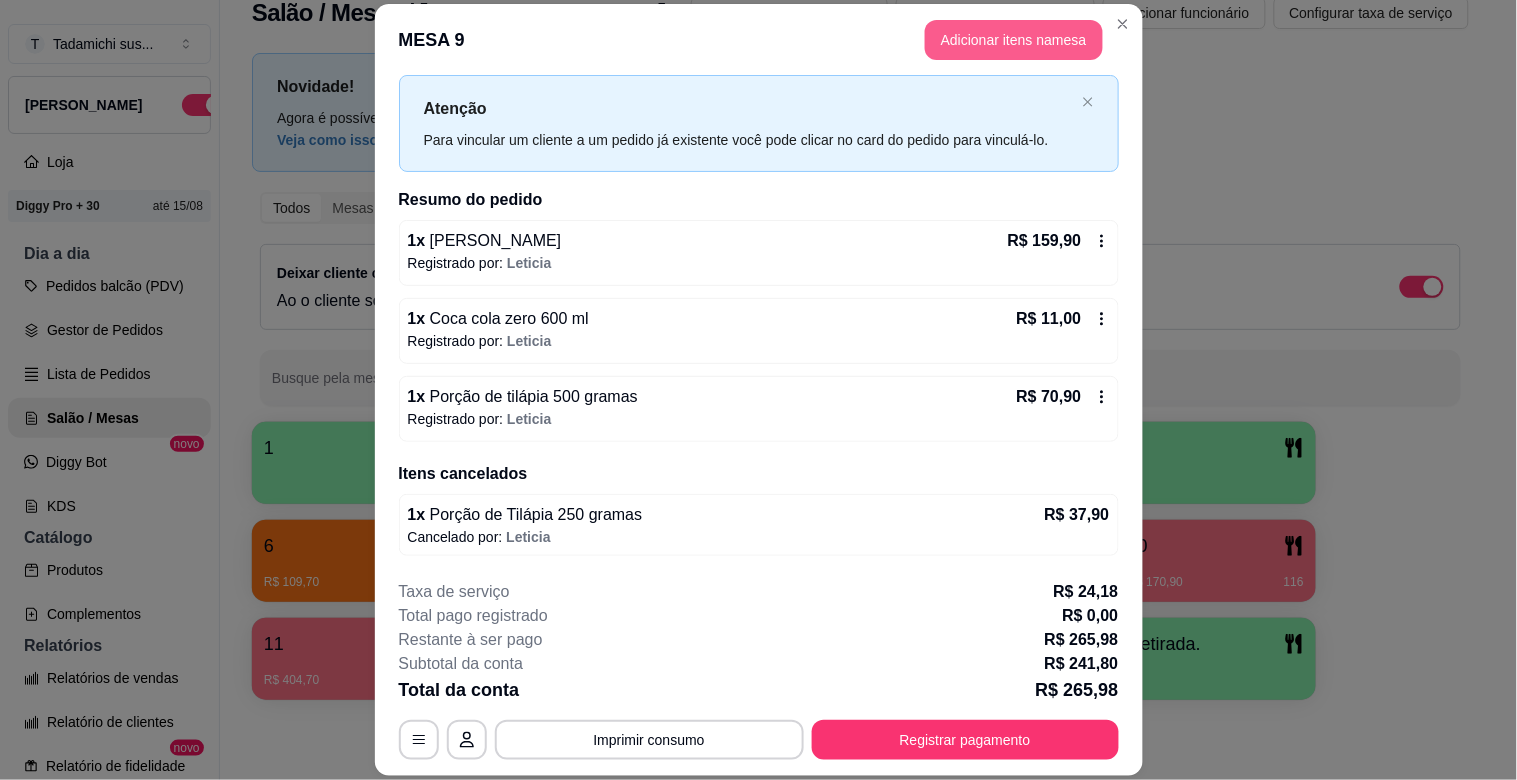 click on "Adicionar itens na  mesa" at bounding box center [1014, 40] 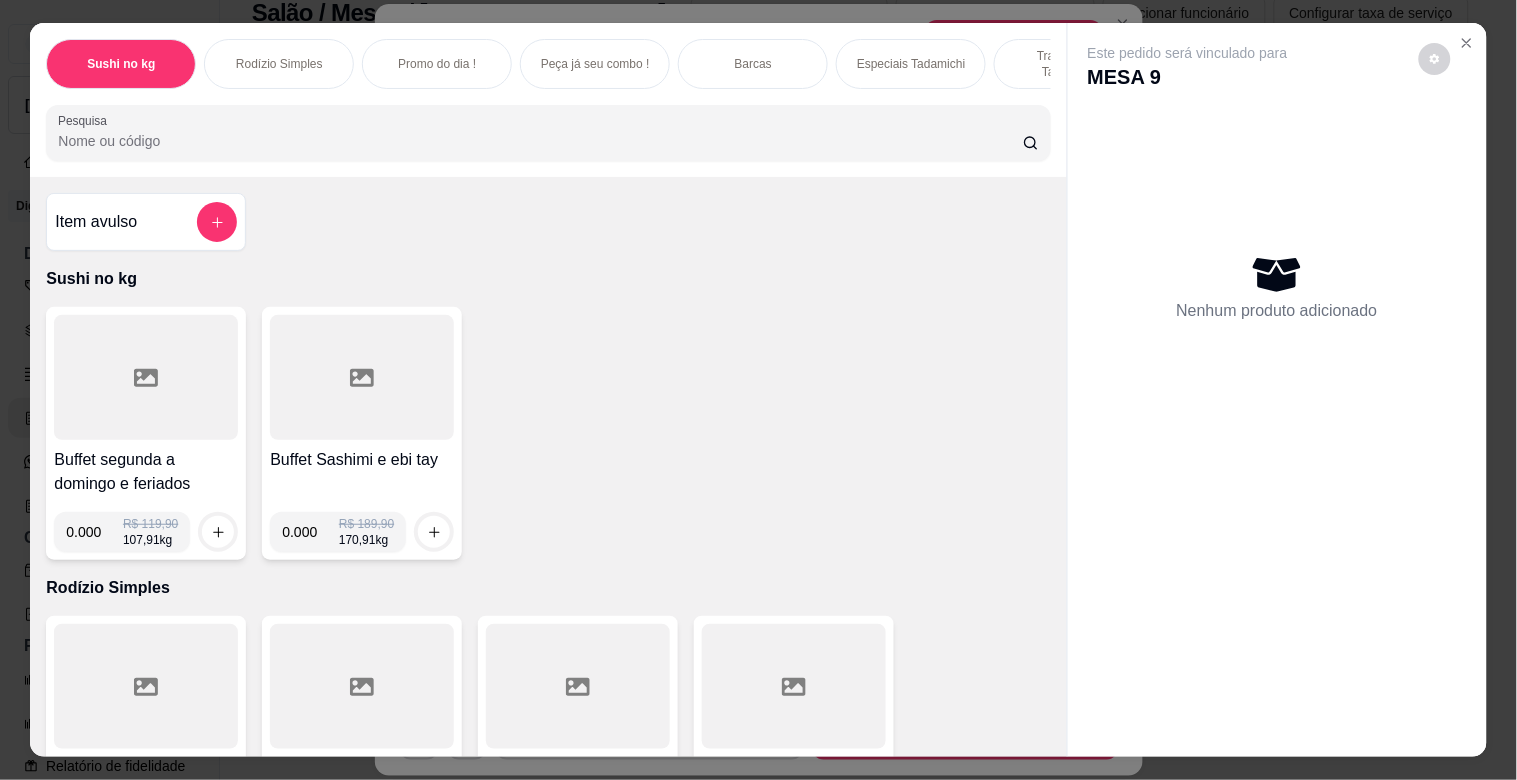 click on "Pesquisa" at bounding box center (548, 133) 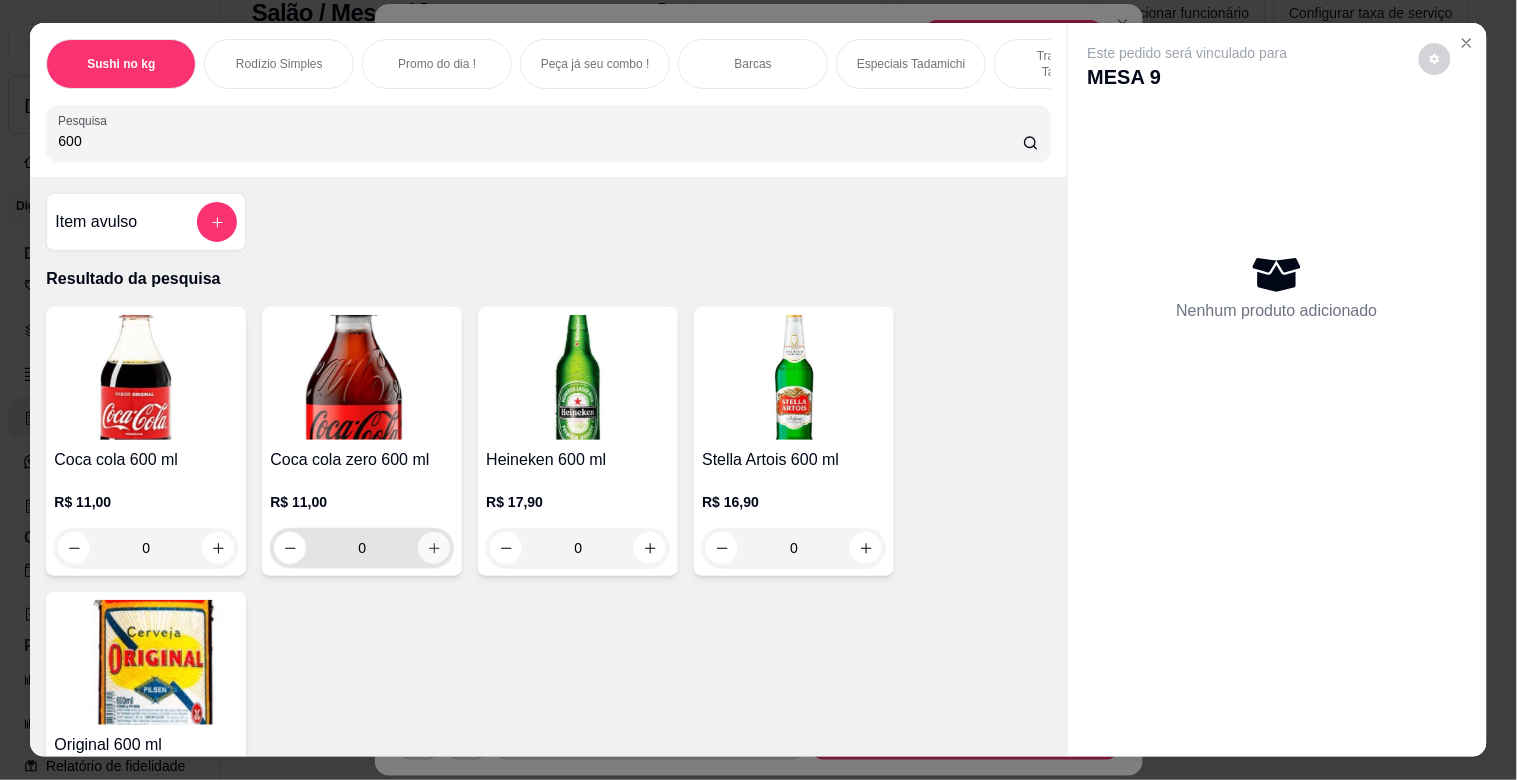 type on "600" 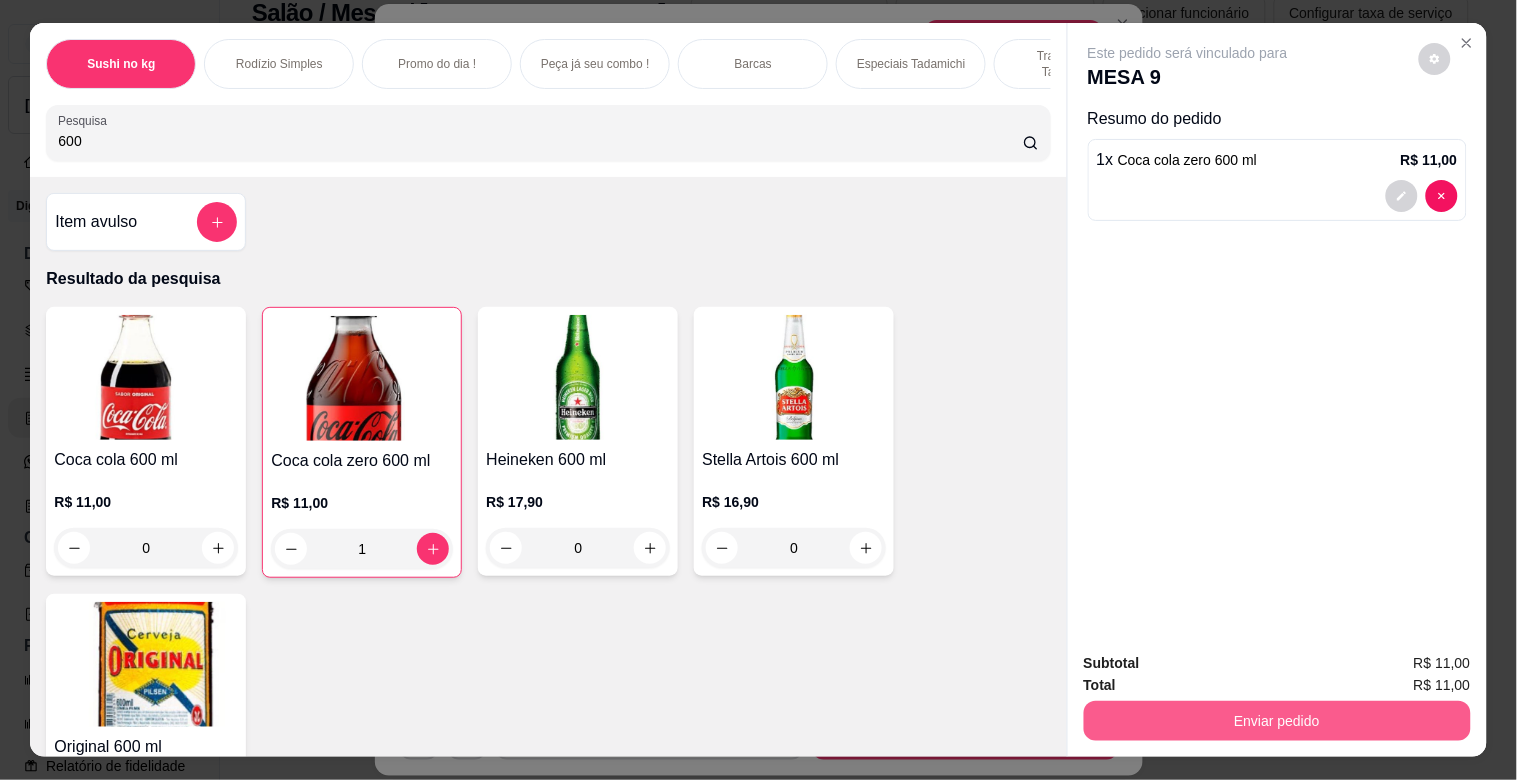 click on "Enviar pedido" at bounding box center (1277, 721) 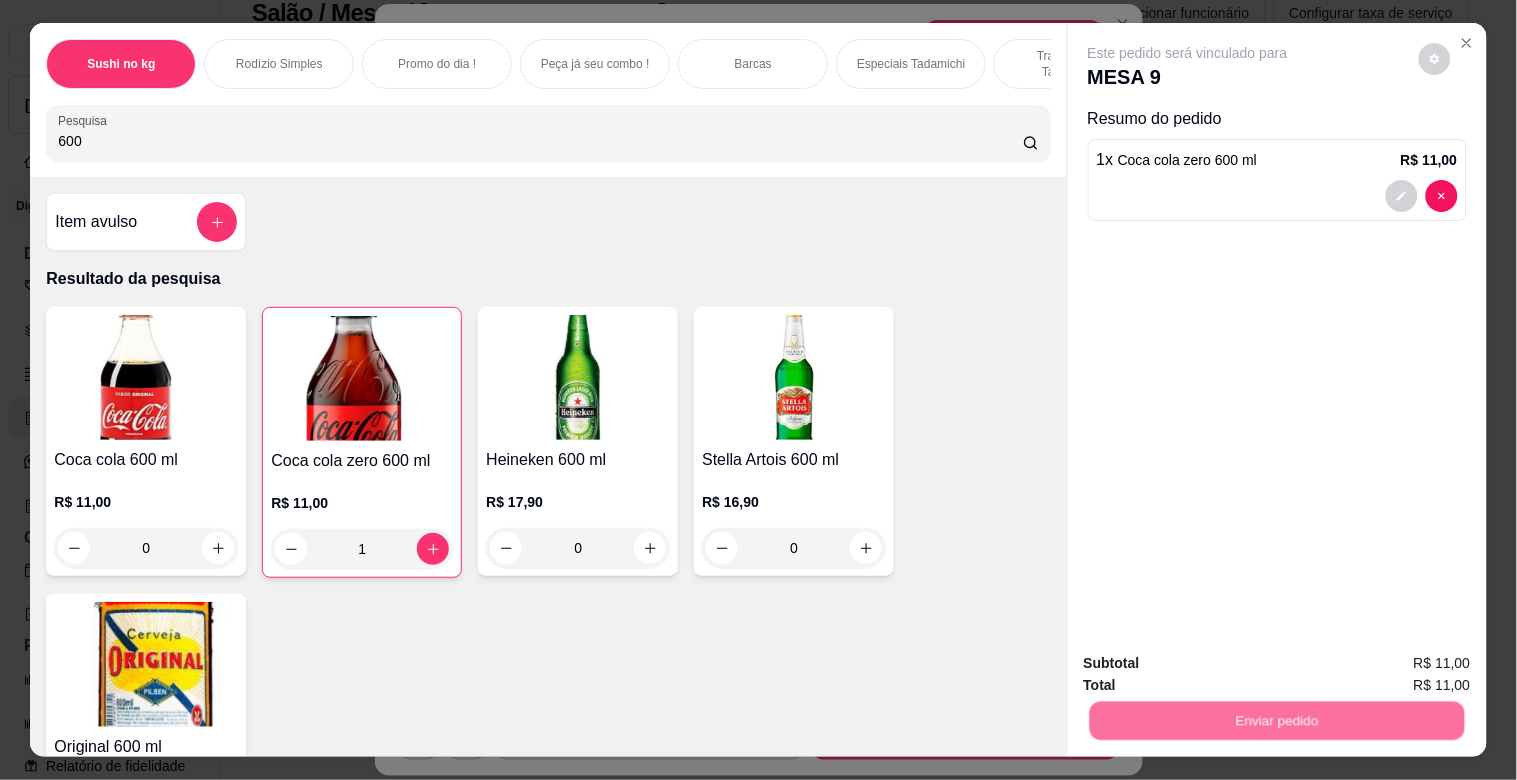 click on "Não registrar e enviar pedido" at bounding box center [1211, 663] 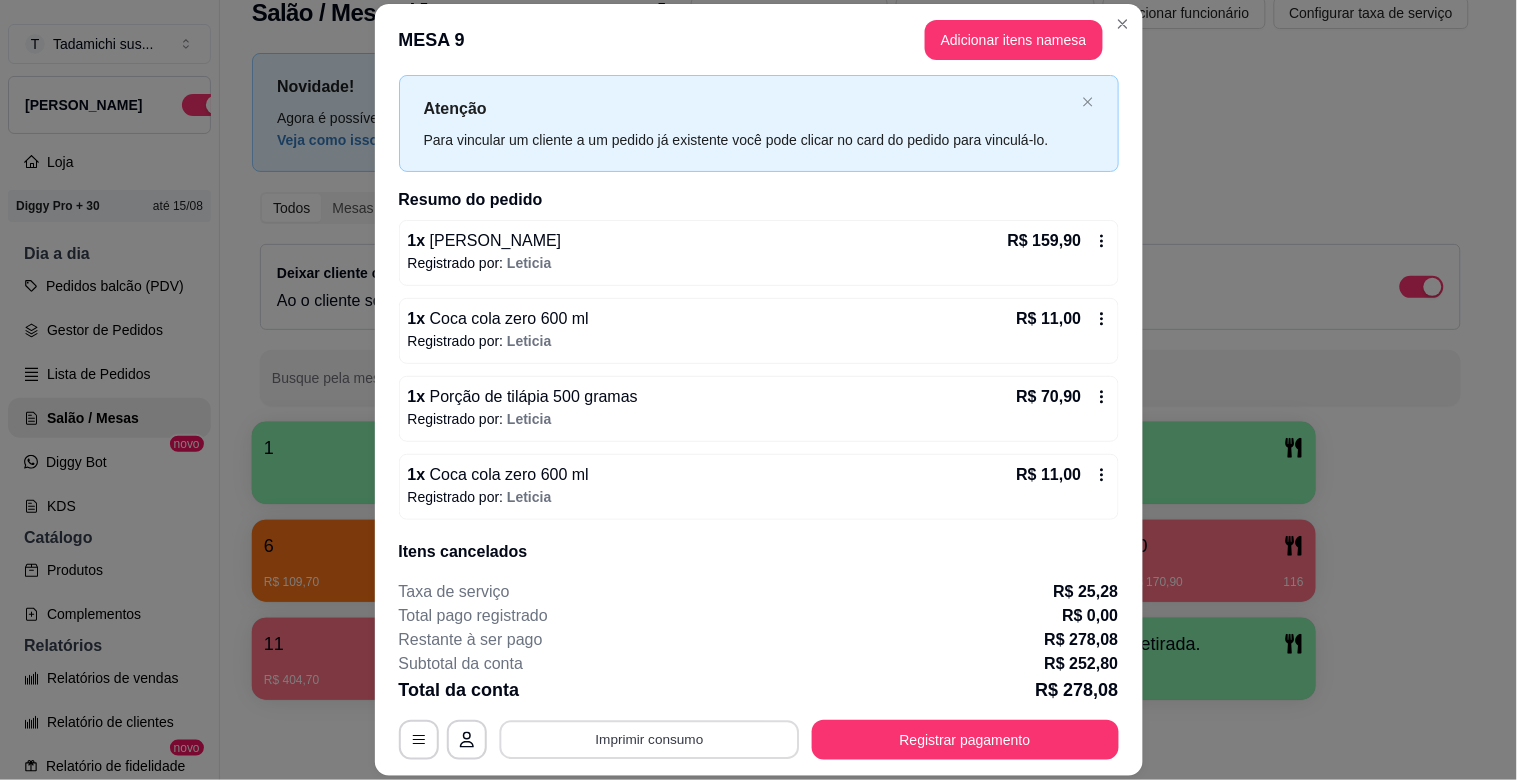 click on "Imprimir consumo" at bounding box center [649, 740] 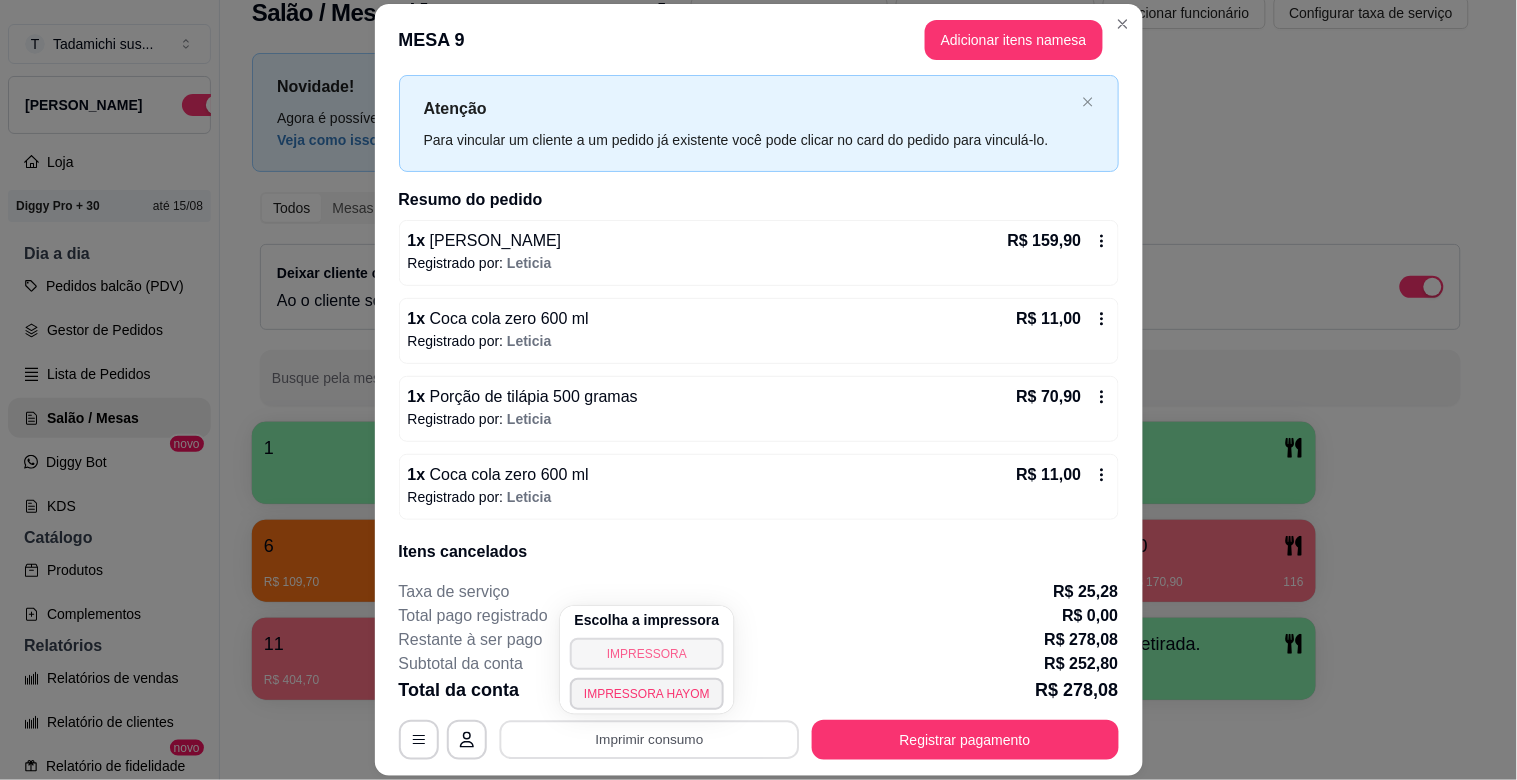click on "IMPRESSORA" at bounding box center (647, 654) 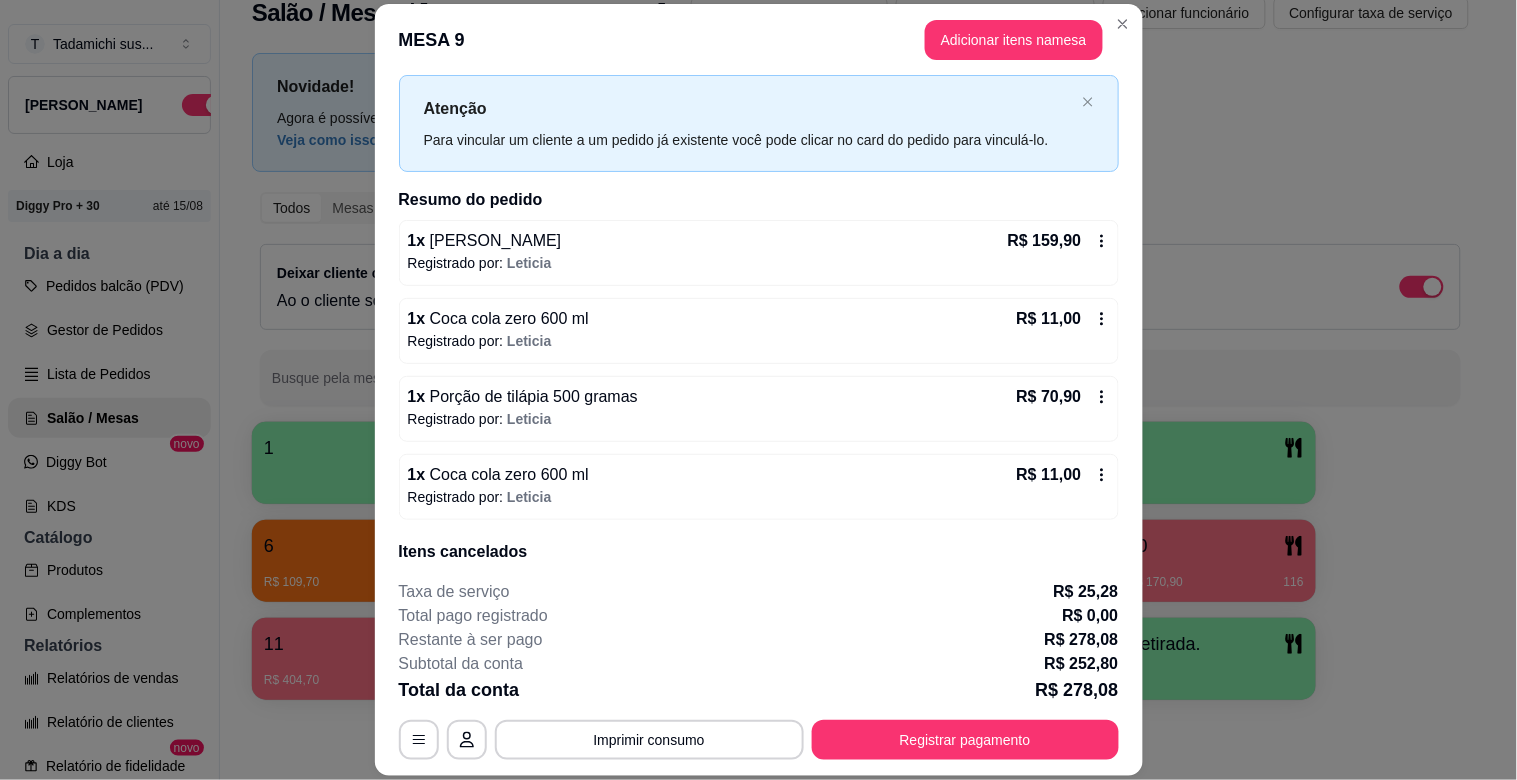 click on "R$ 159,90" at bounding box center (1059, 241) 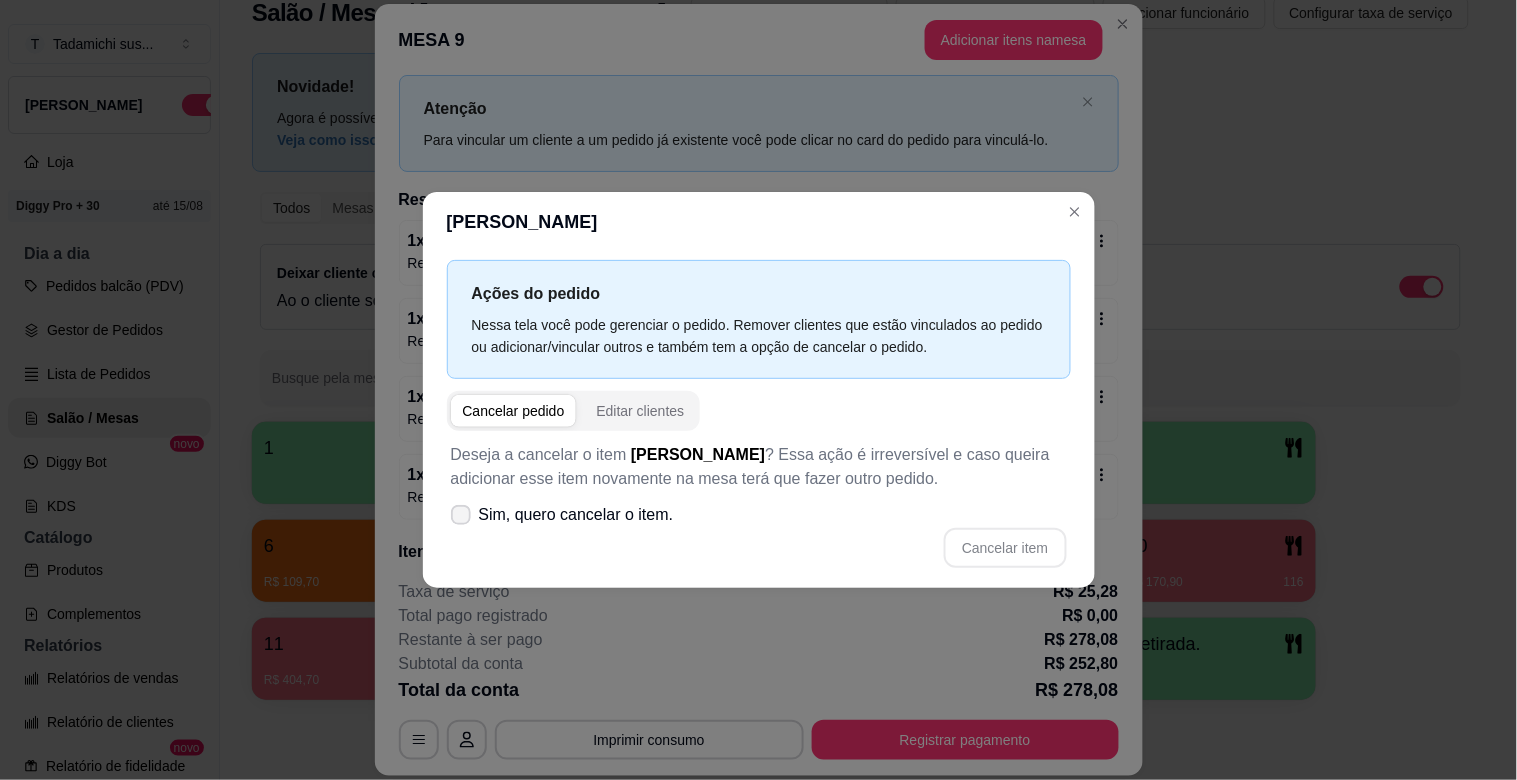 click on "Sim, quero cancelar o item." at bounding box center [576, 515] 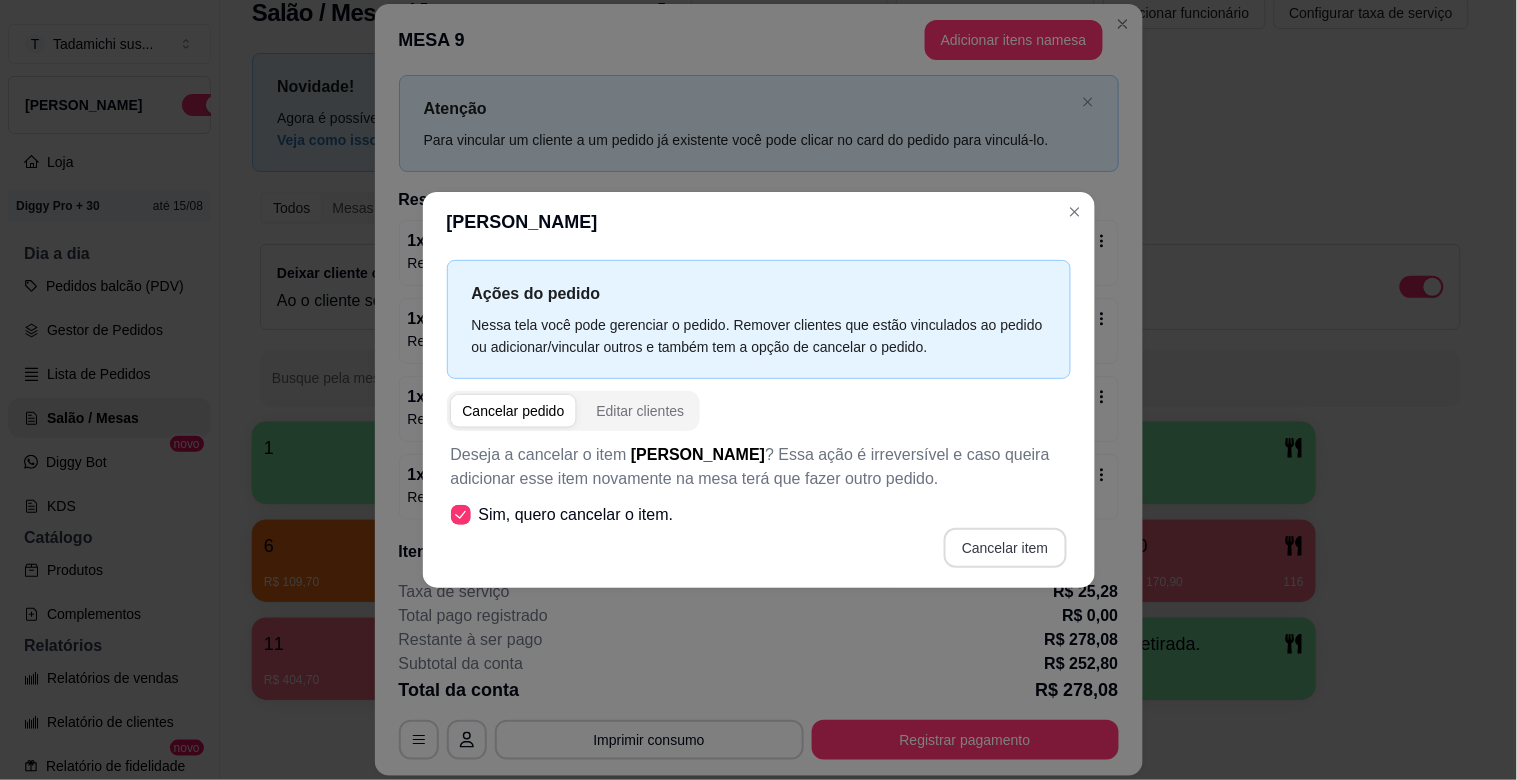 click on "Cancelar item" at bounding box center (1005, 548) 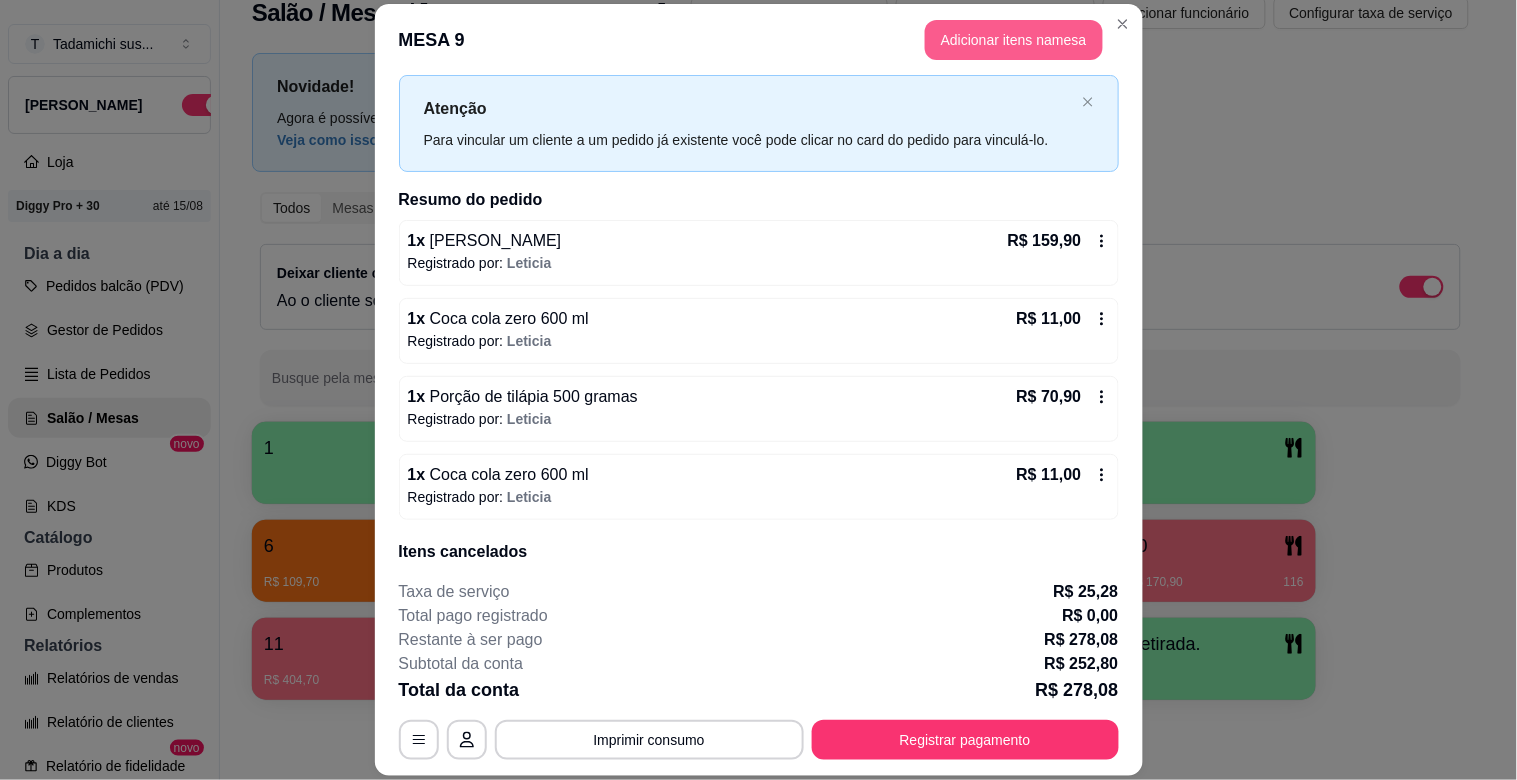 click on "Adicionar itens na  mesa" at bounding box center [1014, 40] 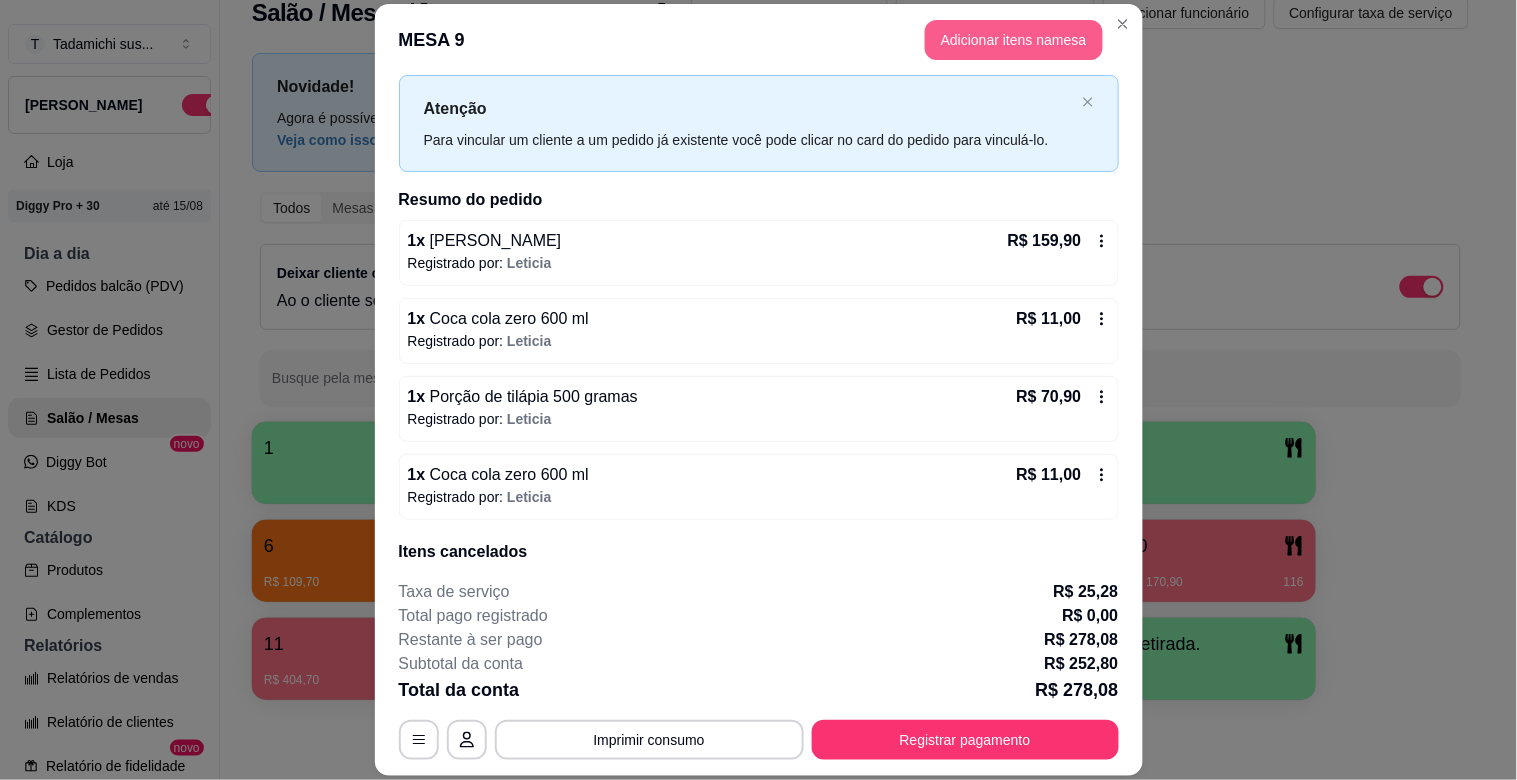 click on "Sushi no kg  Rodízio Simples   Promo do dia ! Peça já seu combo ! Barcas  Especiais Tadamichi Tradicionais Tadamichi  Mega Hot Tadamichi  Poke Yakisoba  Temaki  Ceviche Entrada  Fray Rolinho primavera  ACRESCIMOS DE PEÇAS Adicionais ( molho extra ) Água Mineral Refrigerantes Sucos Naturais 300 ml Suco Natural Jarra 750 ml Drinks Cervejas Long Neck Cervejas 600 ml Bar Tadamichi Porções Completas Vinhos Energéticos  Buffet japones kg Ajudante para hashi Rodízio Premium" at bounding box center [542, 54] 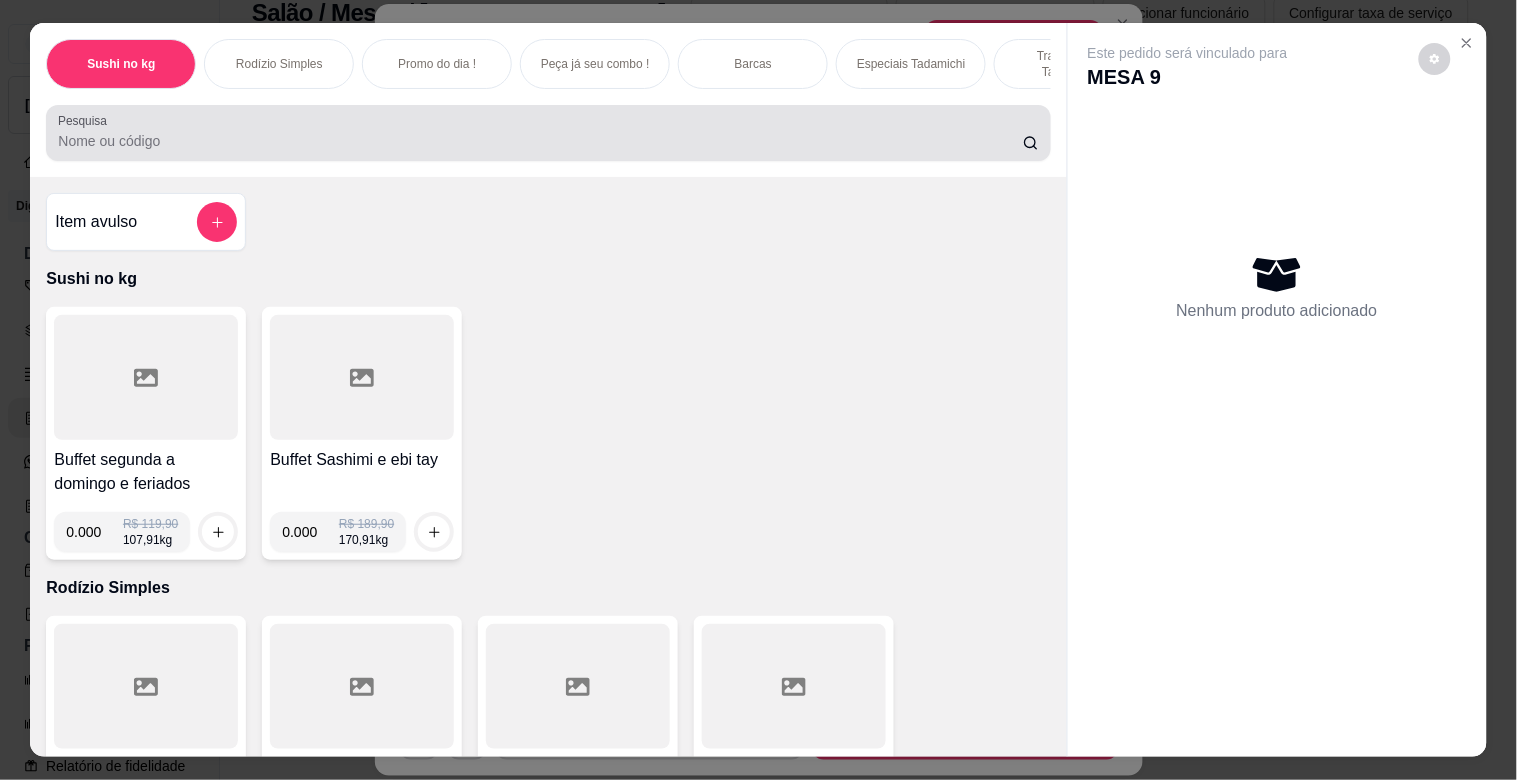 click at bounding box center [548, 133] 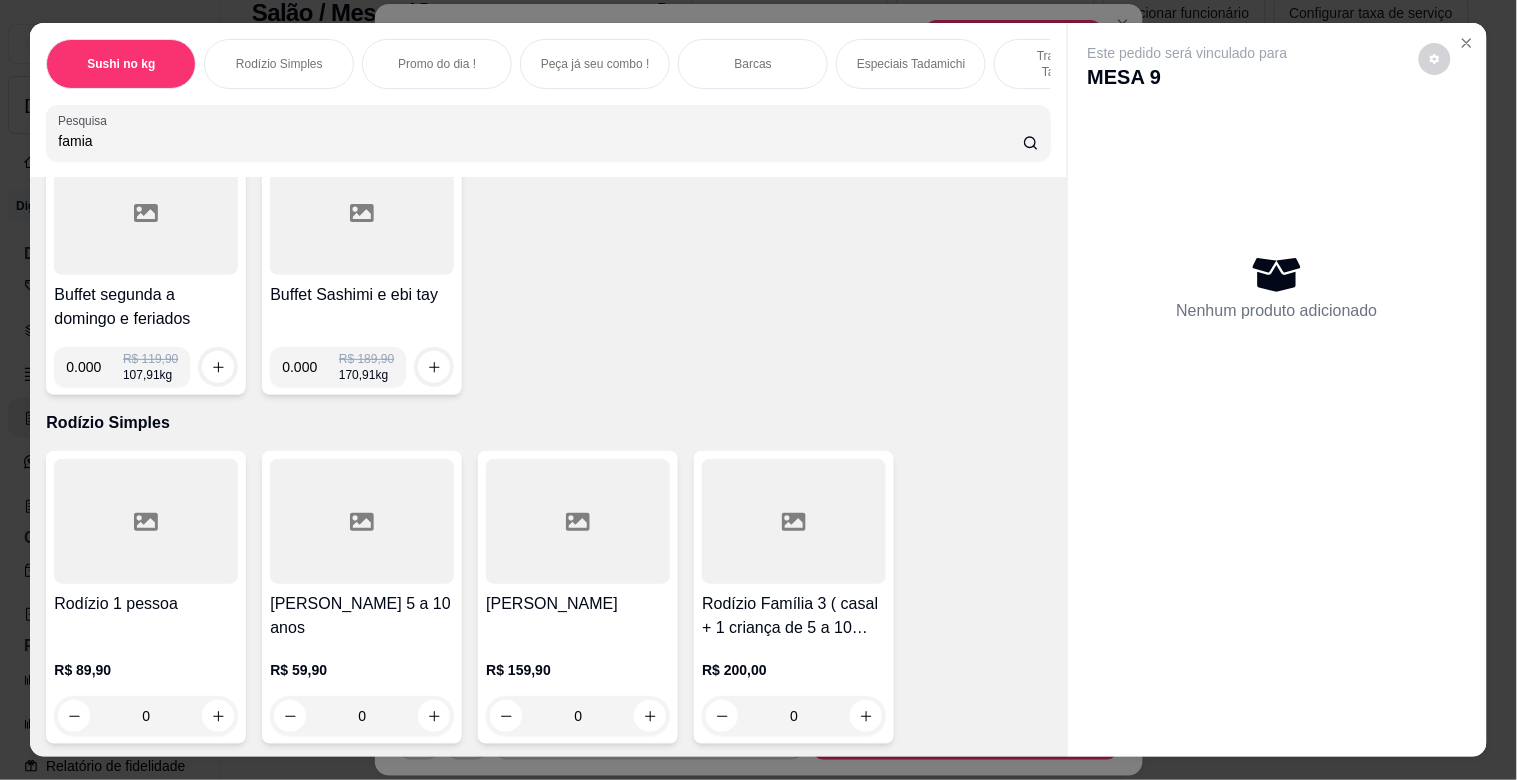 scroll, scrollTop: 333, scrollLeft: 0, axis: vertical 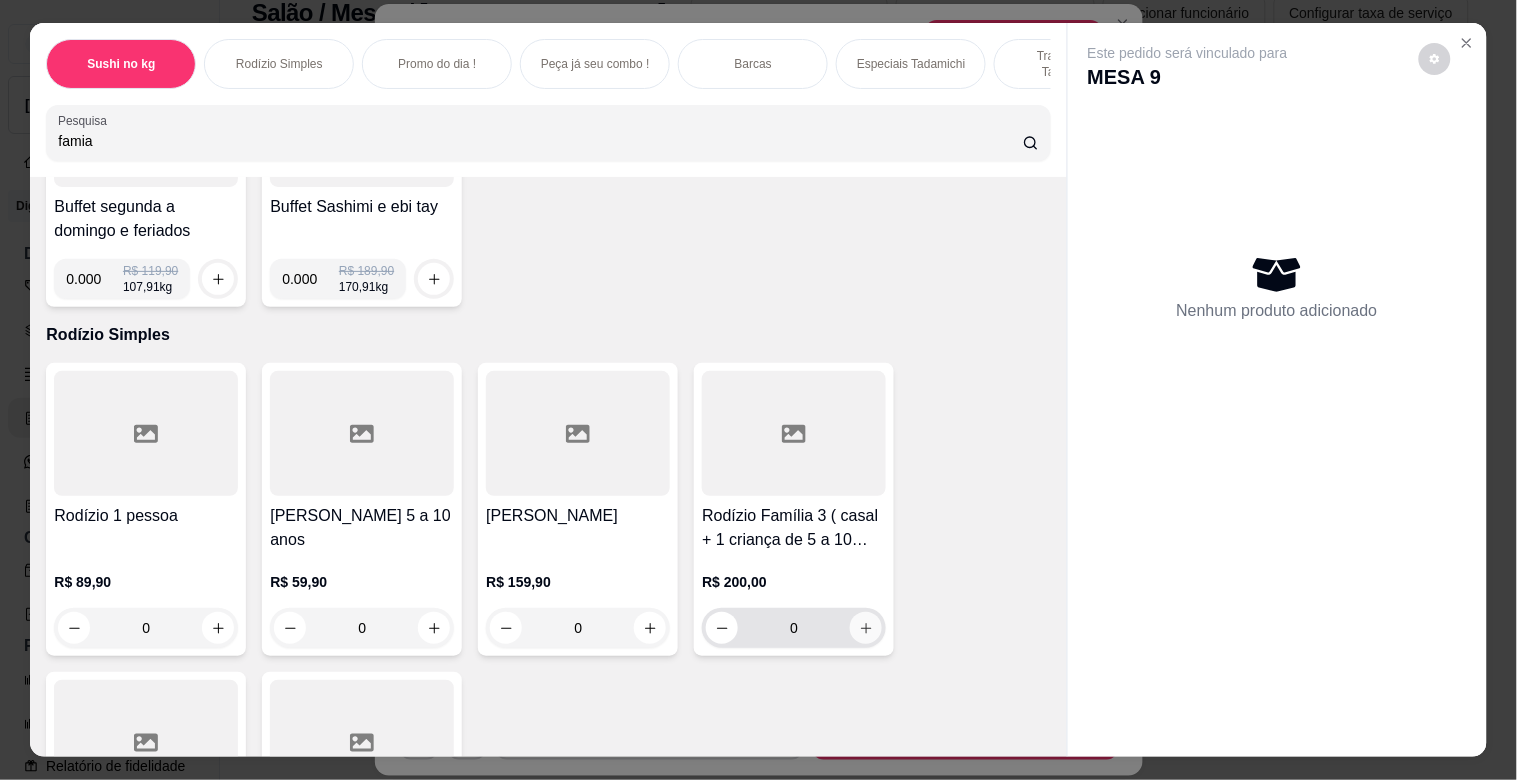 type on "famia" 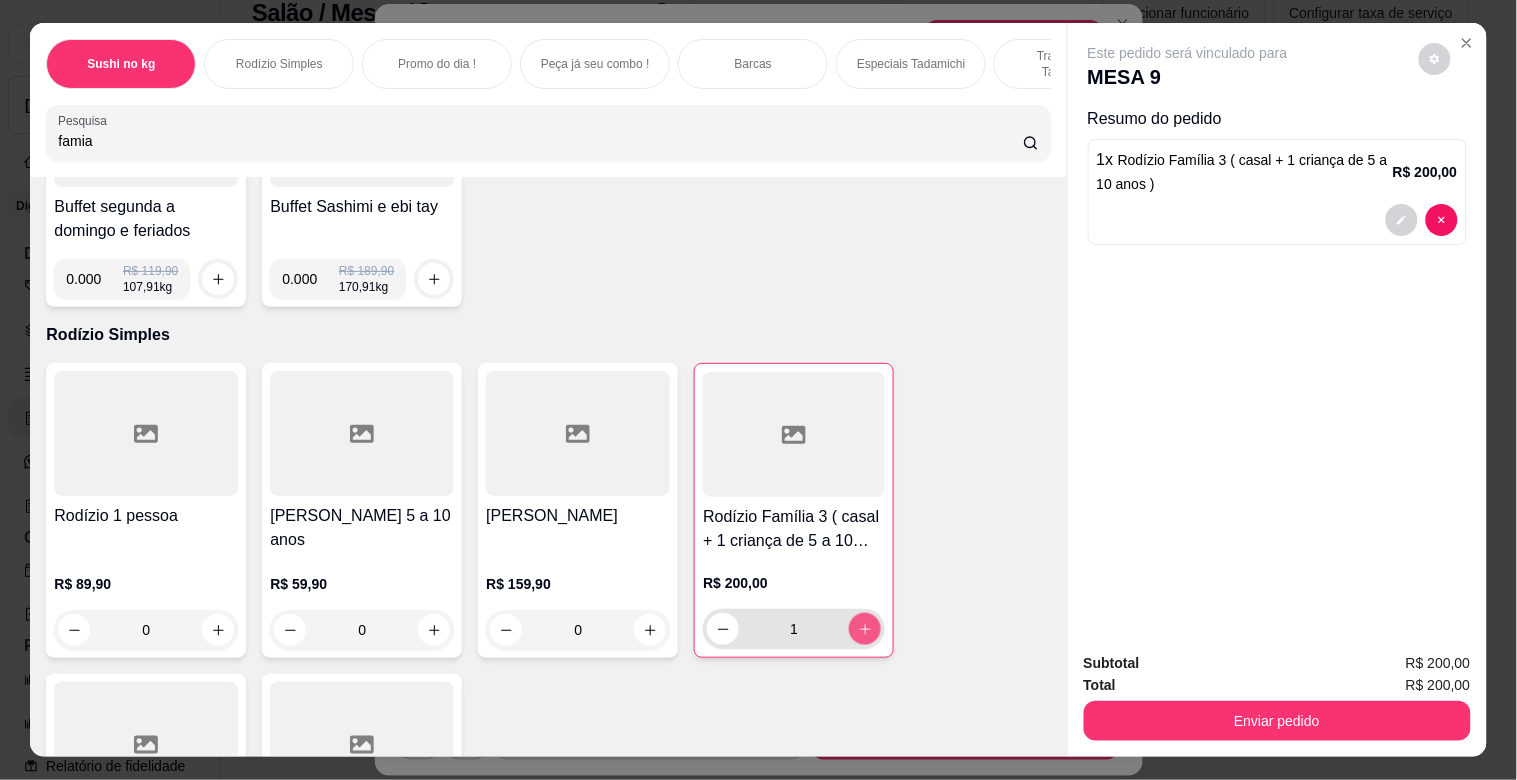 type on "1" 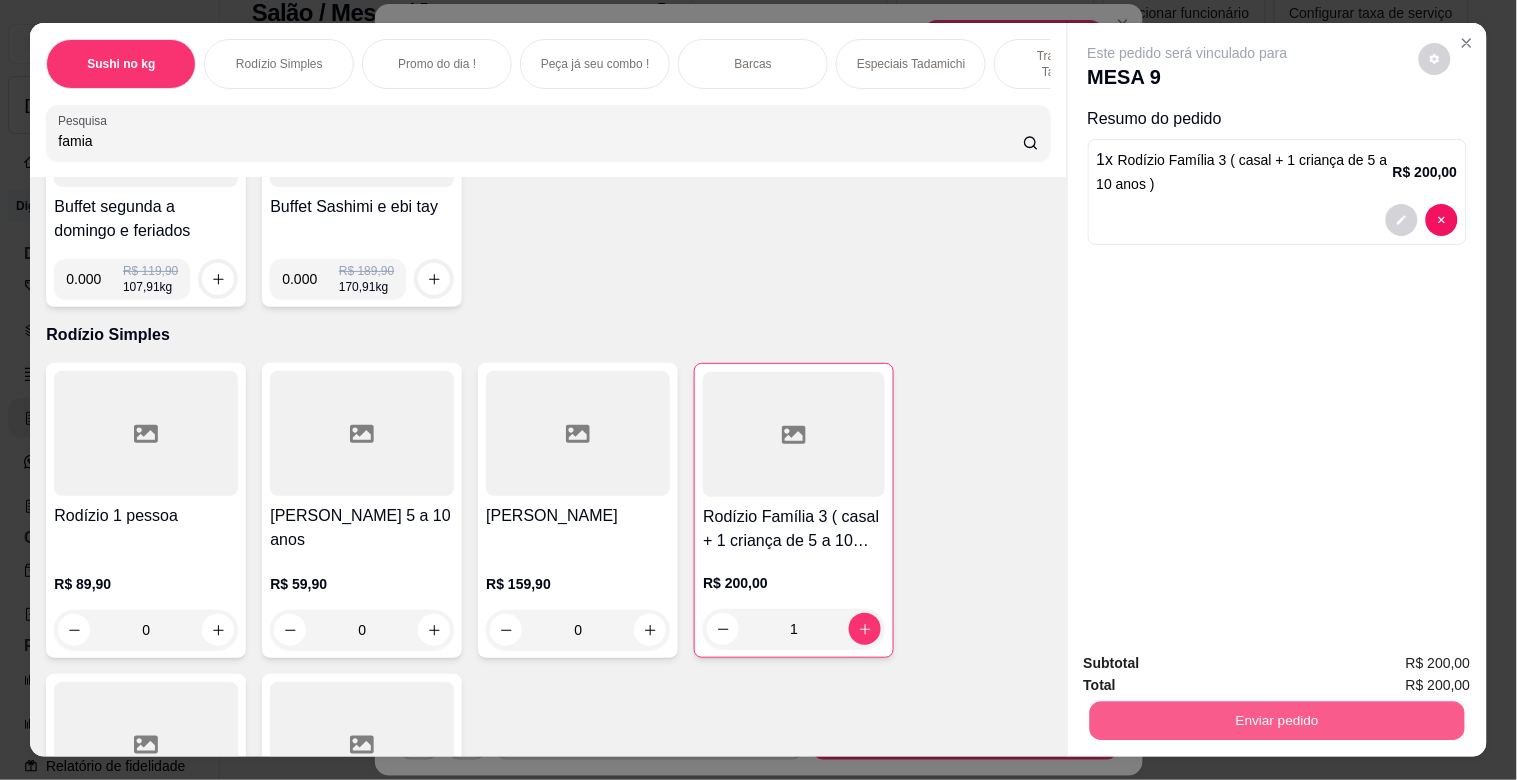 click on "Enviar pedido" at bounding box center [1276, 720] 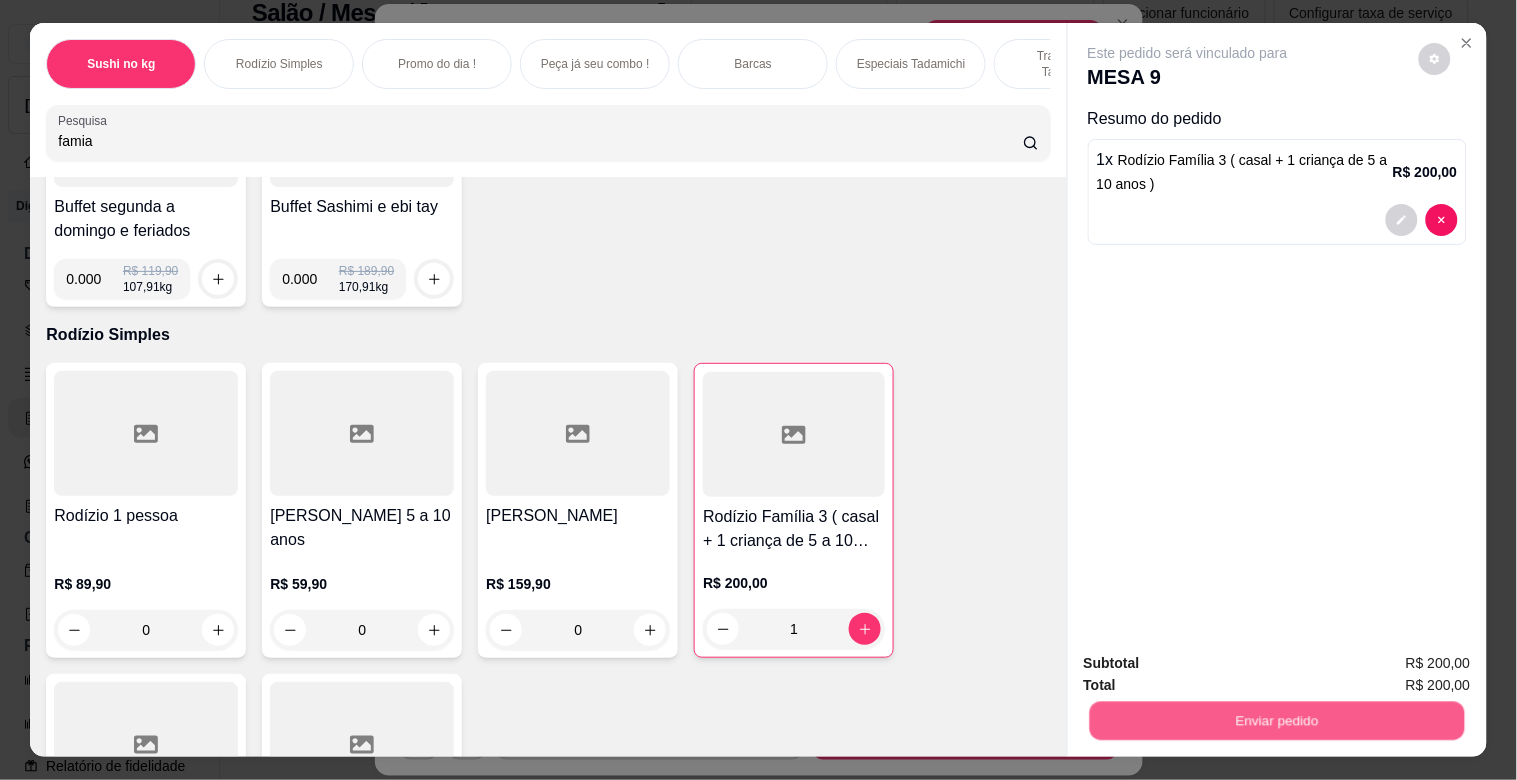 click on "Não registrar e enviar pedido" at bounding box center (1211, 663) 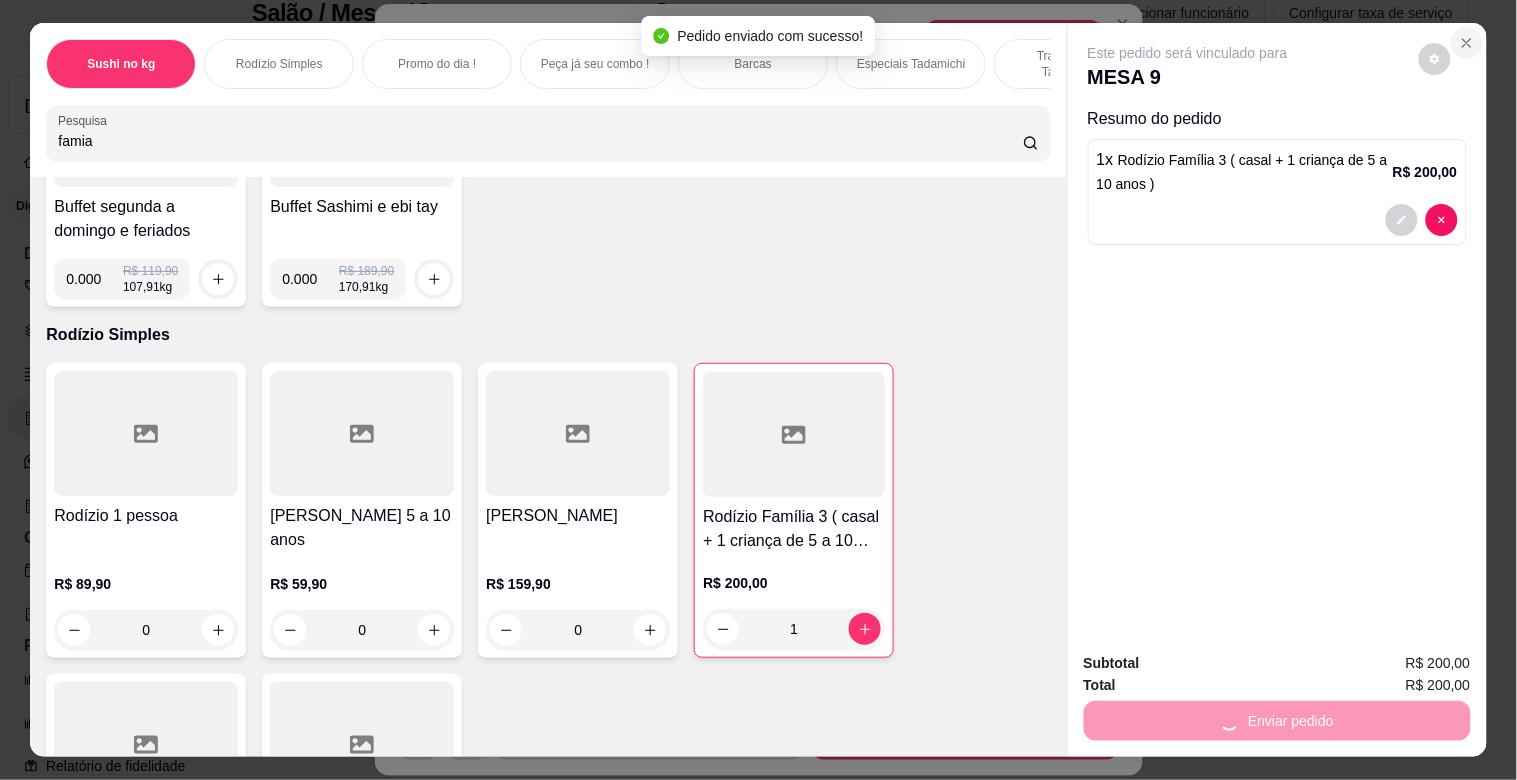 click at bounding box center [1467, 43] 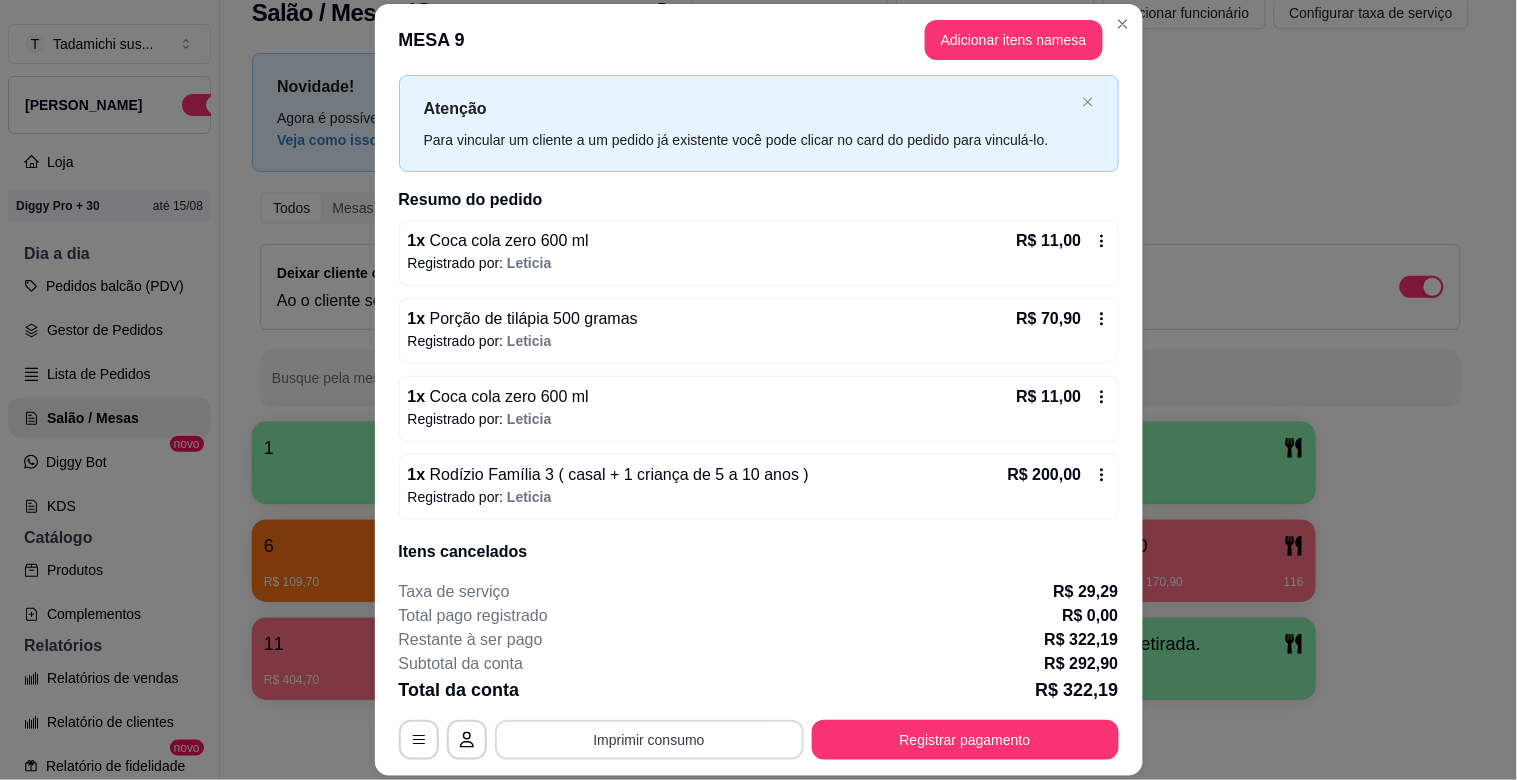 click on "Imprimir consumo" at bounding box center [649, 740] 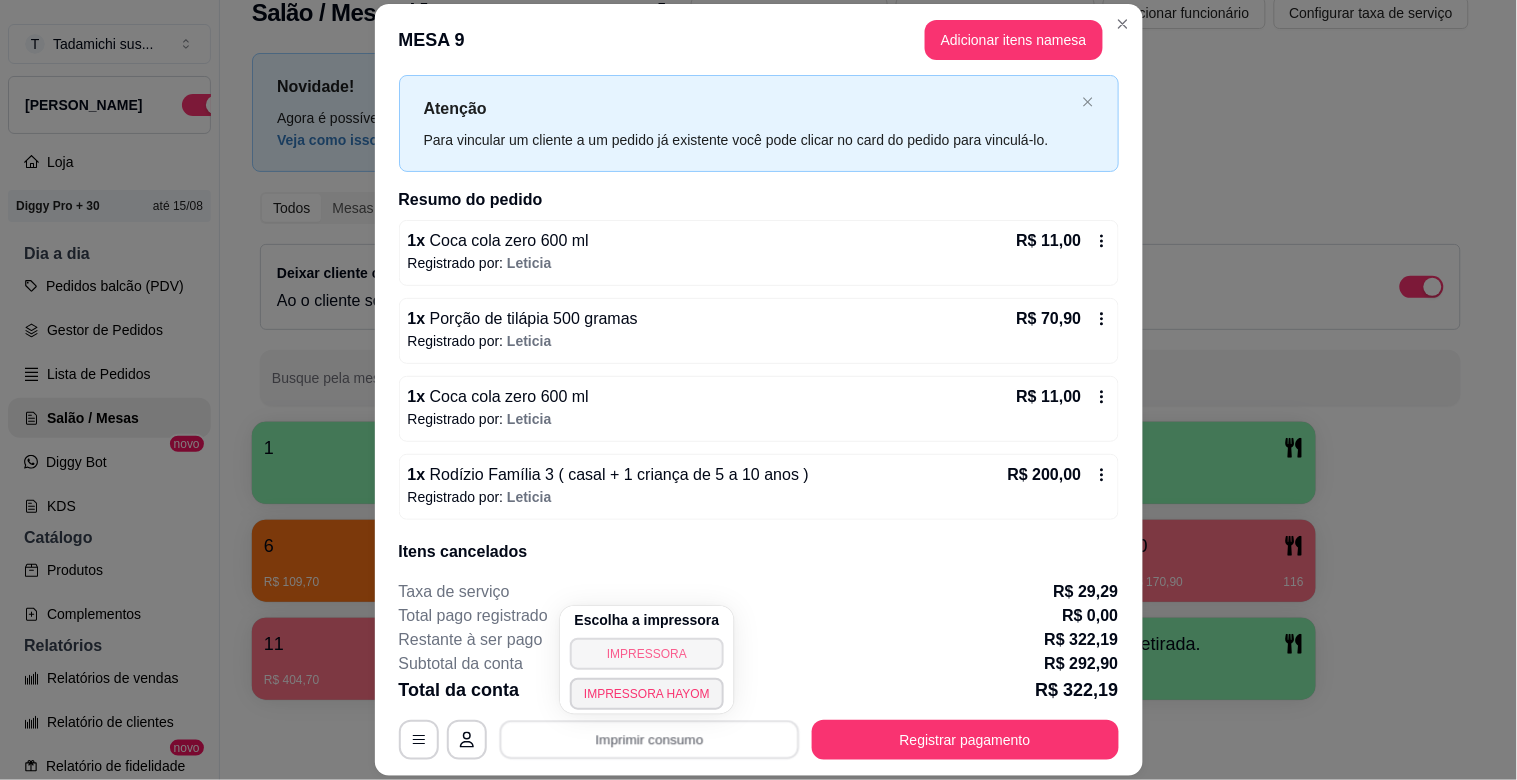 click on "IMPRESSORA" at bounding box center [647, 654] 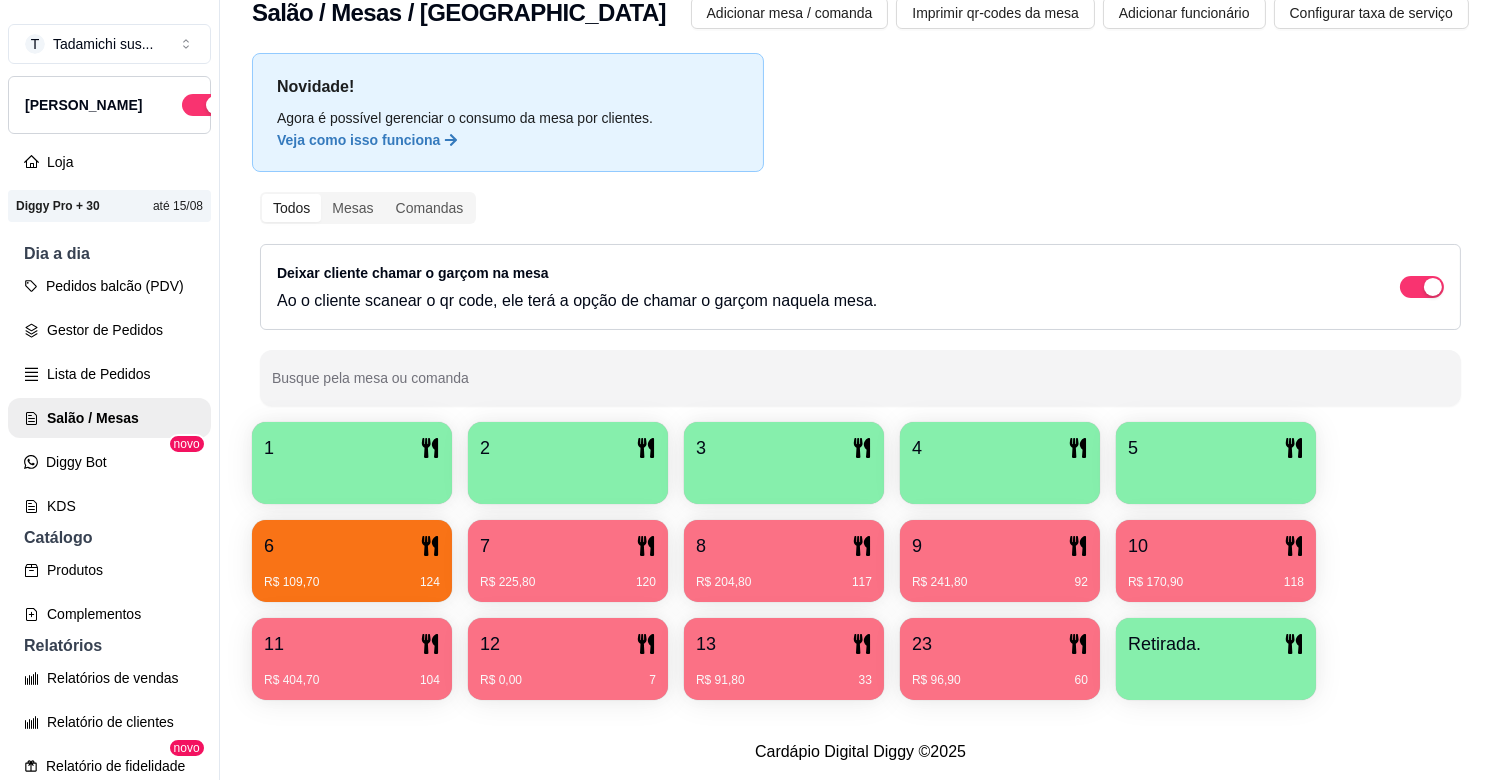 click on "11 R$ 404,70 104" at bounding box center [352, 659] 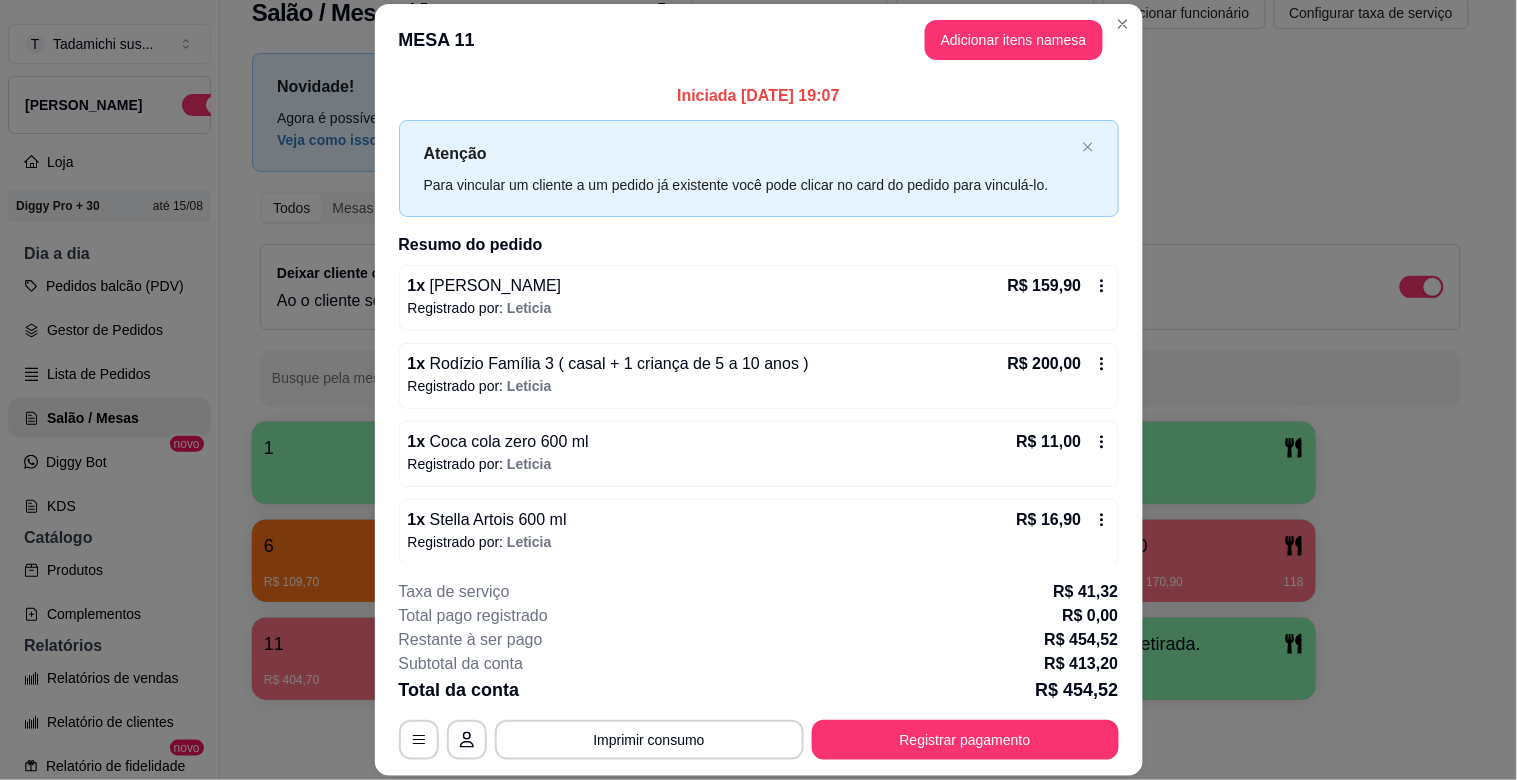 click on "R$ 200,00" at bounding box center [1059, 364] 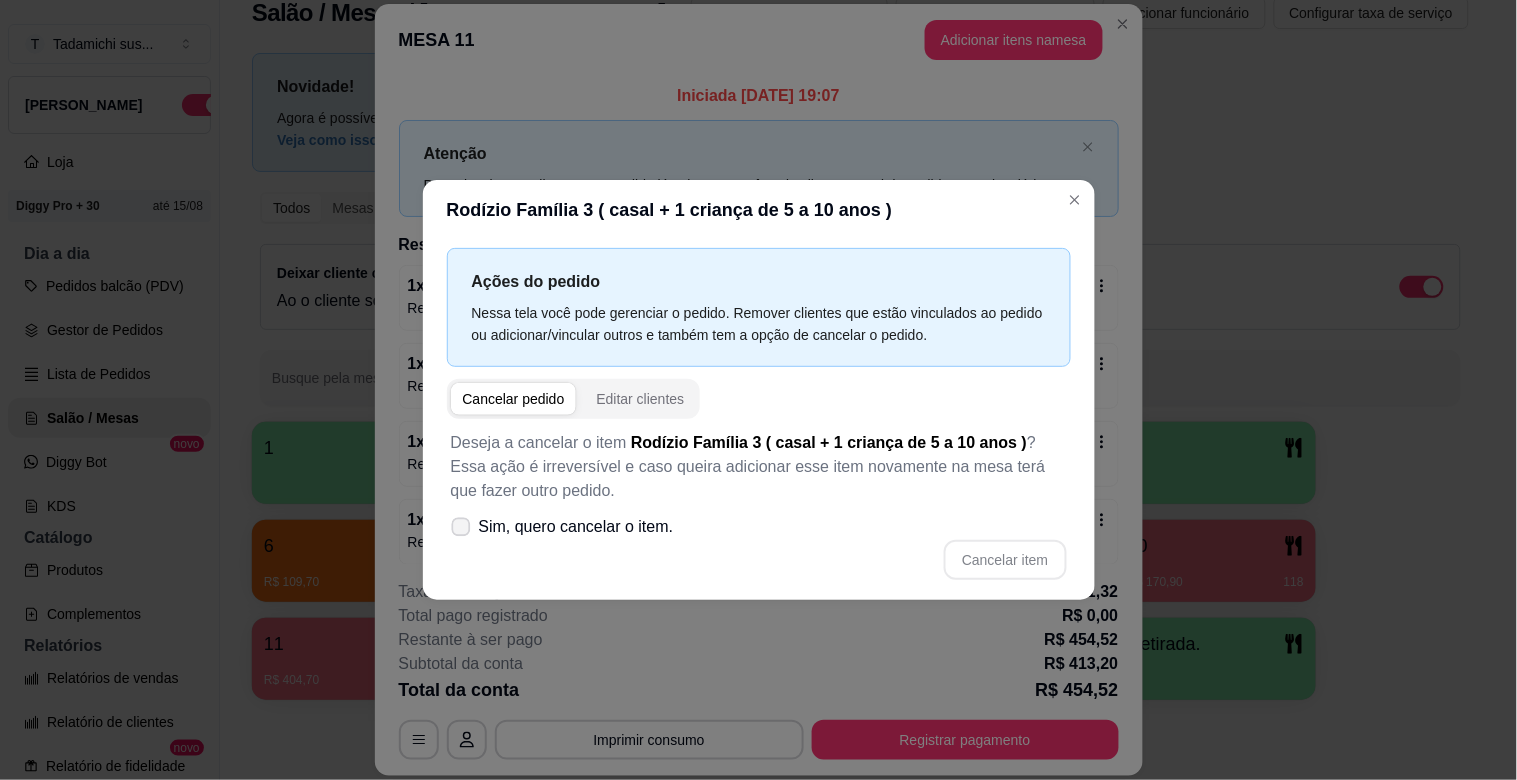 click on "Sim, quero cancelar o item." at bounding box center [576, 527] 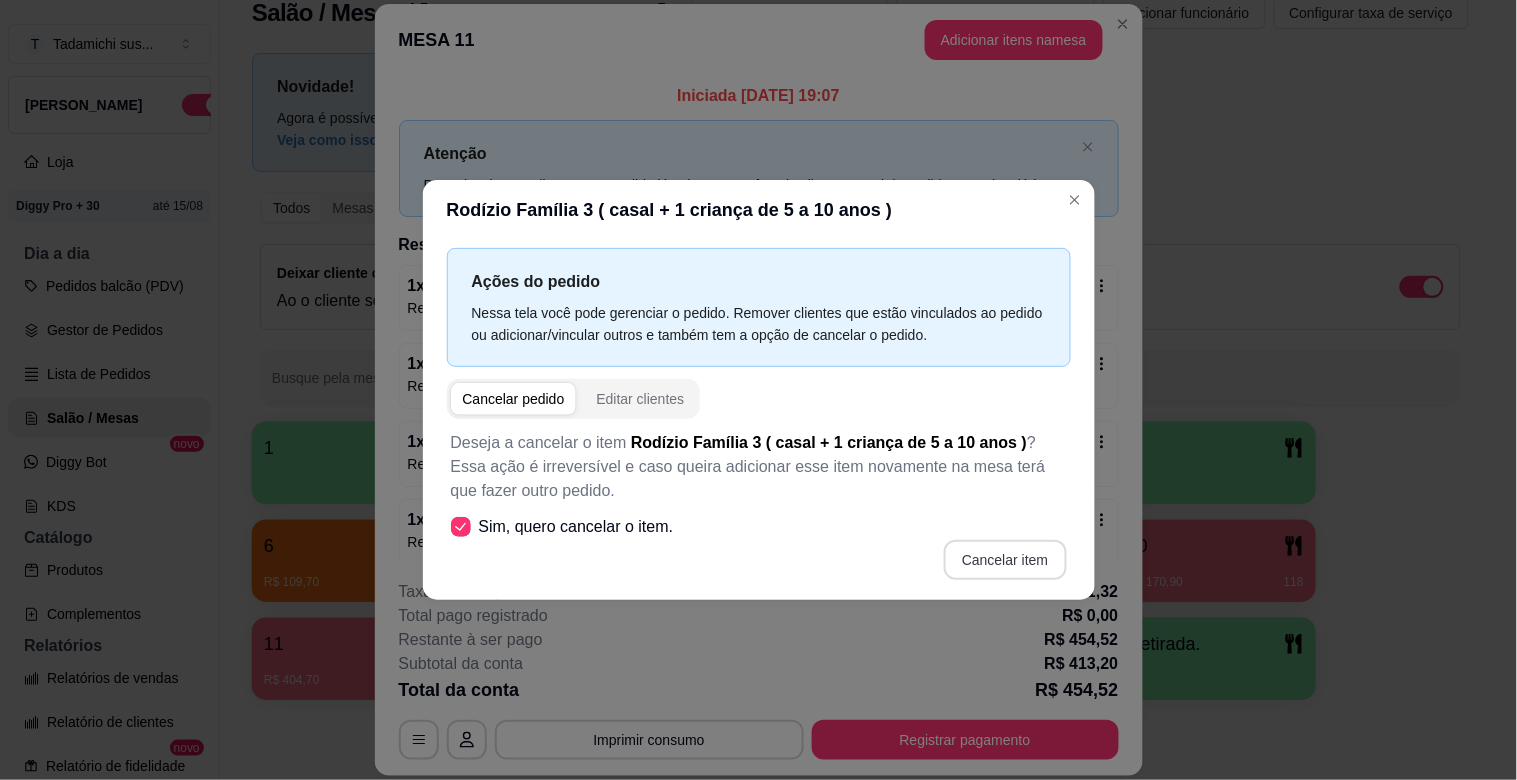 click on "Cancelar item" at bounding box center [1005, 560] 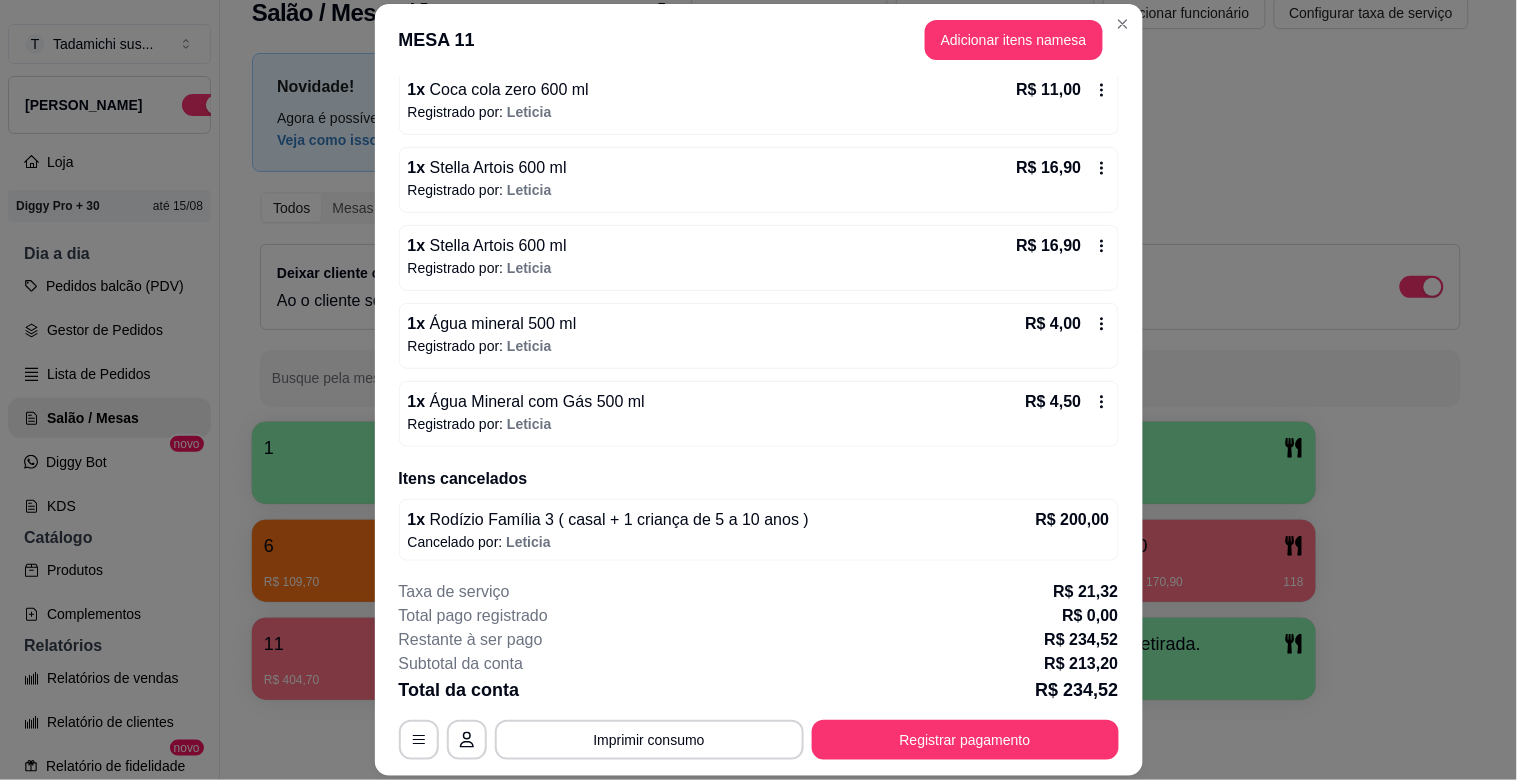 scroll, scrollTop: 280, scrollLeft: 0, axis: vertical 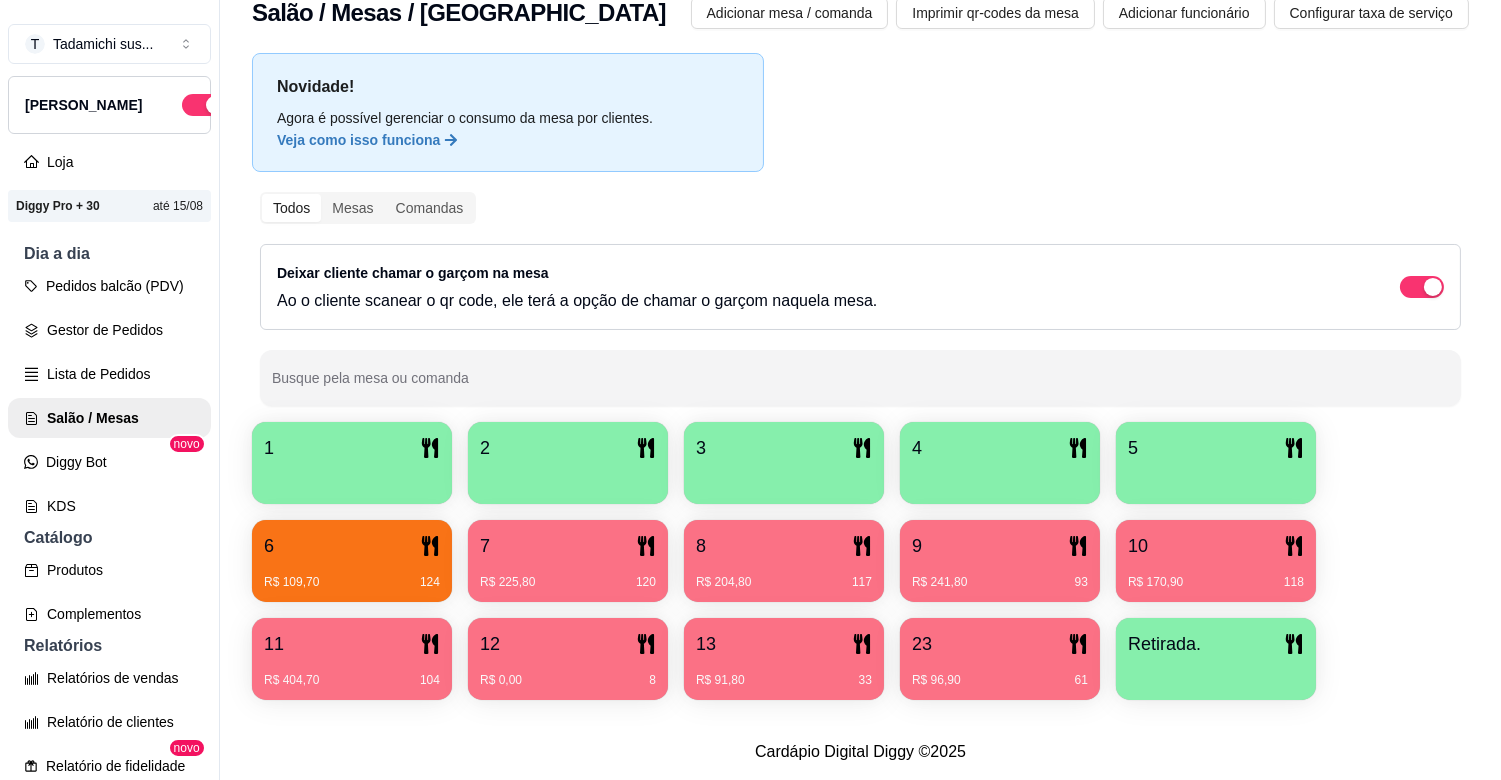 click on "R$ 241,80" at bounding box center [939, 582] 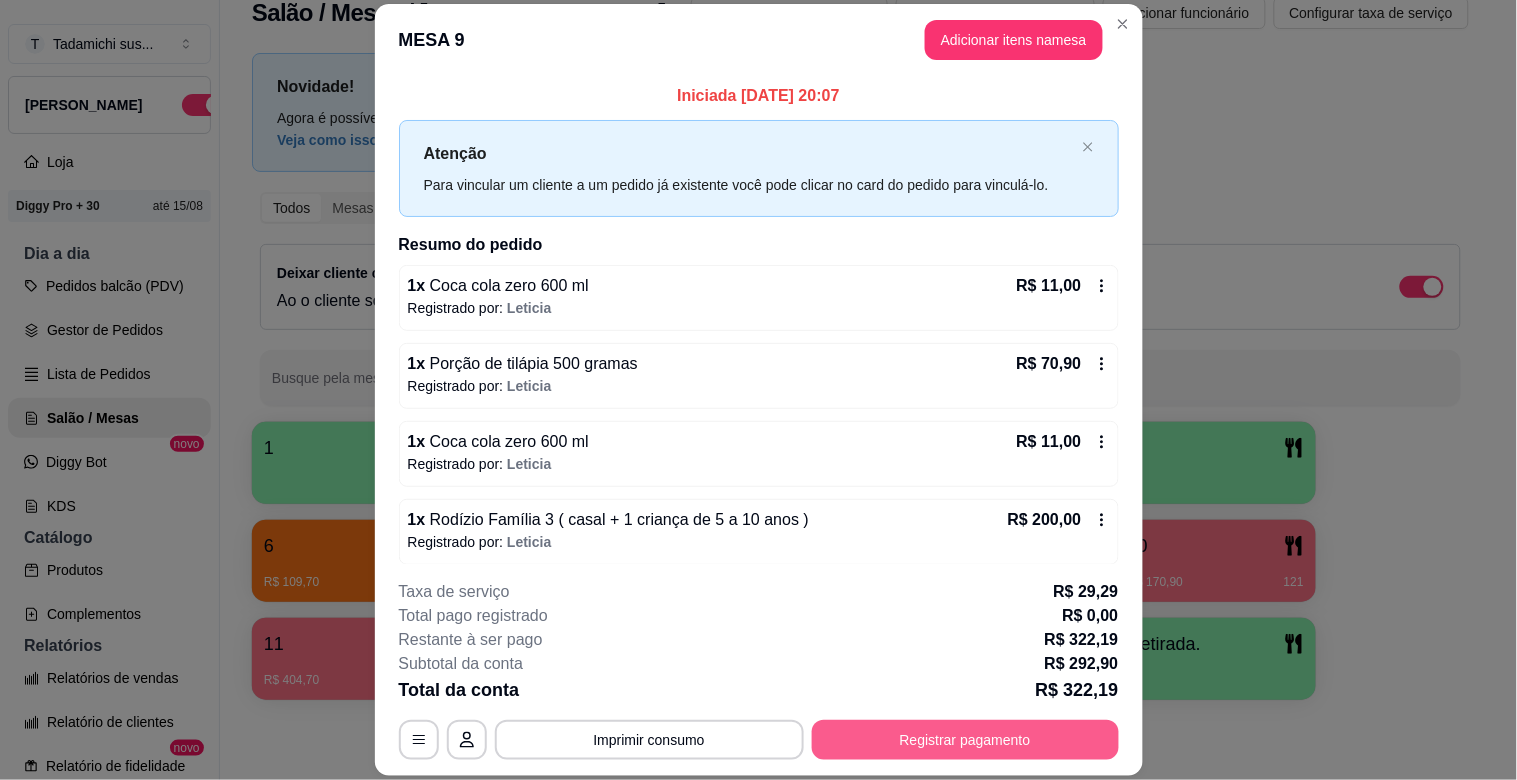 click on "Registrar pagamento" at bounding box center [965, 740] 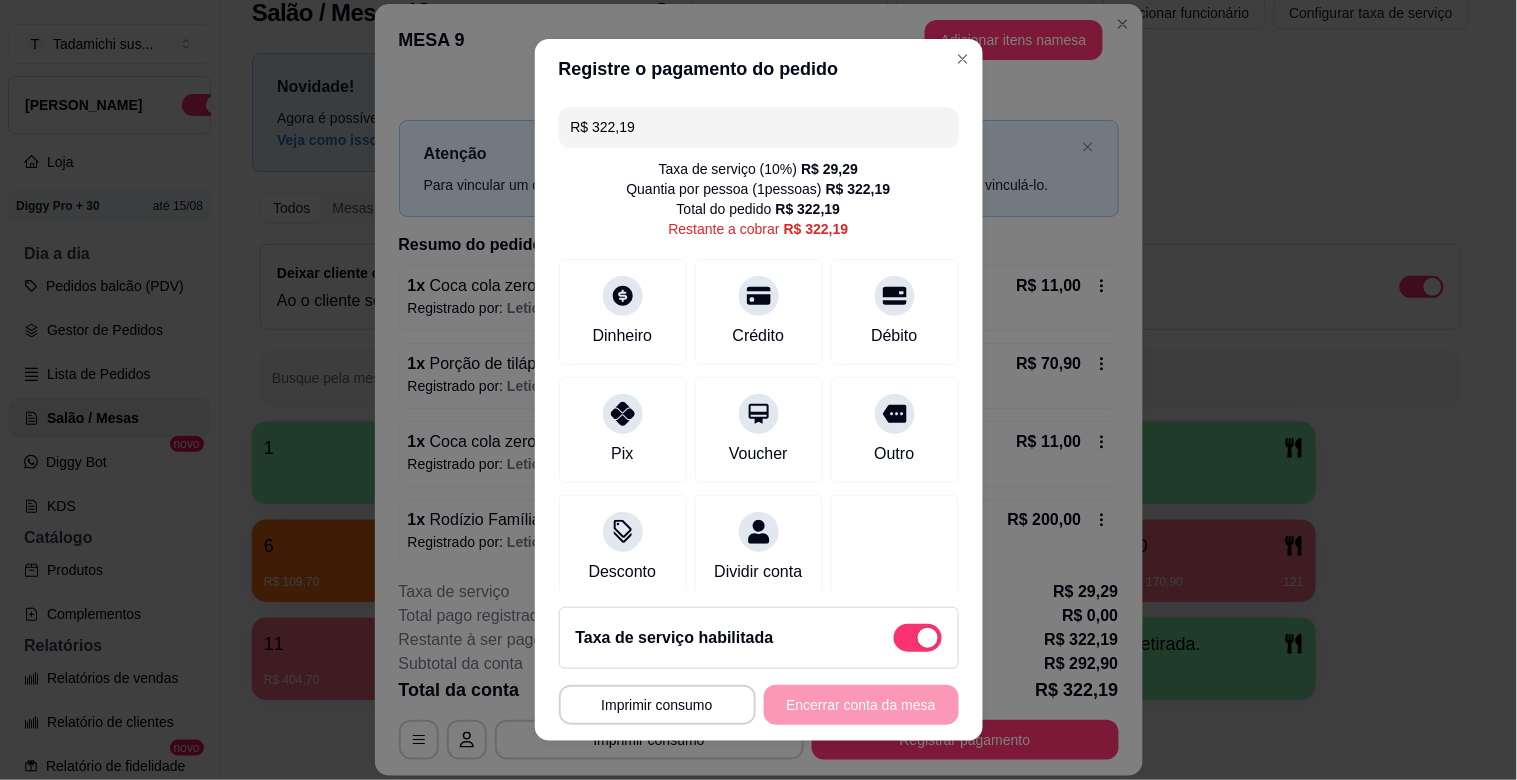 drag, startPoint x: 636, startPoint y: 107, endPoint x: 636, endPoint y: 132, distance: 25 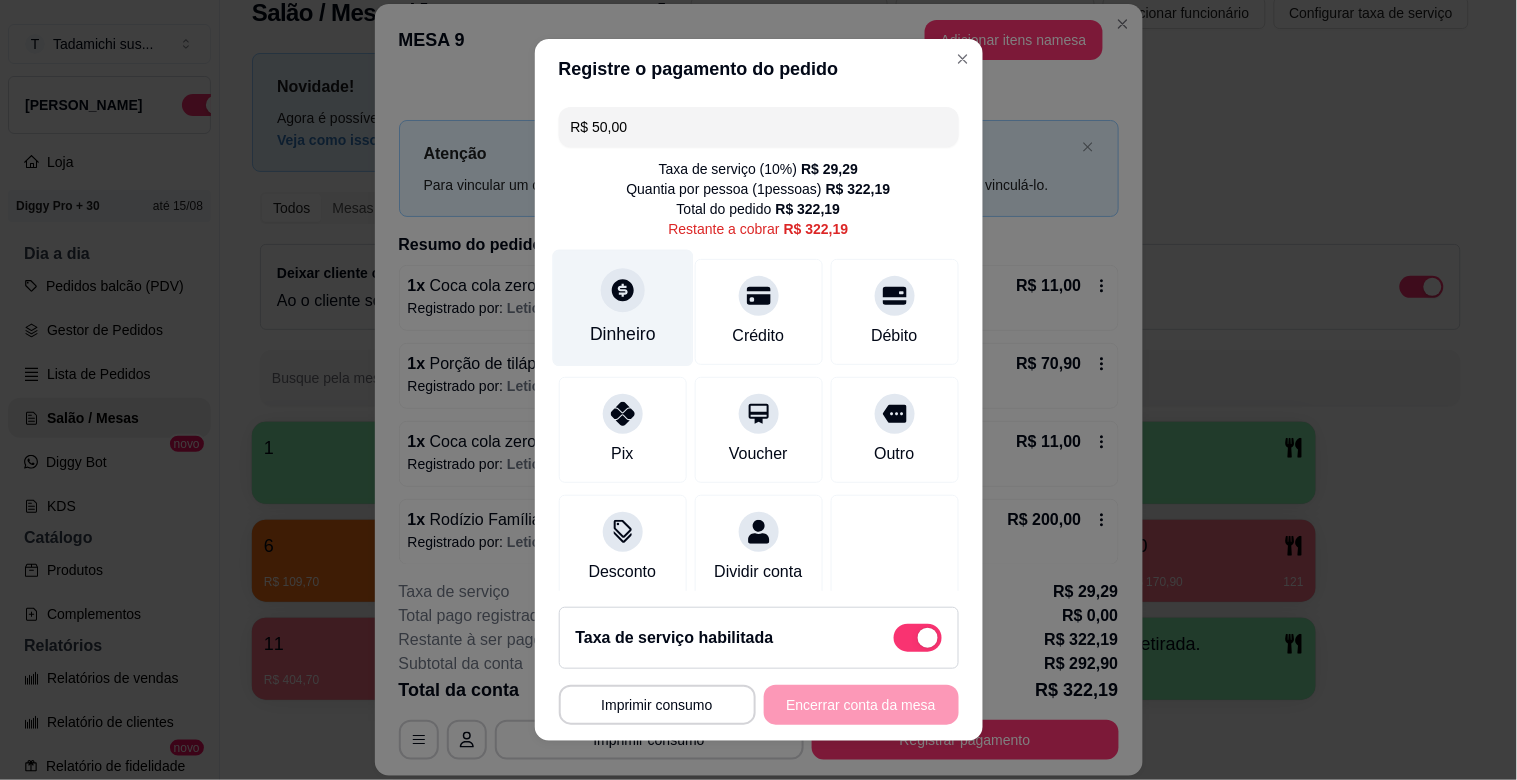 type on "R$ 50,00" 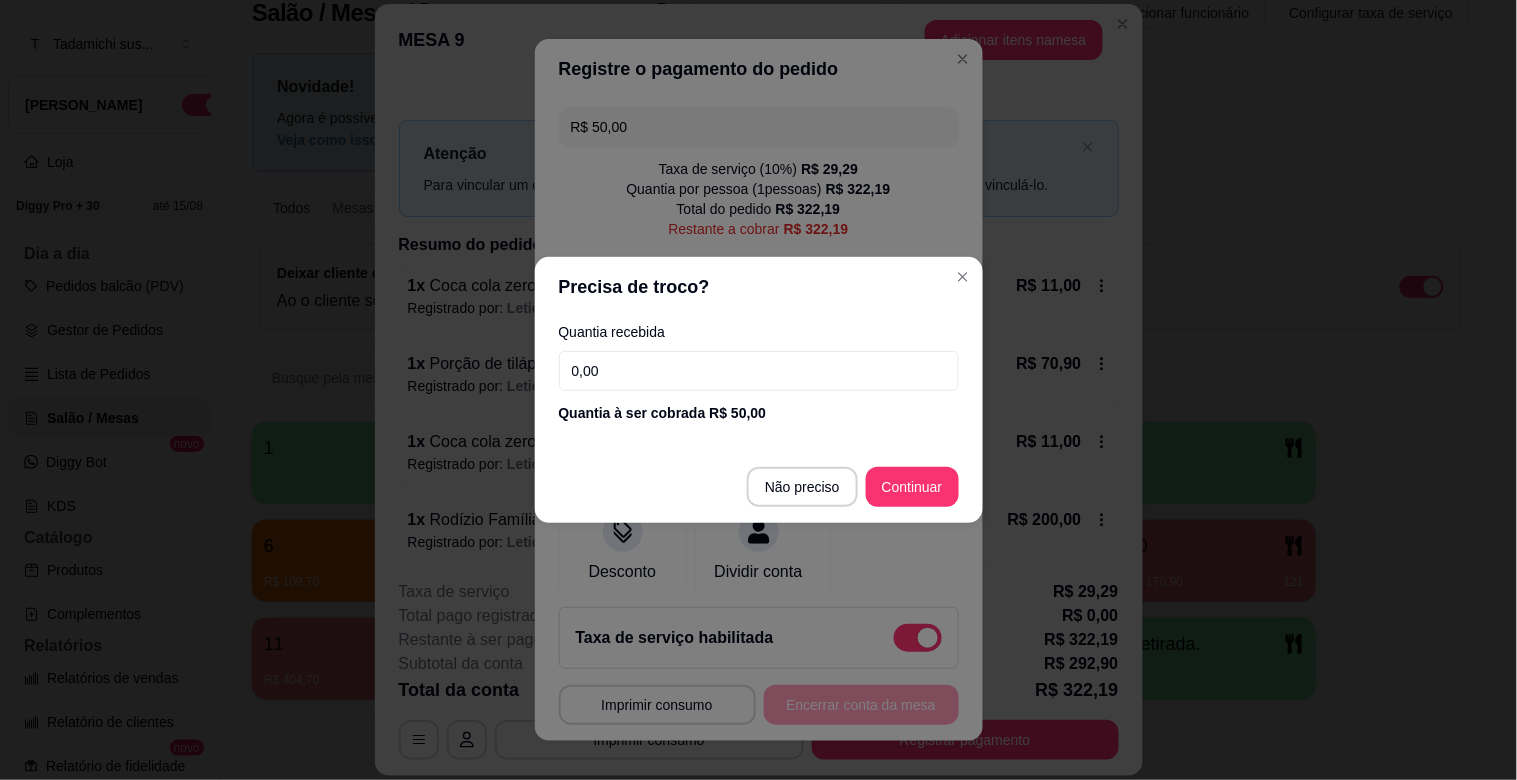 click on "0,00" at bounding box center [759, 371] 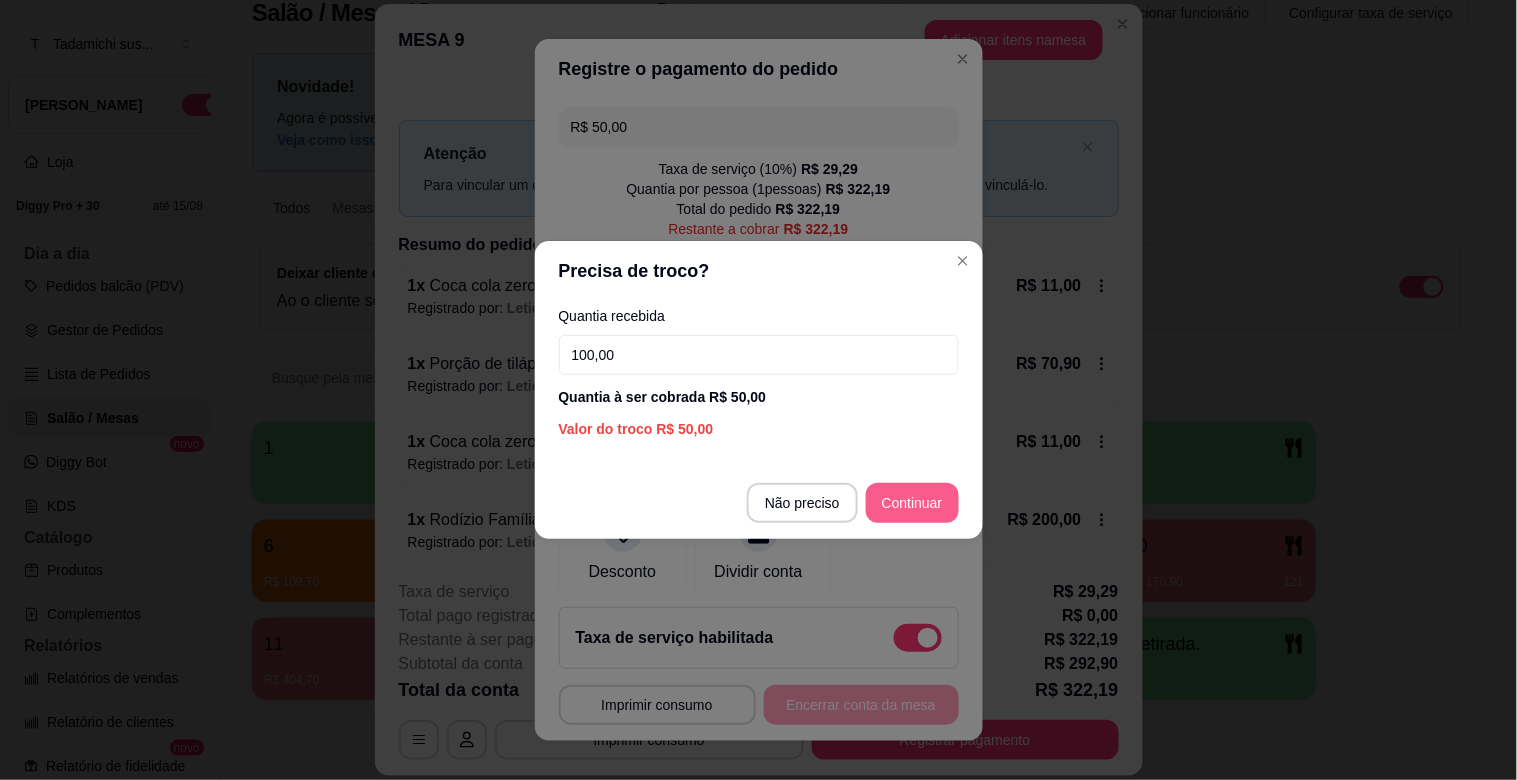type on "100,00" 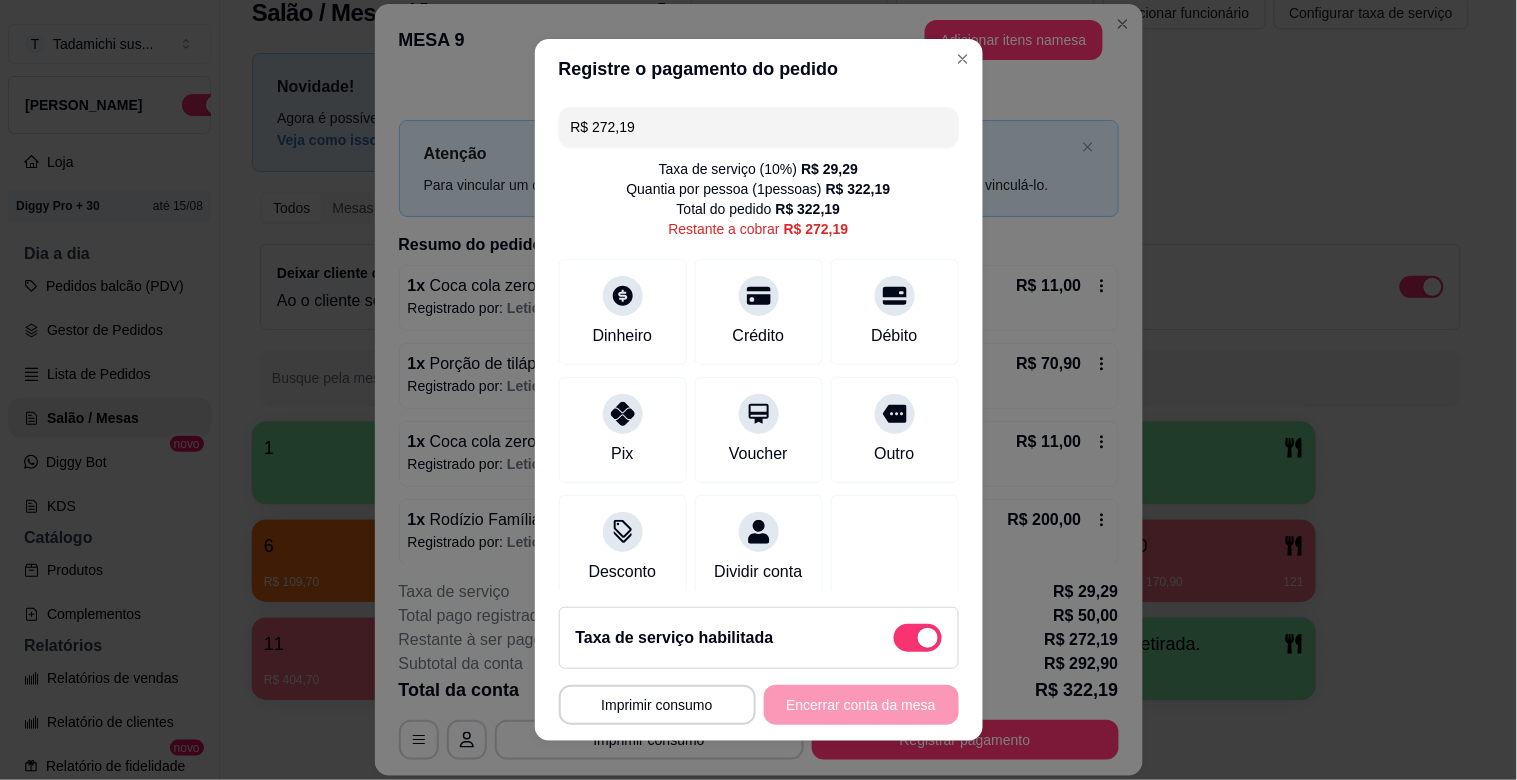 drag, startPoint x: 652, startPoint y: 131, endPoint x: 323, endPoint y: 166, distance: 330.85648 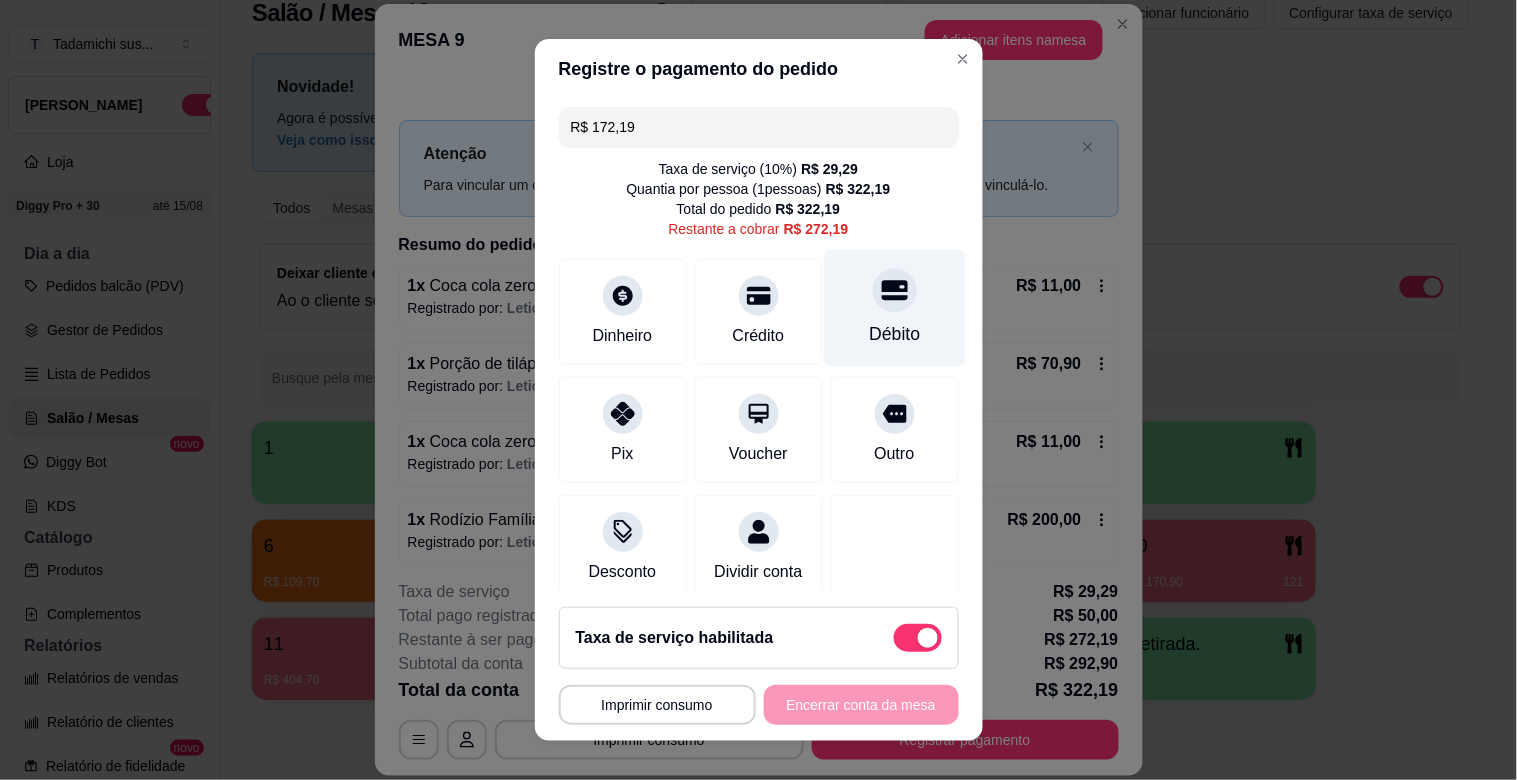 click on "Débito" at bounding box center (894, 308) 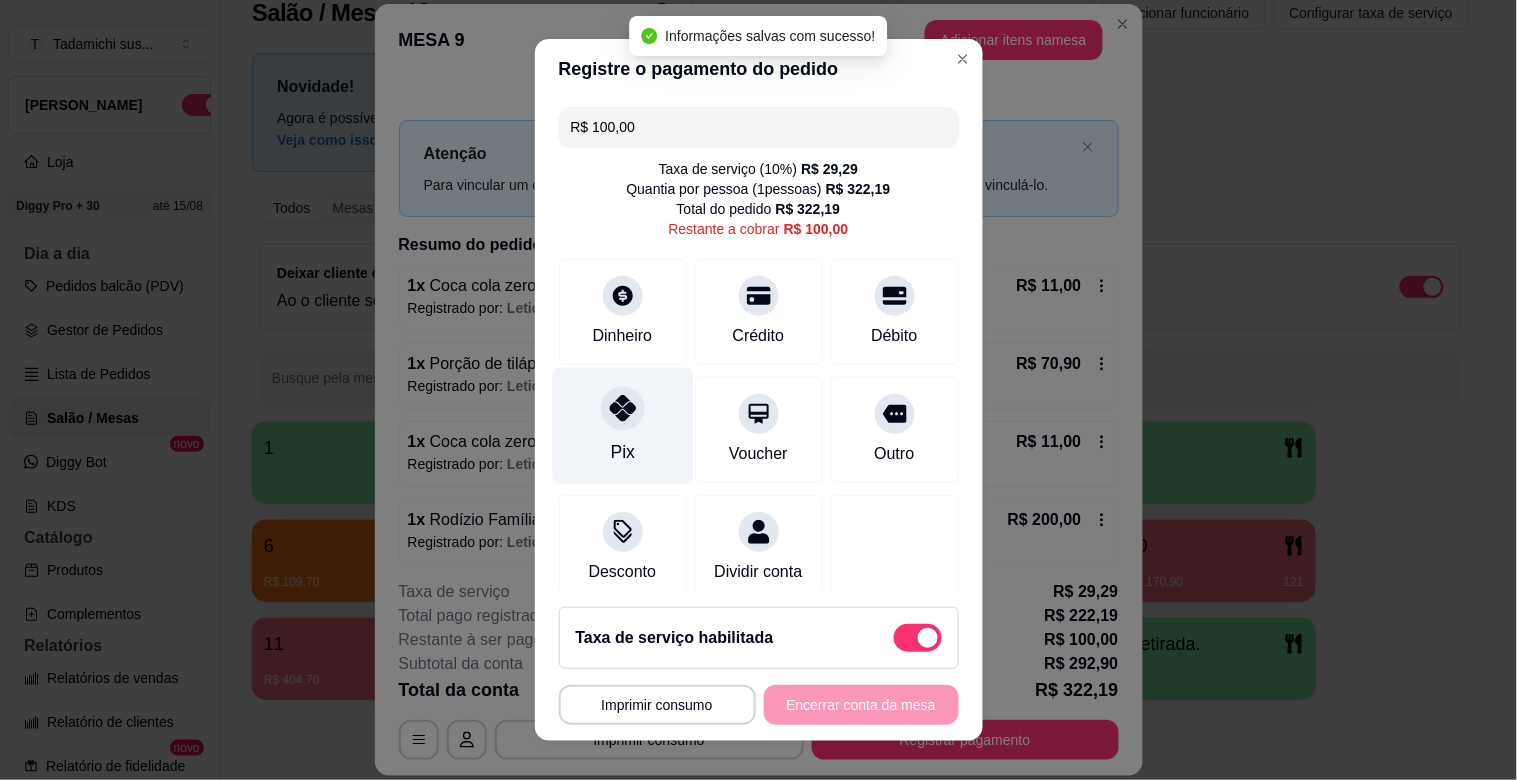 click 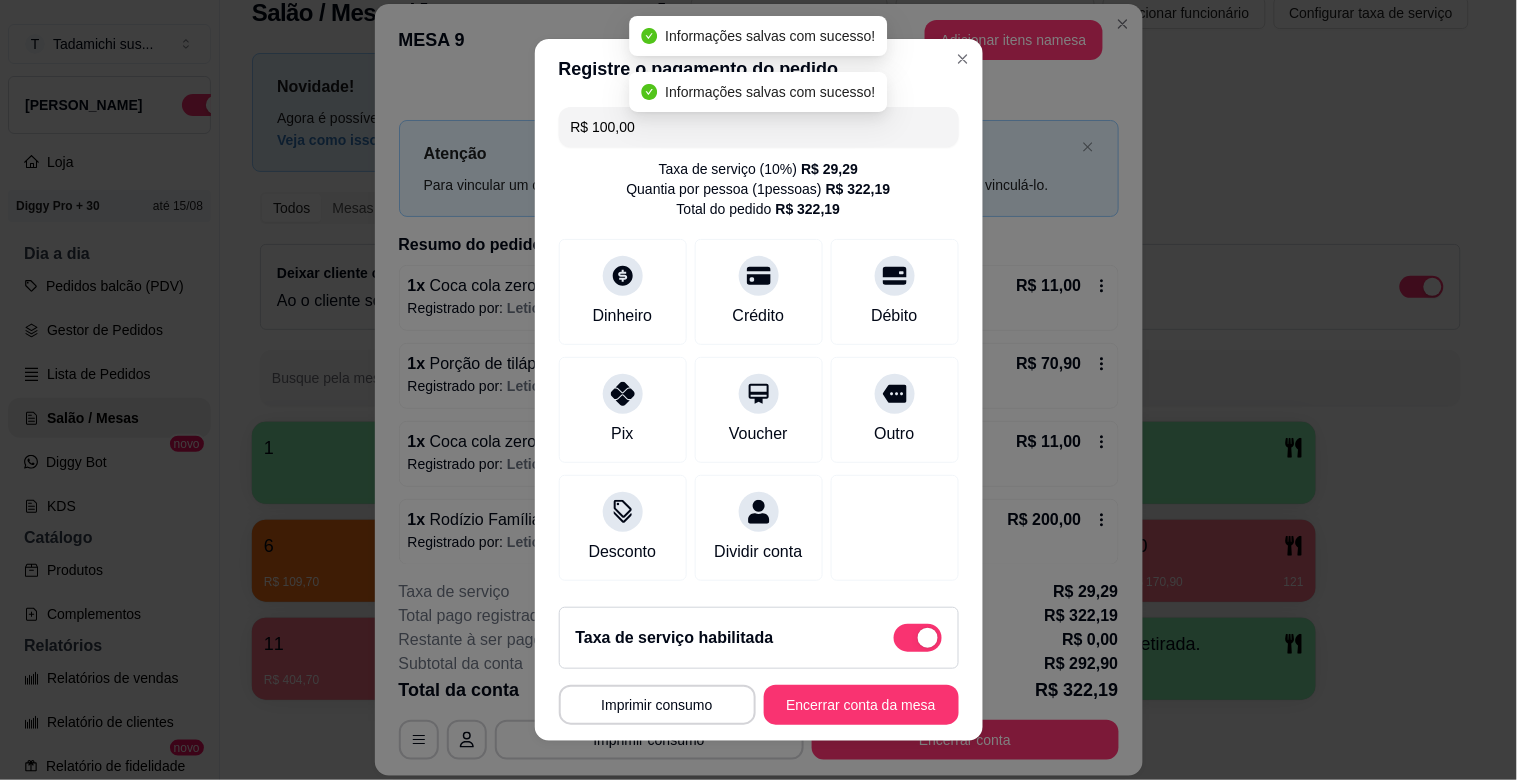 type on "R$ 0,00" 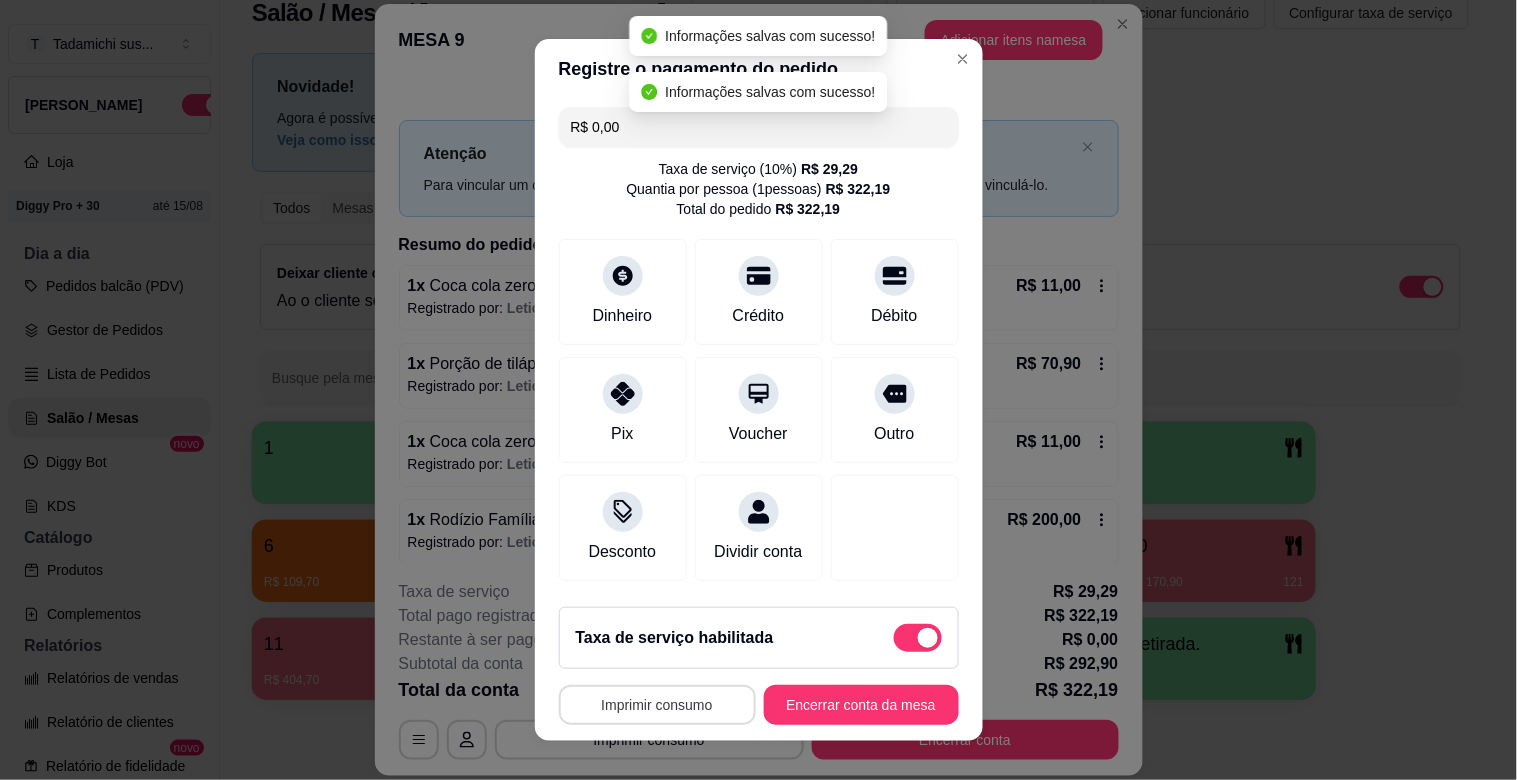 click on "Imprimir consumo" at bounding box center [657, 705] 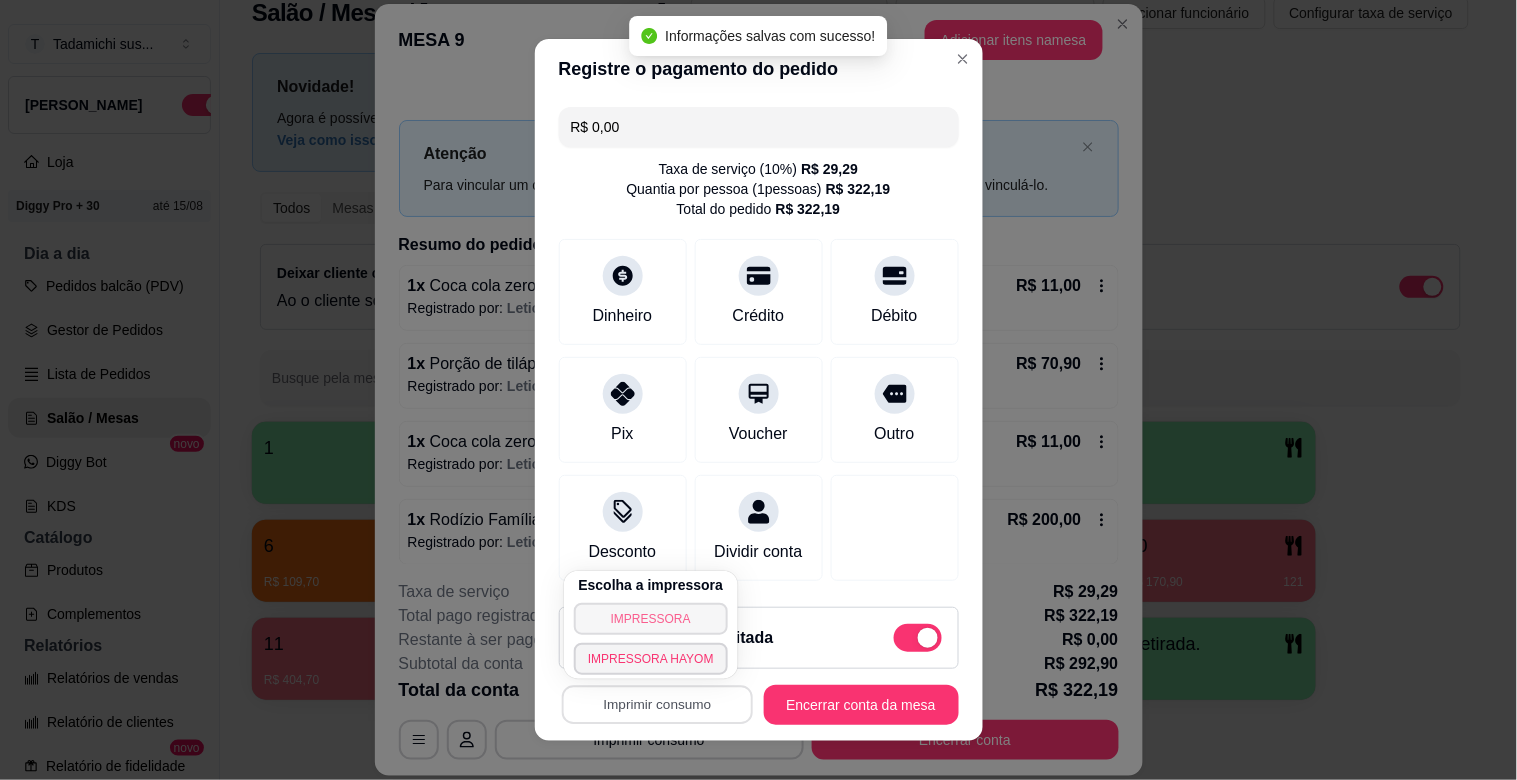 click on "IMPRESSORA" at bounding box center [651, 619] 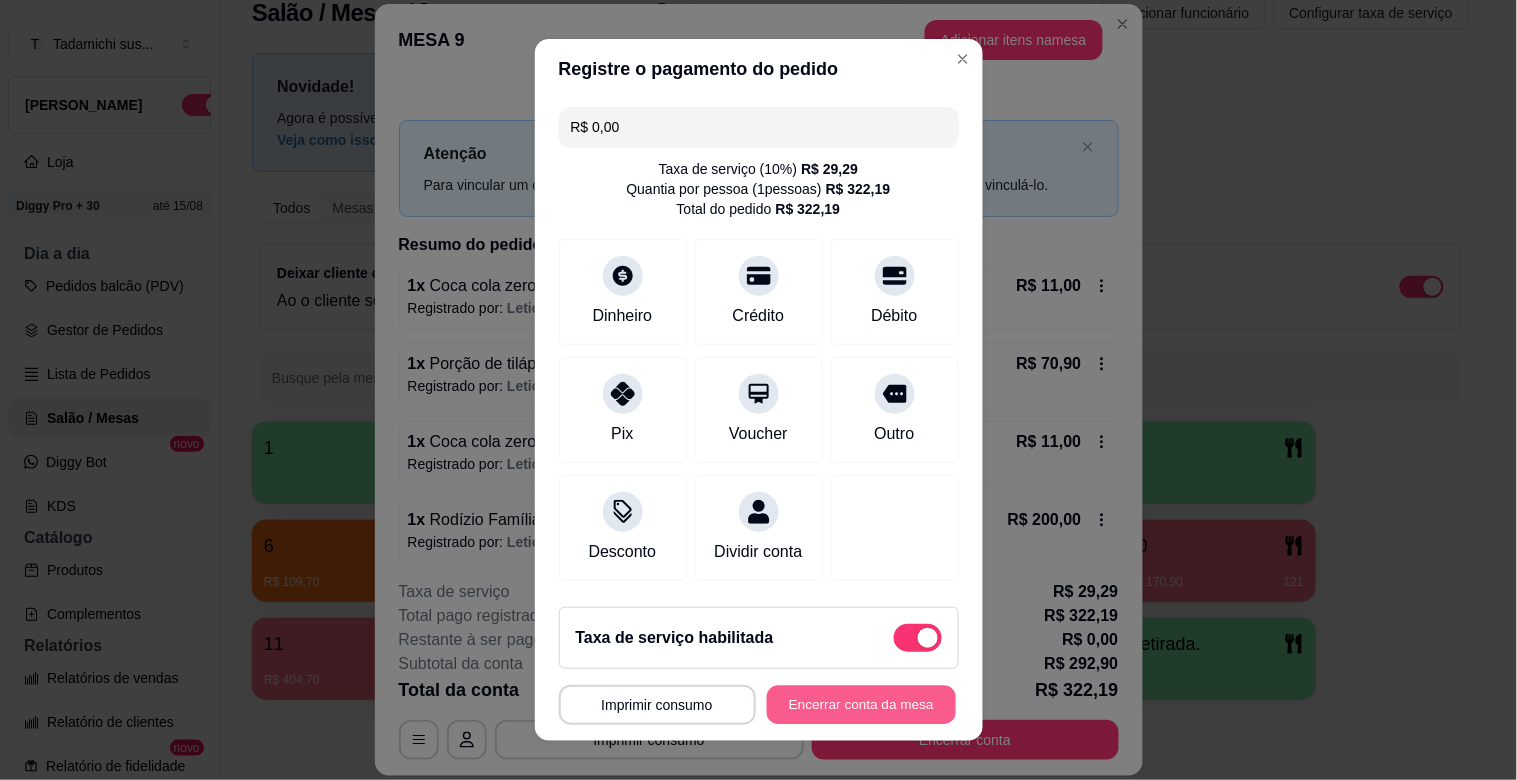 click on "Encerrar conta da mesa" at bounding box center [861, 705] 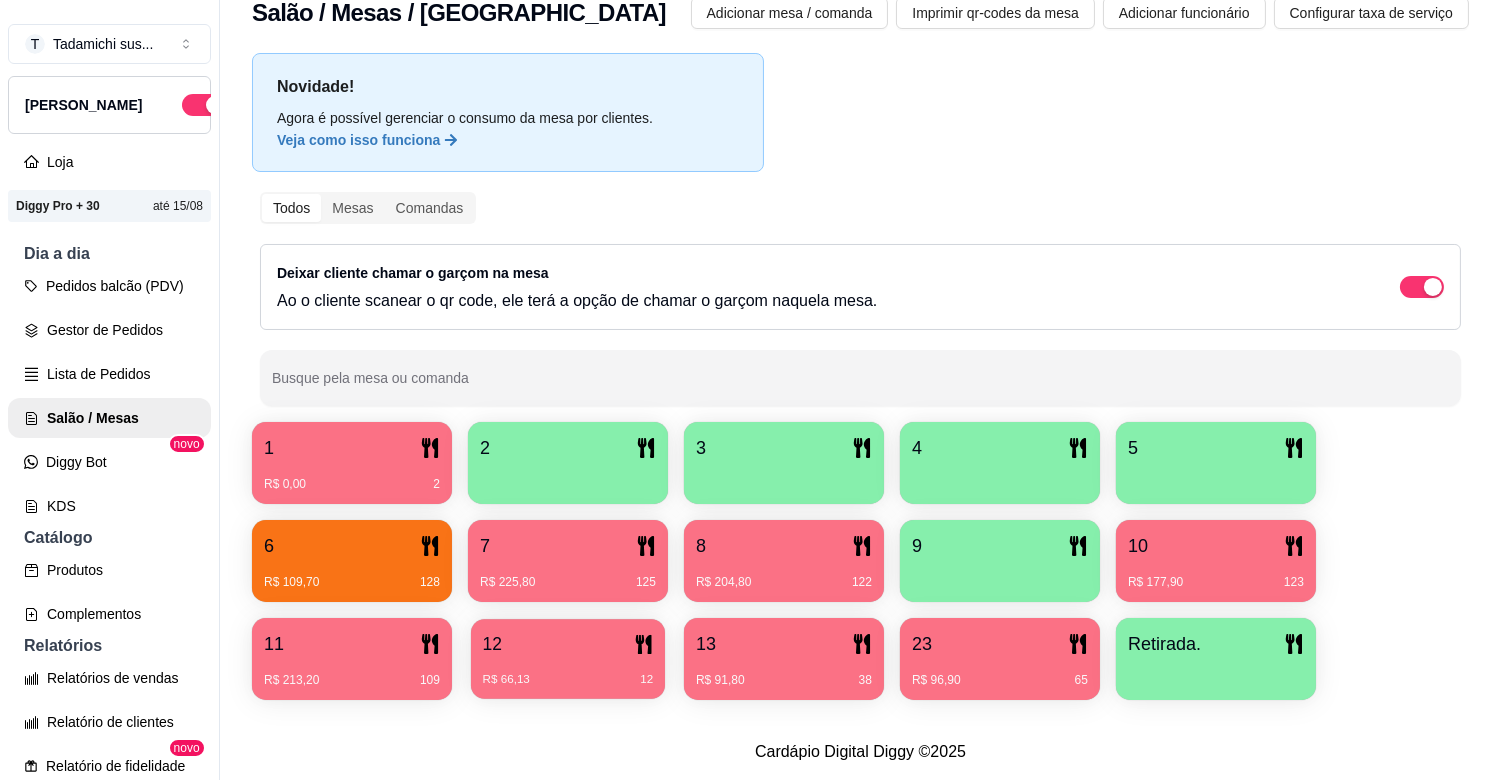 click on "12 R$ 66,13 12" at bounding box center (568, 659) 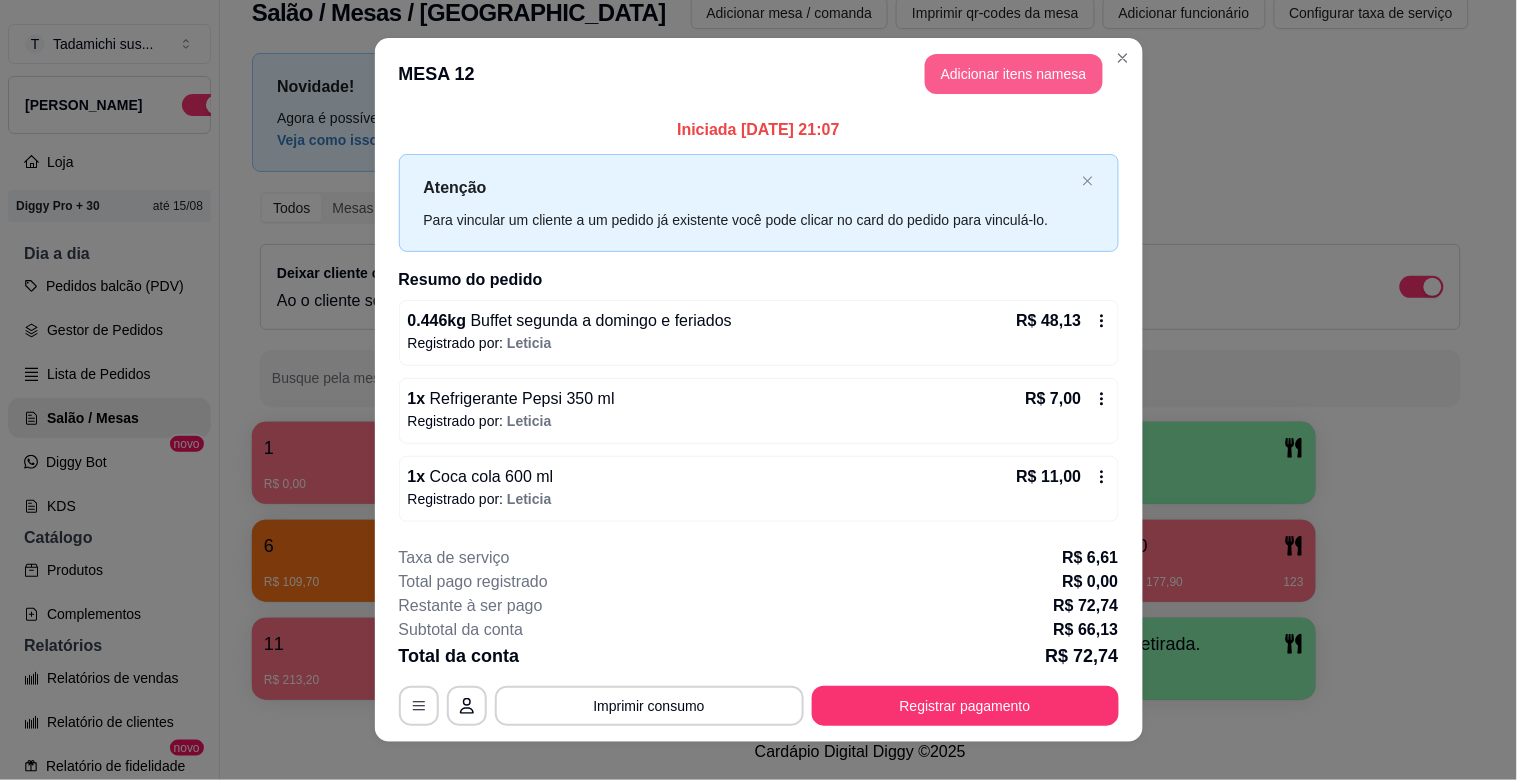 click on "Adicionar itens na  mesa" at bounding box center [1014, 74] 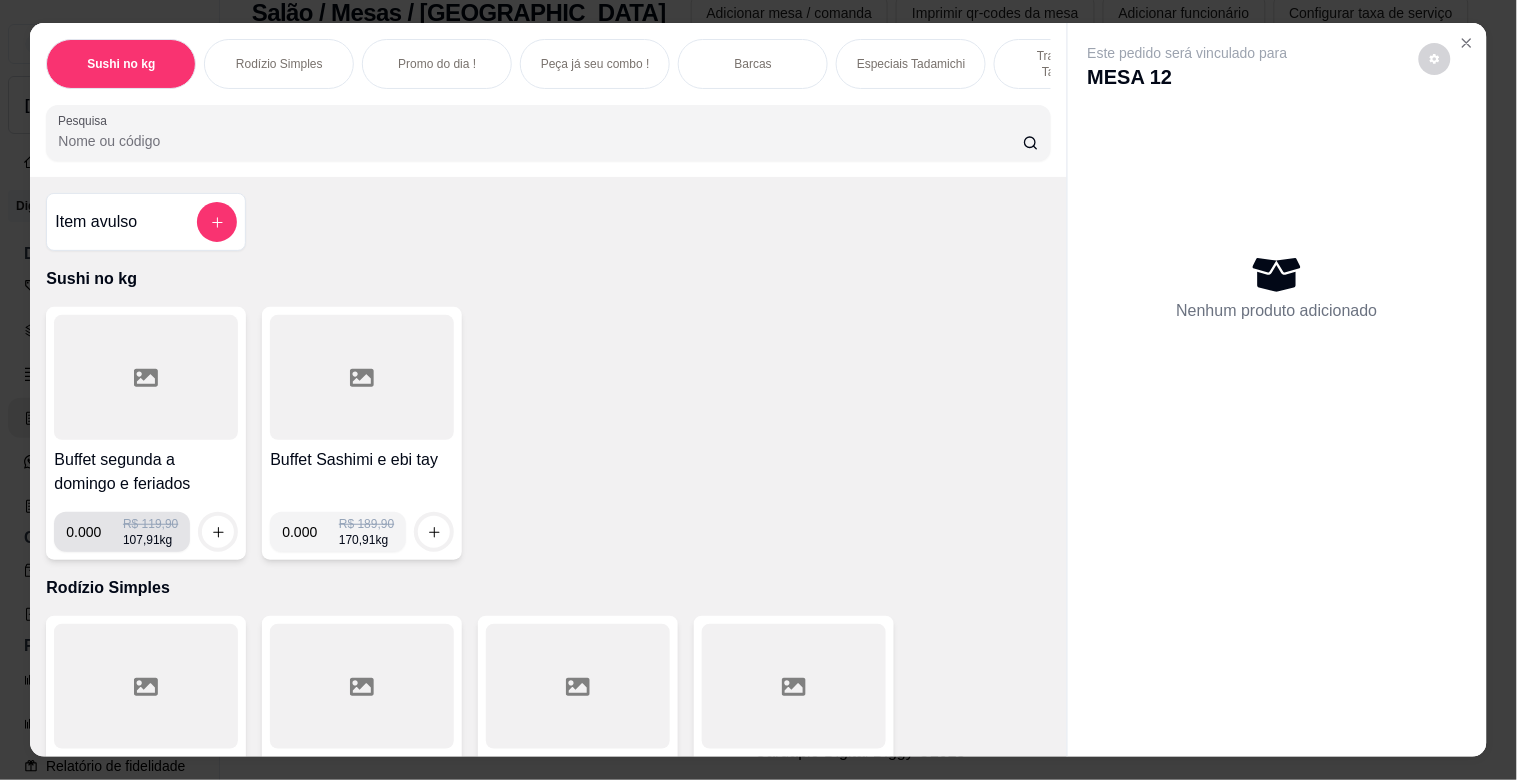 click on "0.000" at bounding box center [94, 532] 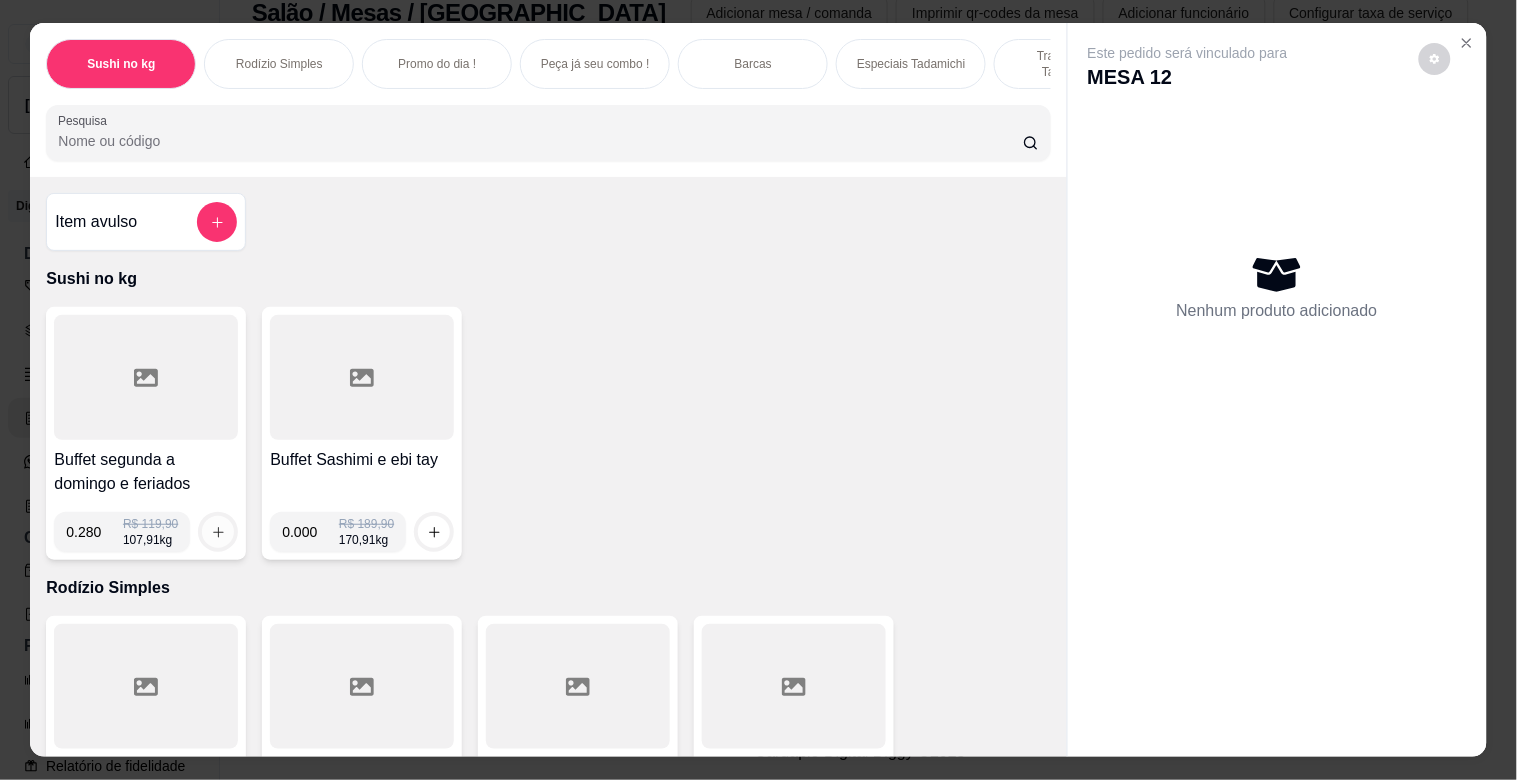 type on "0.280" 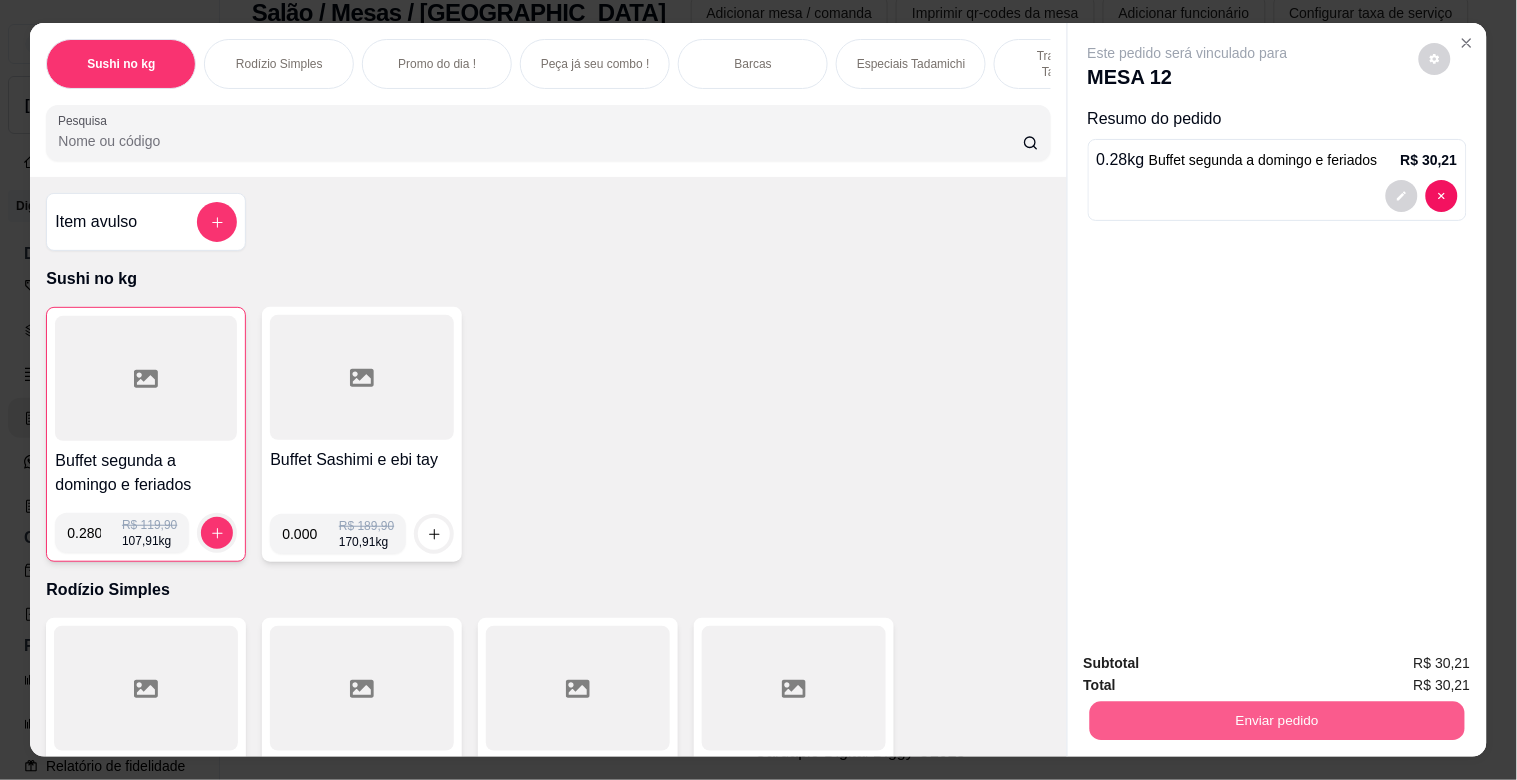 click on "Enviar pedido" at bounding box center (1276, 720) 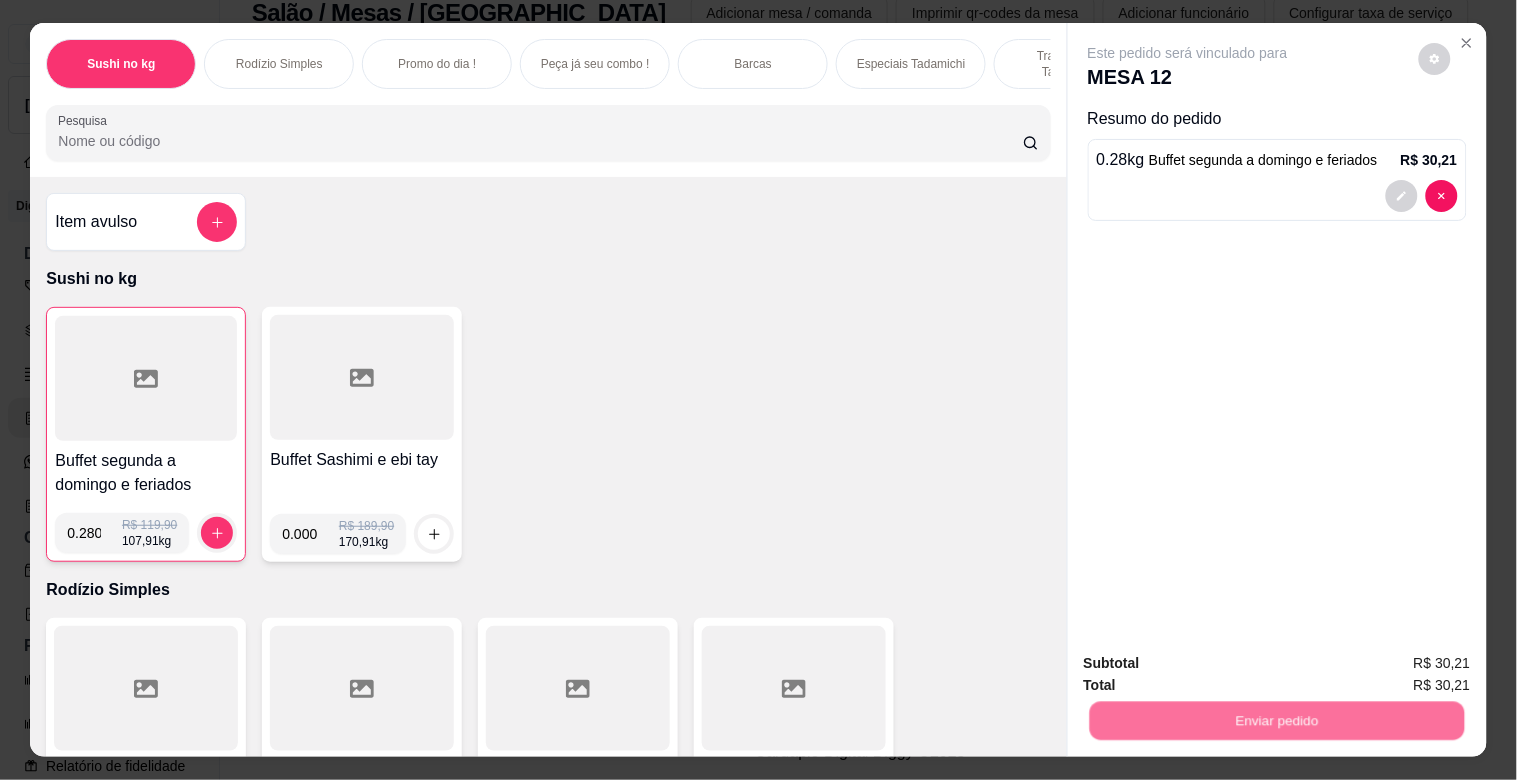 click on "Não registrar e enviar pedido" at bounding box center (1211, 662) 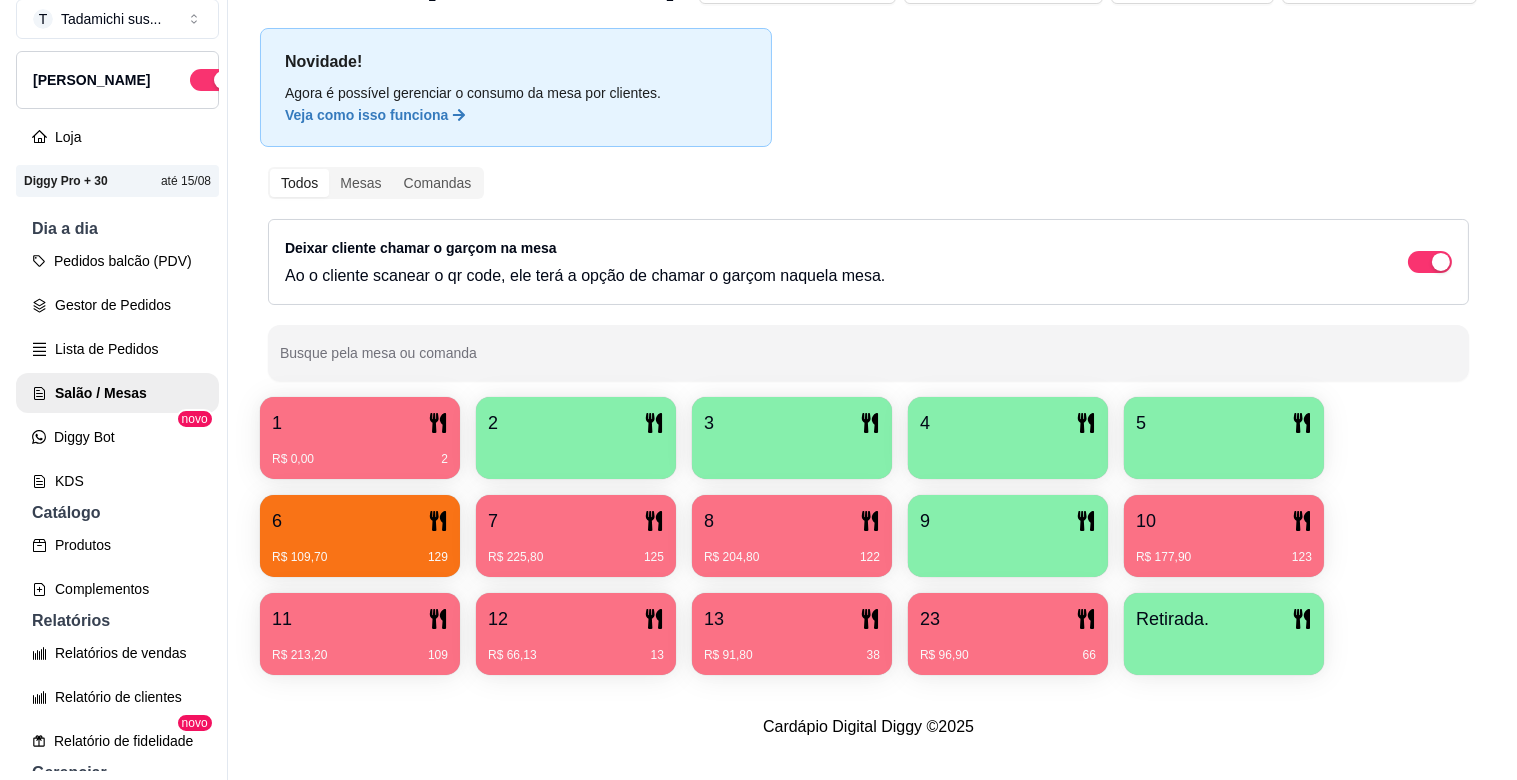scroll, scrollTop: 32, scrollLeft: 0, axis: vertical 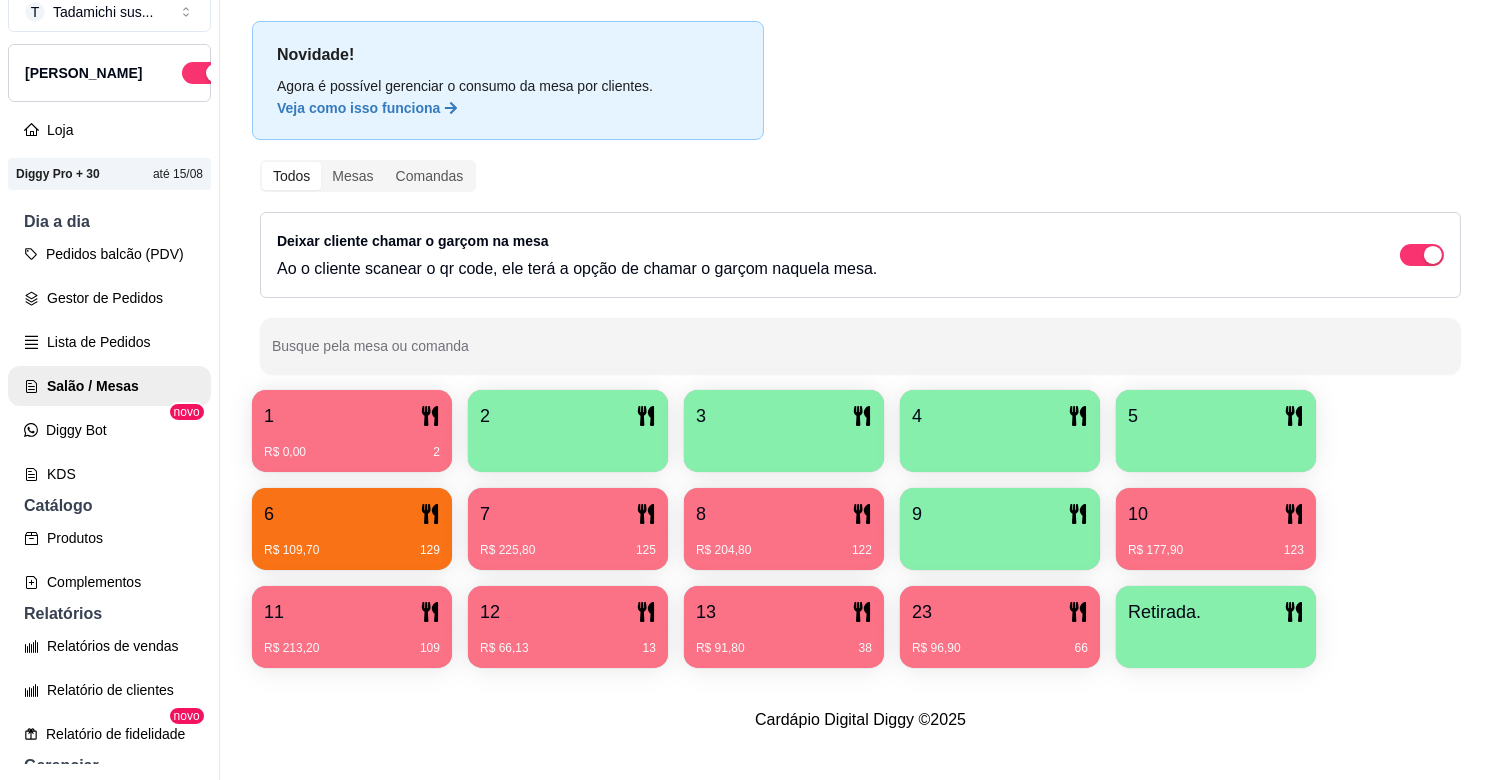 click on "12" at bounding box center [568, 612] 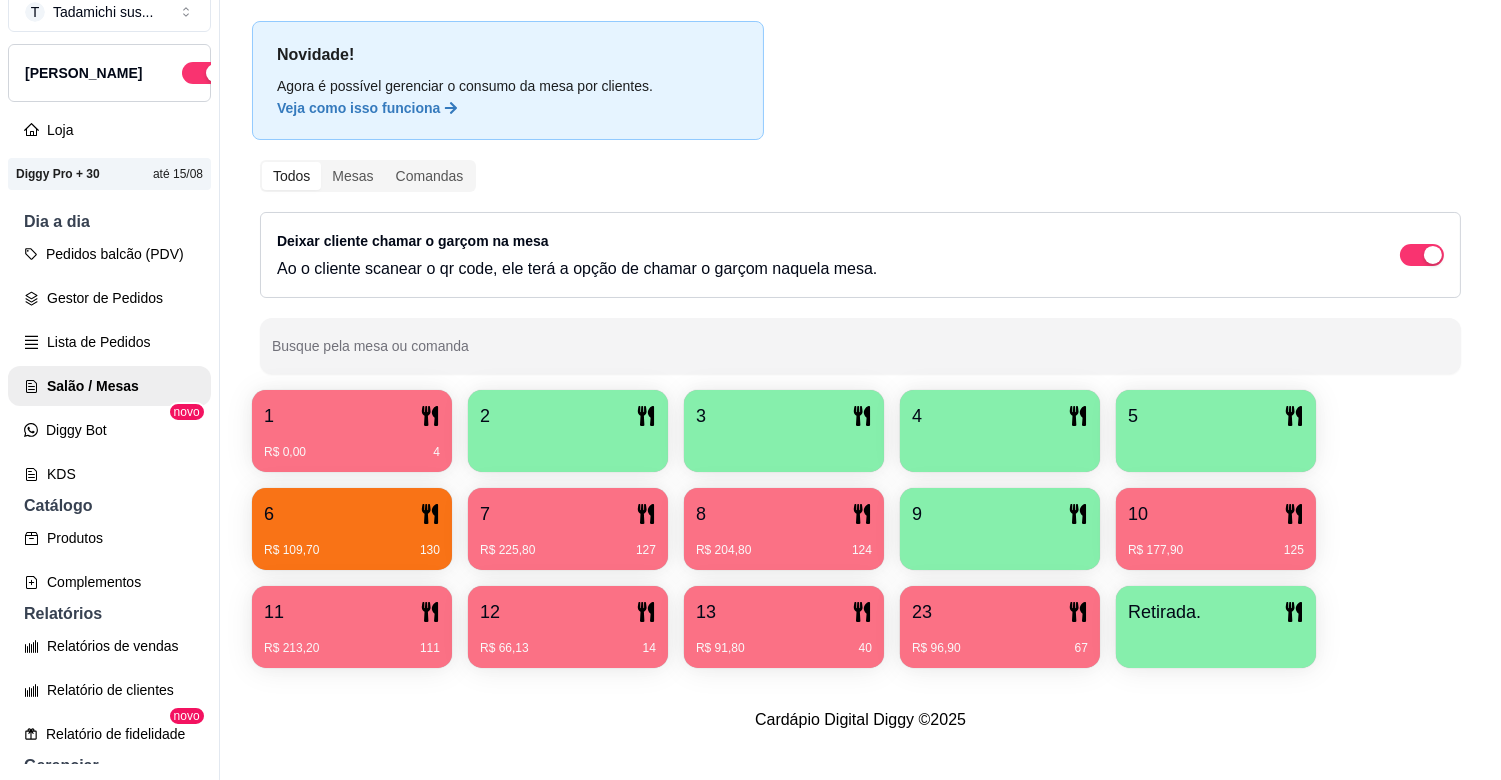 click on "R$ 96,90 67" at bounding box center (1000, 648) 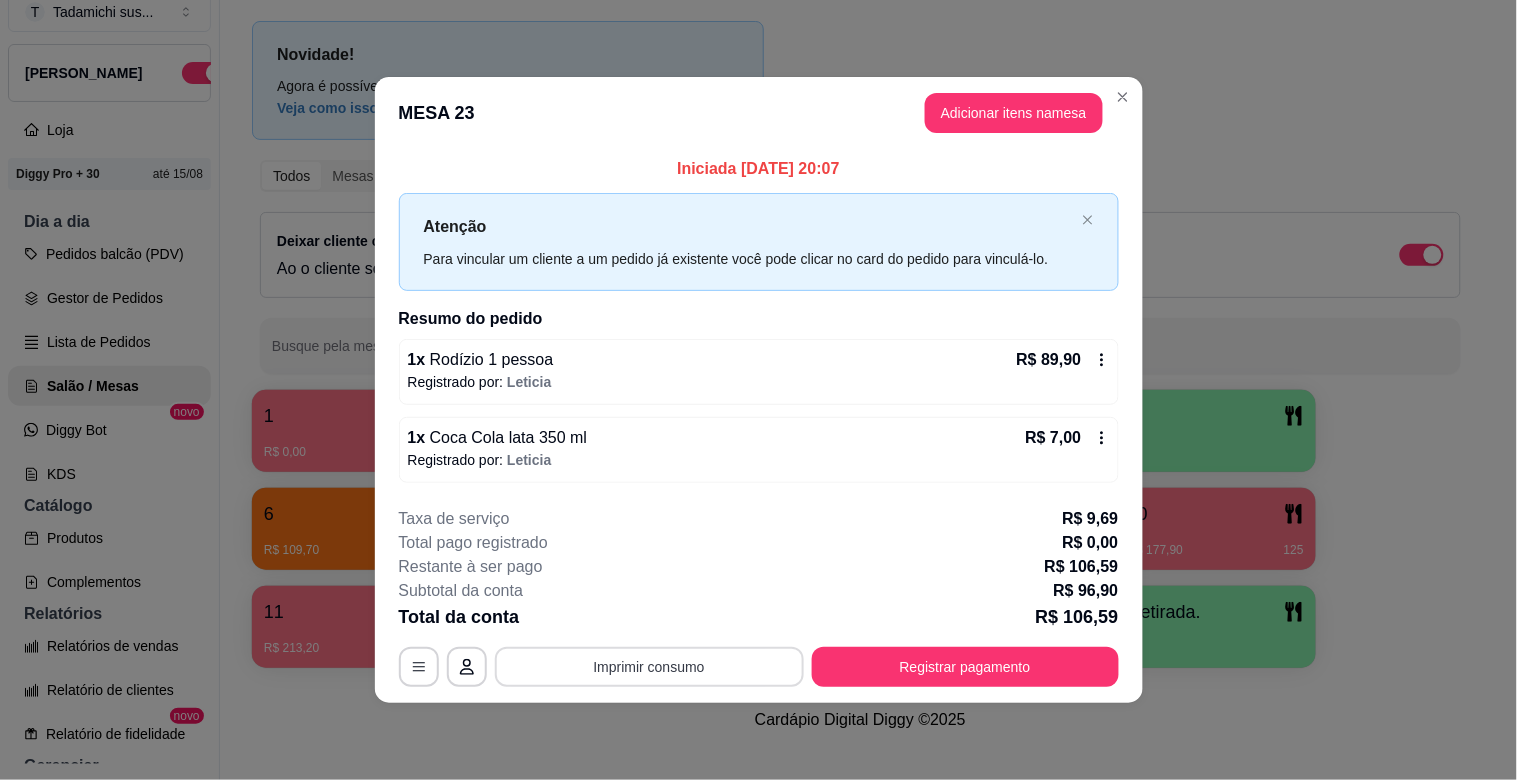click on "Imprimir consumo" at bounding box center (649, 667) 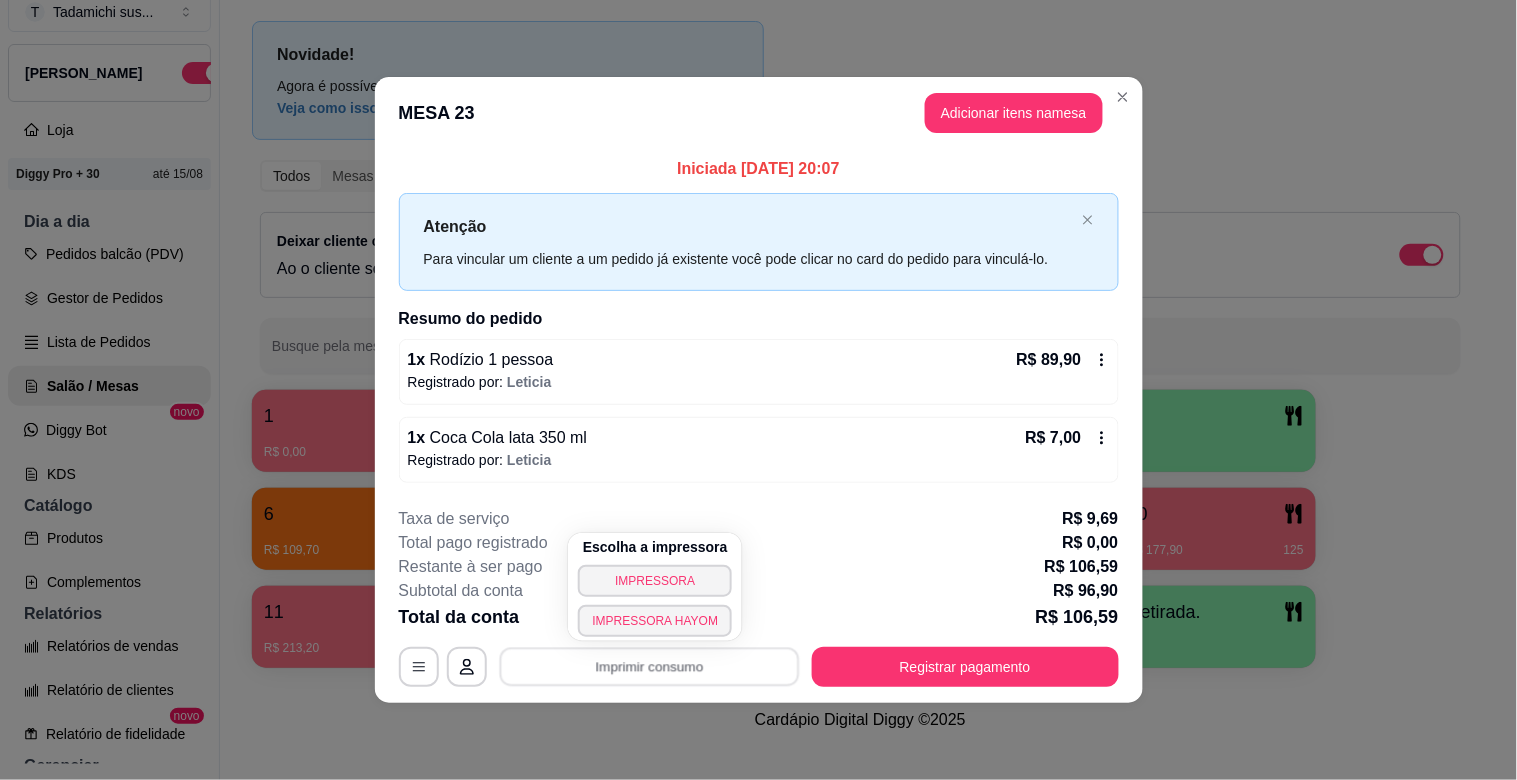 click on "IMPRESSORA" at bounding box center [655, 581] 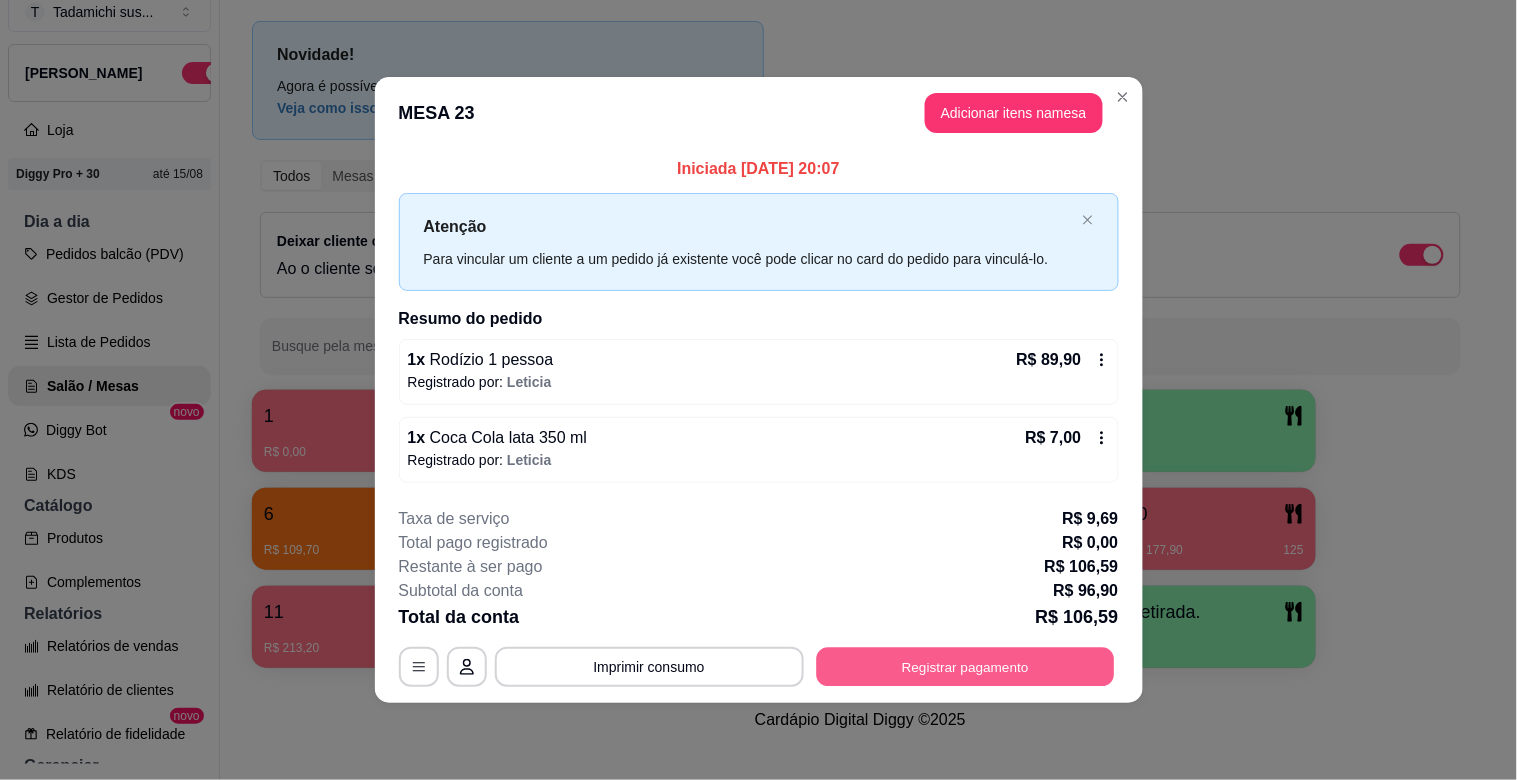 click on "Registrar pagamento" at bounding box center [965, 666] 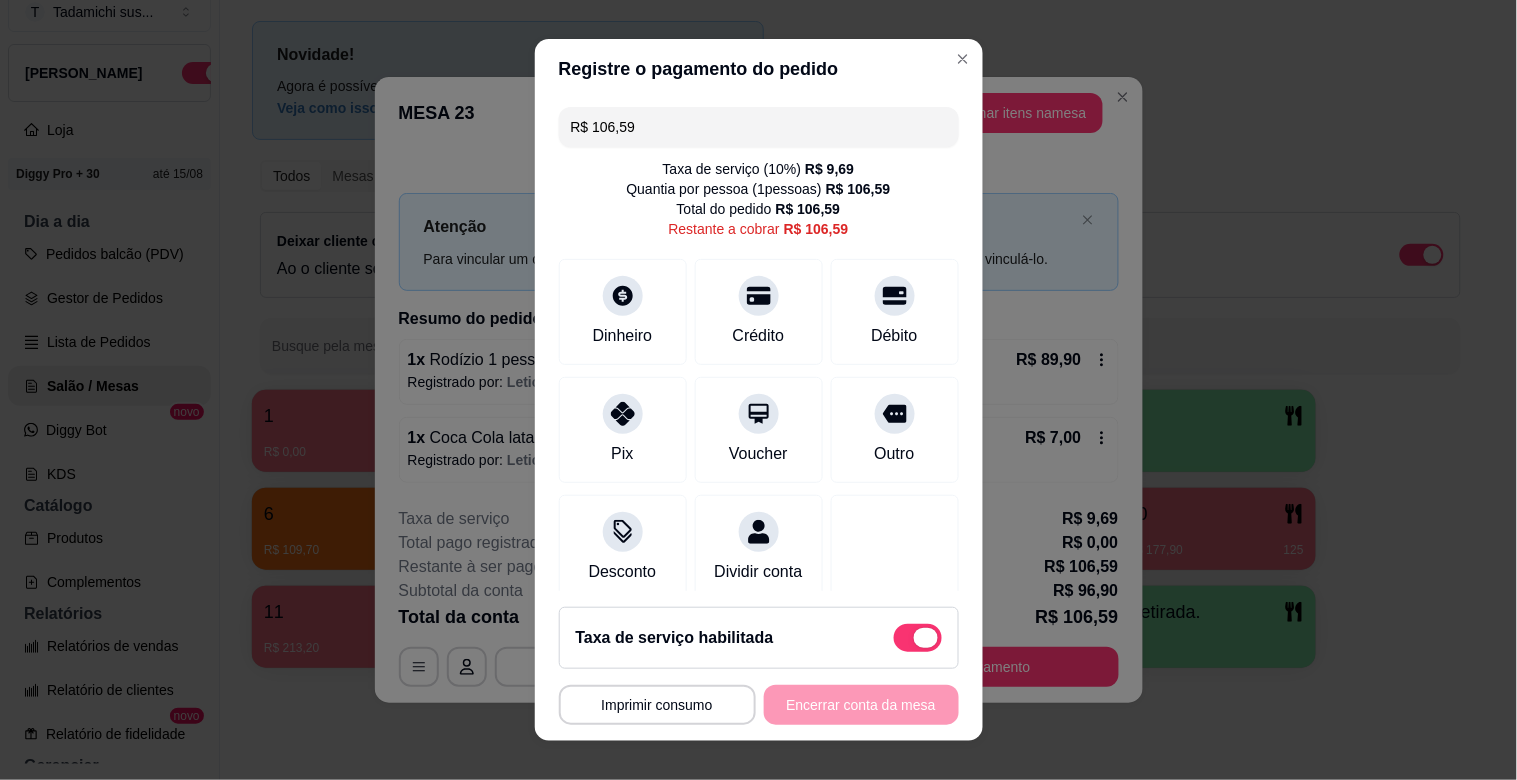 click at bounding box center [918, 638] 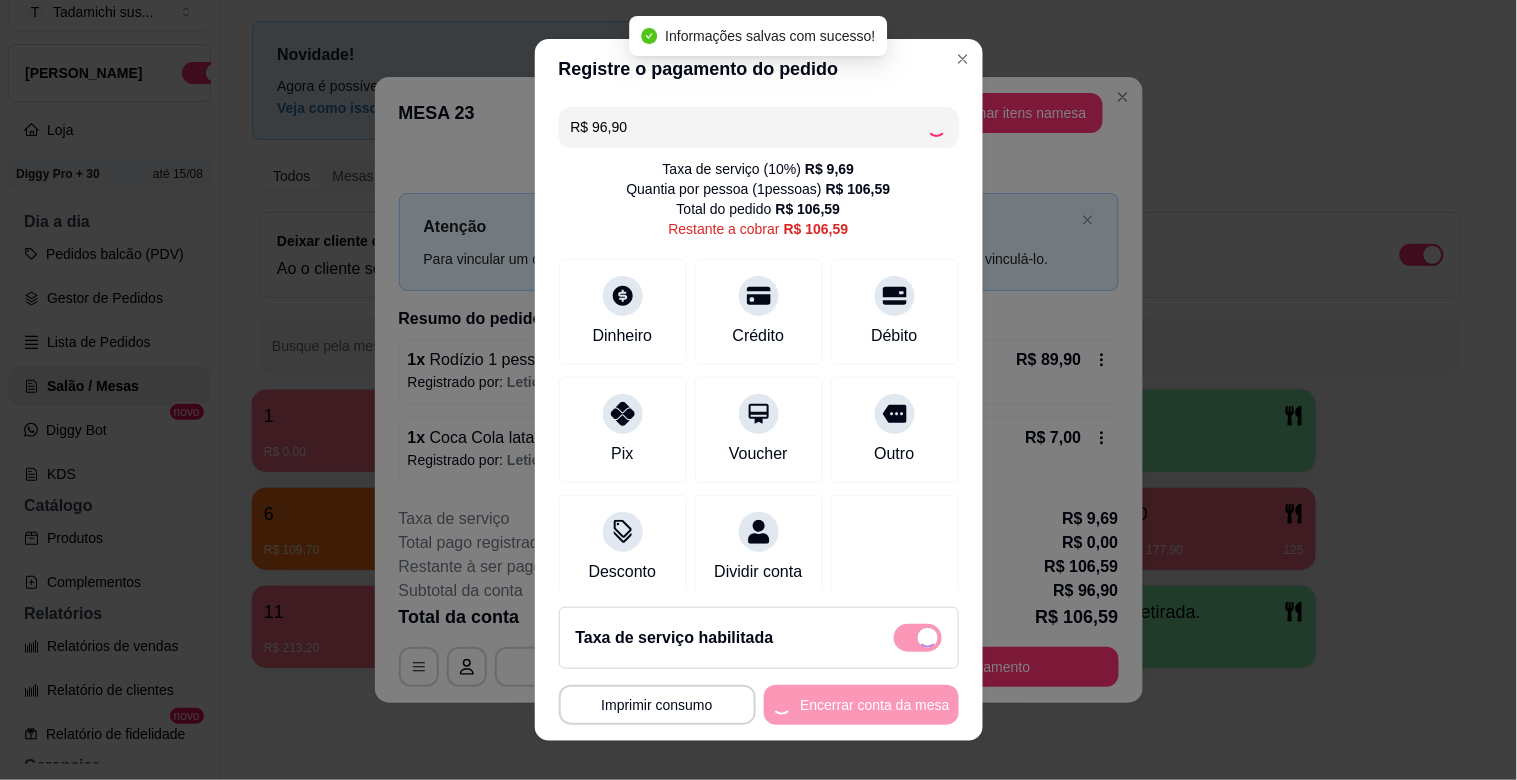 checkbox on "false" 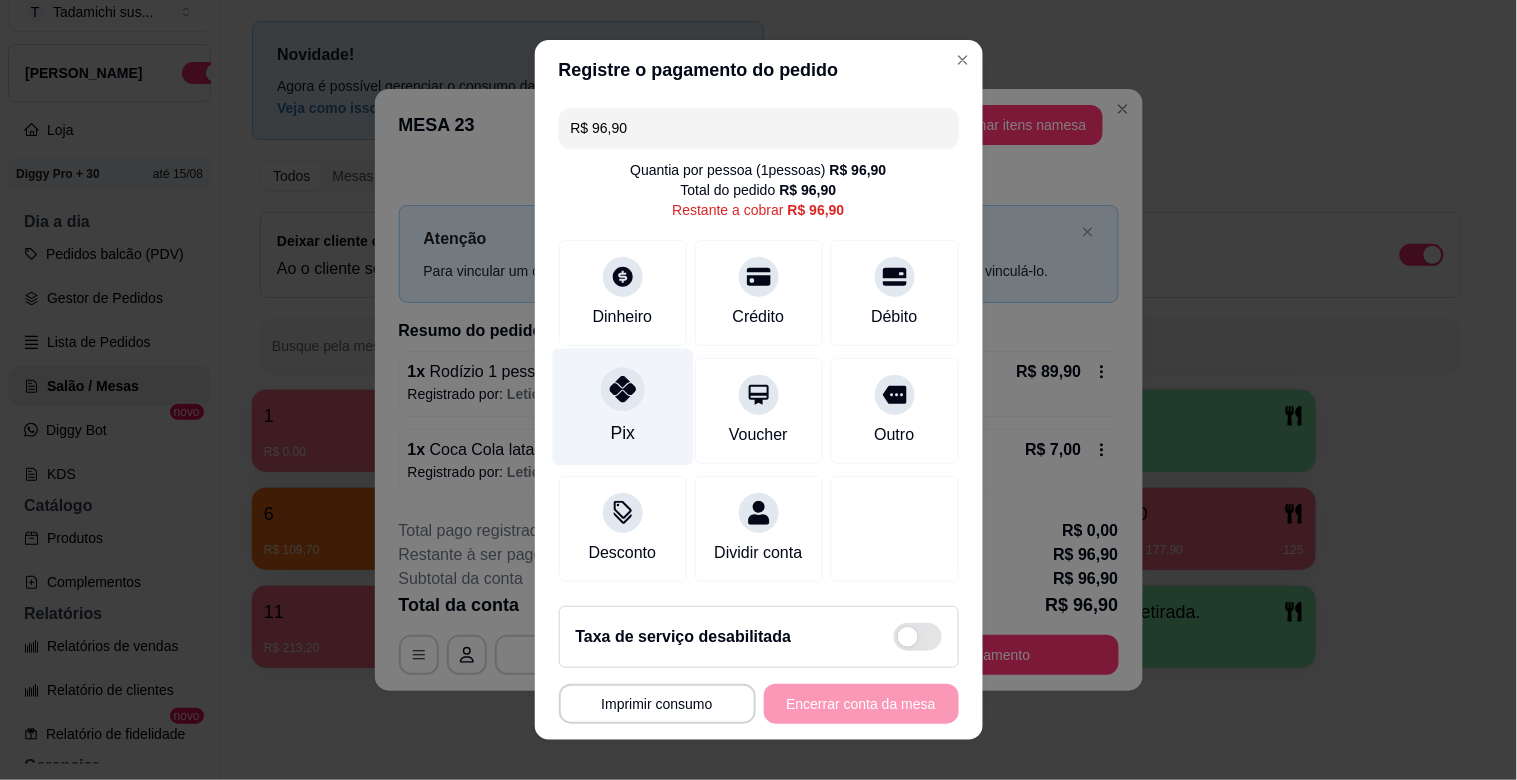 click on "Pix" at bounding box center (622, 407) 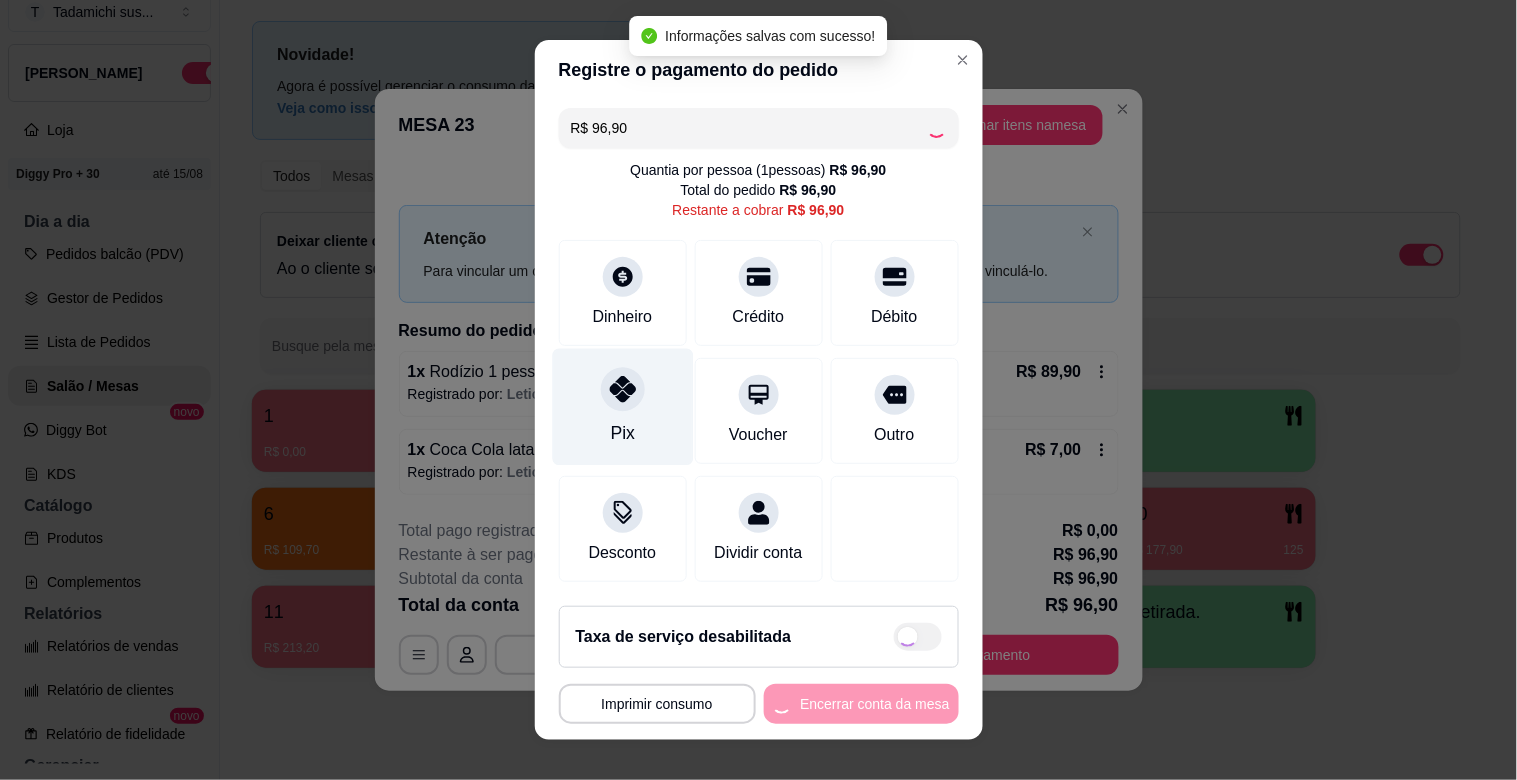 type on "R$ 0,00" 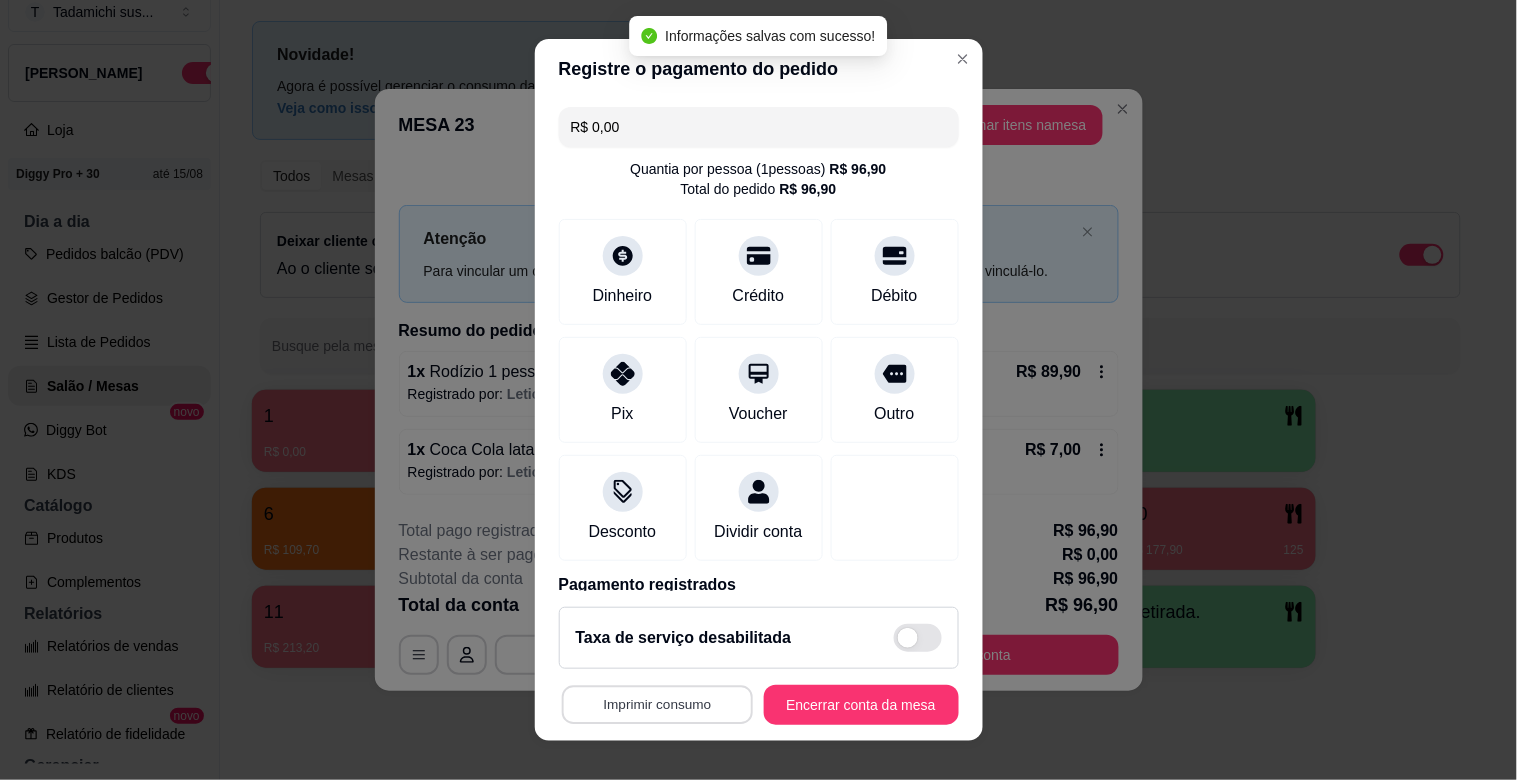 click on "Imprimir consumo" at bounding box center (656, 705) 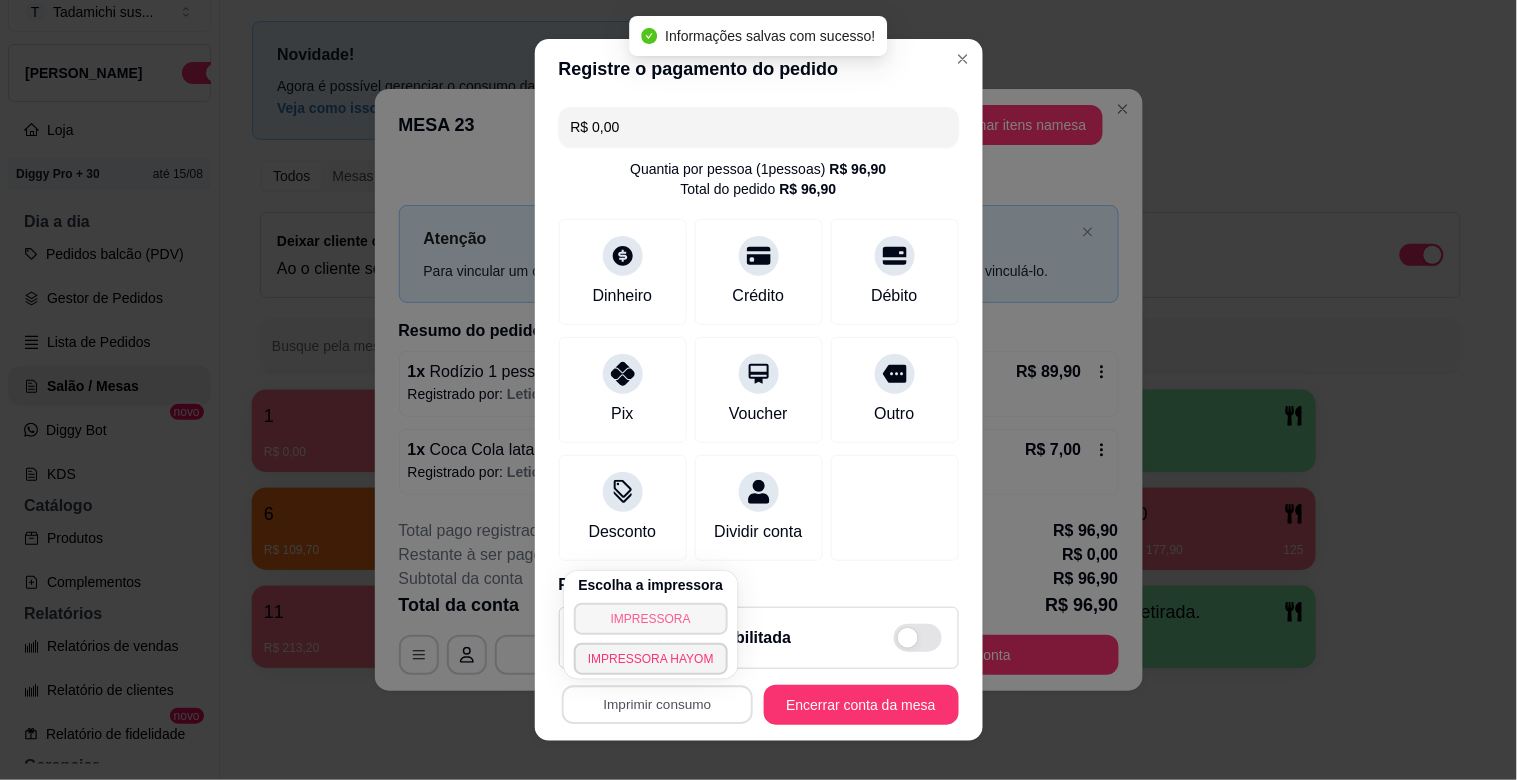 click on "IMPRESSORA" at bounding box center [651, 619] 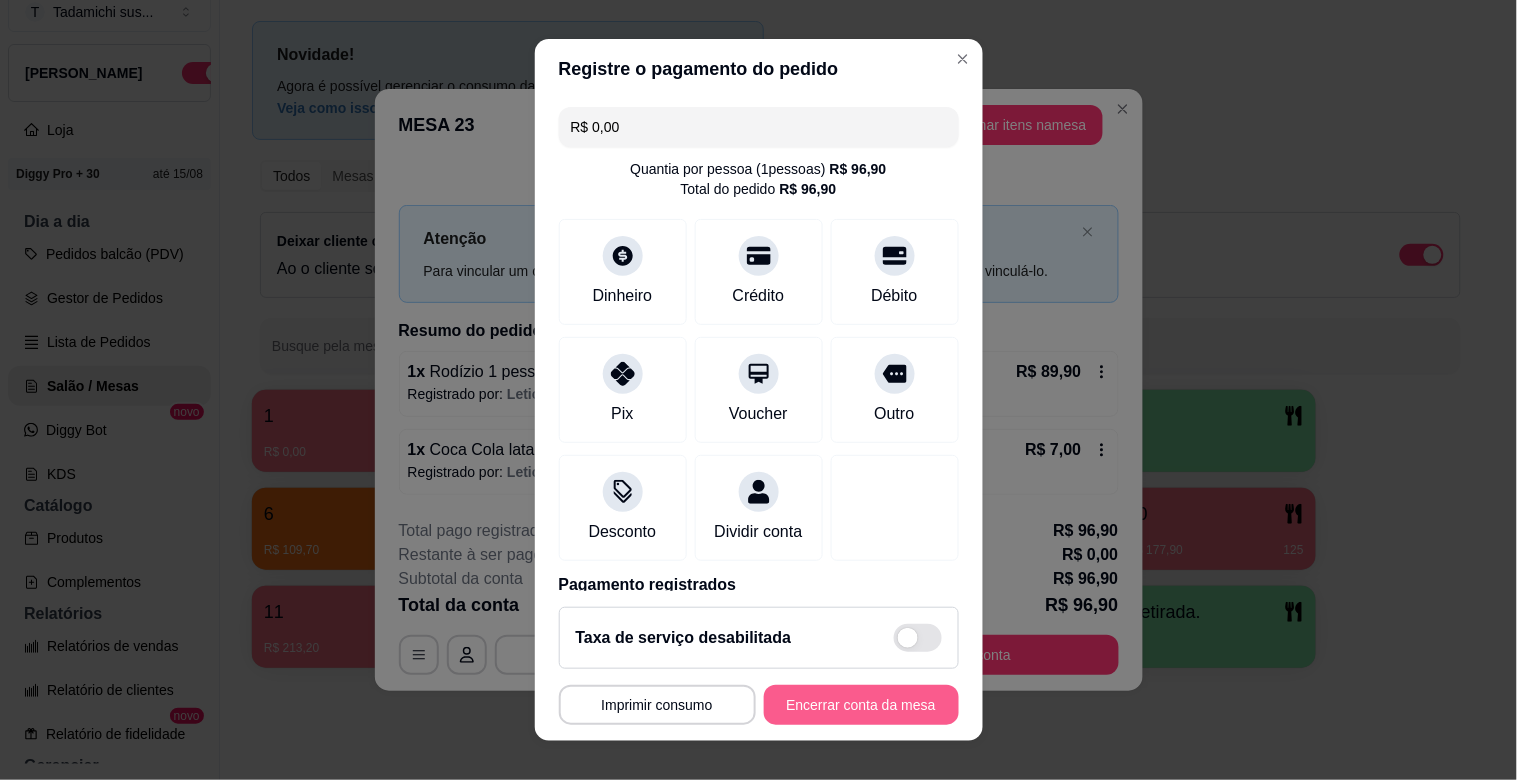 click on "Encerrar conta da mesa" at bounding box center [861, 705] 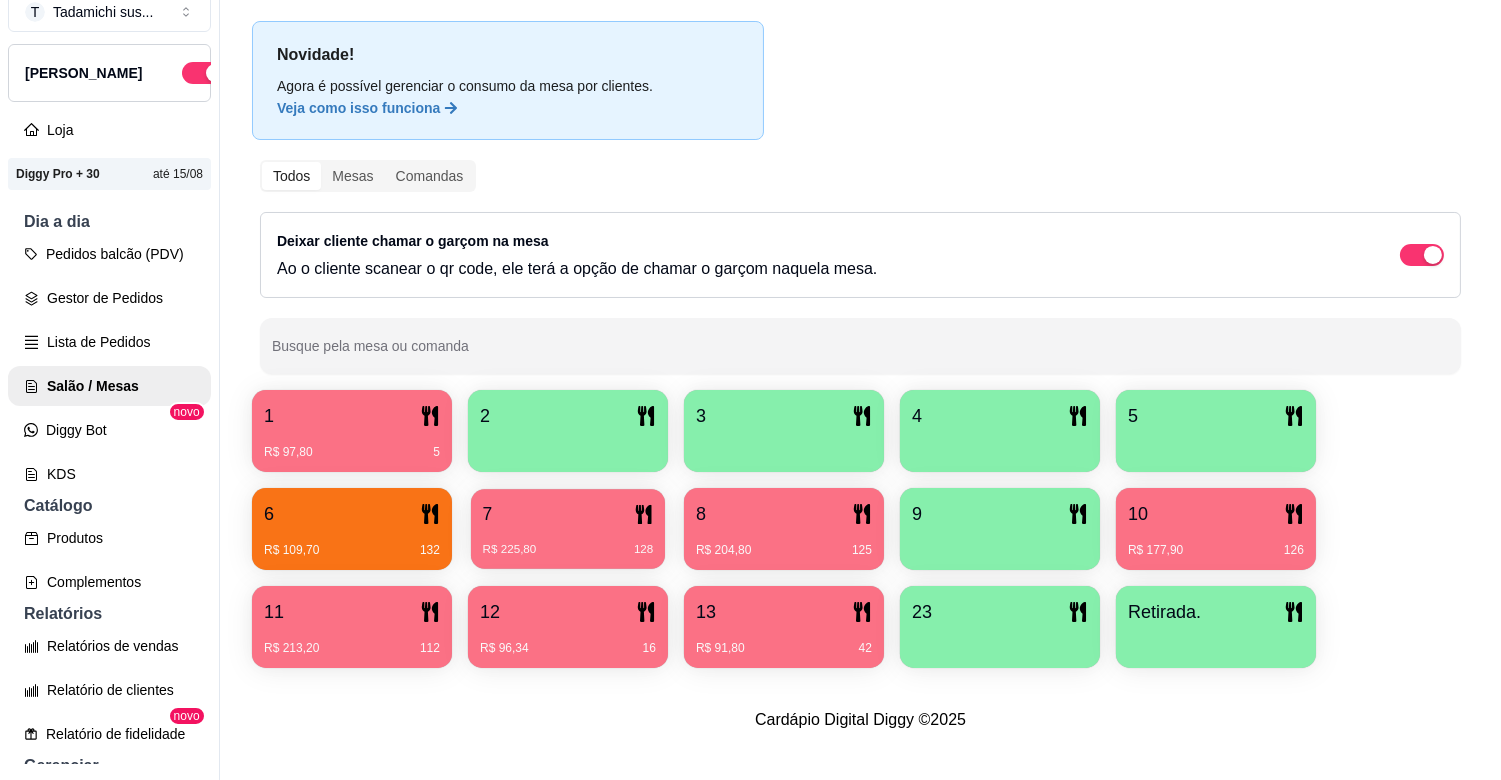click on "7 R$ 225,80 128" at bounding box center [568, 529] 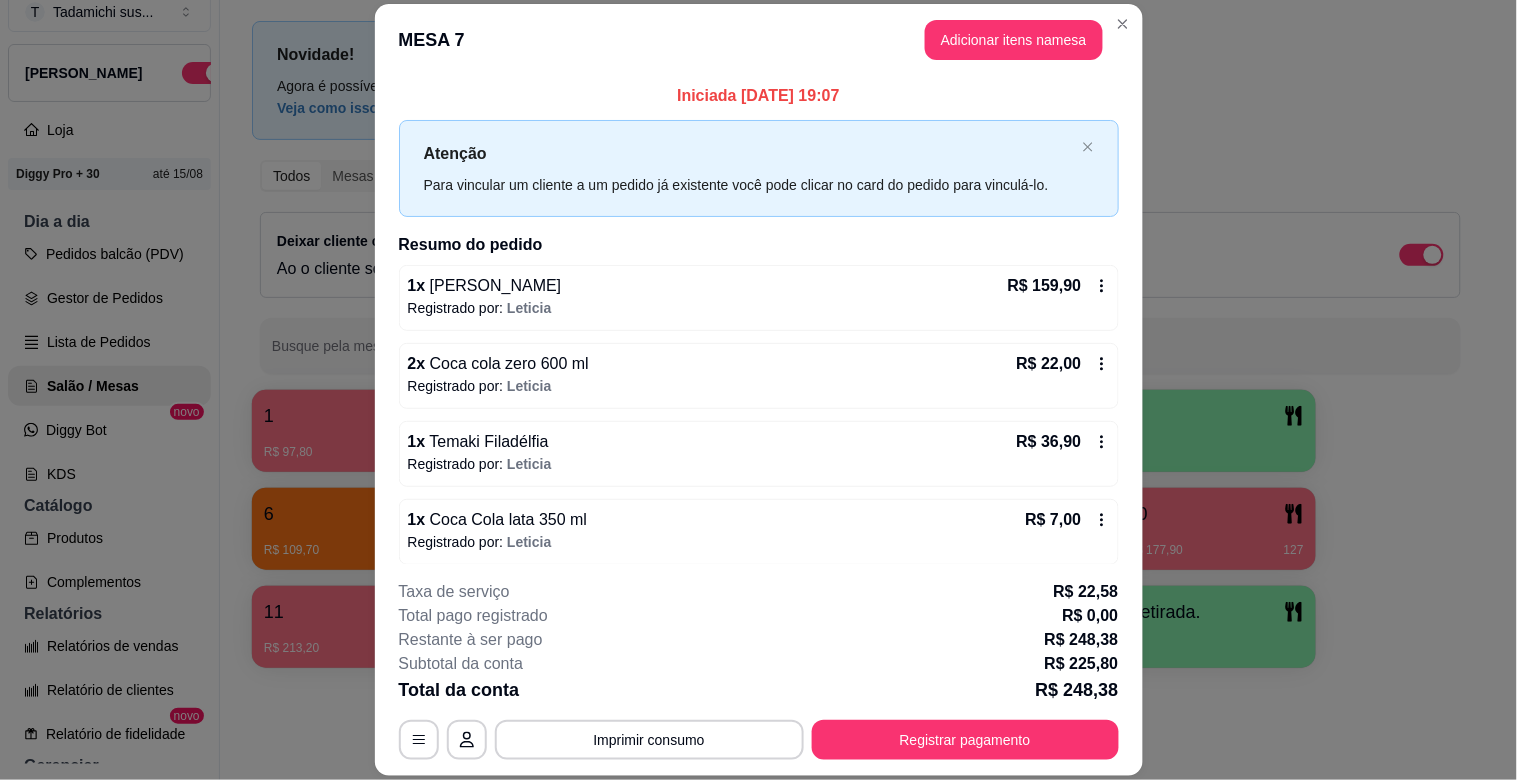 scroll, scrollTop: 10, scrollLeft: 0, axis: vertical 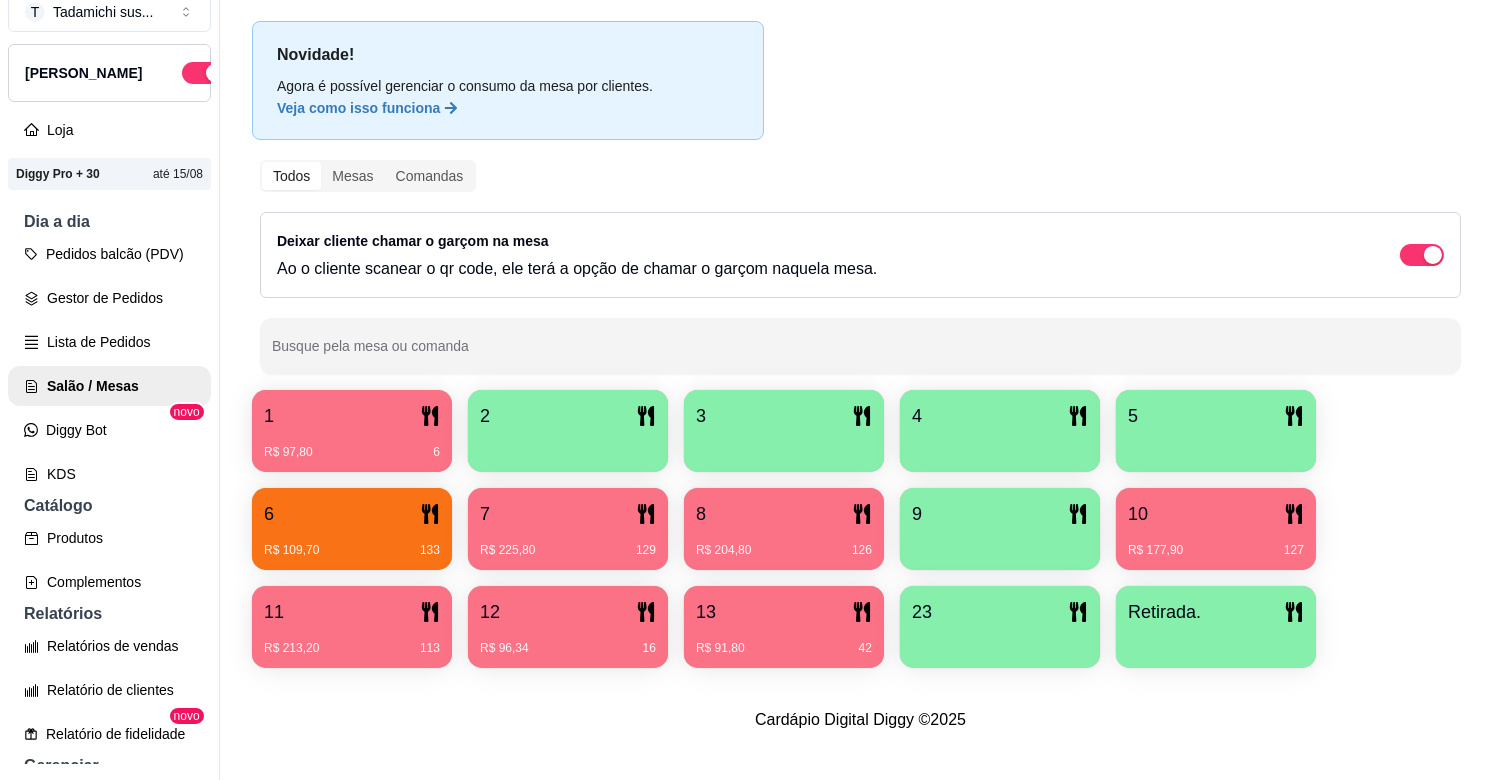 click at bounding box center (1000, 543) 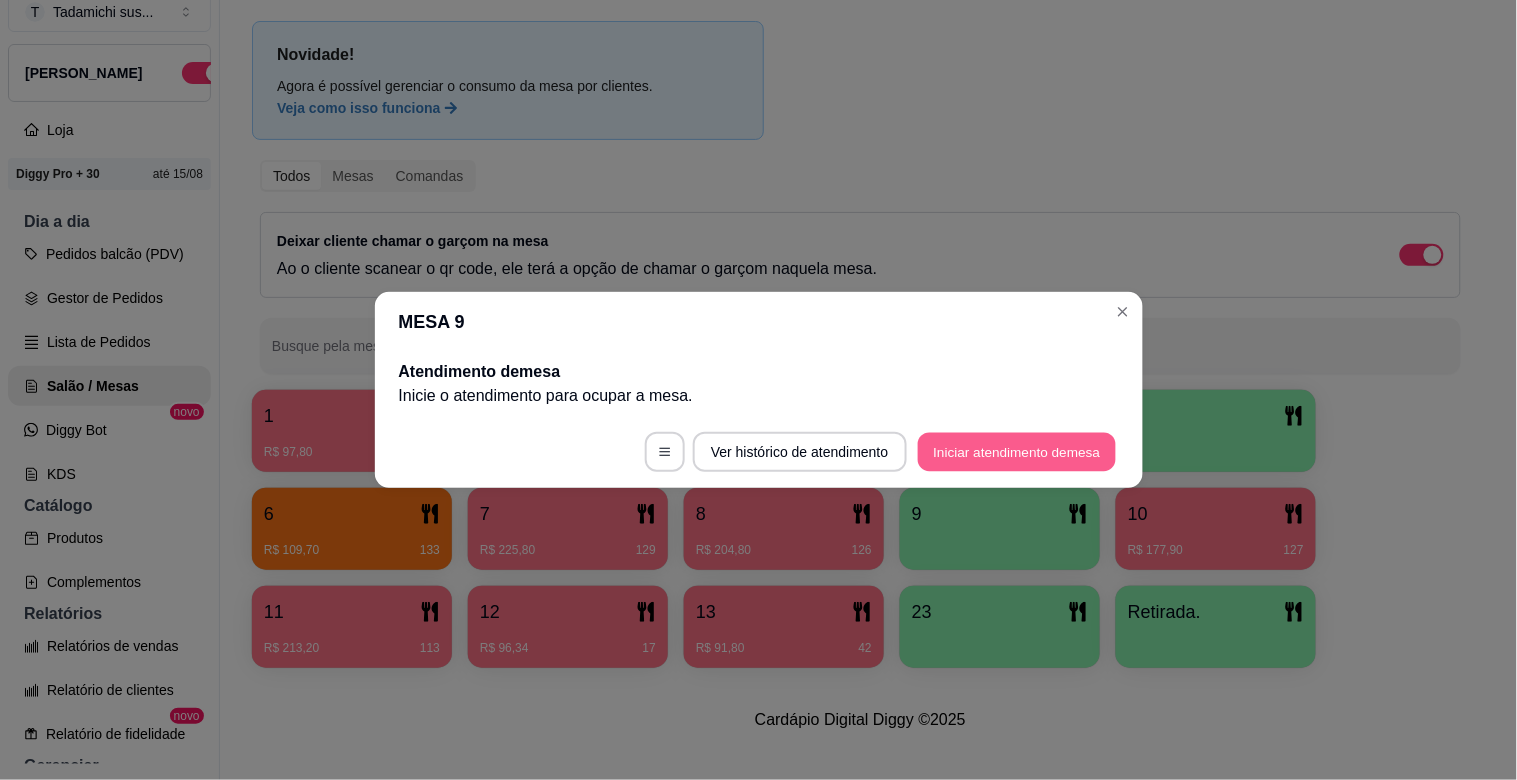 click on "Iniciar atendimento de  mesa" at bounding box center [1017, 452] 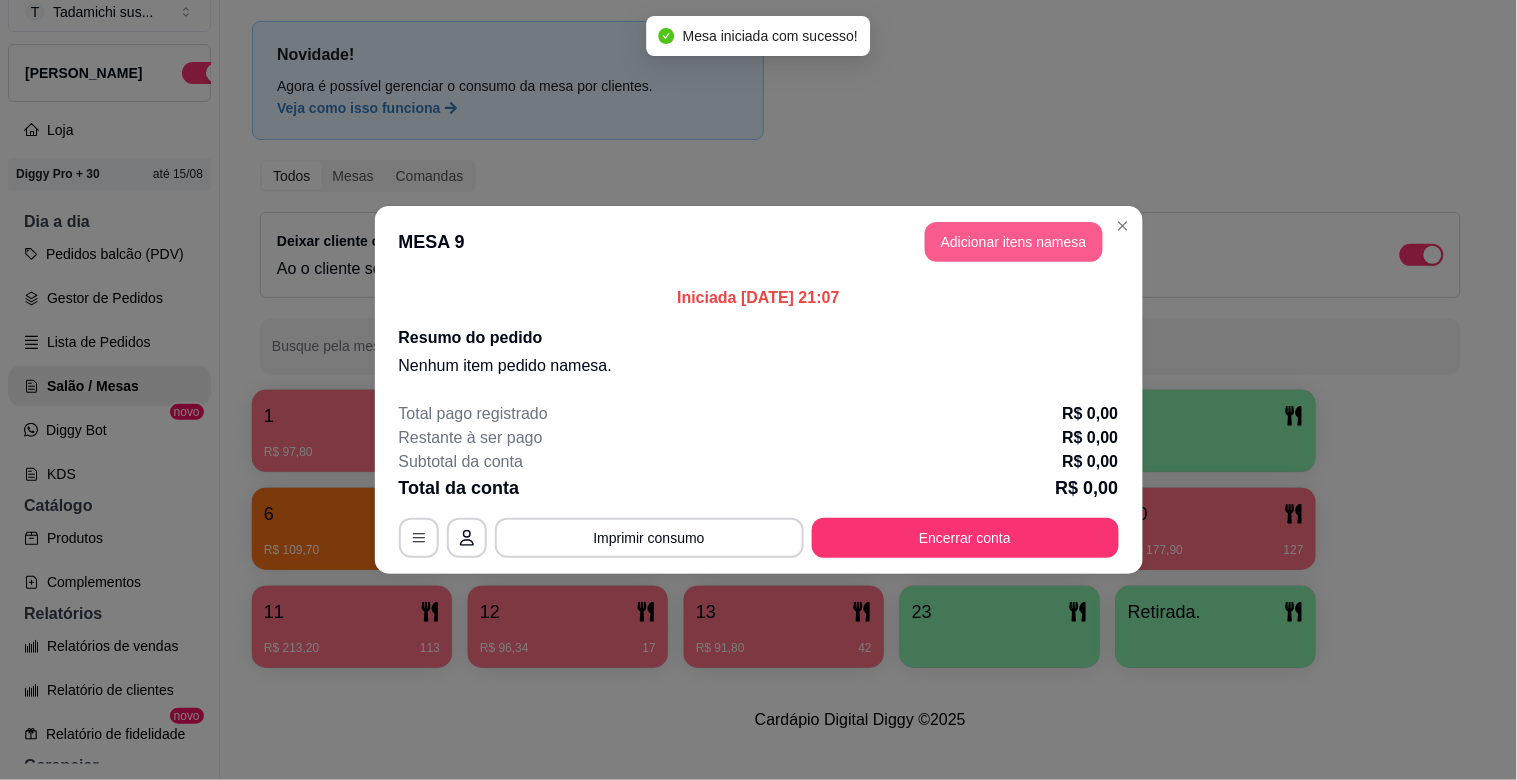 click on "Adicionar itens na  mesa" at bounding box center (1014, 242) 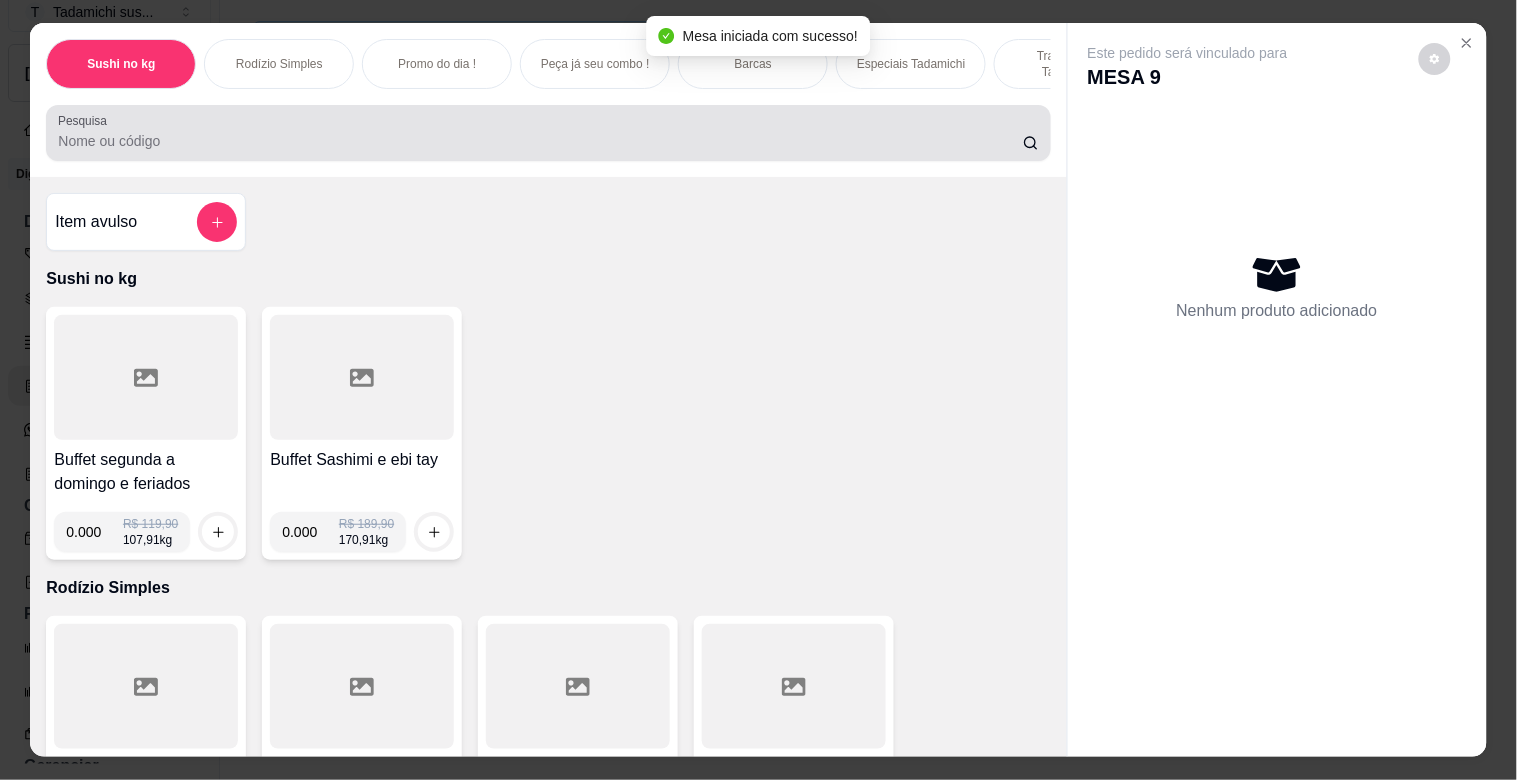 click on "Pesquisa" at bounding box center [540, 141] 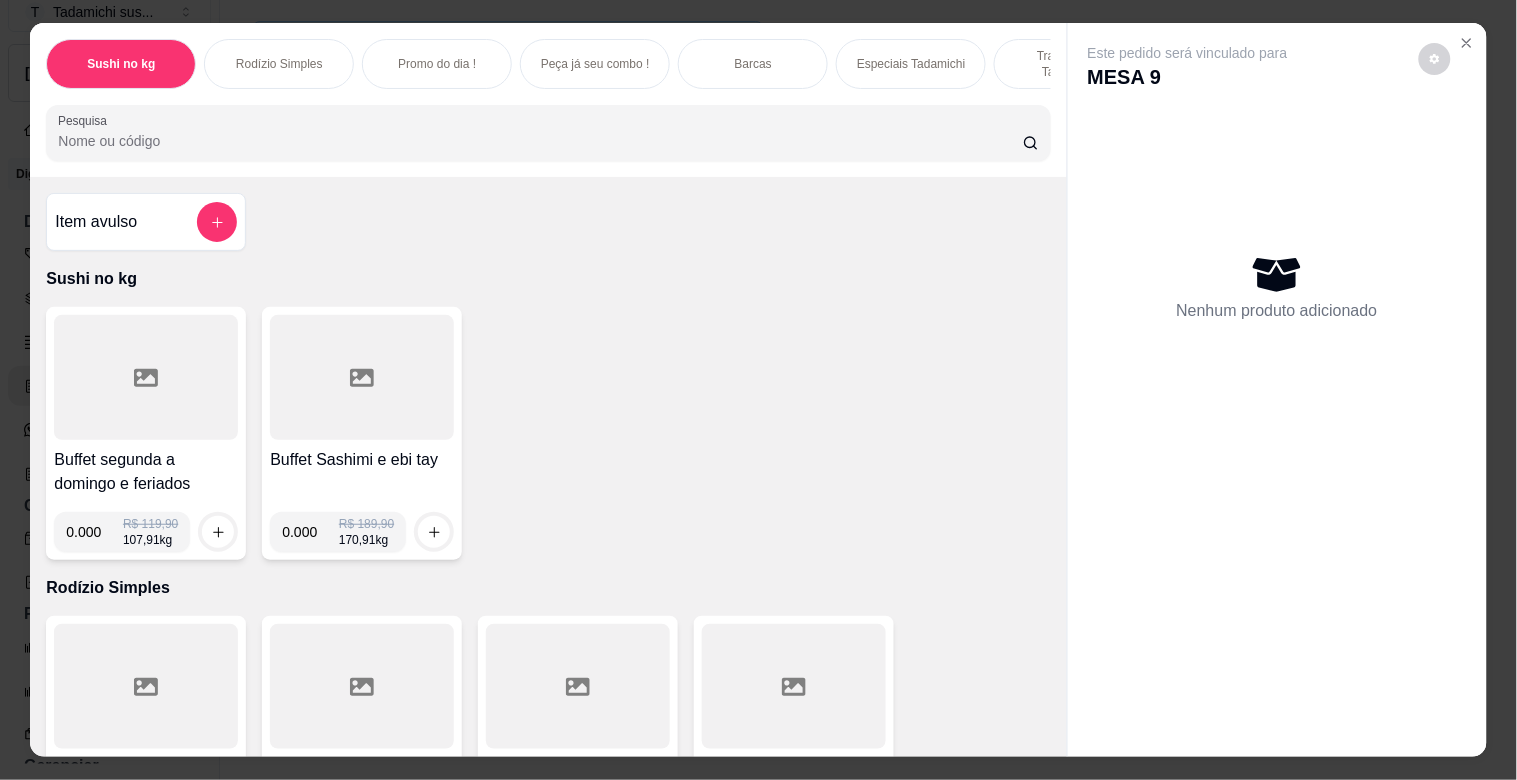 type on "2" 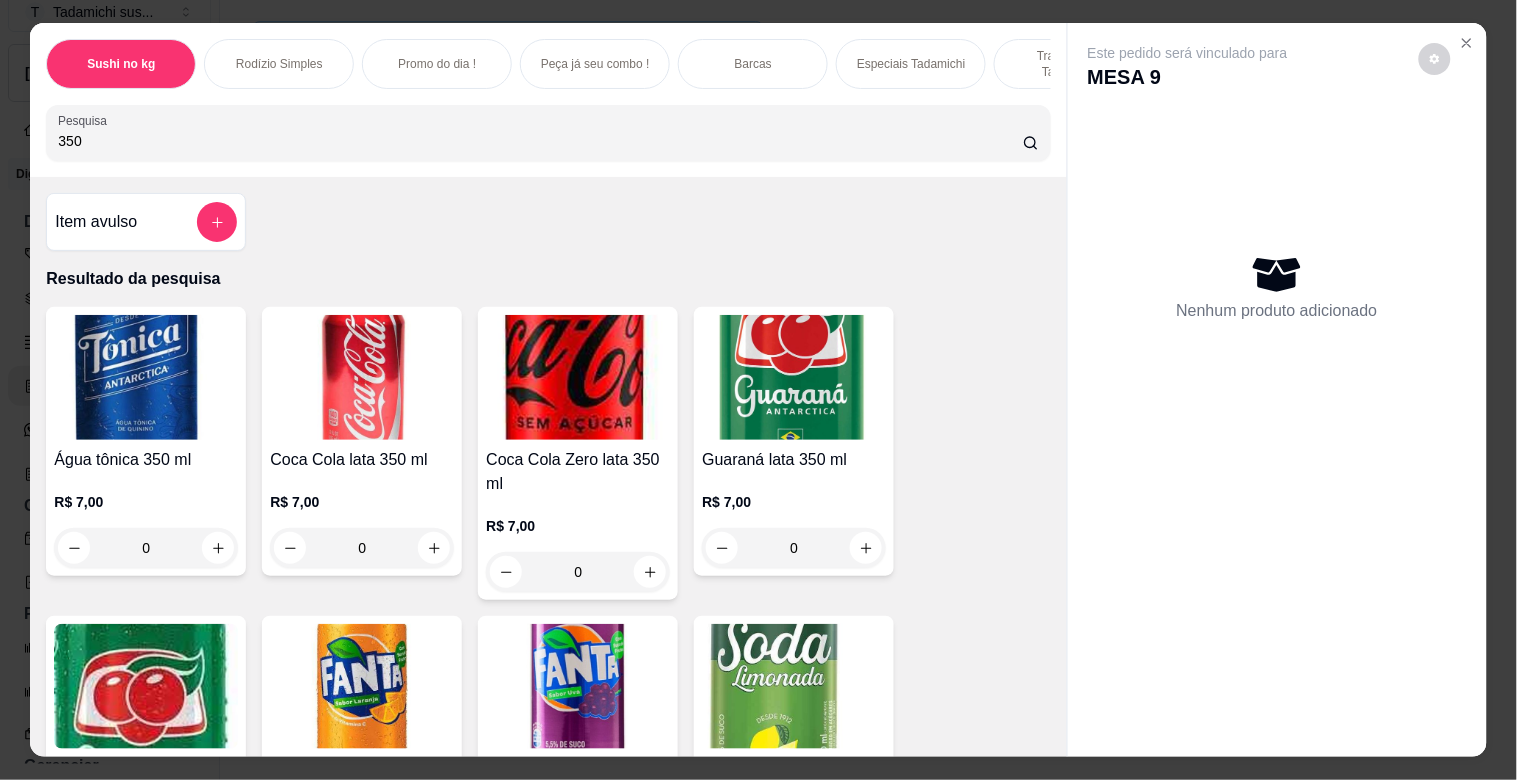 type on "350" 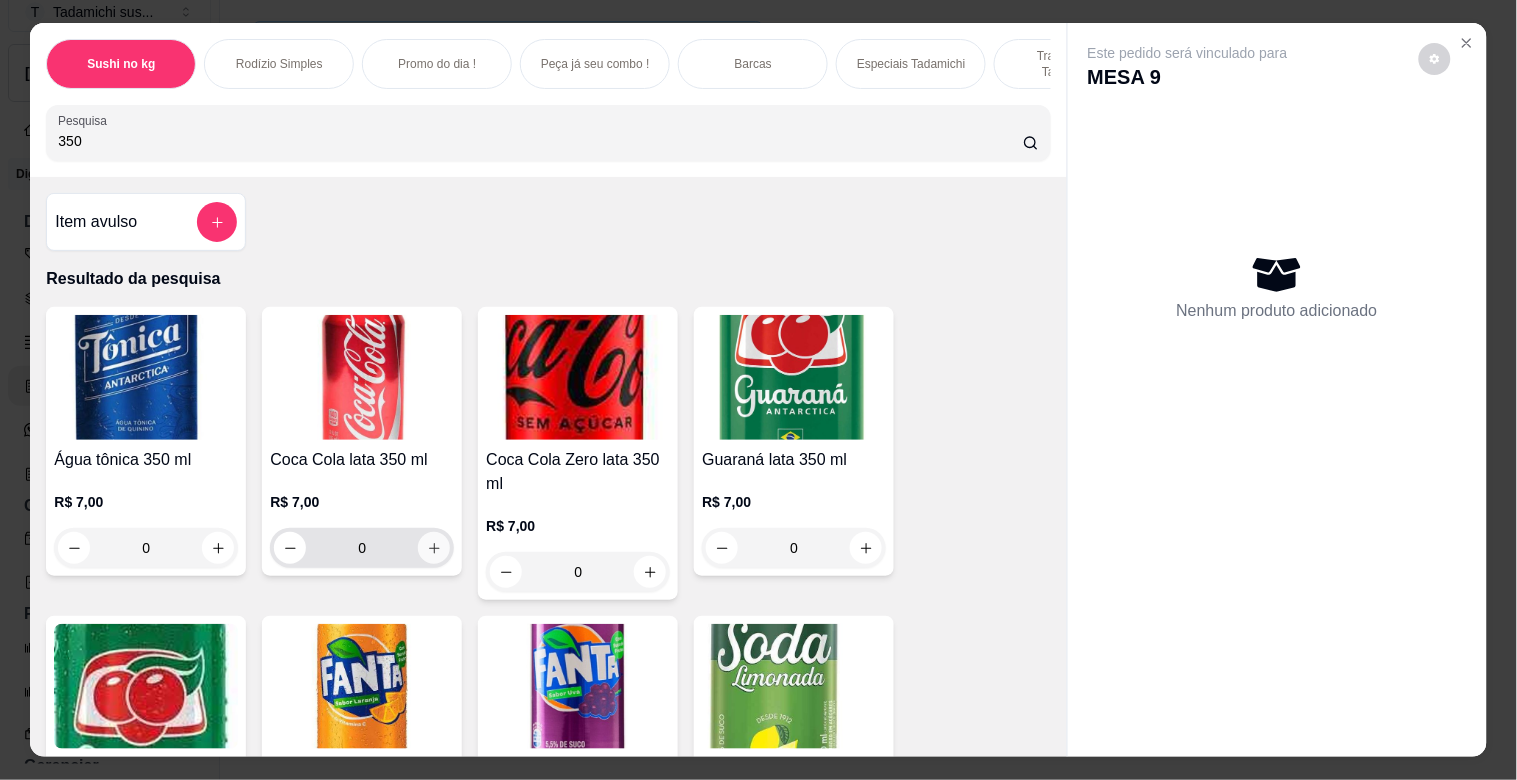 click at bounding box center [434, 548] 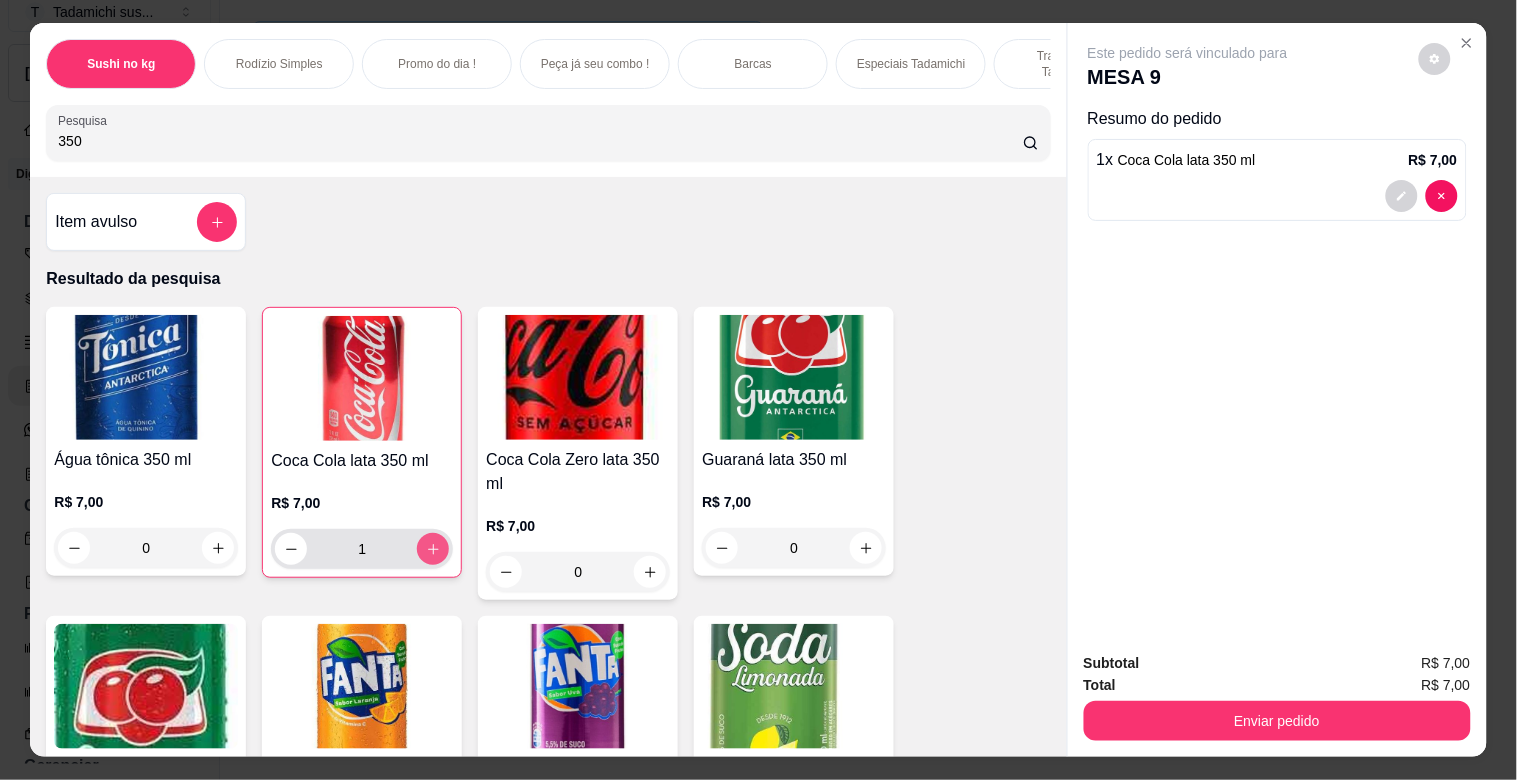 type on "1" 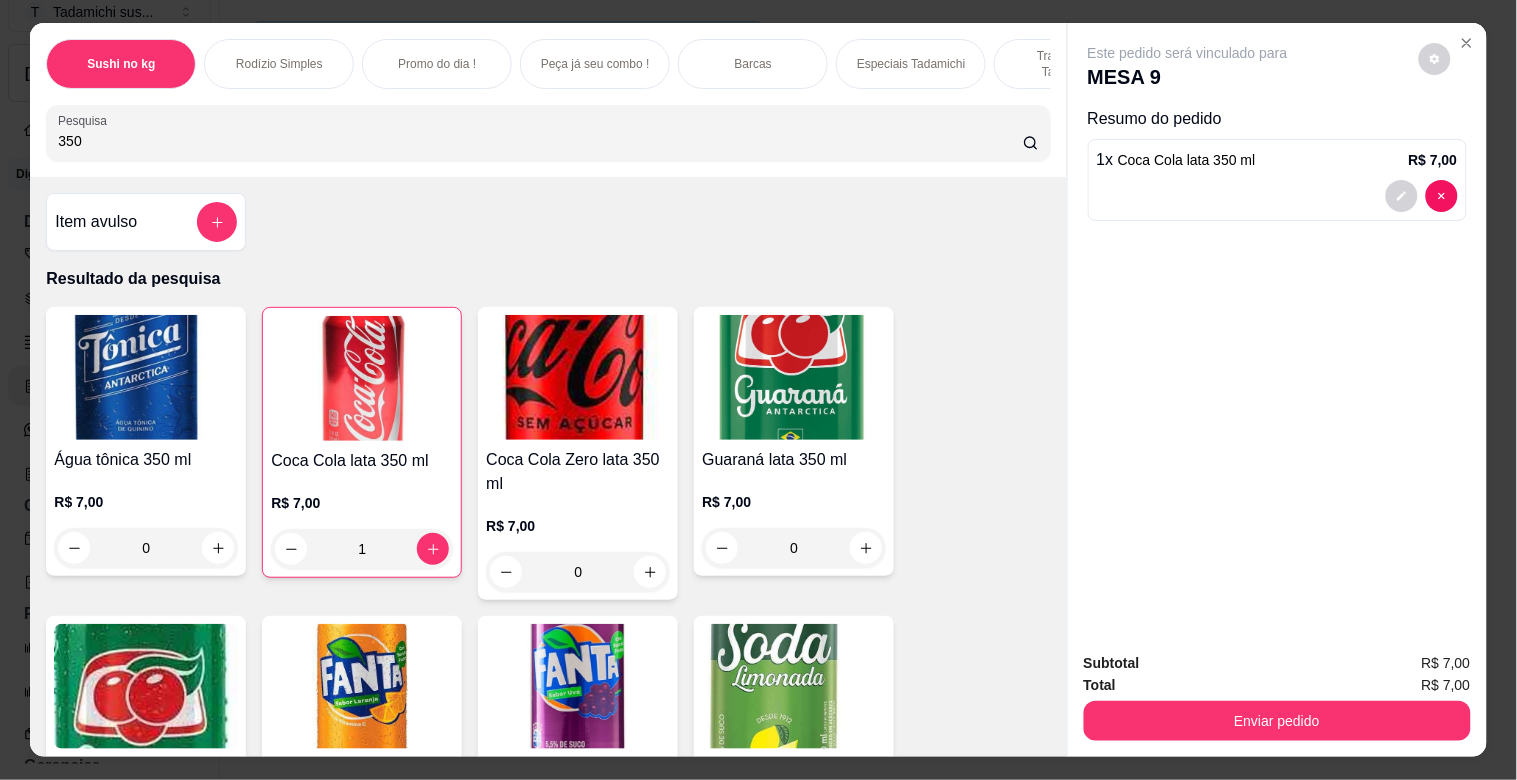 drag, startPoint x: 47, startPoint y: 154, endPoint x: 0, endPoint y: 191, distance: 59.816387 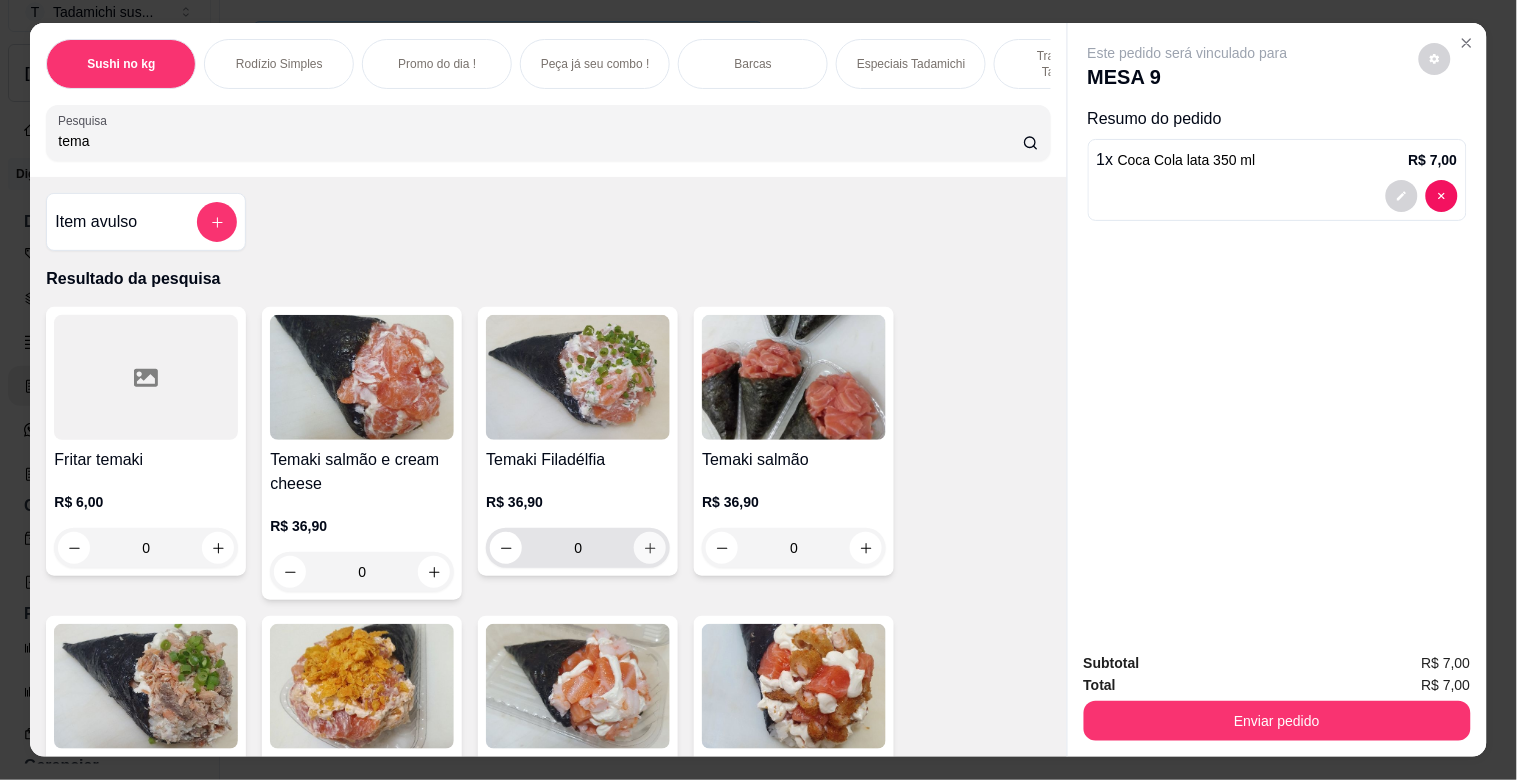 type on "tema" 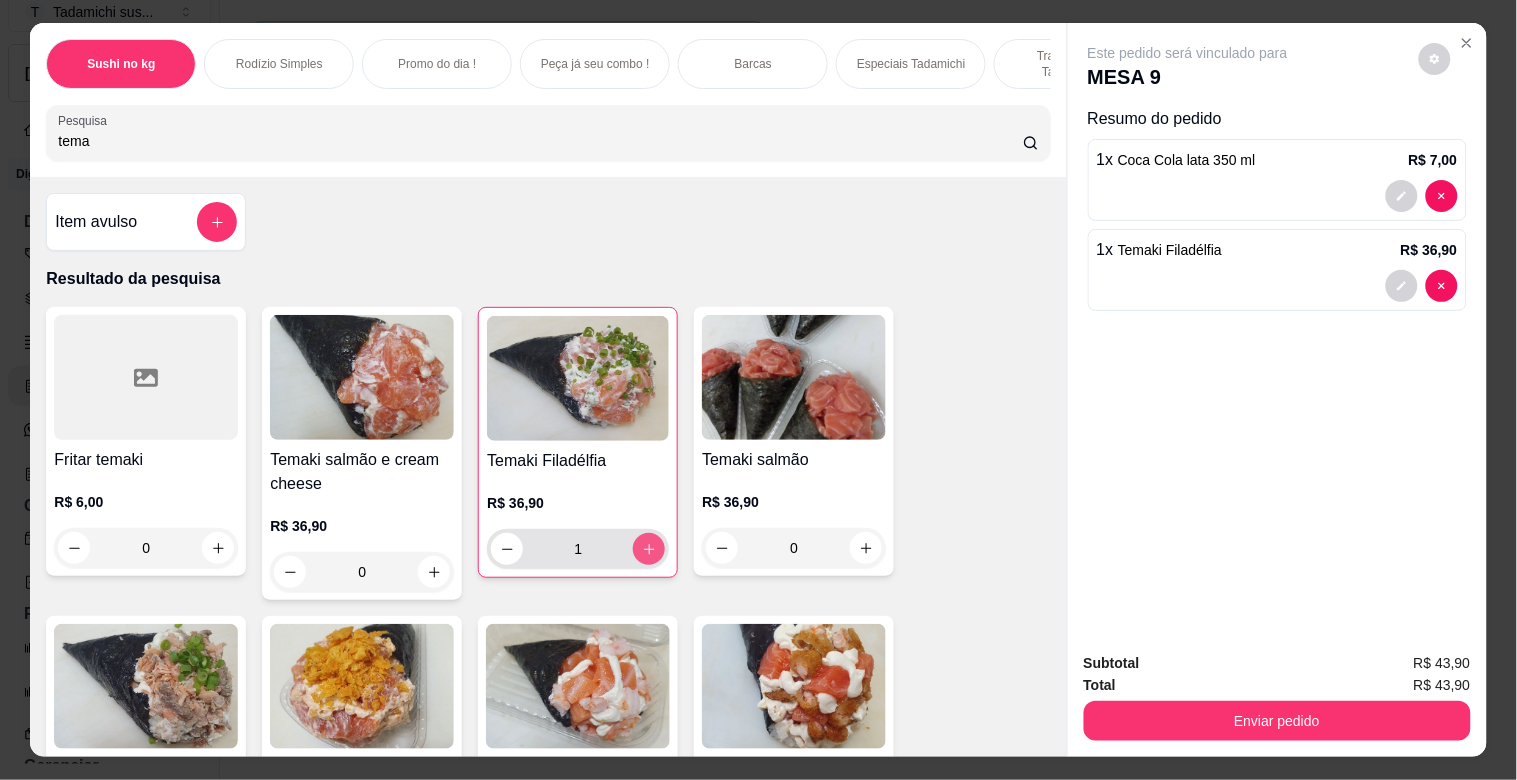 type on "1" 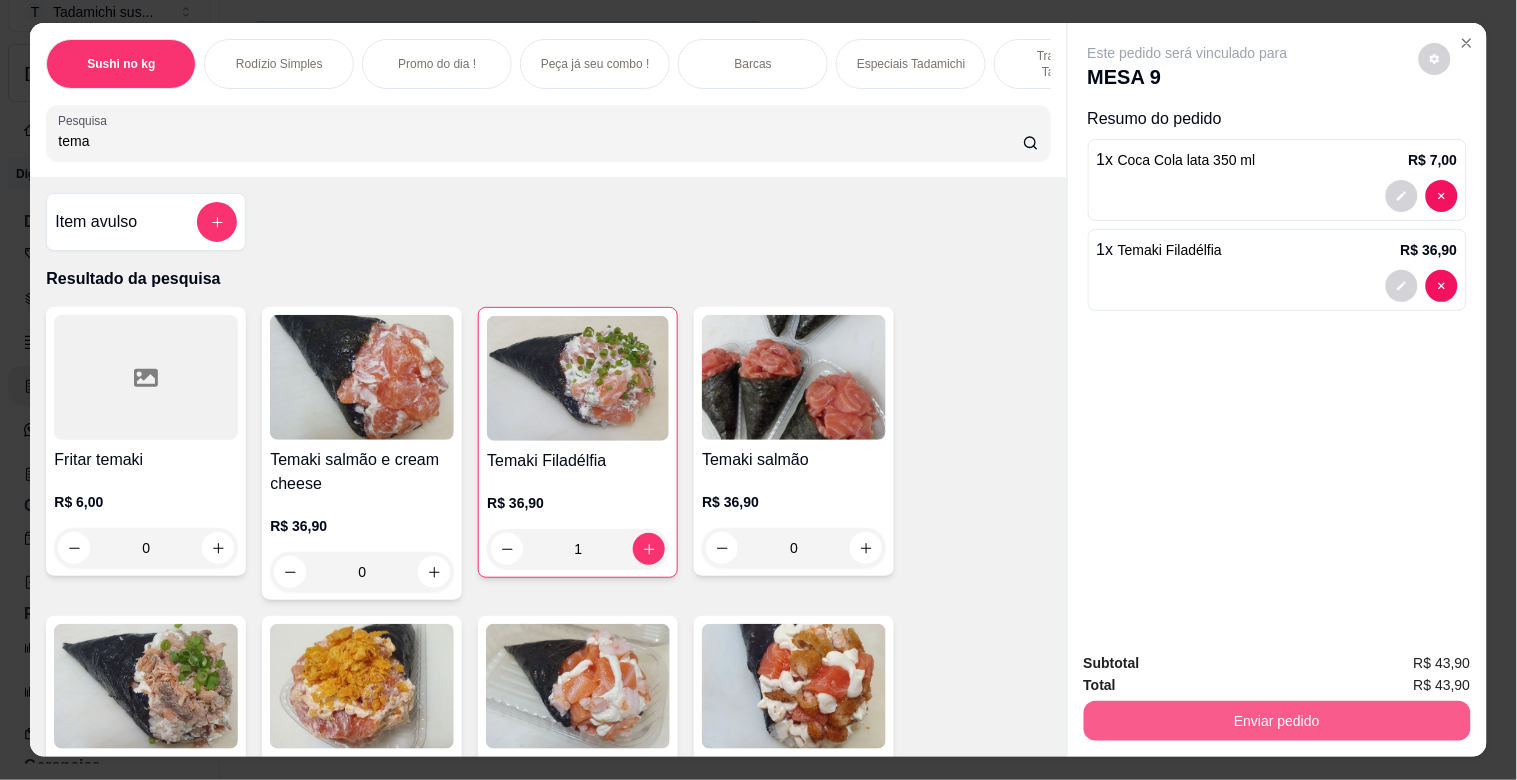 click on "Enviar pedido" at bounding box center (1277, 721) 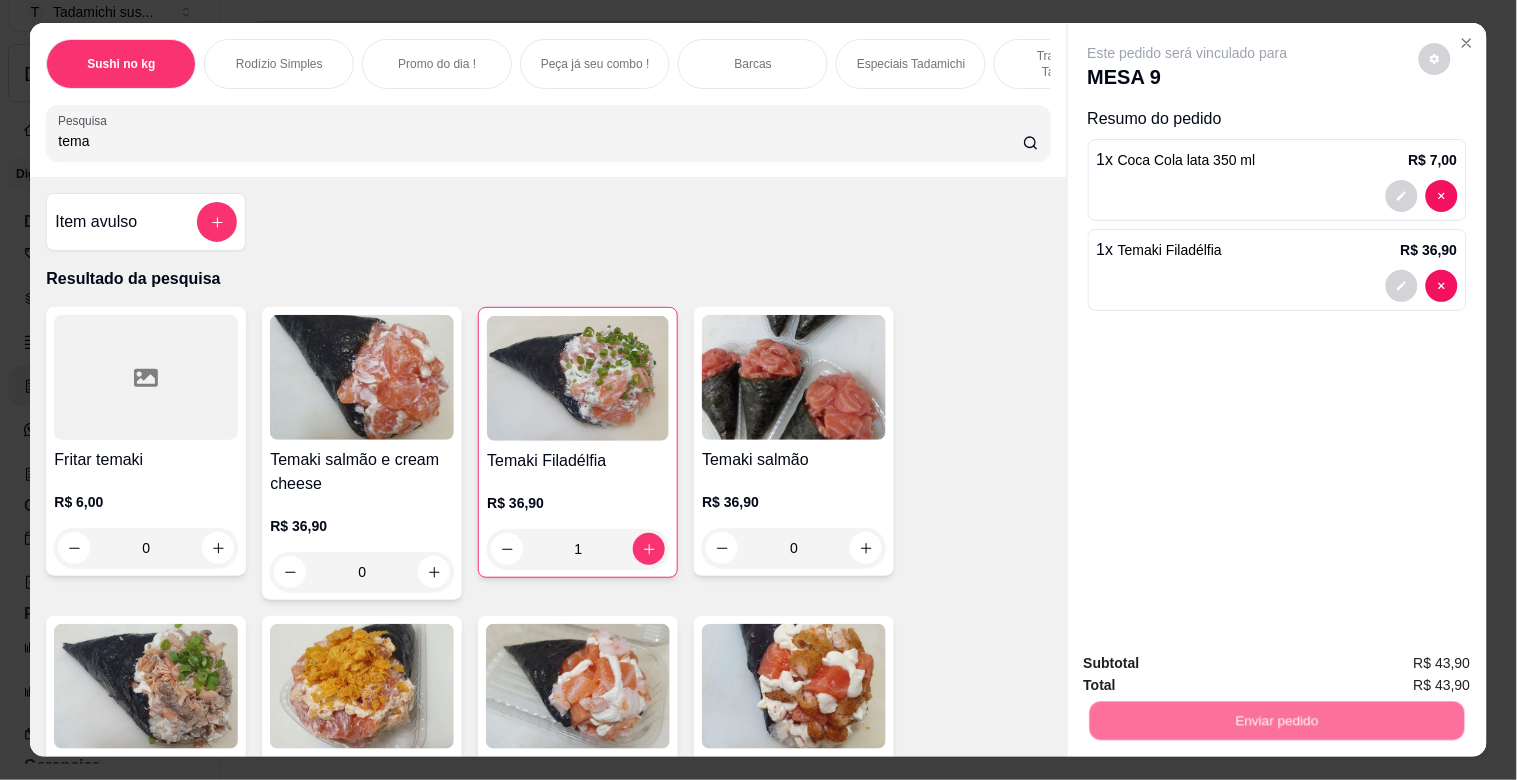 click on "Não registrar e enviar pedido" at bounding box center (1211, 663) 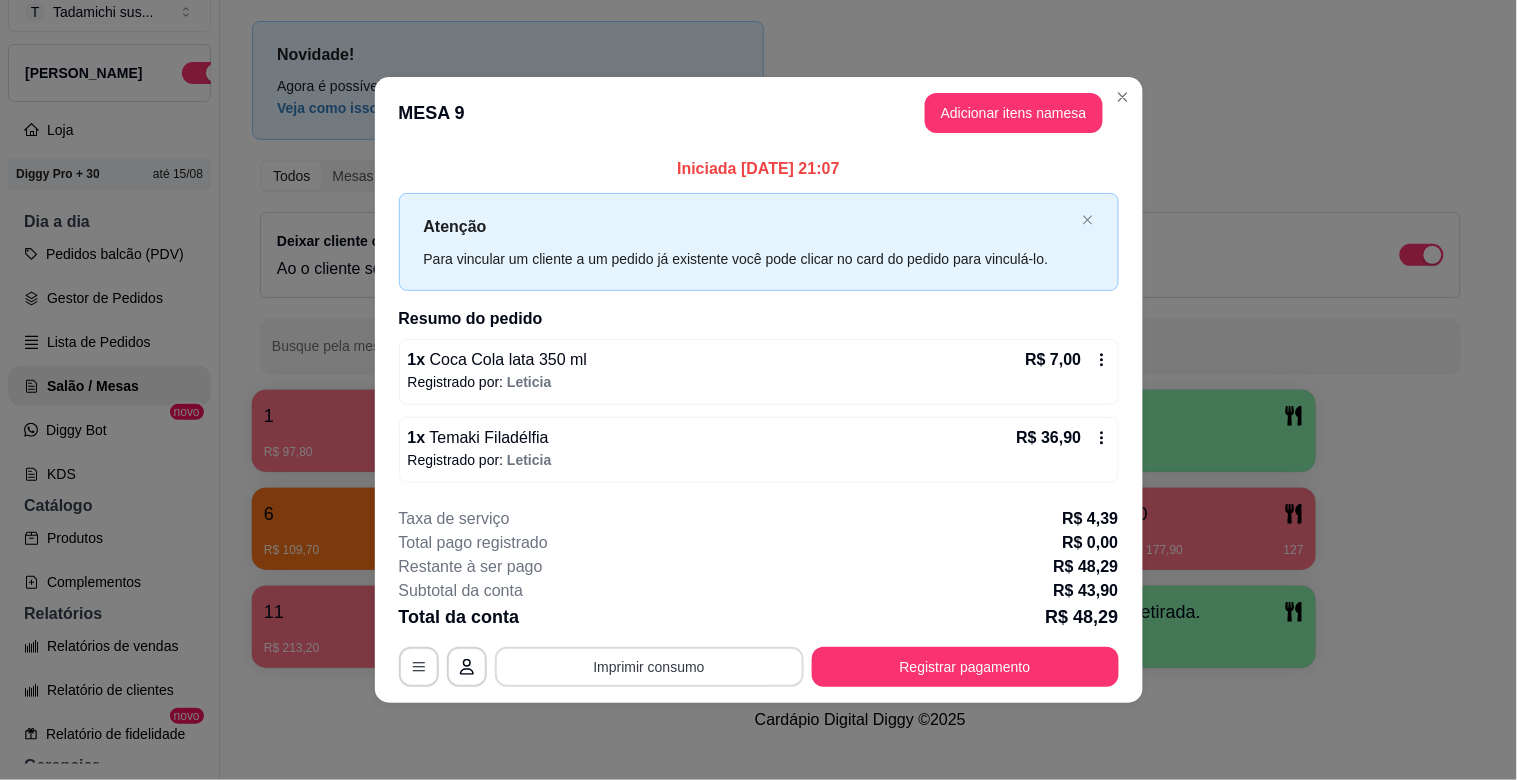 click on "Imprimir consumo" at bounding box center [649, 667] 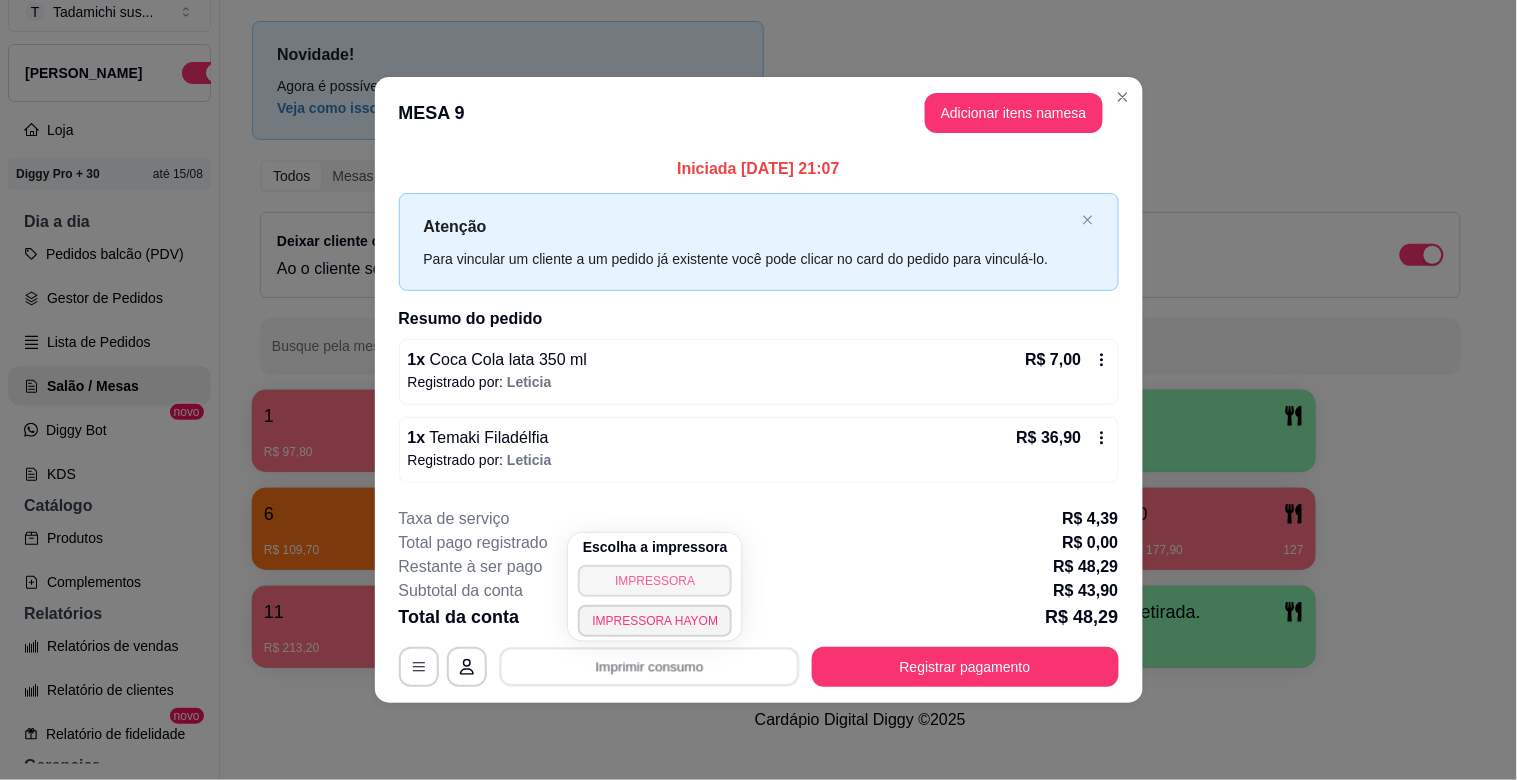 click on "IMPRESSORA" at bounding box center [655, 581] 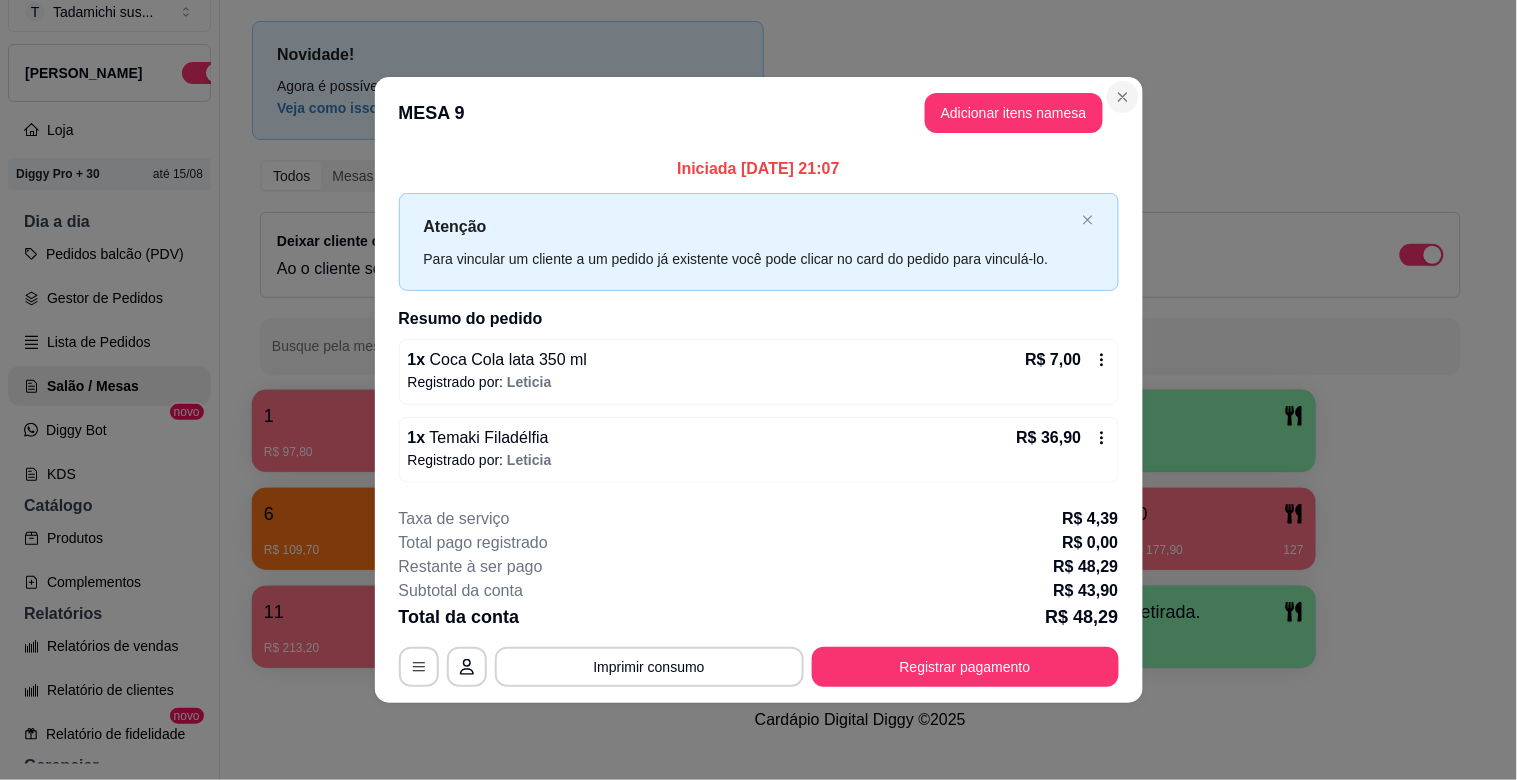 click on "**********" at bounding box center [759, 389] 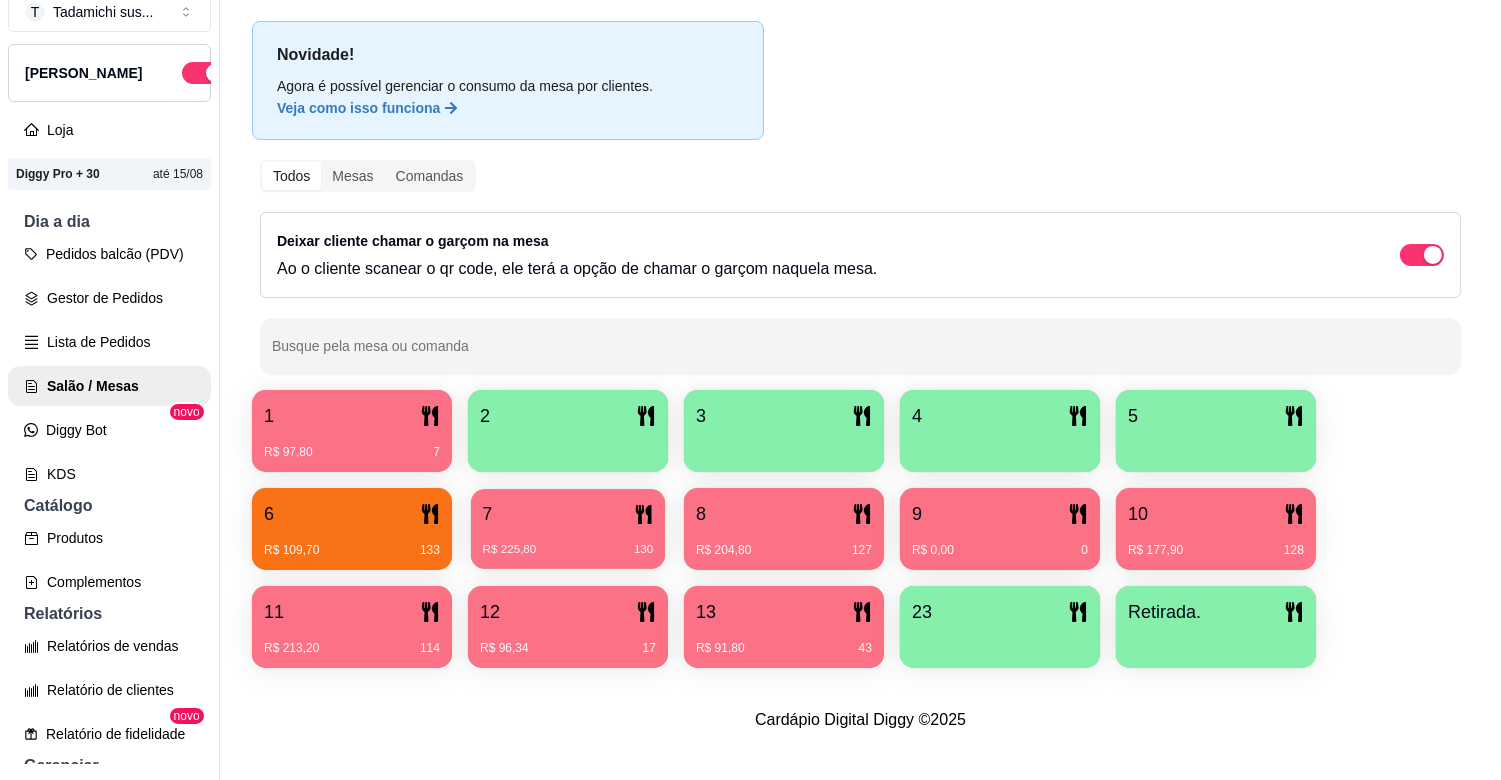 click on "7" at bounding box center (568, 514) 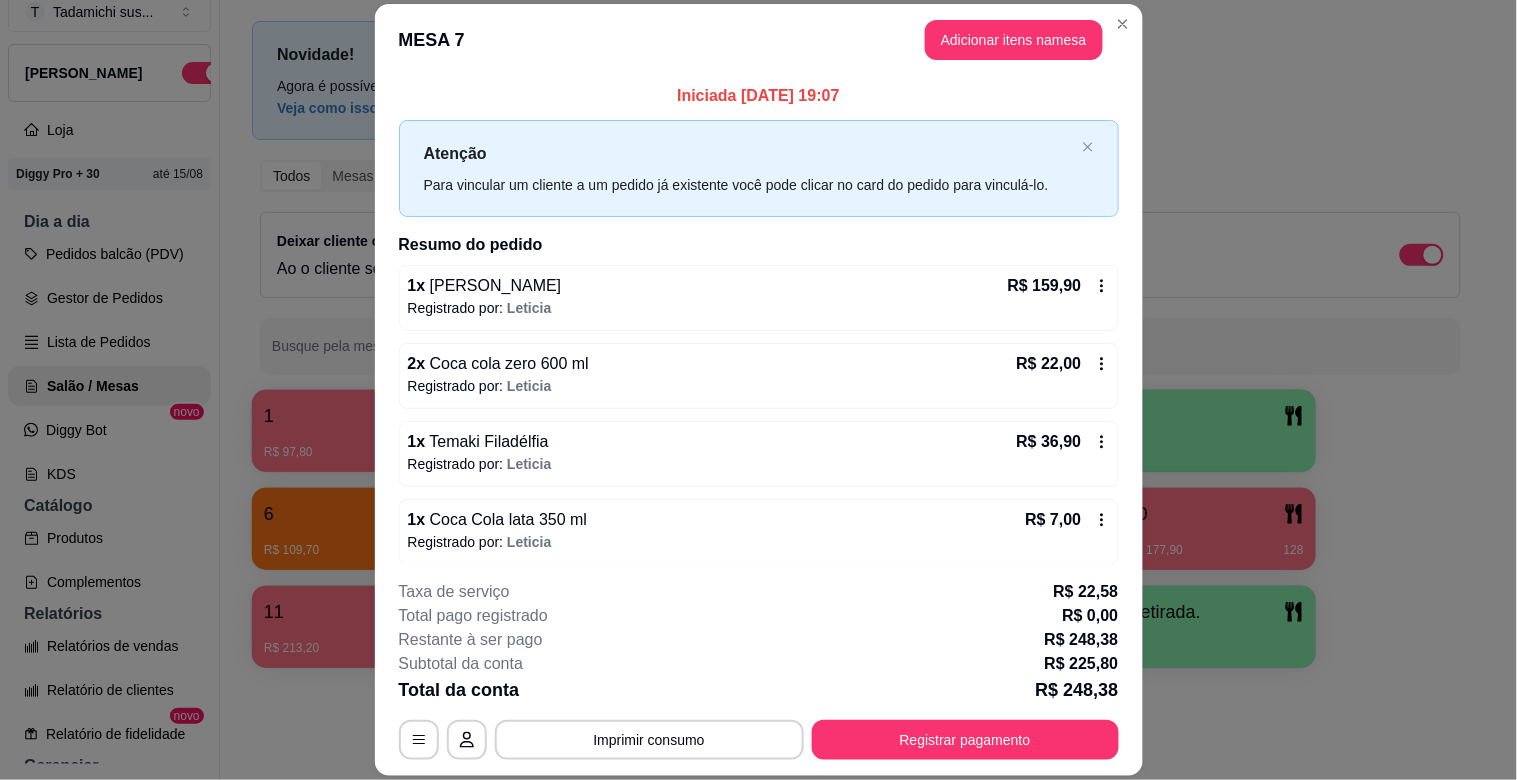 click on "R$ 36,90" at bounding box center (1063, 442) 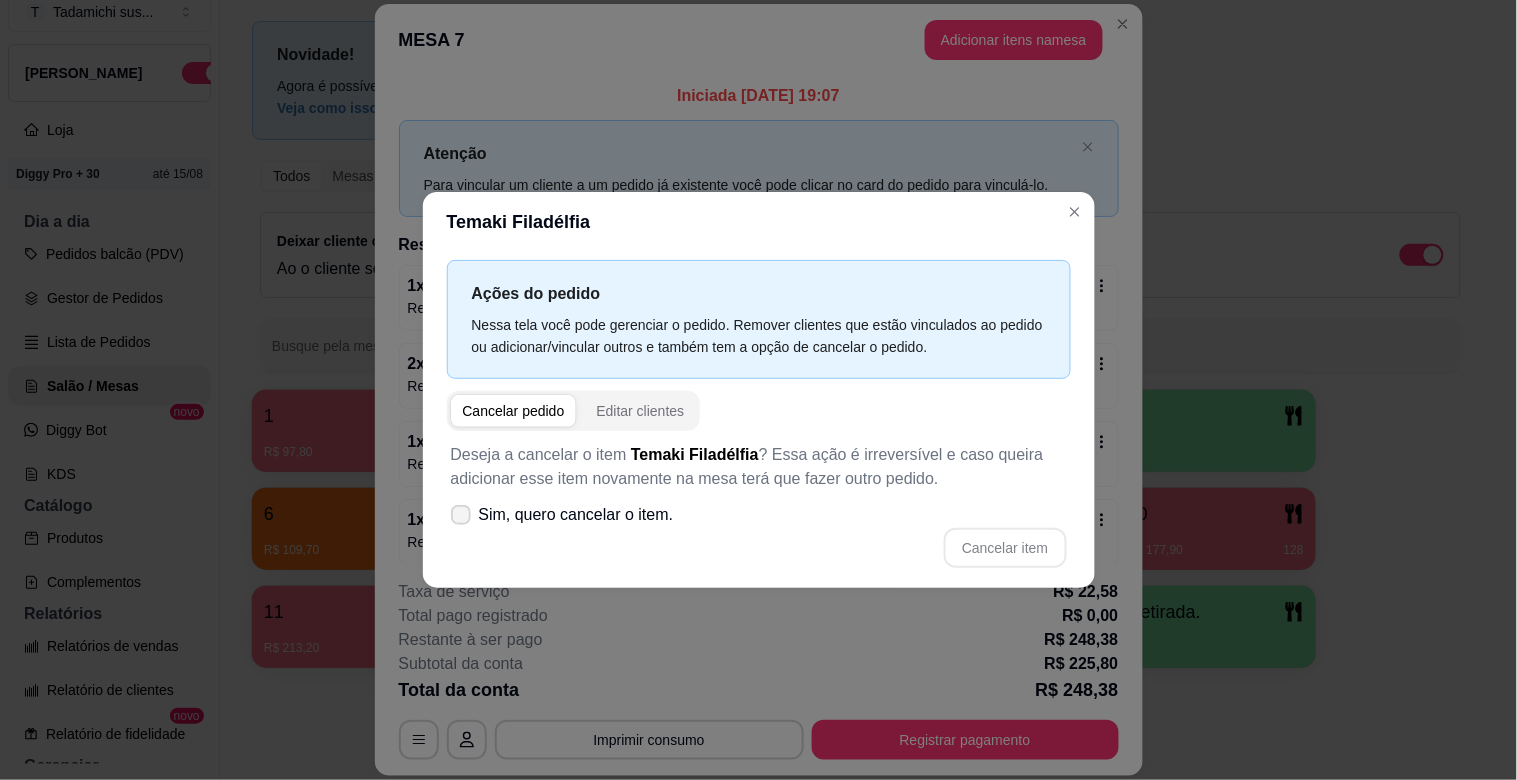 click on "Sim, quero cancelar o item." at bounding box center (576, 515) 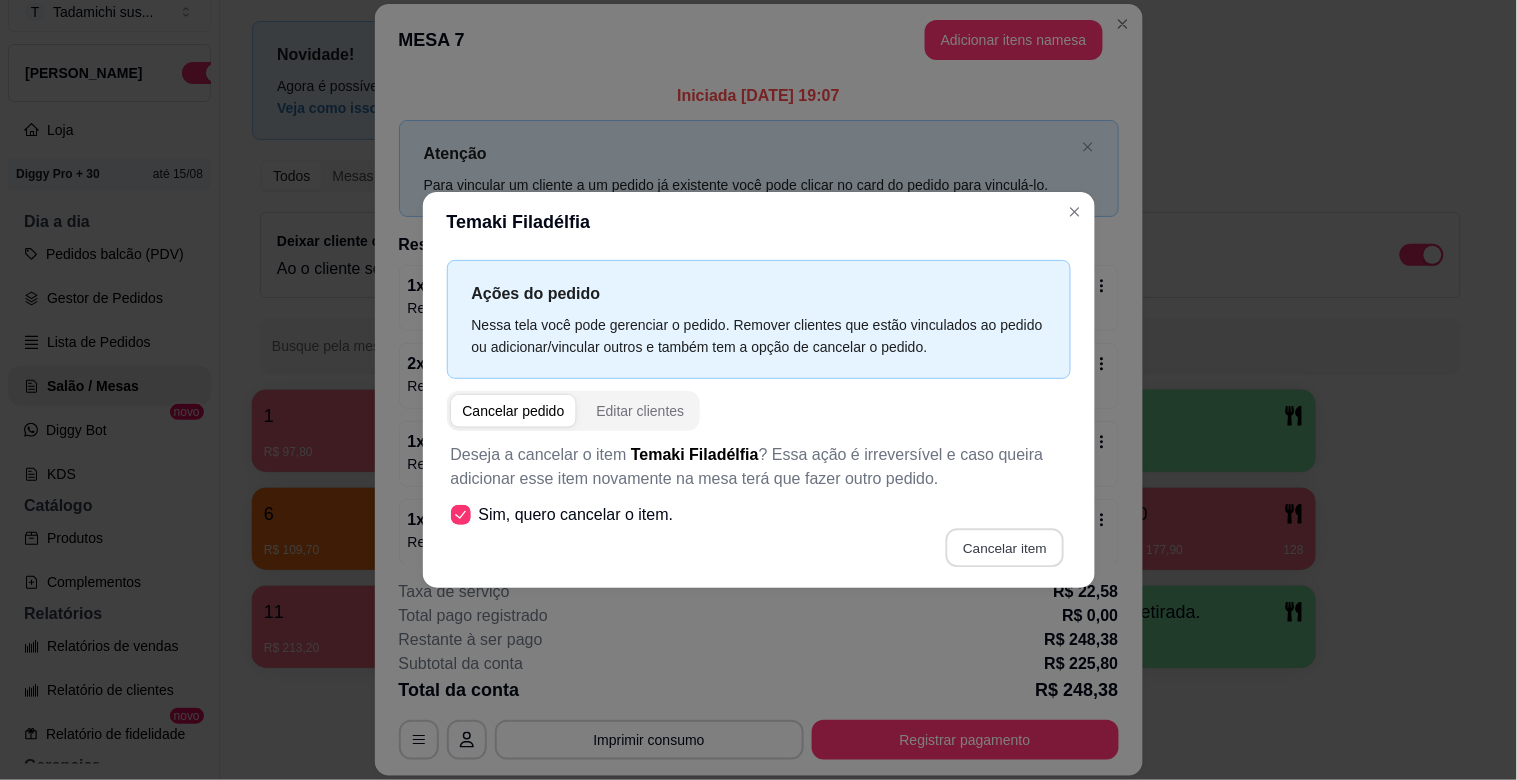 click on "Cancelar item" at bounding box center [1005, 548] 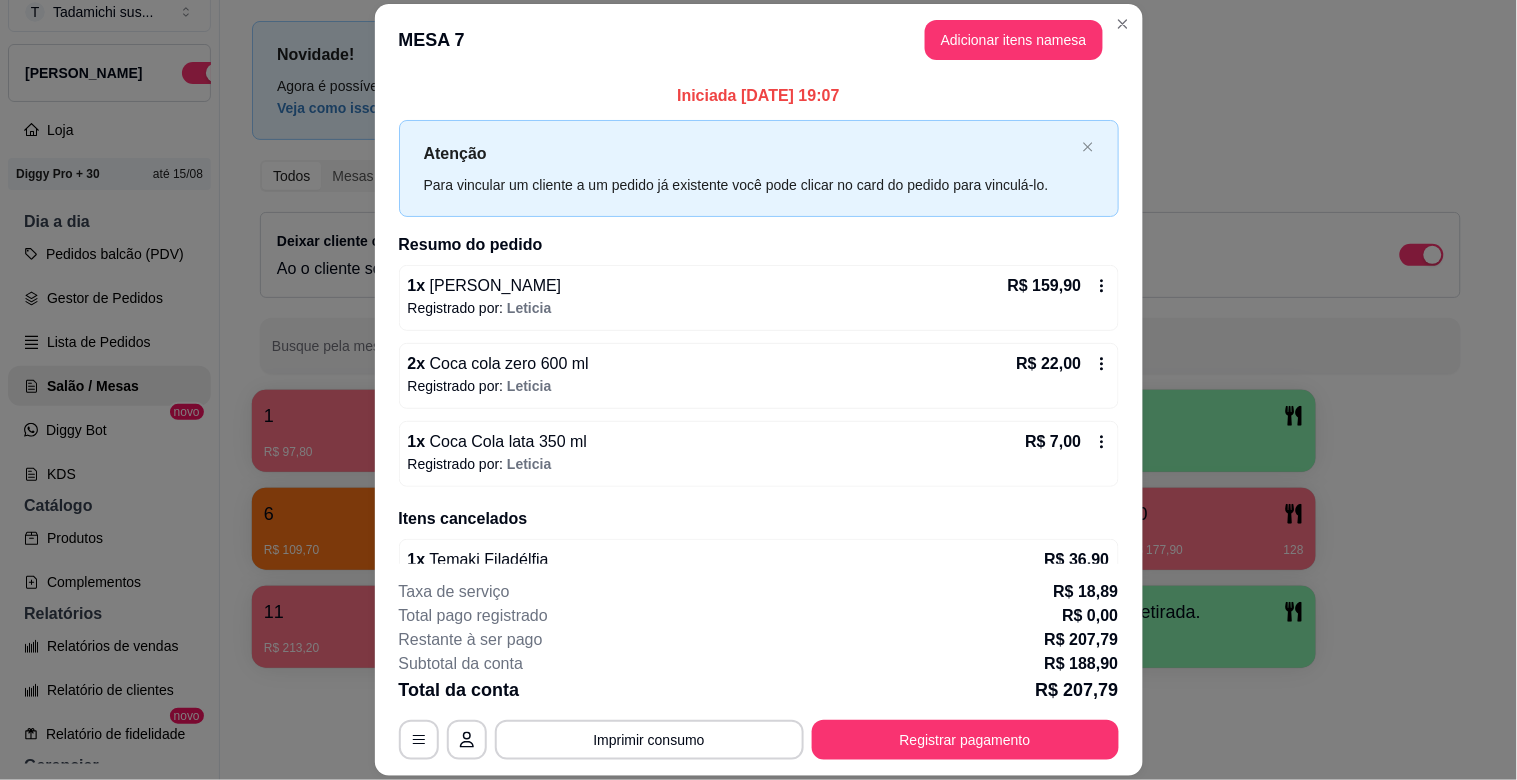 click 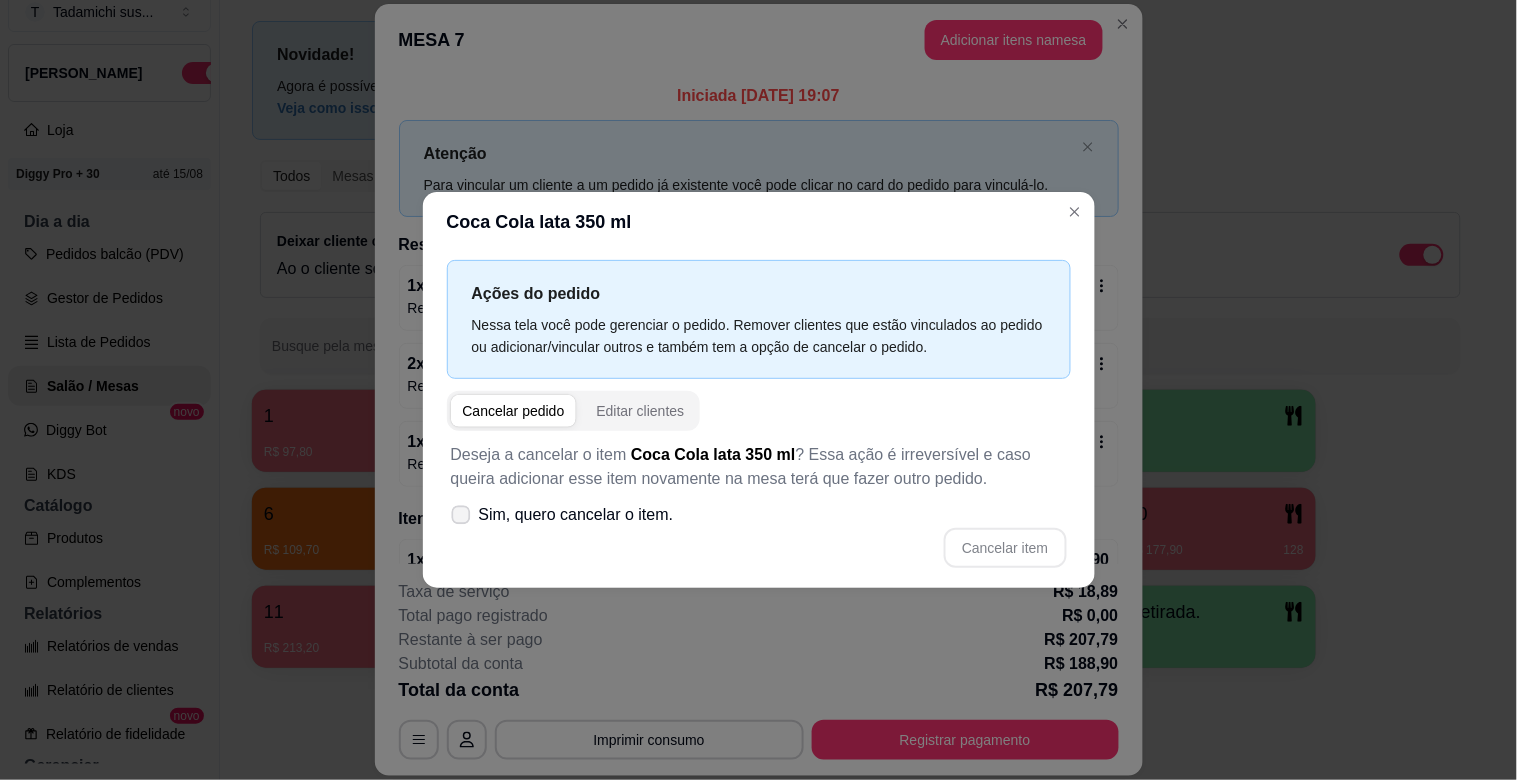 click on "Sim, quero cancelar o item." at bounding box center [576, 515] 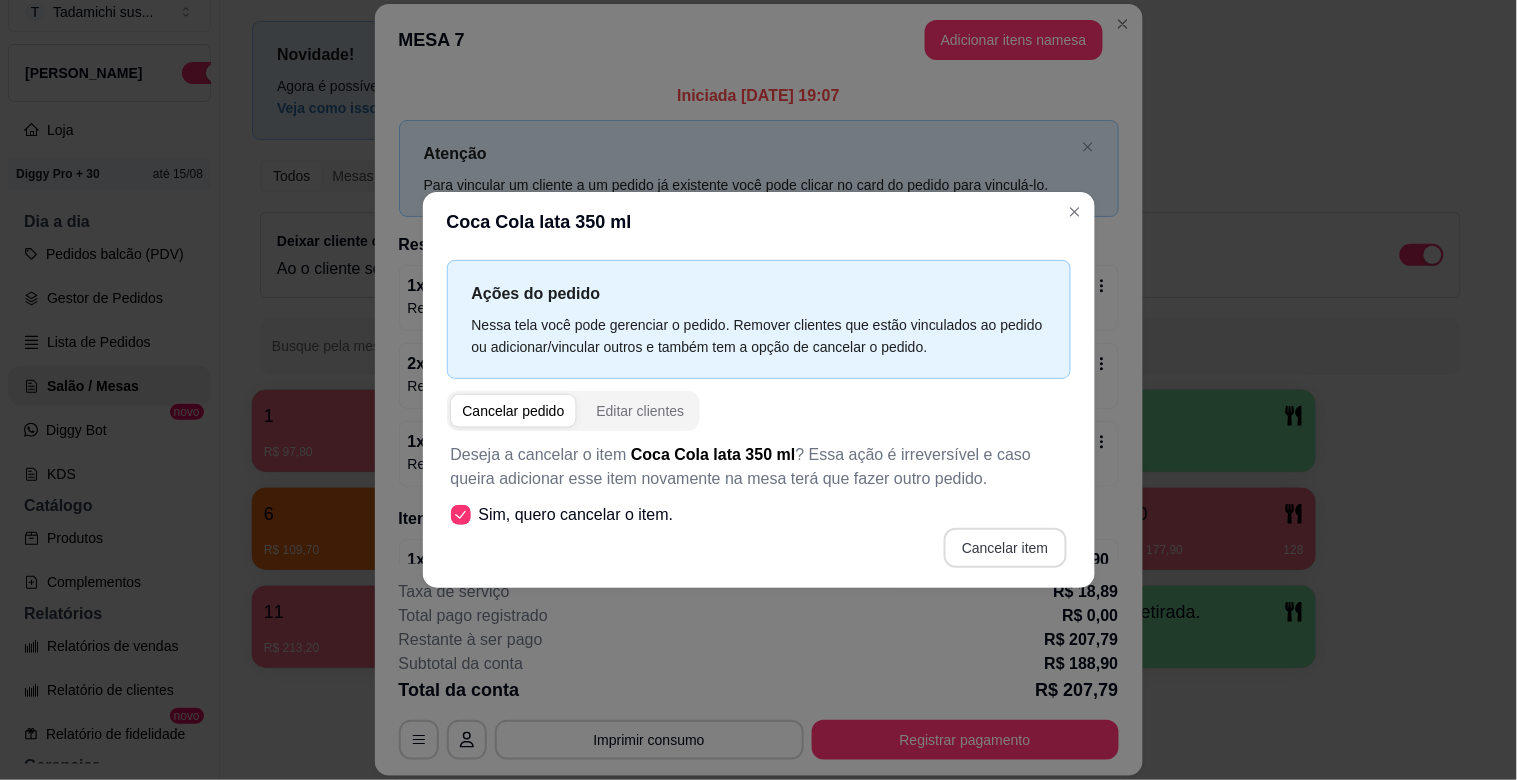 click on "Cancelar item" at bounding box center (1005, 548) 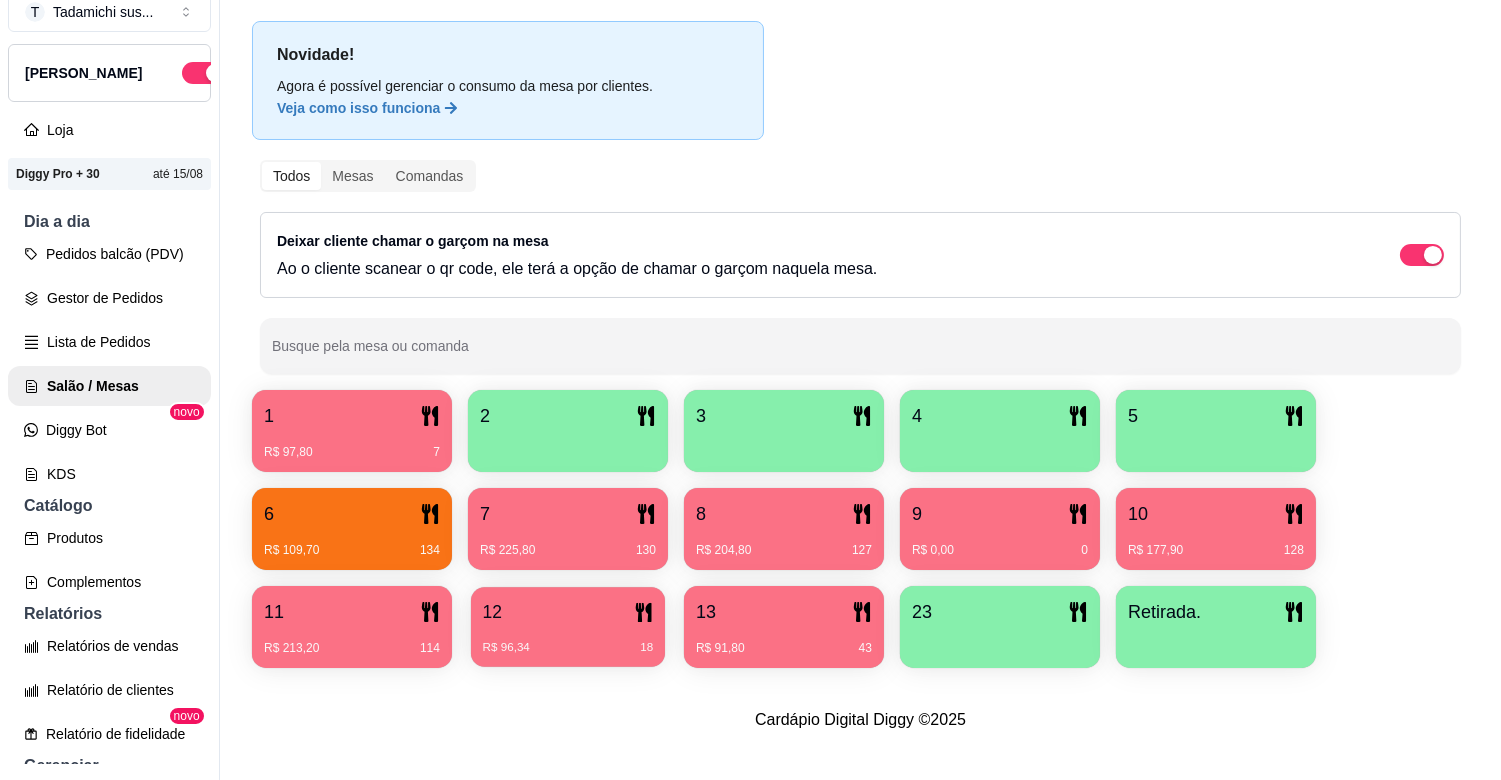 click on "12 R$ 96,34 18" at bounding box center (568, 627) 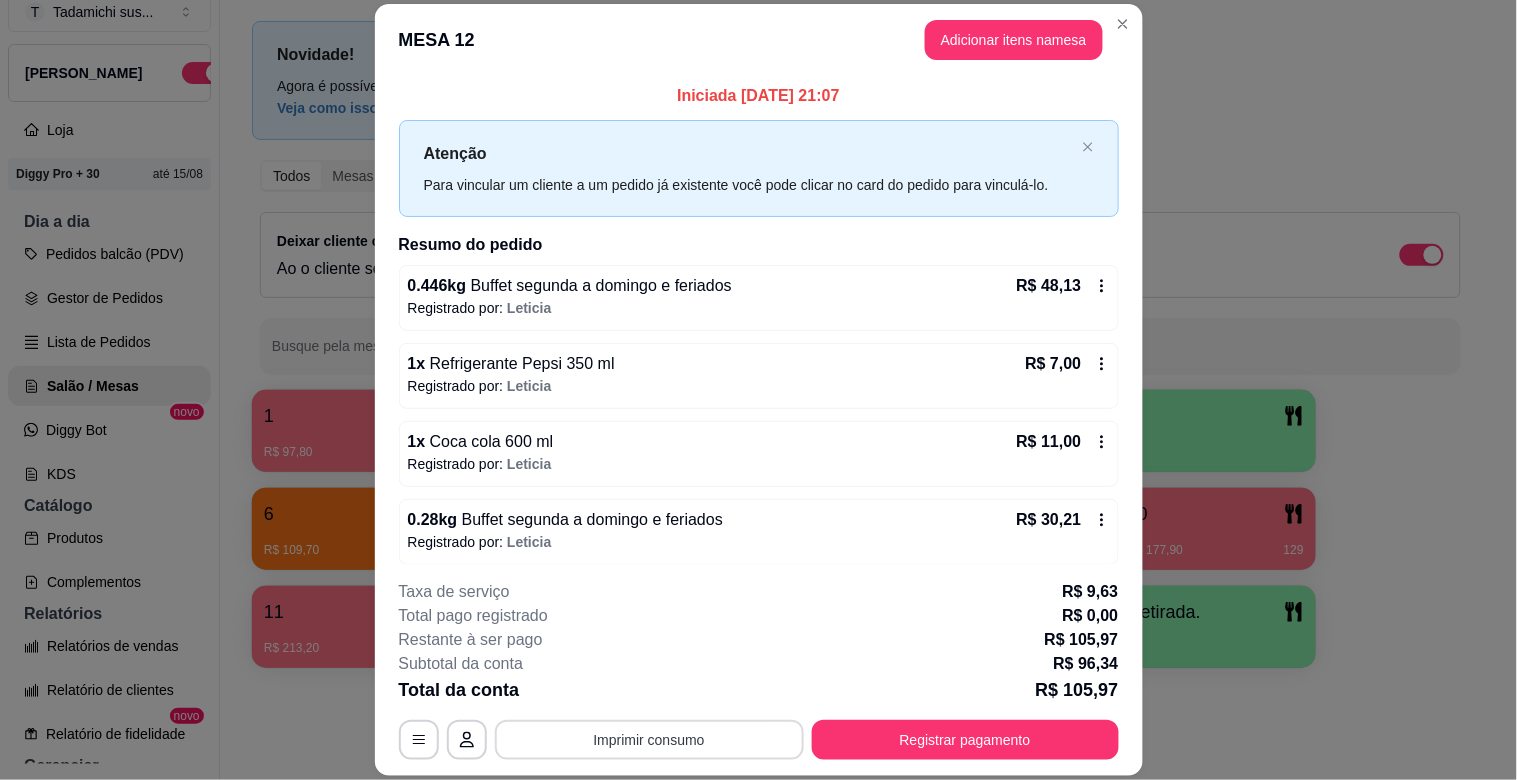 click on "Imprimir consumo" at bounding box center (649, 740) 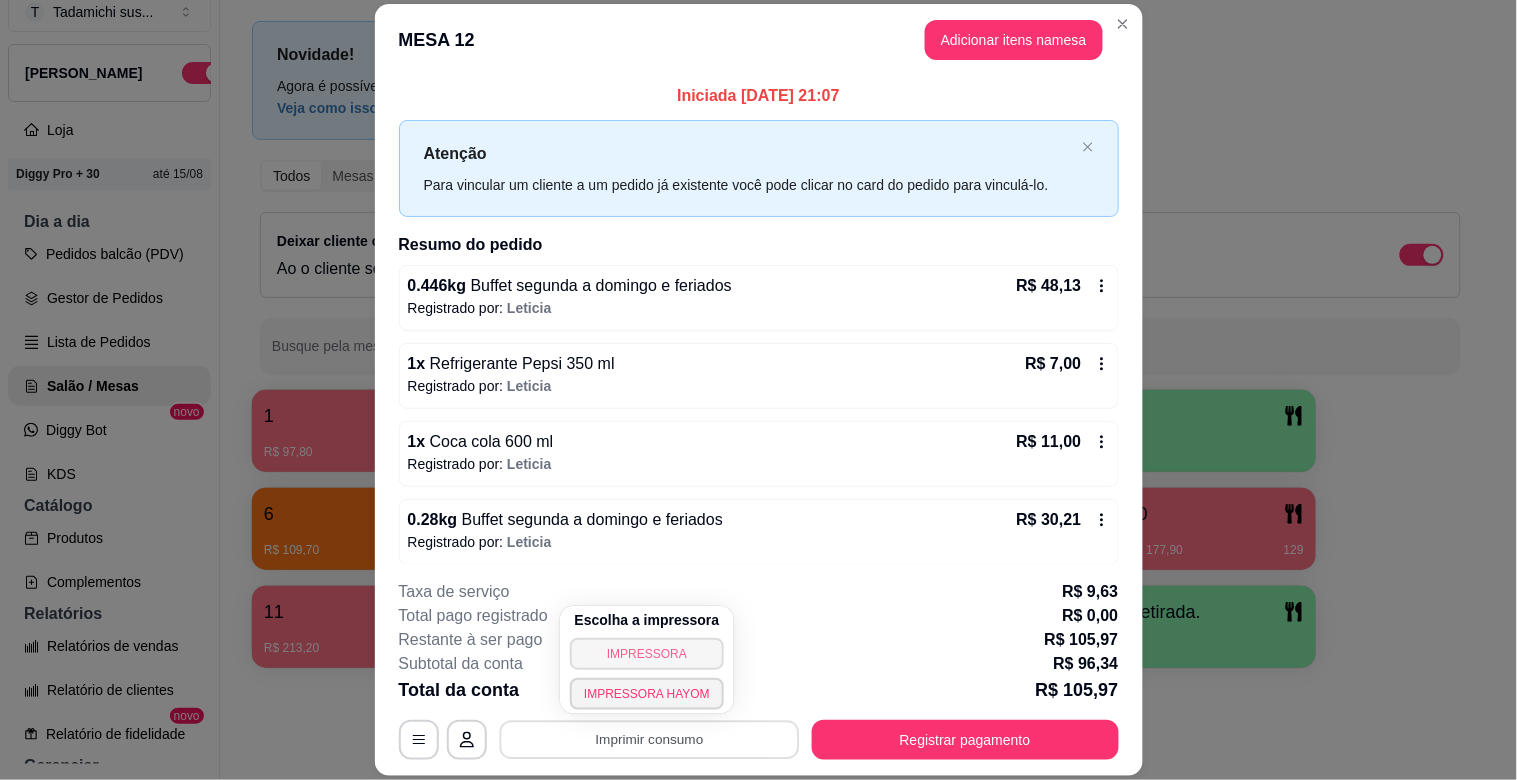 click on "IMPRESSORA" at bounding box center [647, 654] 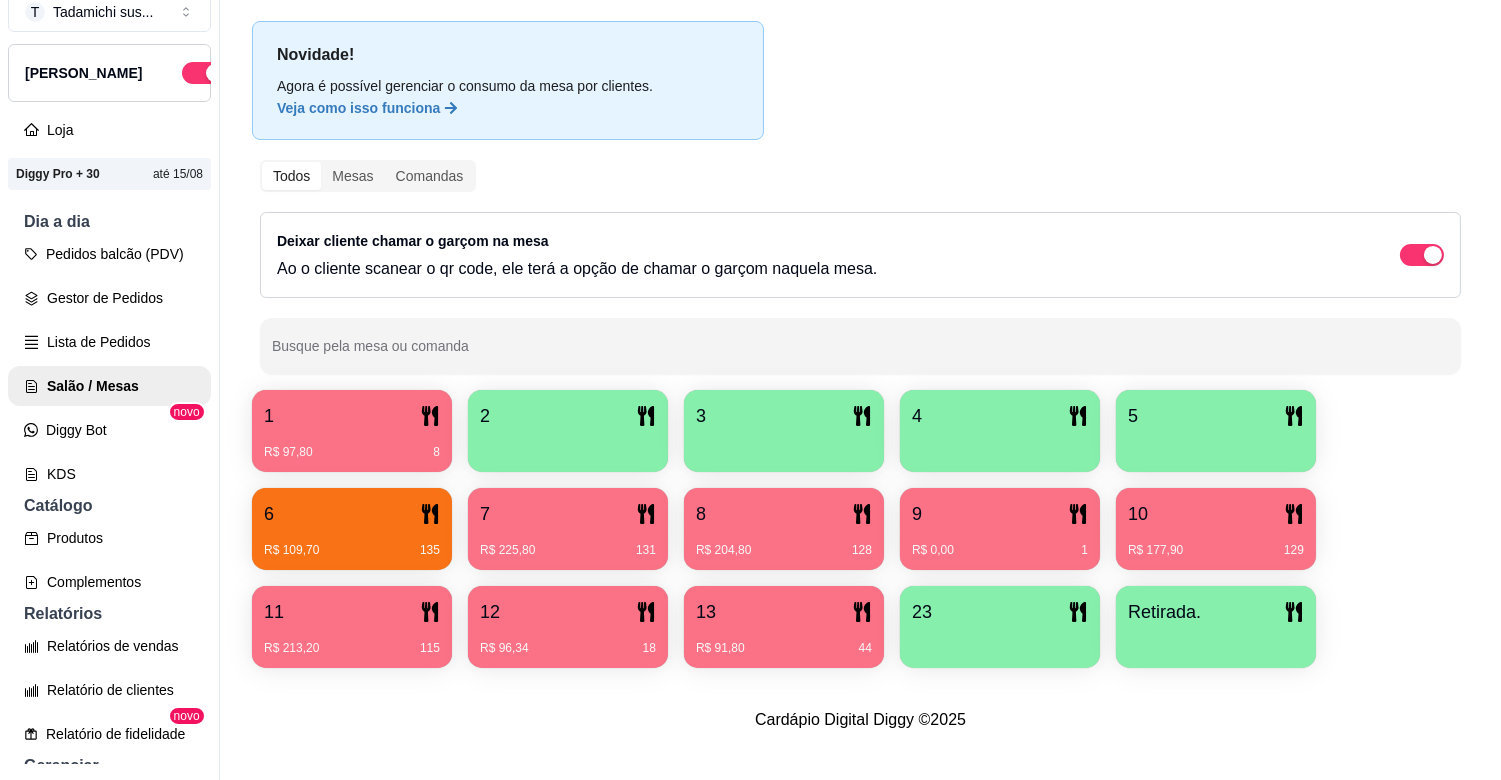 click on "R$ 0,00 1" at bounding box center [1000, 543] 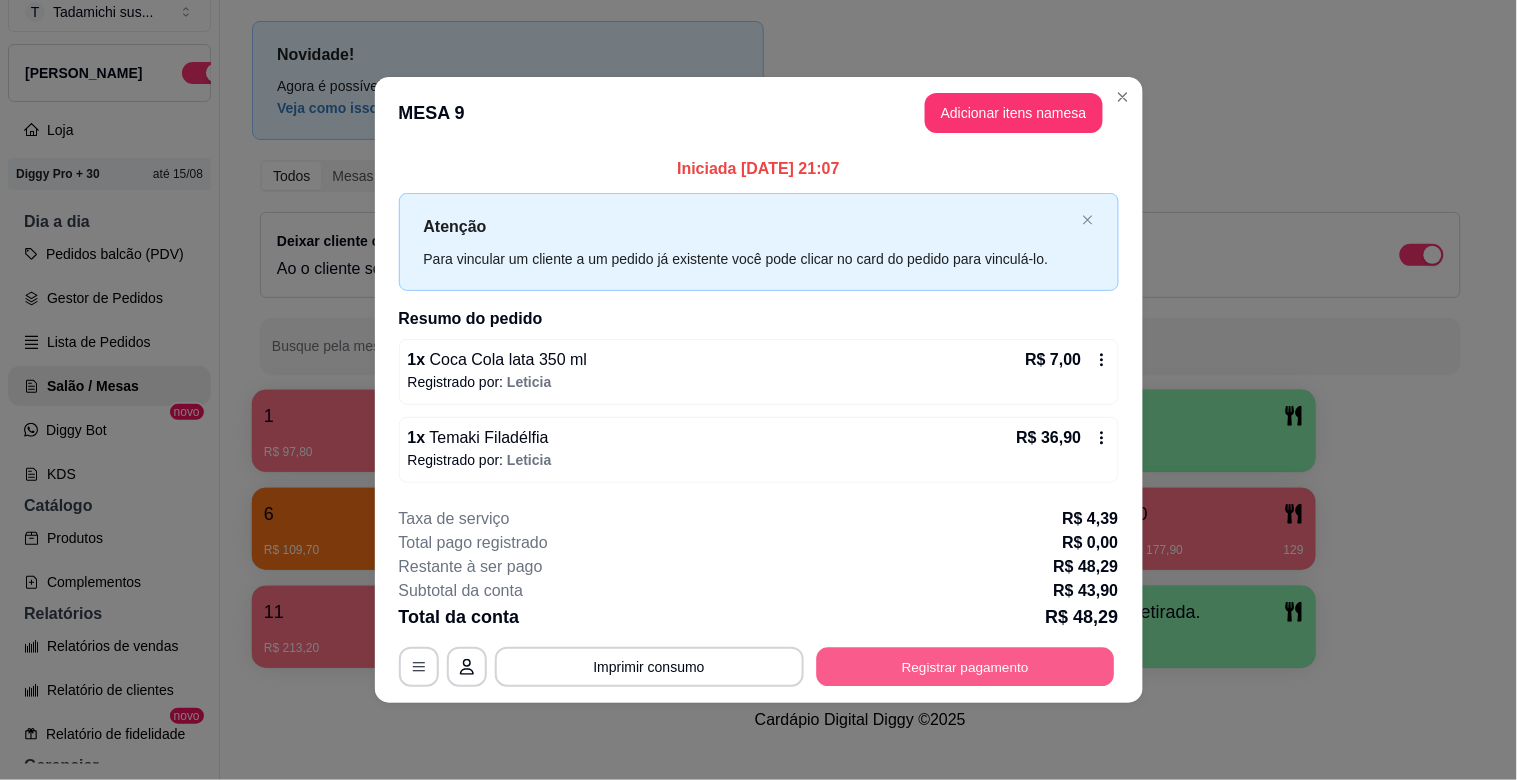 click on "Registrar pagamento" at bounding box center (965, 666) 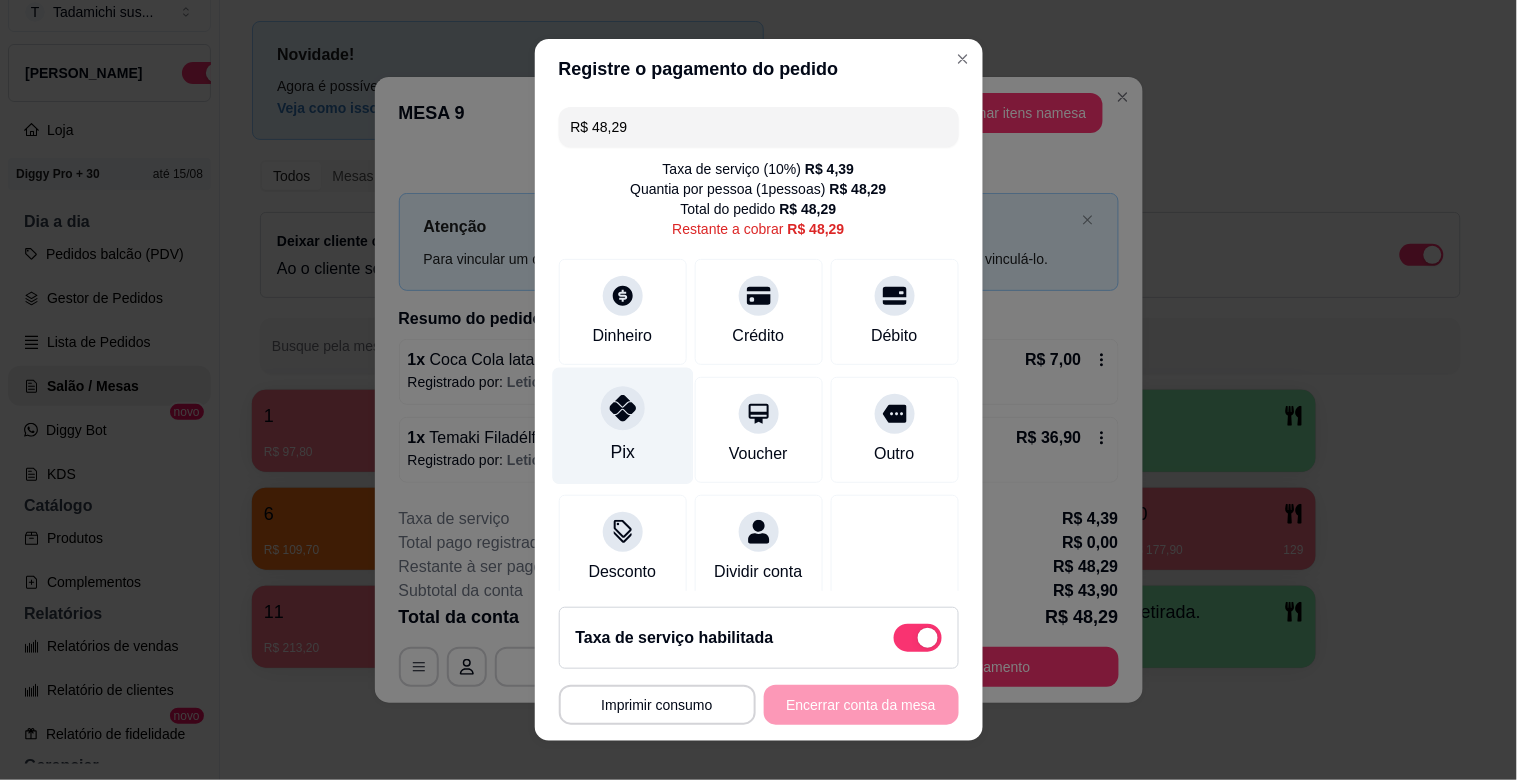 click on "Pix" at bounding box center (622, 426) 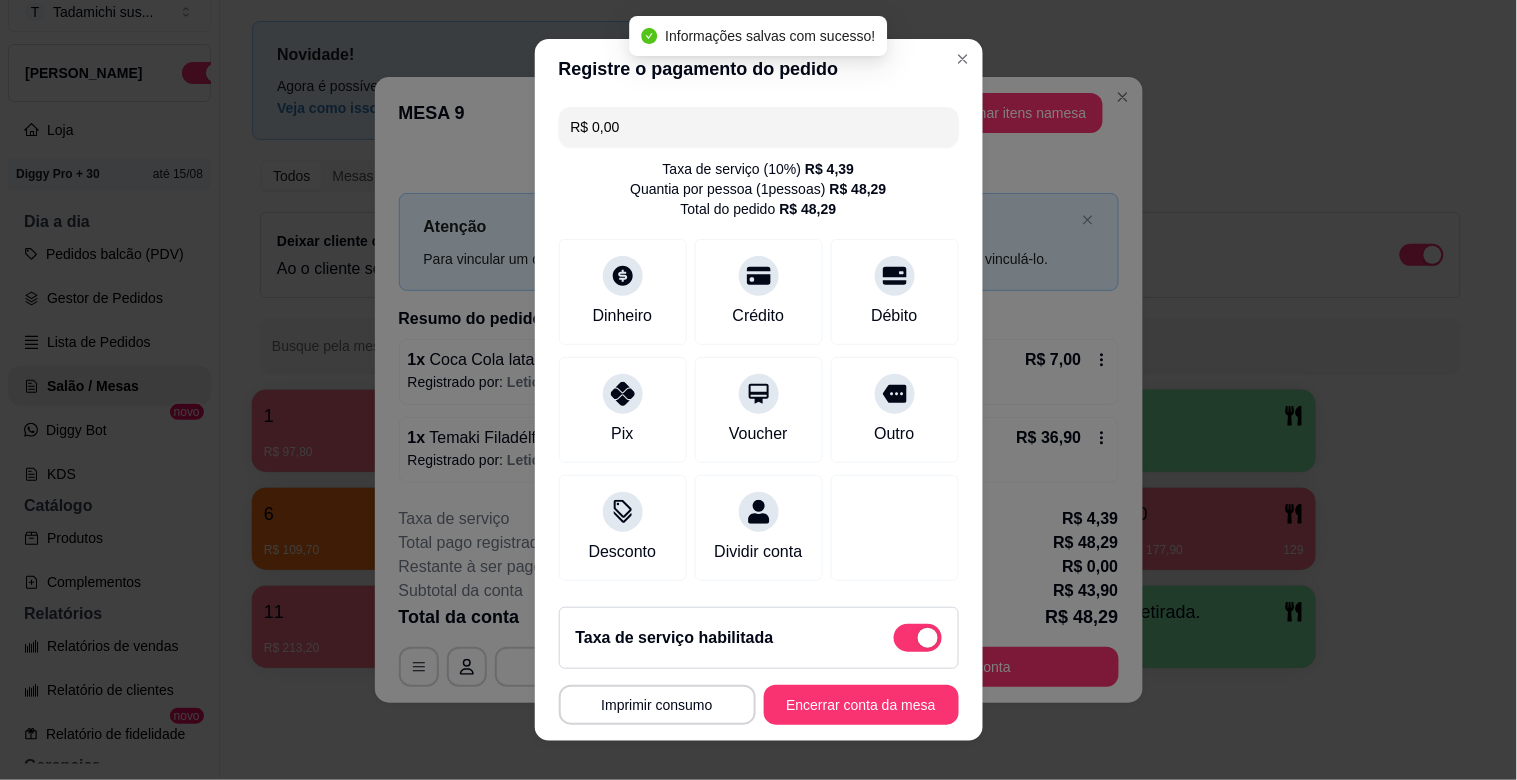 type on "R$ 0,00" 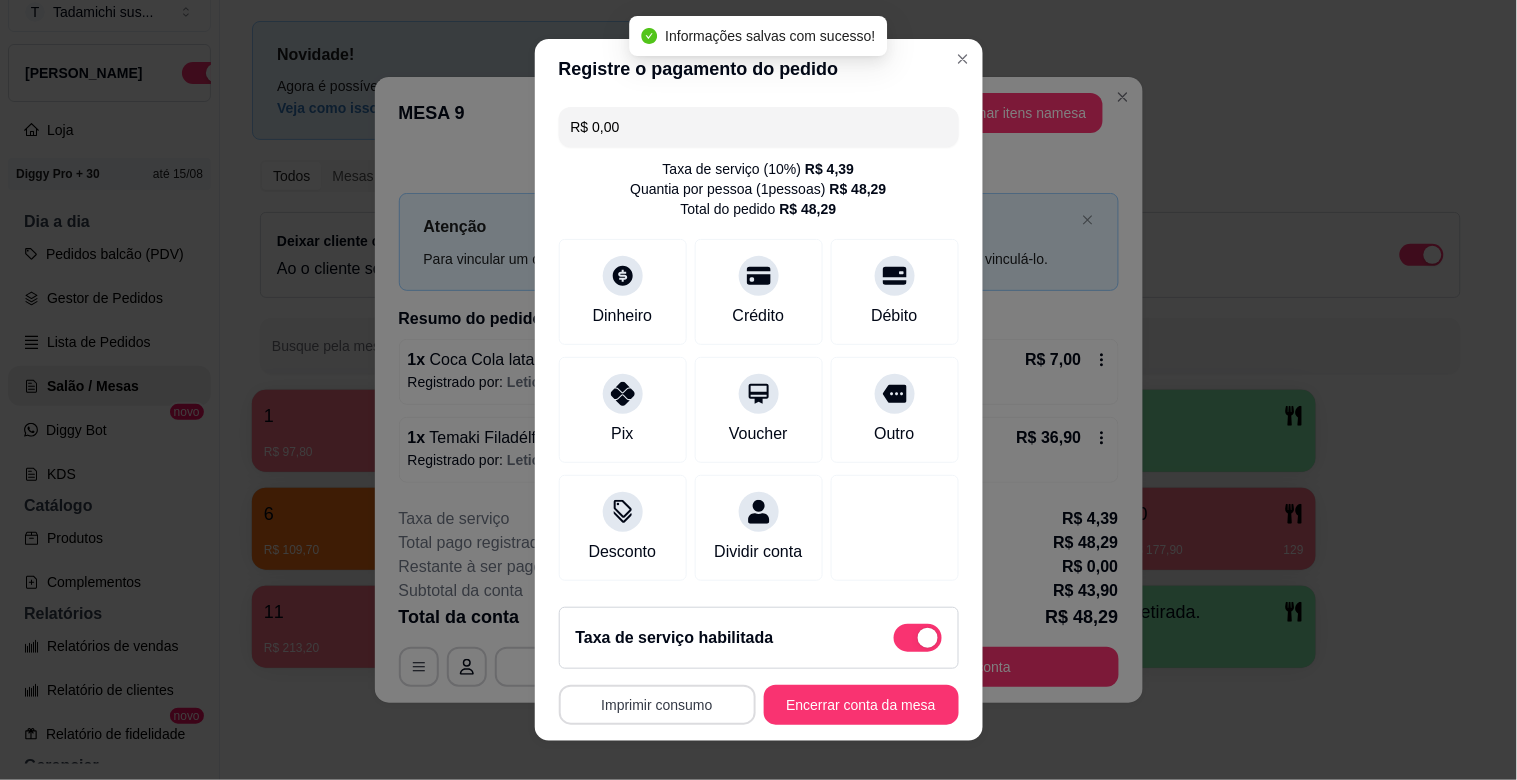 click on "Imprimir consumo" at bounding box center [657, 705] 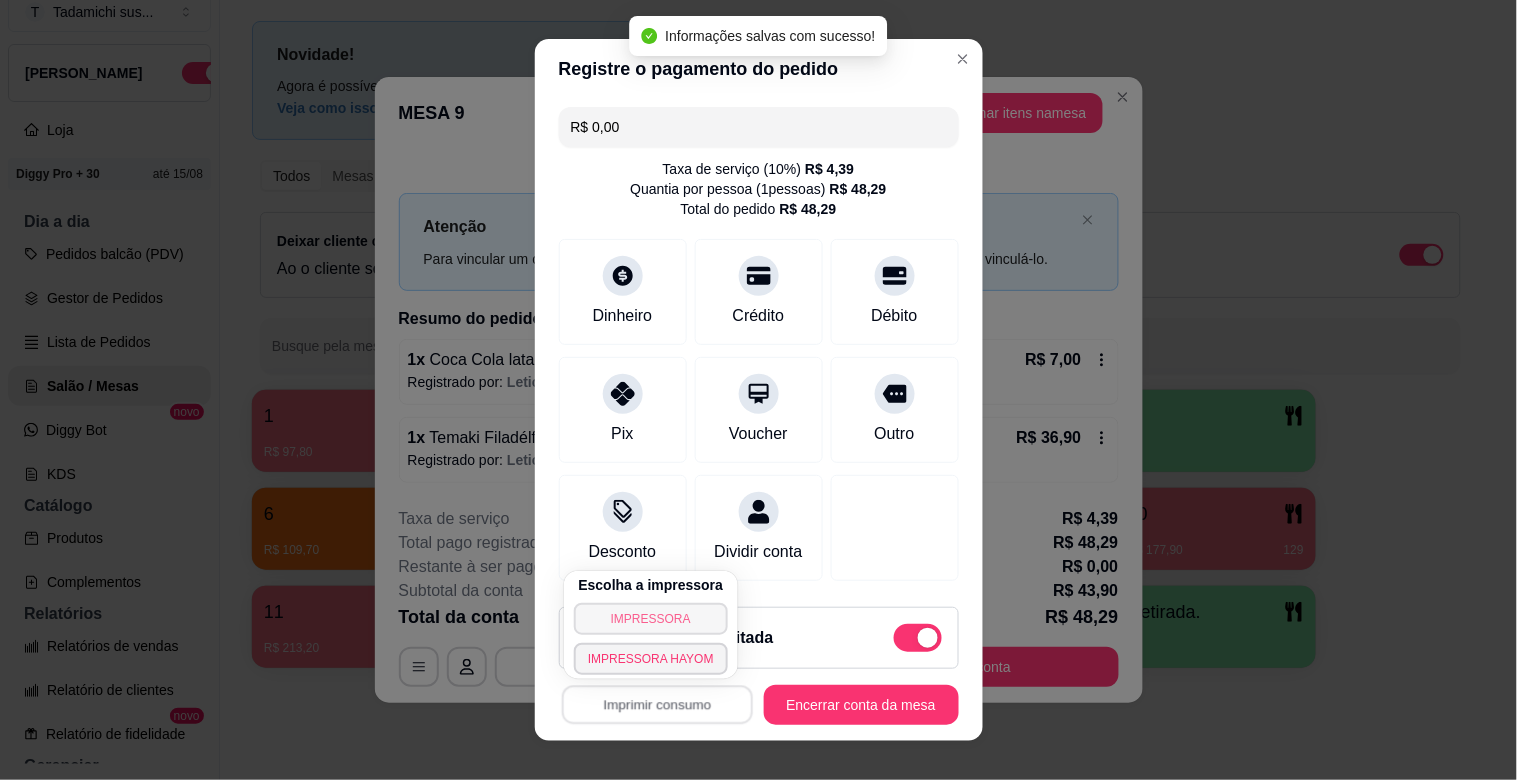 click on "IMPRESSORA" at bounding box center (651, 619) 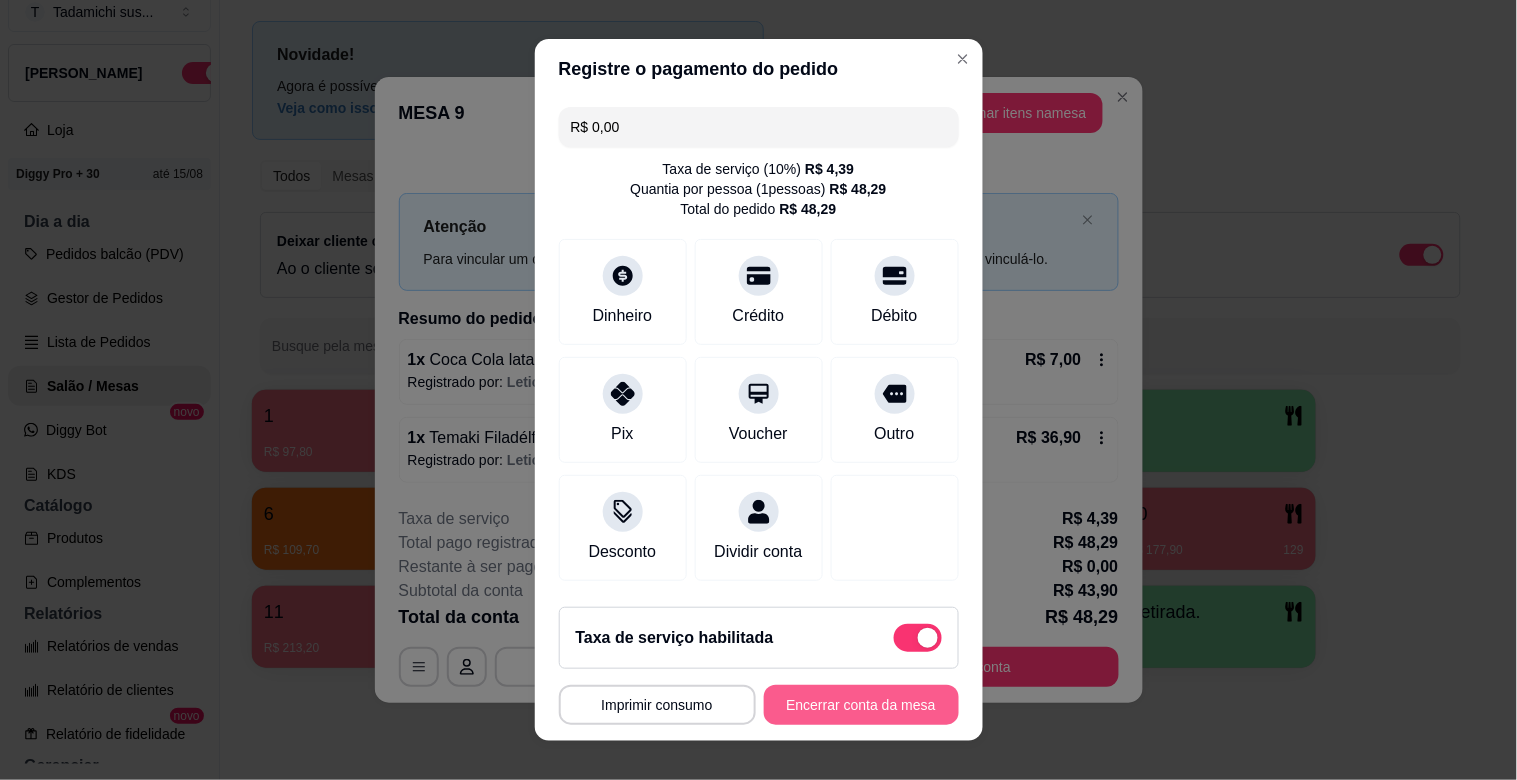 click on "Encerrar conta da mesa" at bounding box center [861, 705] 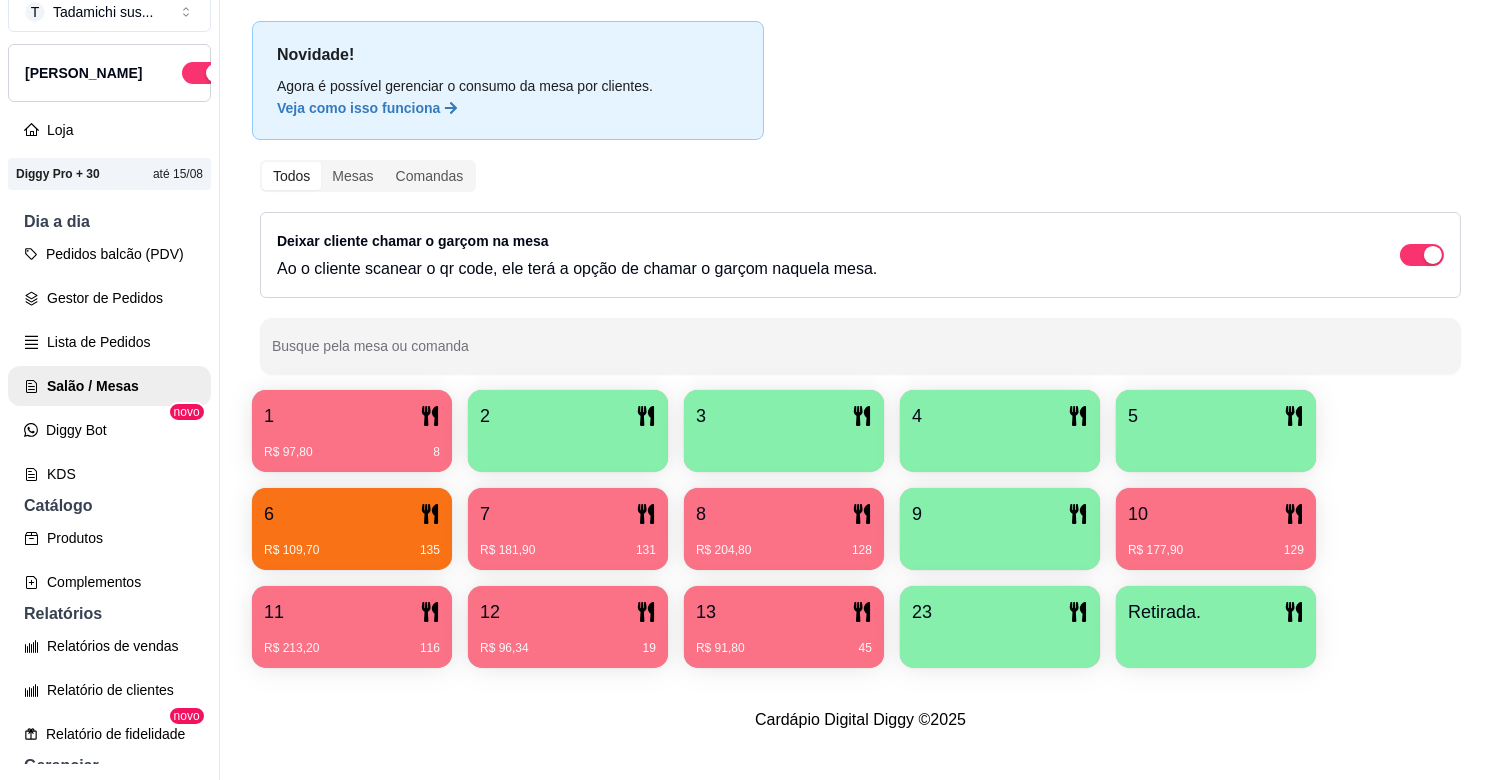 click on "R$ 96,34" at bounding box center [504, 648] 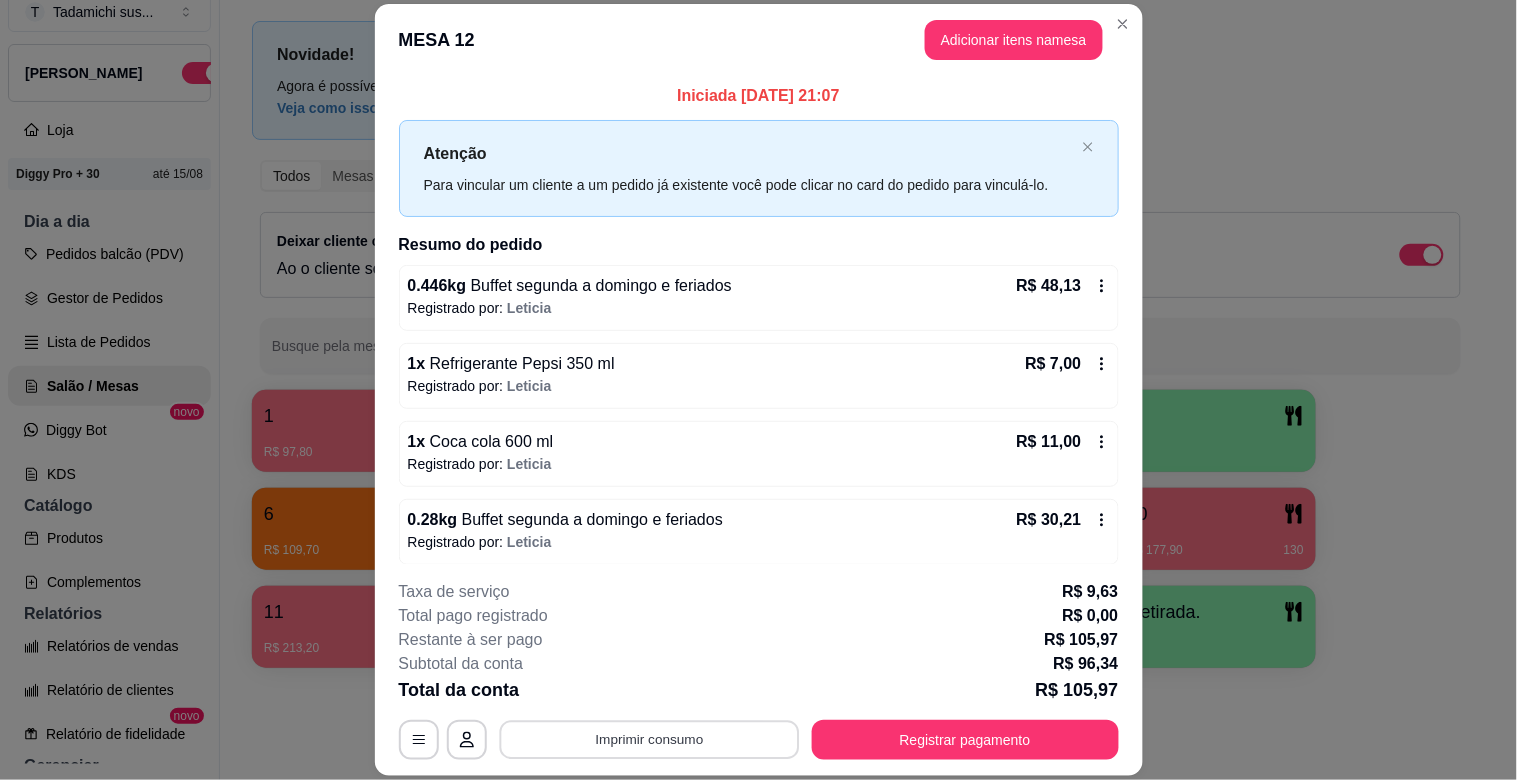 click on "Imprimir consumo" at bounding box center (649, 740) 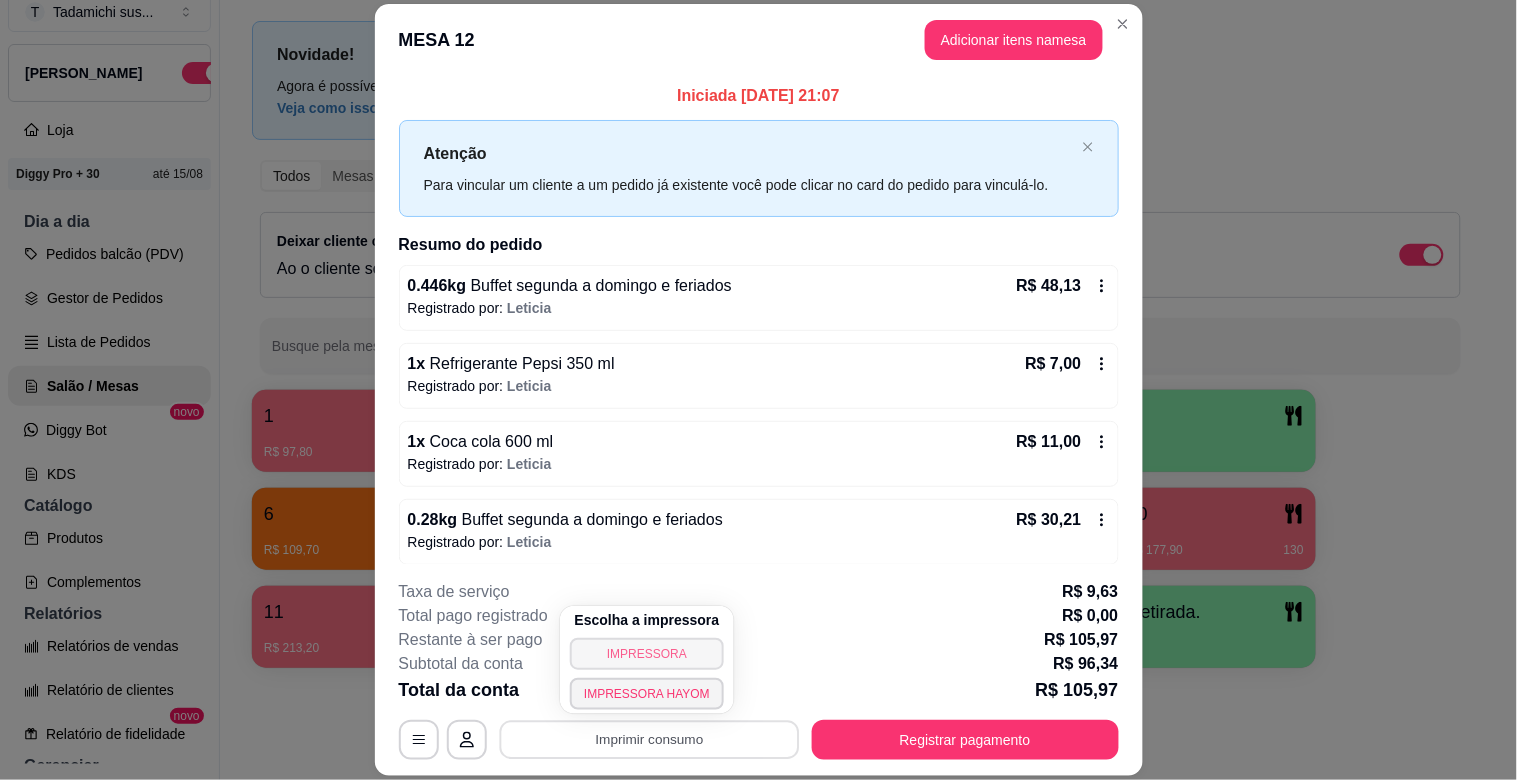 click on "IMPRESSORA" at bounding box center (647, 654) 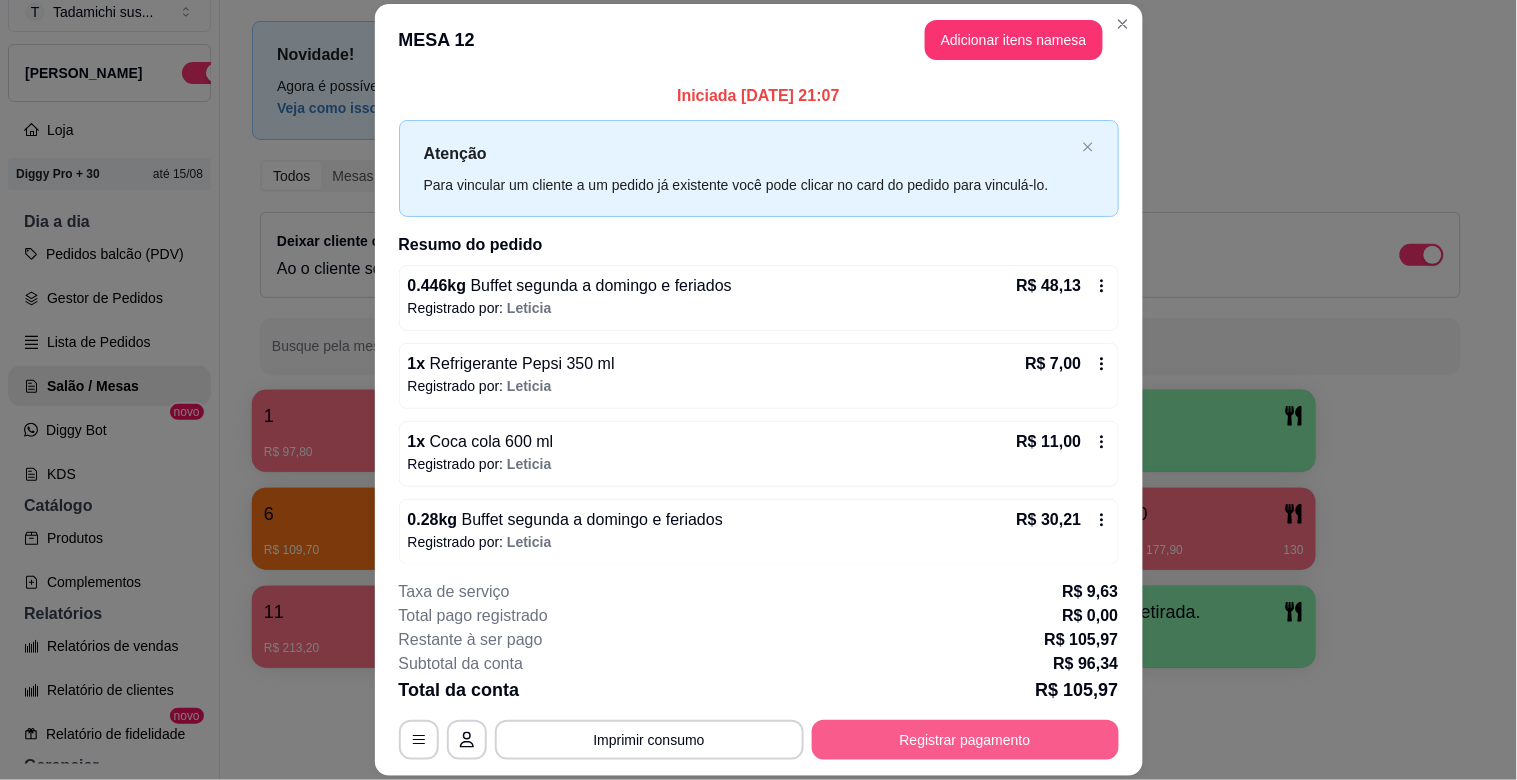 click on "Registrar pagamento" at bounding box center [965, 740] 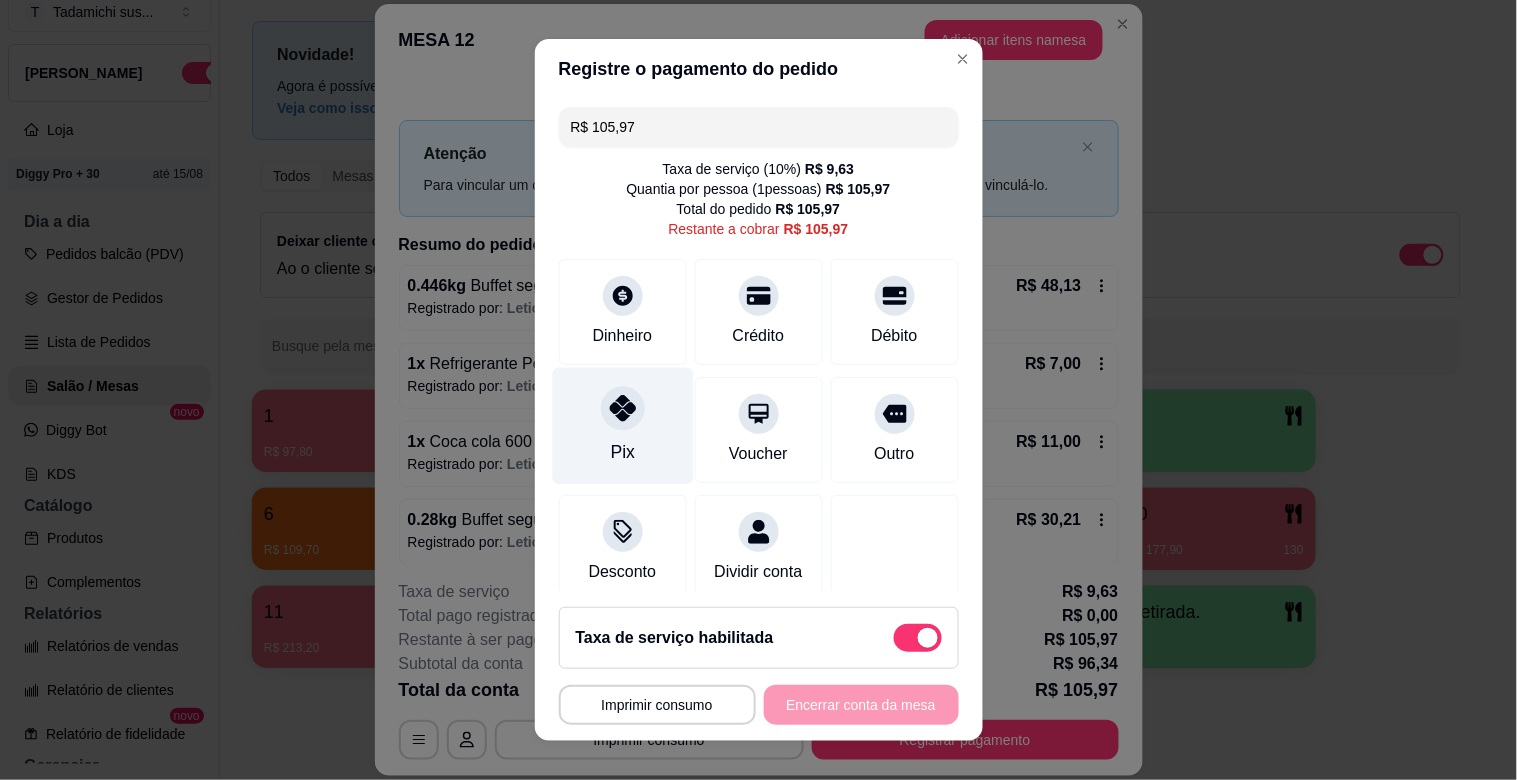 click on "Pix" at bounding box center (622, 426) 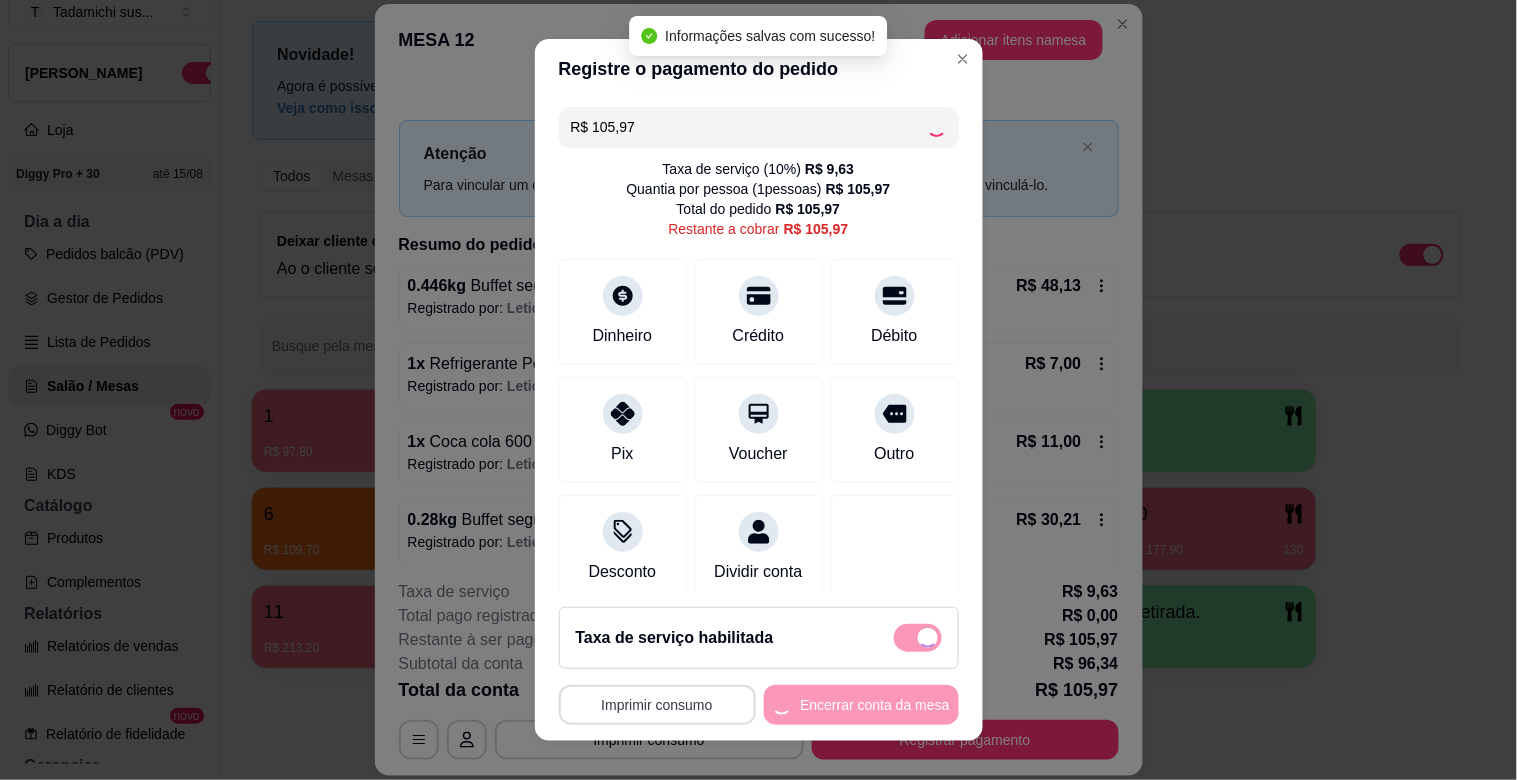 click on "Imprimir consumo" at bounding box center [657, 705] 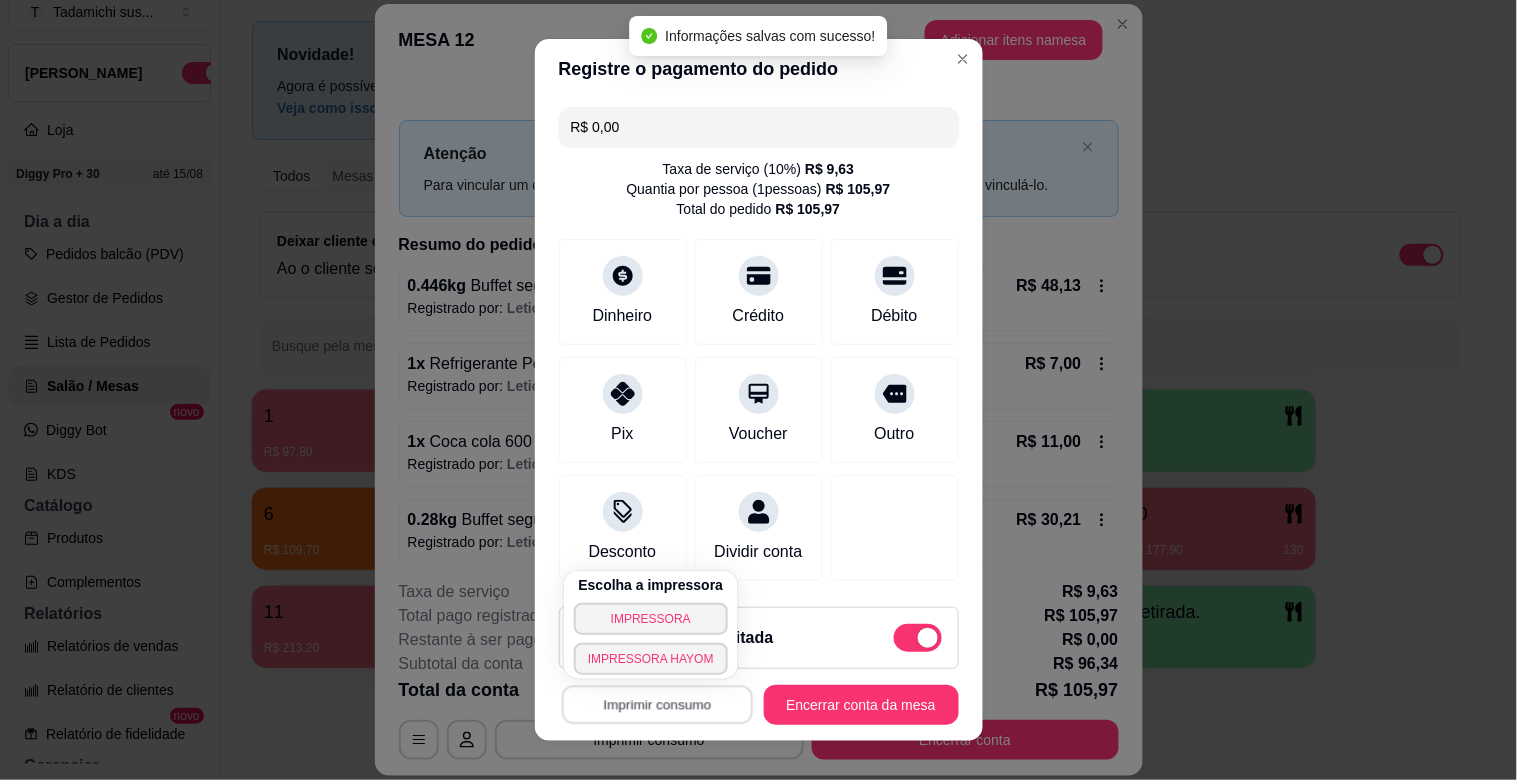 type on "R$ 0,00" 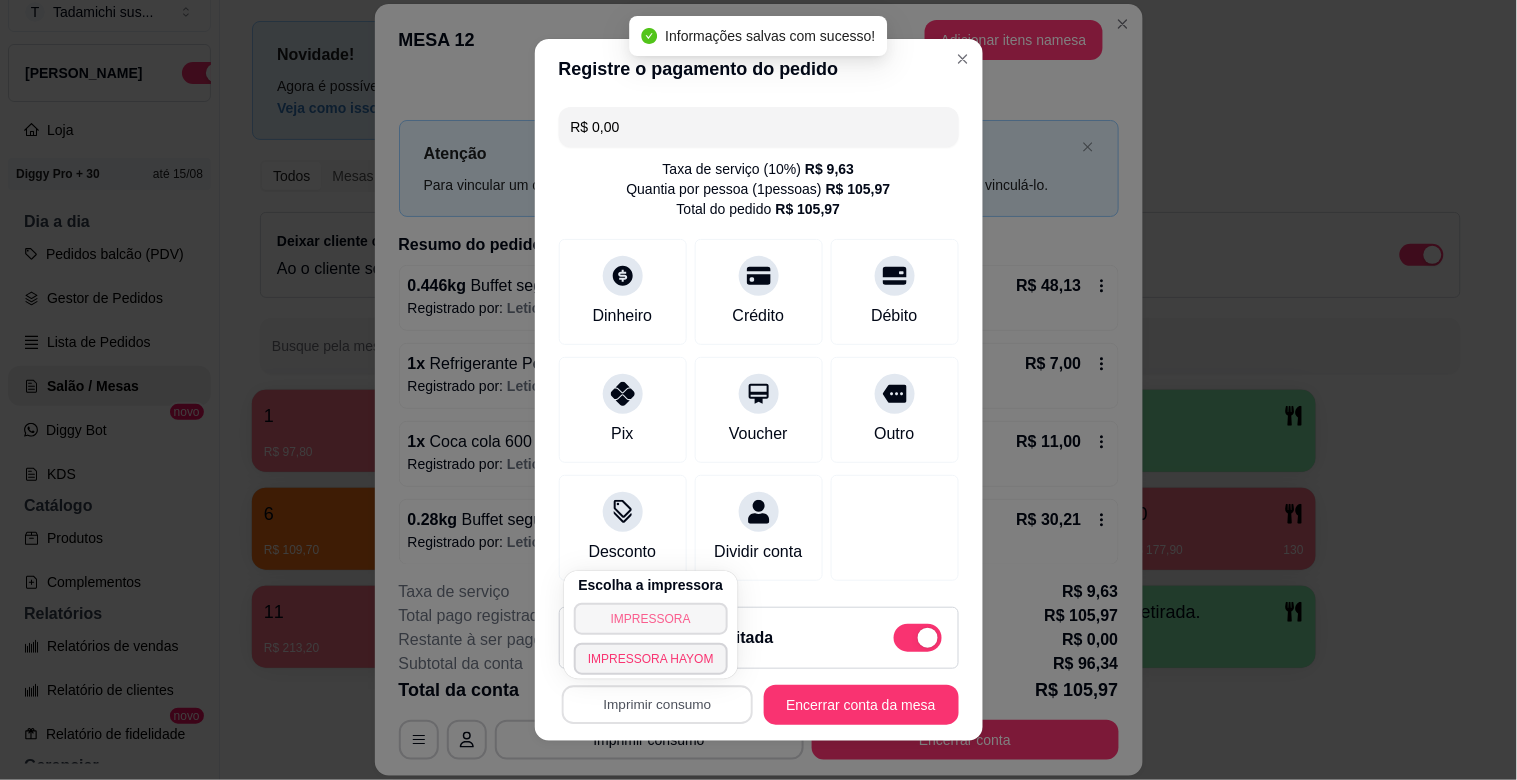 click on "IMPRESSORA" at bounding box center [651, 619] 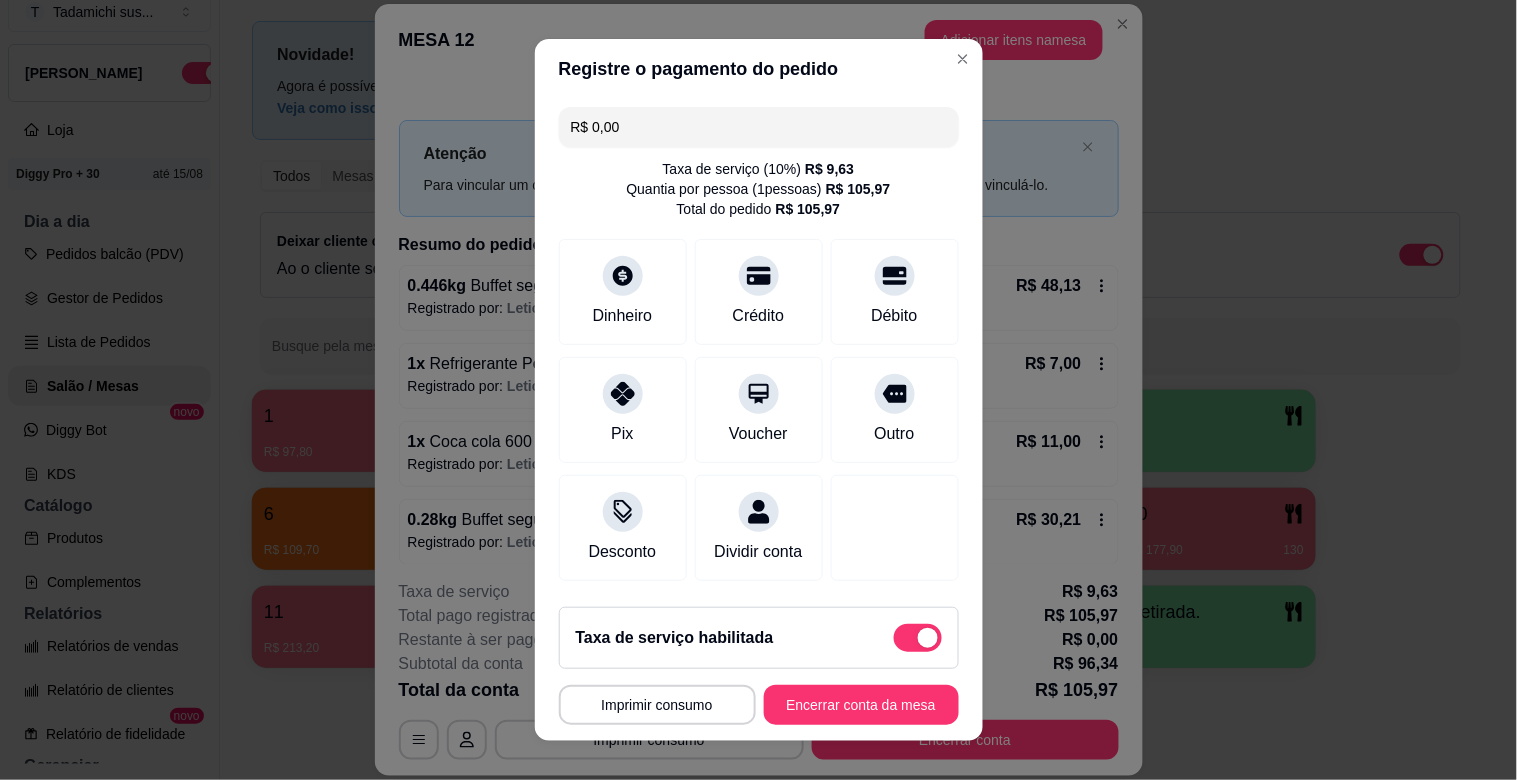 click on "**********" at bounding box center [759, 666] 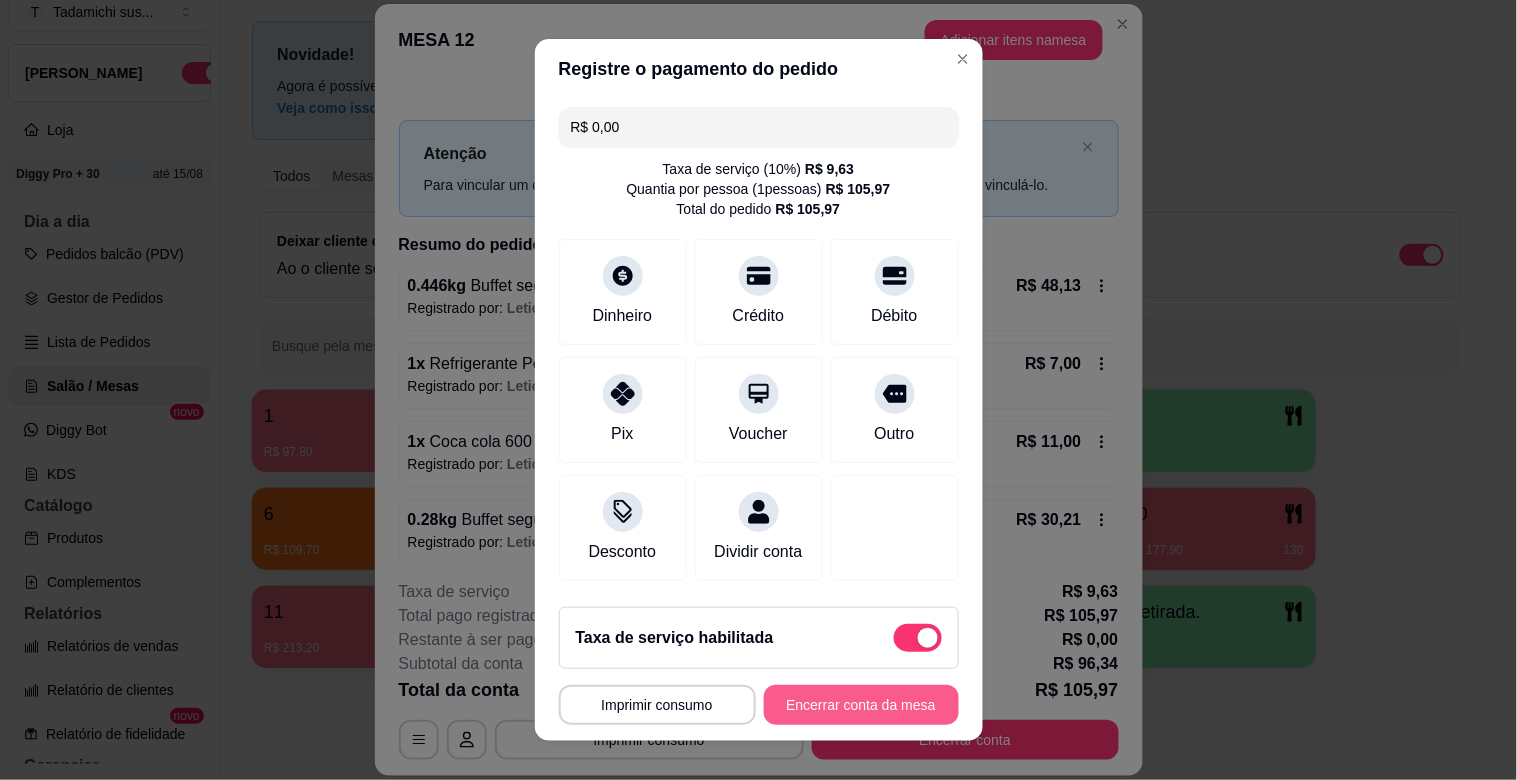 click on "Encerrar conta da mesa" at bounding box center [861, 705] 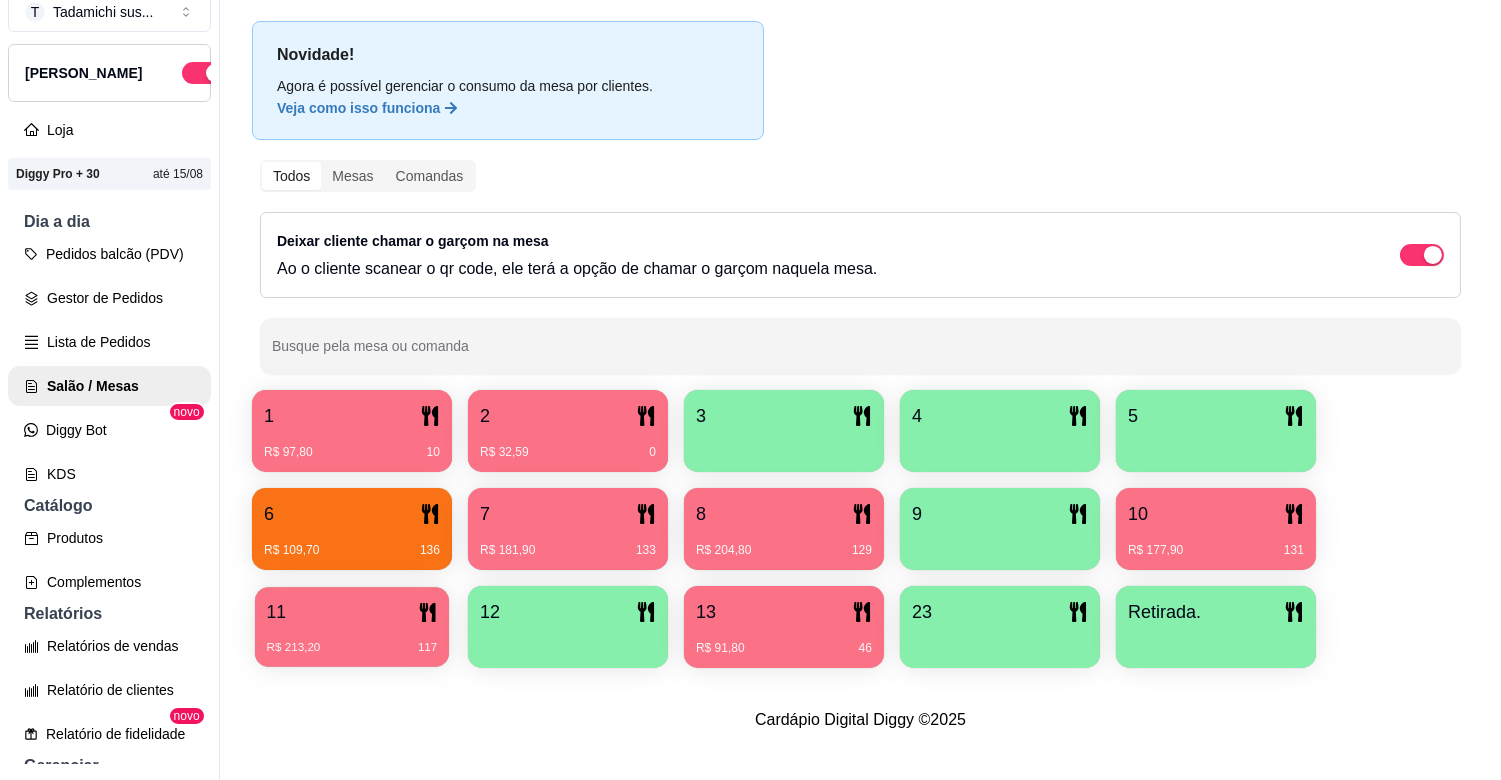 click on "11" at bounding box center (352, 612) 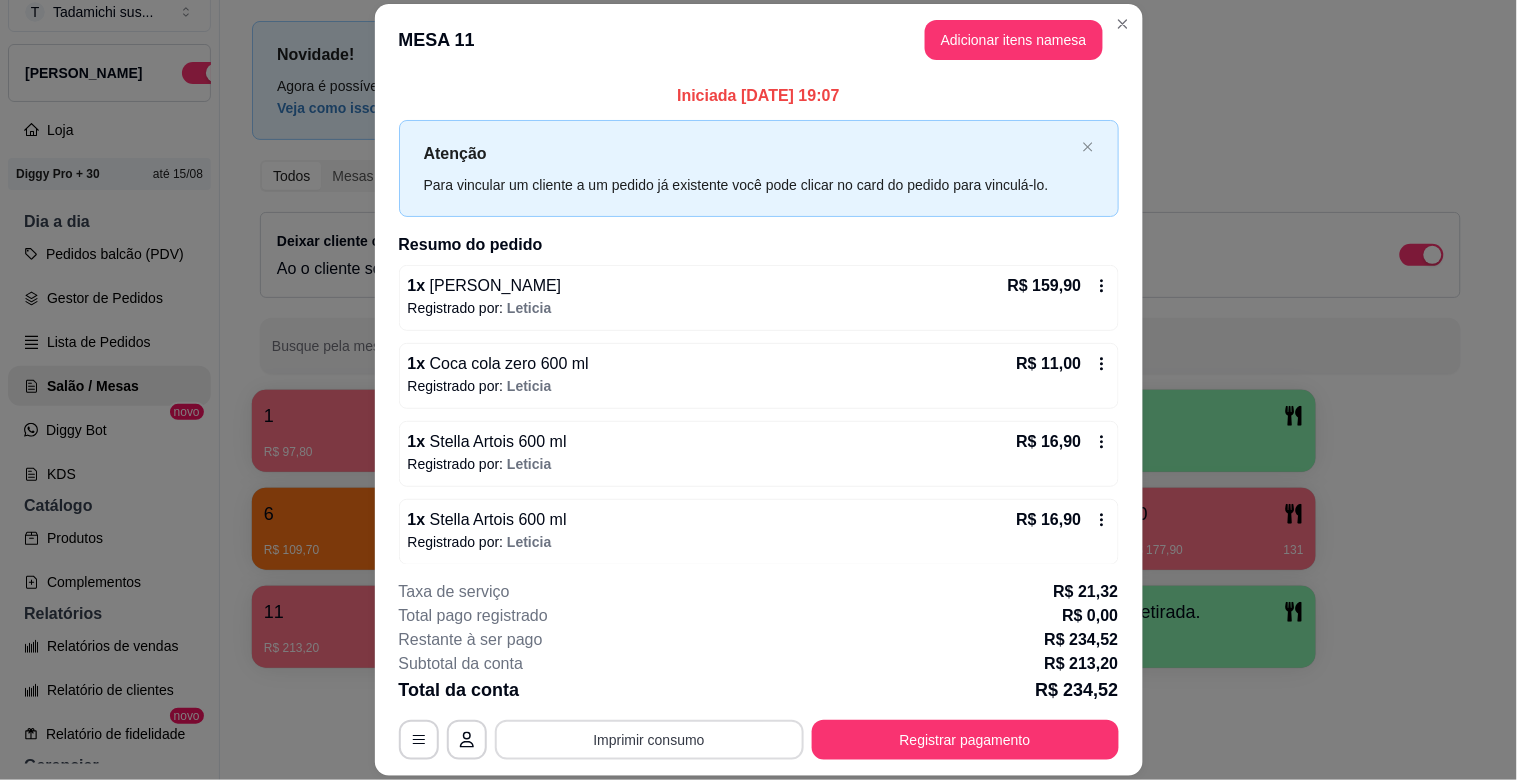 click on "Imprimir consumo" at bounding box center [649, 740] 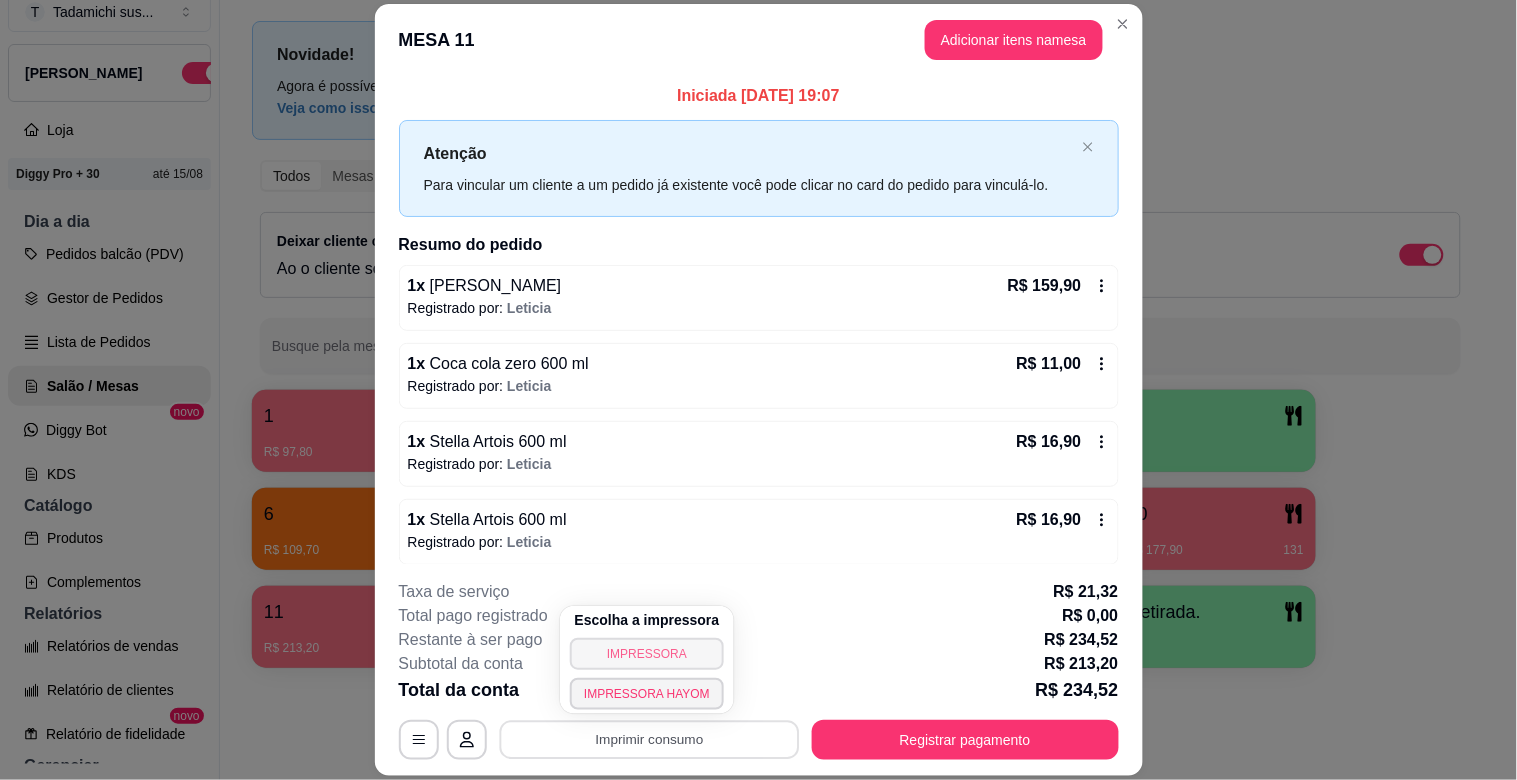 click on "IMPRESSORA" at bounding box center [647, 654] 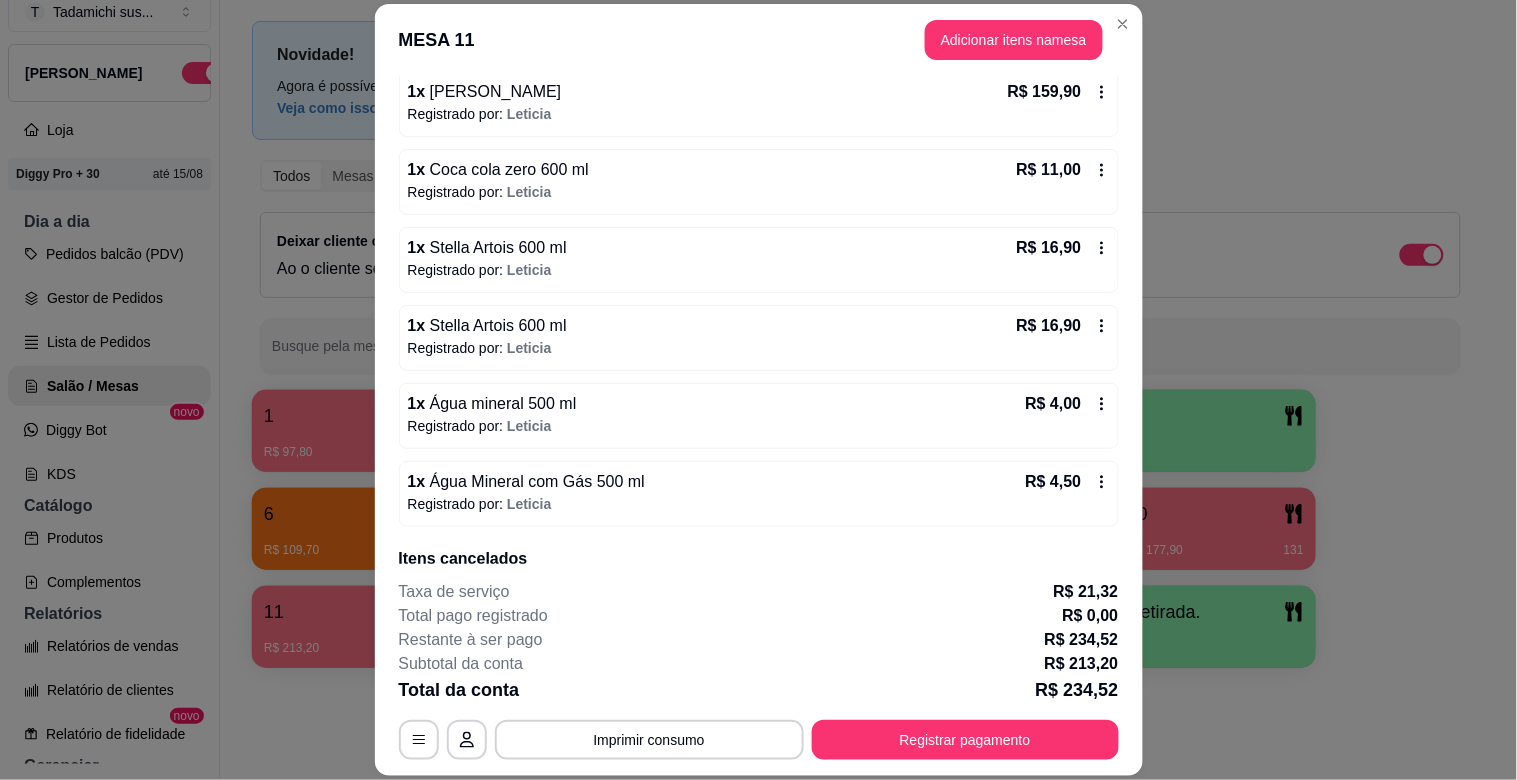 scroll, scrollTop: 280, scrollLeft: 0, axis: vertical 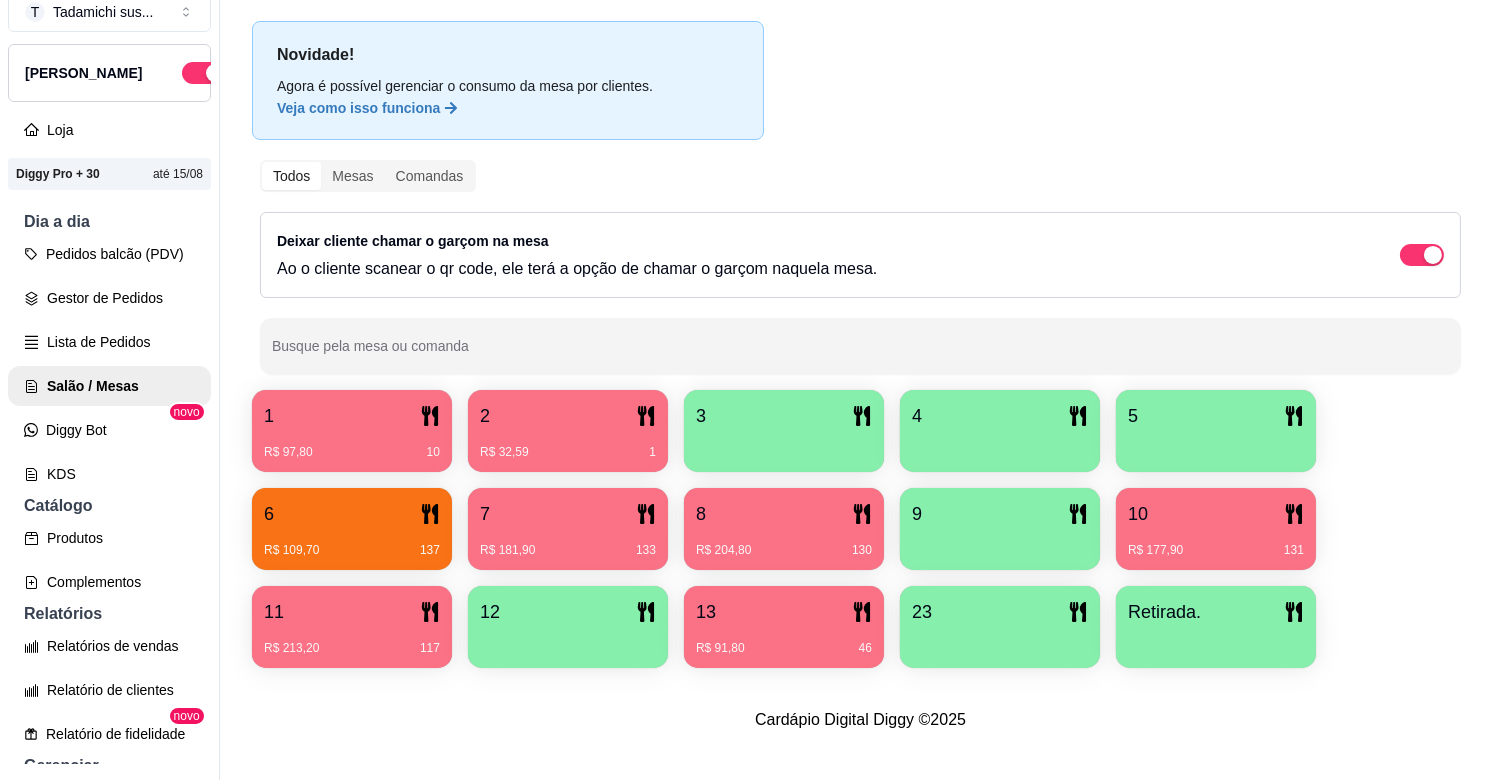 click on "R$ 32,59" at bounding box center [504, 452] 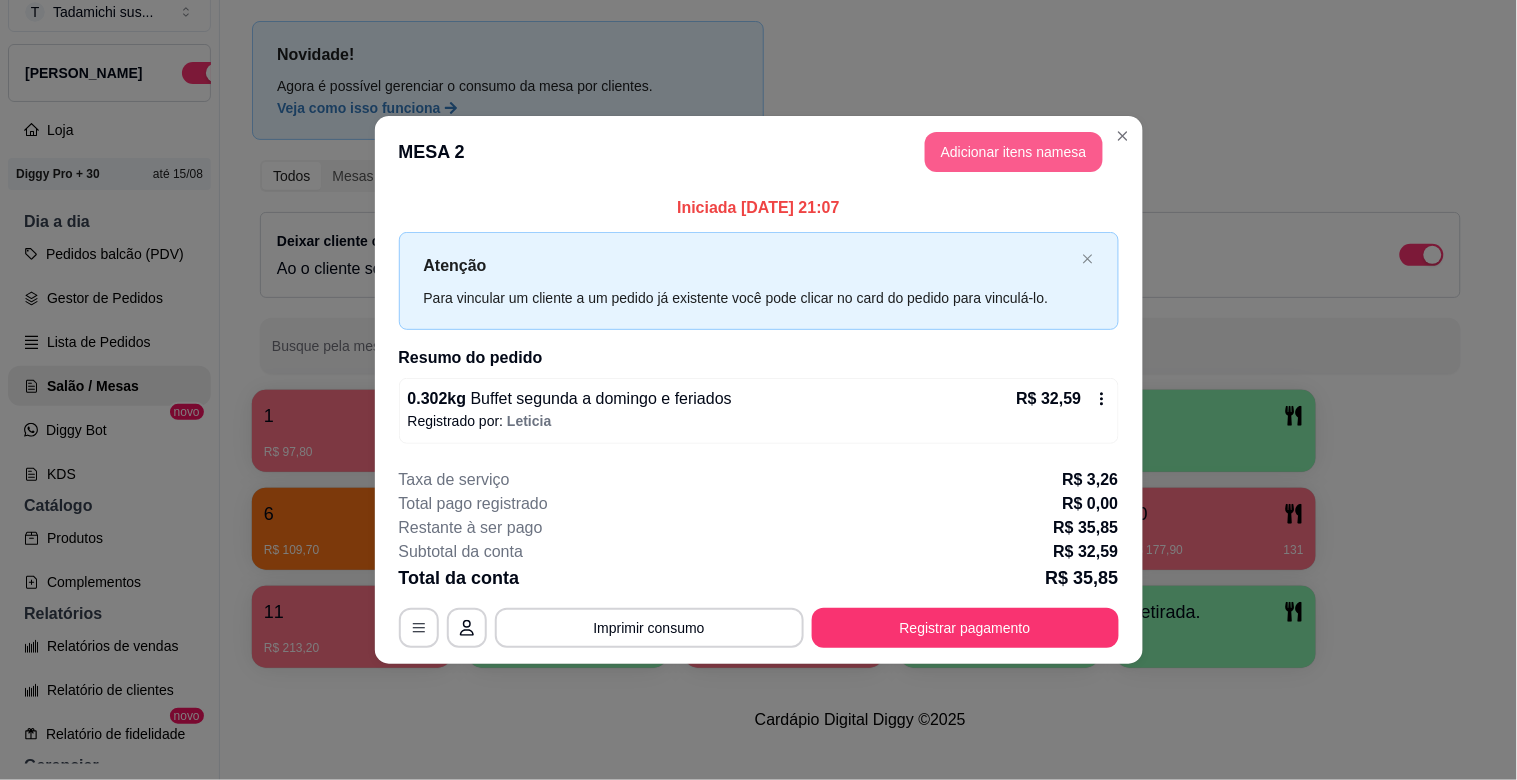 click on "Adicionar itens na  mesa" at bounding box center (1014, 152) 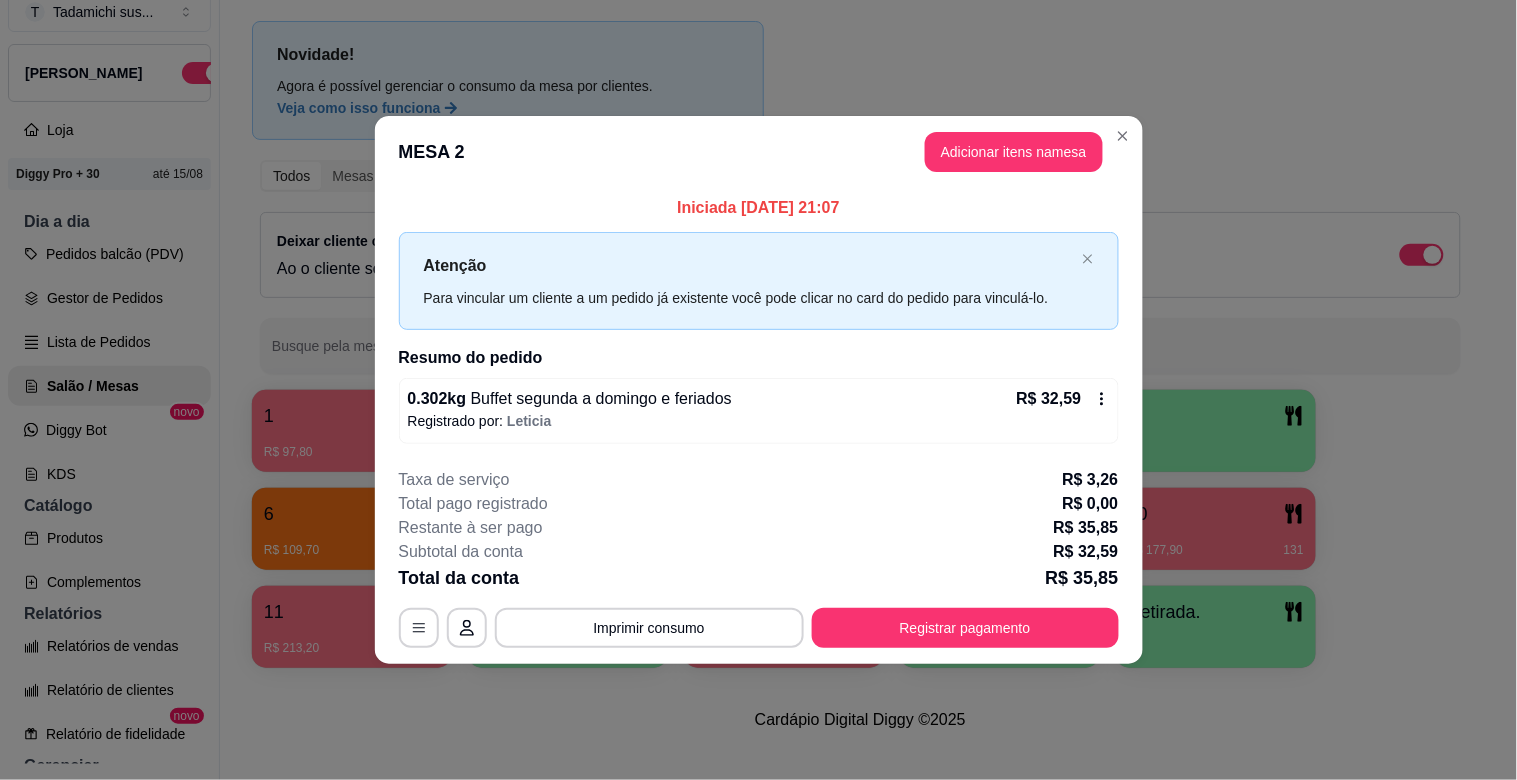 click on "Pesquisa" at bounding box center (548, 133) 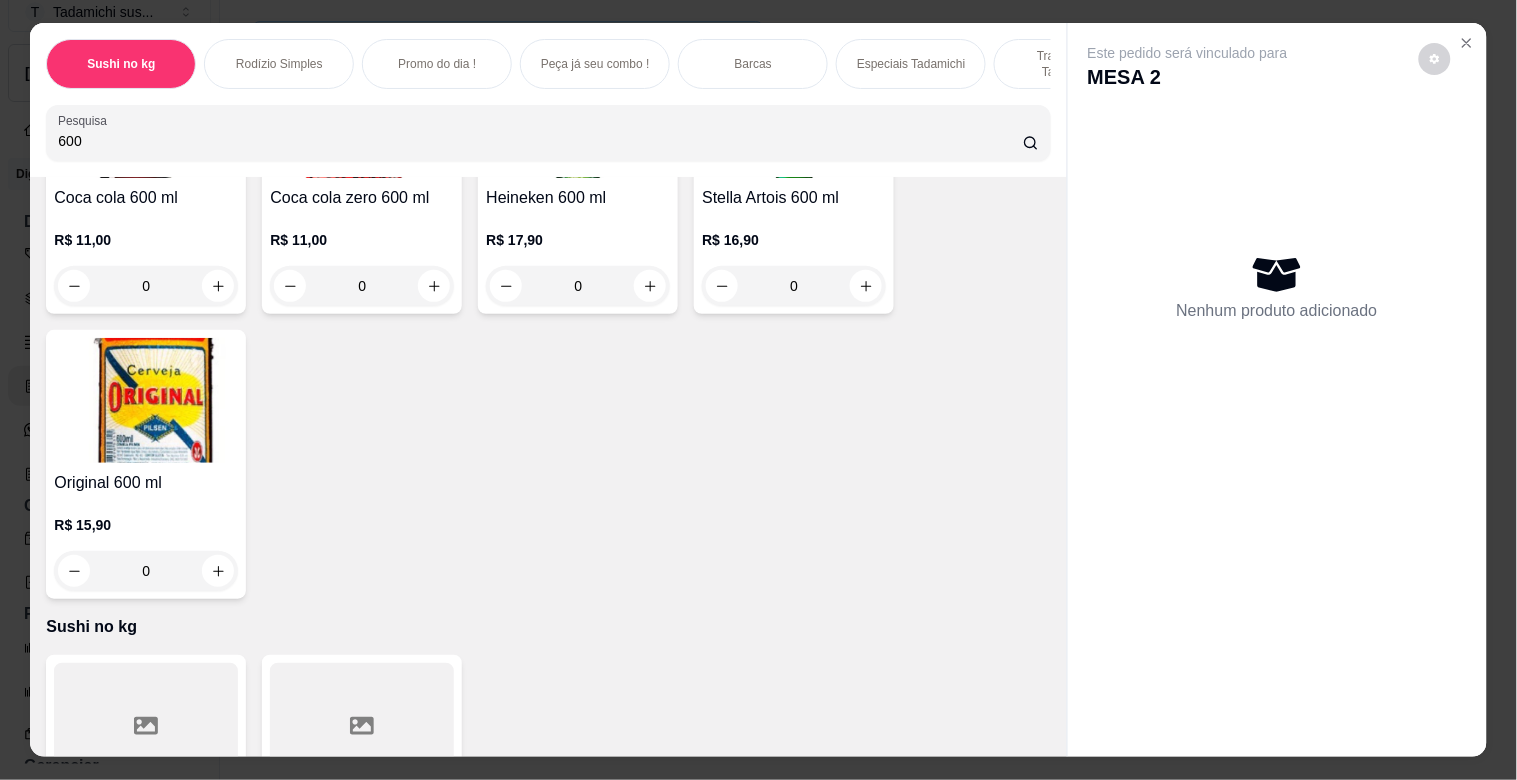 scroll, scrollTop: 333, scrollLeft: 0, axis: vertical 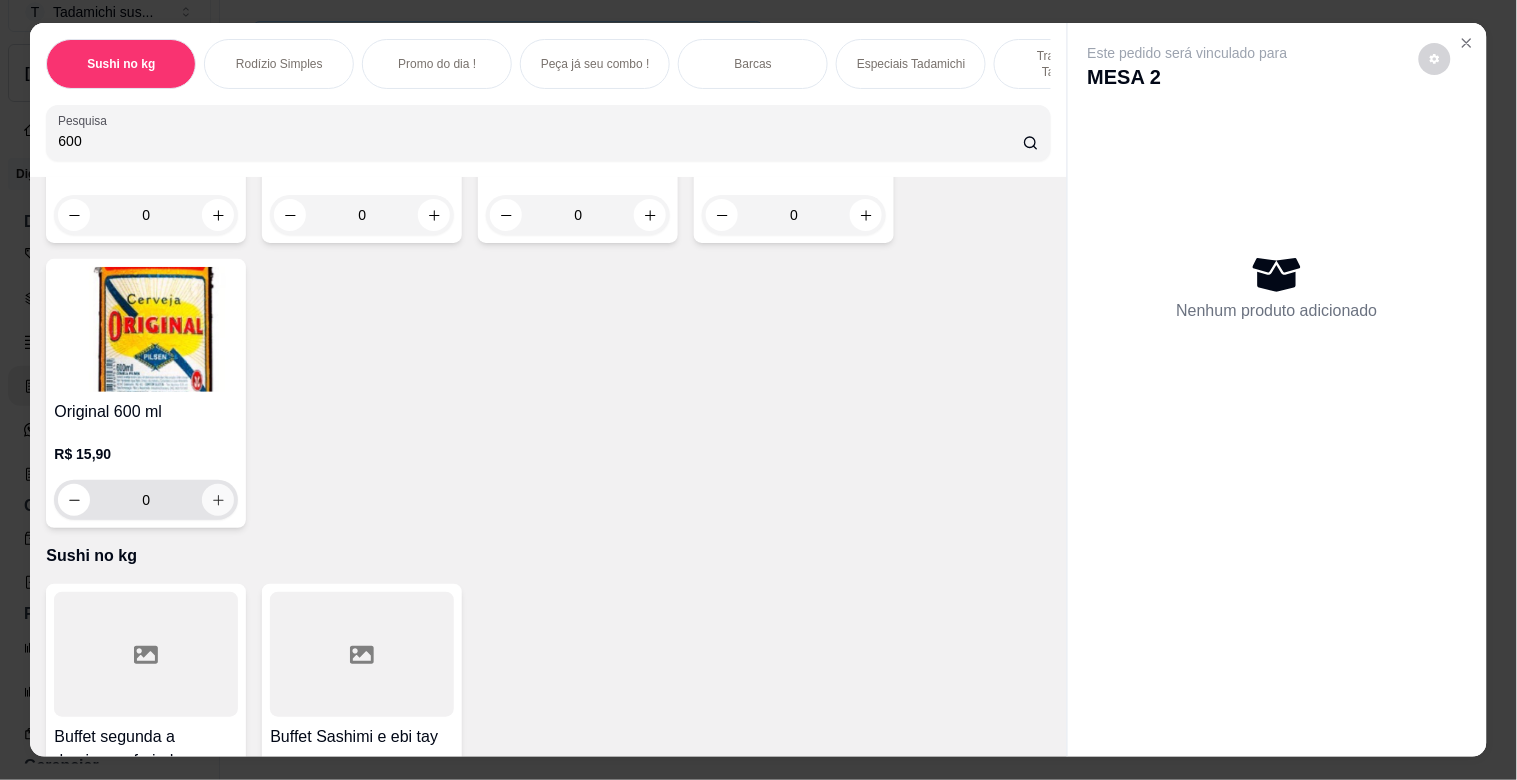 type on "600" 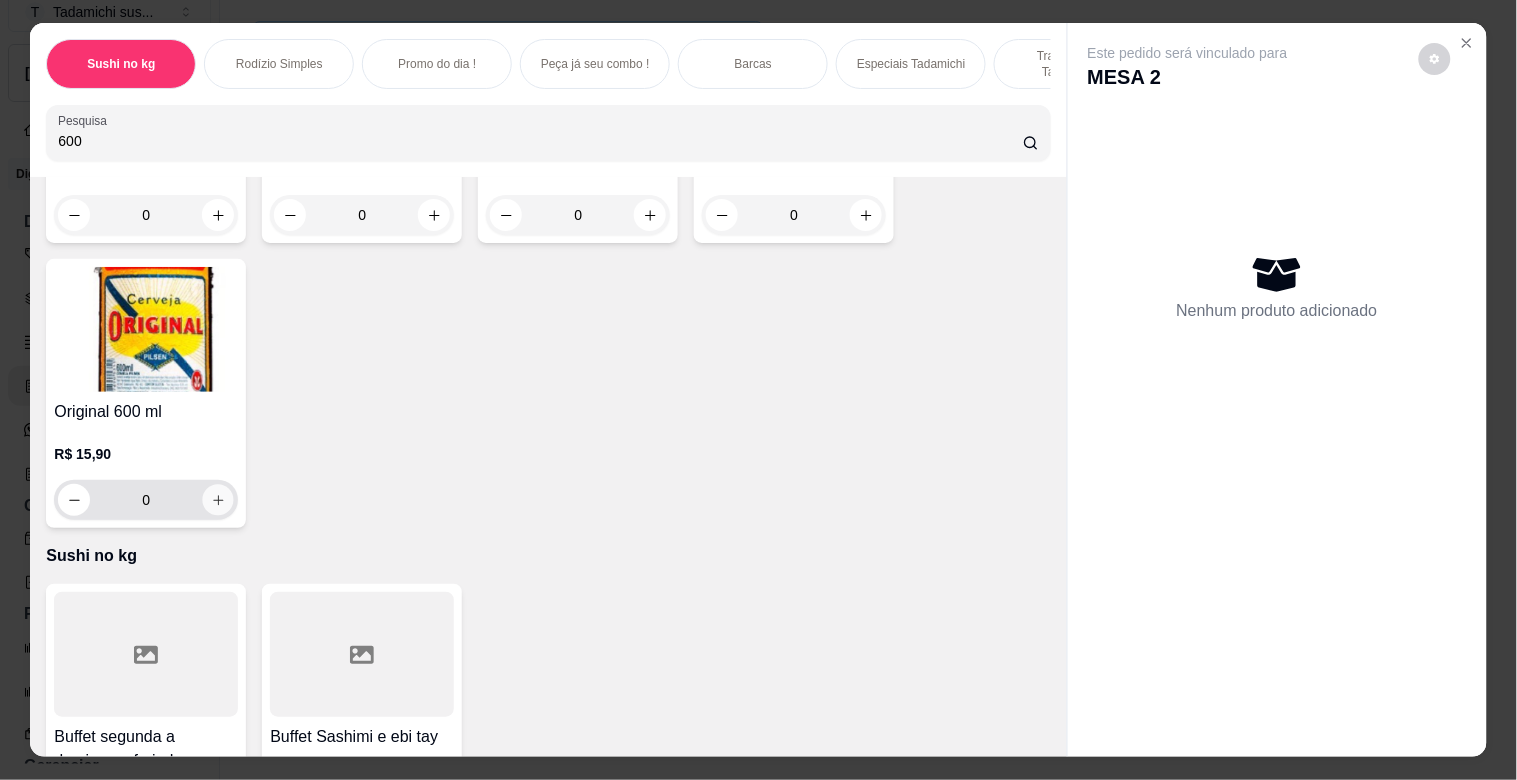 click 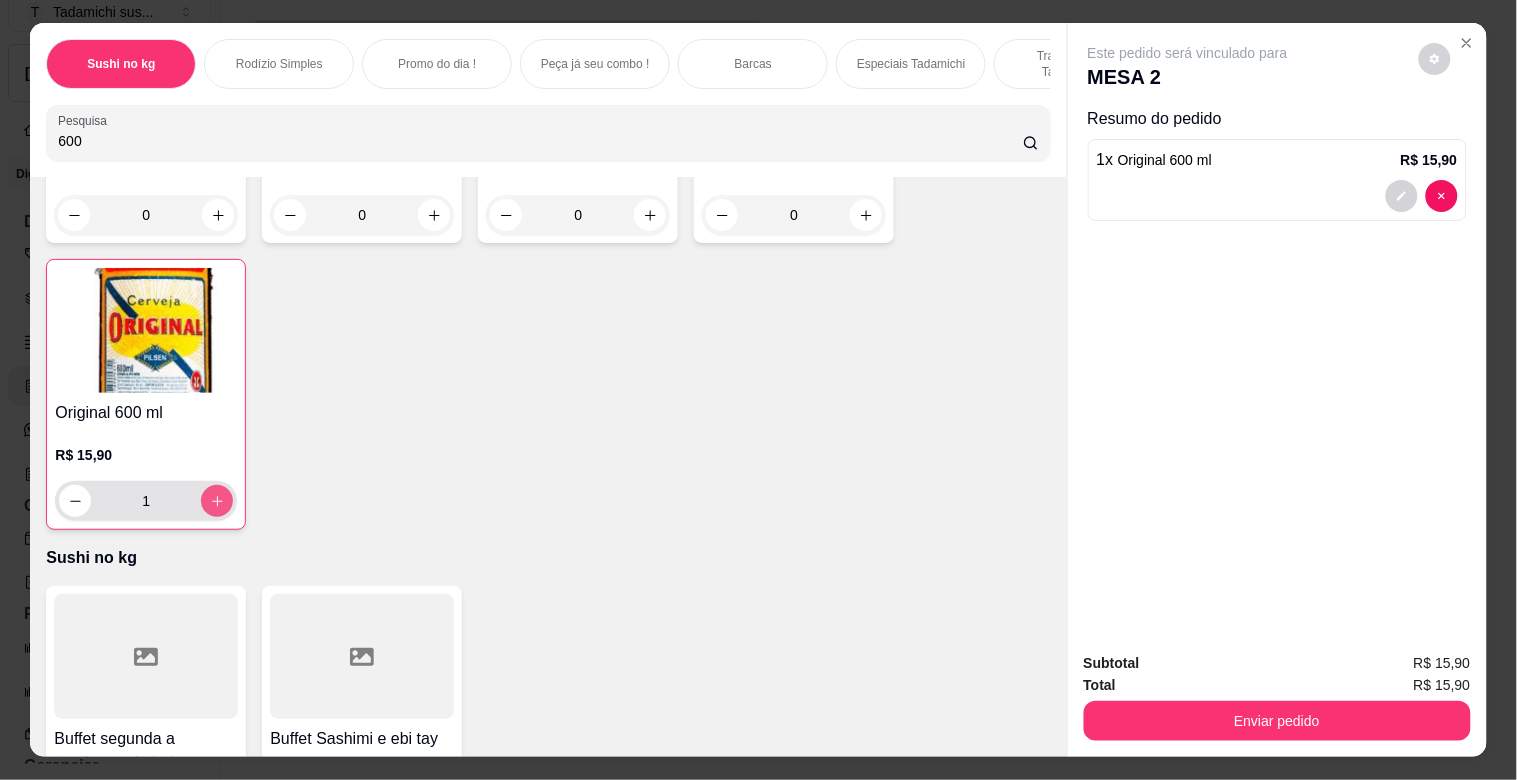 type on "1" 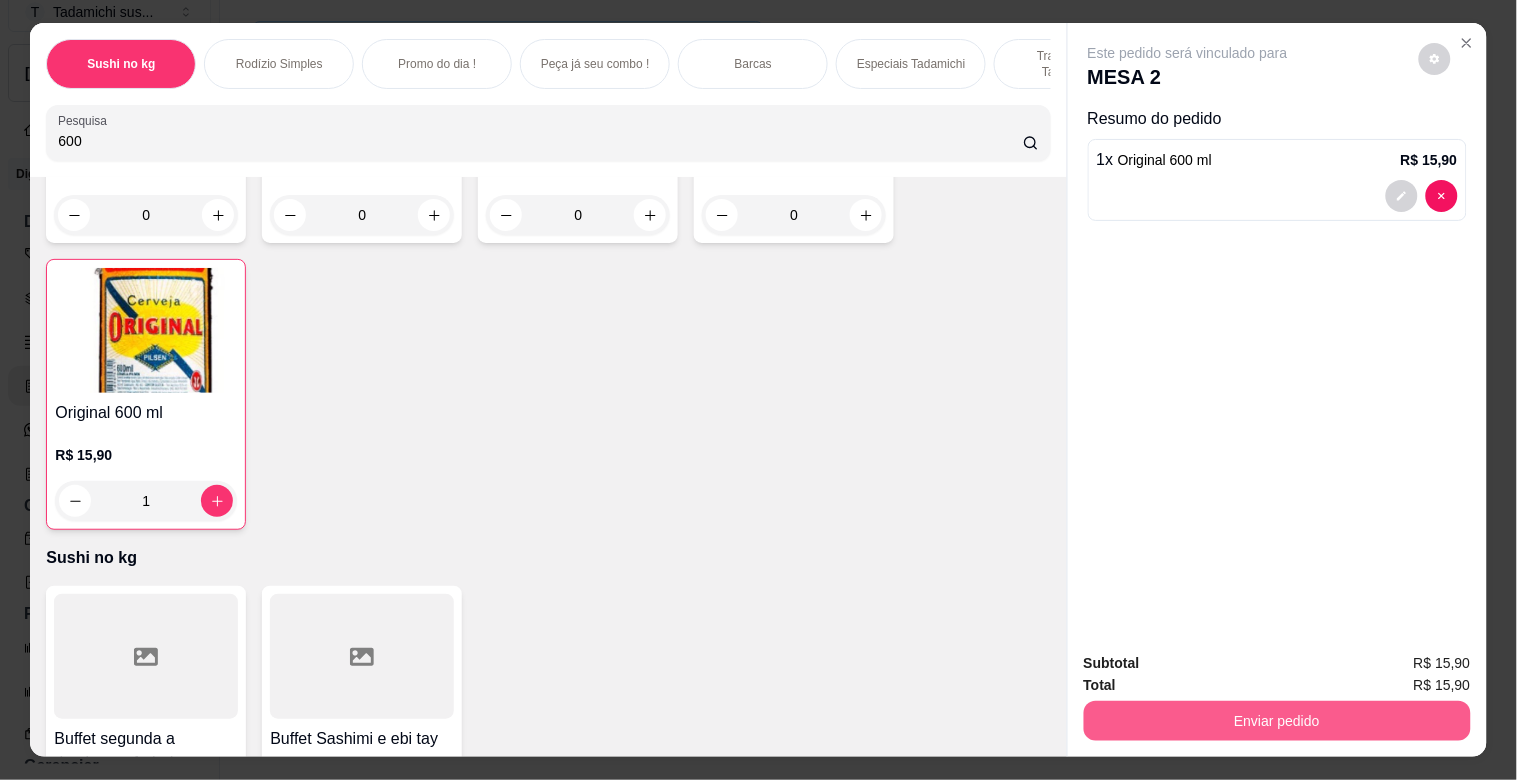click on "Enviar pedido" at bounding box center [1277, 721] 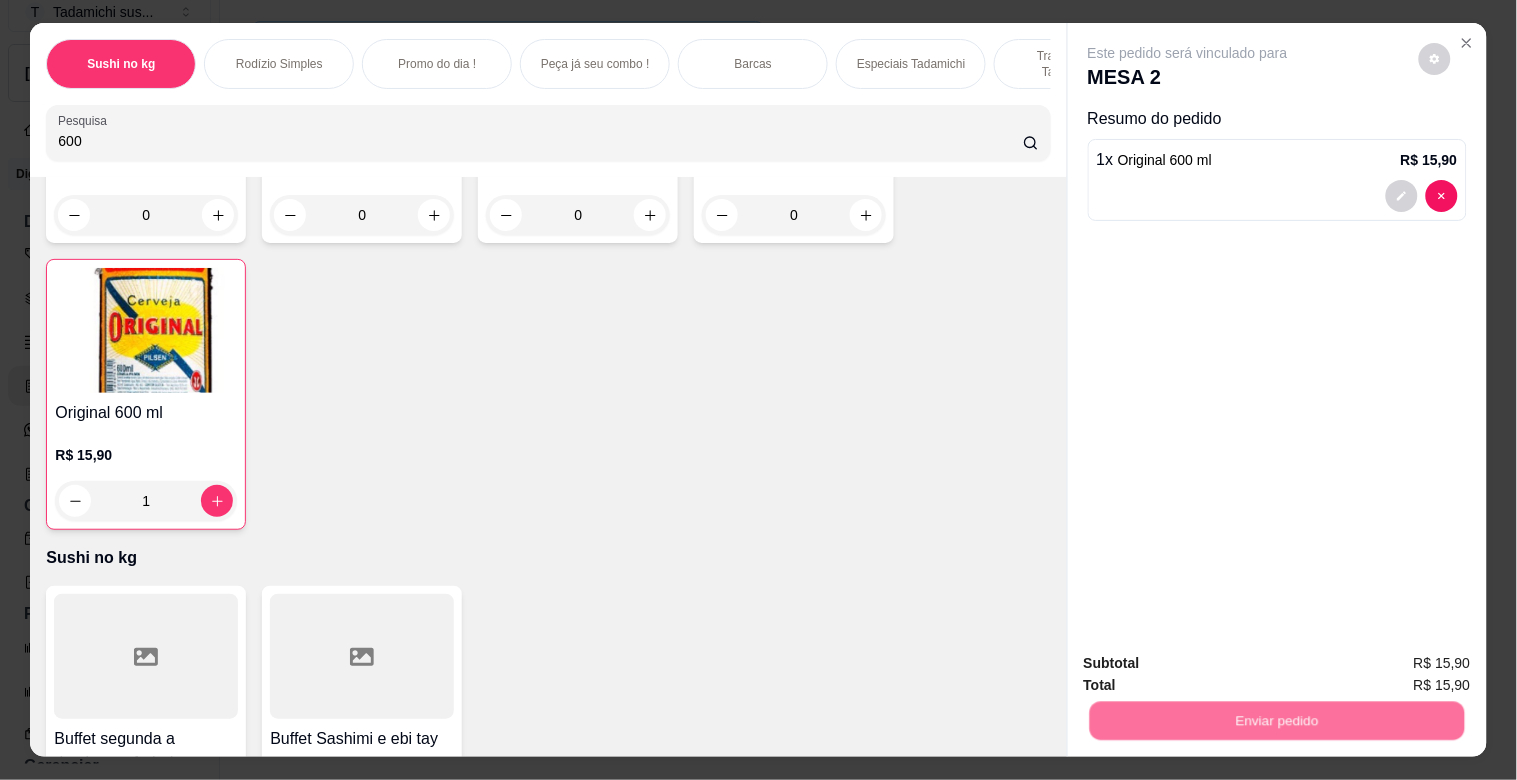 click on "Não registrar e enviar pedido" at bounding box center [1211, 663] 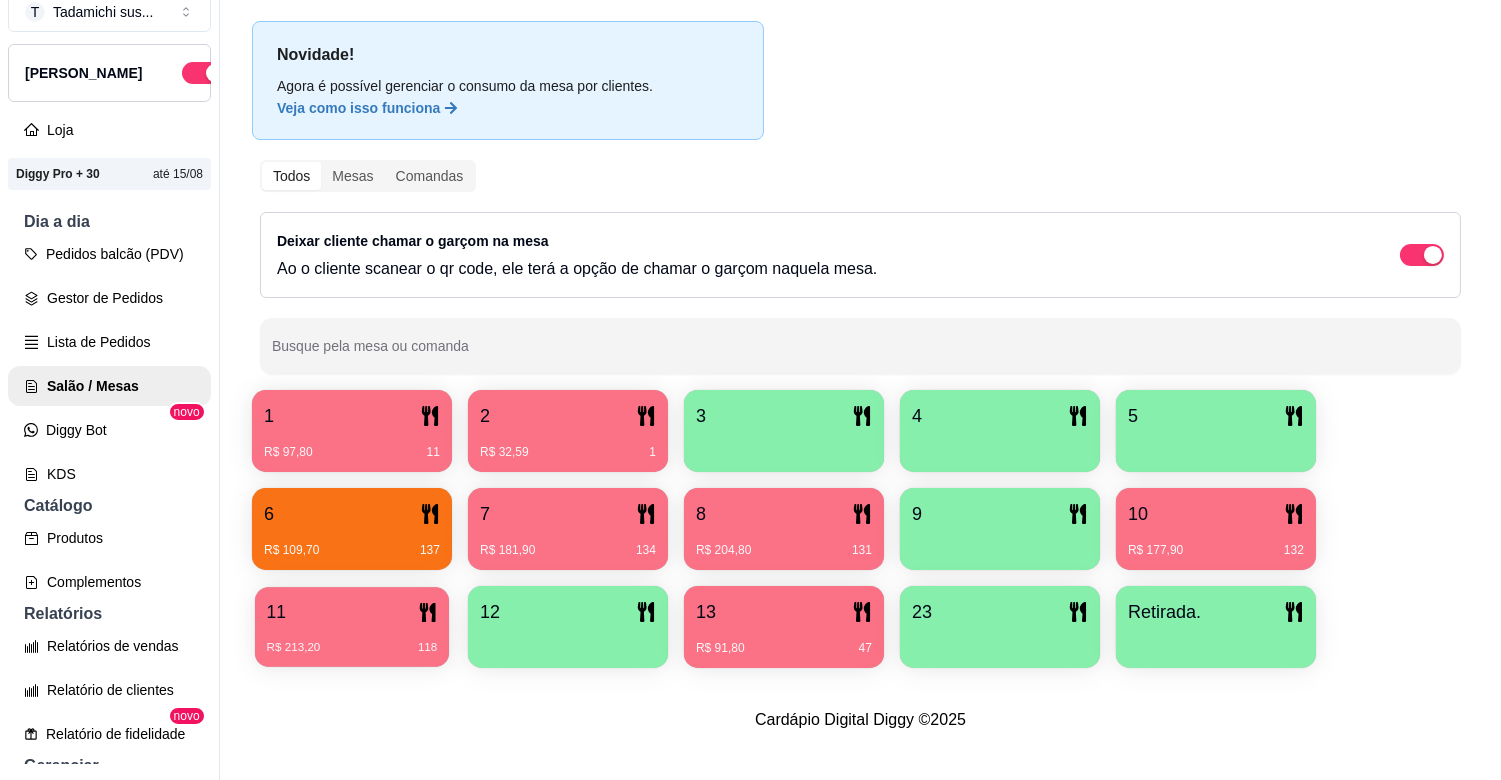 click on "11" at bounding box center (352, 612) 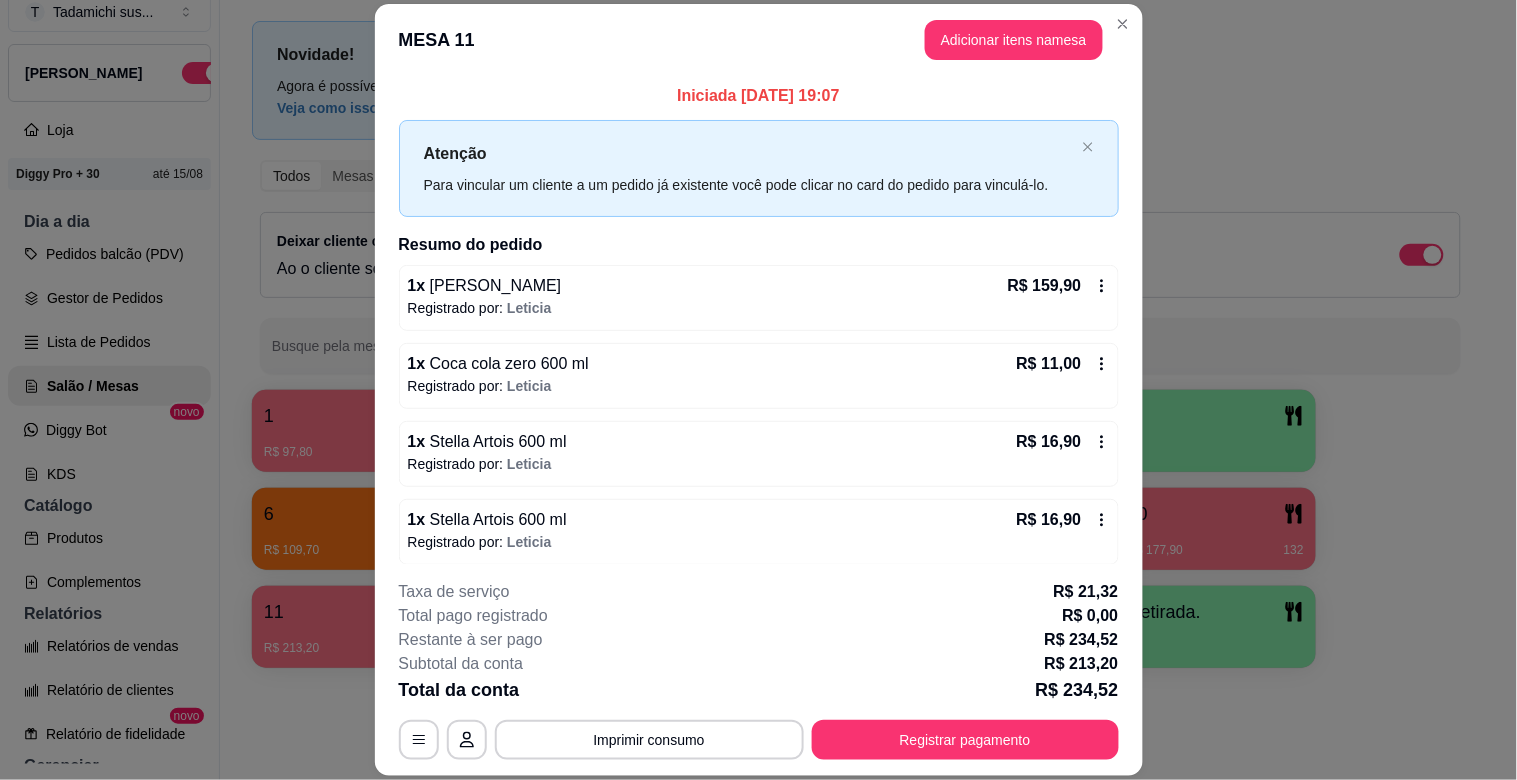 click 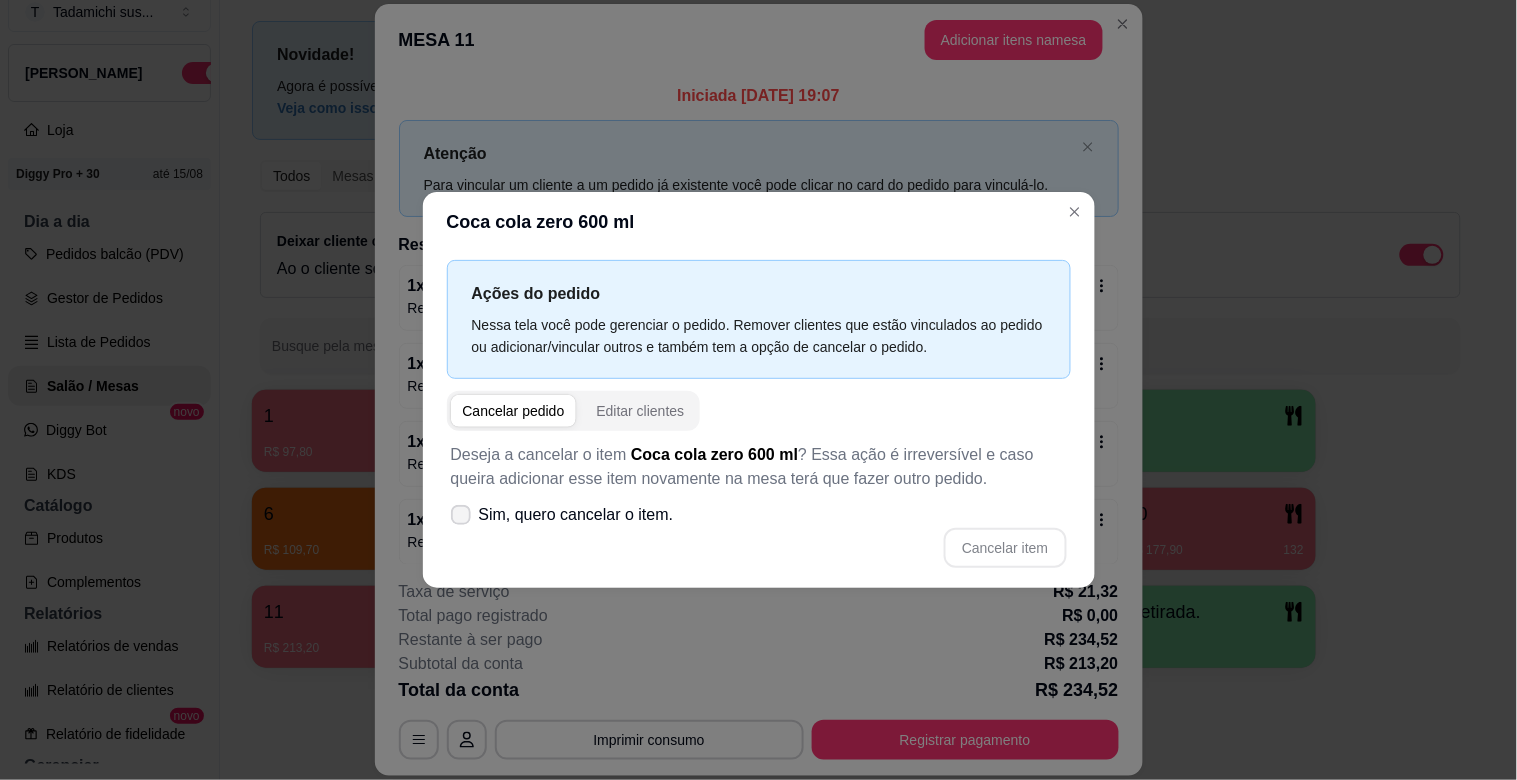 click on "Sim, quero cancelar o item." at bounding box center [576, 515] 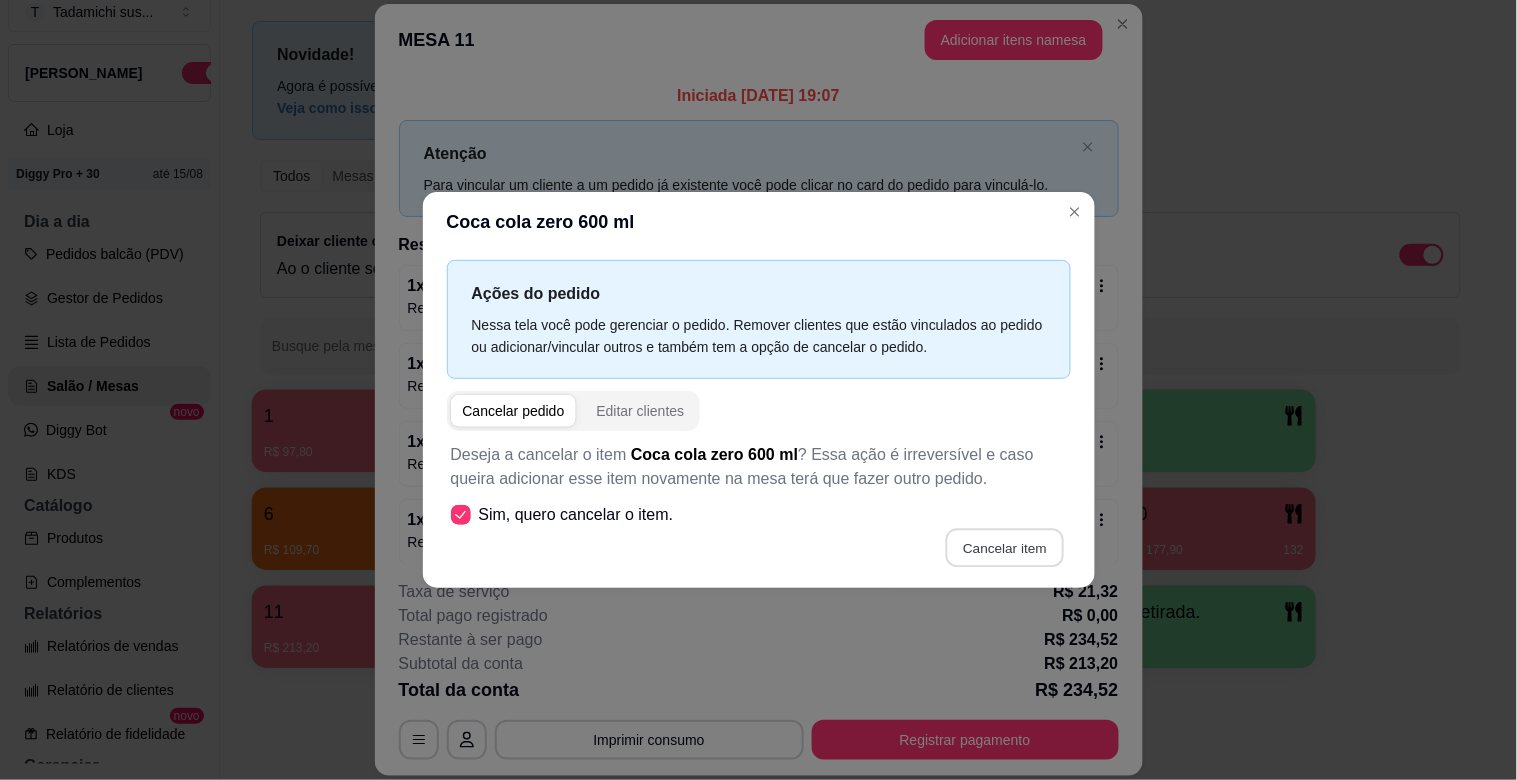 click on "Cancelar item" at bounding box center [1005, 548] 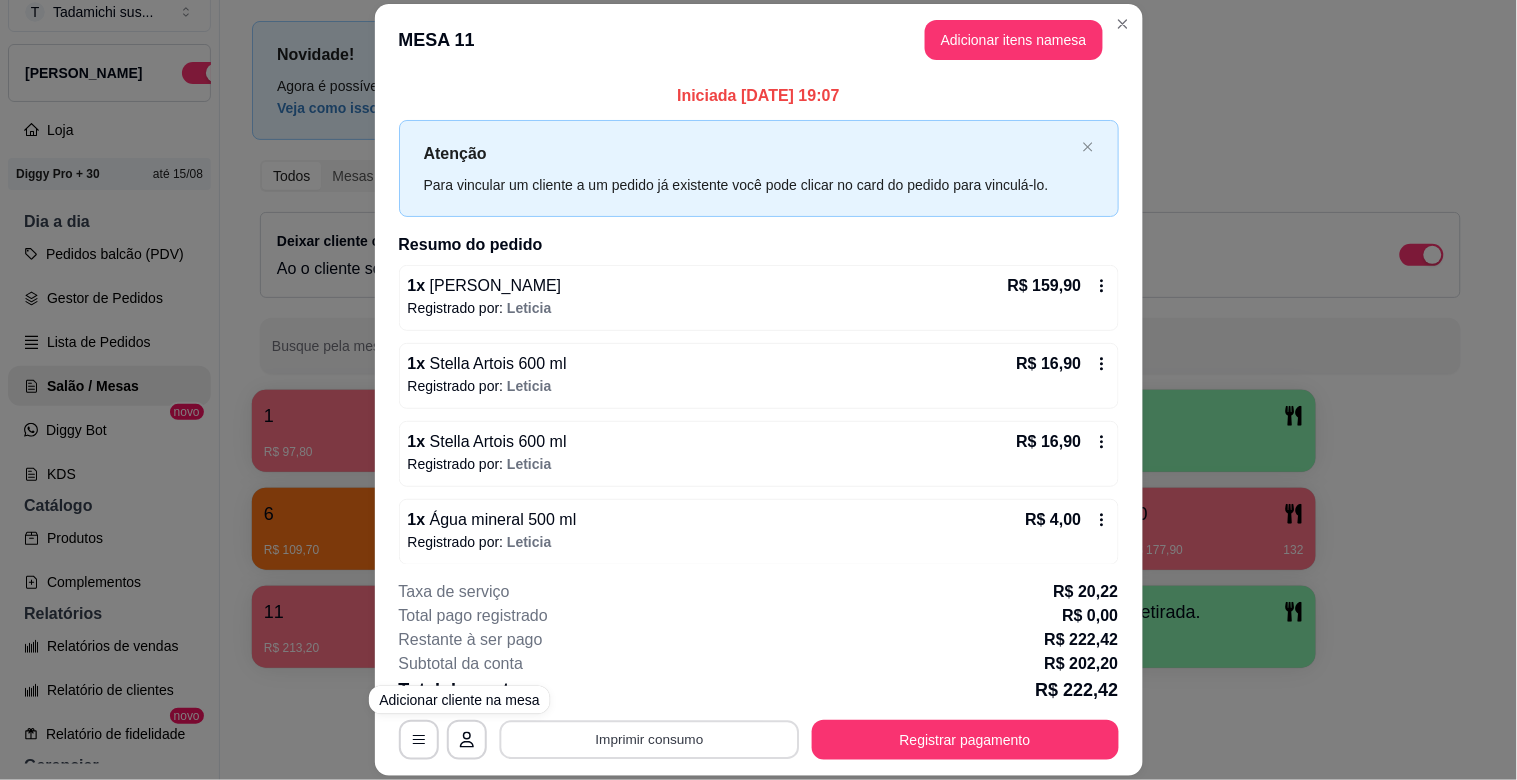 click on "Imprimir consumo" at bounding box center (649, 740) 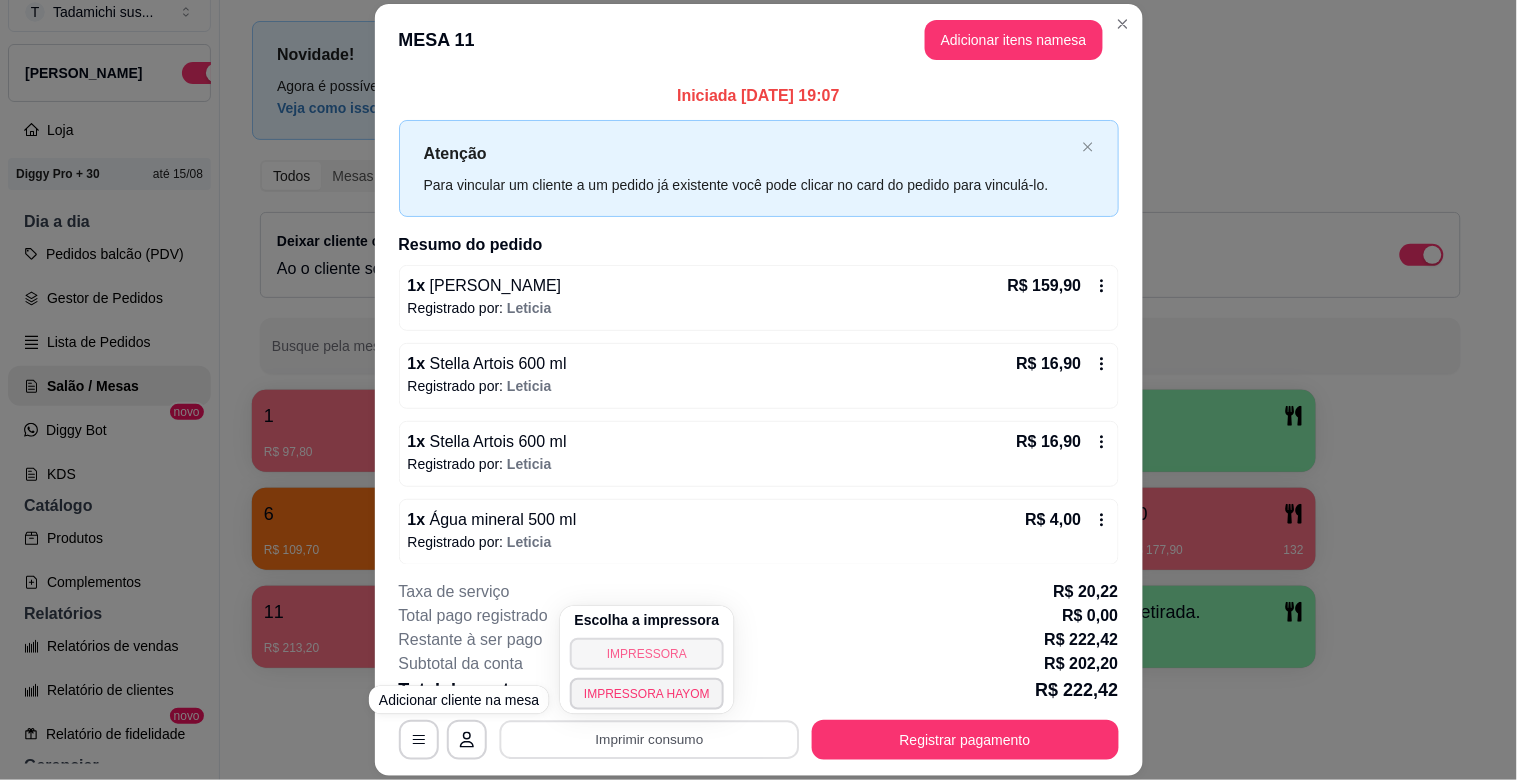 click on "IMPRESSORA" at bounding box center (647, 654) 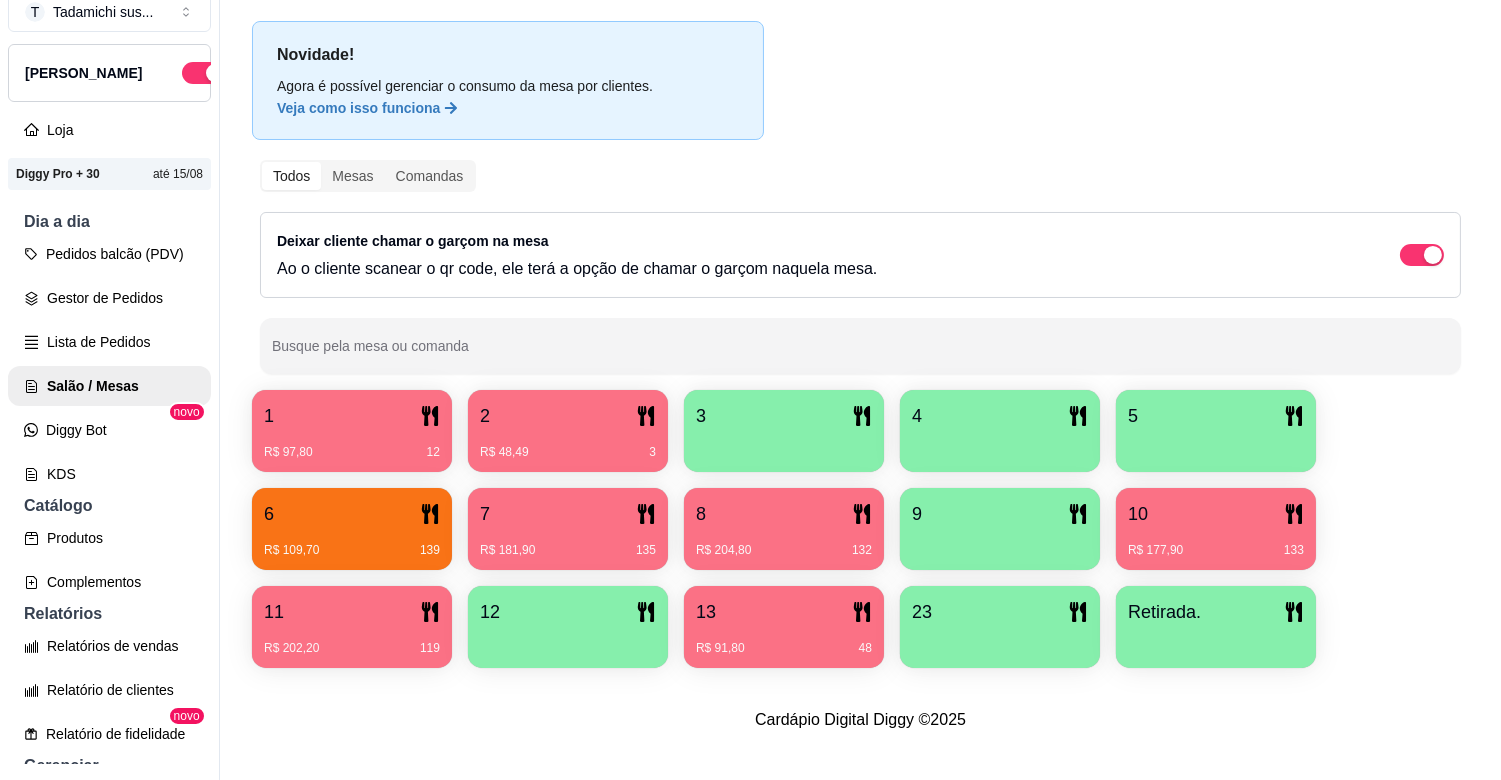 click on "R$ 109,70 139" at bounding box center [352, 550] 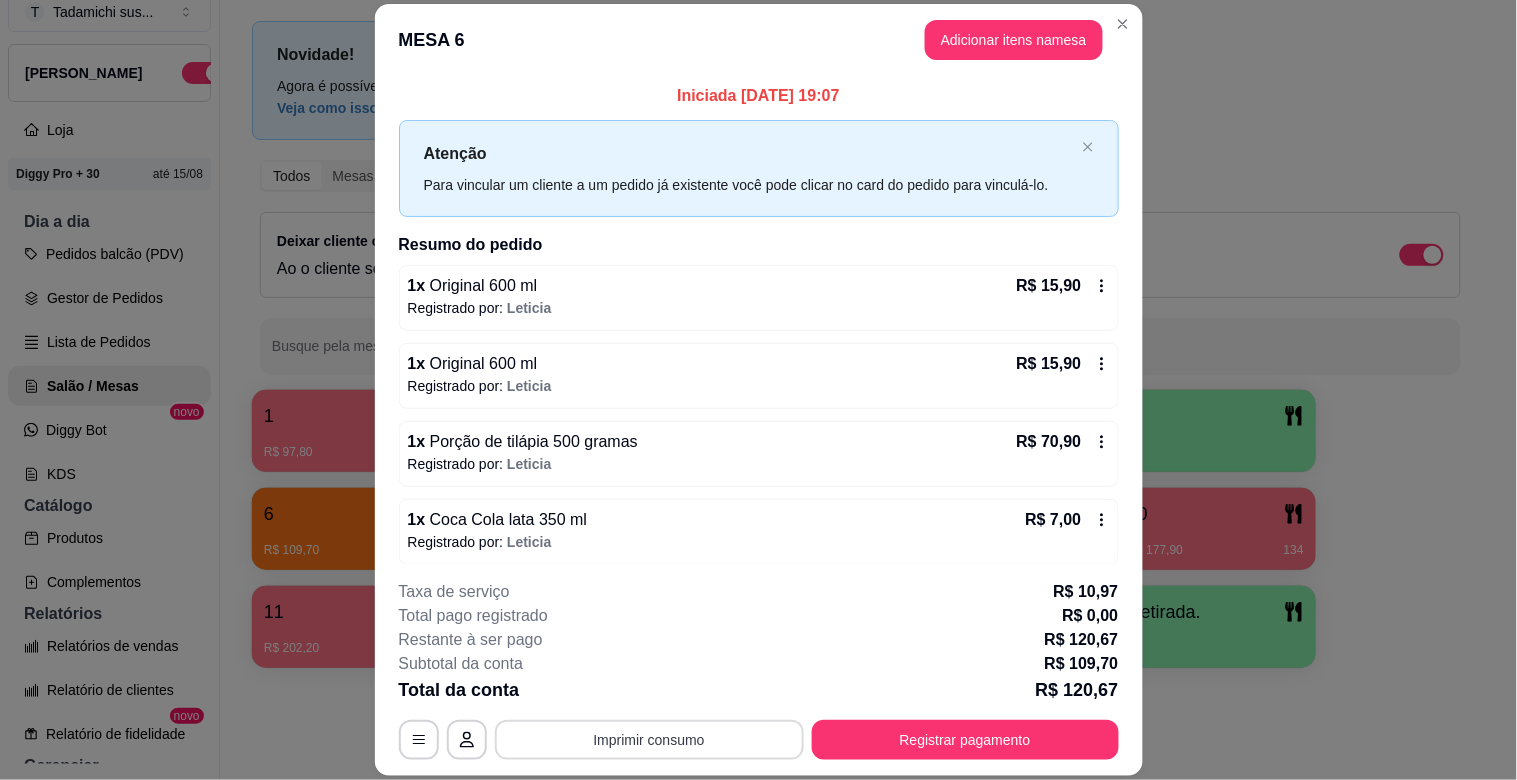 click on "**********" at bounding box center [759, 670] 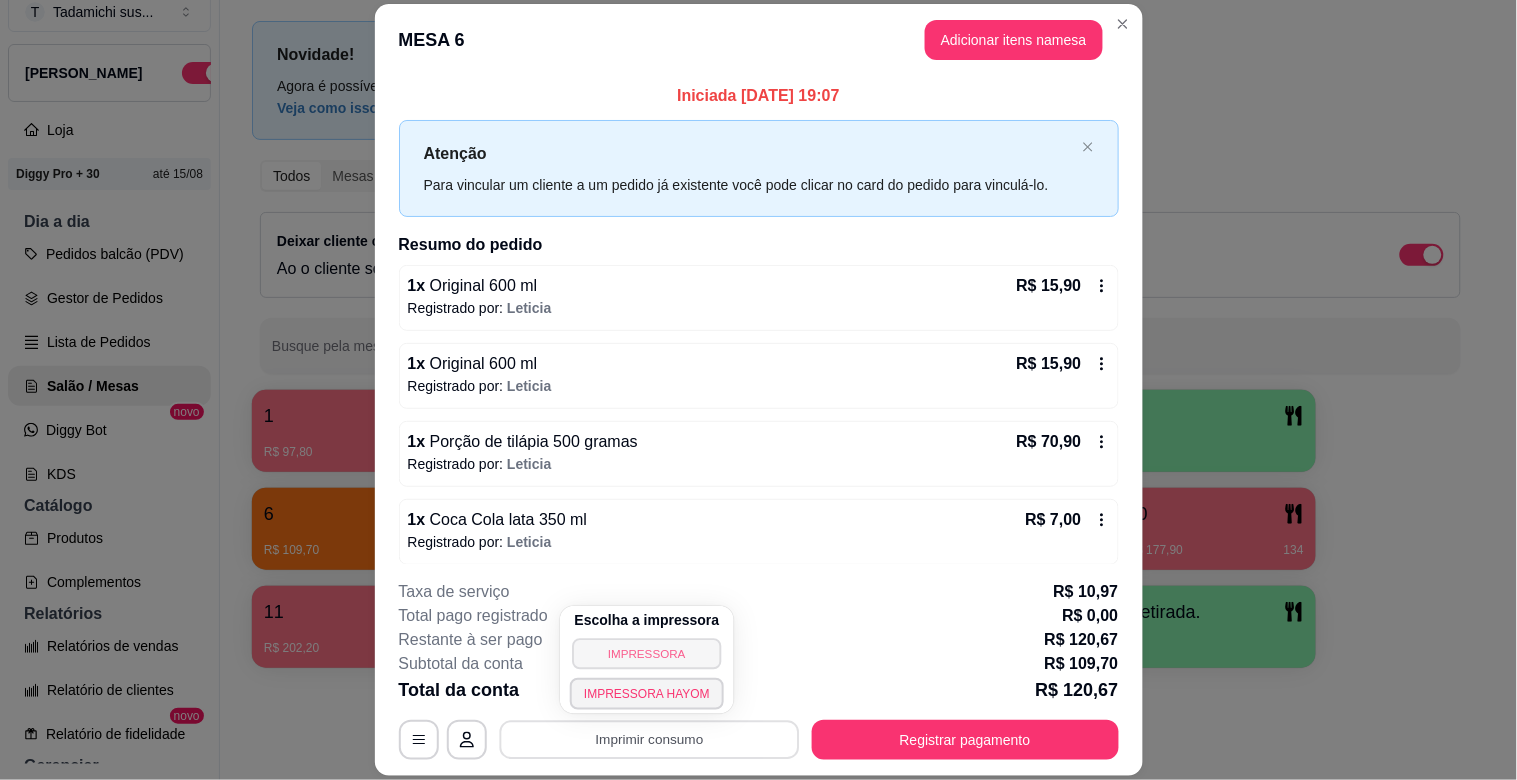 click on "IMPRESSORA" at bounding box center [646, 653] 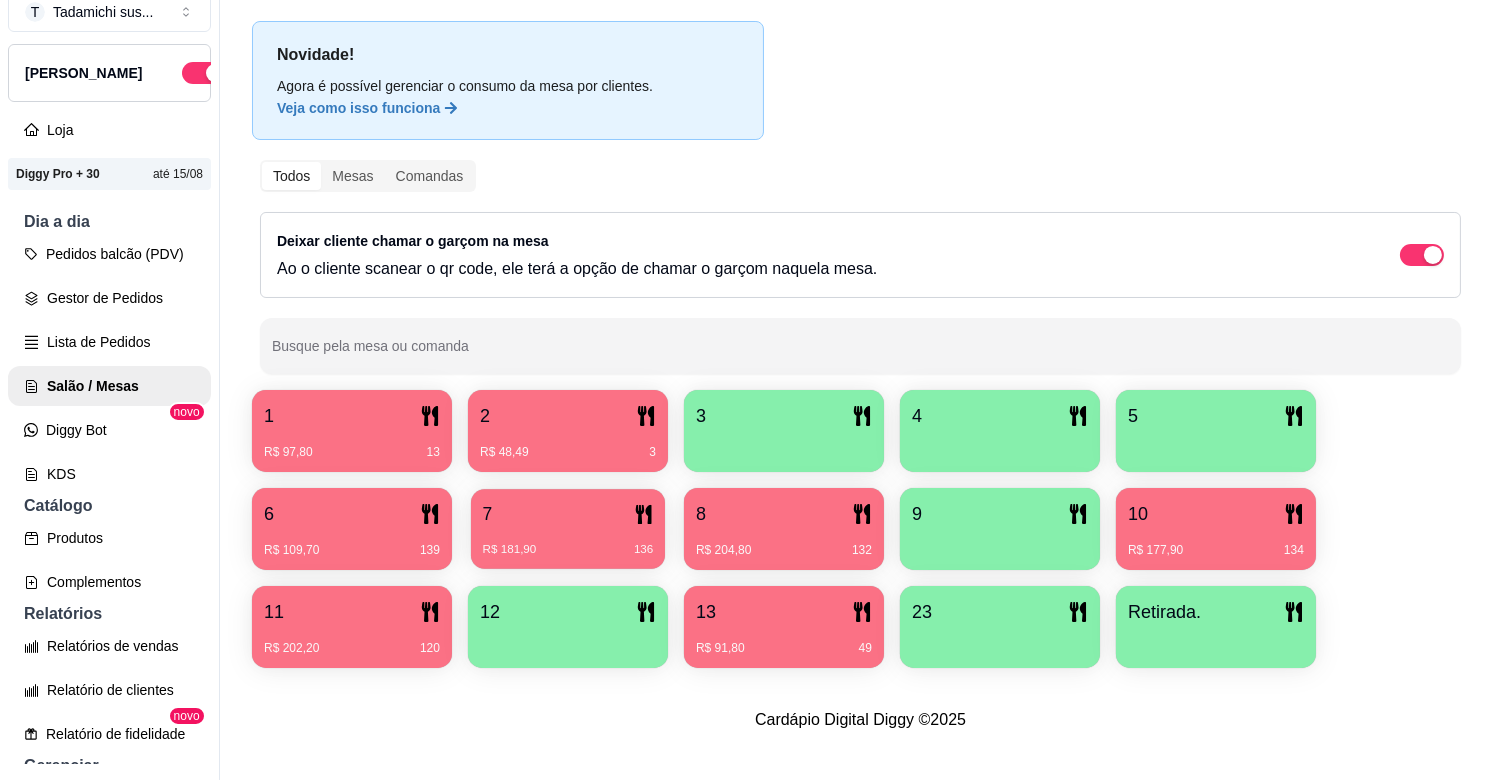 click on "R$ 181,90" at bounding box center [510, 550] 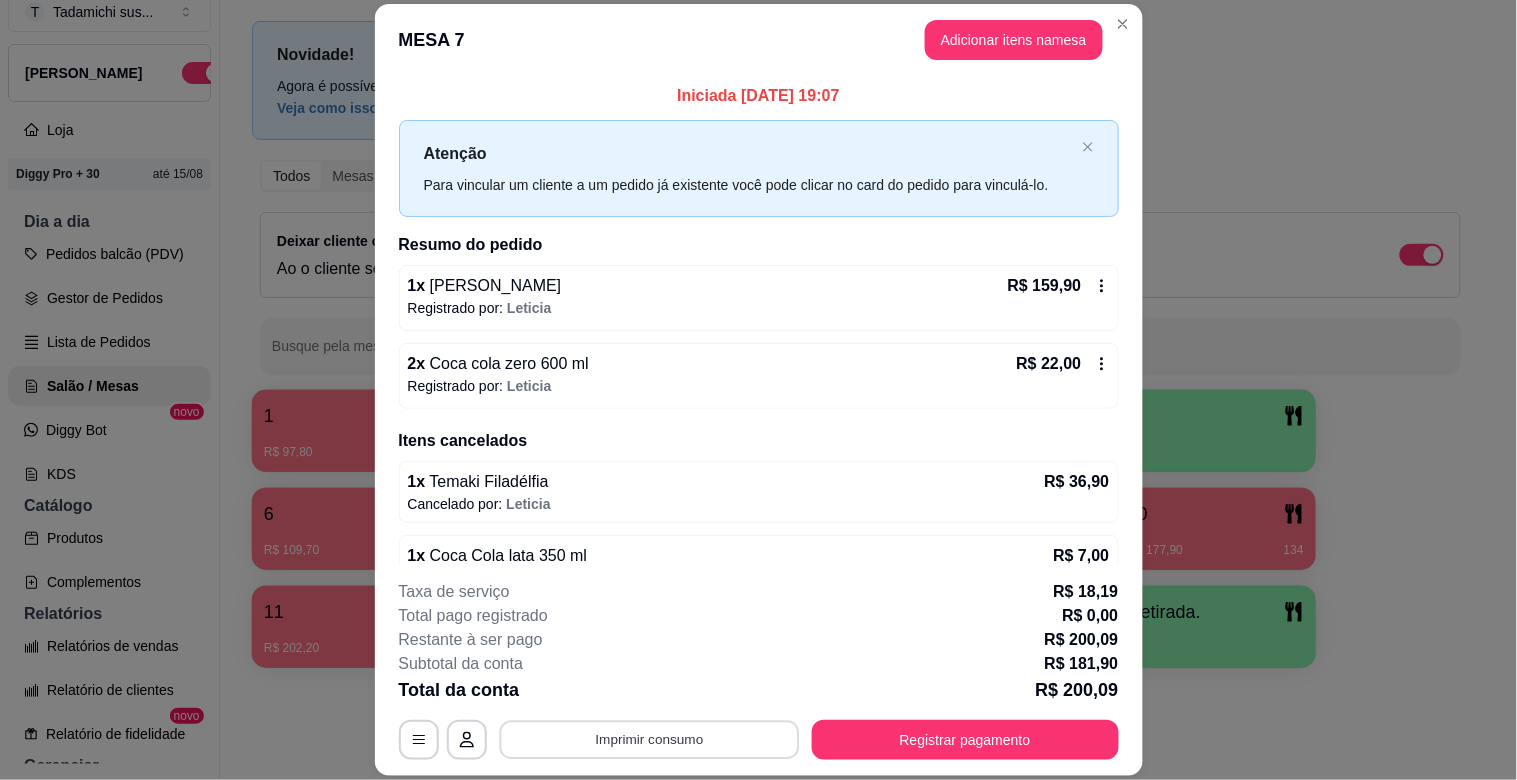 click on "Imprimir consumo" at bounding box center [649, 740] 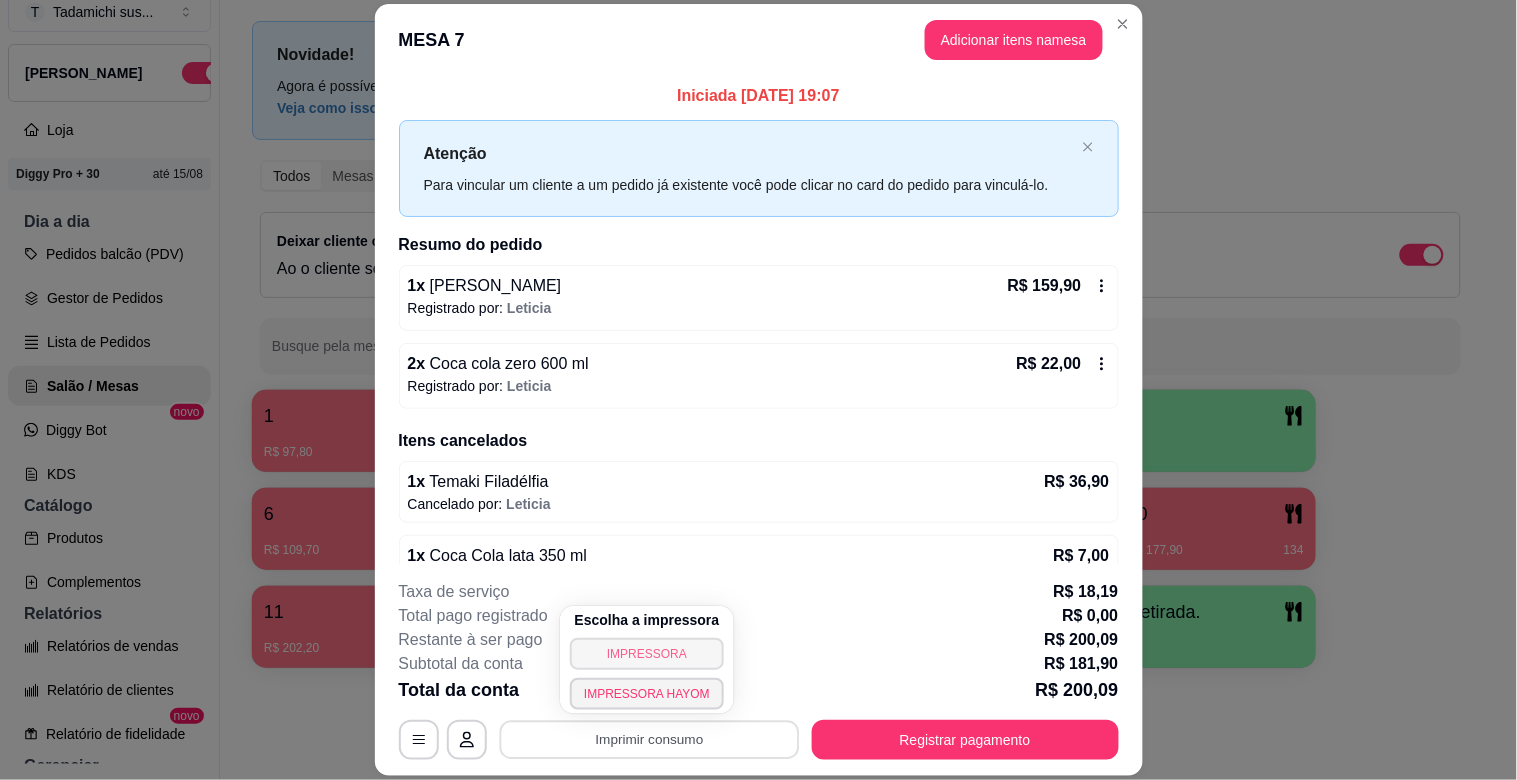 click on "IMPRESSORA" at bounding box center (647, 654) 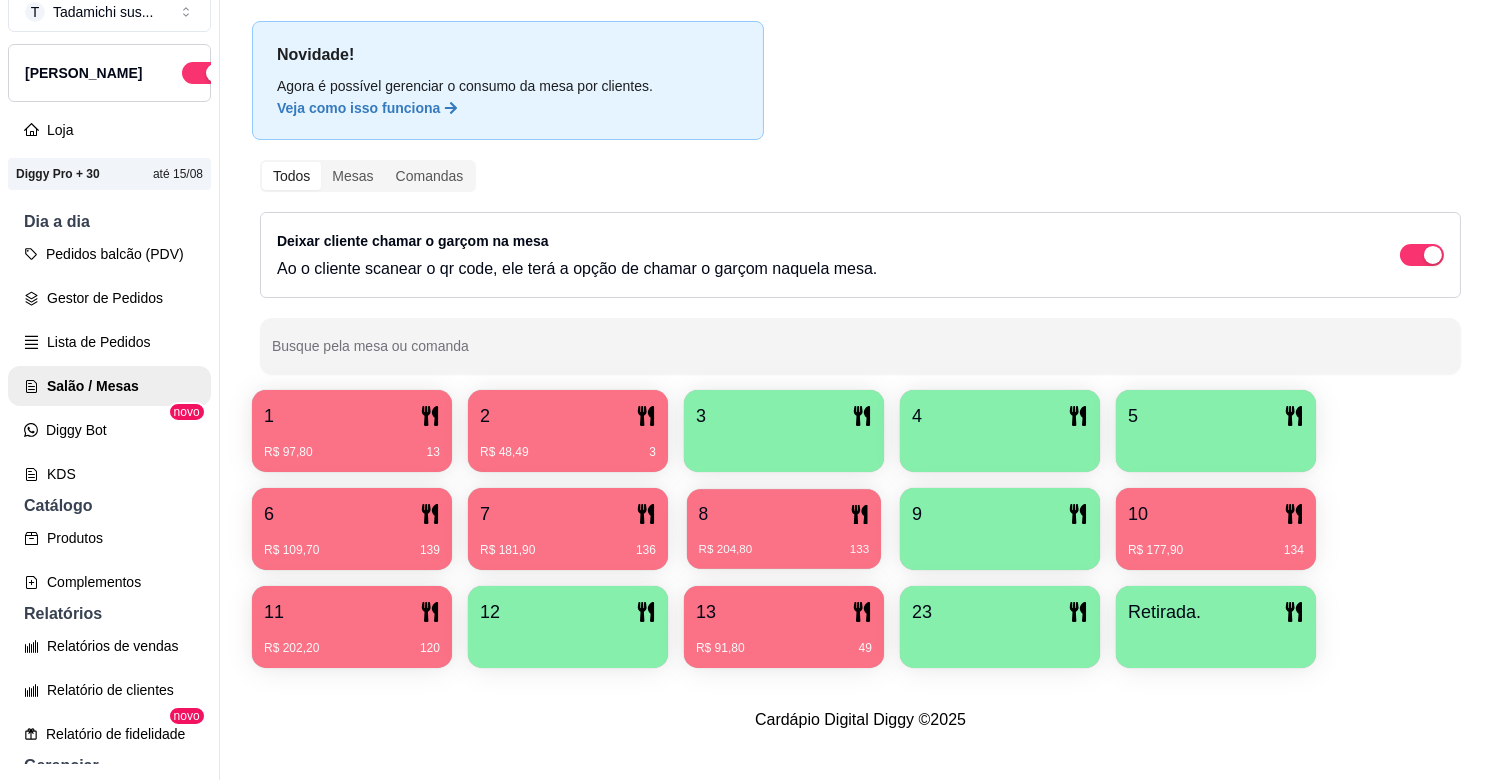click on "R$ 204,80" at bounding box center (726, 550) 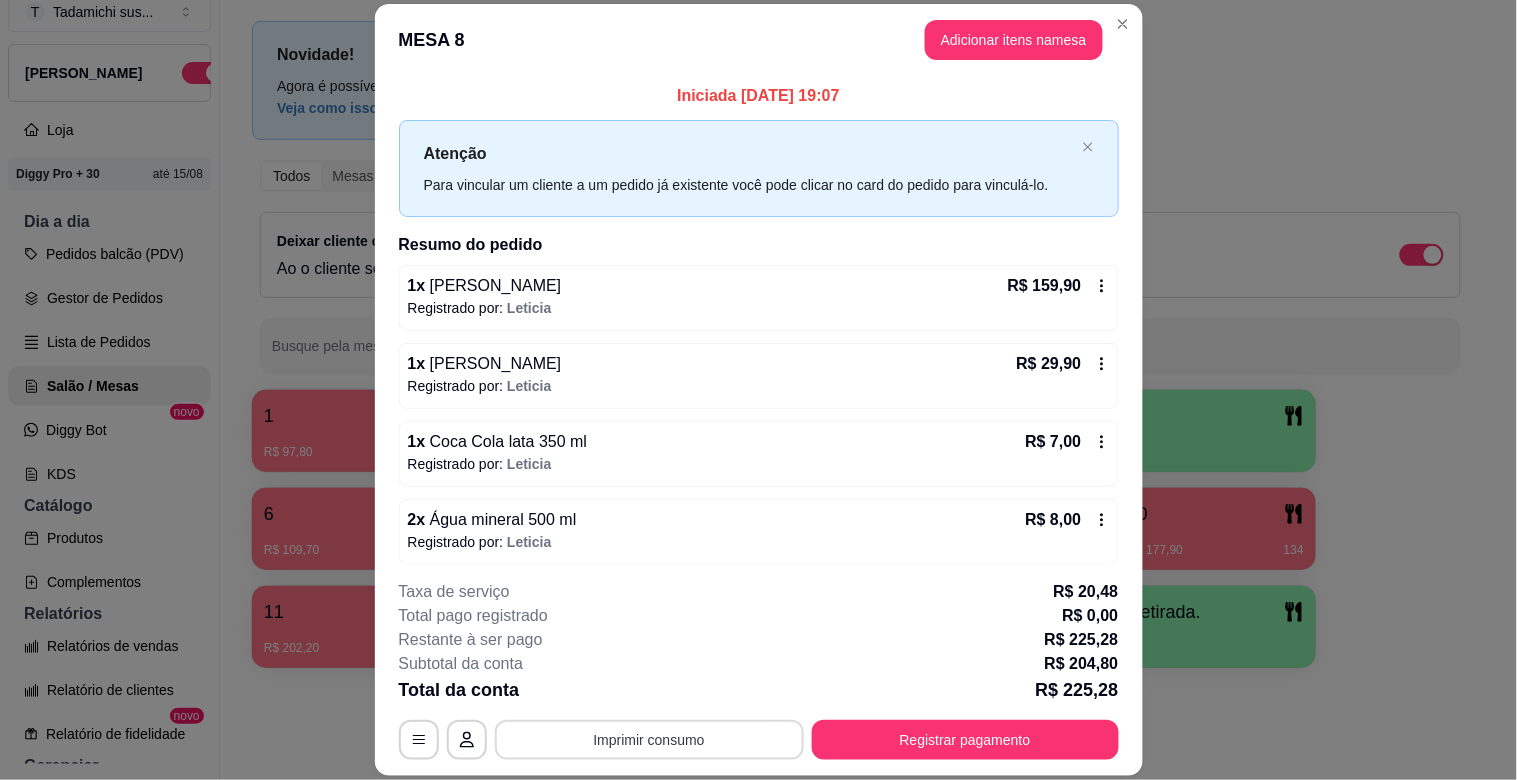 click on "Imprimir consumo" at bounding box center [649, 740] 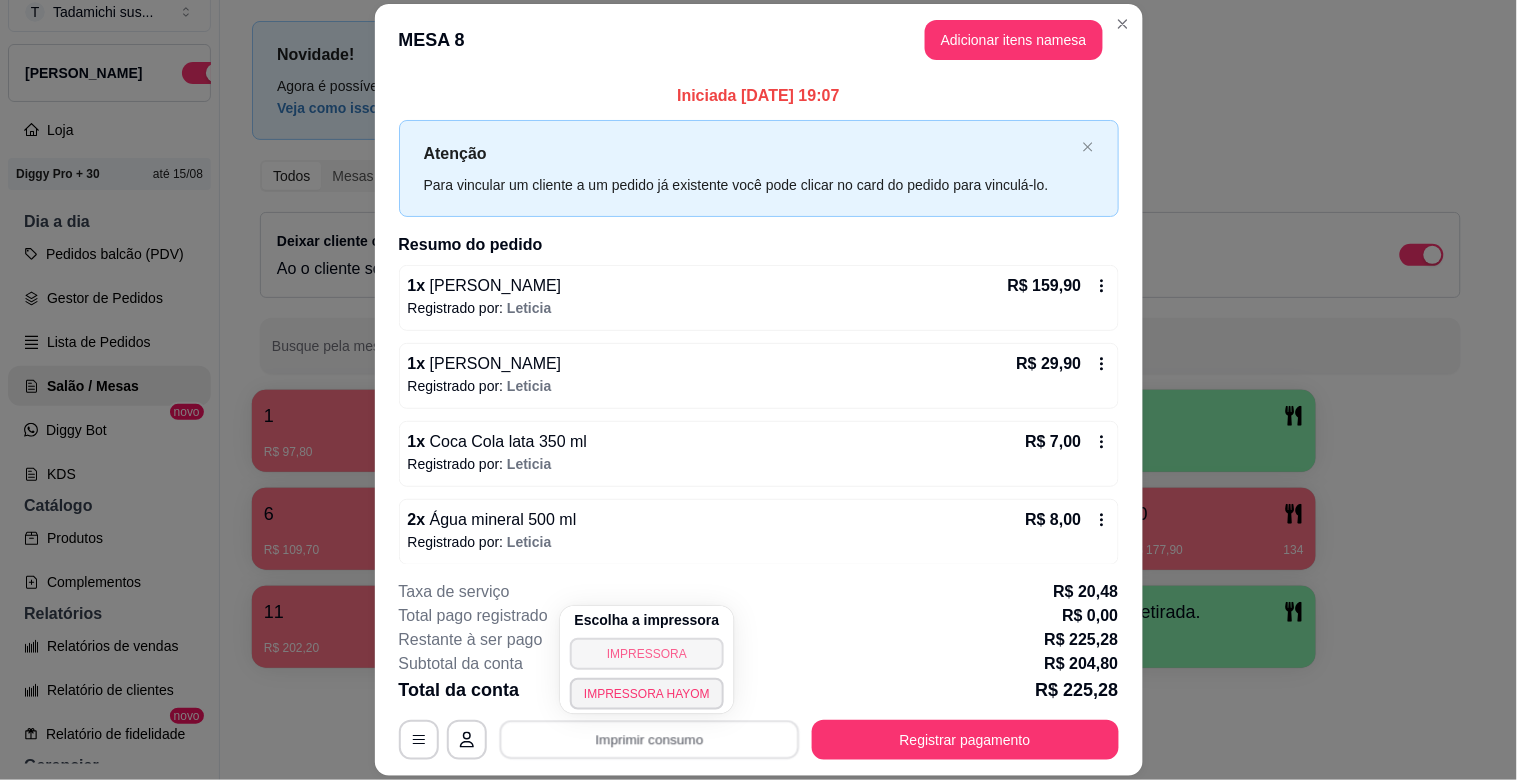 click on "IMPRESSORA" at bounding box center [647, 654] 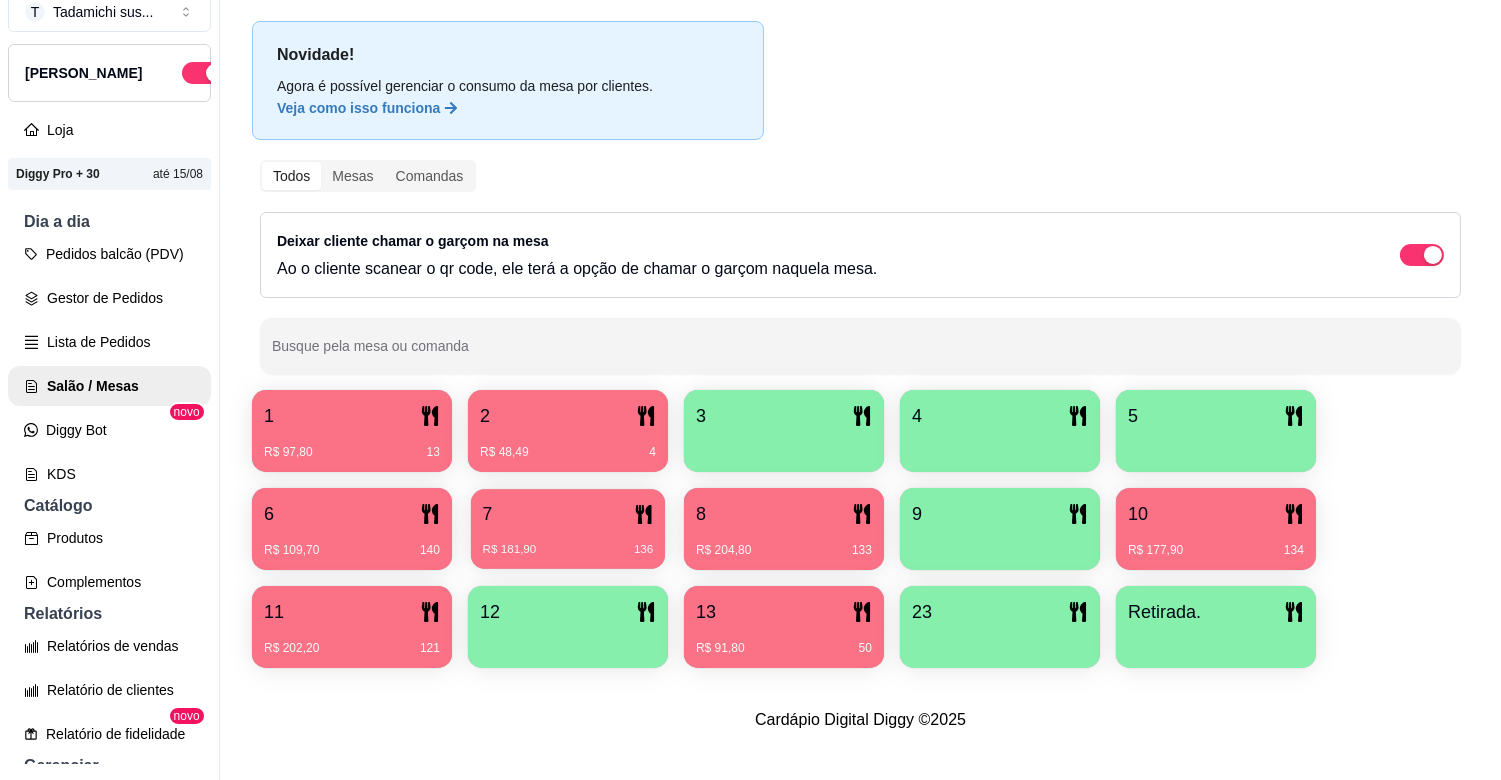 click on "7" at bounding box center (568, 514) 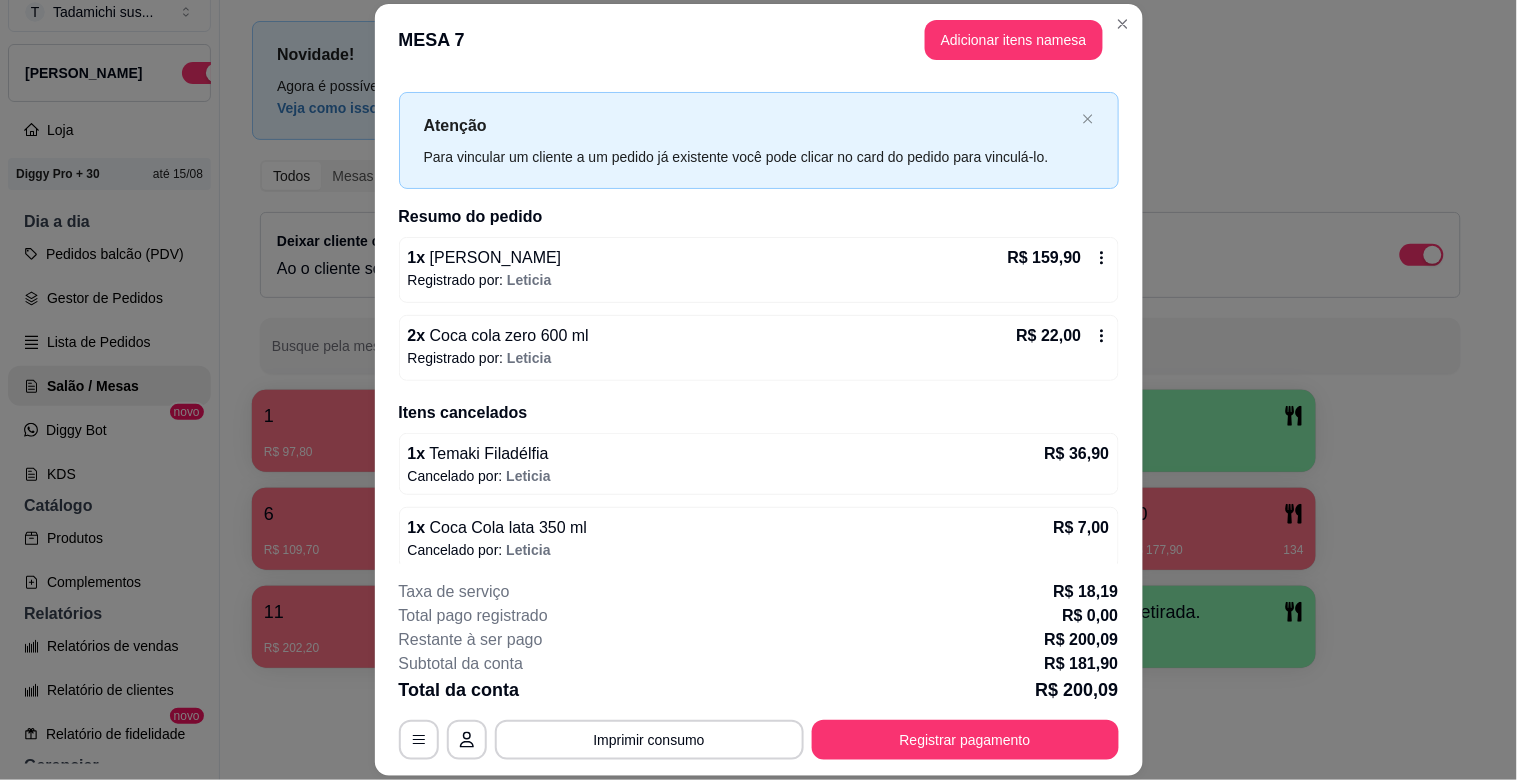 scroll, scrollTop: 41, scrollLeft: 0, axis: vertical 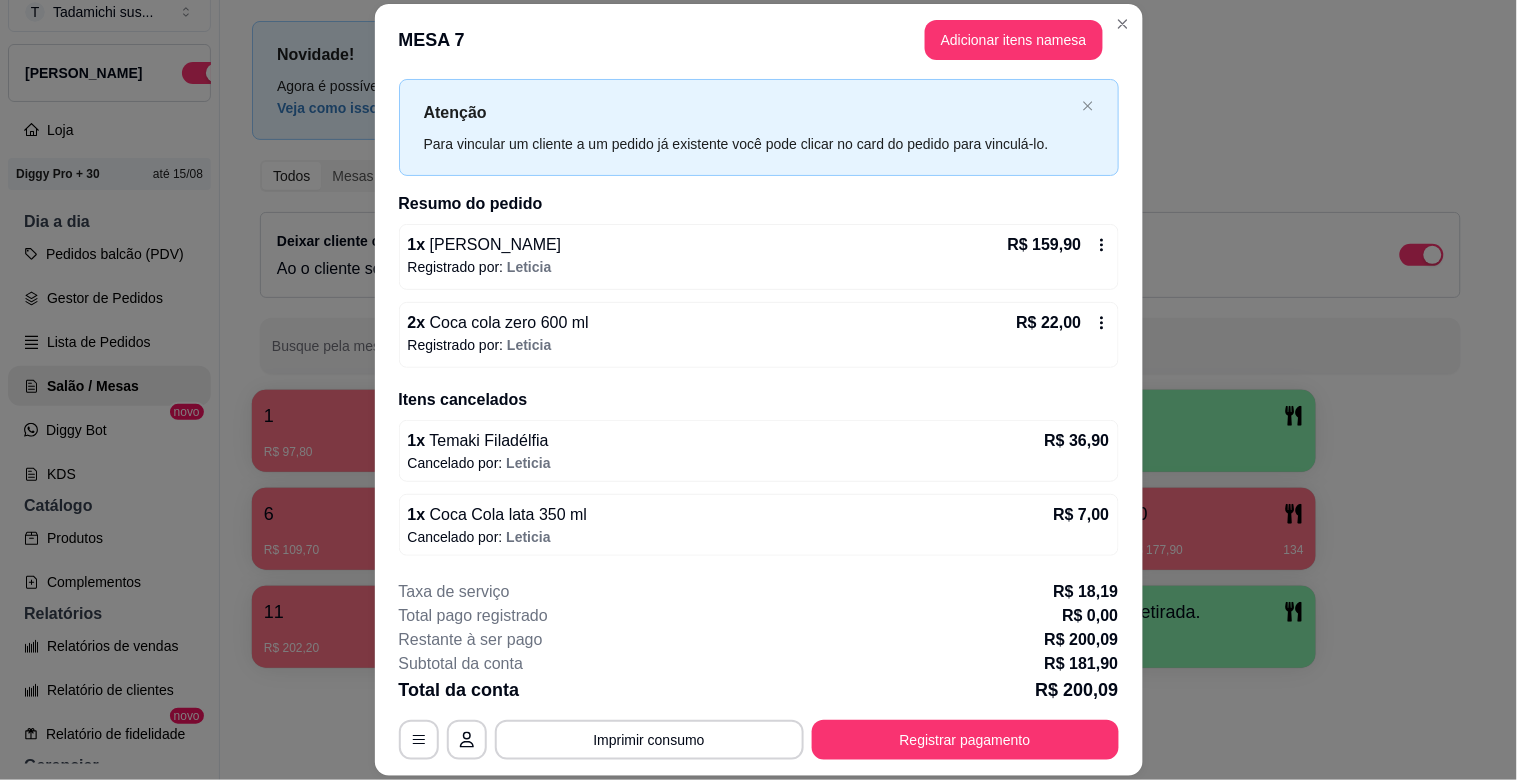 click 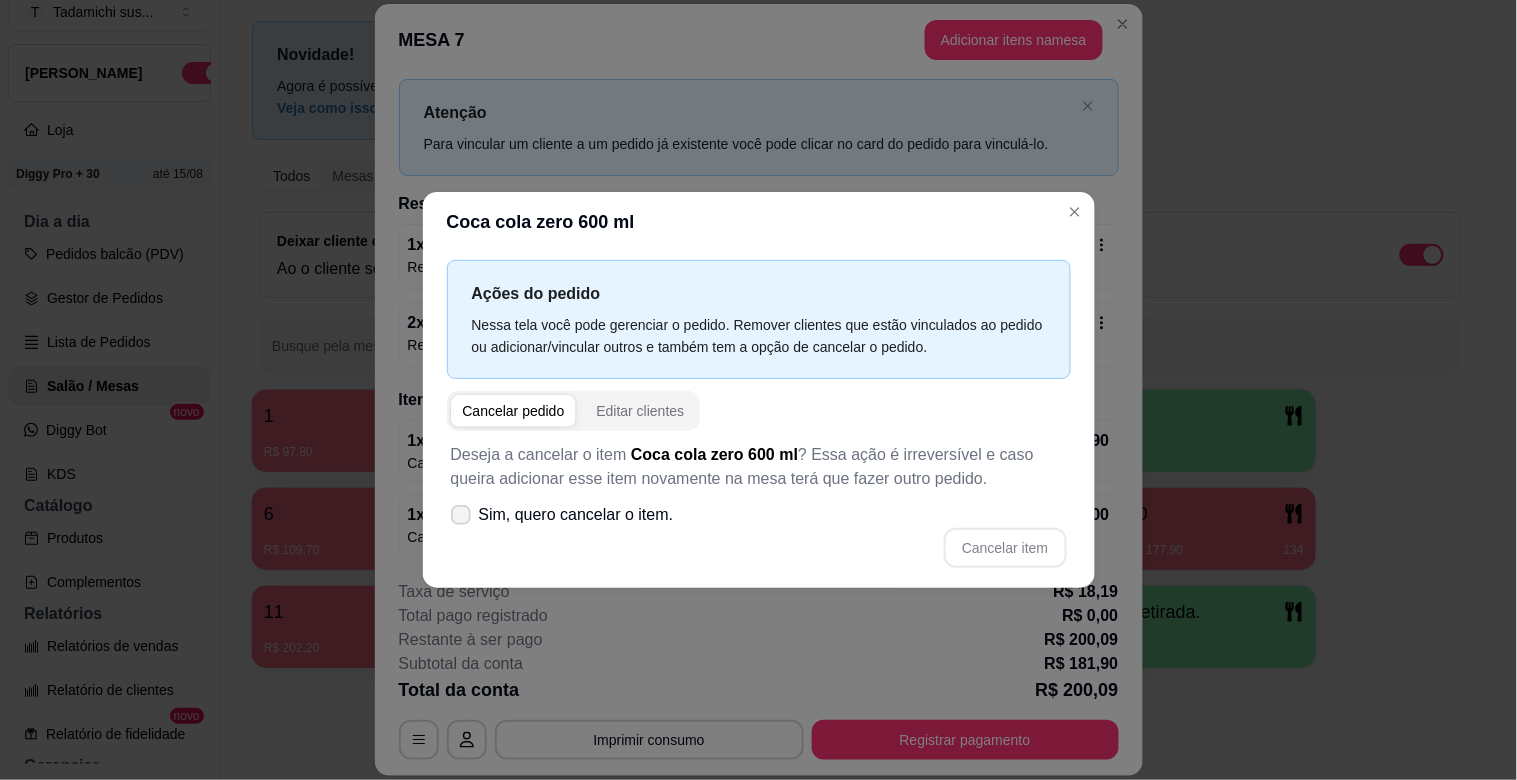 click 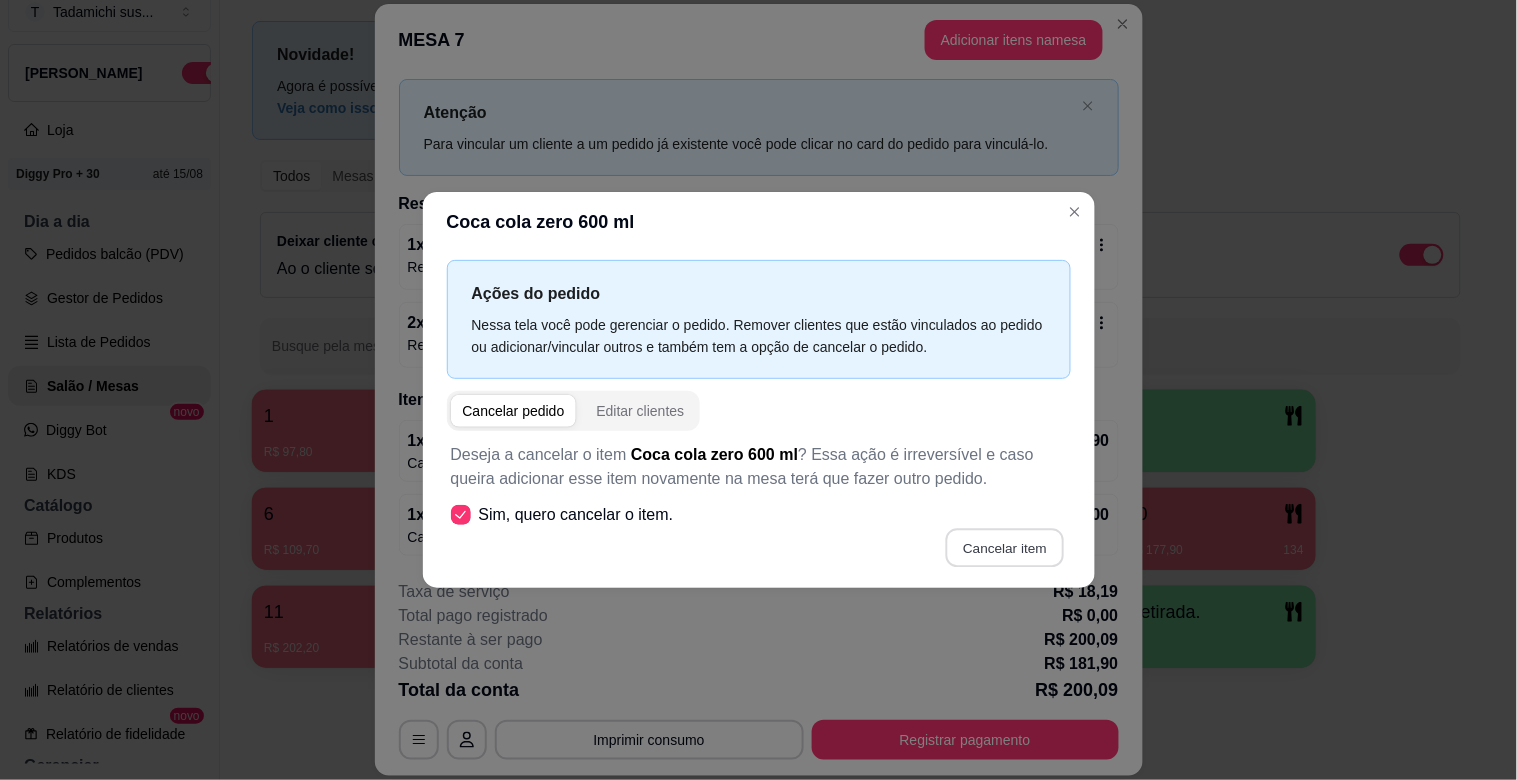 click on "Cancelar item" at bounding box center (1005, 548) 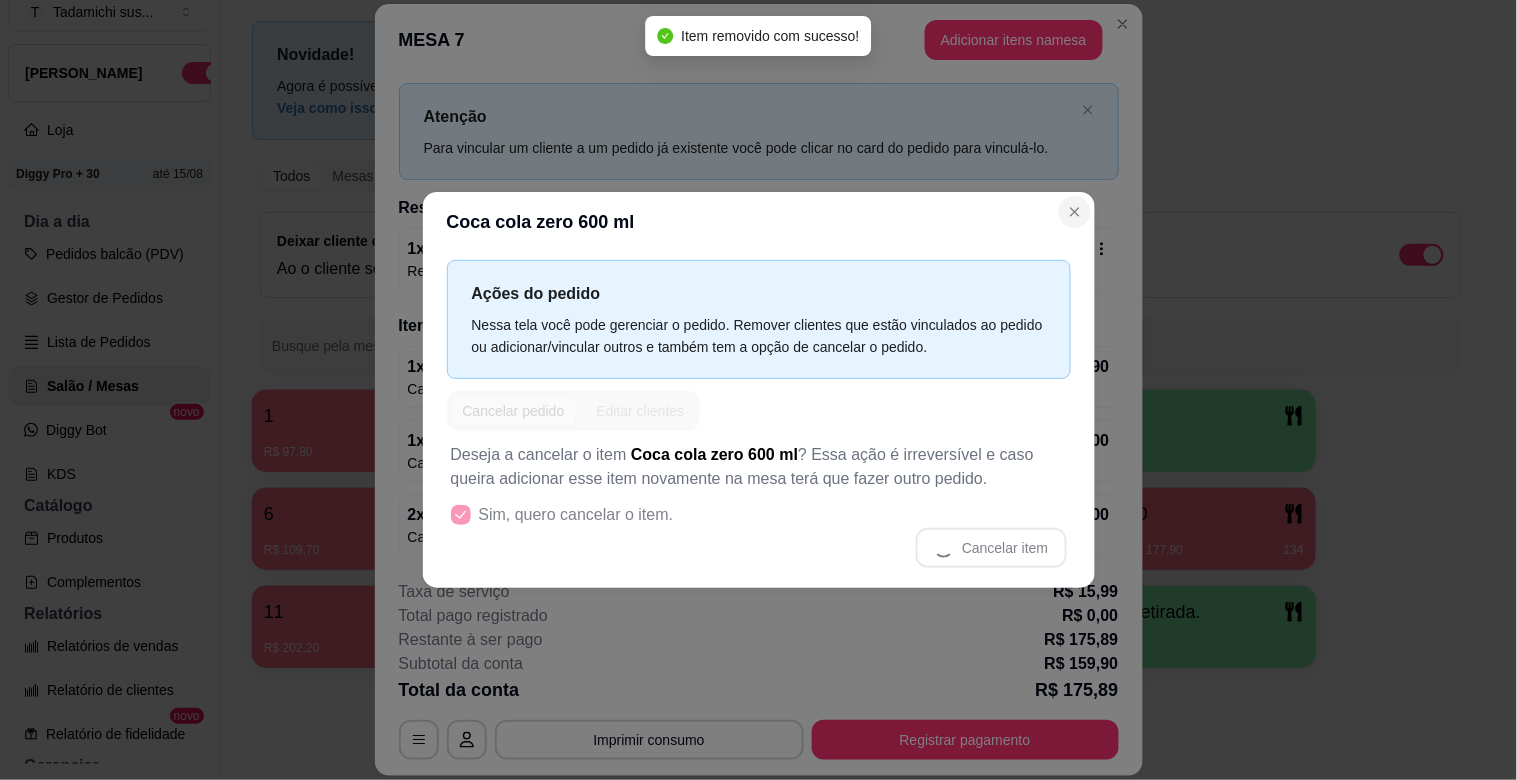 scroll, scrollTop: 37, scrollLeft: 0, axis: vertical 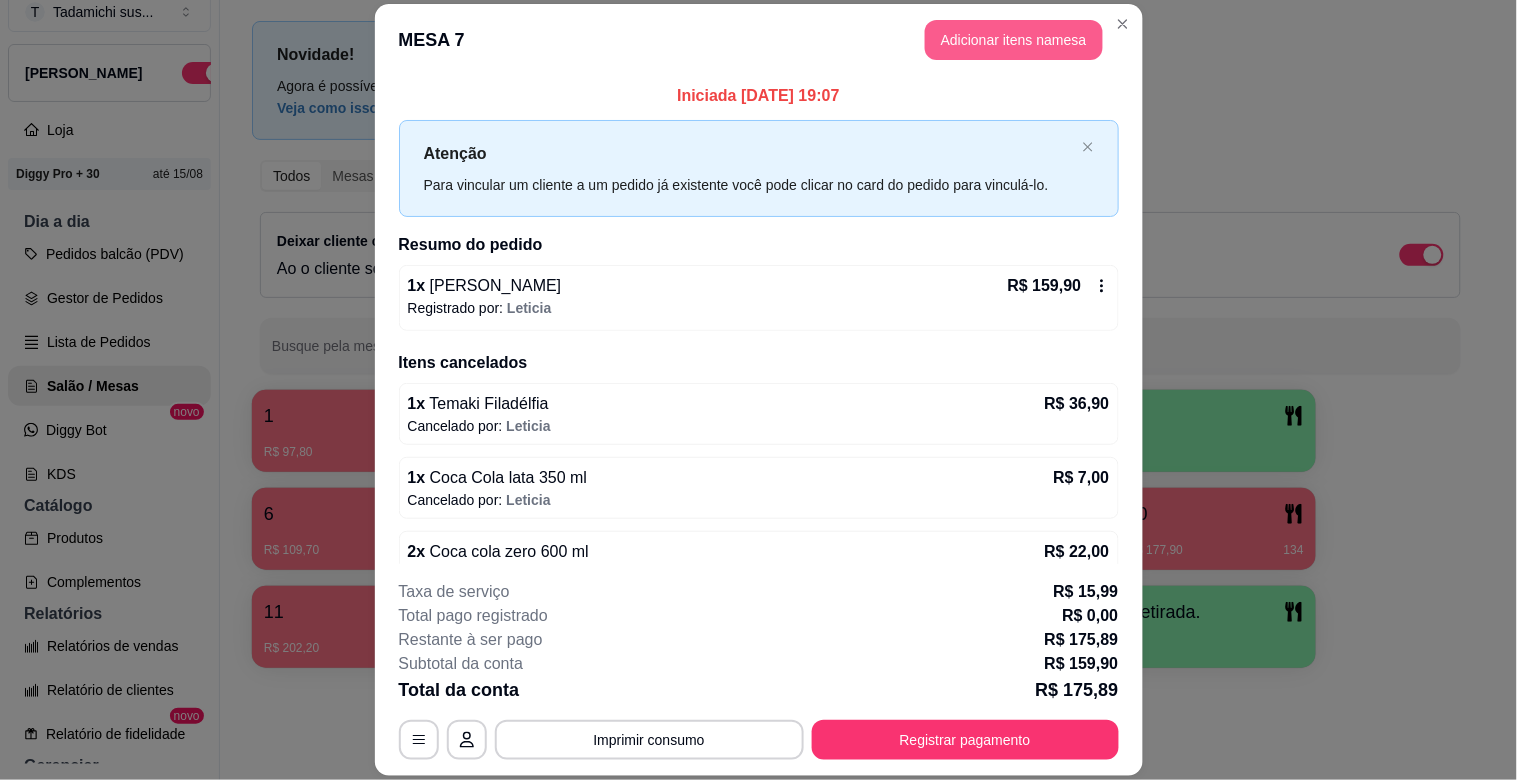 click on "Adicionar itens na  mesa" at bounding box center [1014, 40] 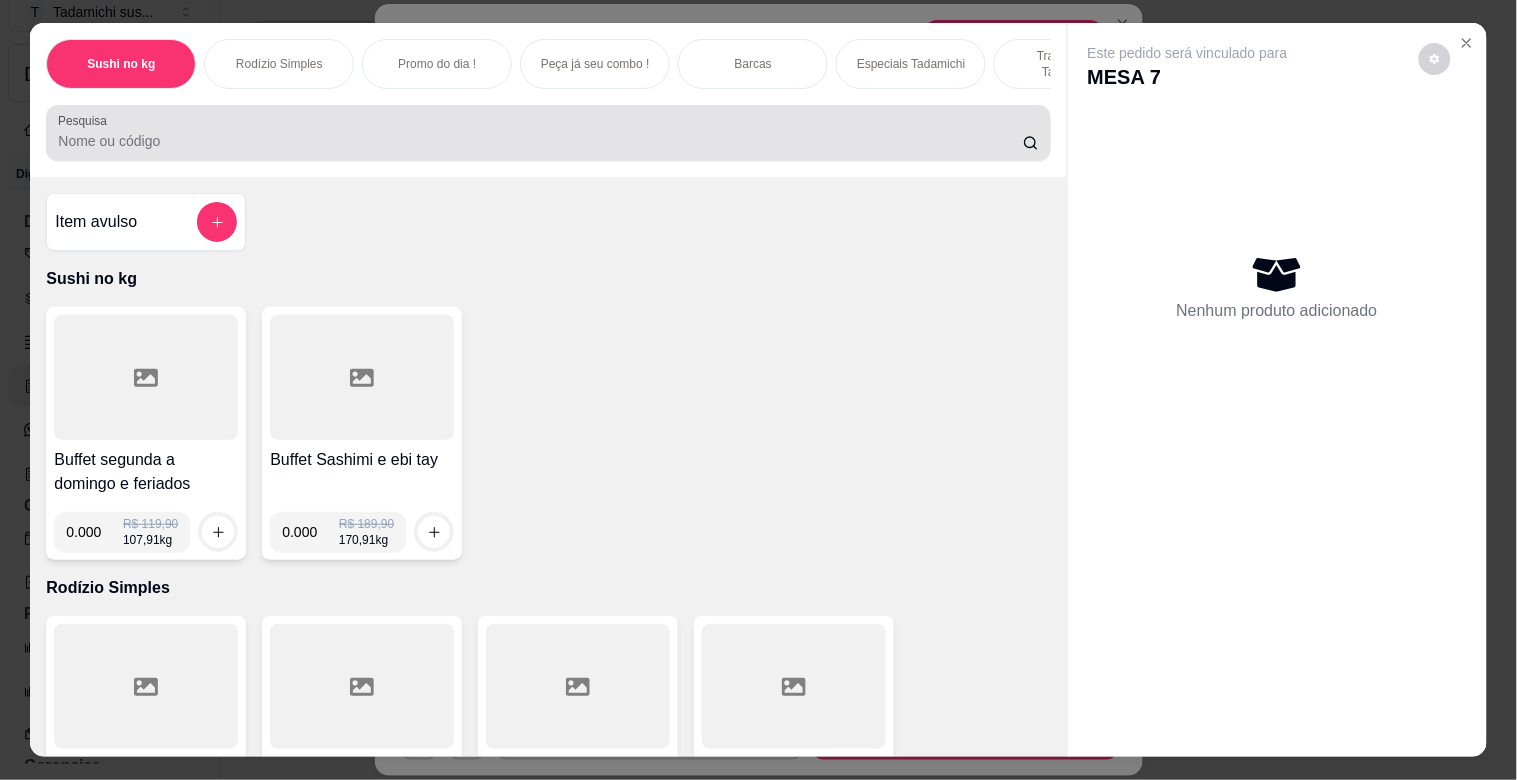 click on "Pesquisa" at bounding box center [540, 141] 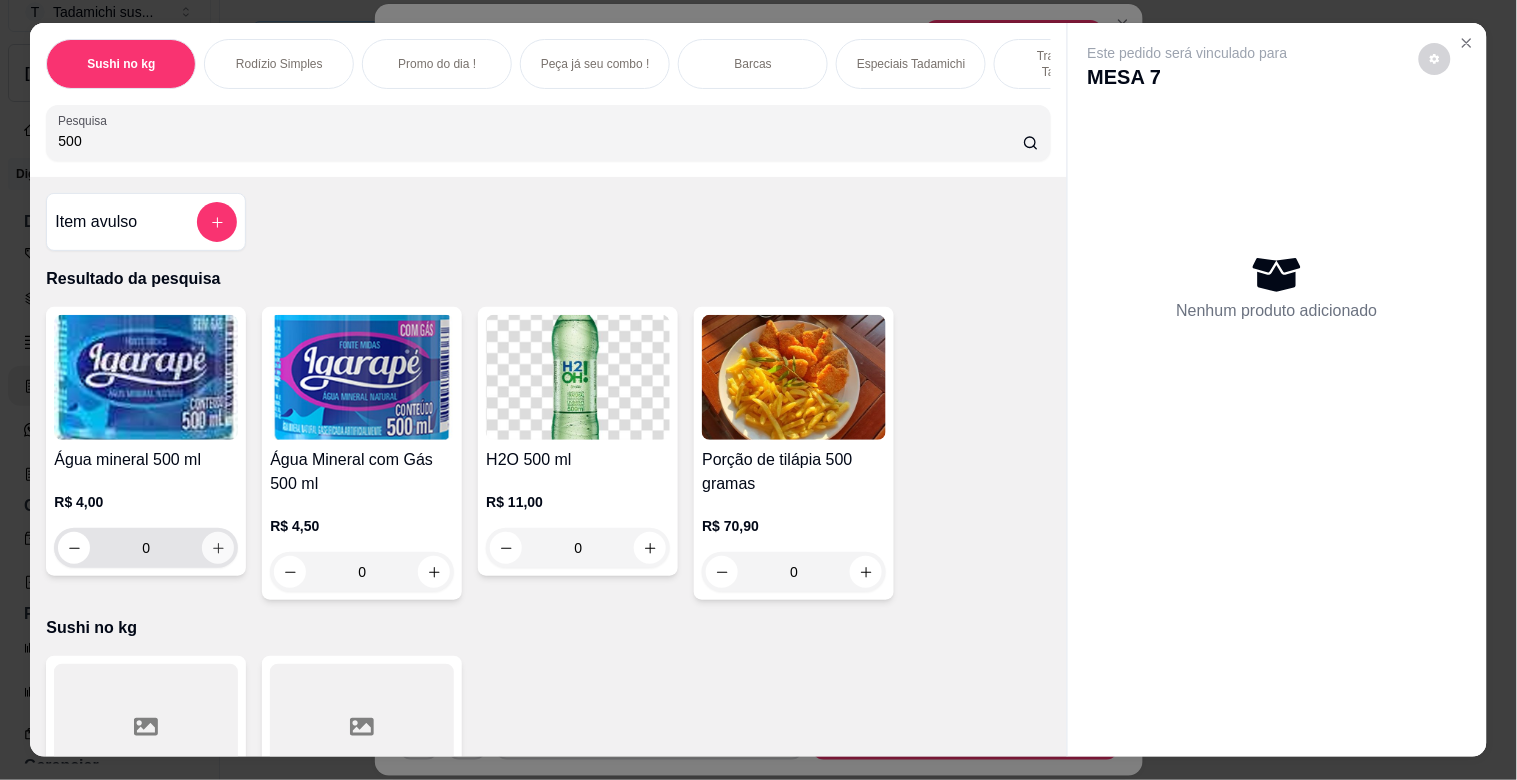 type on "500" 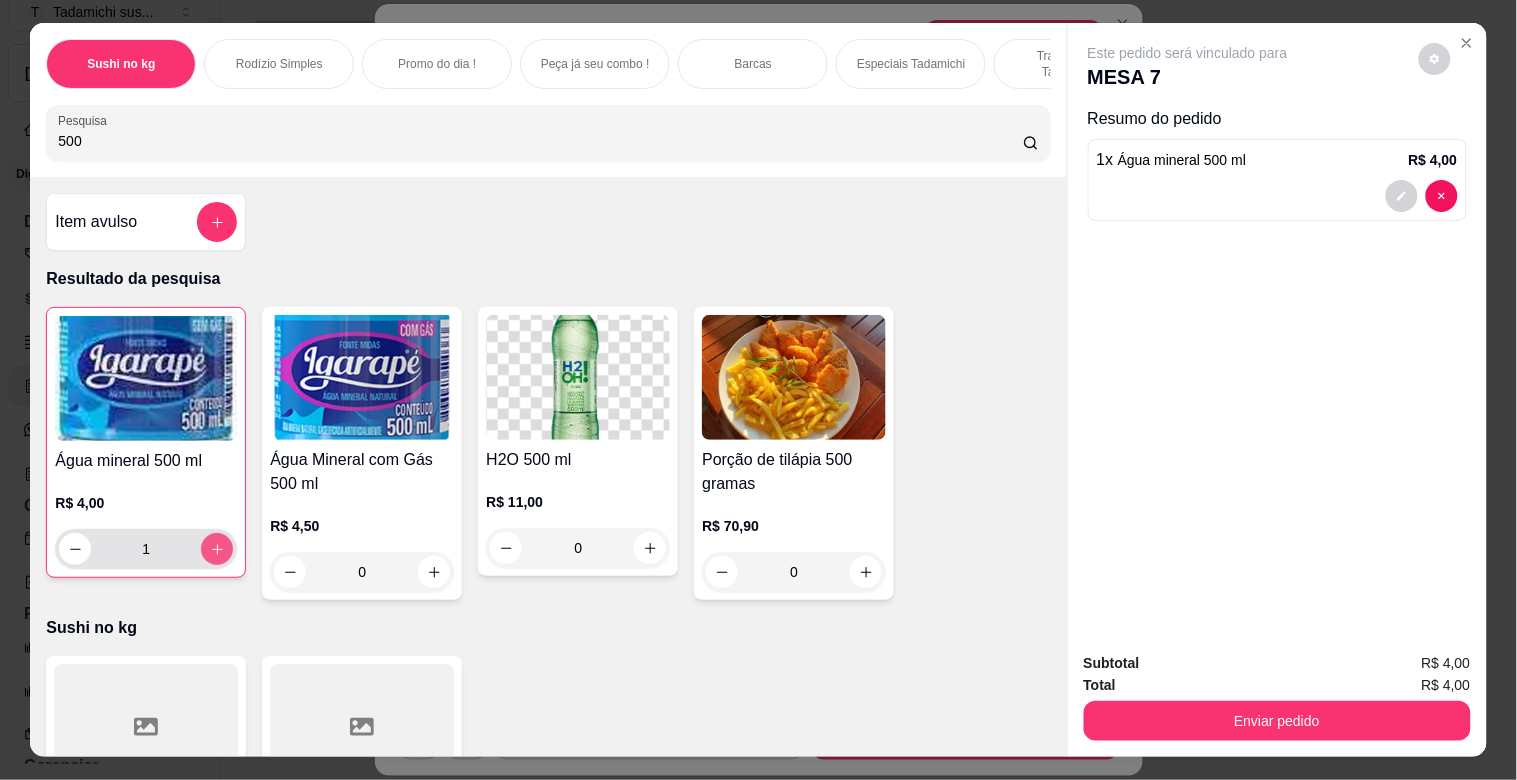 type on "1" 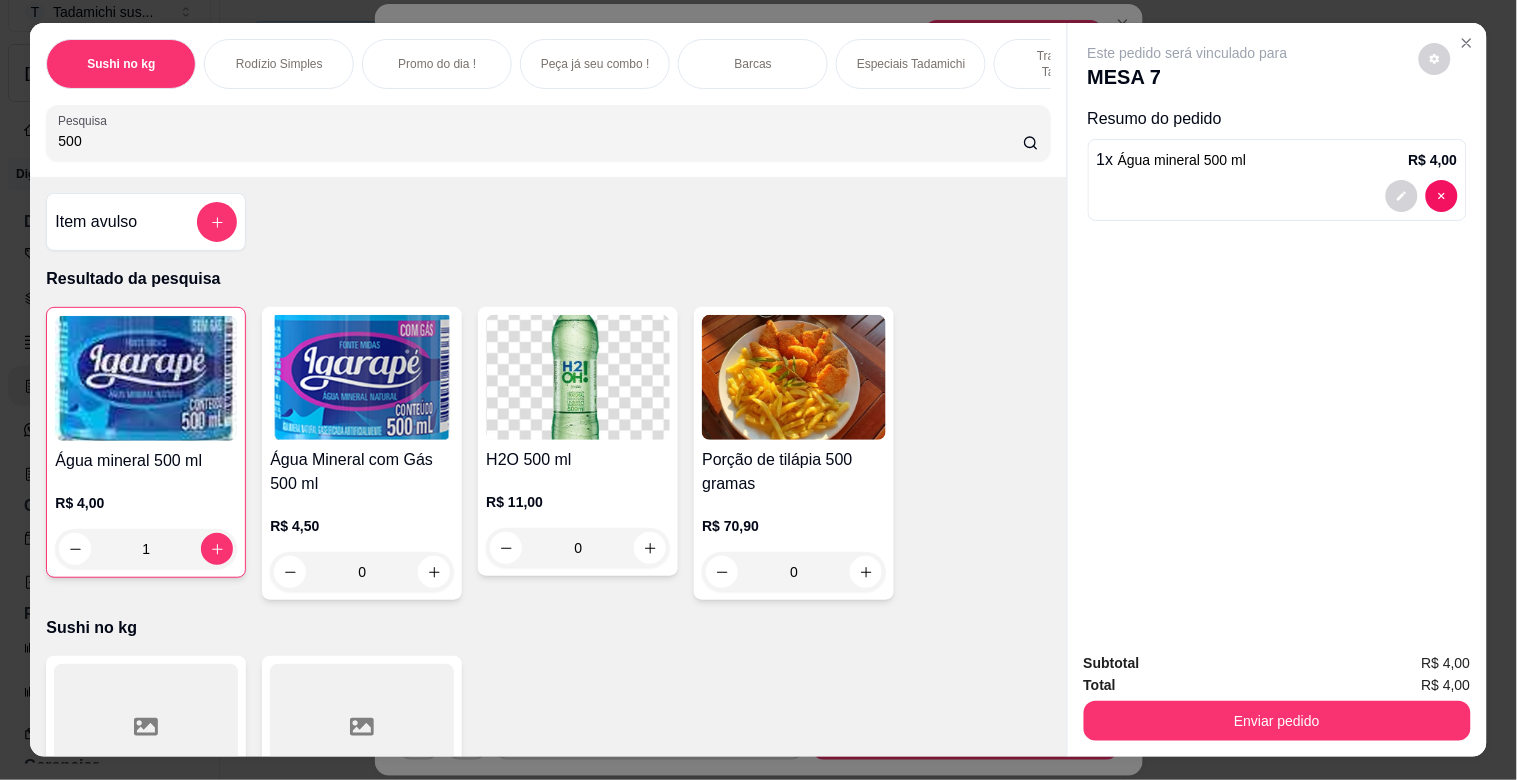 drag, startPoint x: 101, startPoint y: 155, endPoint x: 0, endPoint y: 177, distance: 103.36827 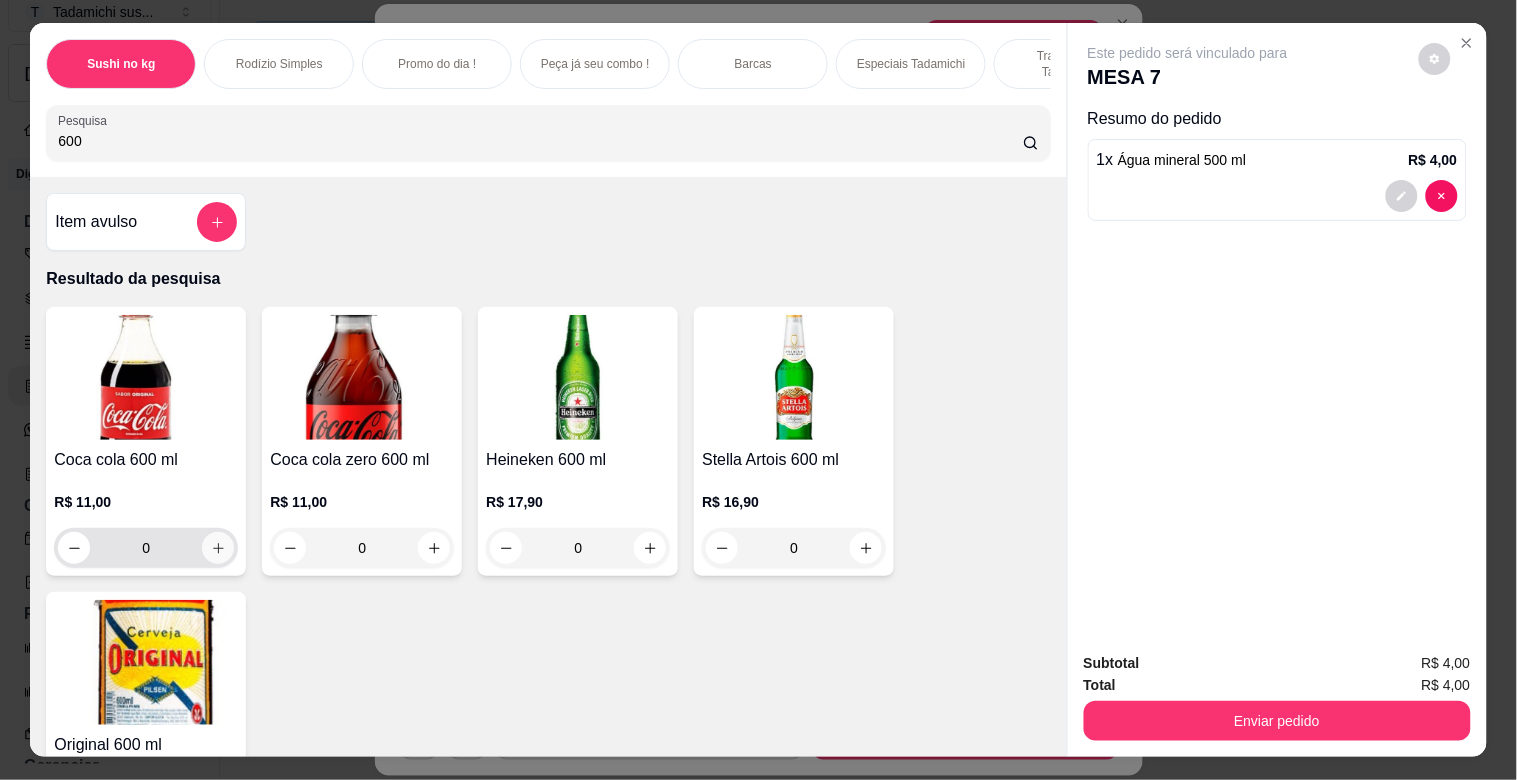type on "600" 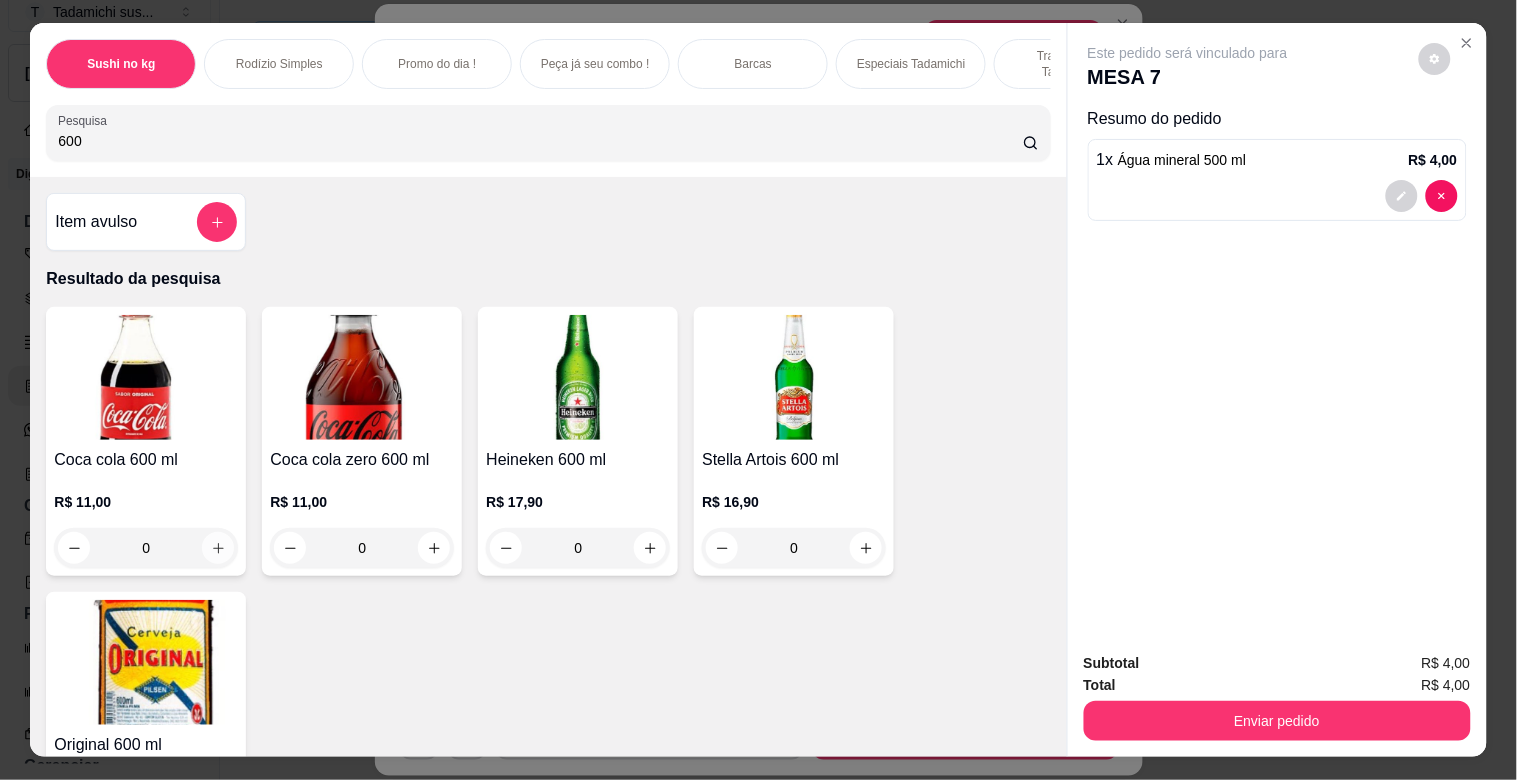 click 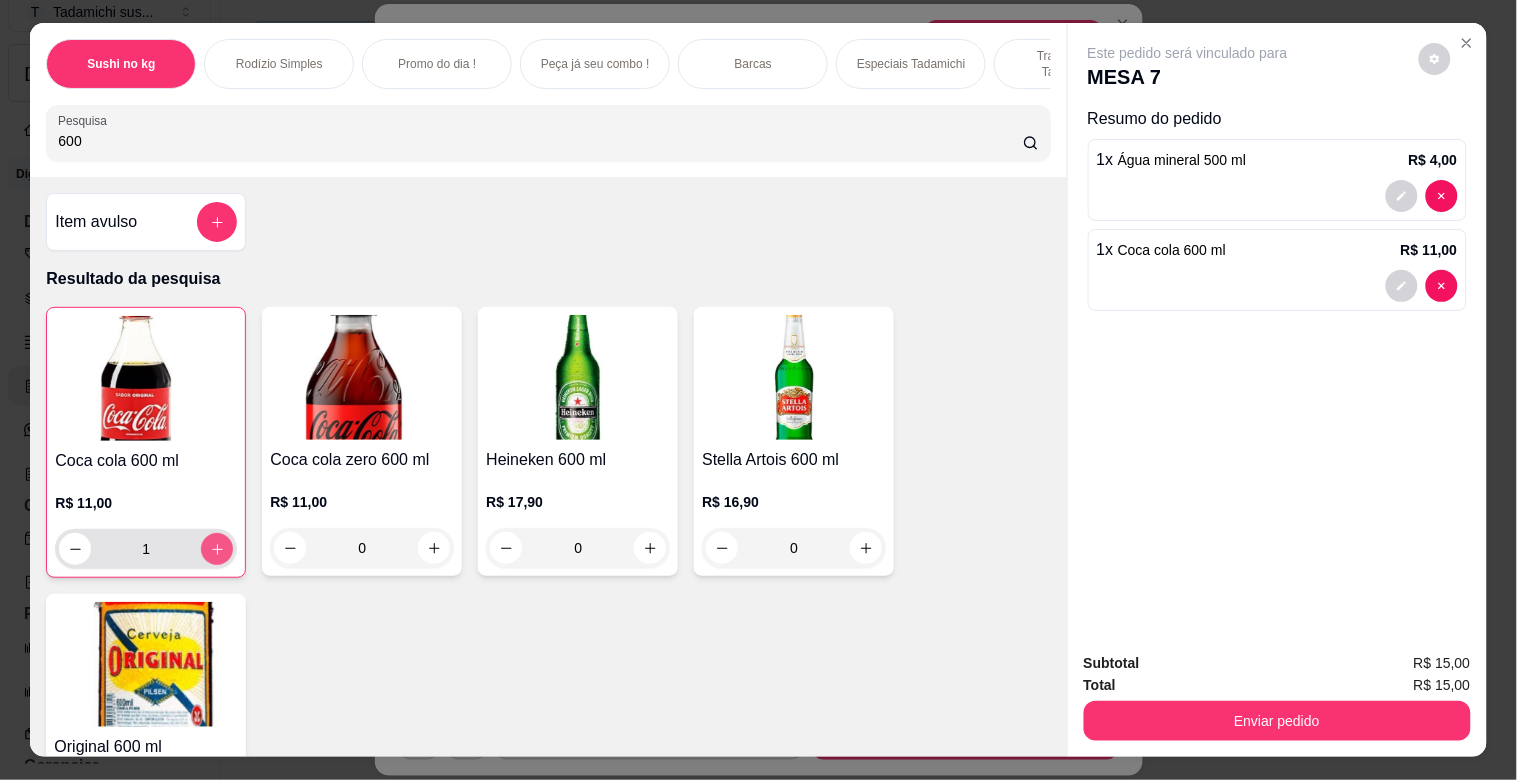 type on "1" 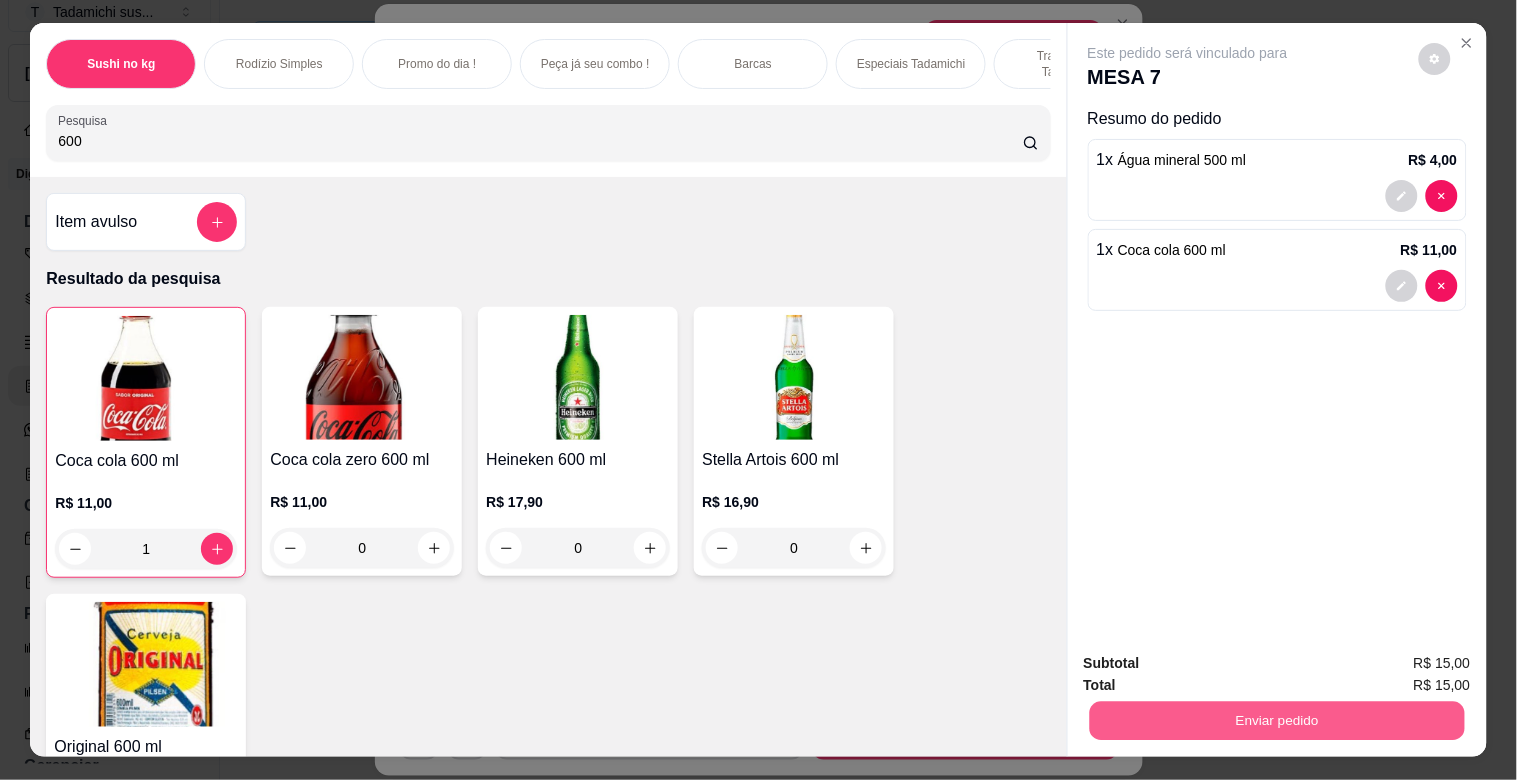 click on "Enviar pedido" at bounding box center (1276, 720) 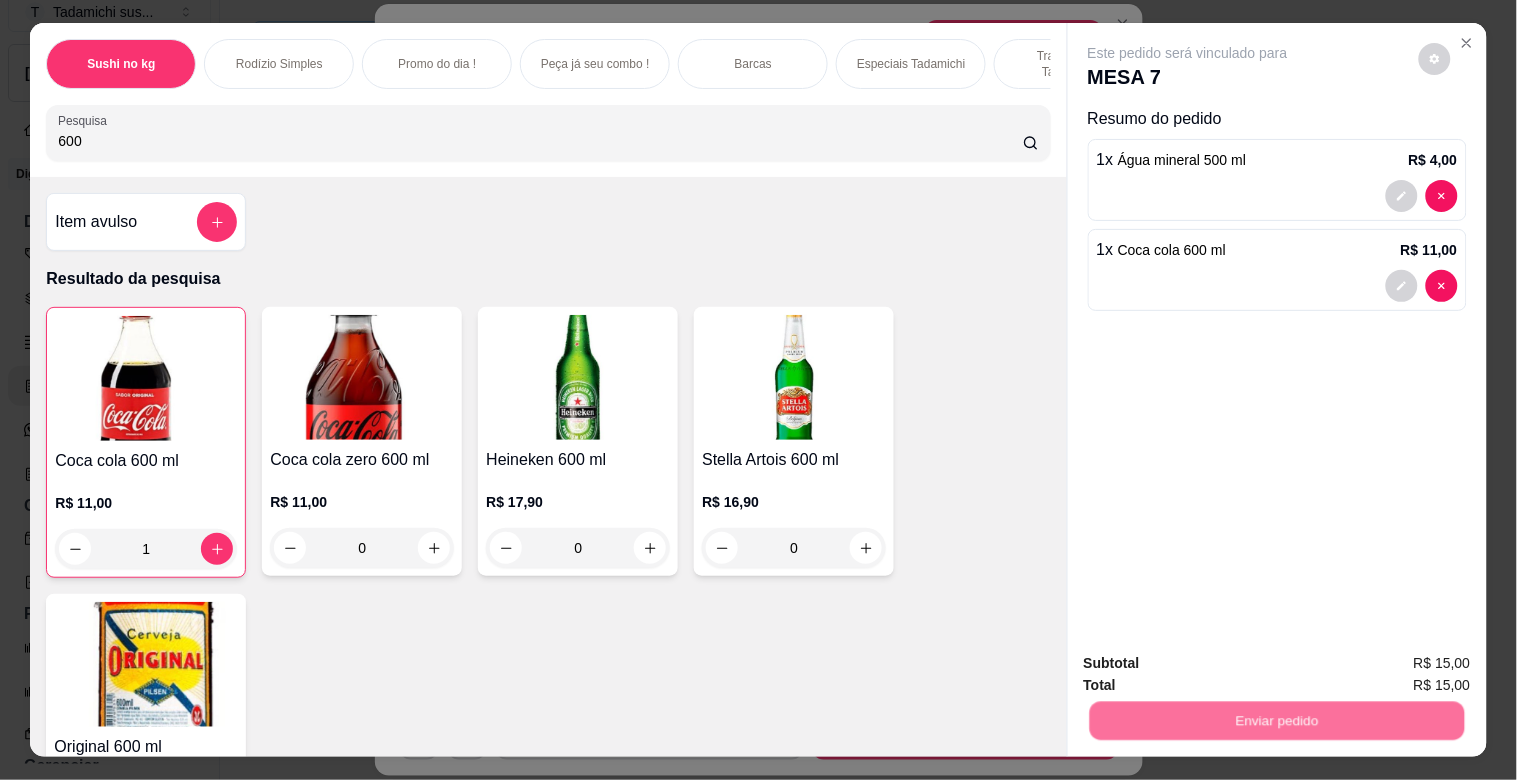 click on "Não registrar e enviar pedido" at bounding box center [1211, 663] 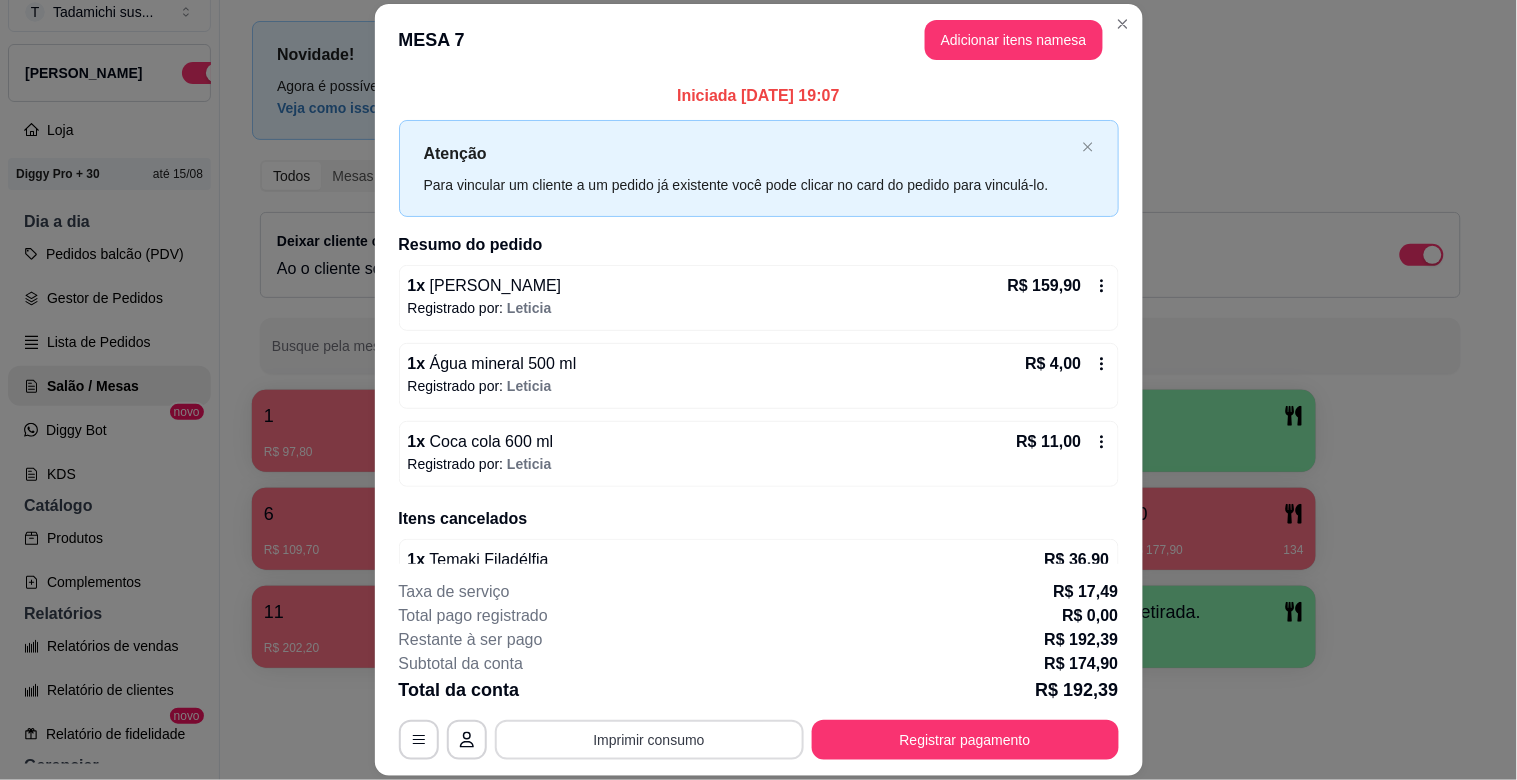 click on "Imprimir consumo" at bounding box center [649, 740] 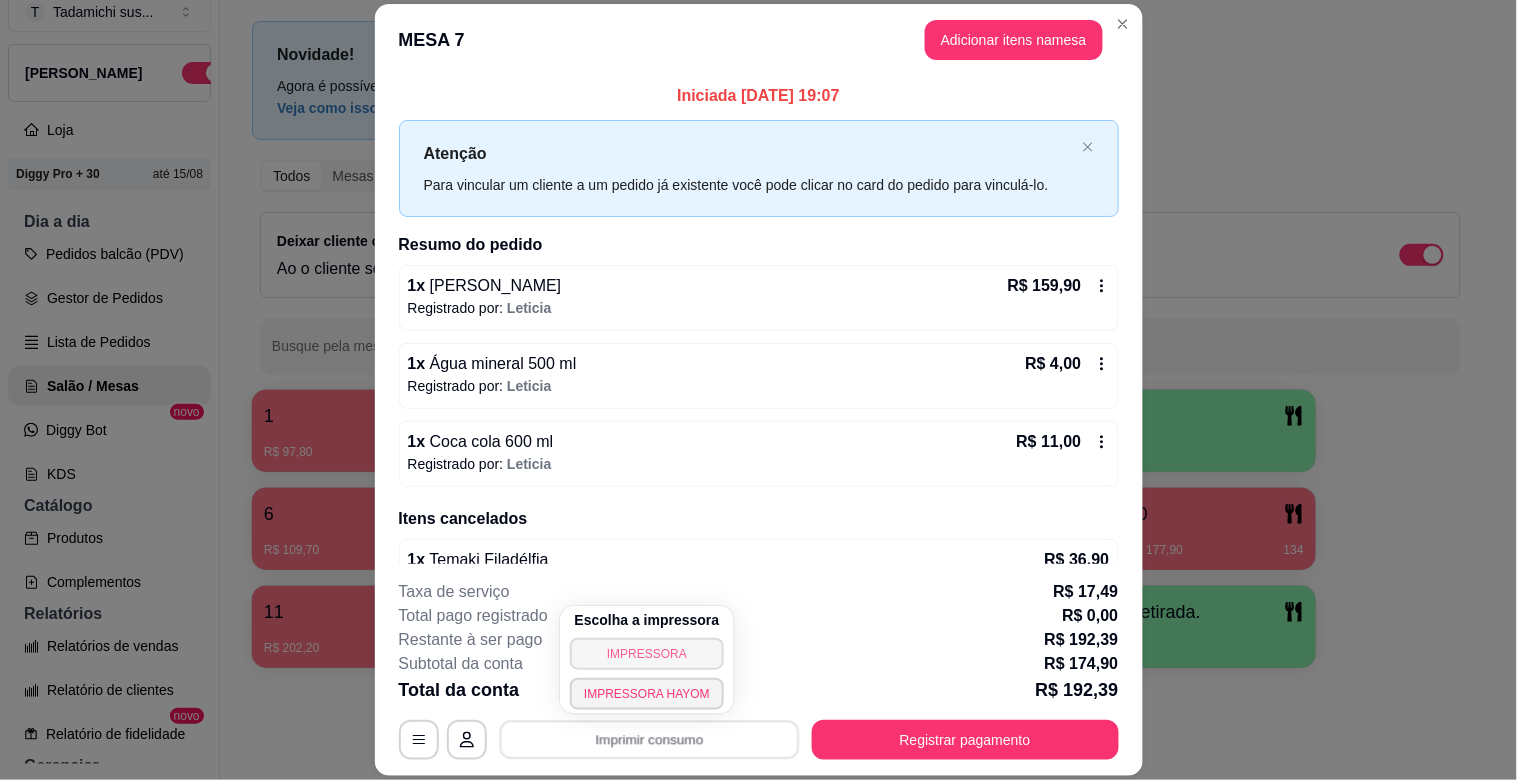 click on "IMPRESSORA" at bounding box center (647, 654) 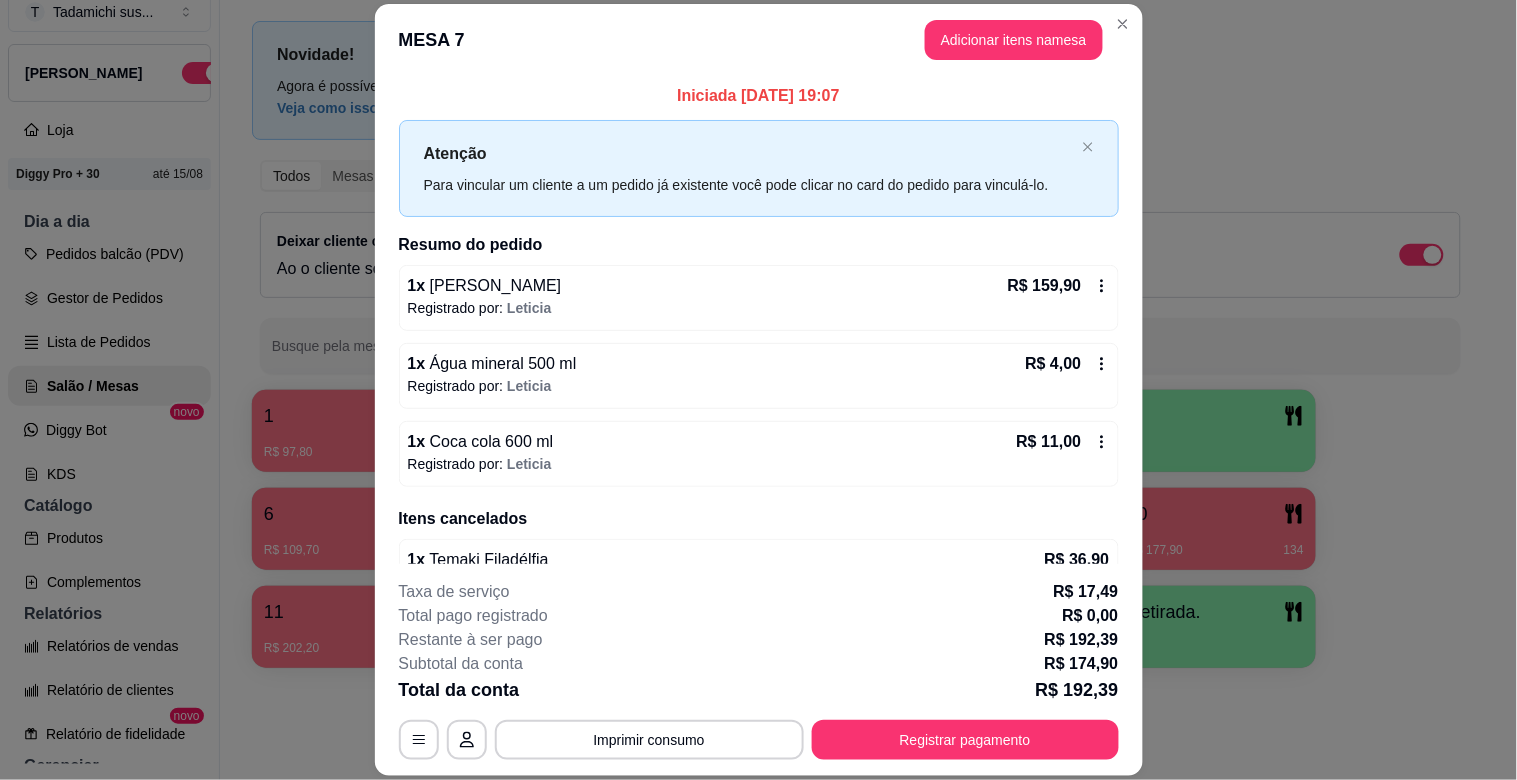 click on "MESA 7 Adicionar itens na  mesa" at bounding box center [759, 40] 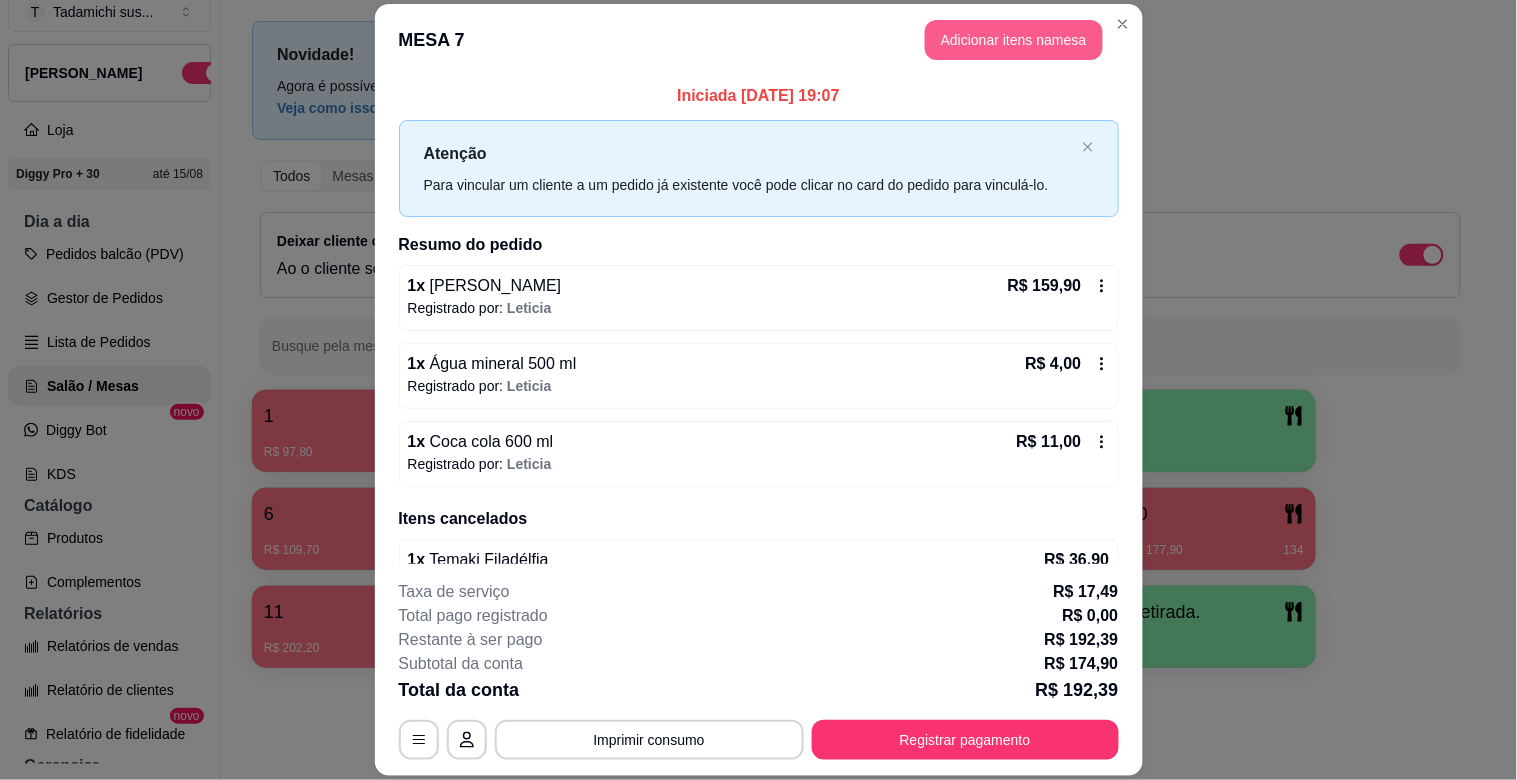 click on "Adicionar itens na  mesa" at bounding box center [1014, 40] 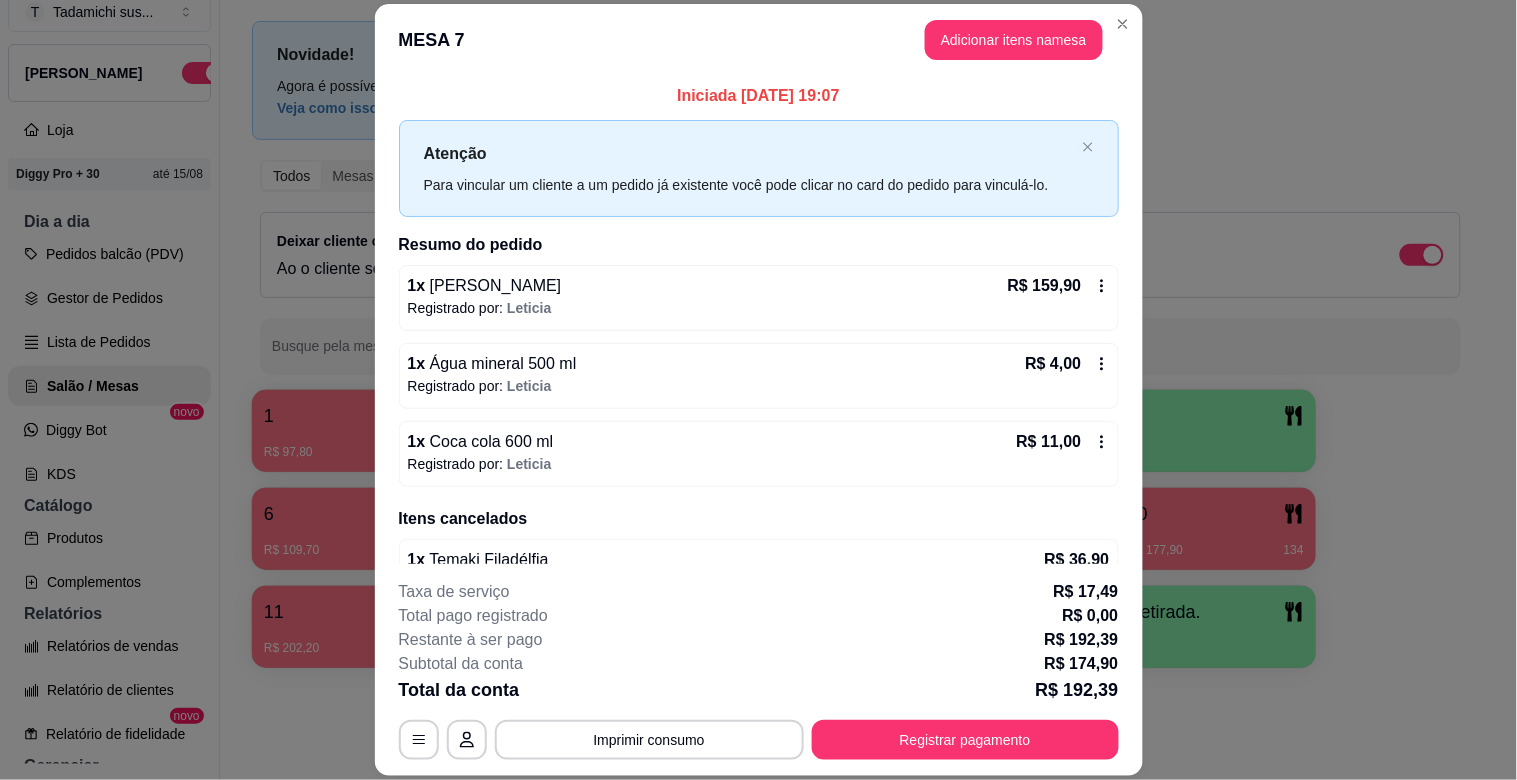 click on "Pesquisa" at bounding box center [548, 133] 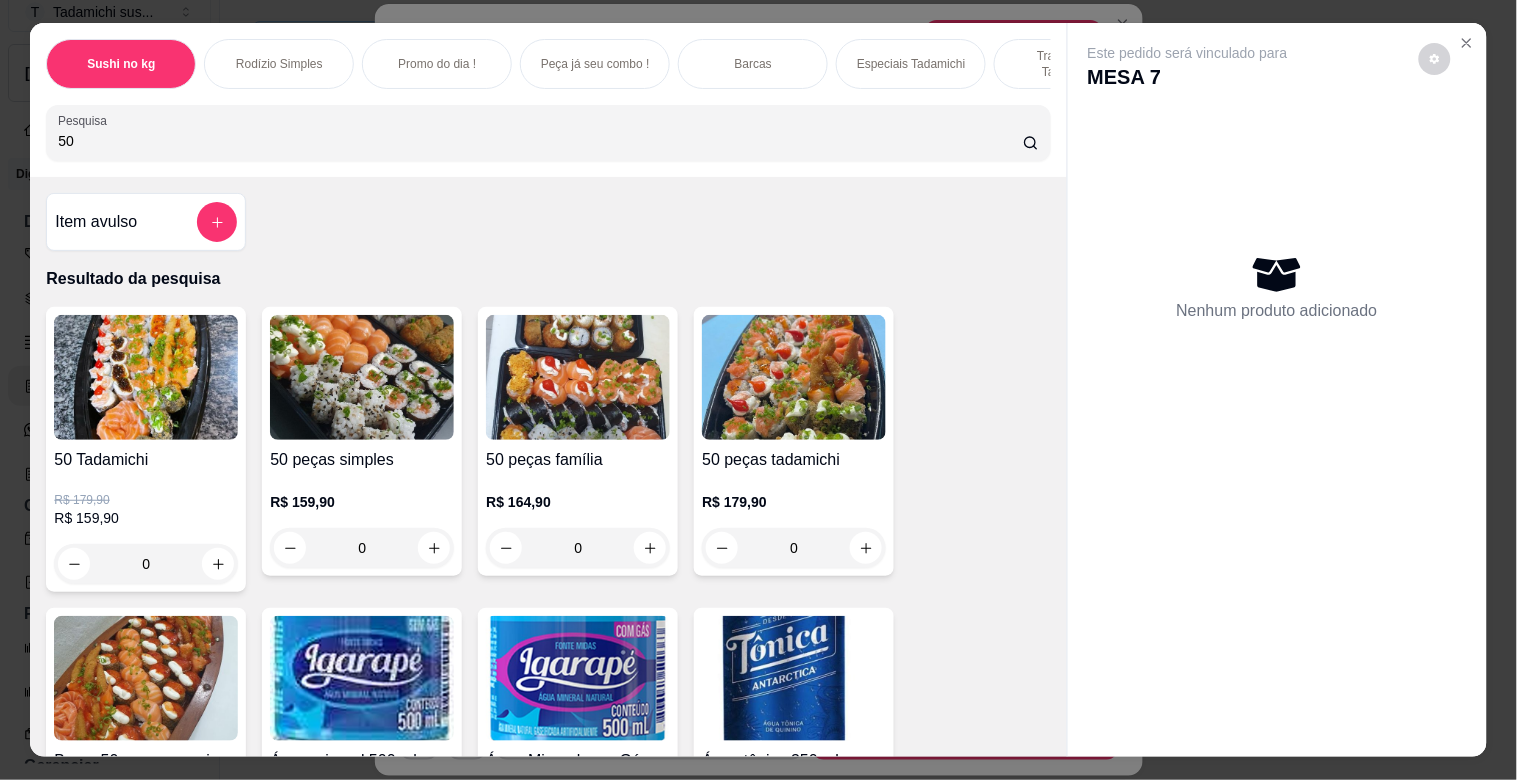 scroll, scrollTop: 333, scrollLeft: 0, axis: vertical 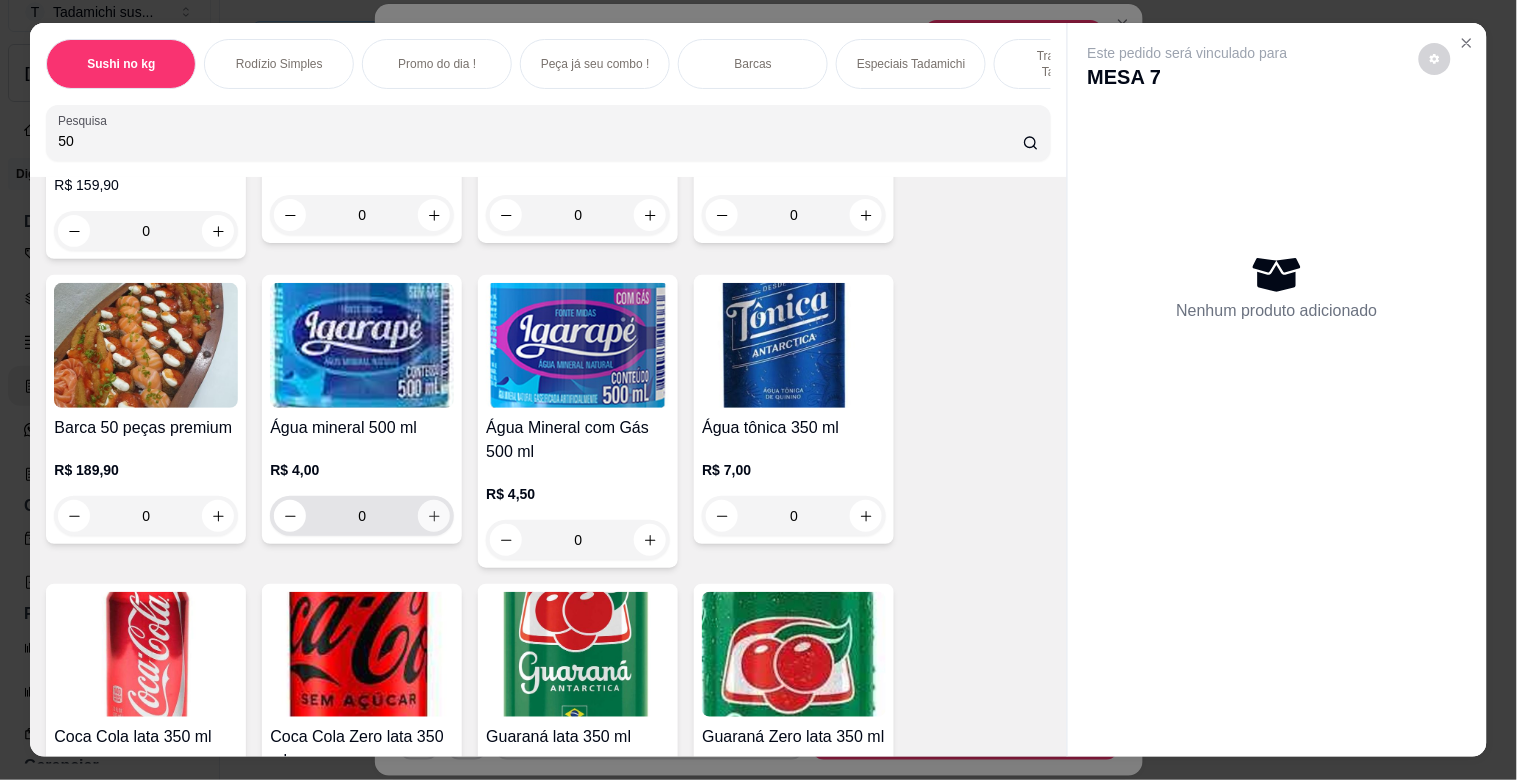 type on "50" 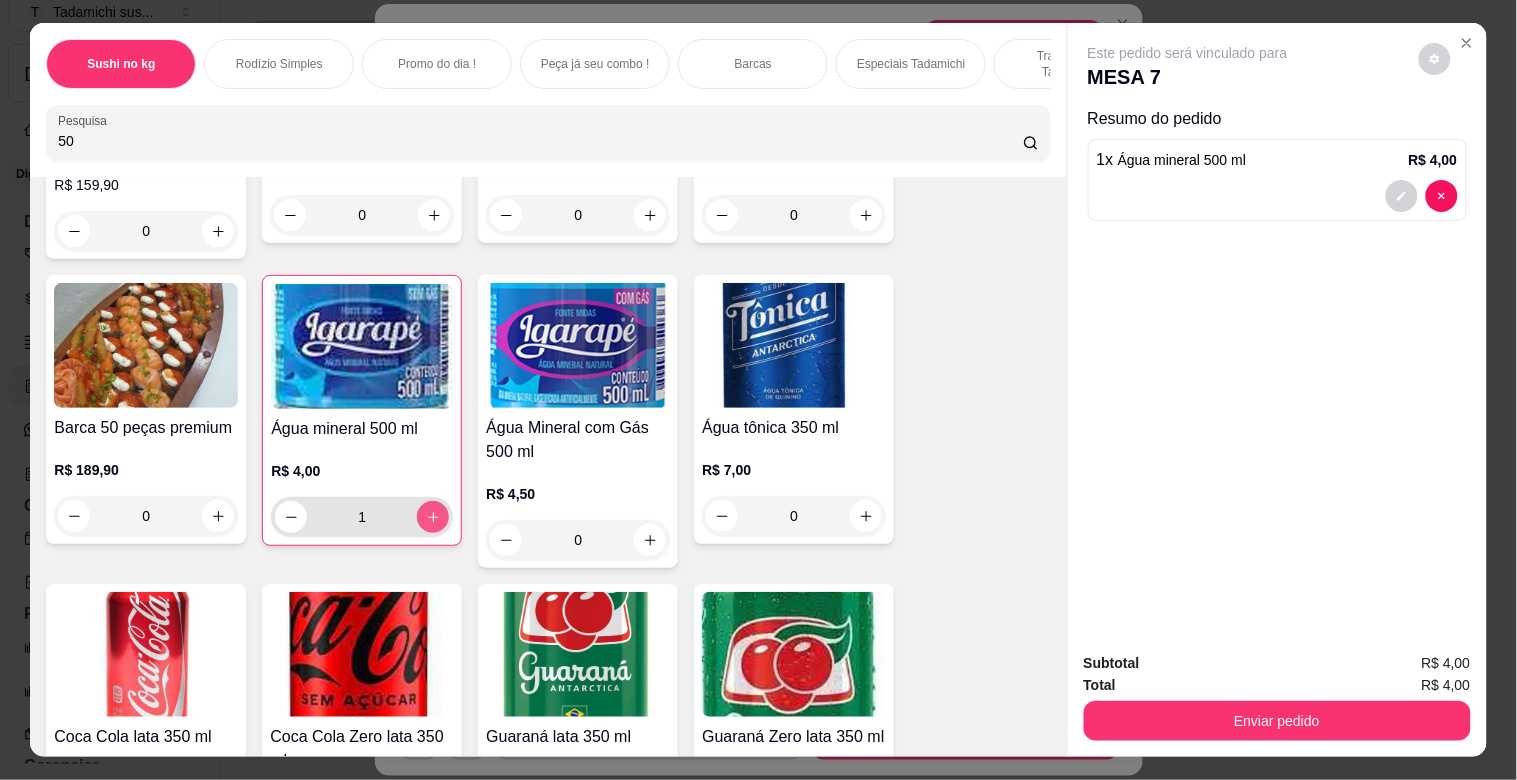 type on "1" 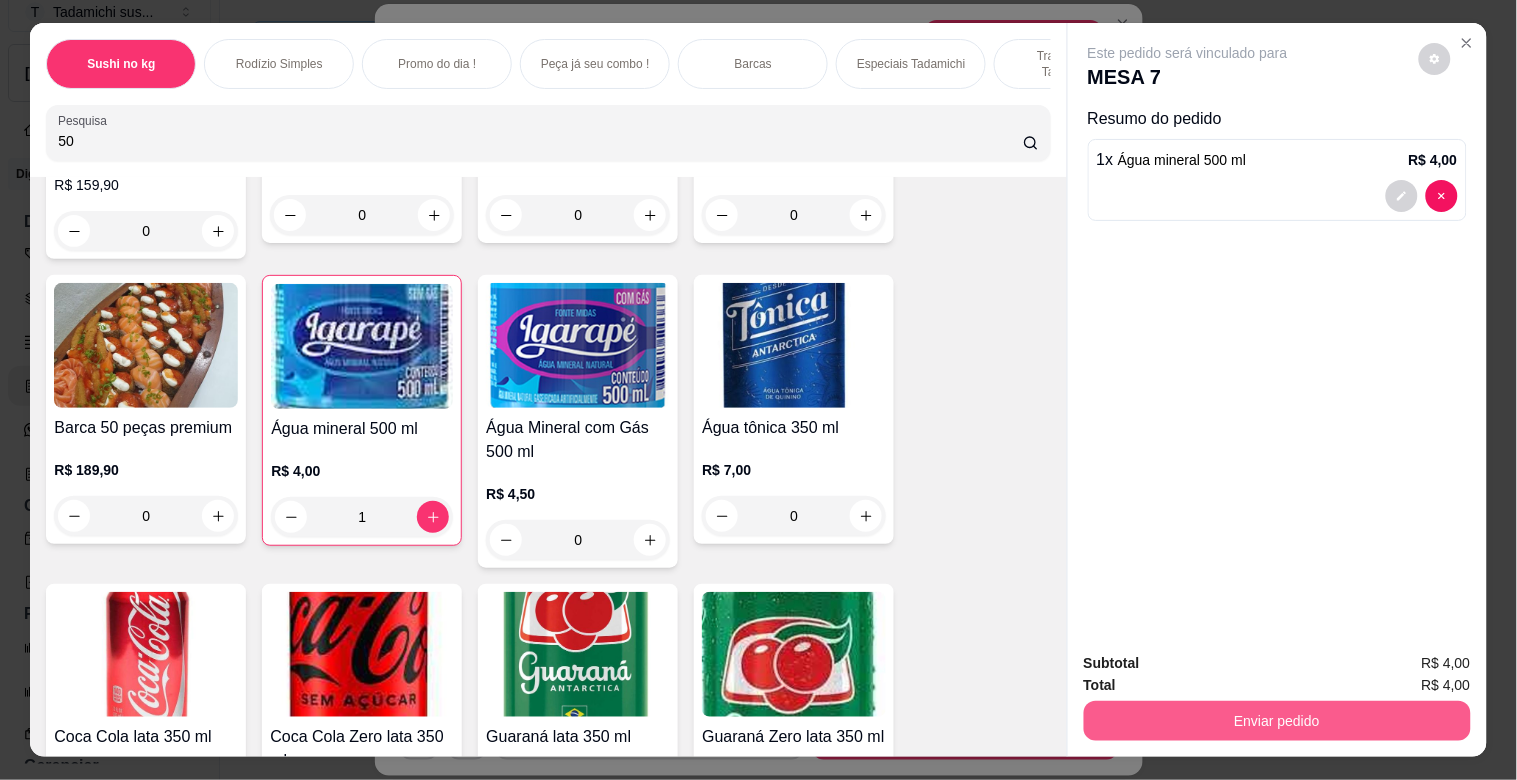 click on "Enviar pedido" at bounding box center [1277, 721] 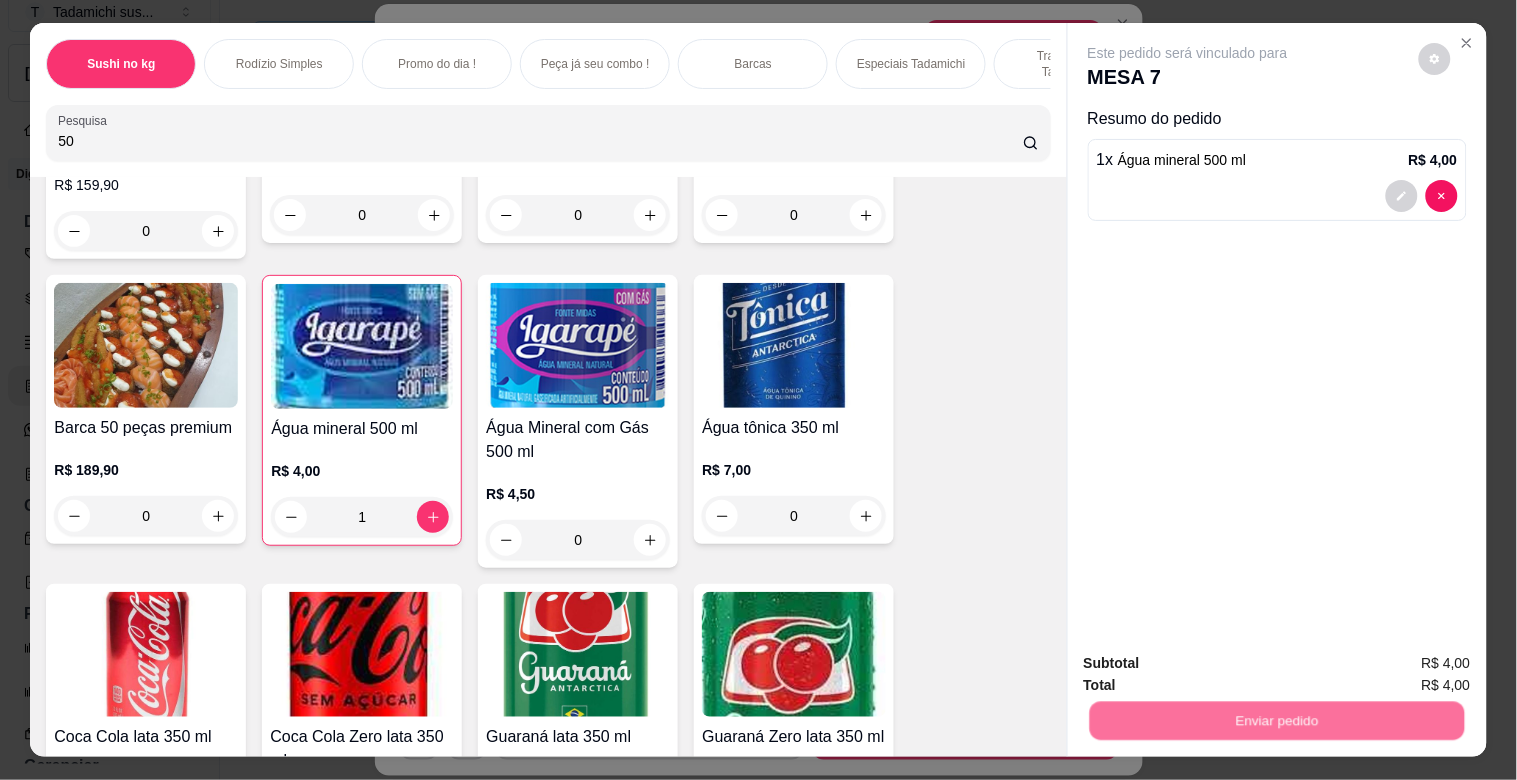 click on "Não registrar e enviar pedido" at bounding box center [1211, 663] 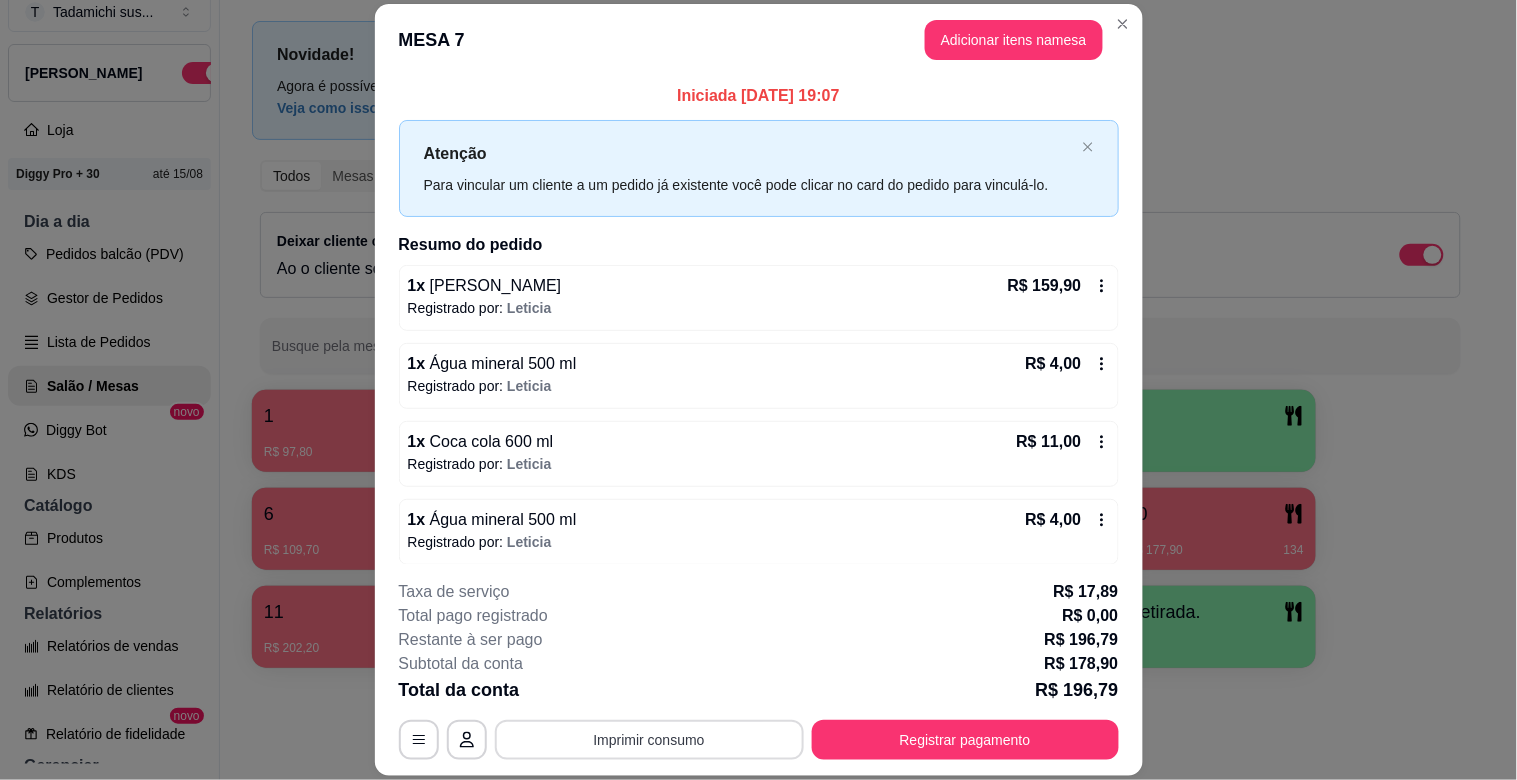 click on "Imprimir consumo" at bounding box center [649, 740] 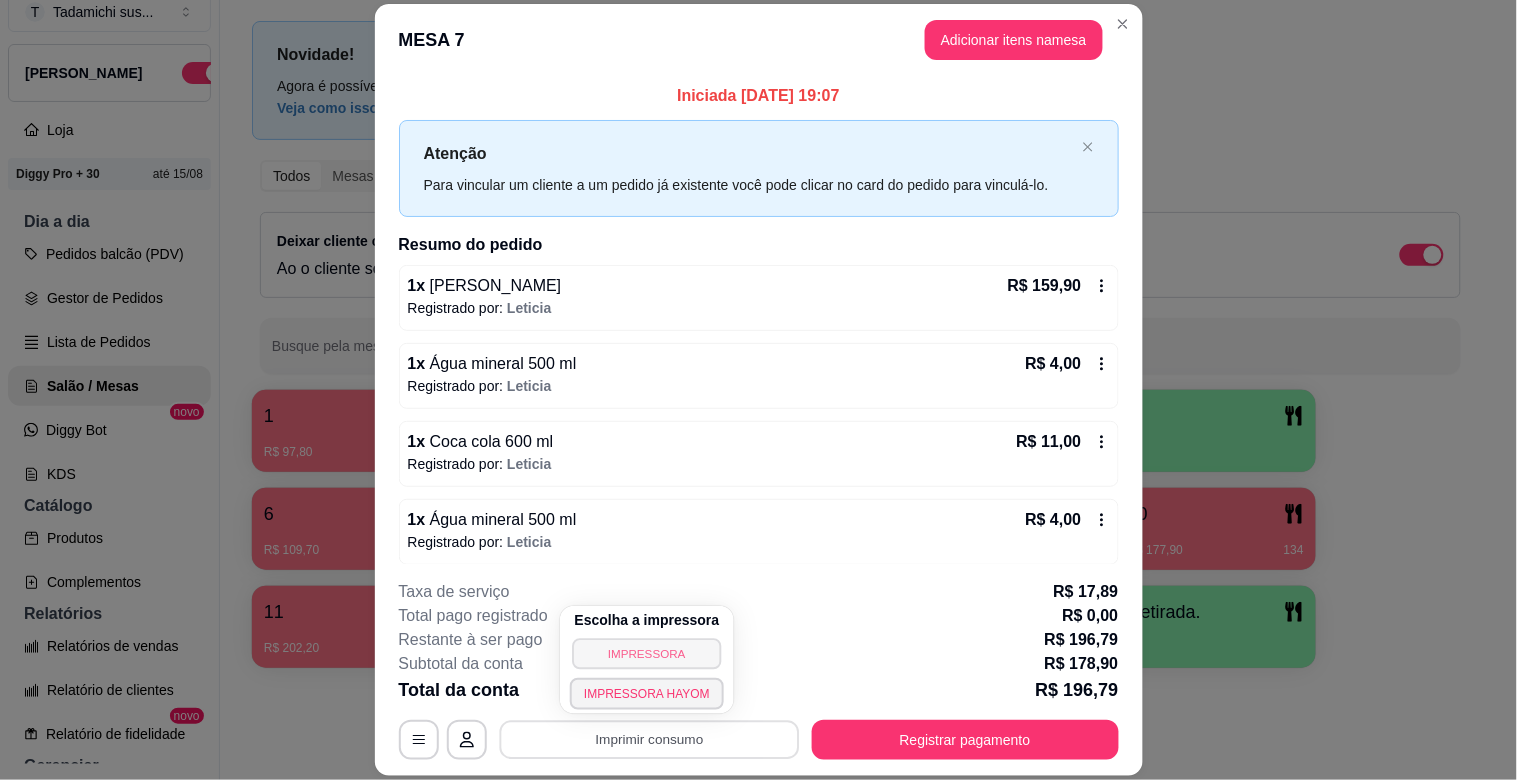 click on "IMPRESSORA" at bounding box center [646, 653] 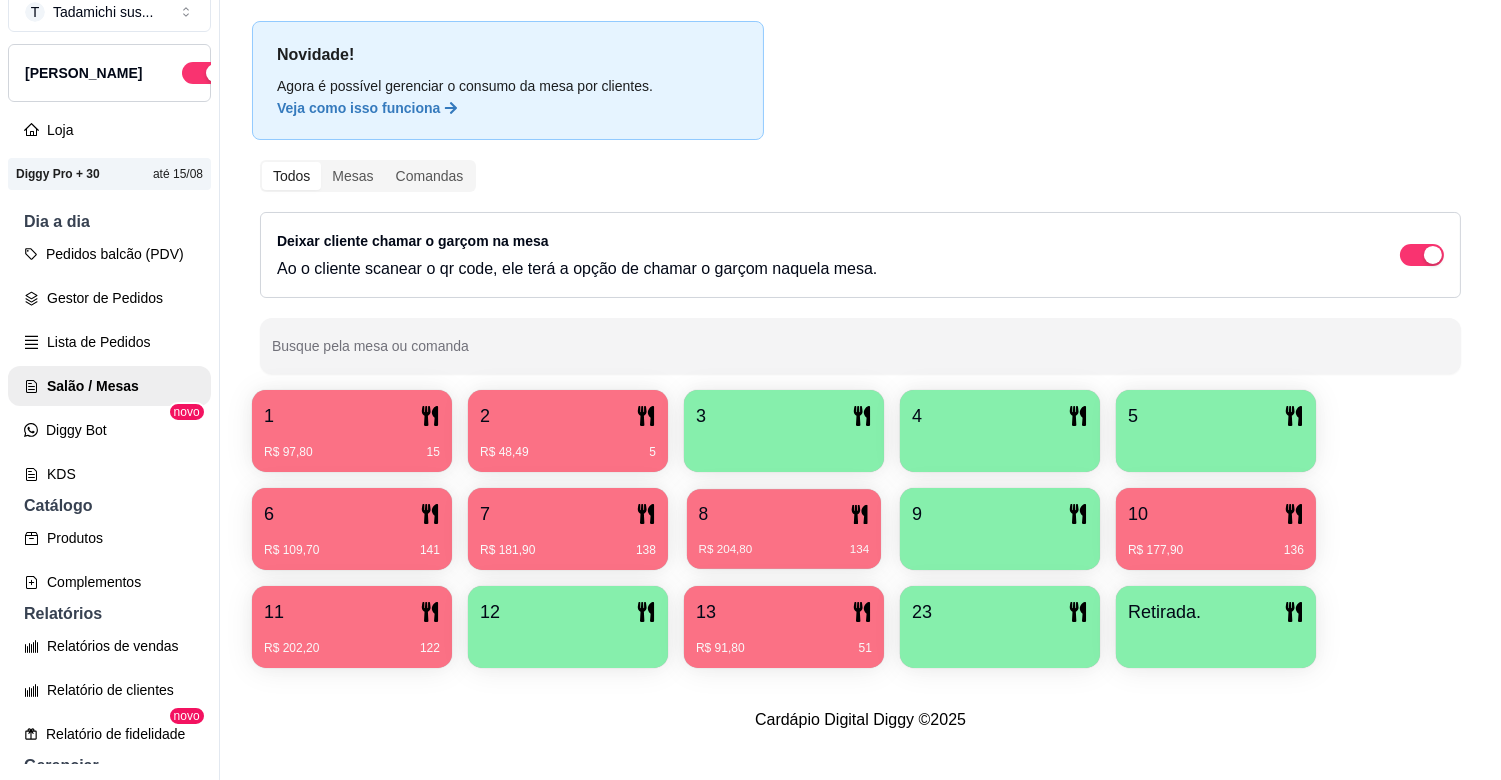 click on "R$ 204,80 134" at bounding box center (784, 542) 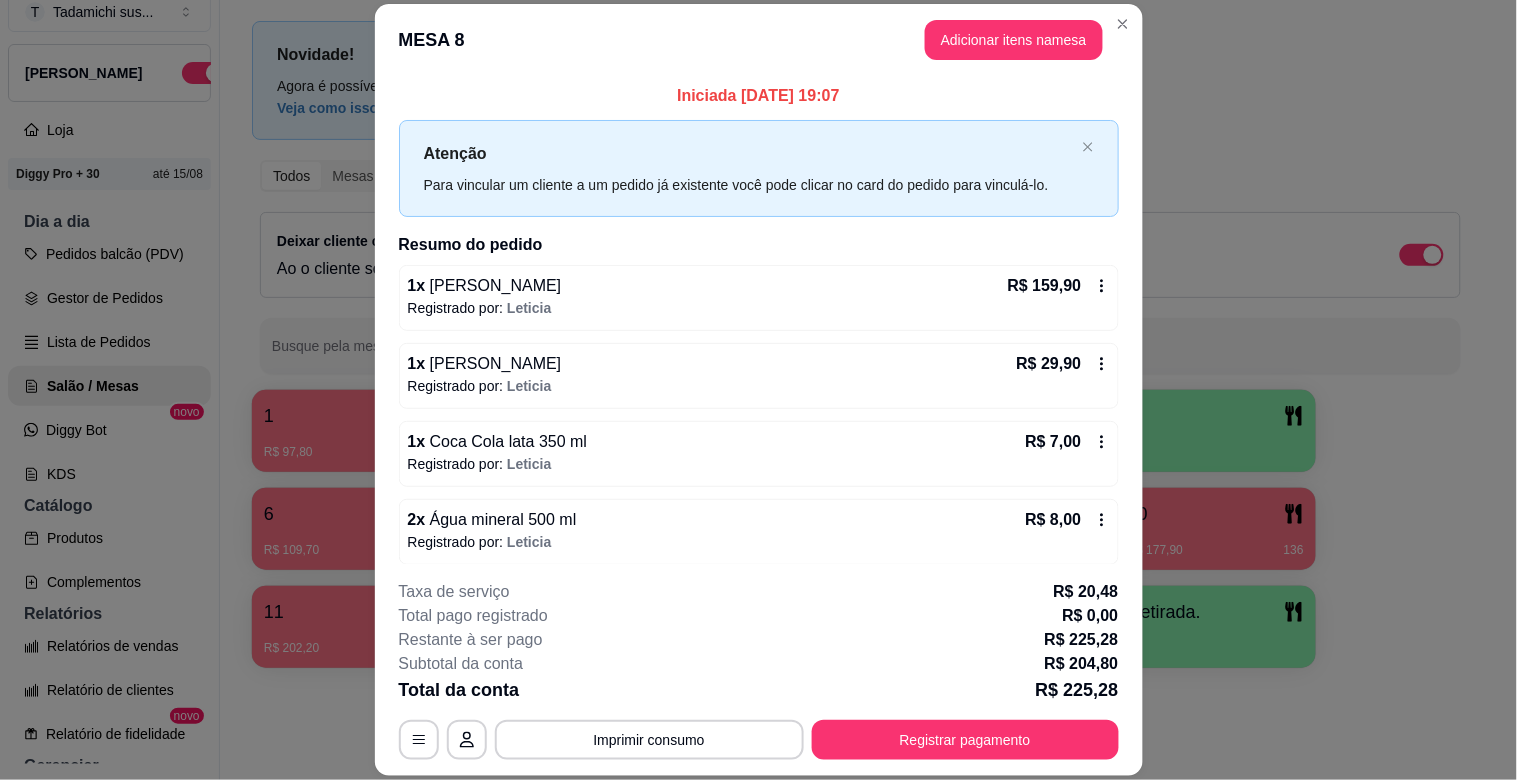 click on "R$ 8,00" at bounding box center [1067, 520] 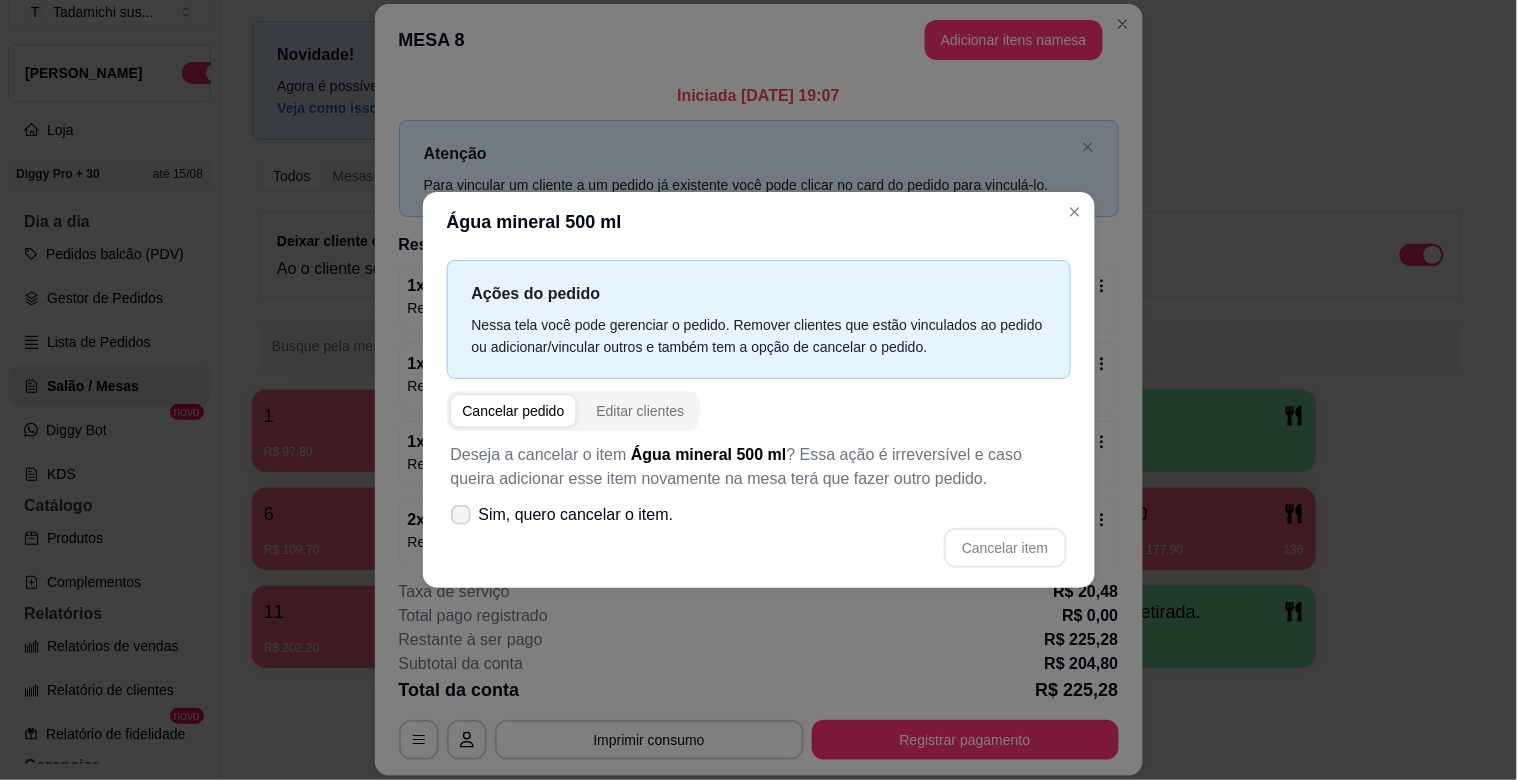 click on "Sim, quero cancelar o item." at bounding box center (576, 515) 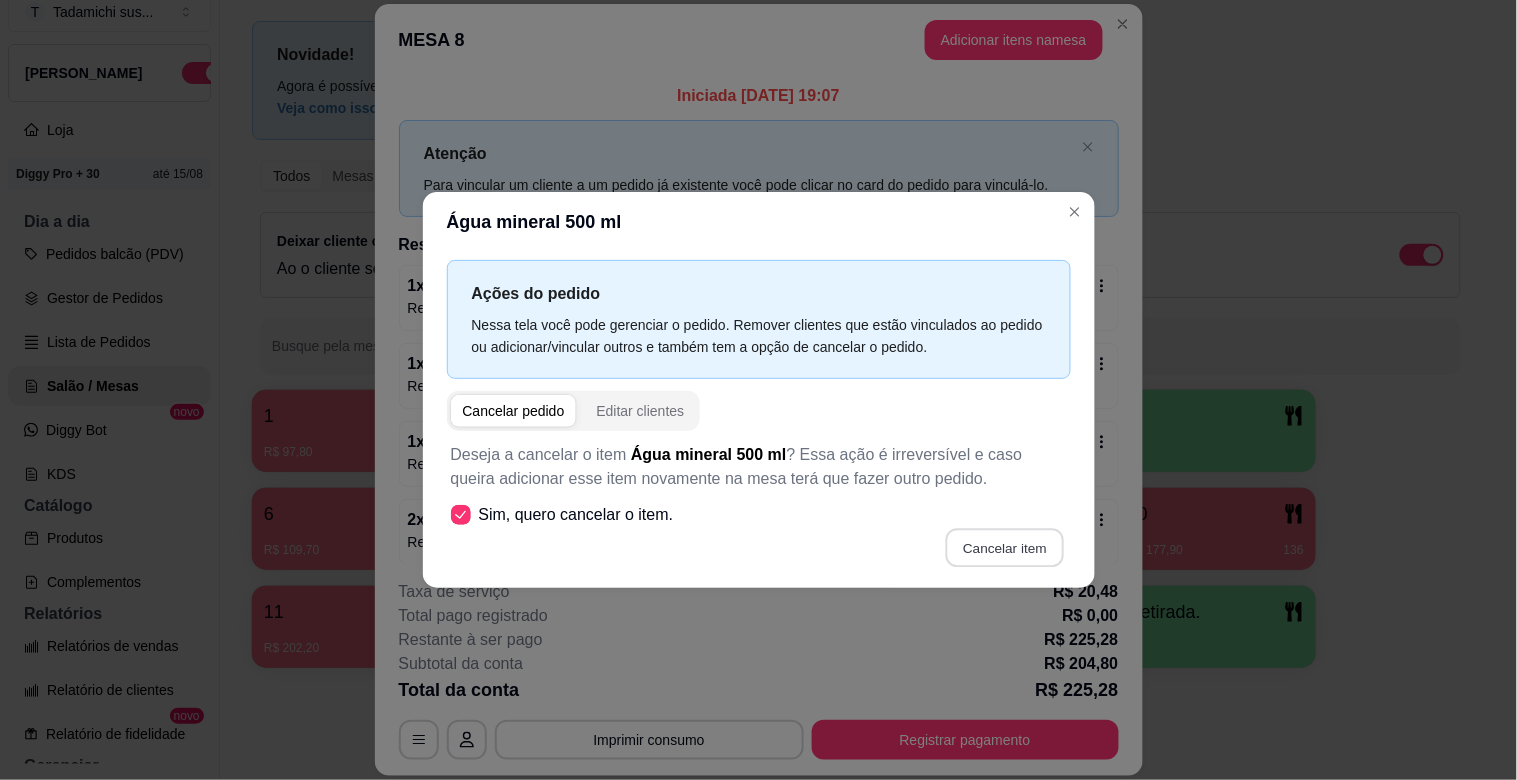 click on "Cancelar item" at bounding box center [1005, 548] 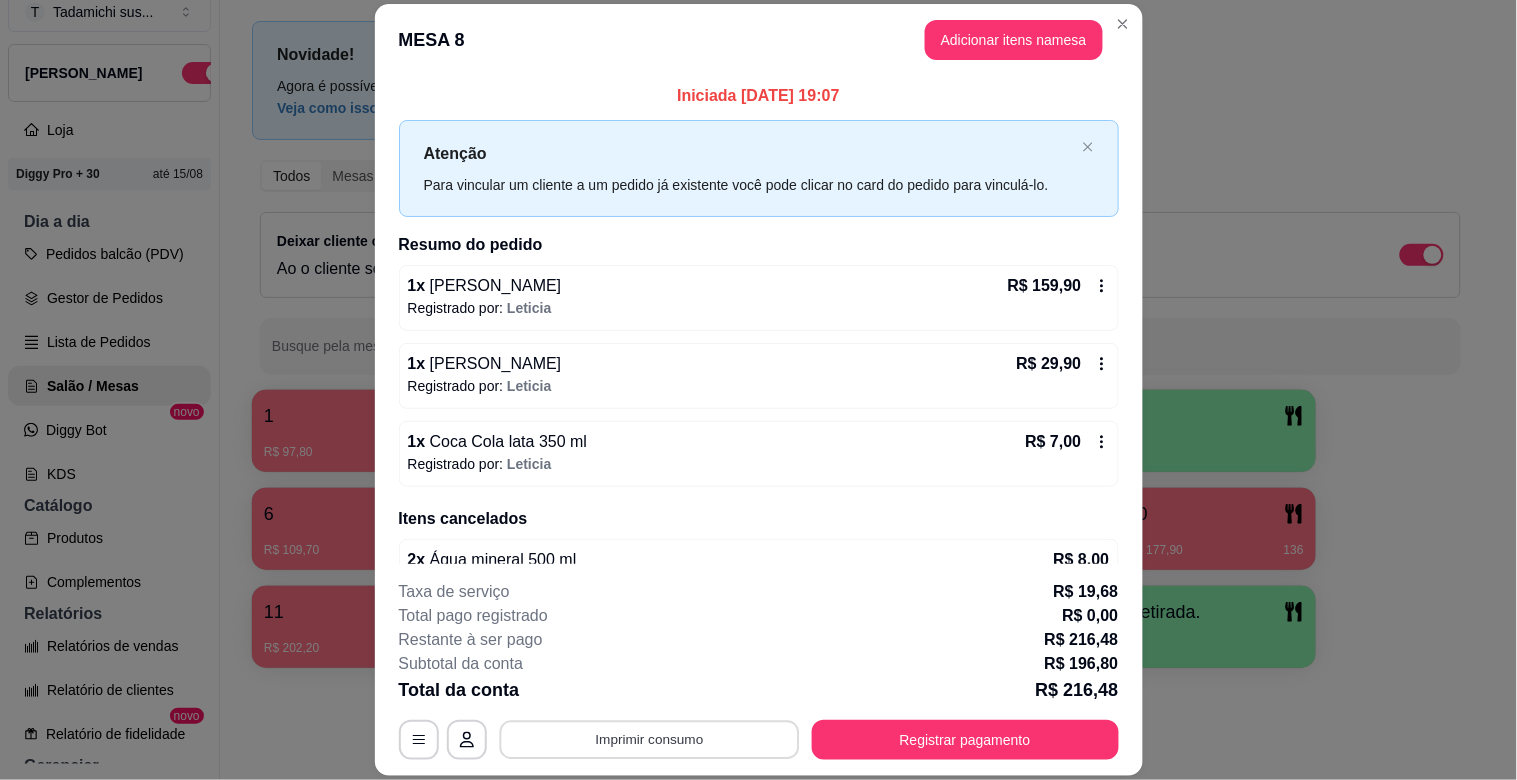 click on "Imprimir consumo" at bounding box center [649, 740] 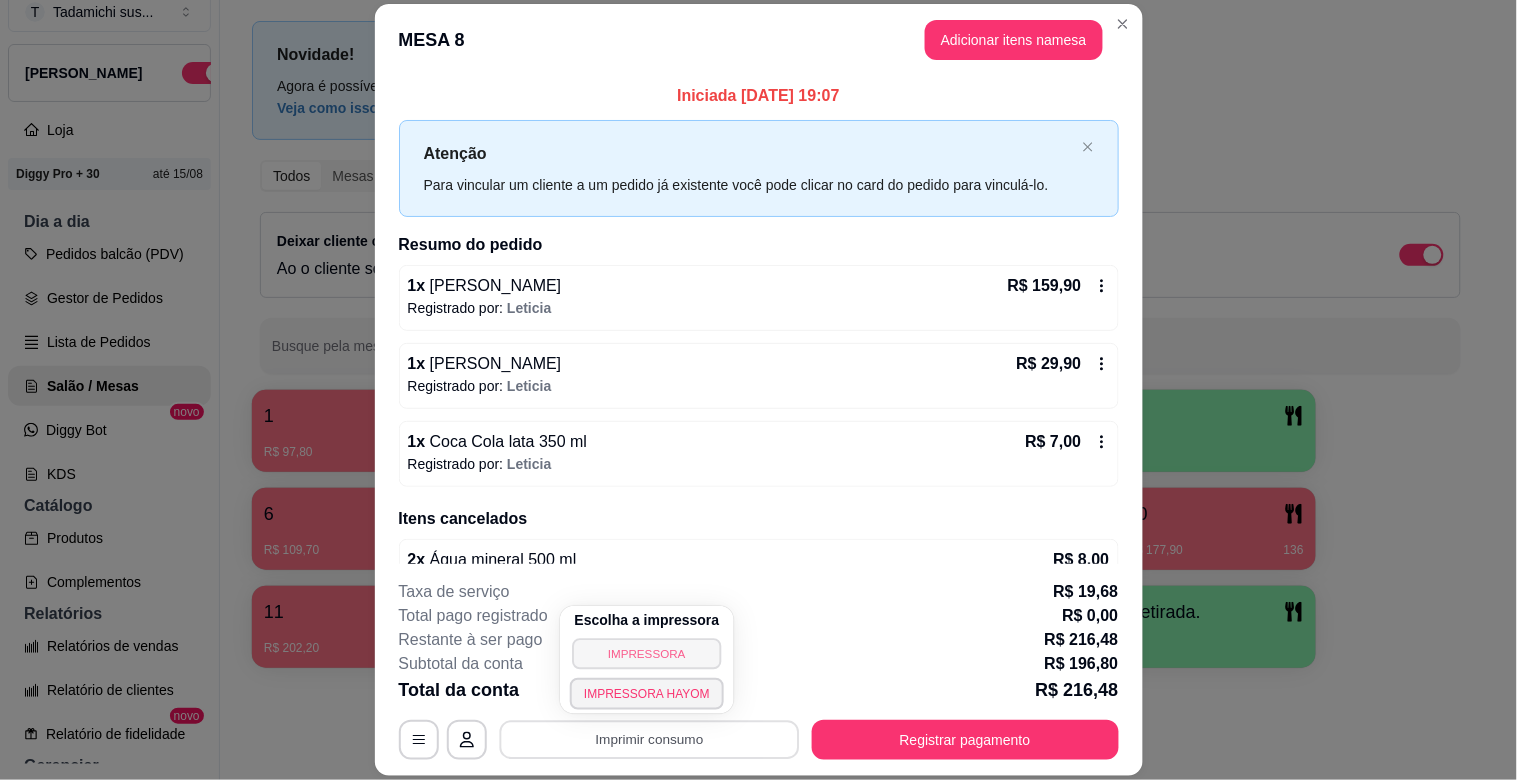 click on "IMPRESSORA" at bounding box center [646, 653] 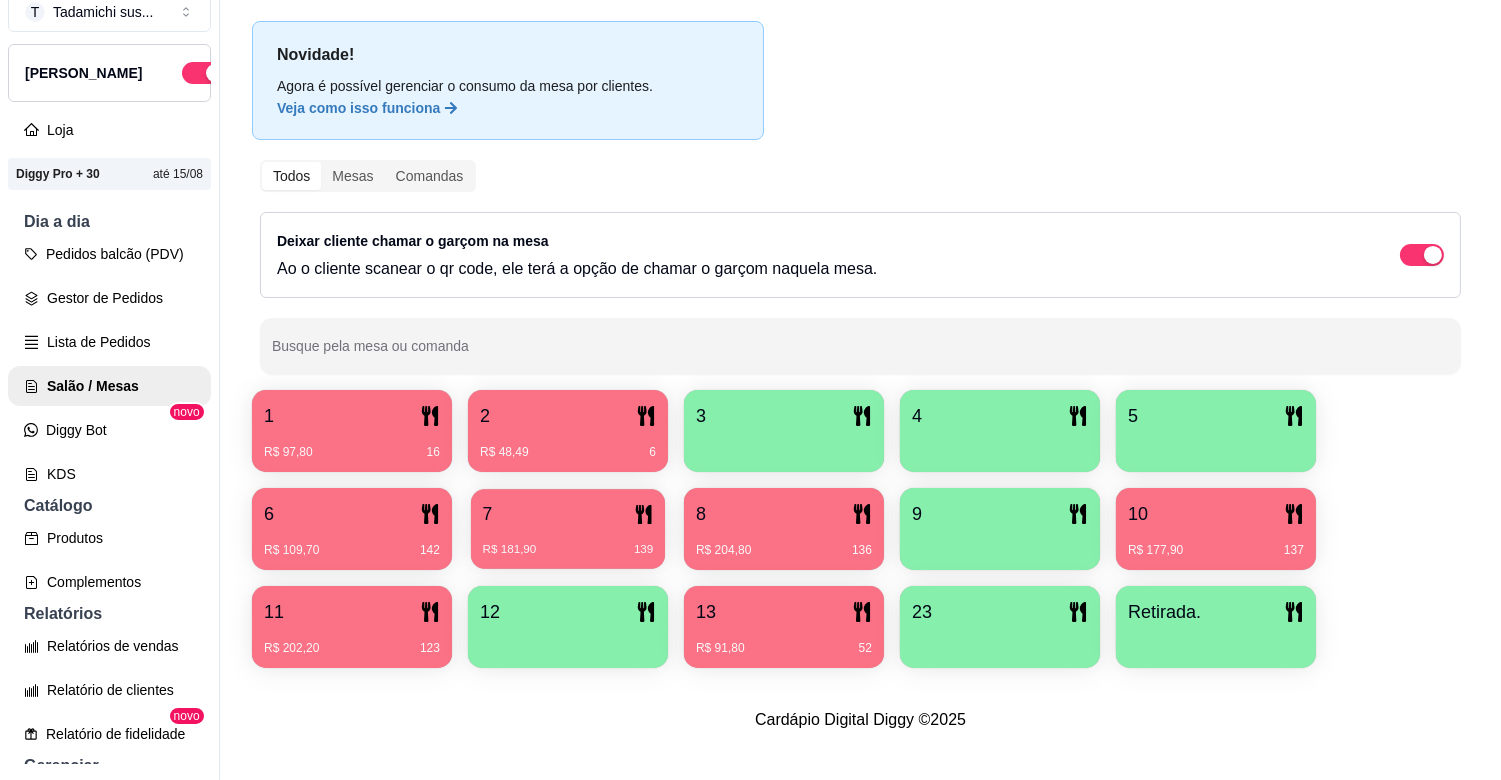 click on "7" at bounding box center [568, 514] 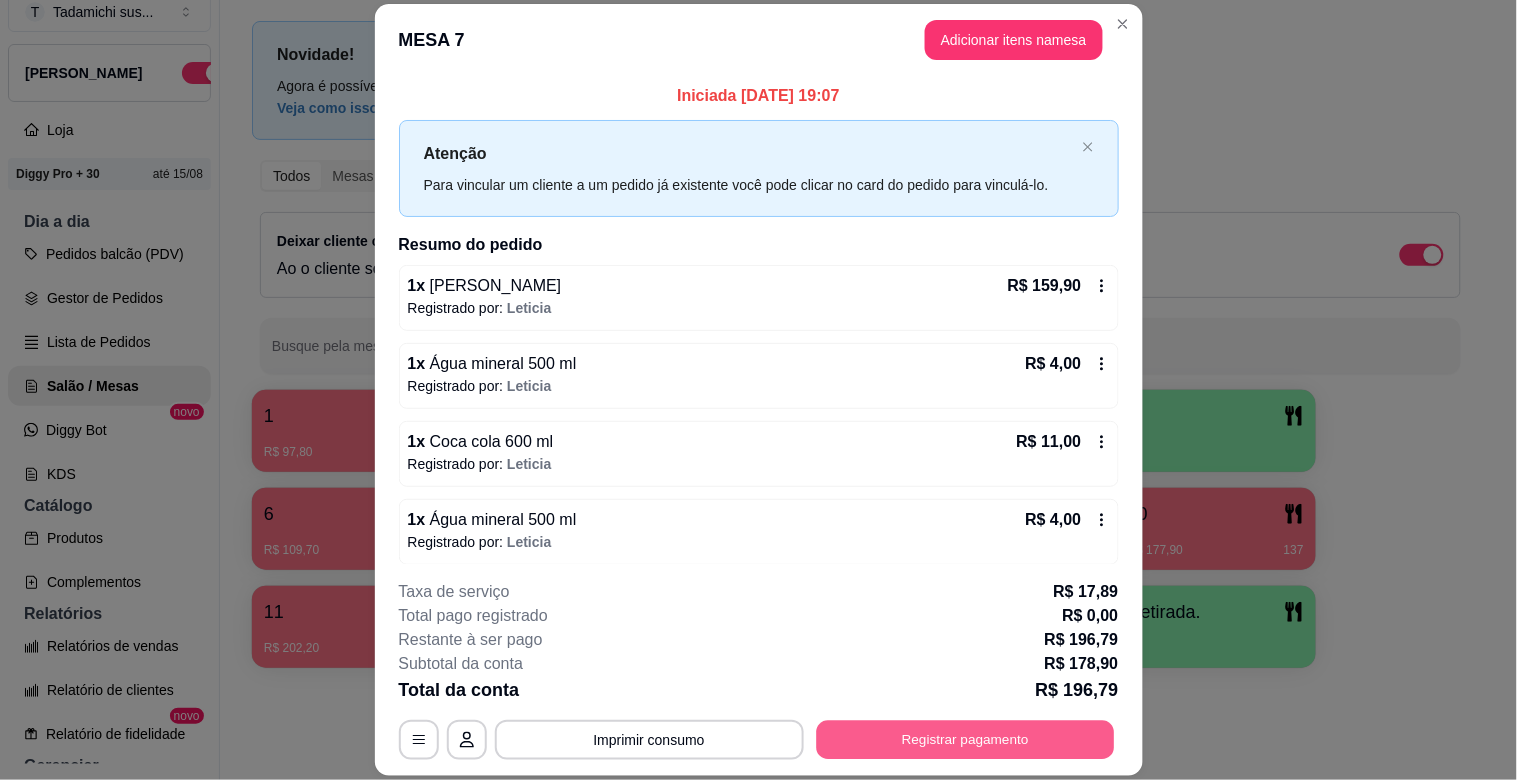 click on "Registrar pagamento" at bounding box center (965, 740) 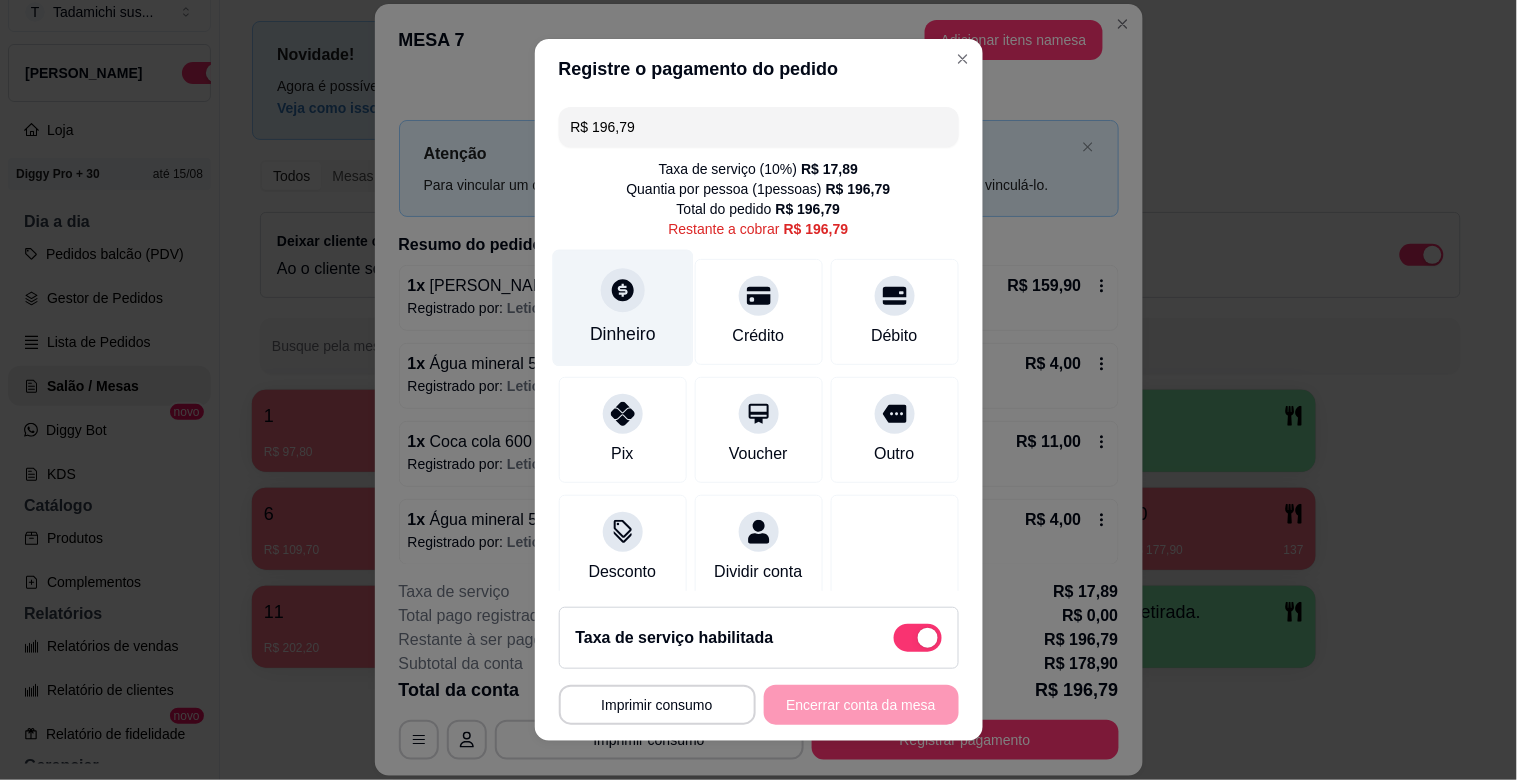 click on "Dinheiro" at bounding box center (622, 308) 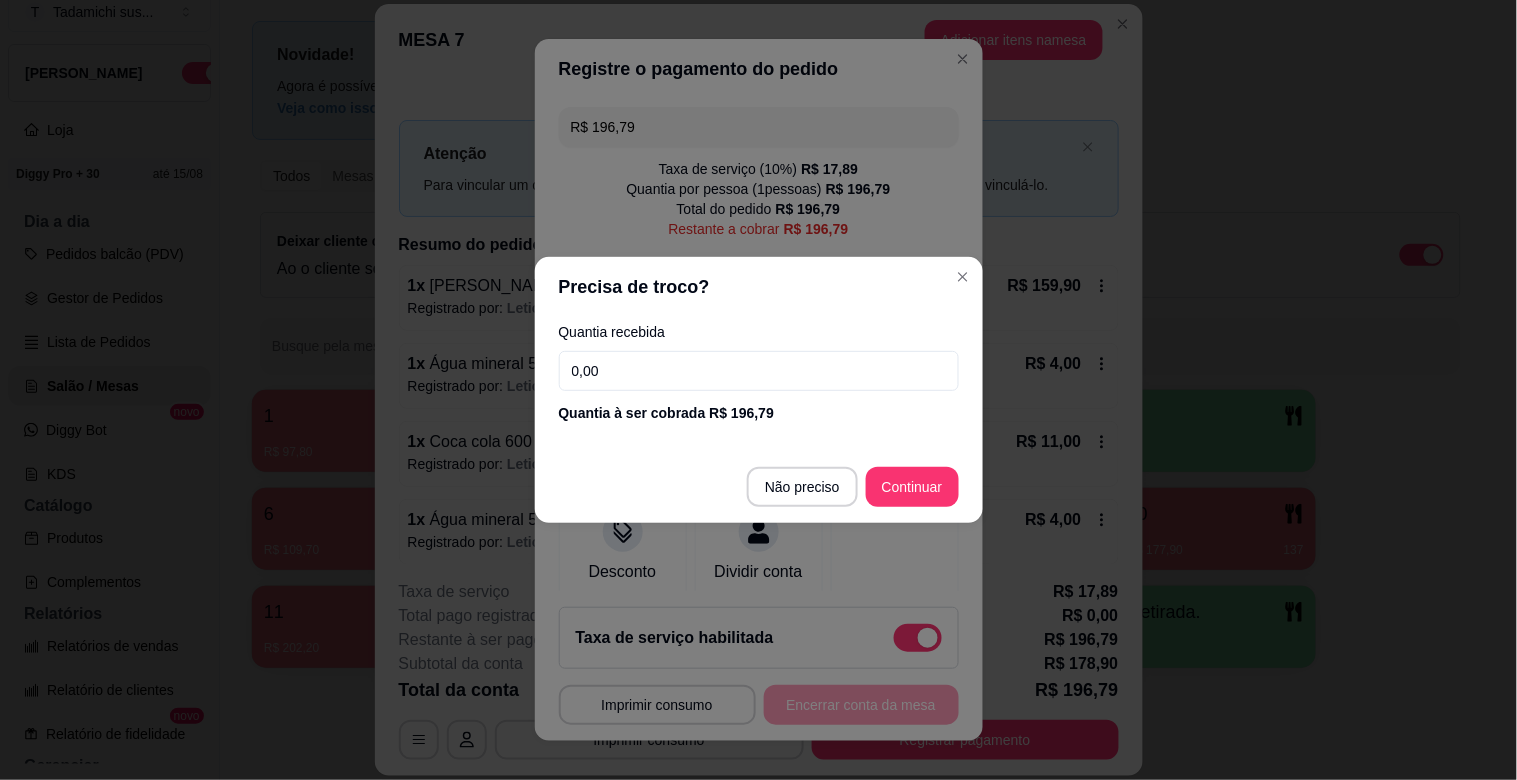 click on "0,00" at bounding box center (759, 371) 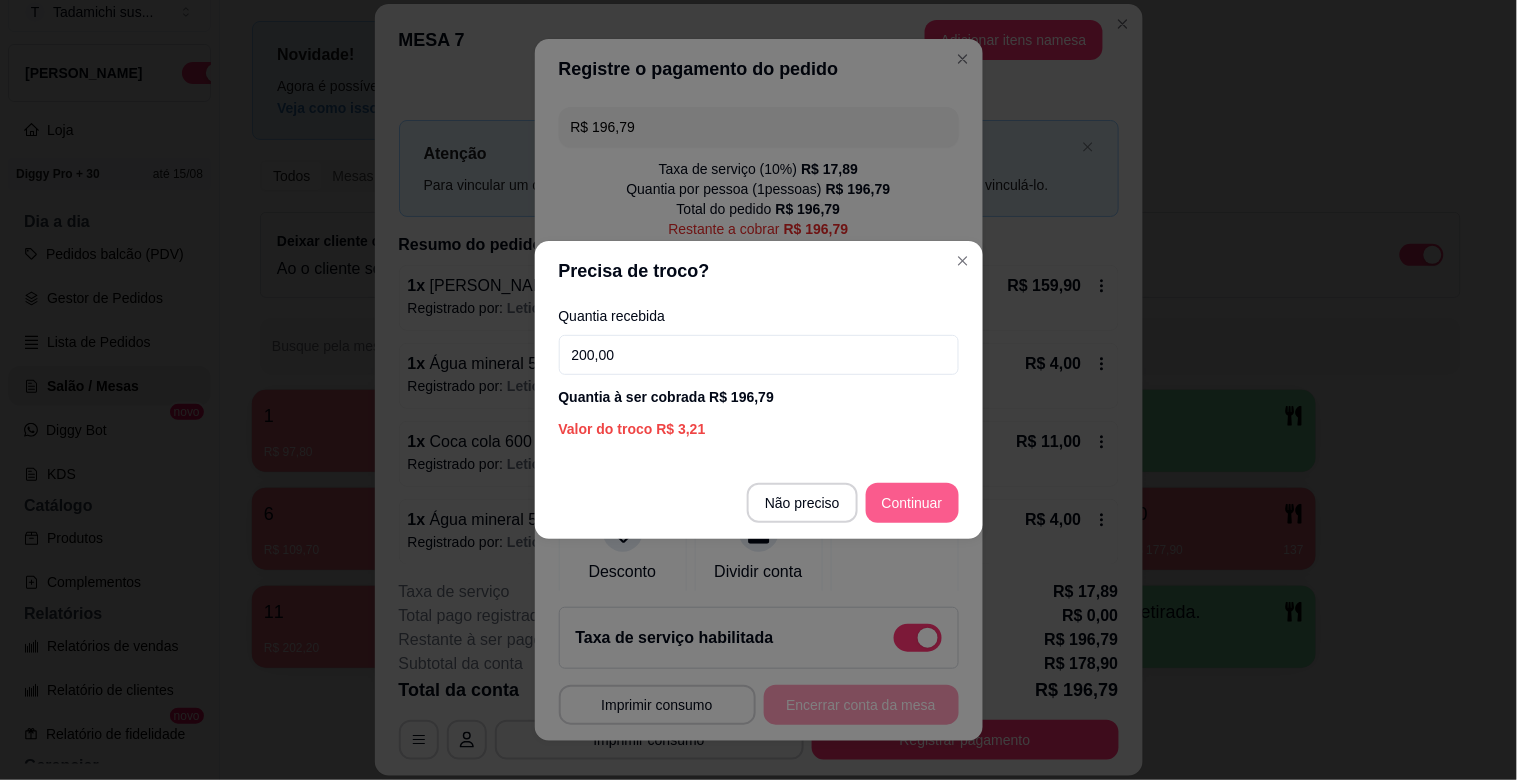 type on "200,00" 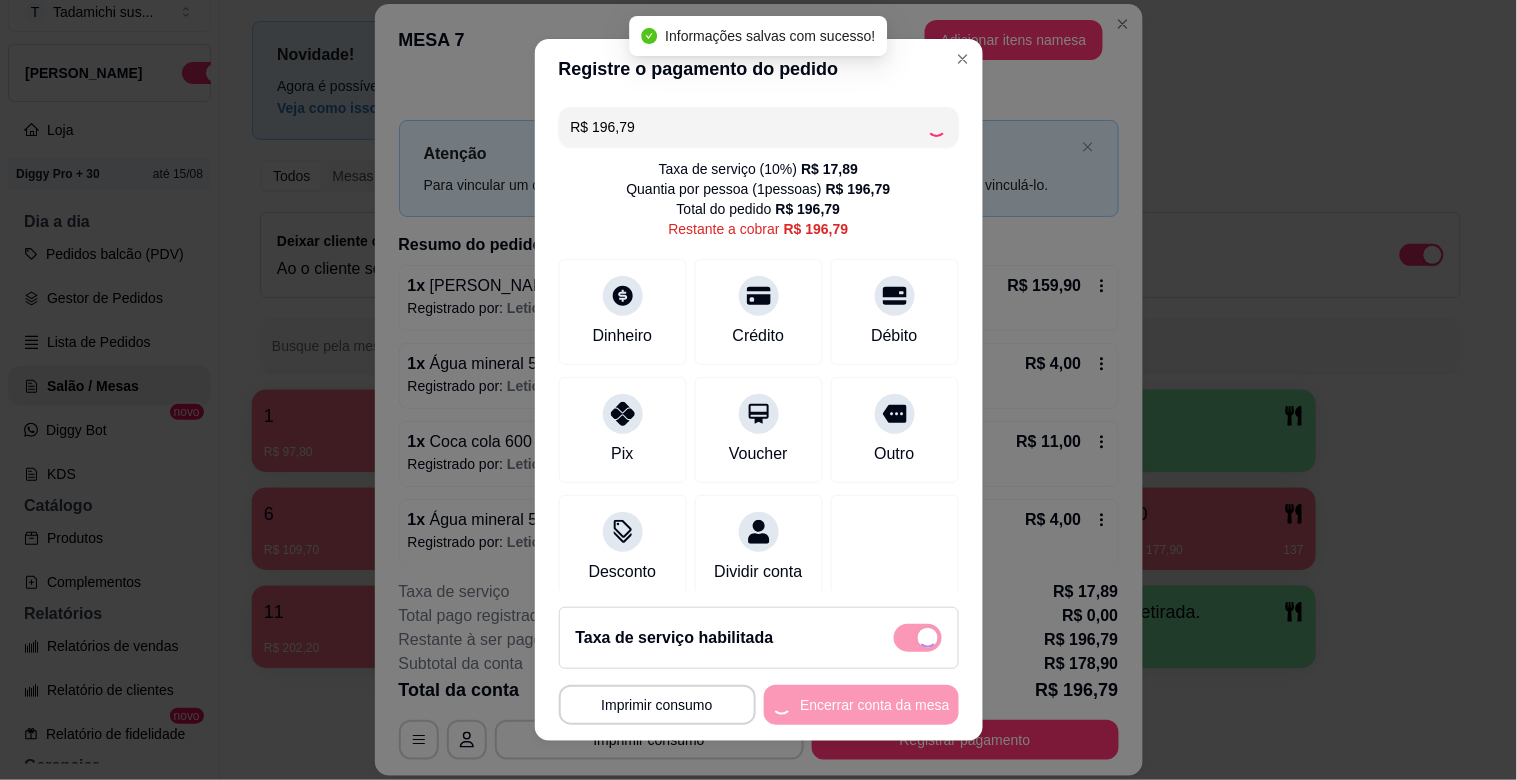 type on "R$ 0,00" 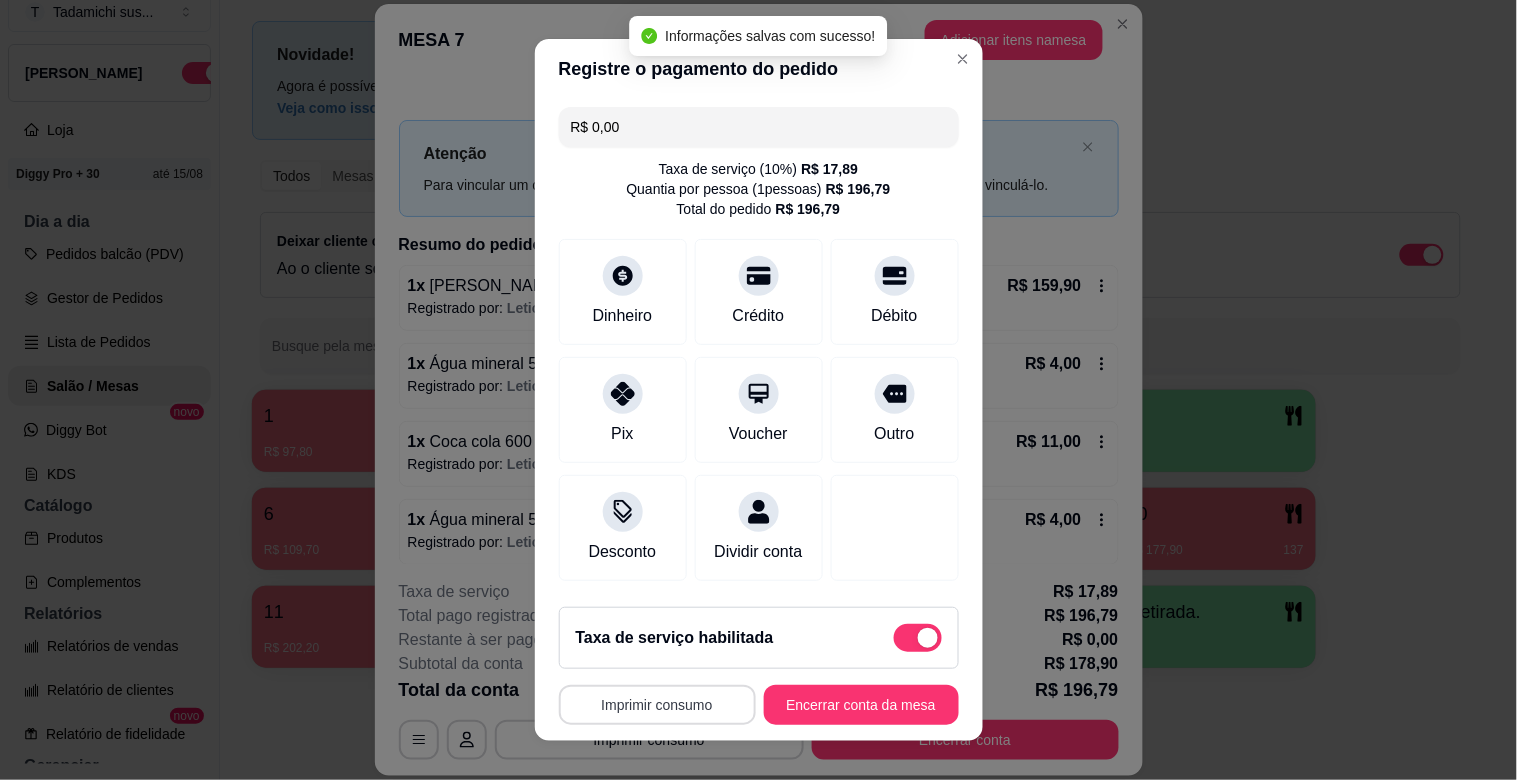 click on "Imprimir consumo" at bounding box center (657, 705) 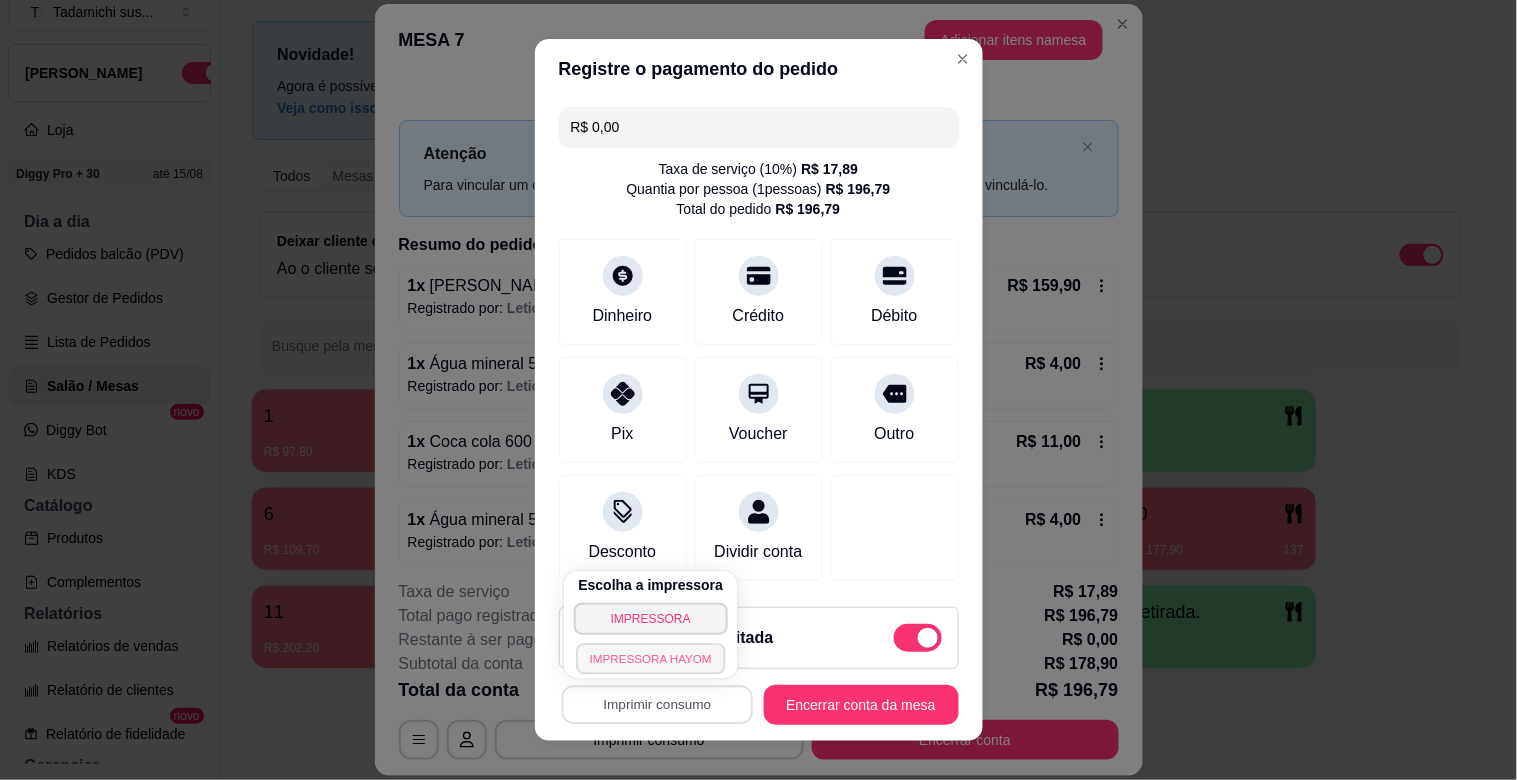 click on "IMPRESSORA HAYOM" at bounding box center [650, 658] 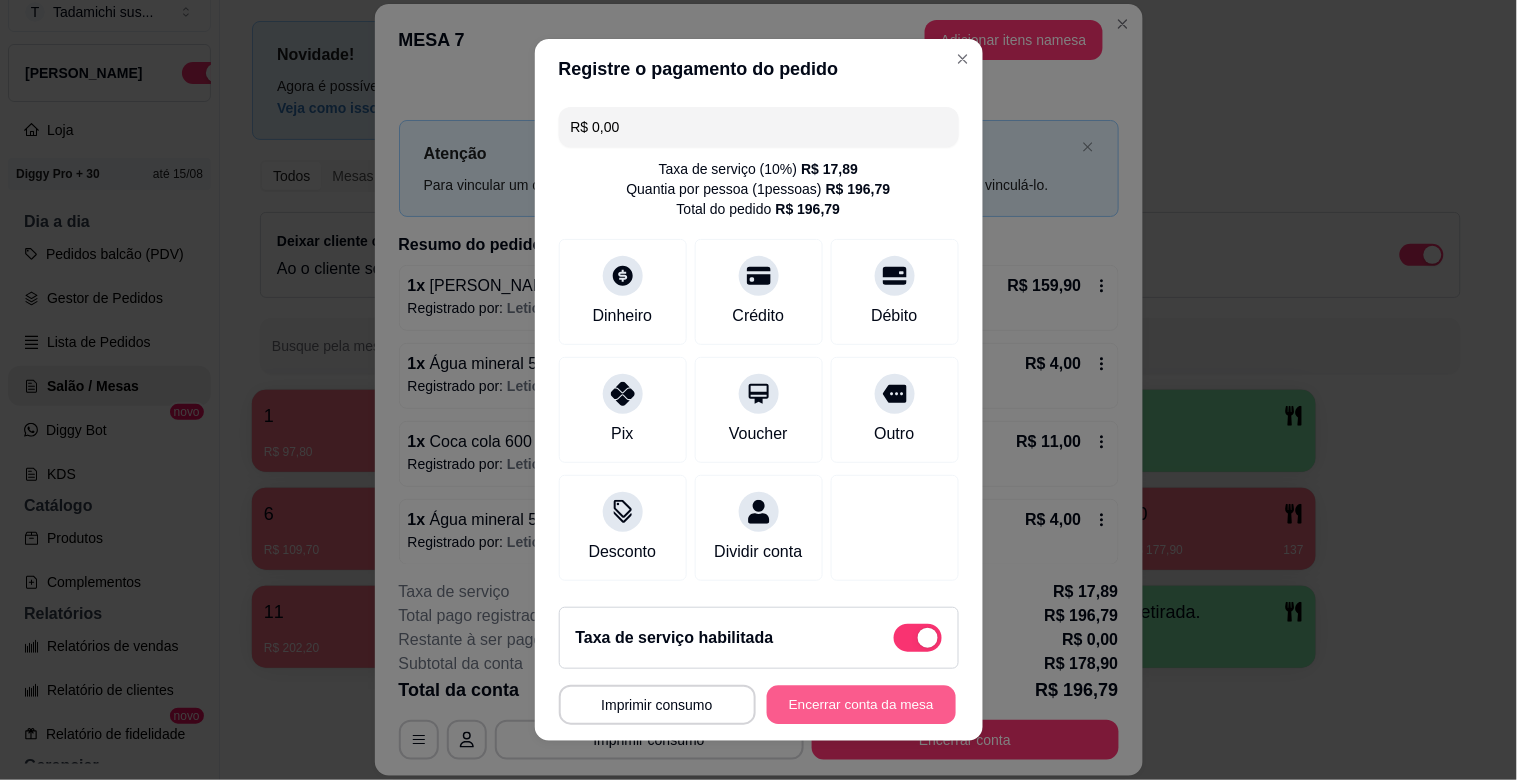 click on "Encerrar conta da mesa" at bounding box center (861, 705) 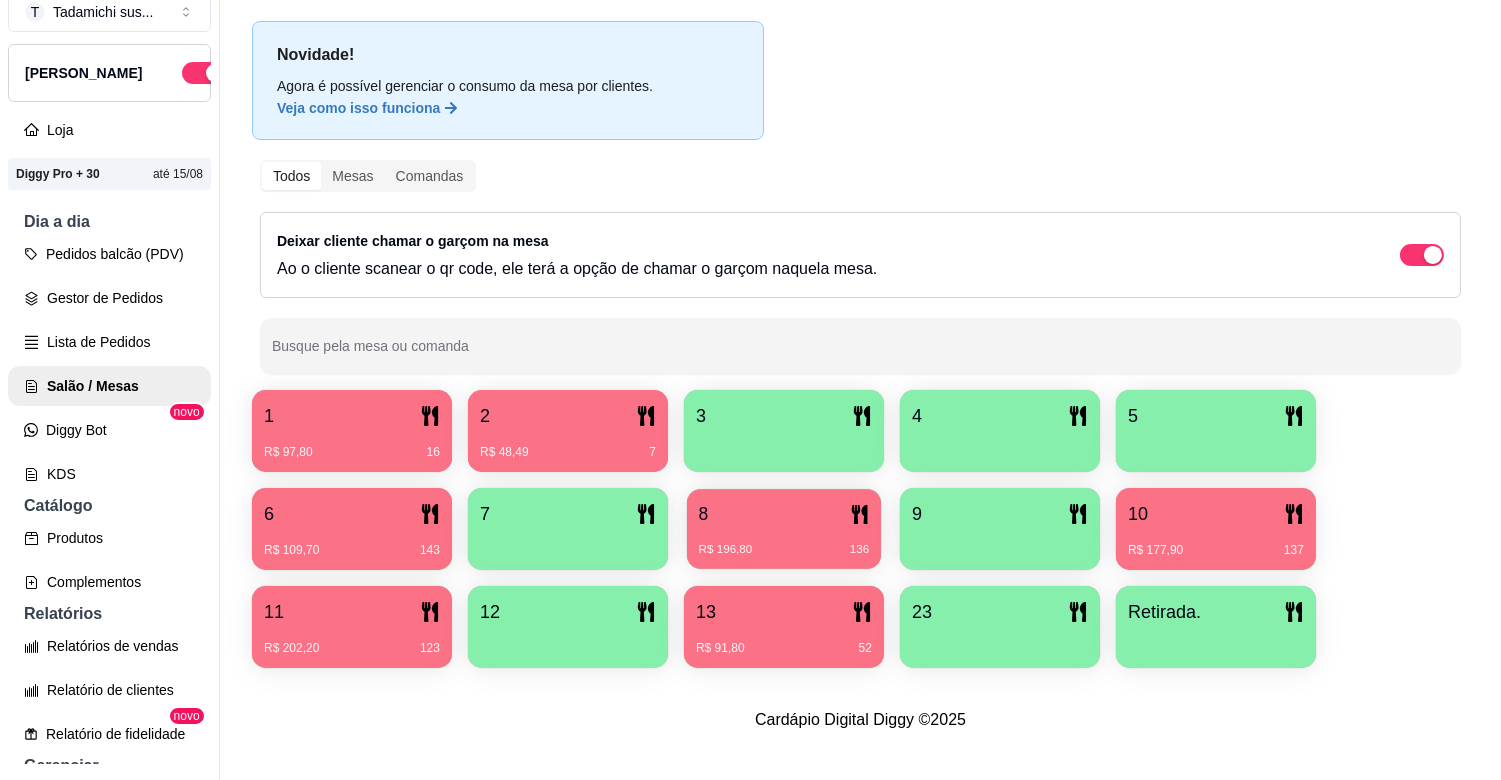 click on "8 R$ 196,80 136" at bounding box center (784, 529) 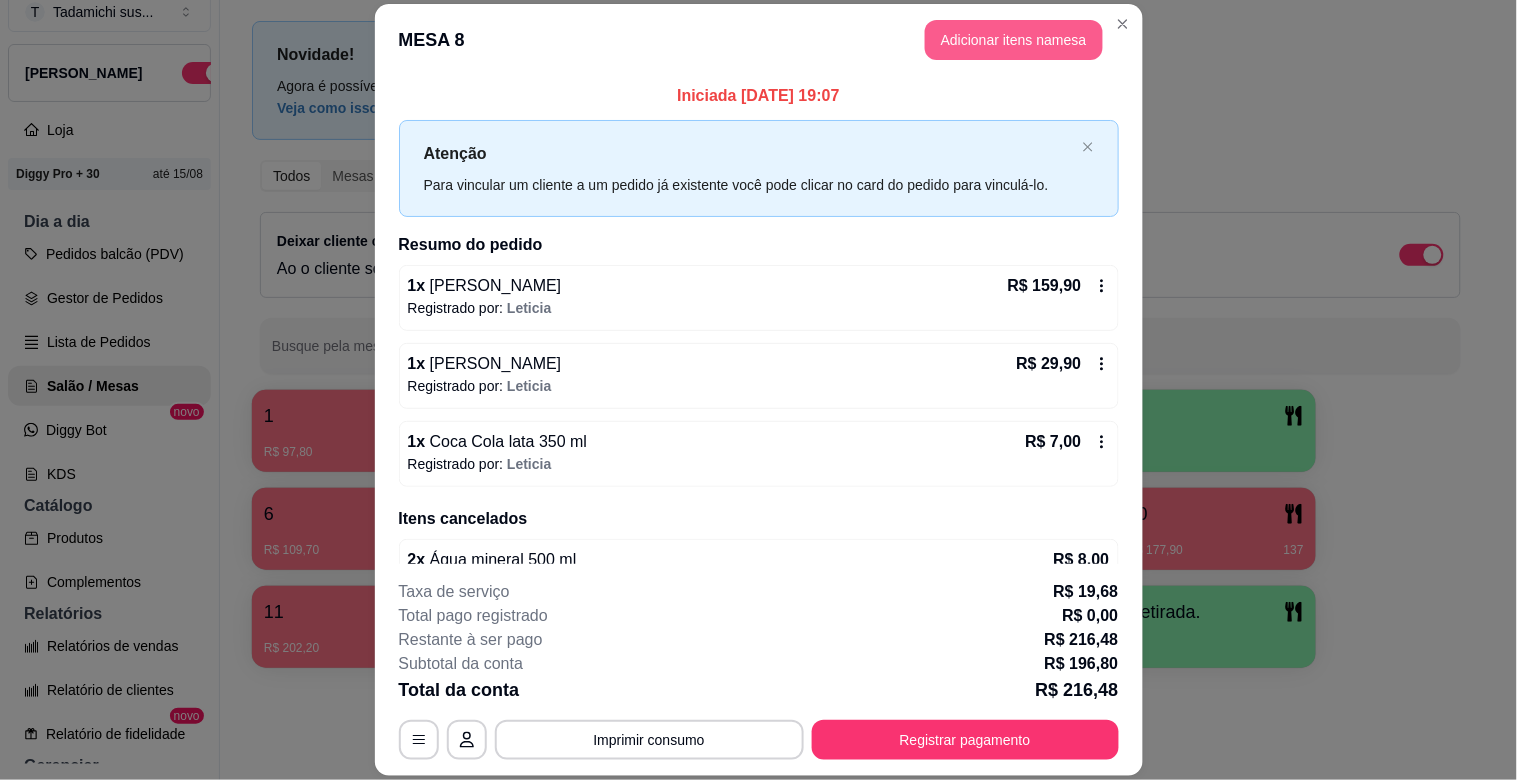 click on "Adicionar itens na  mesa" at bounding box center [1014, 40] 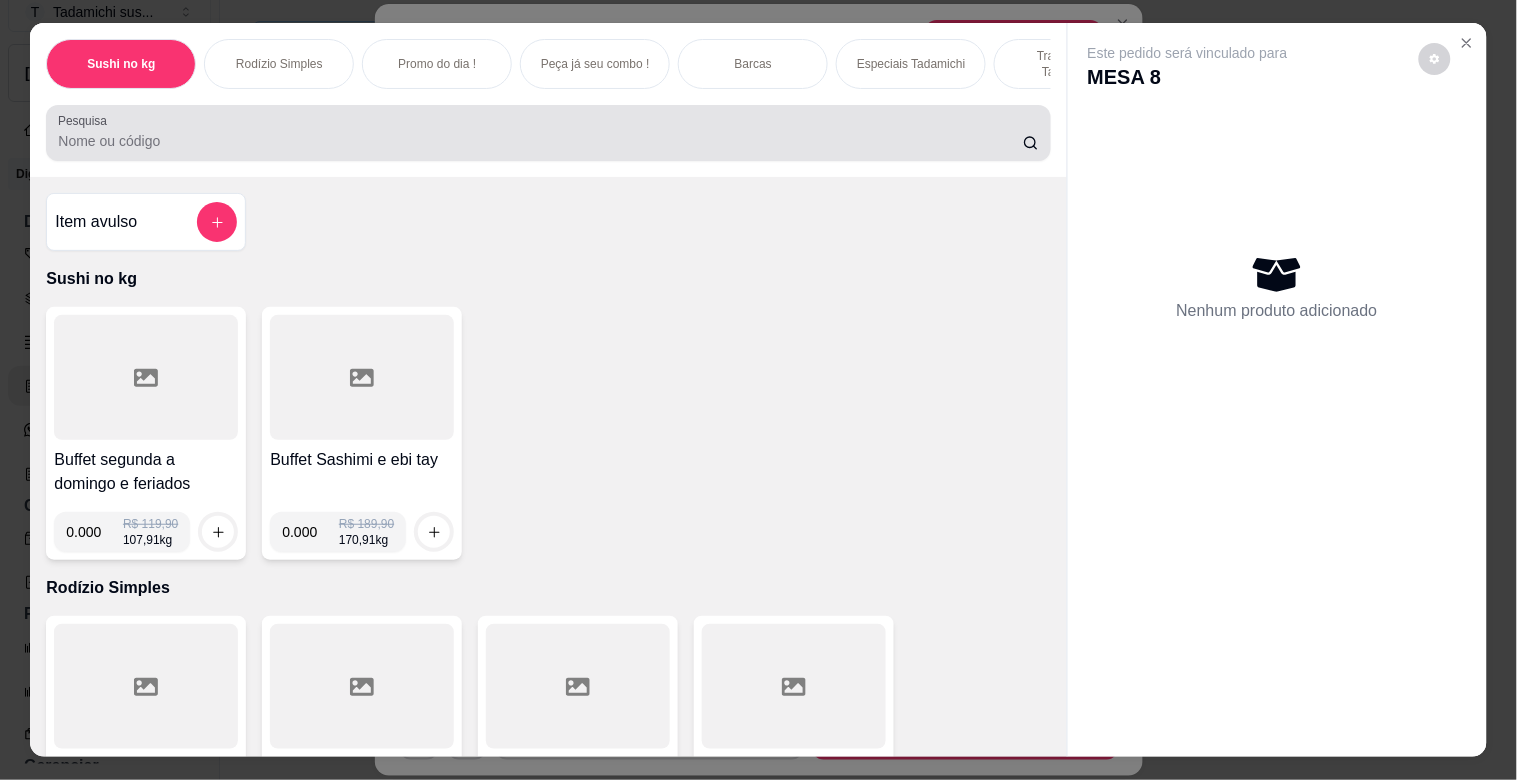 click on "Pesquisa" at bounding box center [540, 141] 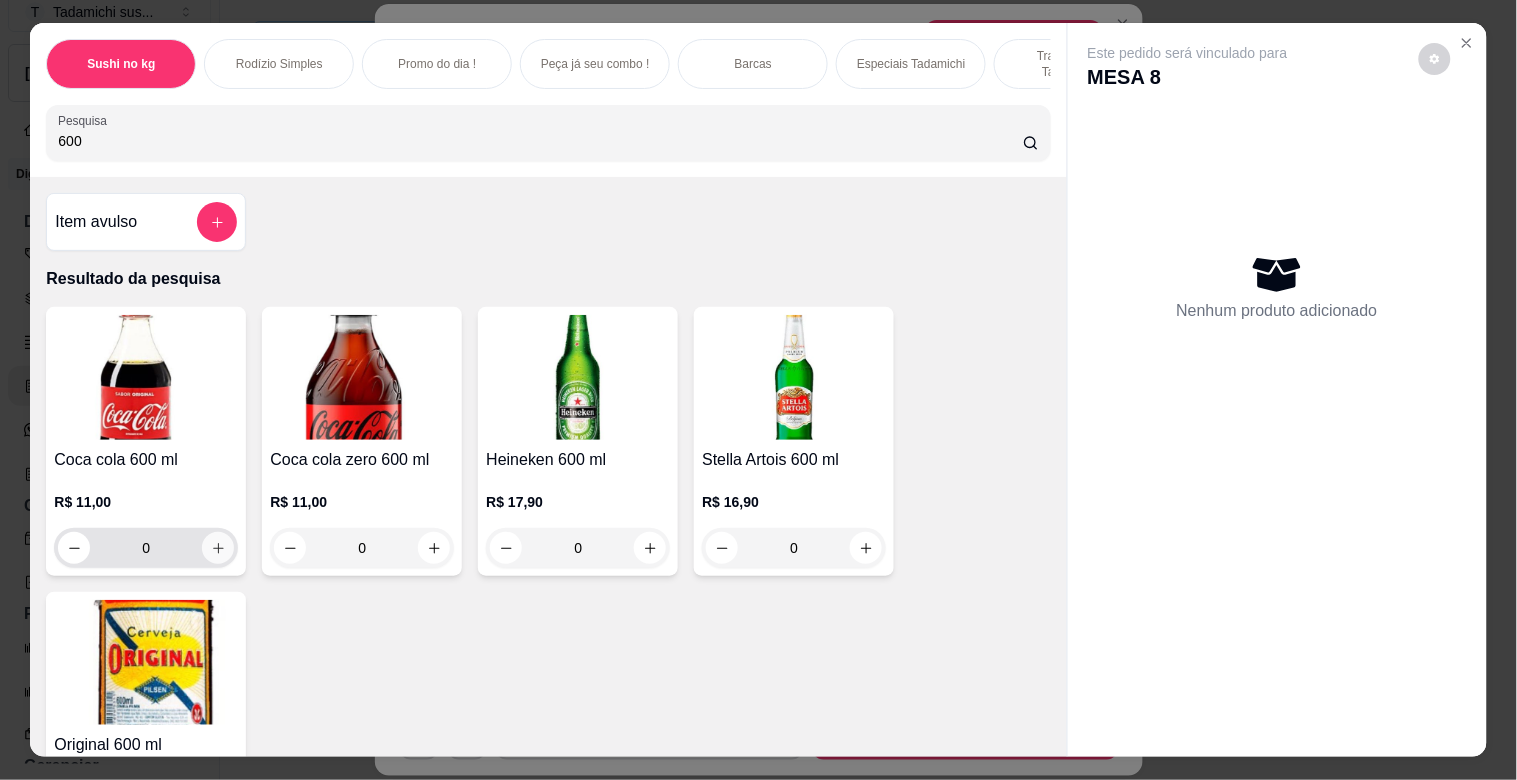 type on "600" 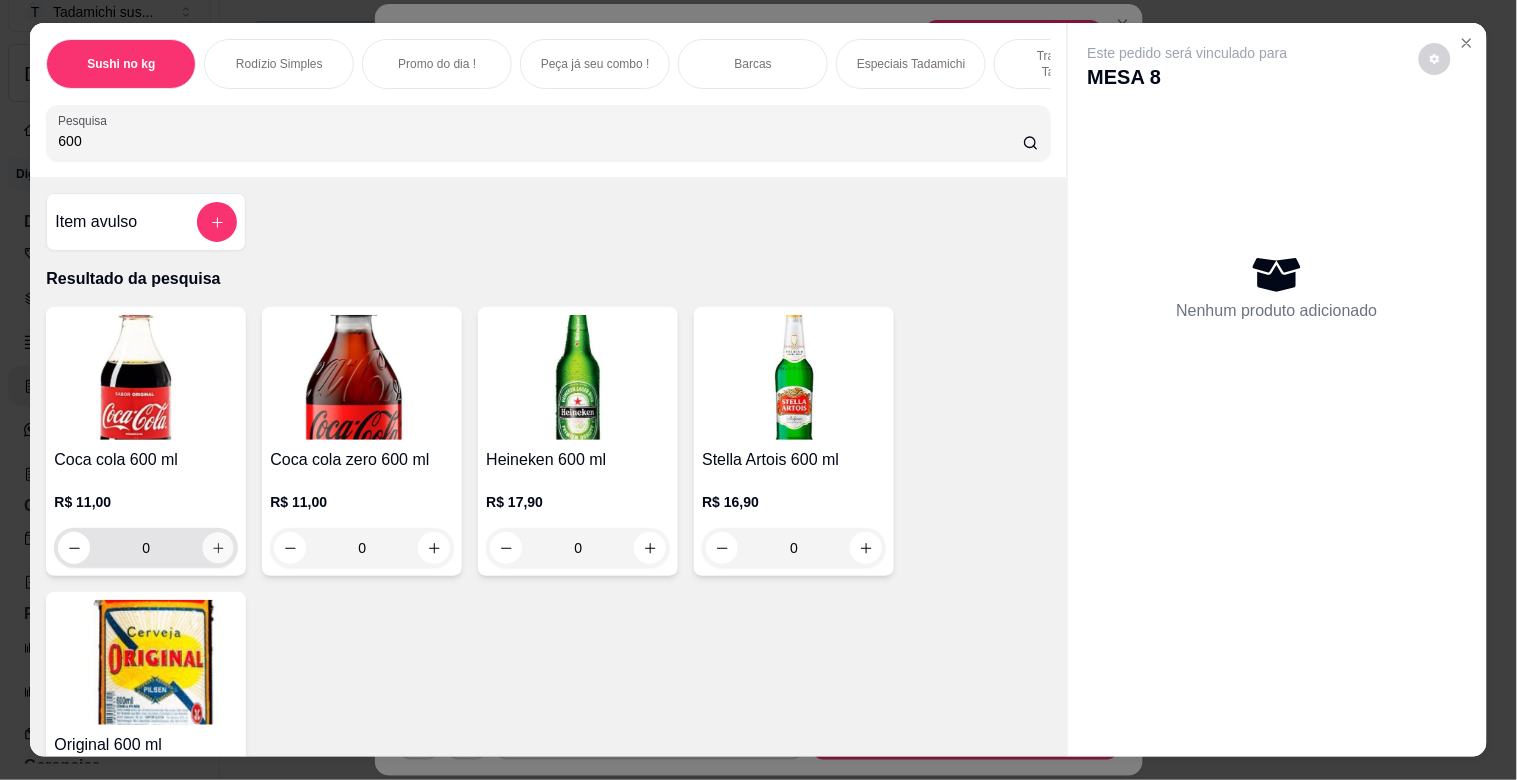 click 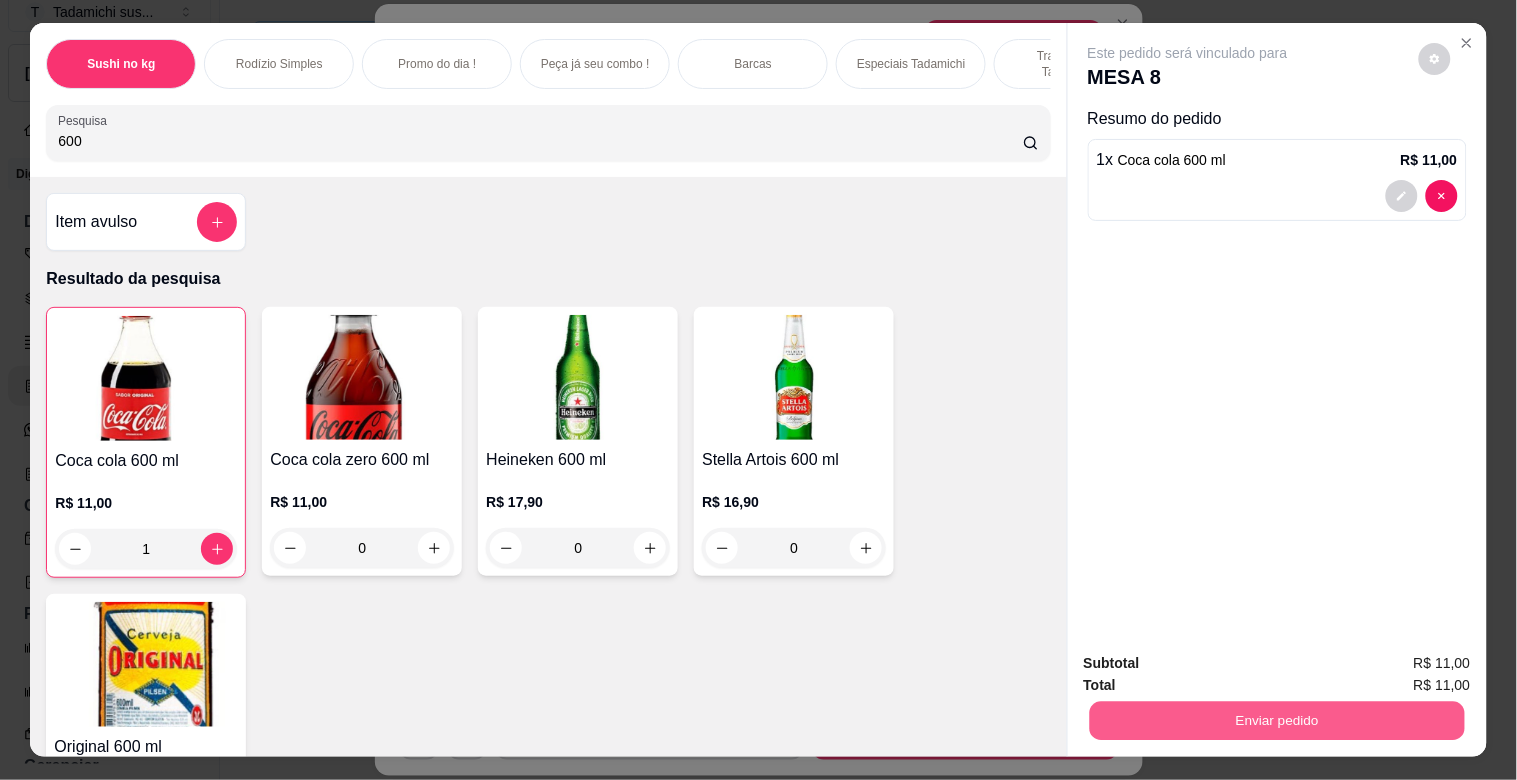 click on "Enviar pedido" at bounding box center [1276, 720] 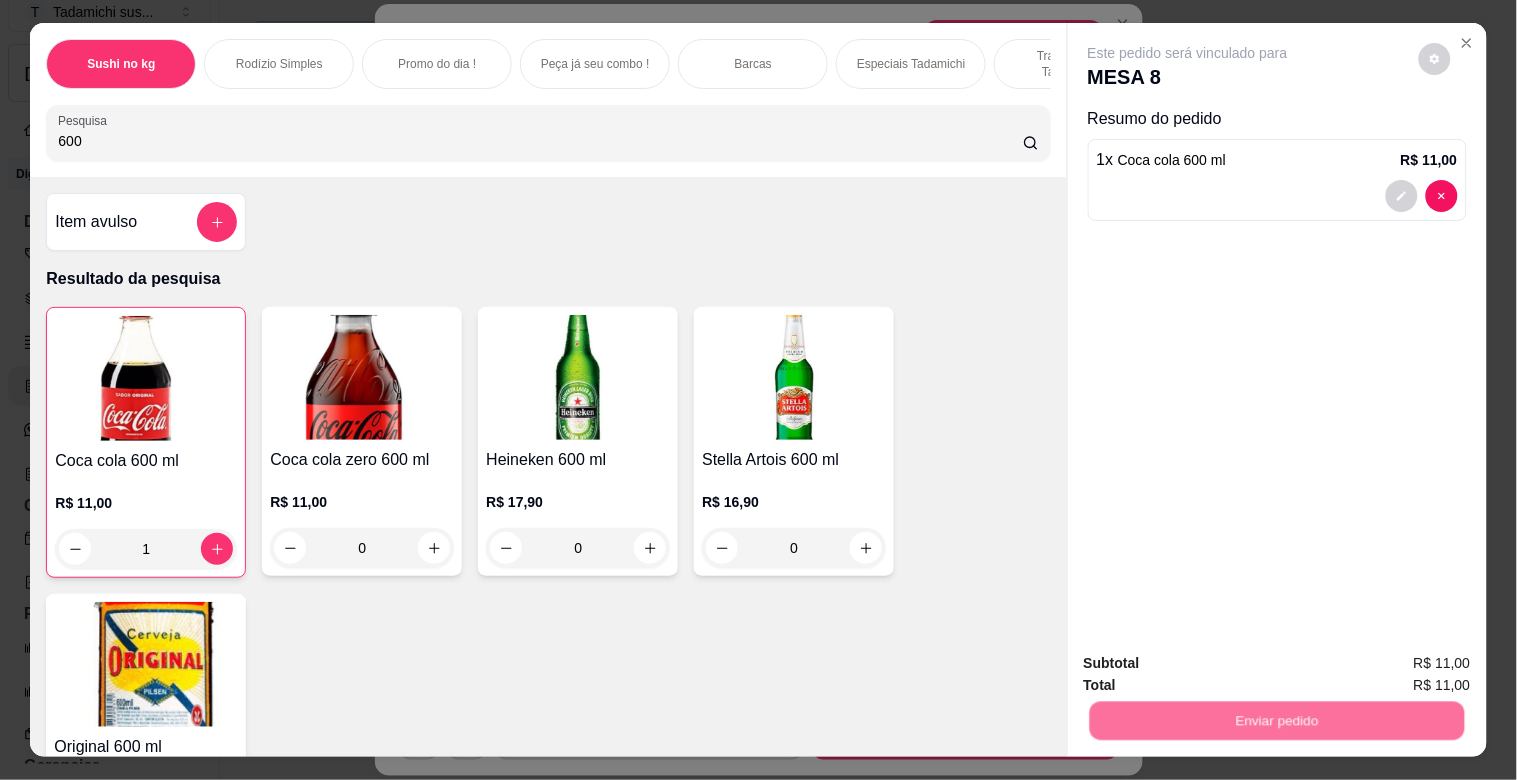 click on "Não registrar e enviar pedido" at bounding box center [1211, 663] 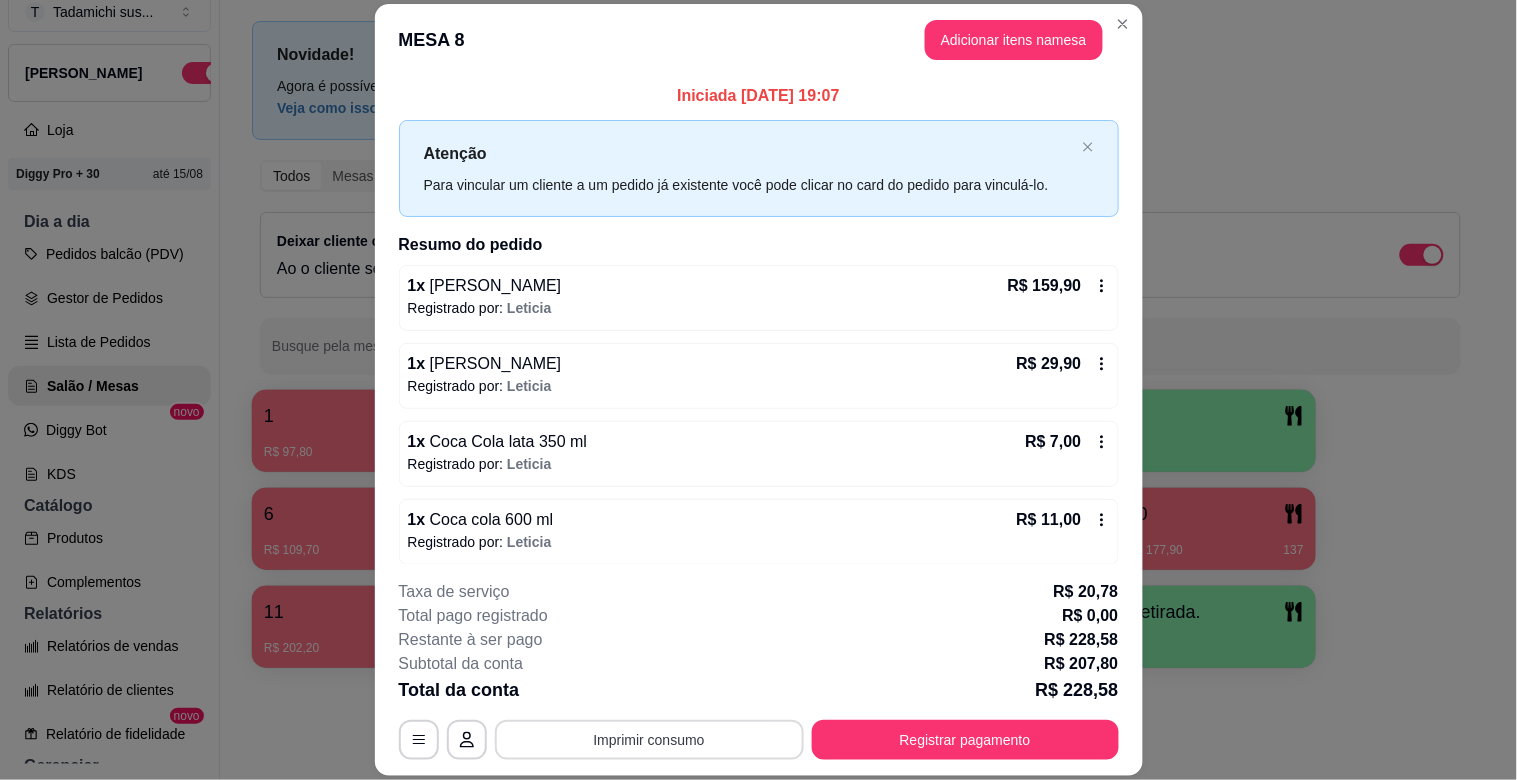 click on "Imprimir consumo" at bounding box center (649, 740) 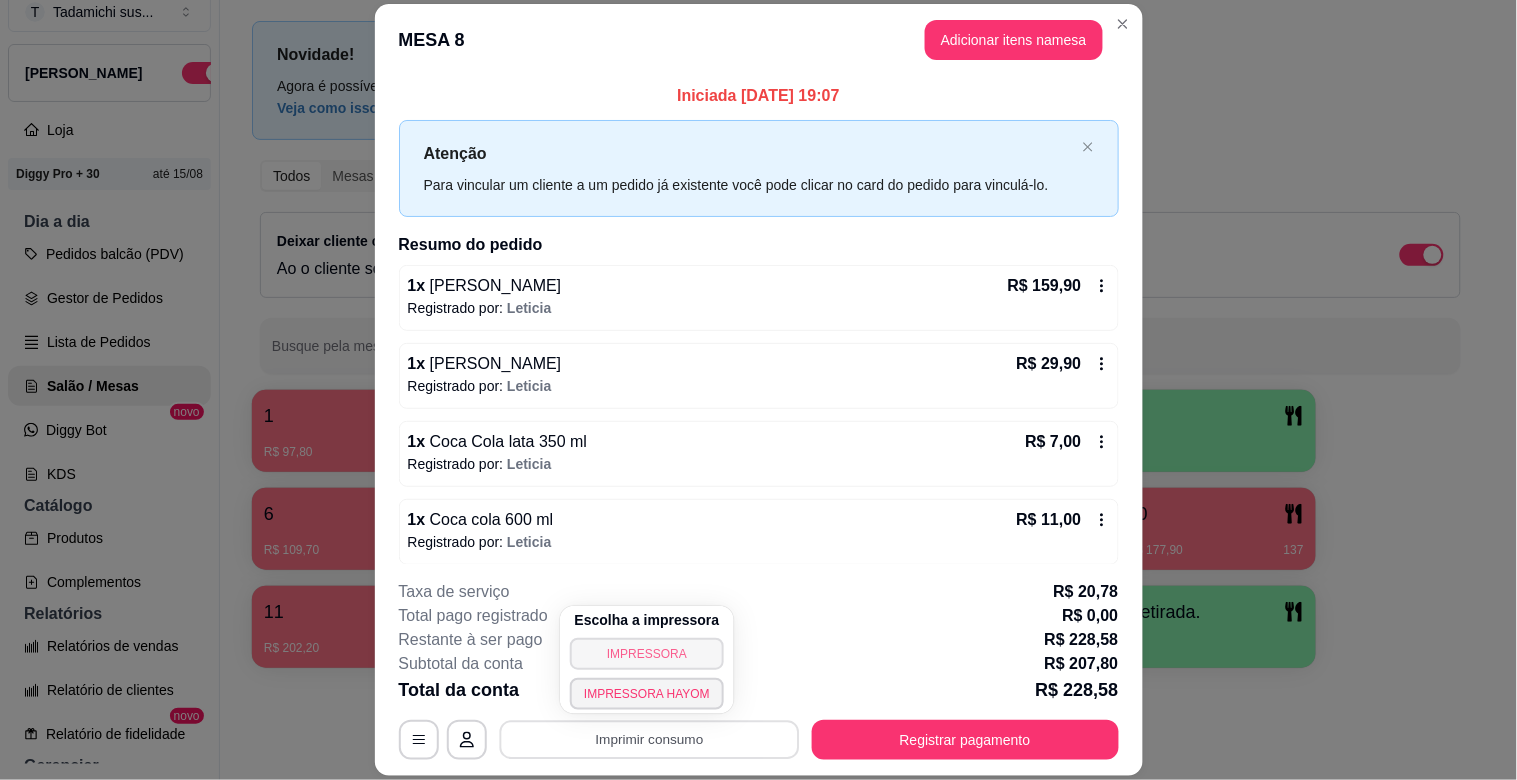 click on "IMPRESSORA" at bounding box center (647, 654) 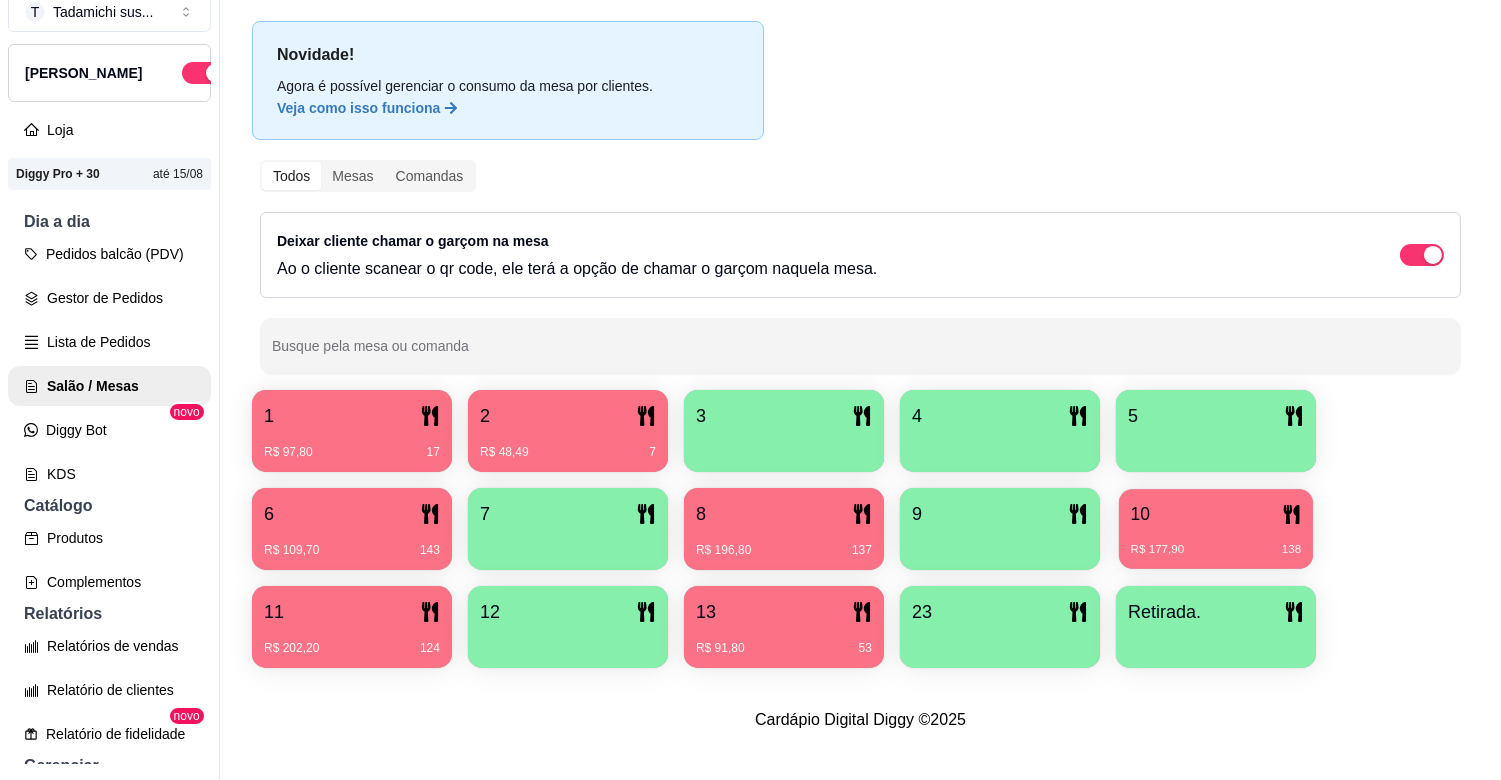 click on "R$ 177,90 138" at bounding box center (1216, 550) 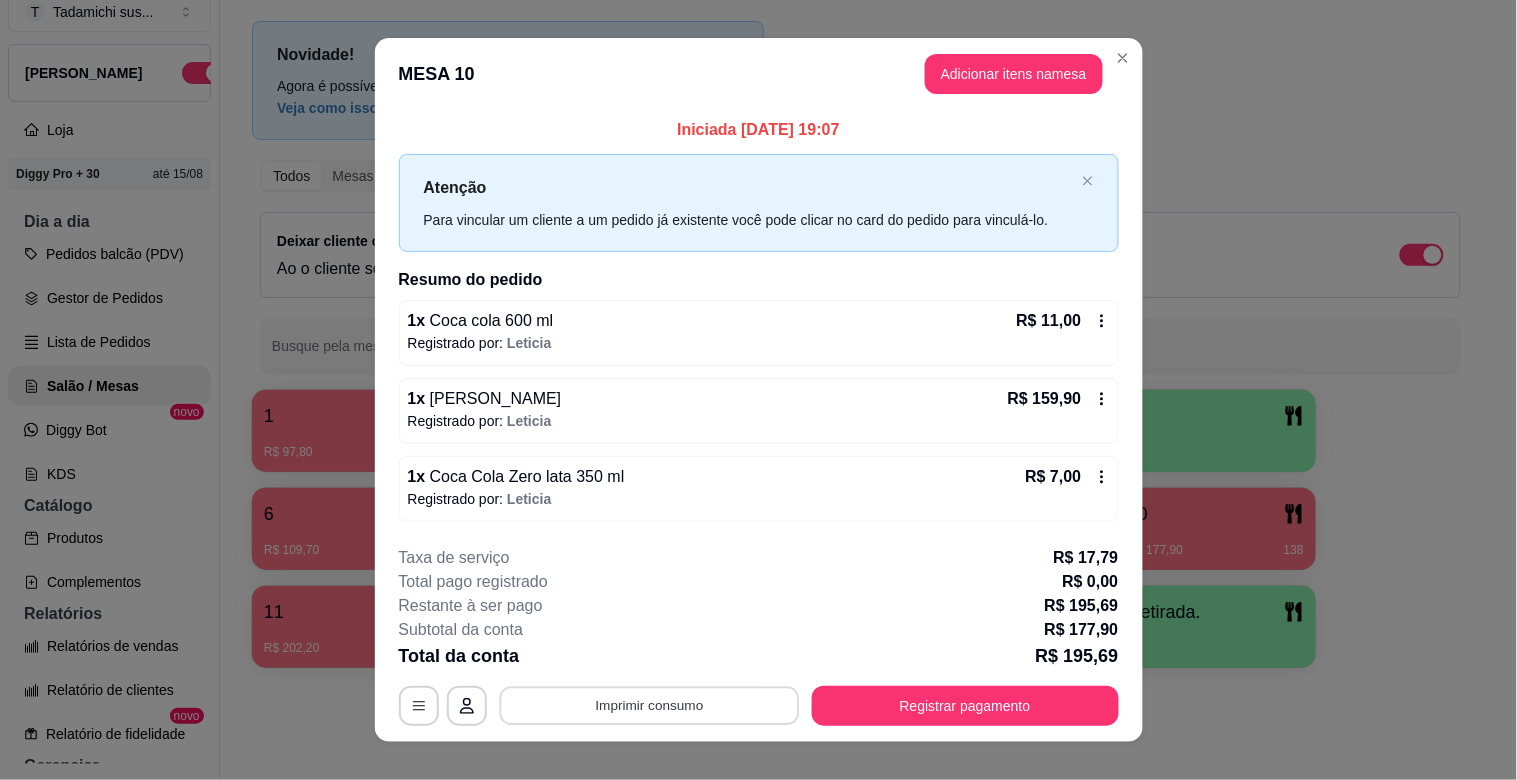 click on "Imprimir consumo" at bounding box center [649, 705] 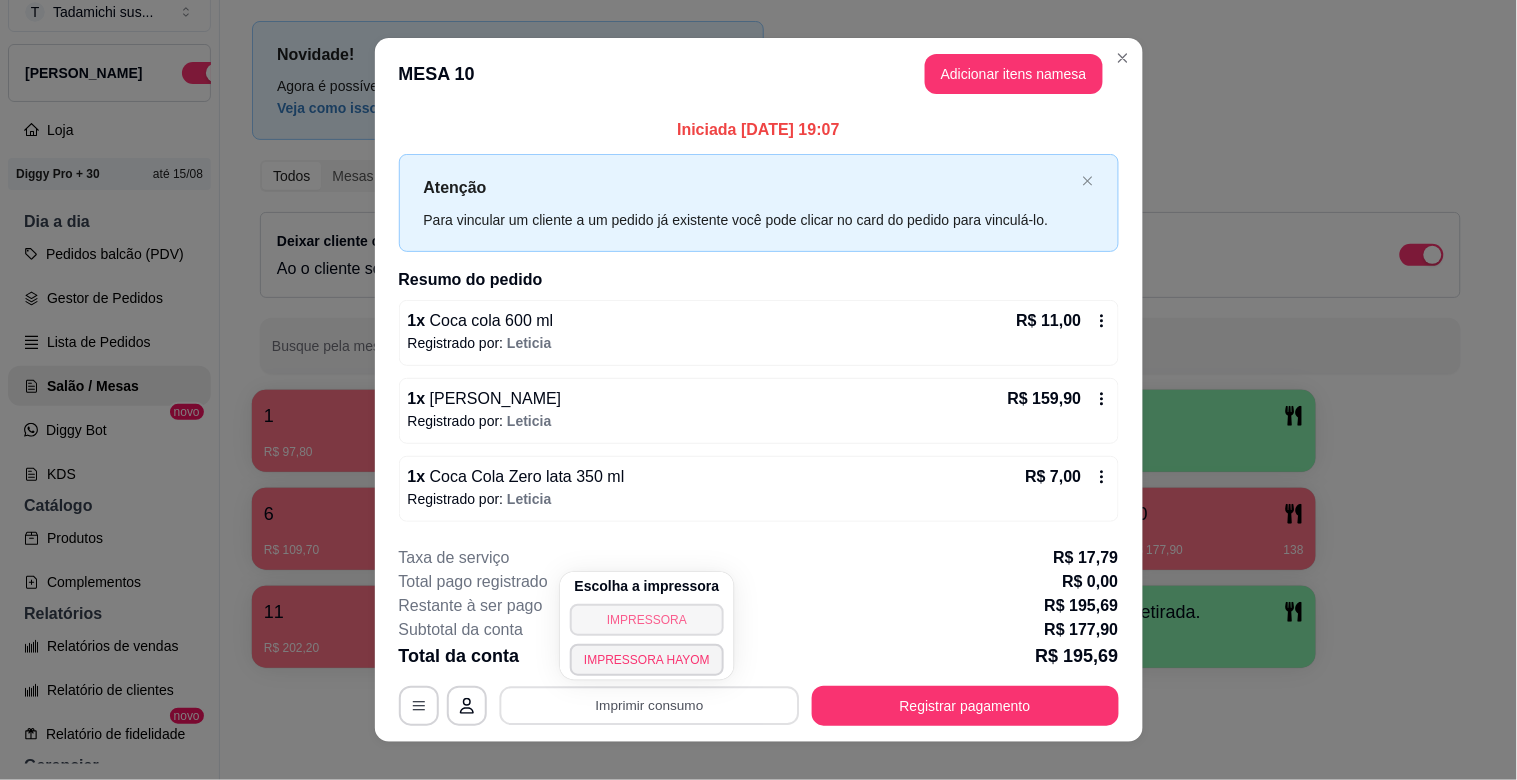 click on "IMPRESSORA" at bounding box center (647, 620) 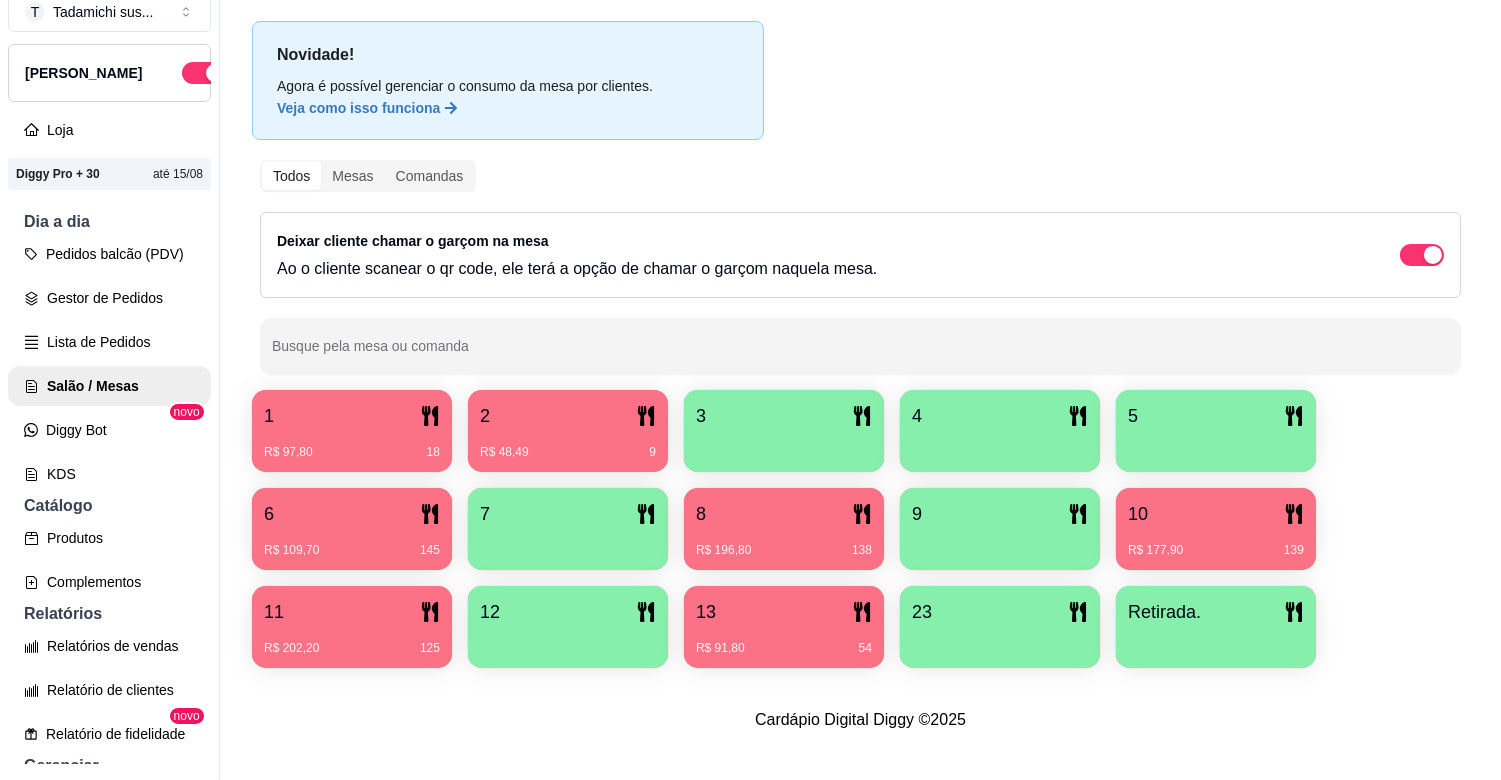 click on "R$ 91,80 54" at bounding box center (784, 641) 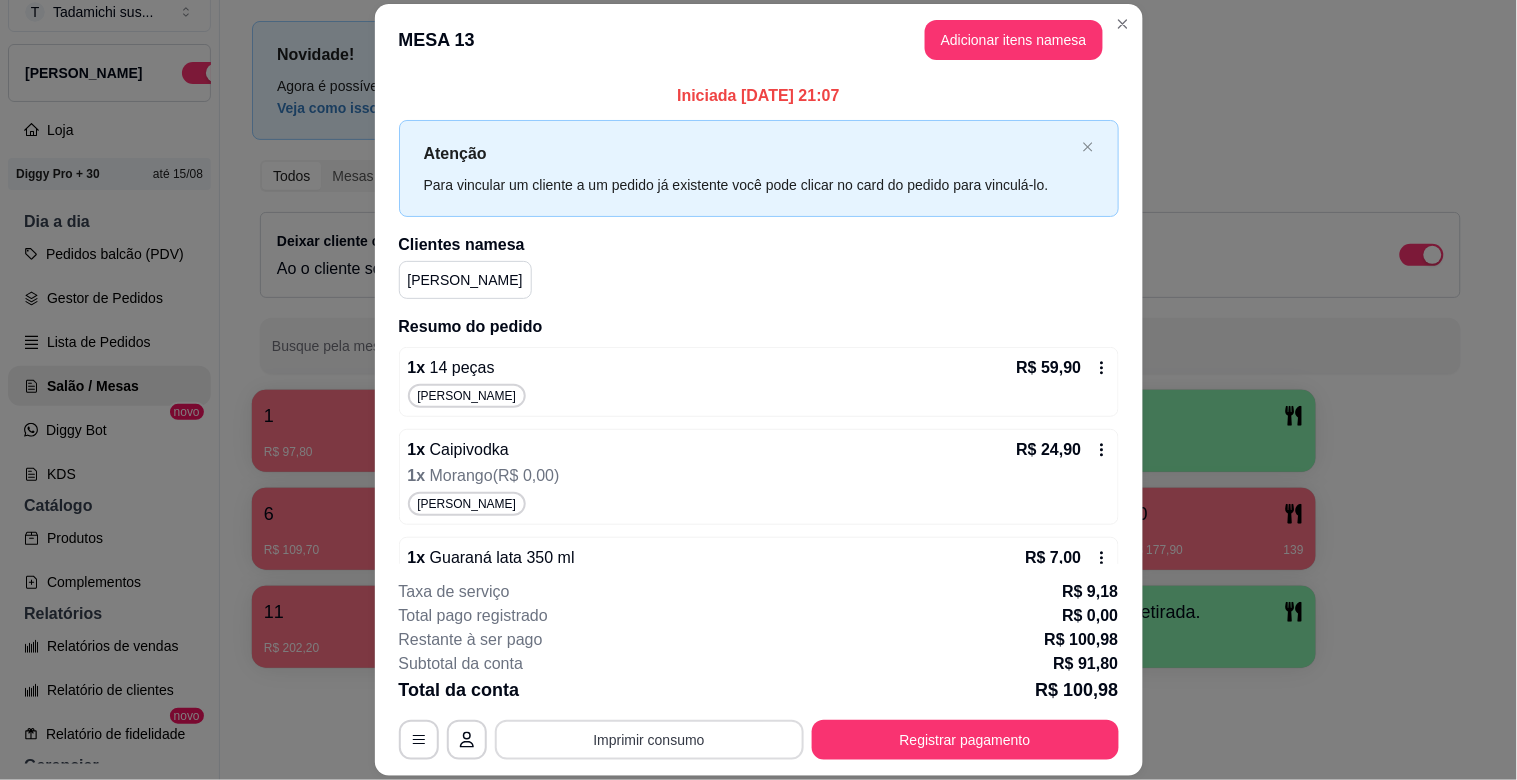 click on "Imprimir consumo" at bounding box center (649, 740) 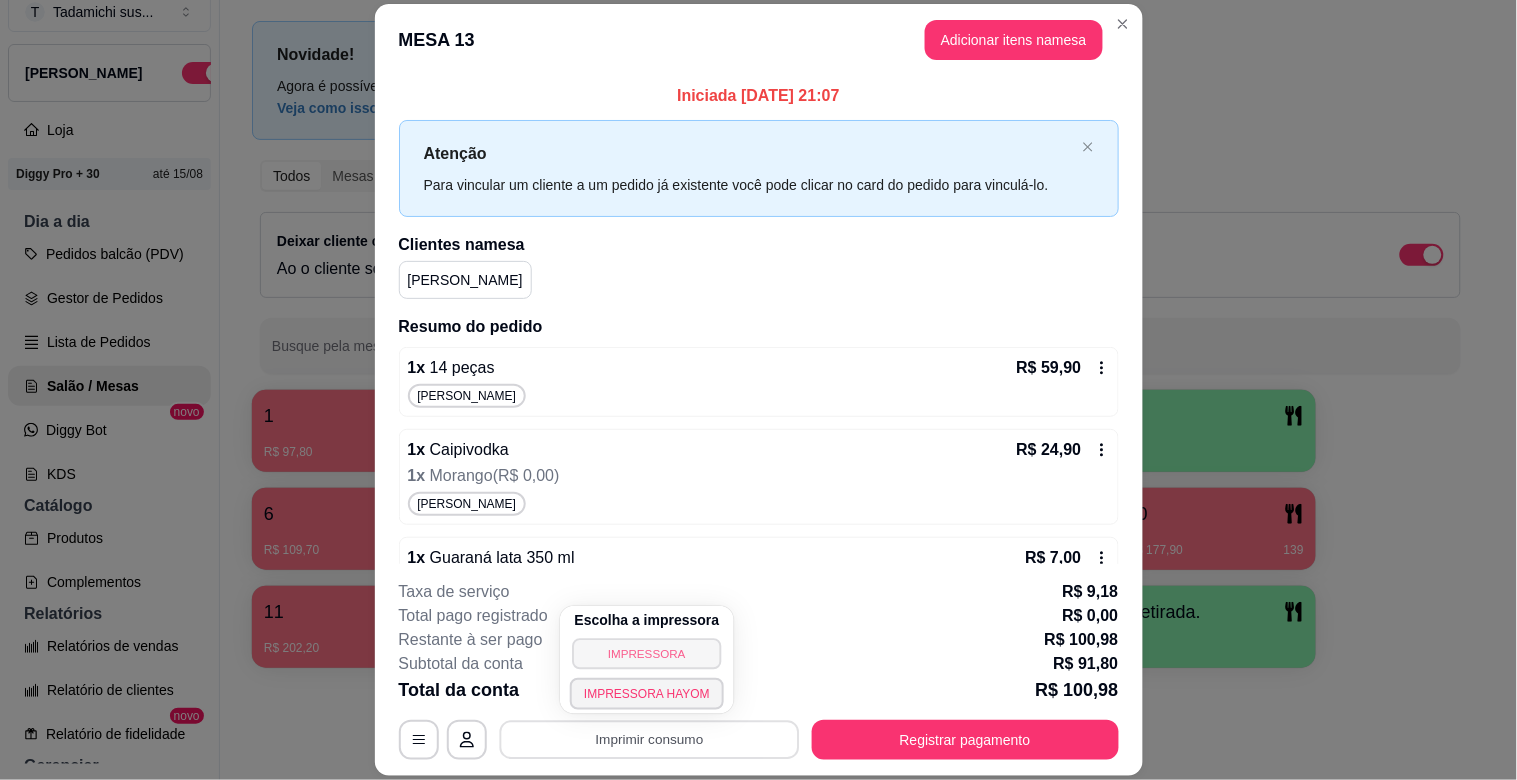 click on "IMPRESSORA" at bounding box center (646, 653) 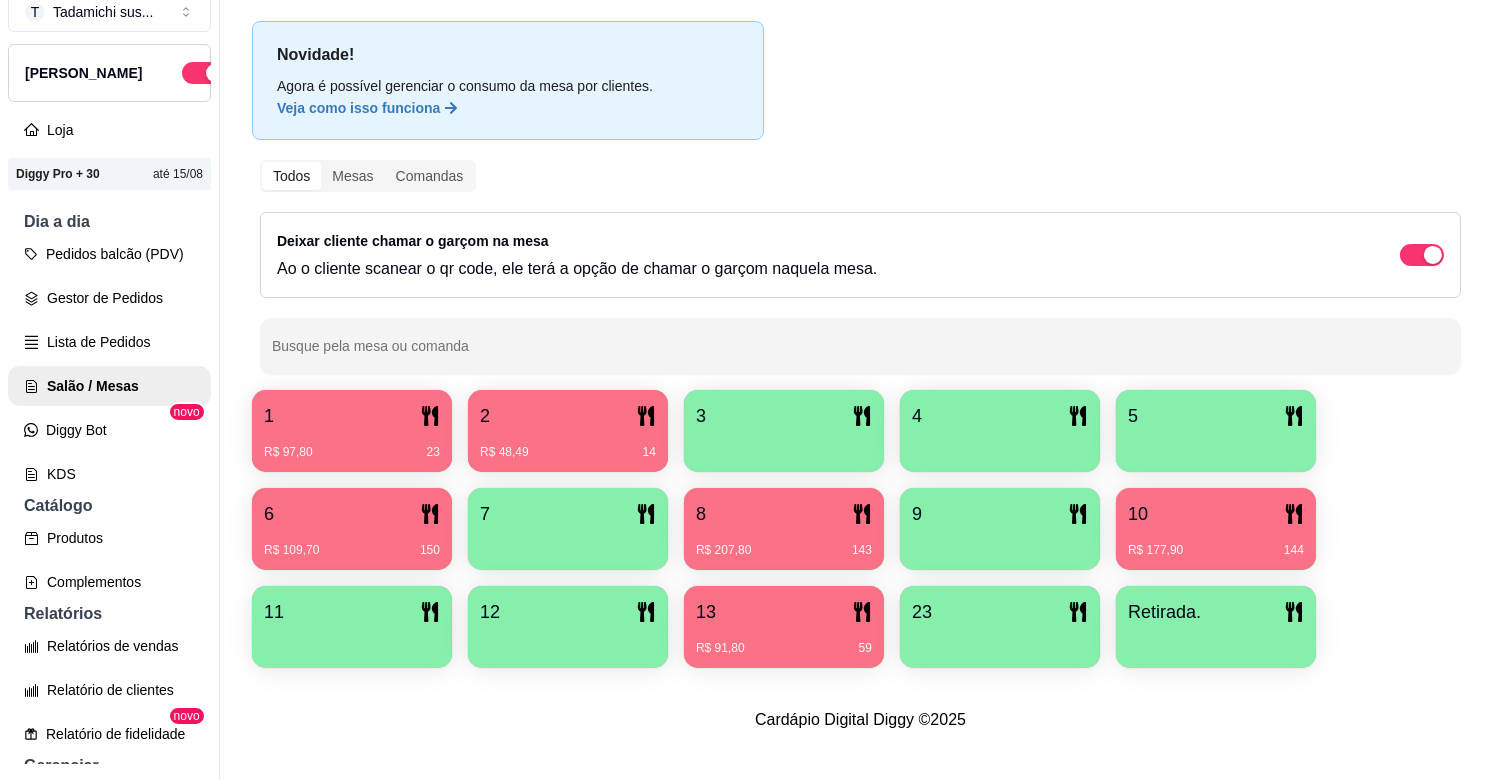 click on "10" at bounding box center (1216, 514) 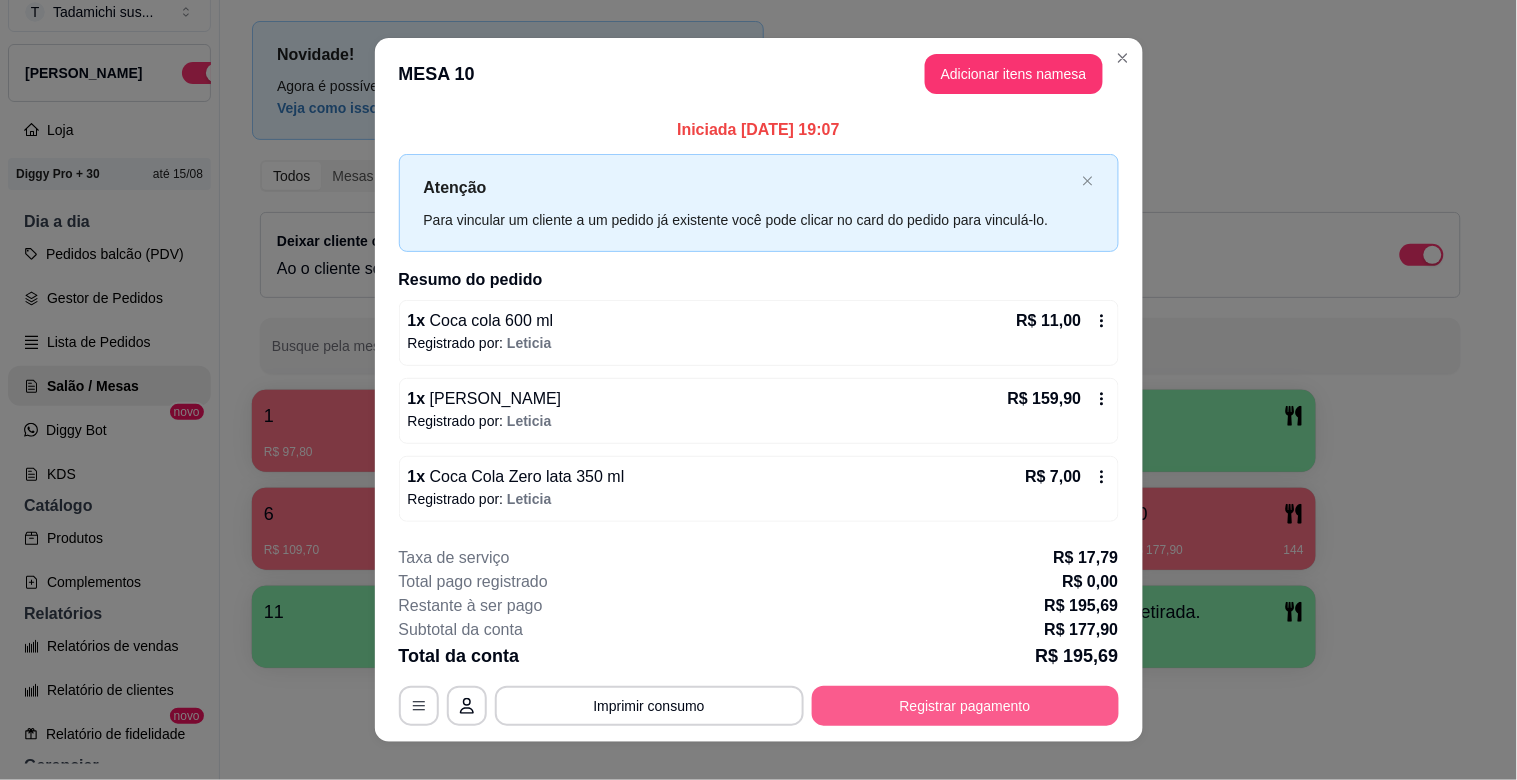click on "Registrar pagamento" at bounding box center [965, 706] 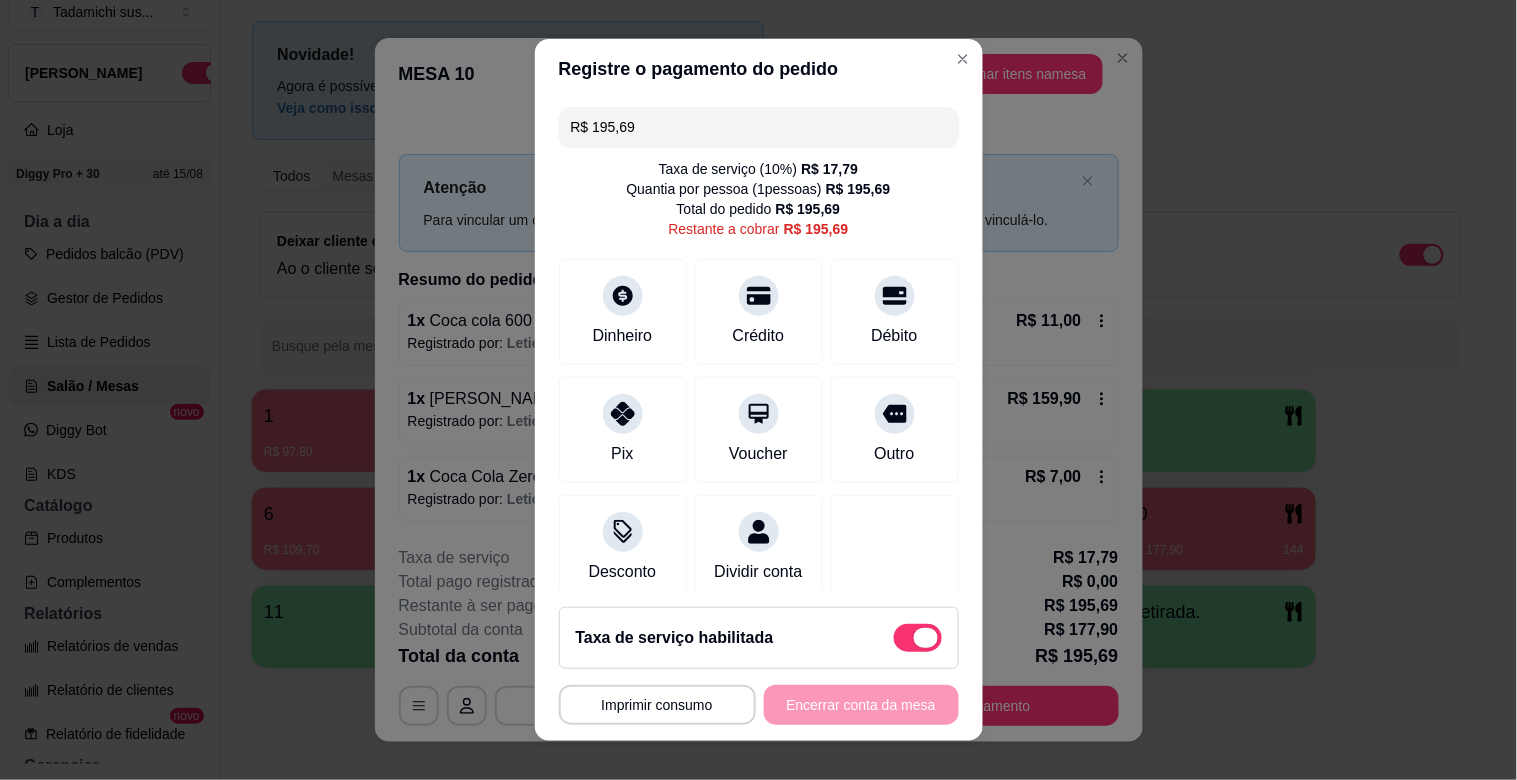 click at bounding box center [918, 638] 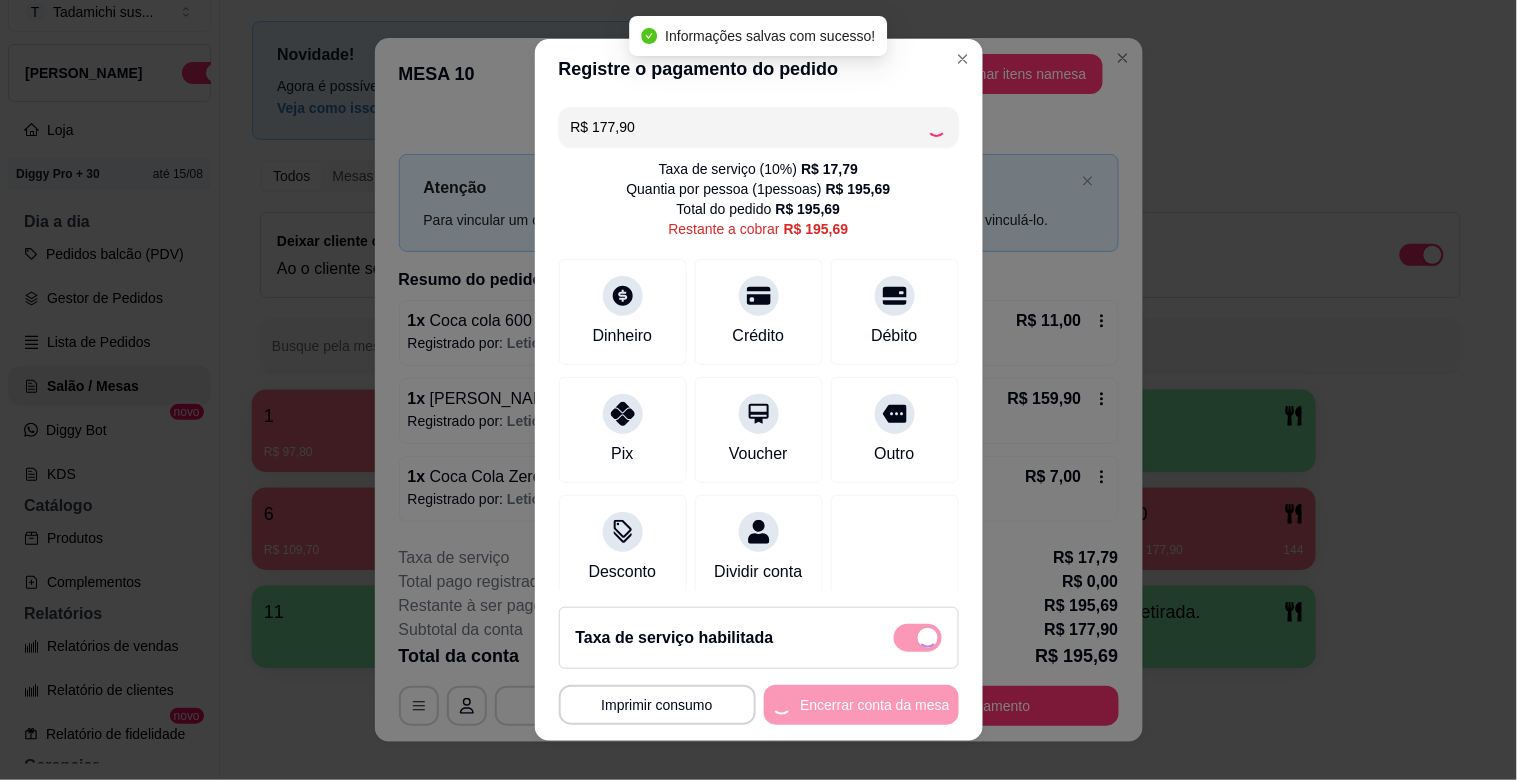 checkbox on "false" 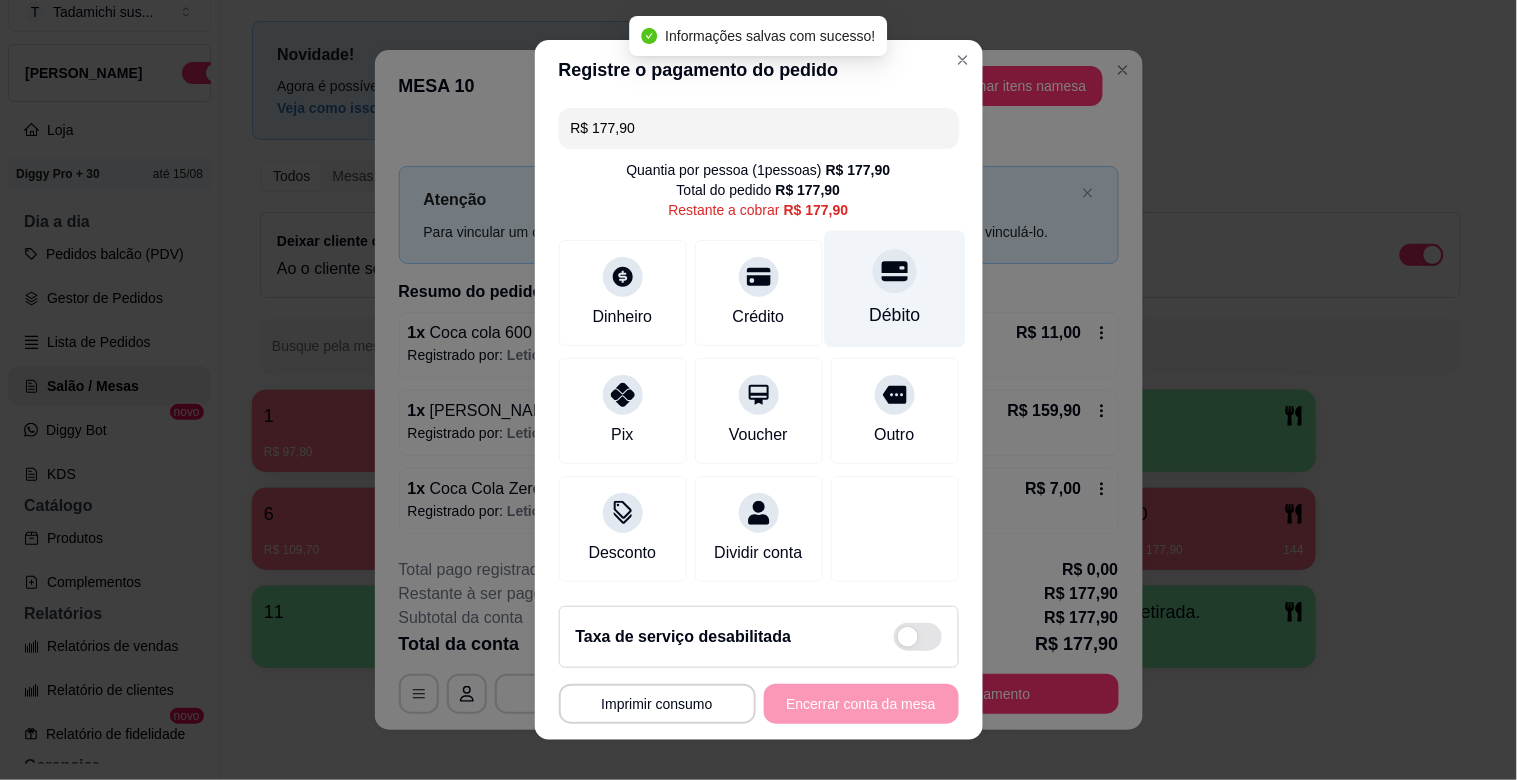 click on "Débito" at bounding box center (894, 289) 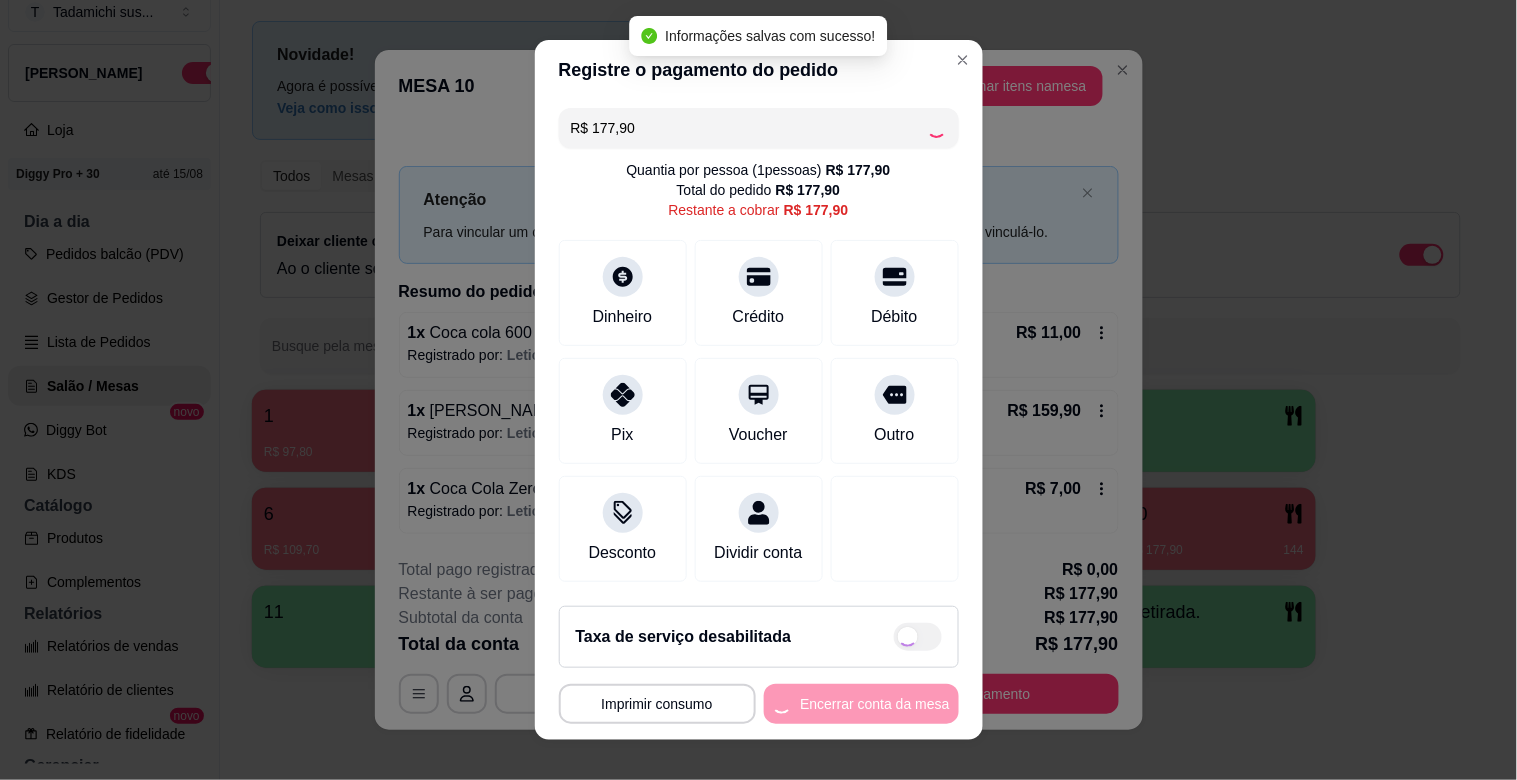 type on "R$ 0,00" 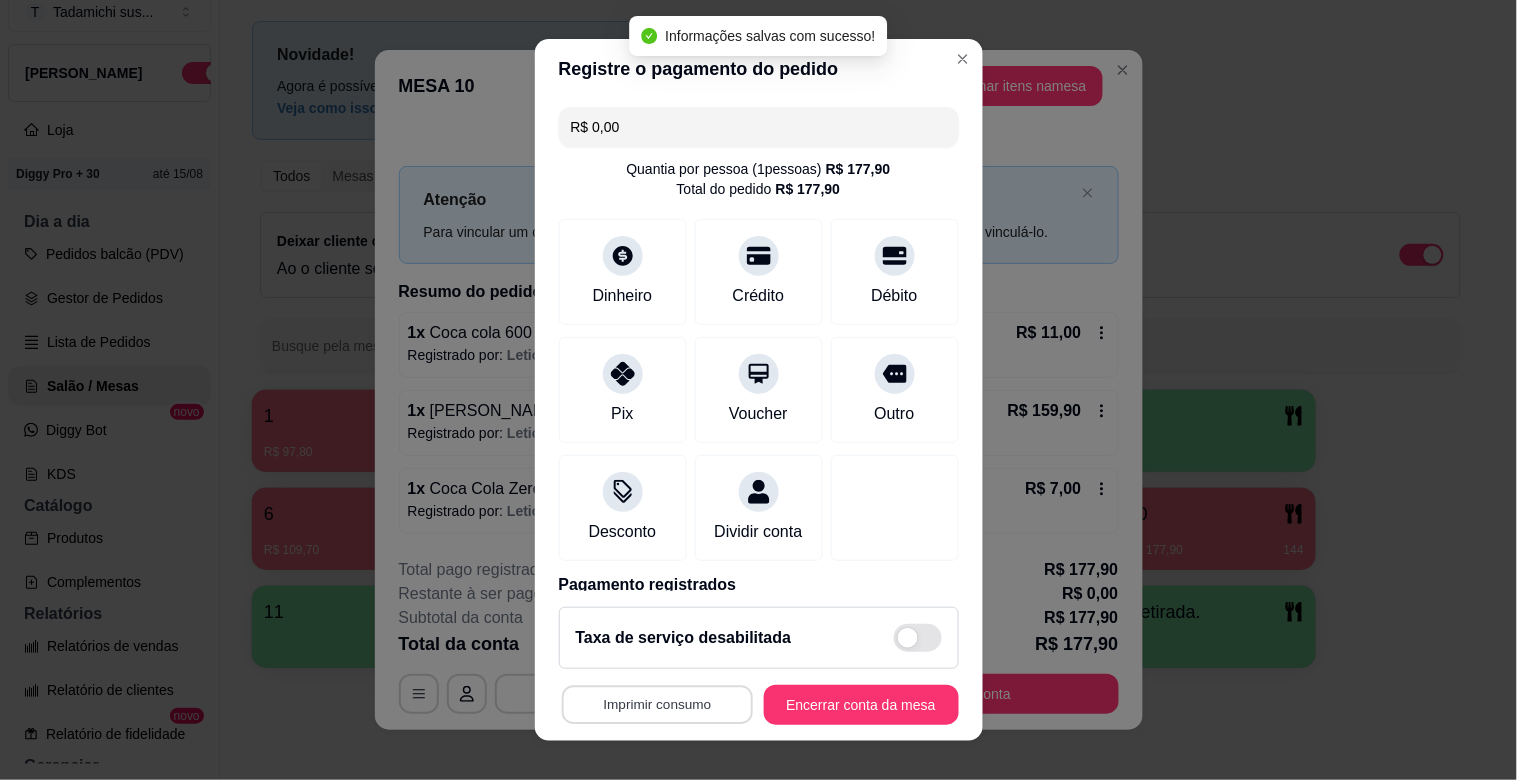 click on "Imprimir consumo" at bounding box center [656, 705] 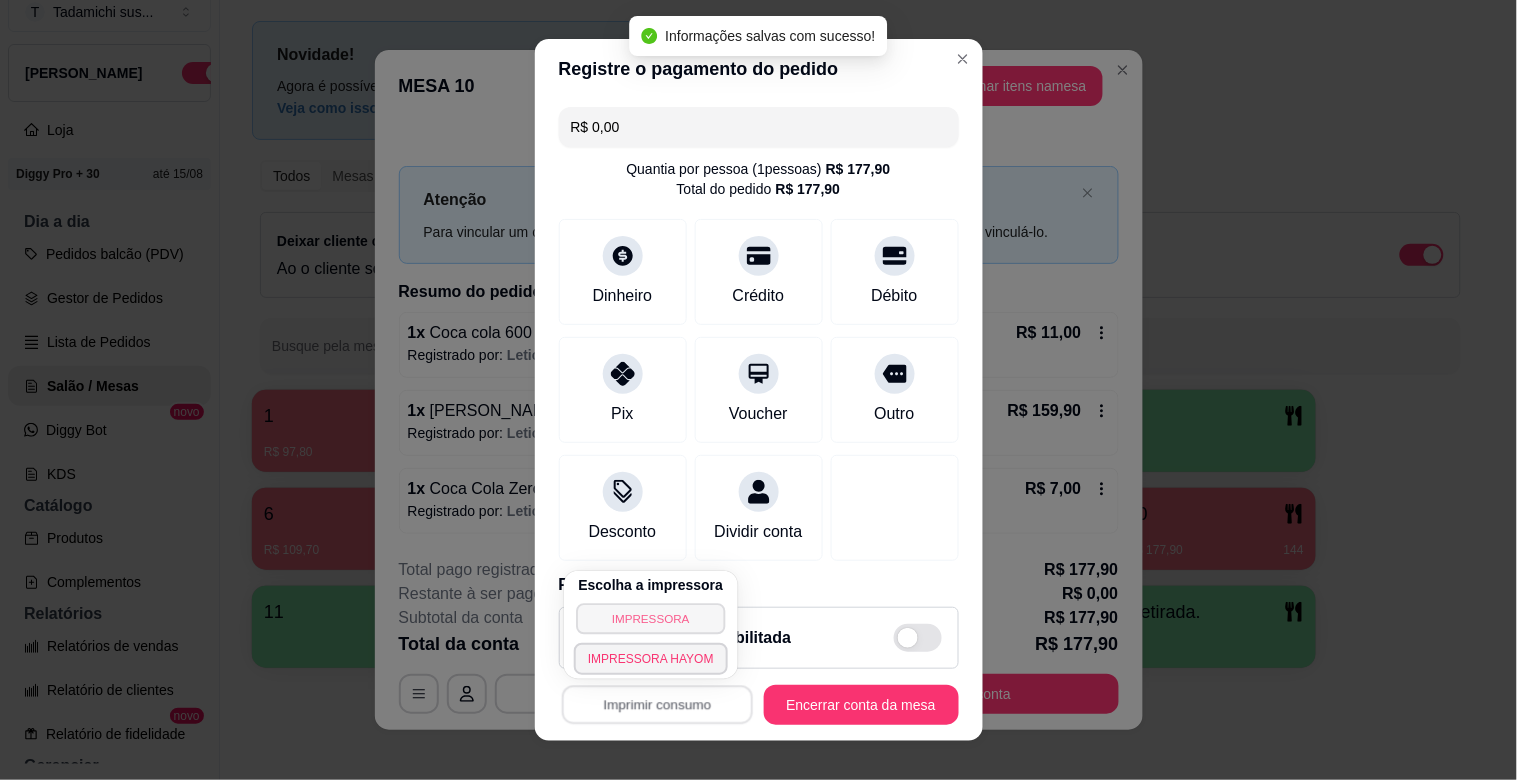 click on "IMPRESSORA" at bounding box center [650, 618] 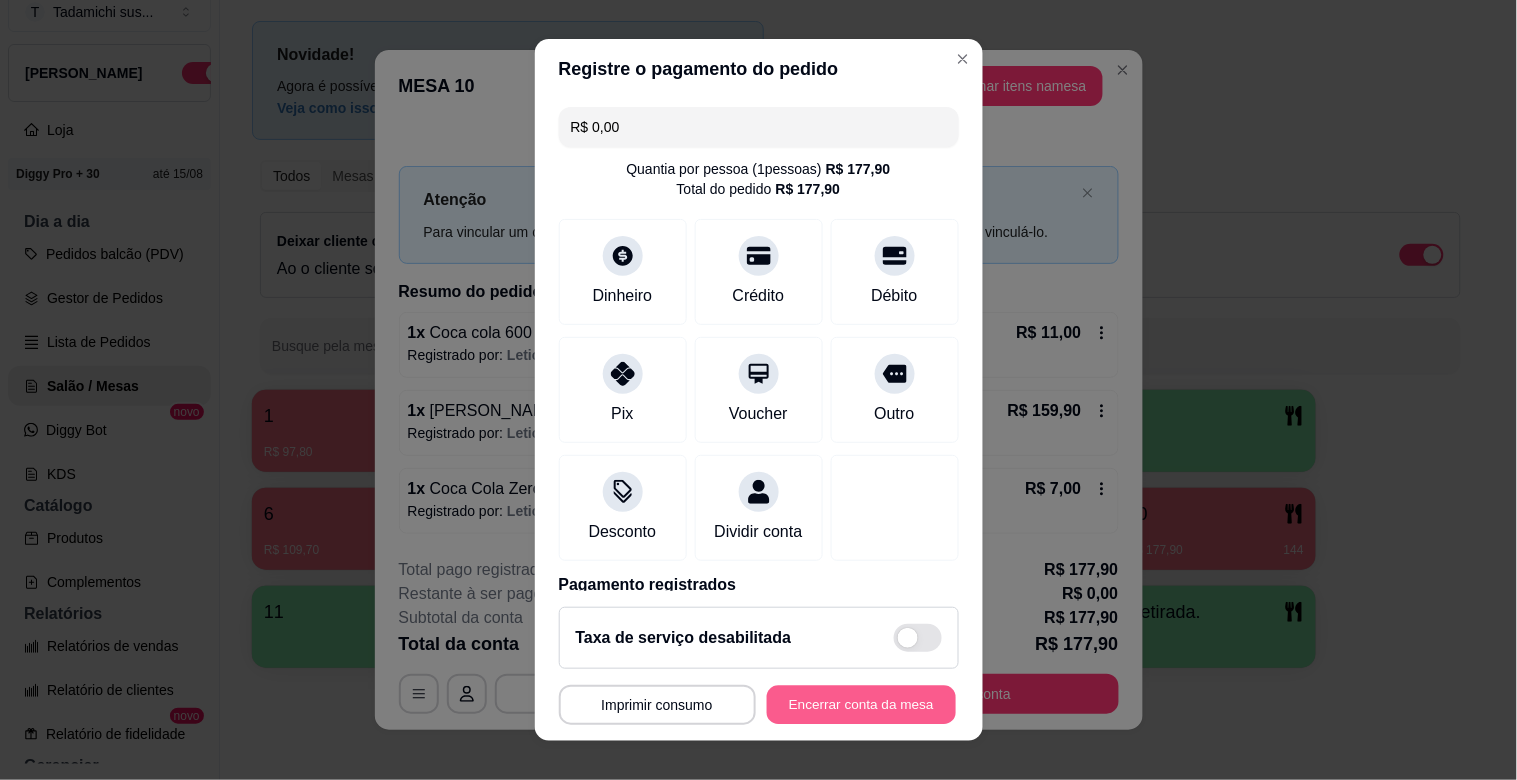 click on "Encerrar conta da mesa" at bounding box center [861, 705] 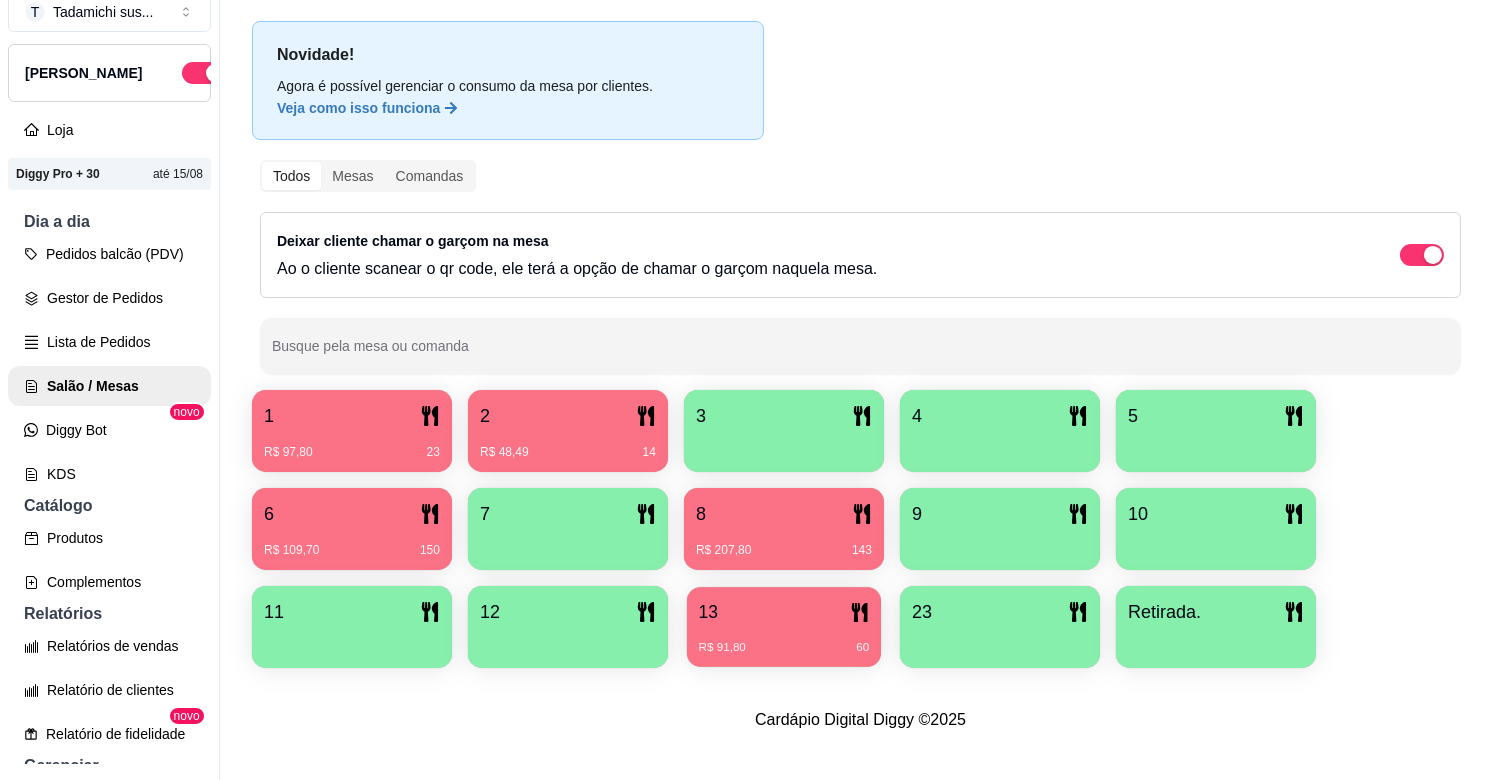 click on "13 R$ 91,80 60" at bounding box center (784, 627) 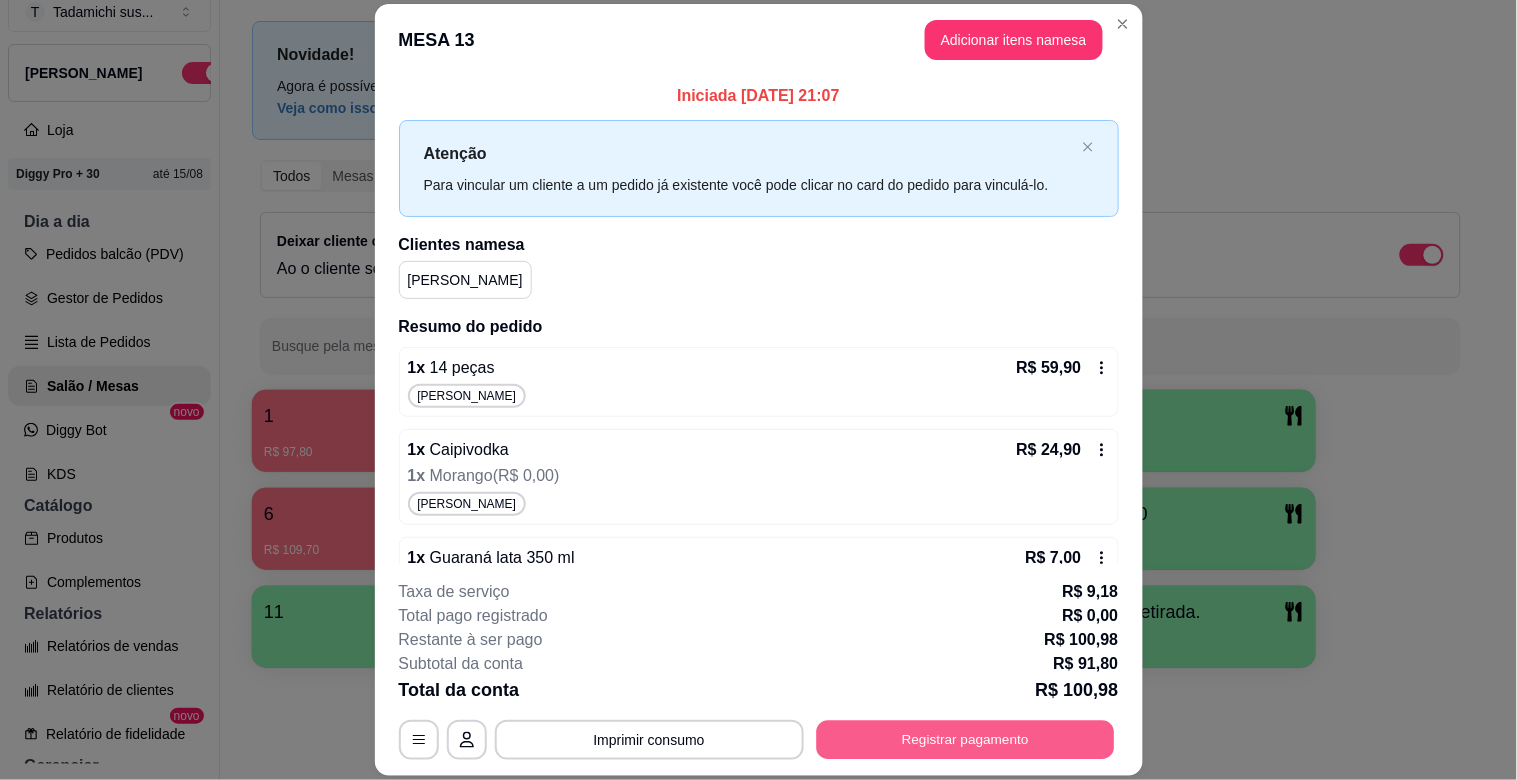 click on "Registrar pagamento" at bounding box center (965, 740) 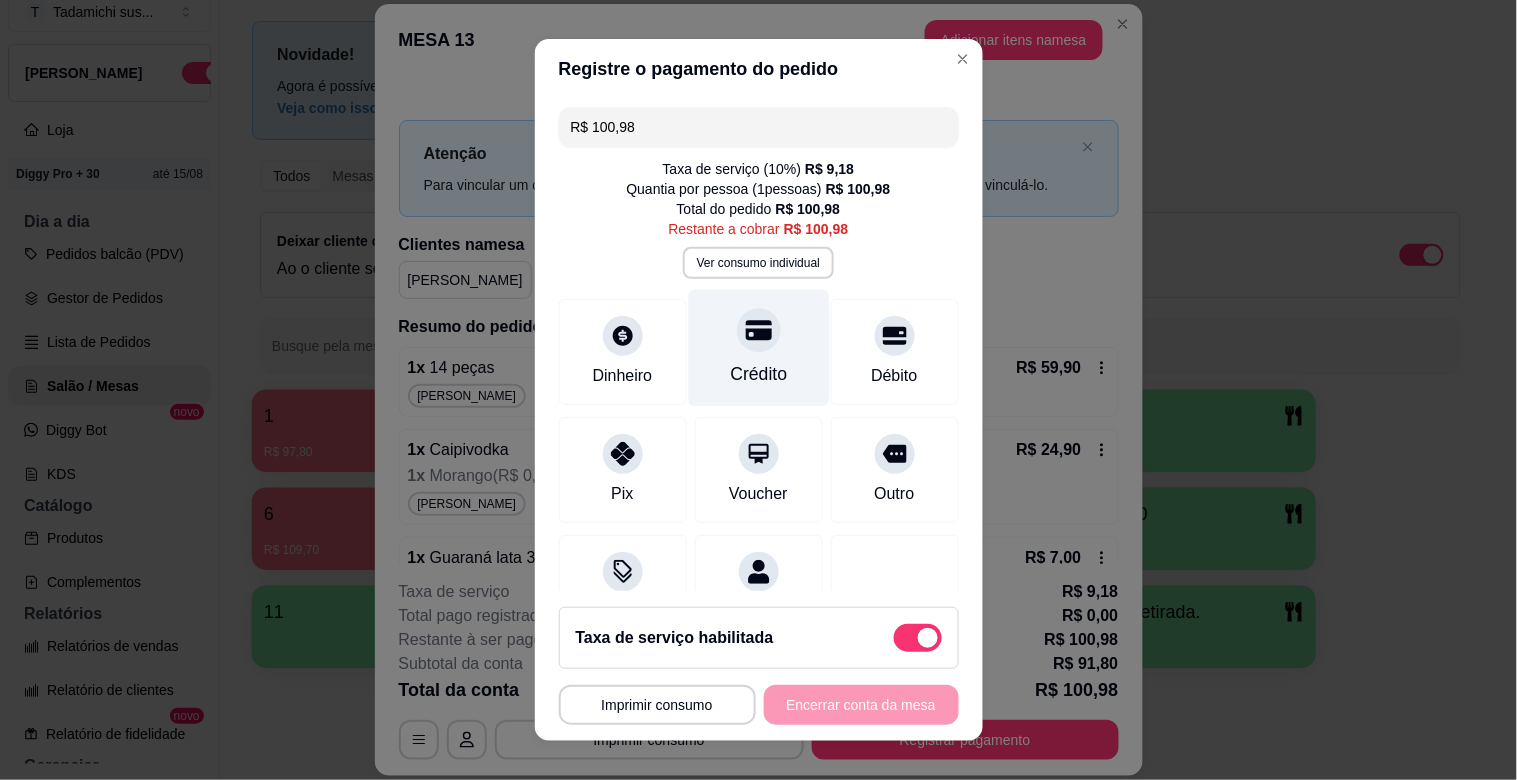 click on "Crédito" at bounding box center [758, 348] 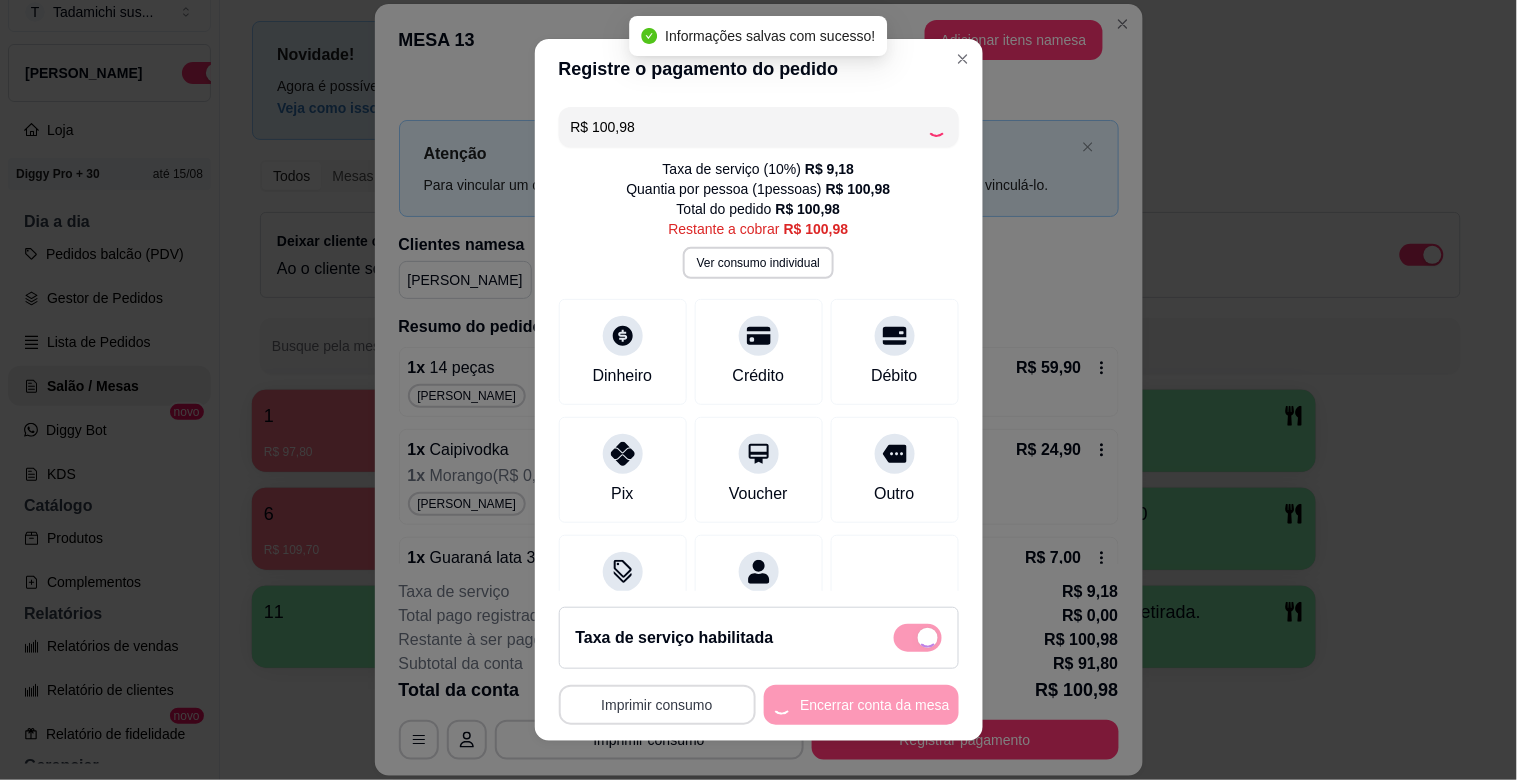 type on "R$ 0,00" 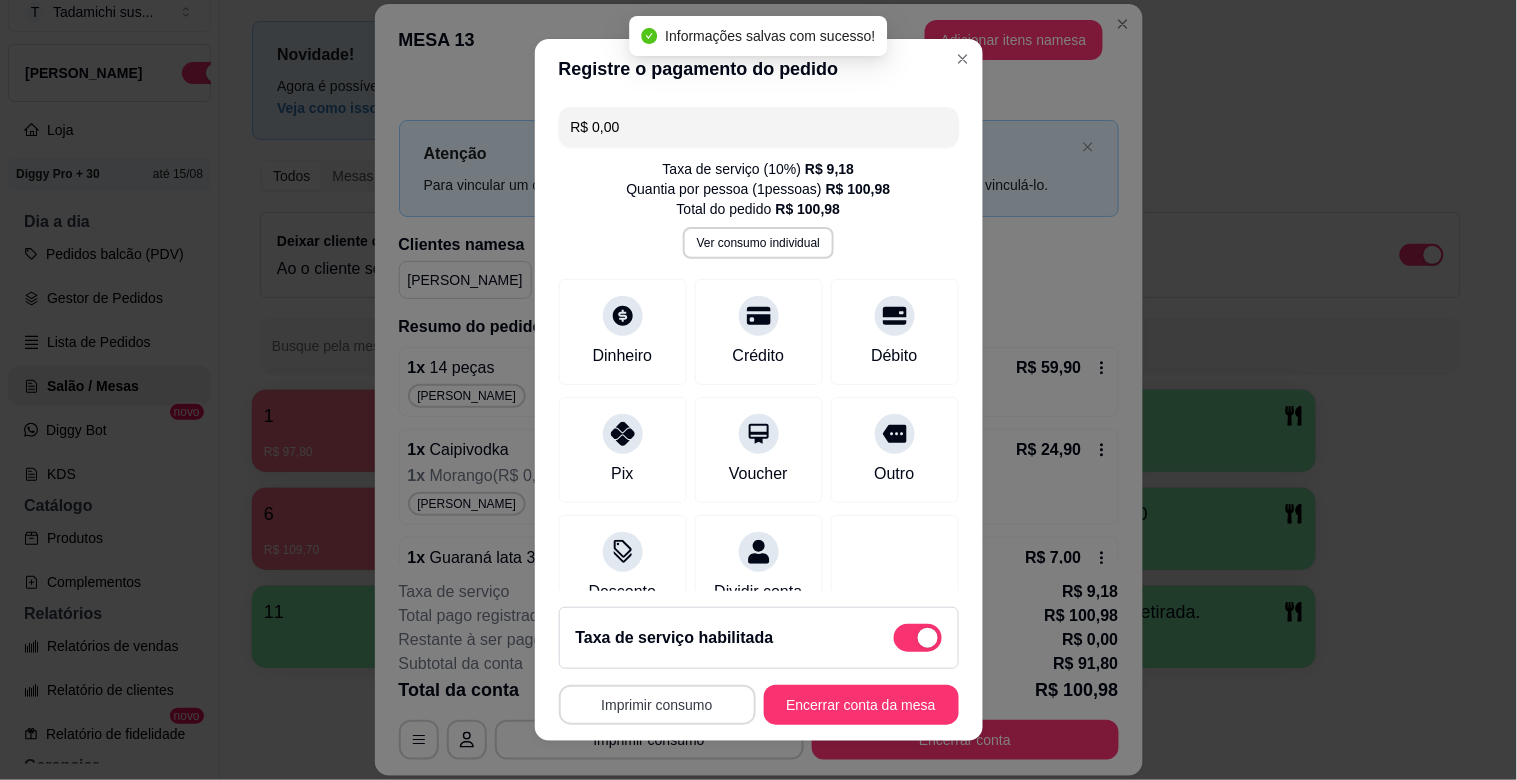 click on "Imprimir consumo" at bounding box center [657, 705] 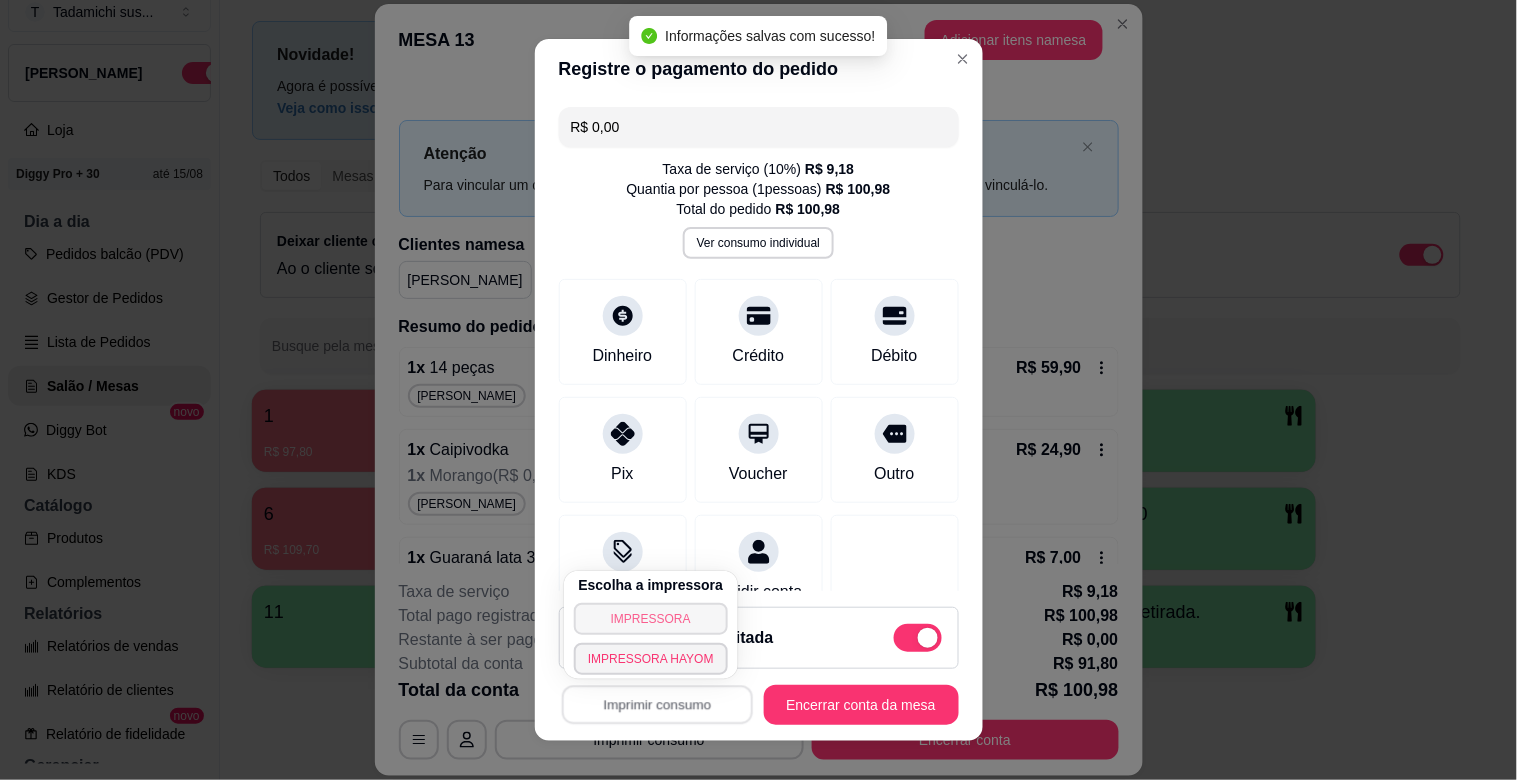 click on "IMPRESSORA" at bounding box center [651, 619] 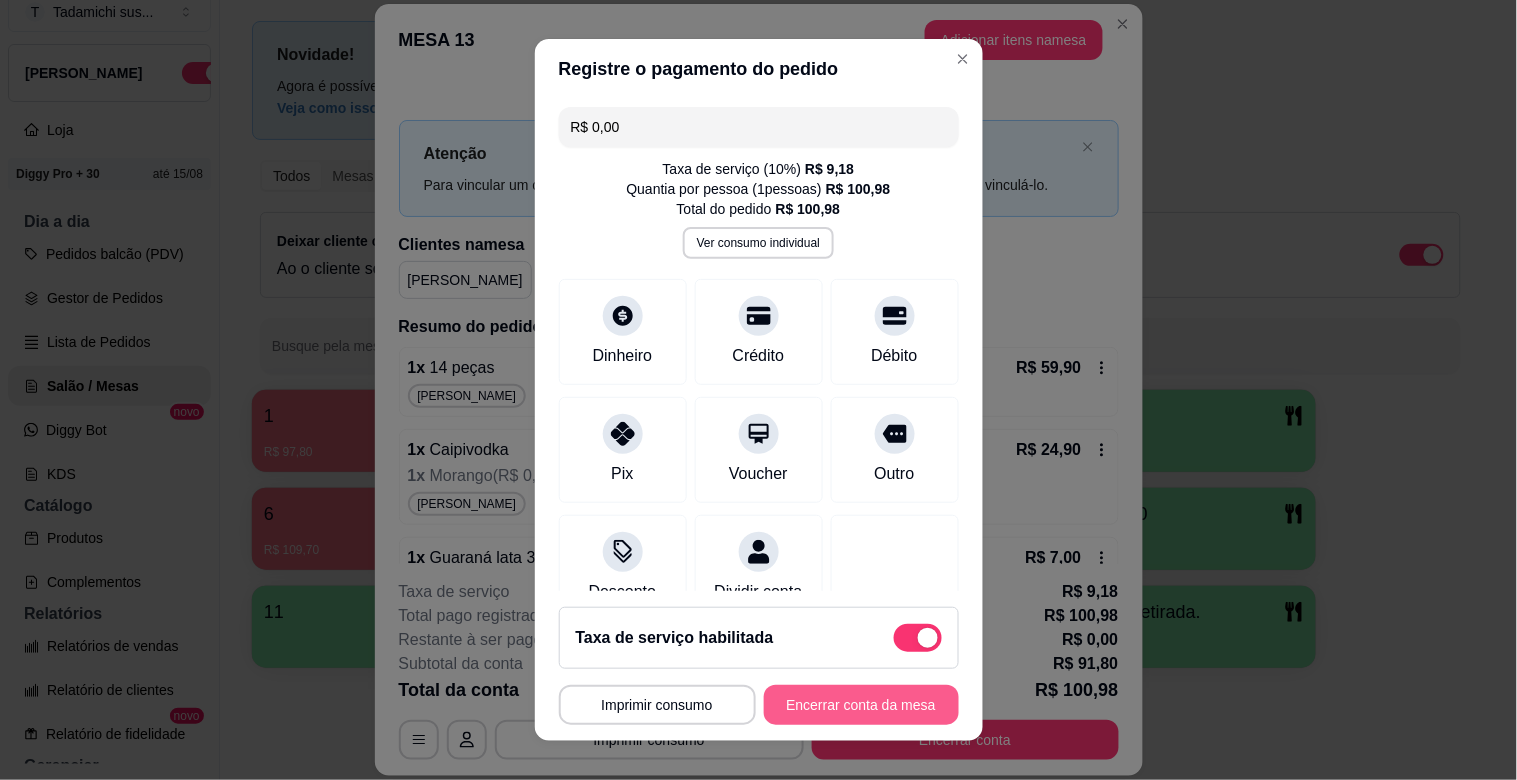 click on "Encerrar conta da mesa" at bounding box center (861, 705) 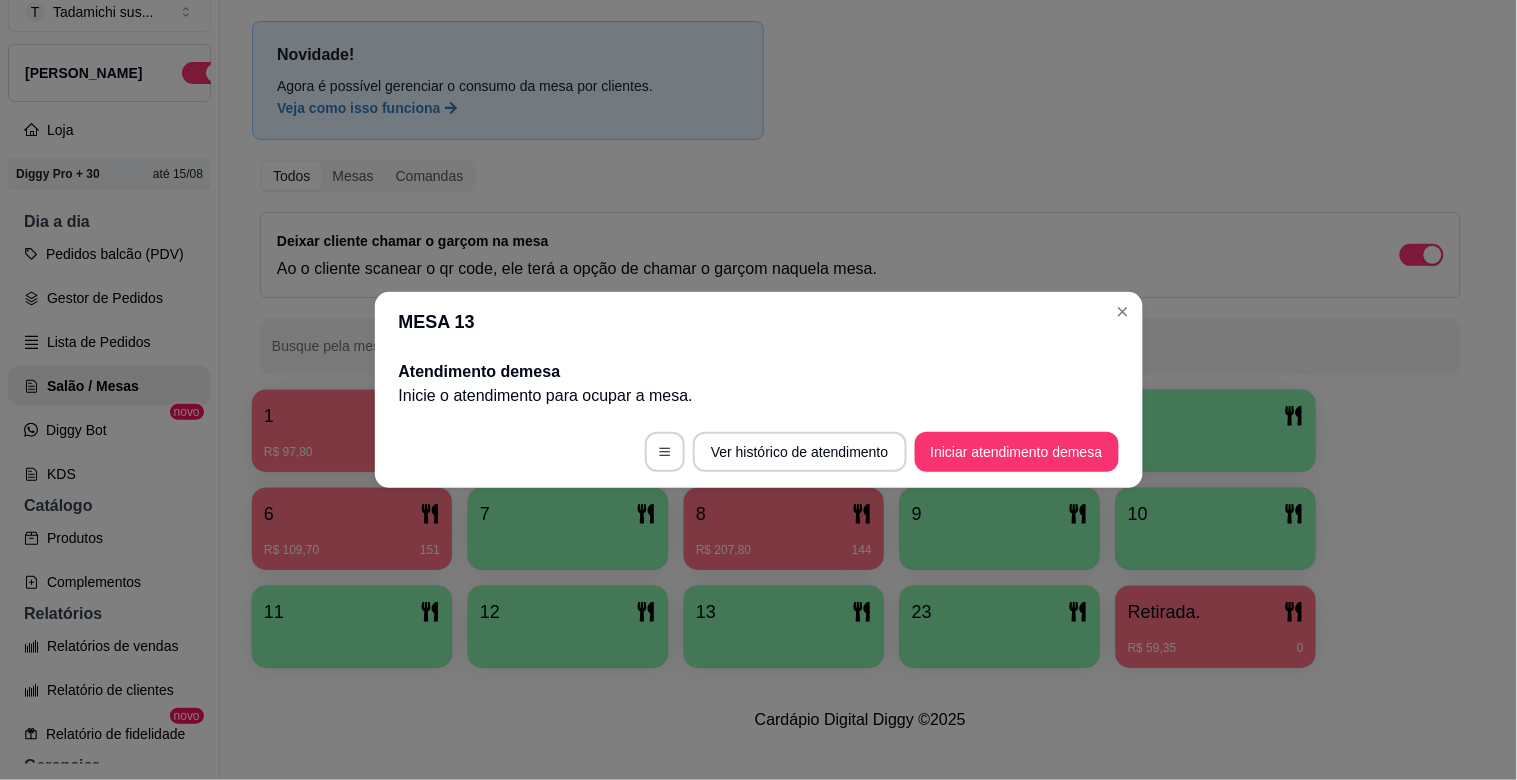 click on "MESA 13" at bounding box center (759, 322) 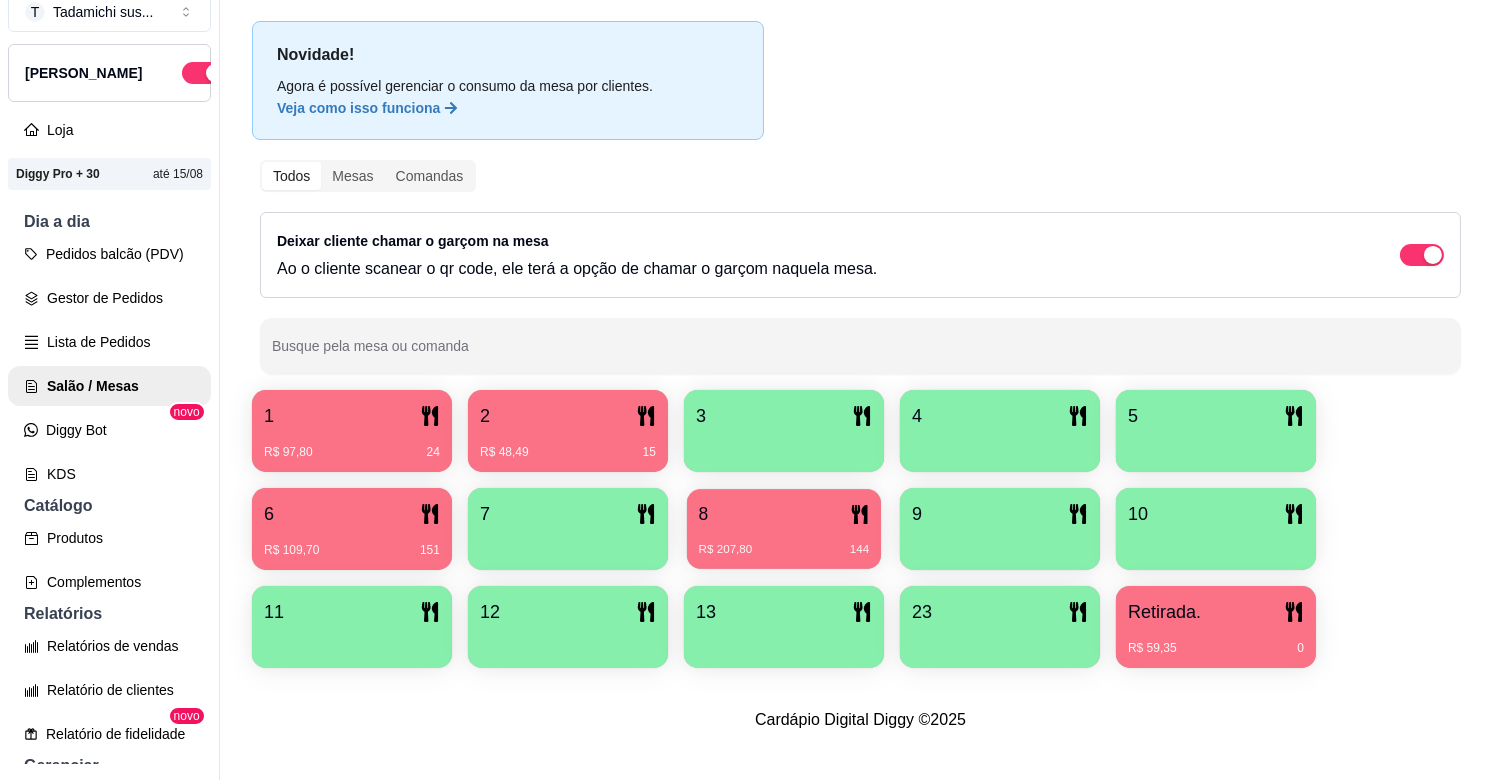 click on "R$ 207,80" at bounding box center [726, 550] 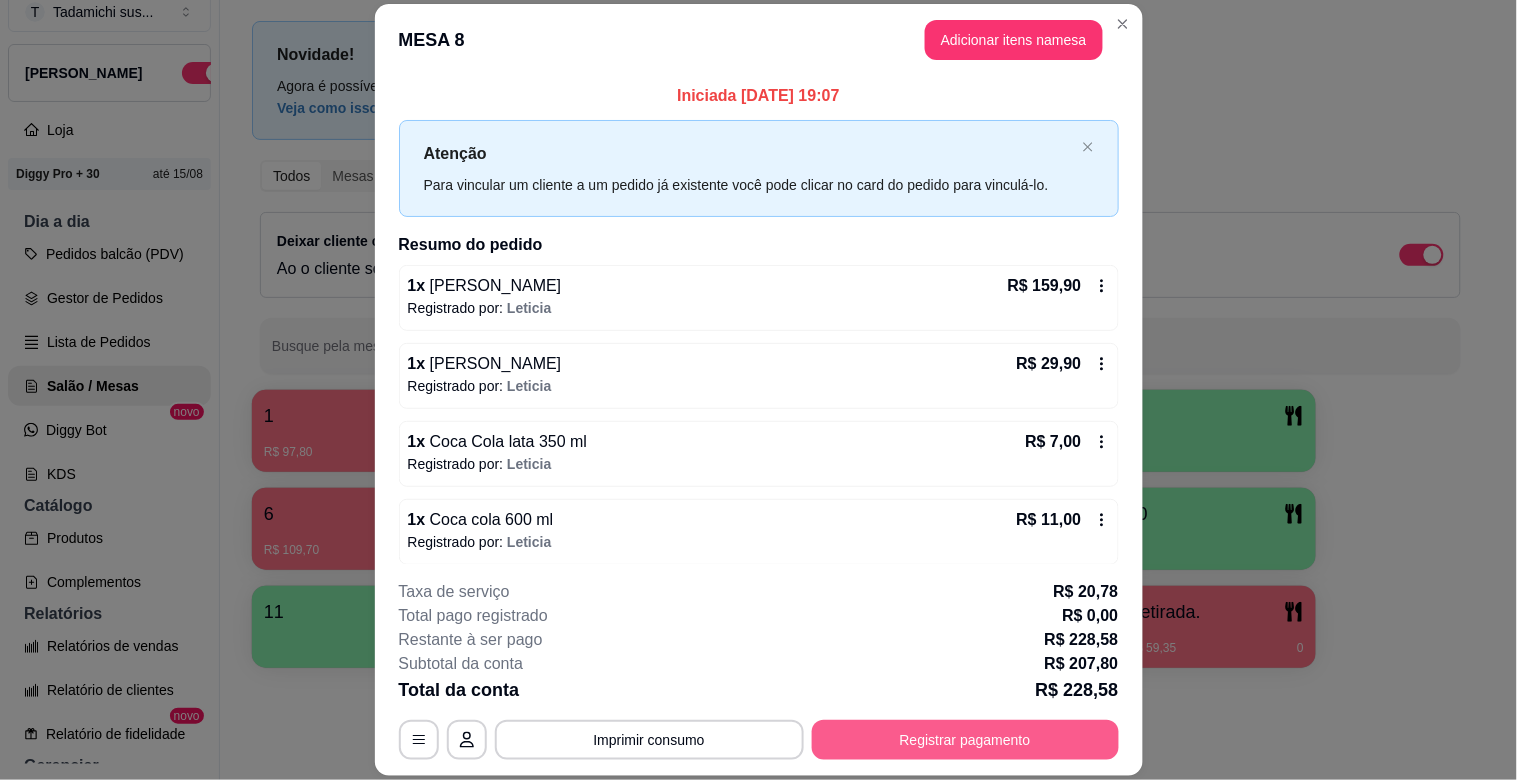 click on "Registrar pagamento" at bounding box center (965, 740) 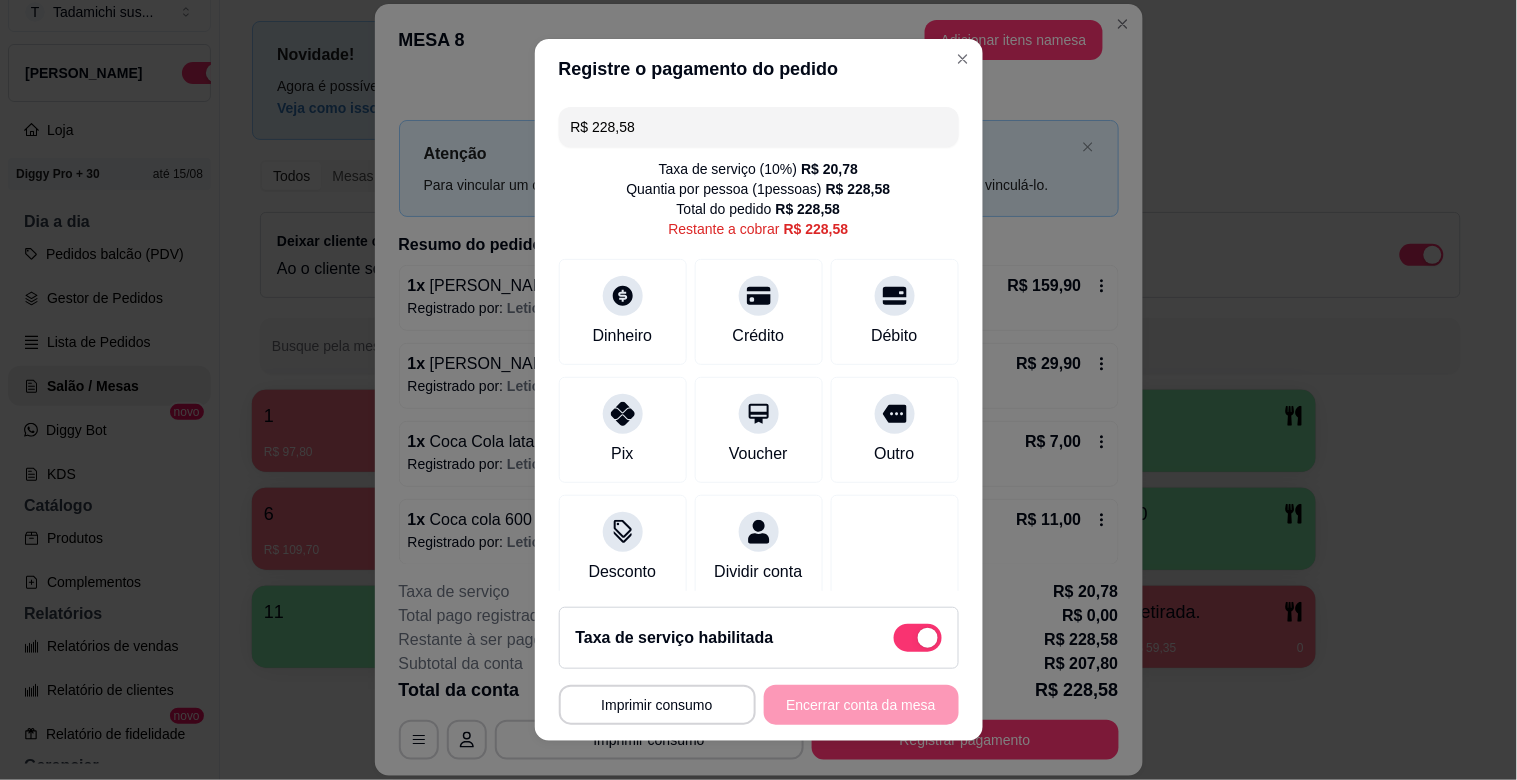 click at bounding box center [928, 638] 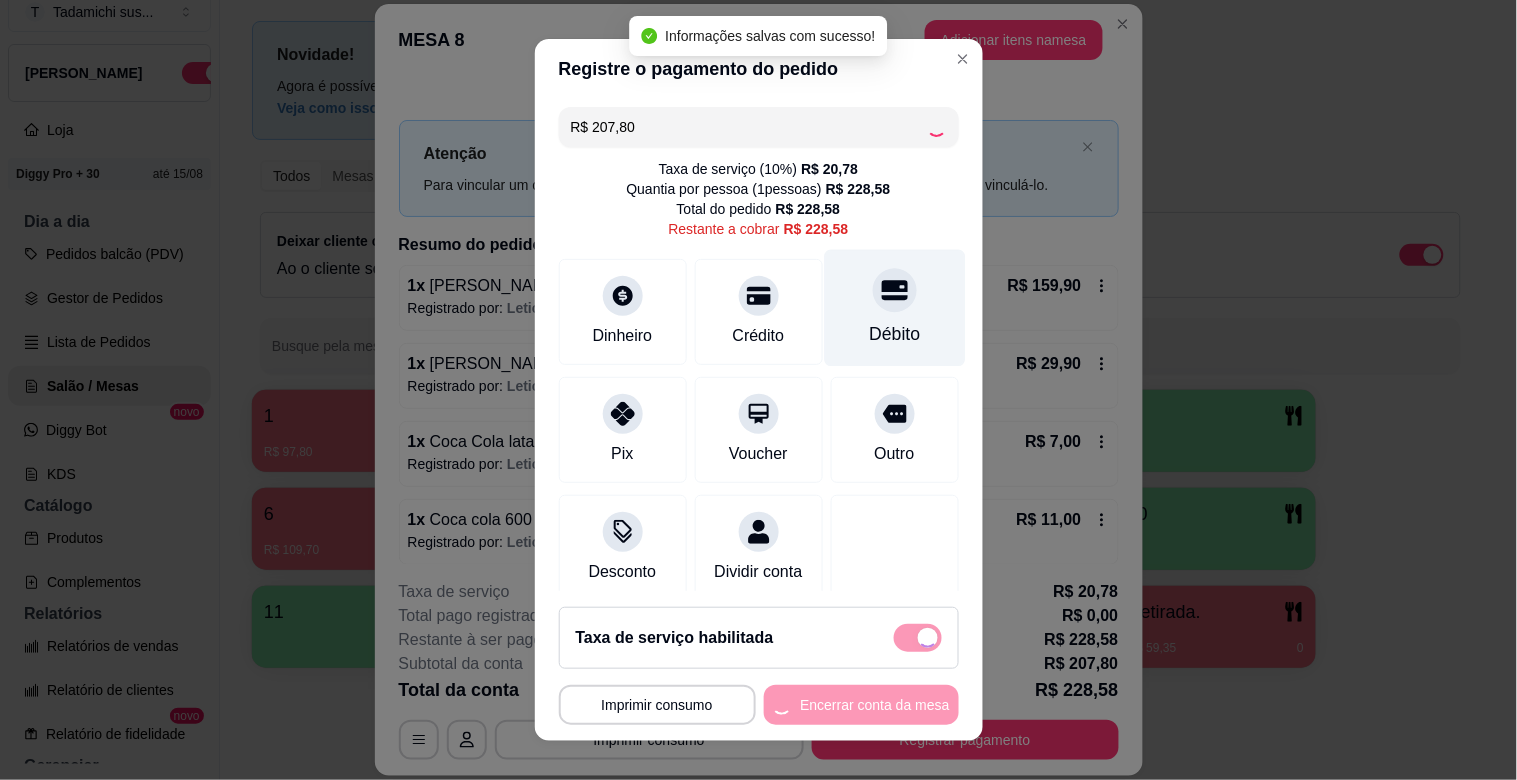 checkbox on "false" 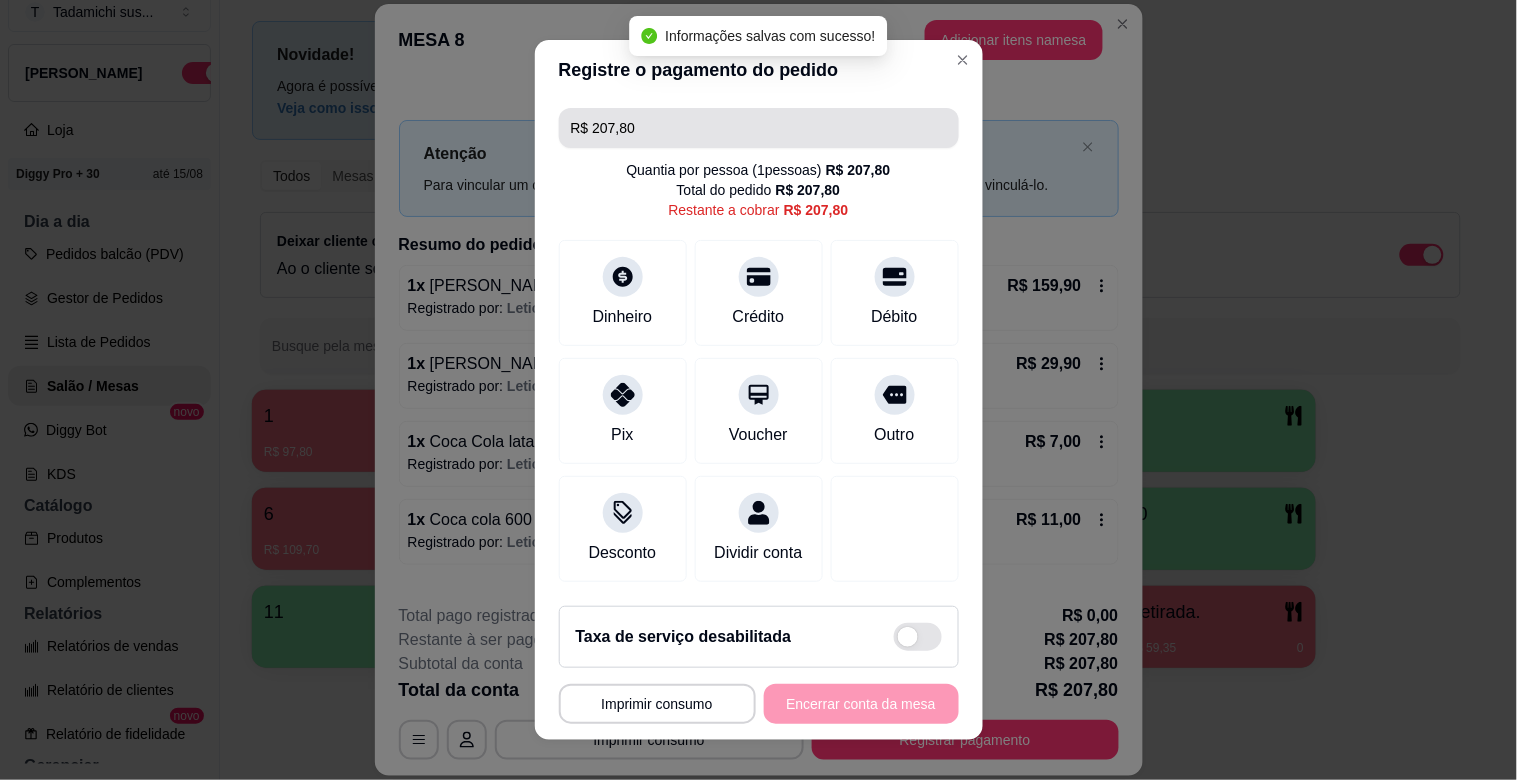 drag, startPoint x: 646, startPoint y: 141, endPoint x: 333, endPoint y: 177, distance: 315.06348 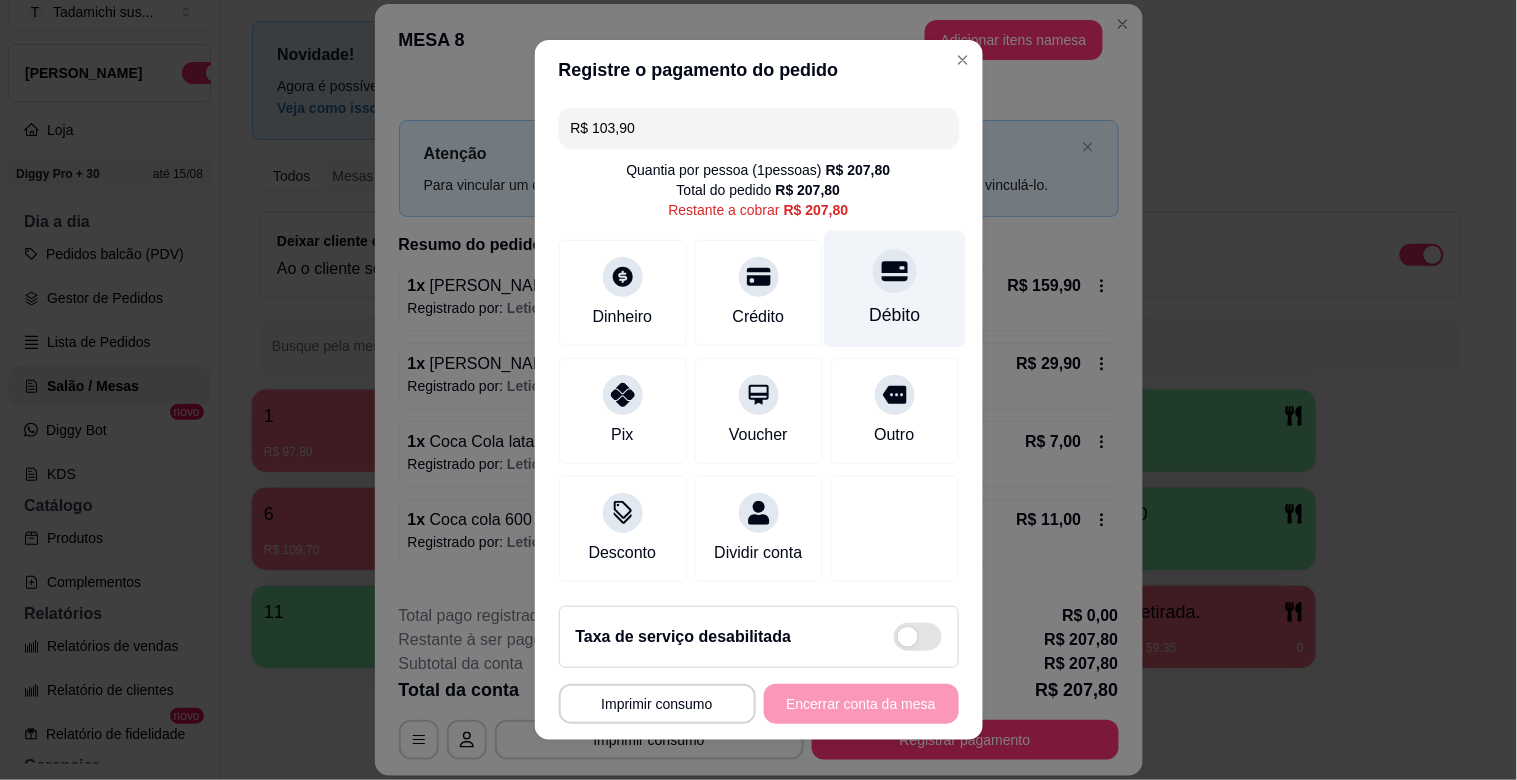 type on "R$ 103,90" 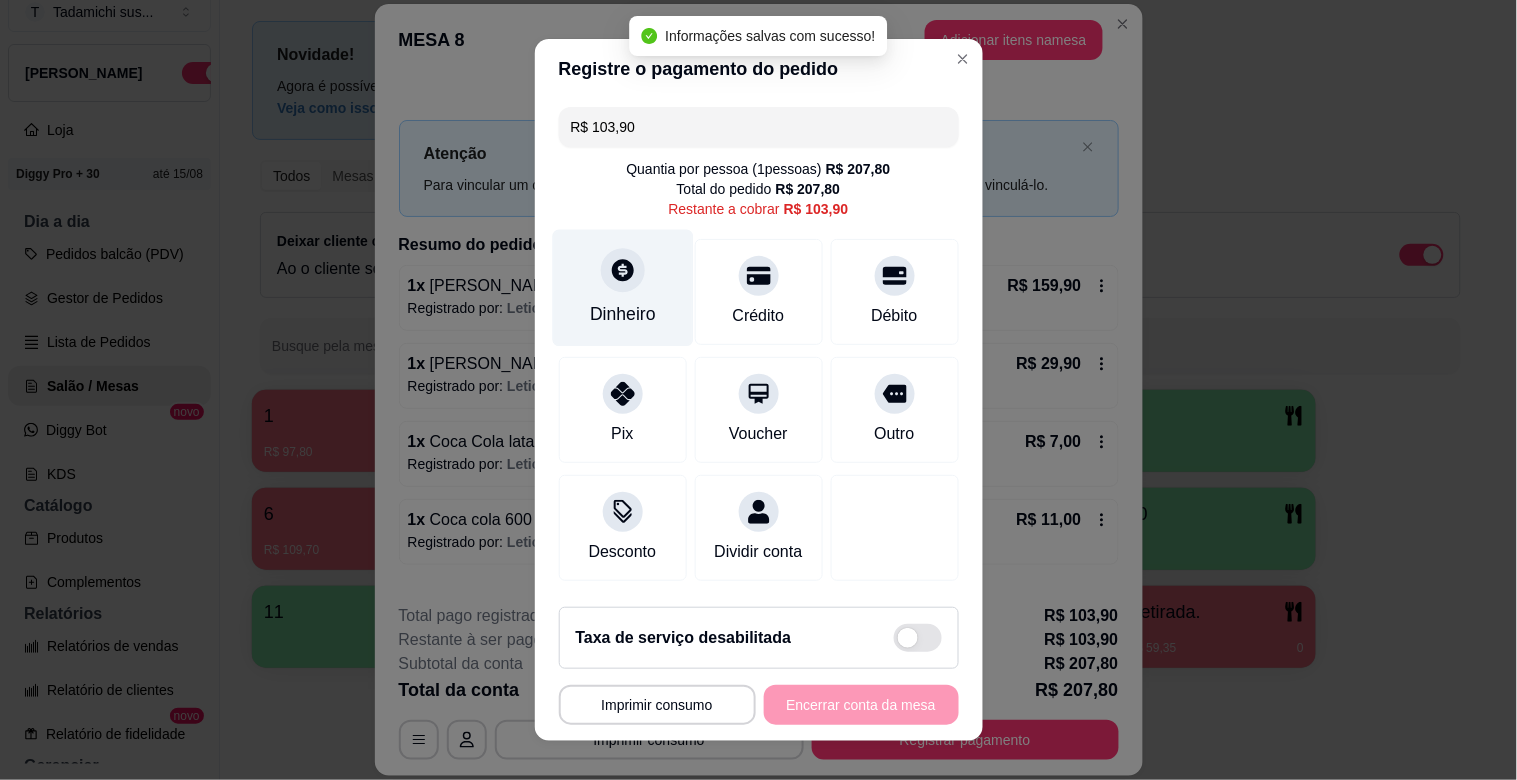 click on "Dinheiro" at bounding box center (622, 288) 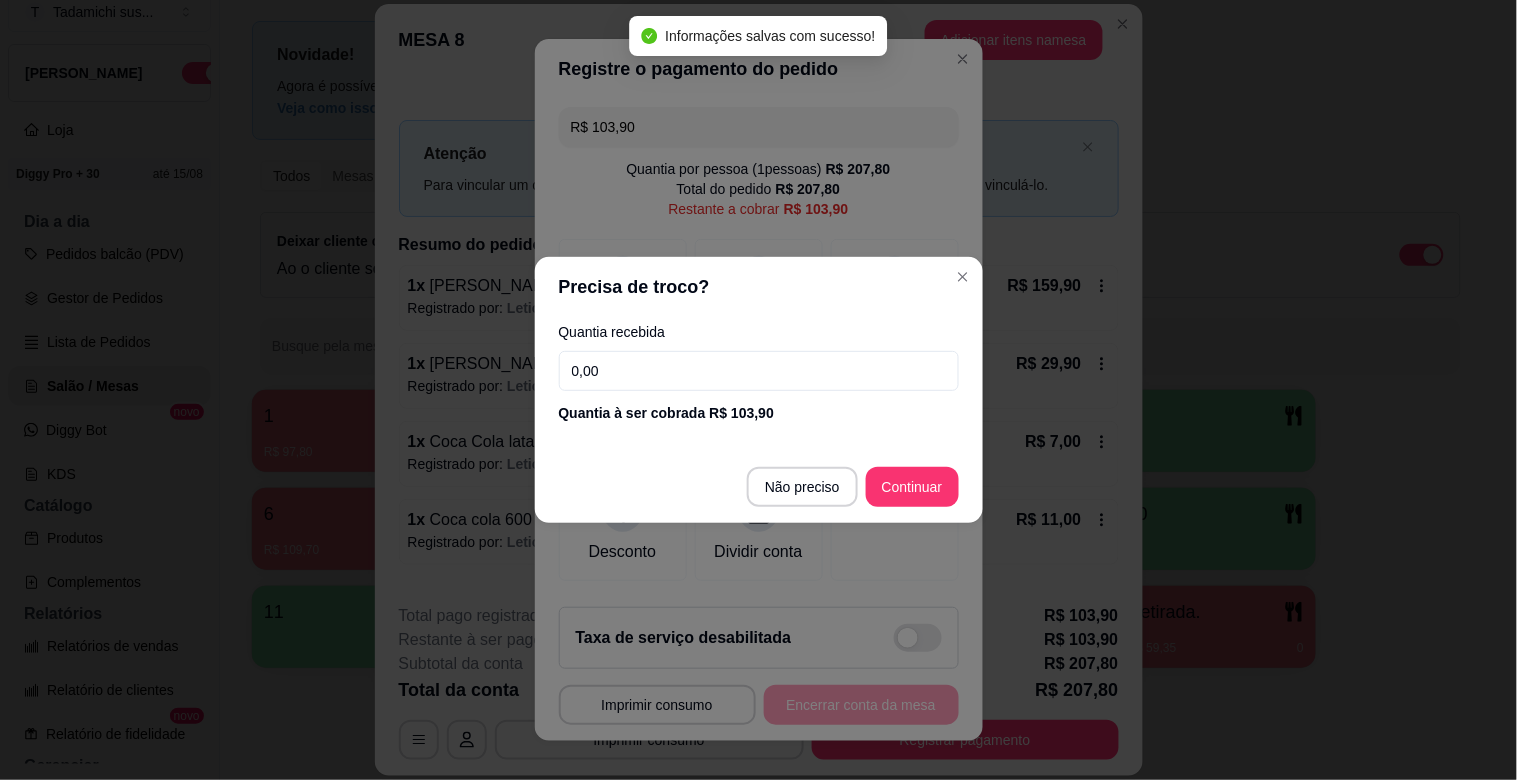 click on "0,00" at bounding box center (759, 371) 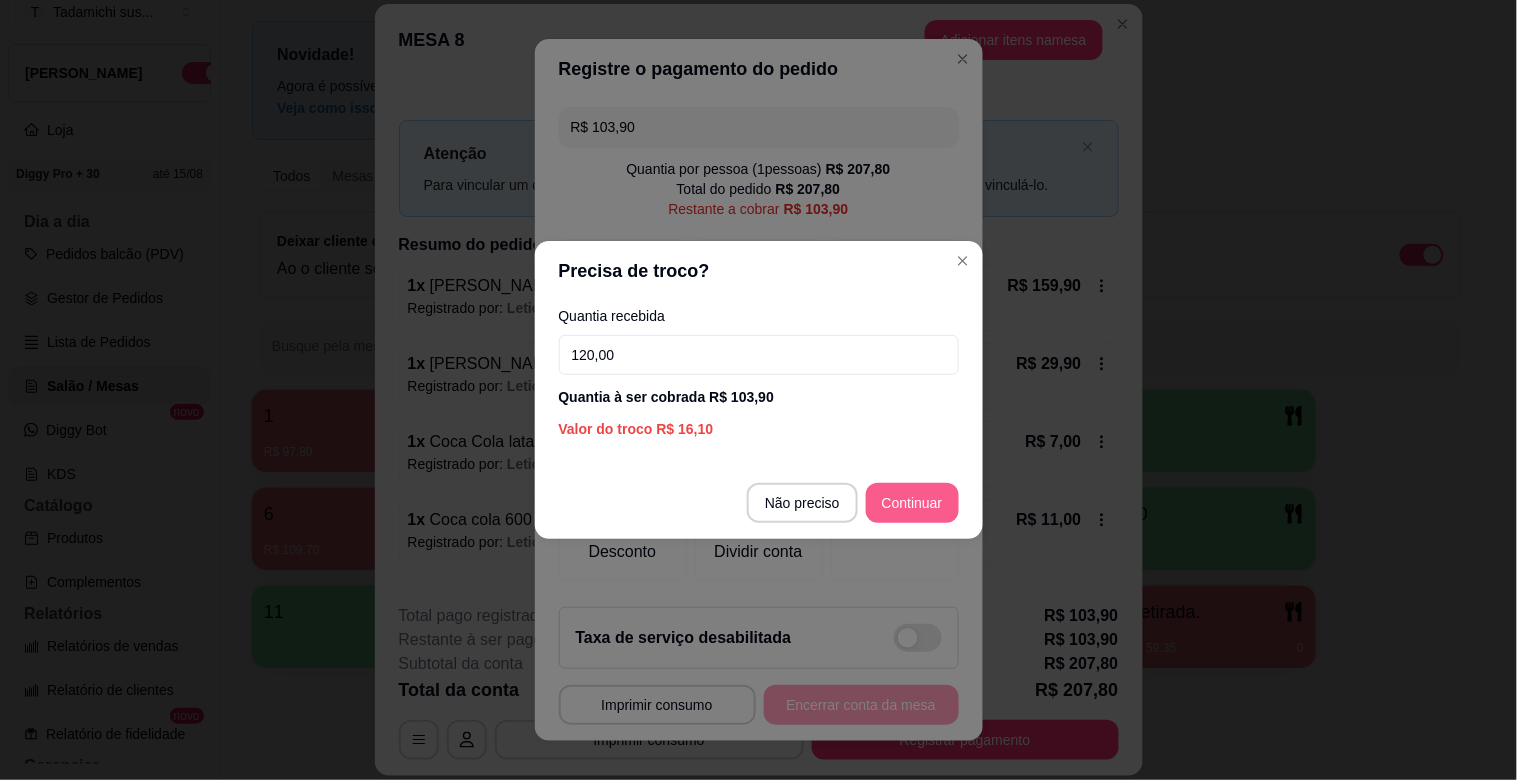 type on "120,00" 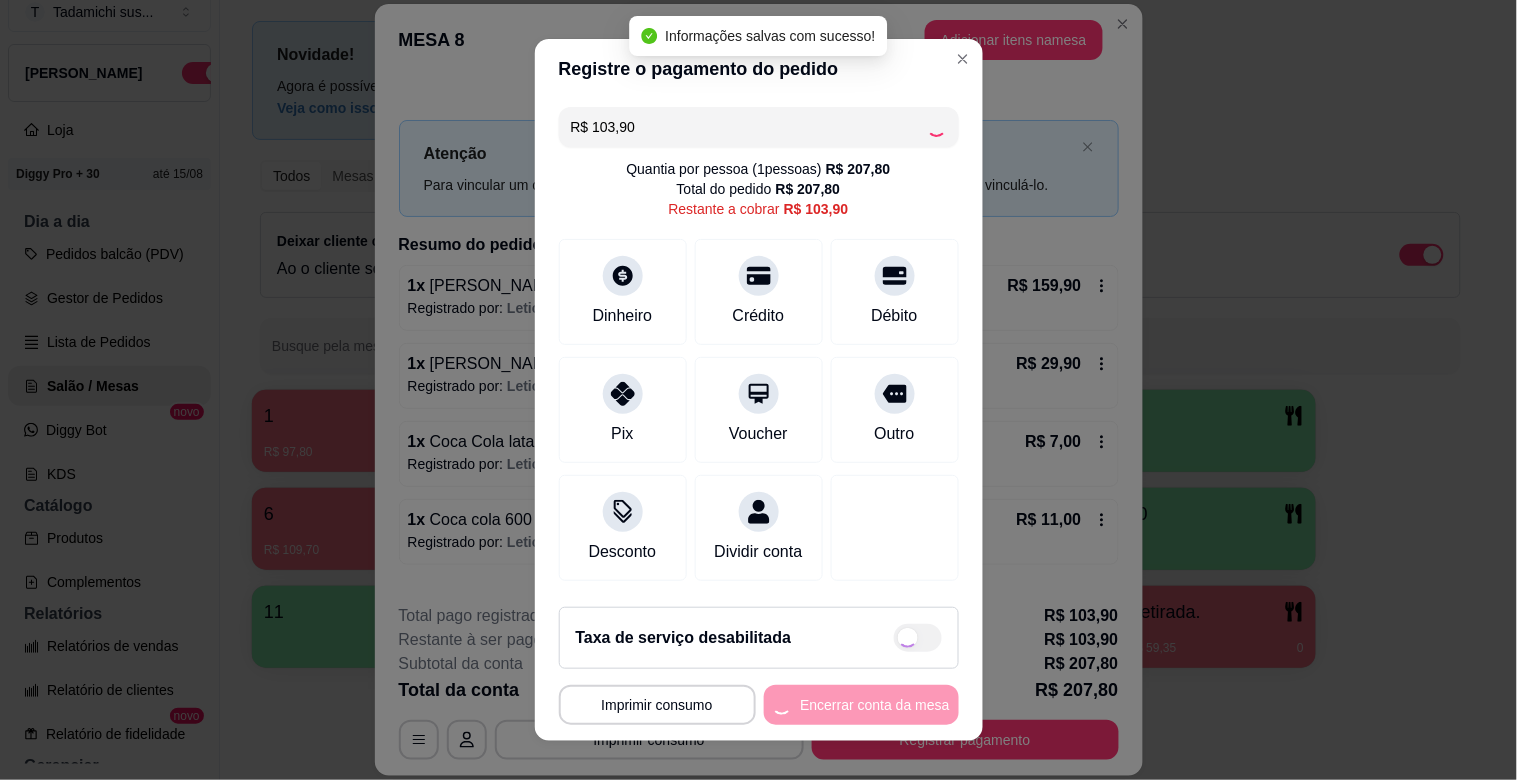 type on "R$ 0,00" 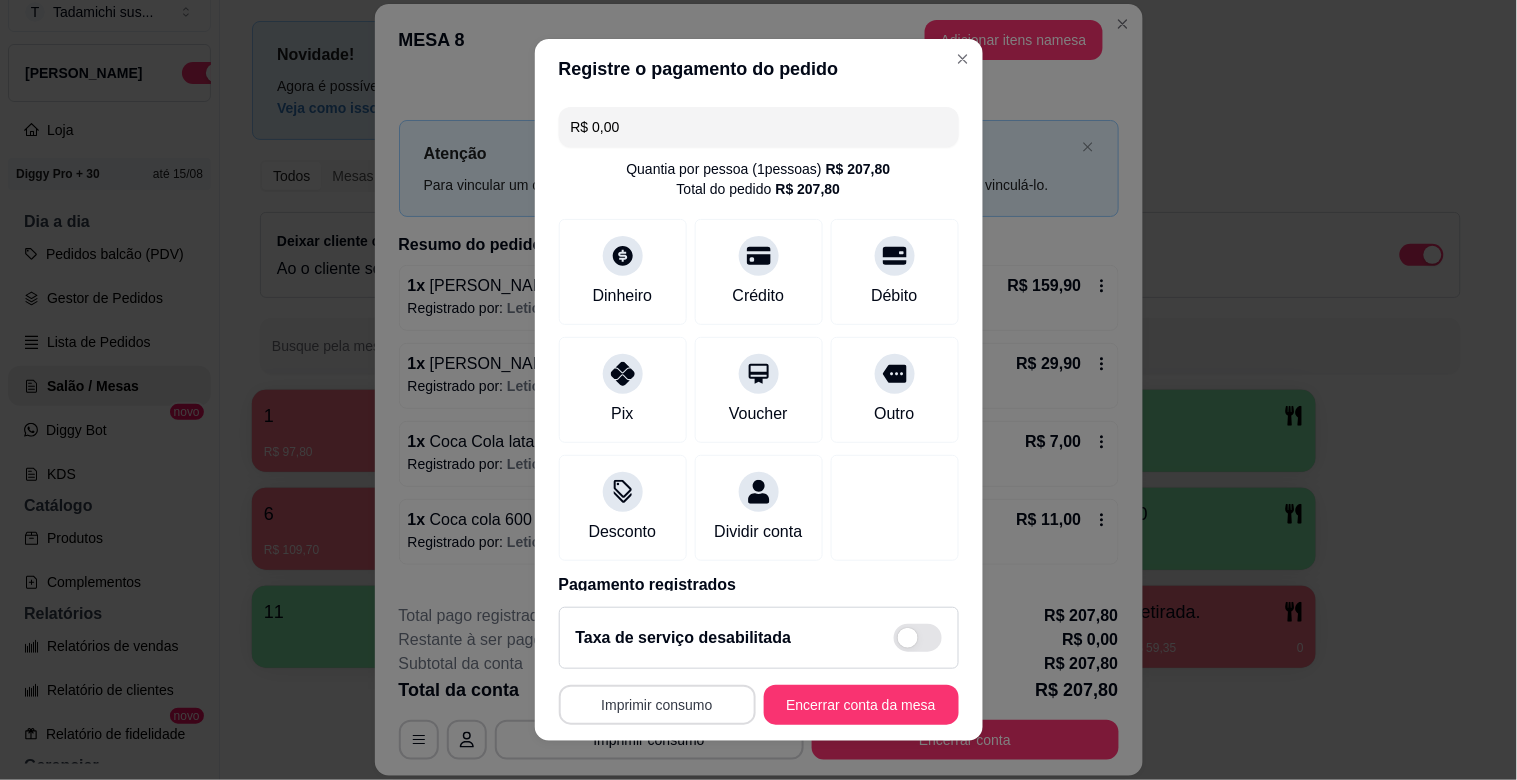 click on "Imprimir consumo" at bounding box center (657, 705) 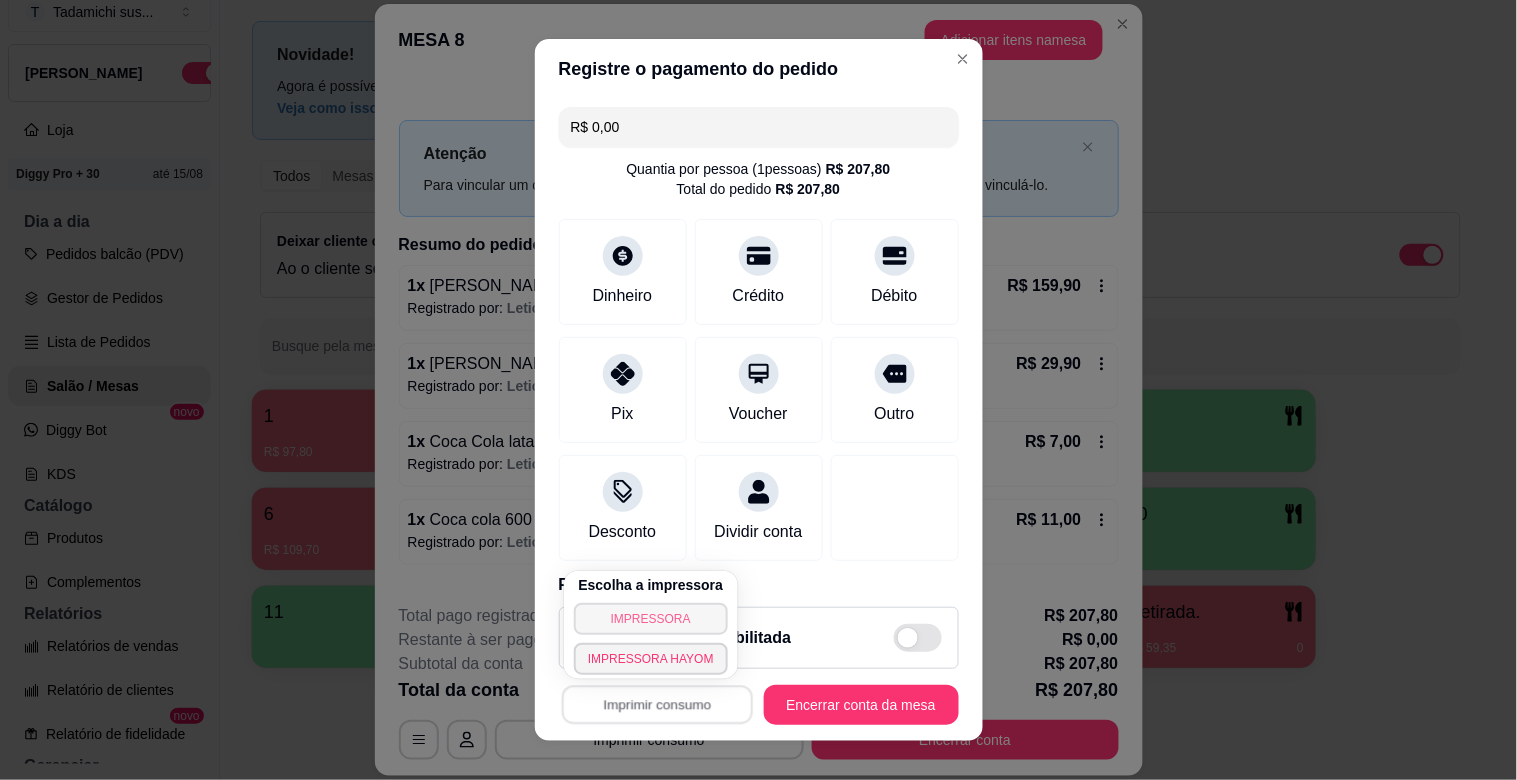 click on "IMPRESSORA" at bounding box center (651, 619) 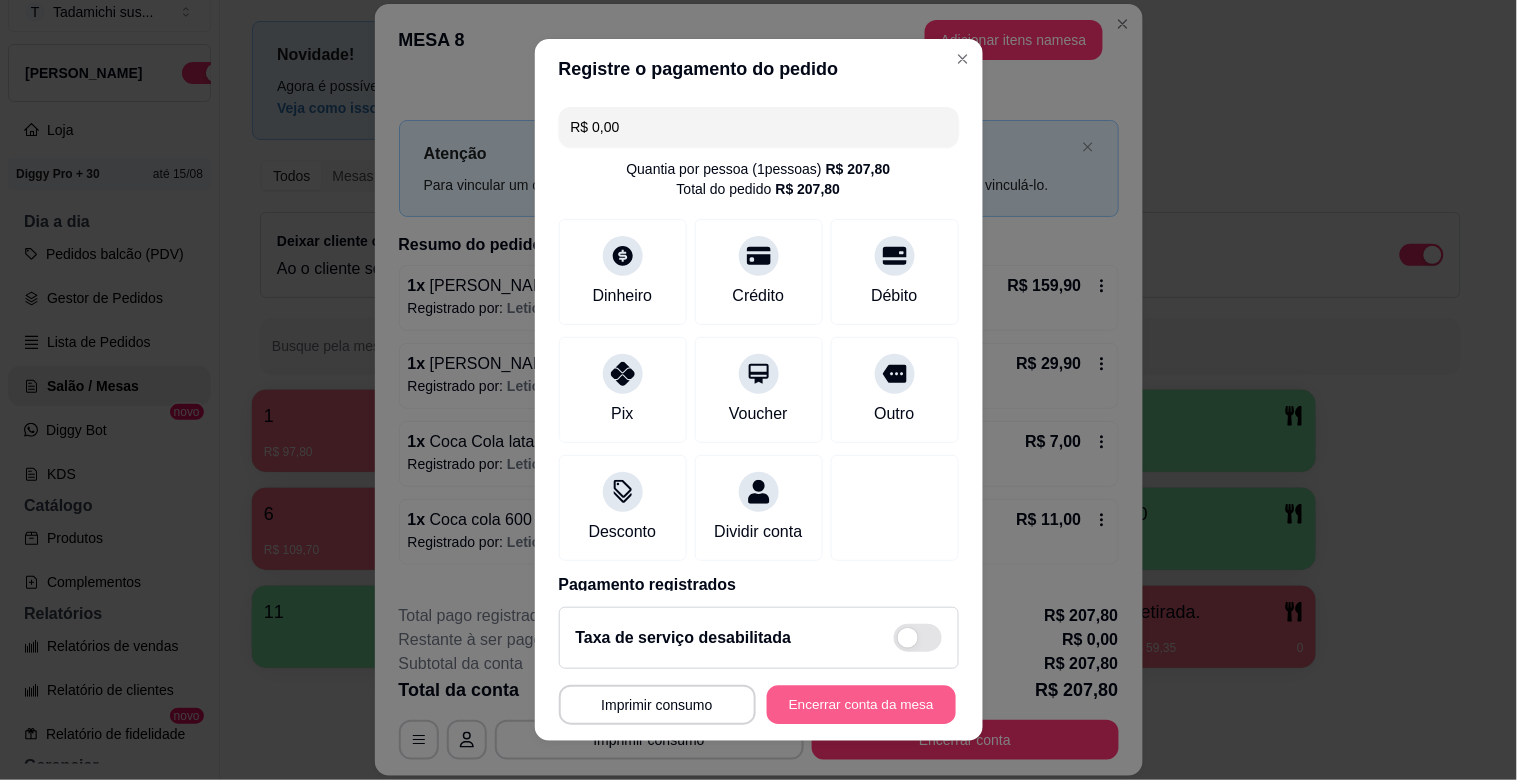 click on "Encerrar conta da mesa" at bounding box center (861, 705) 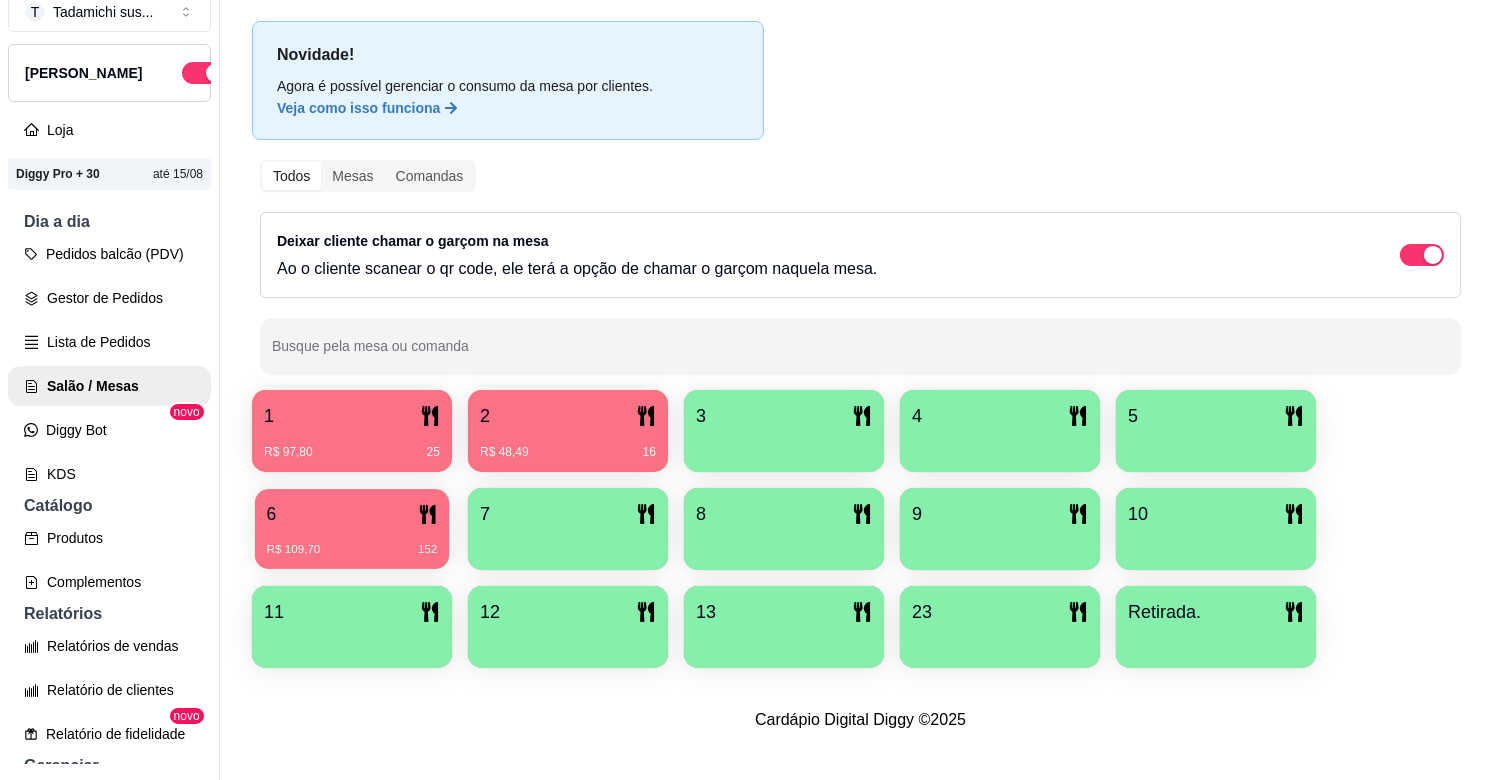 click on "6" at bounding box center [352, 514] 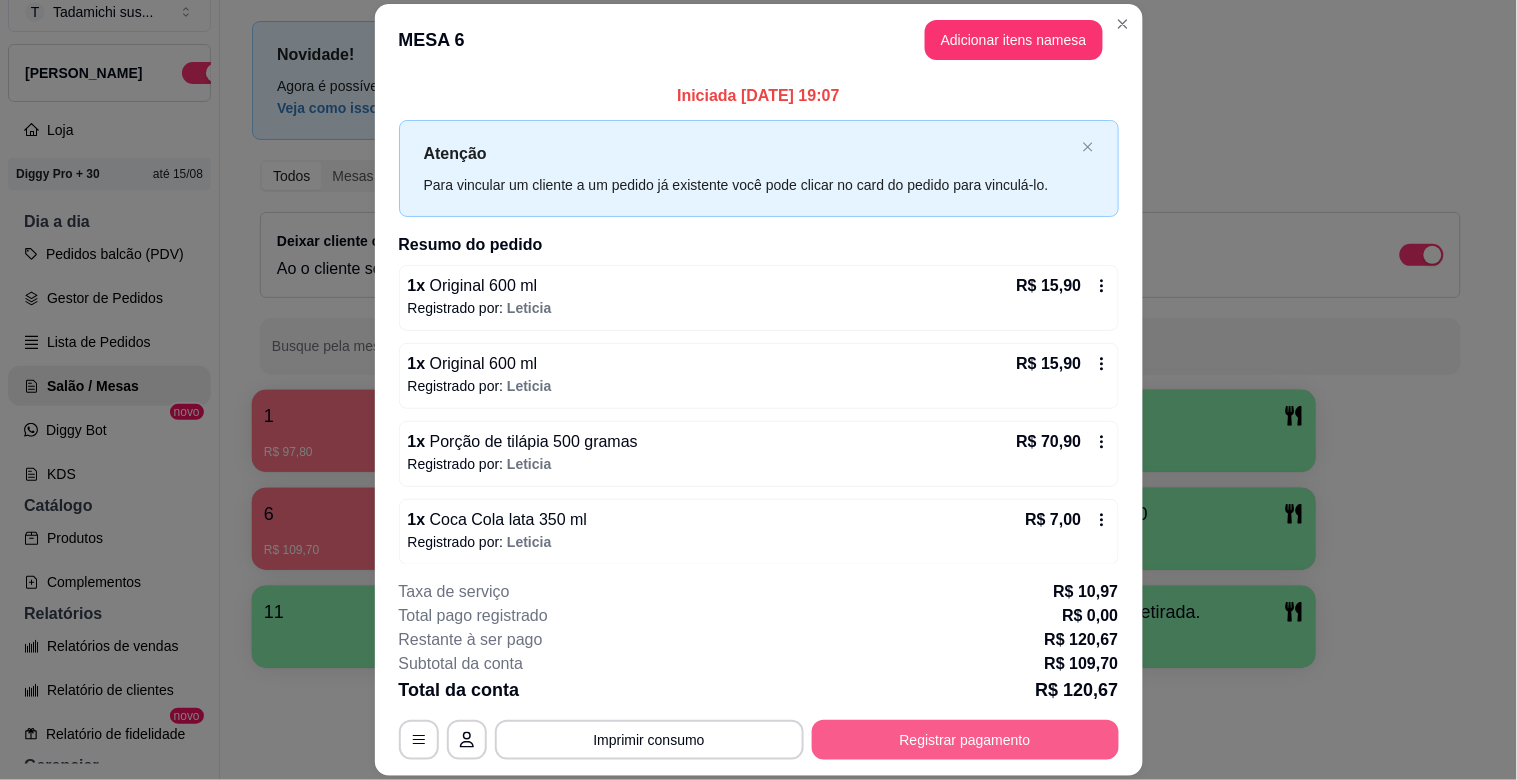 click on "Registrar pagamento" at bounding box center [965, 740] 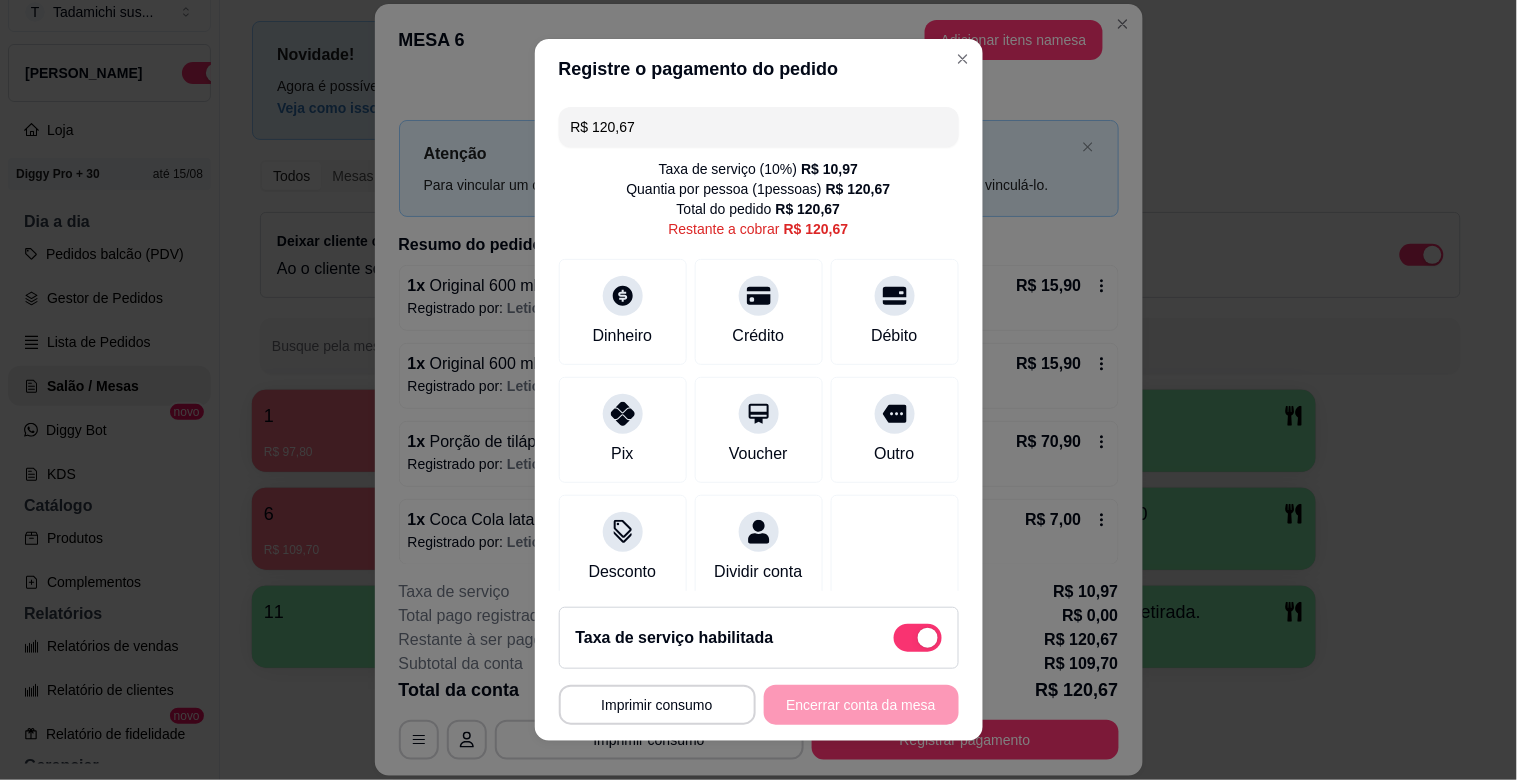 click at bounding box center (918, 638) 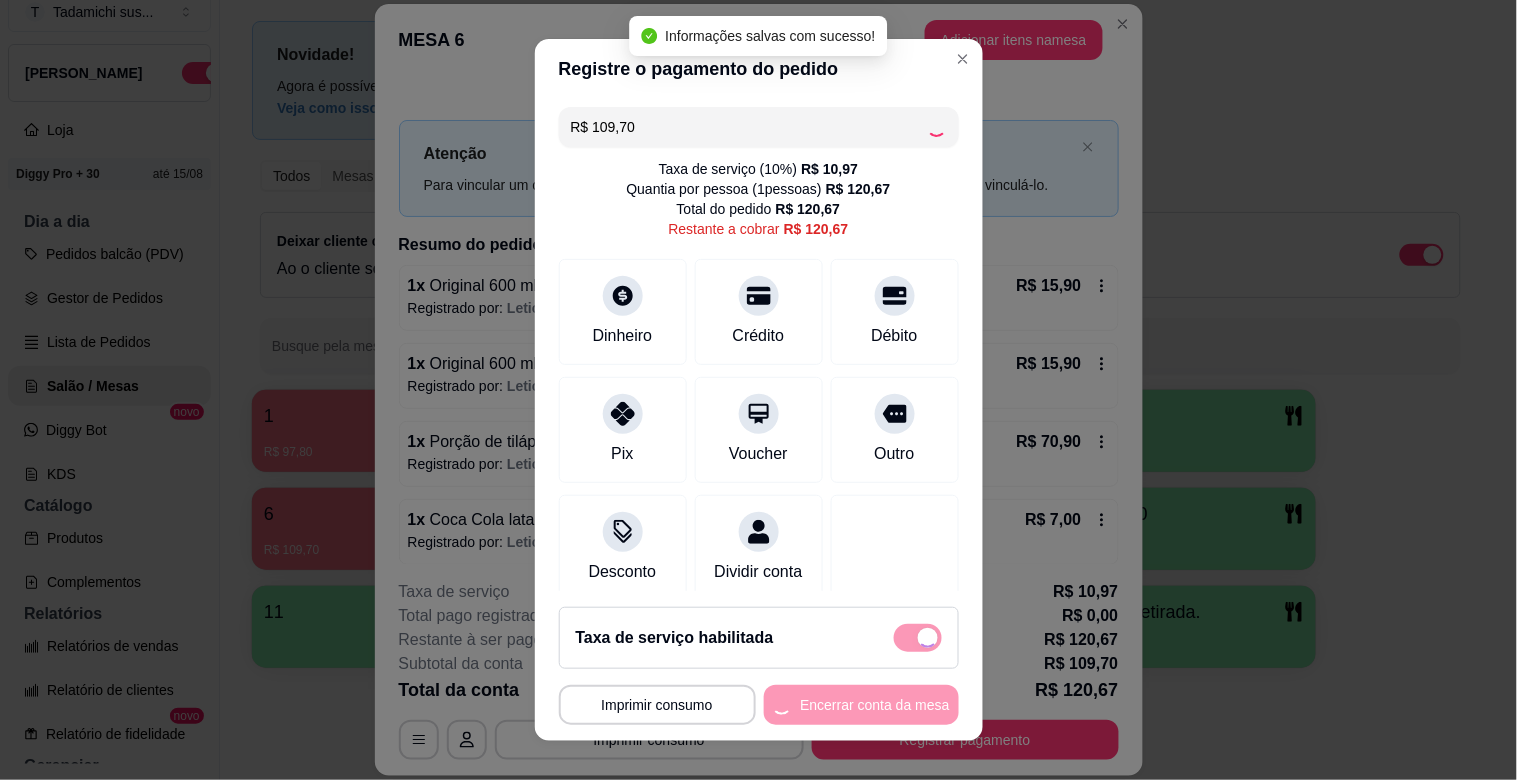 checkbox on "false" 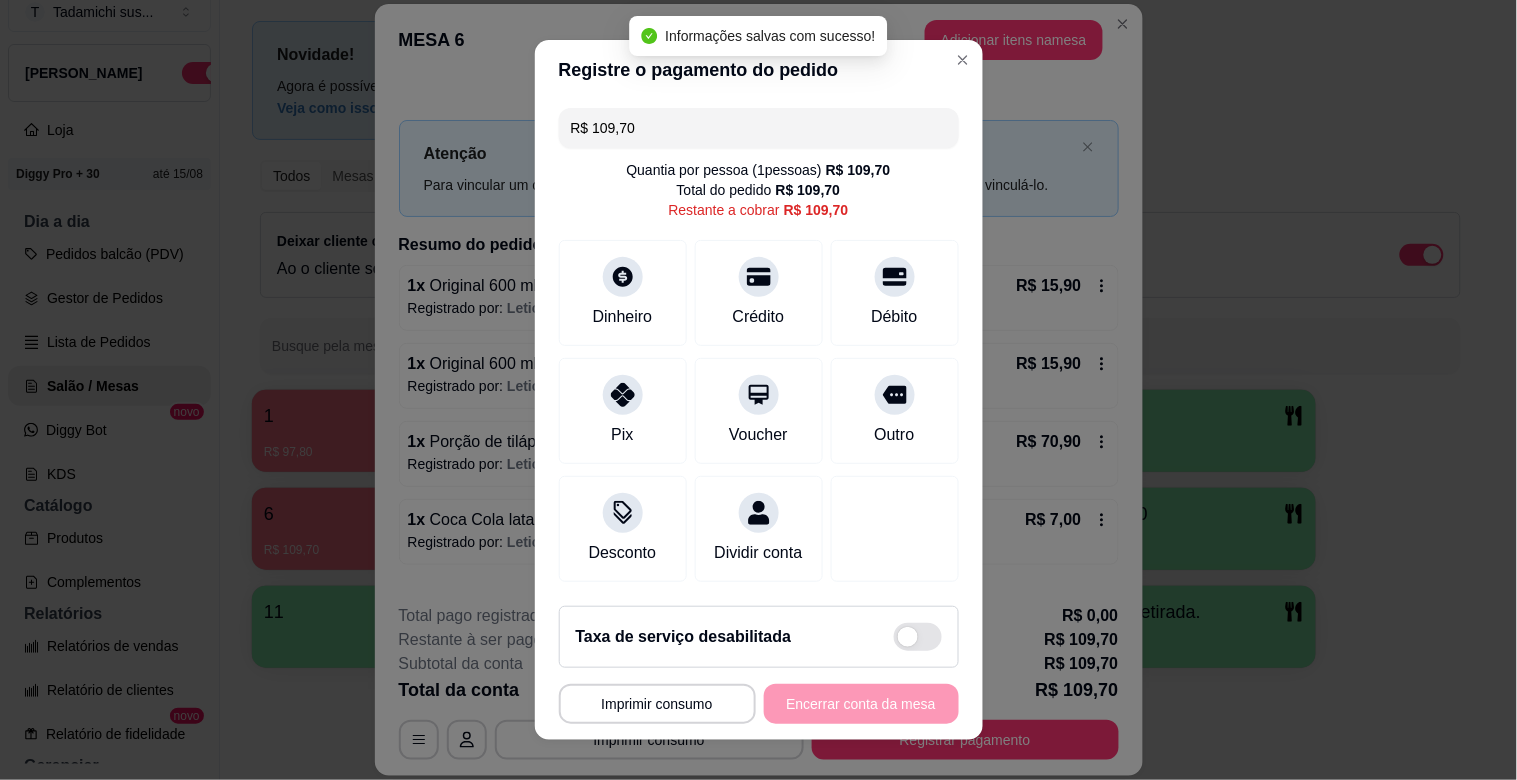 drag, startPoint x: 658, startPoint y: 127, endPoint x: 506, endPoint y: 121, distance: 152.11838 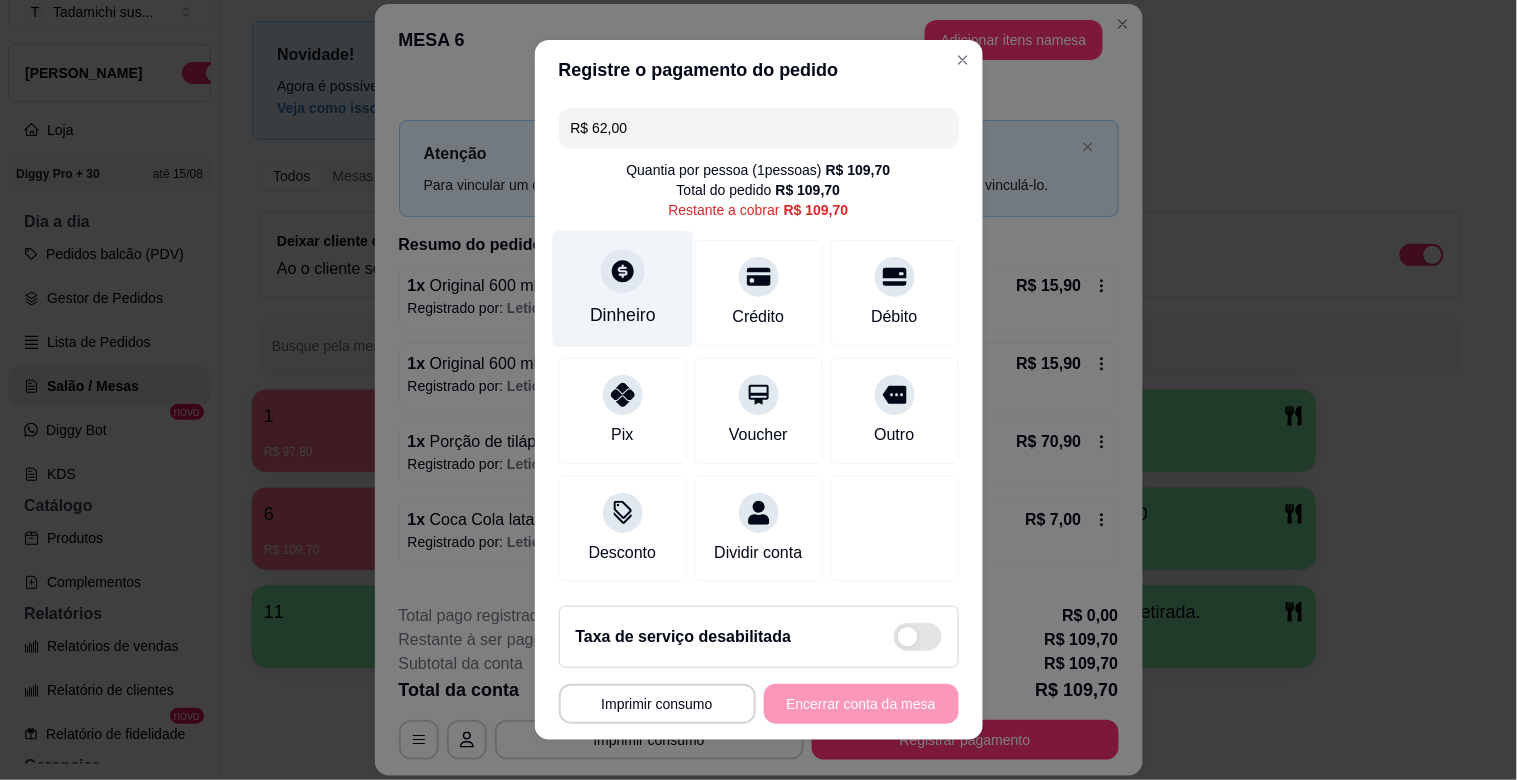 click on "Dinheiro" at bounding box center [622, 289] 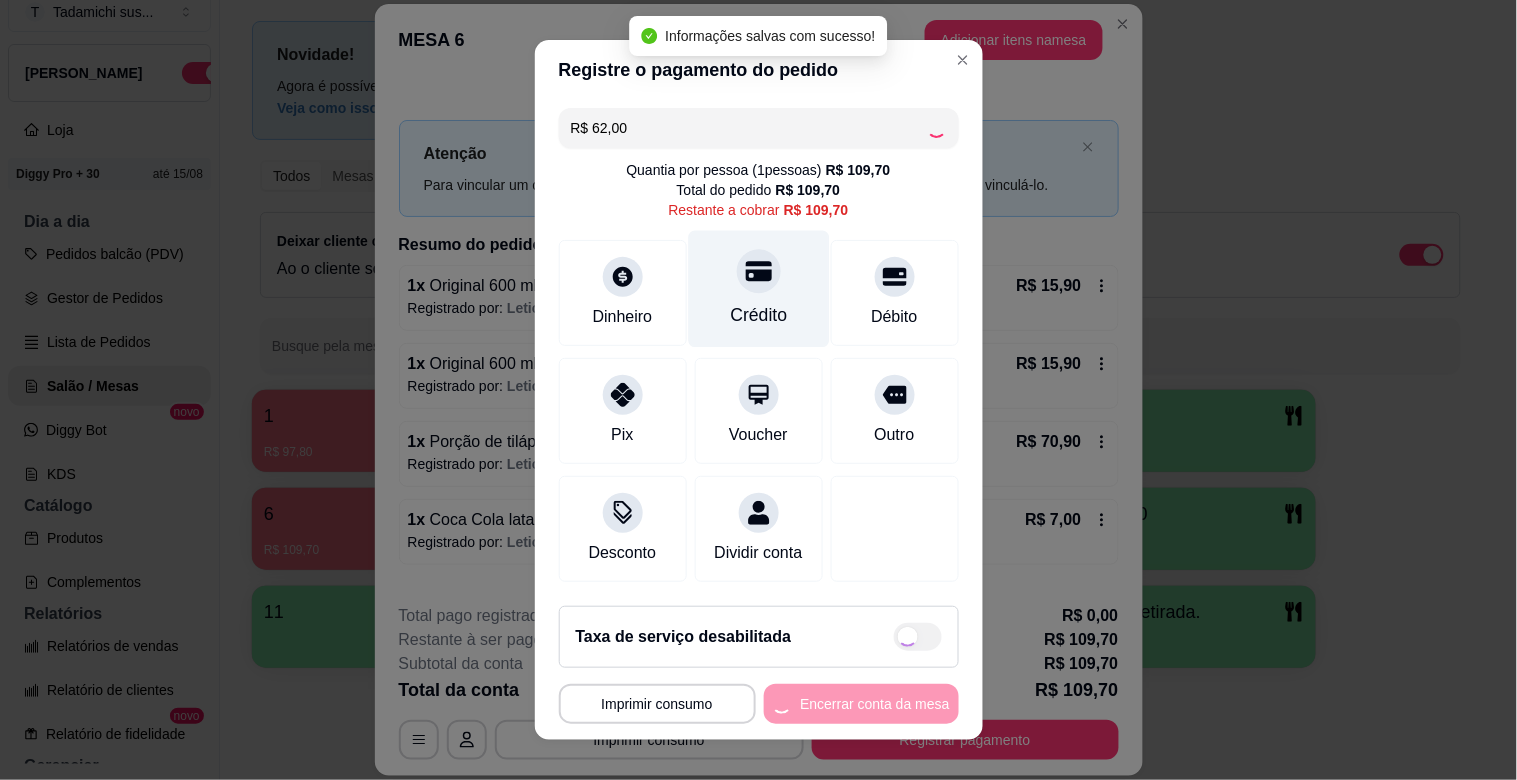 type on "R$ 47,70" 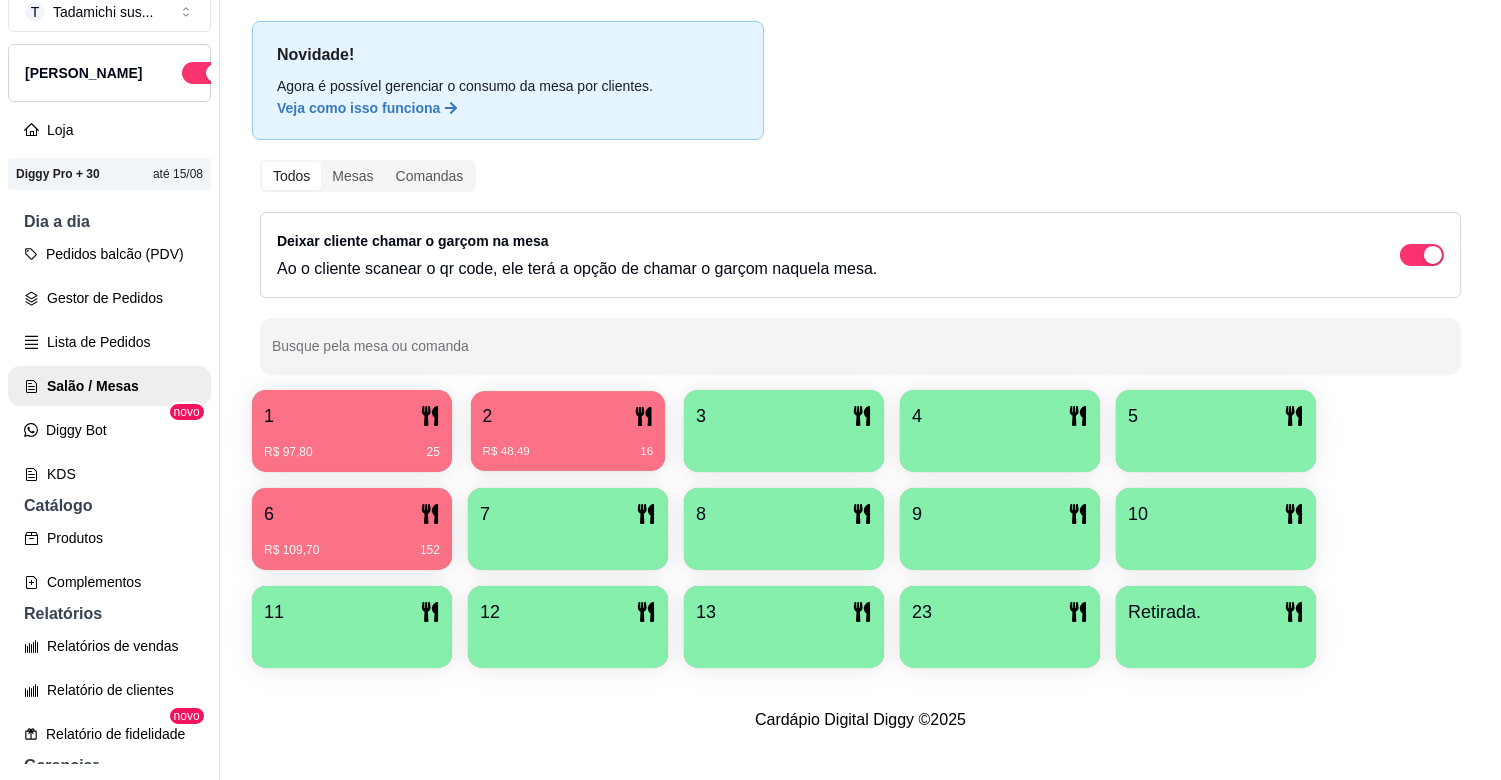 click on "R$ 48,49 16" at bounding box center (568, 444) 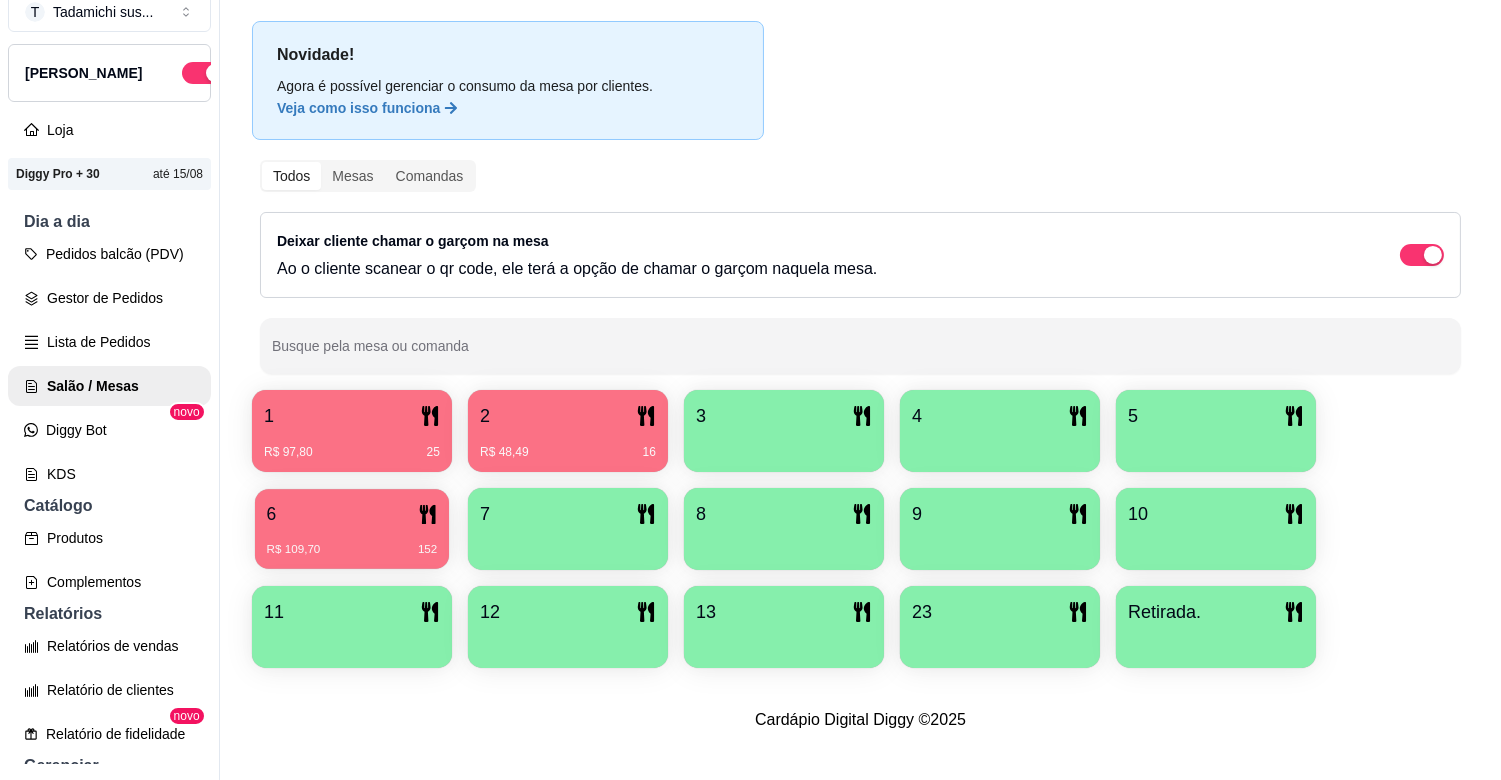 click on "R$ 109,70 152" at bounding box center (352, 542) 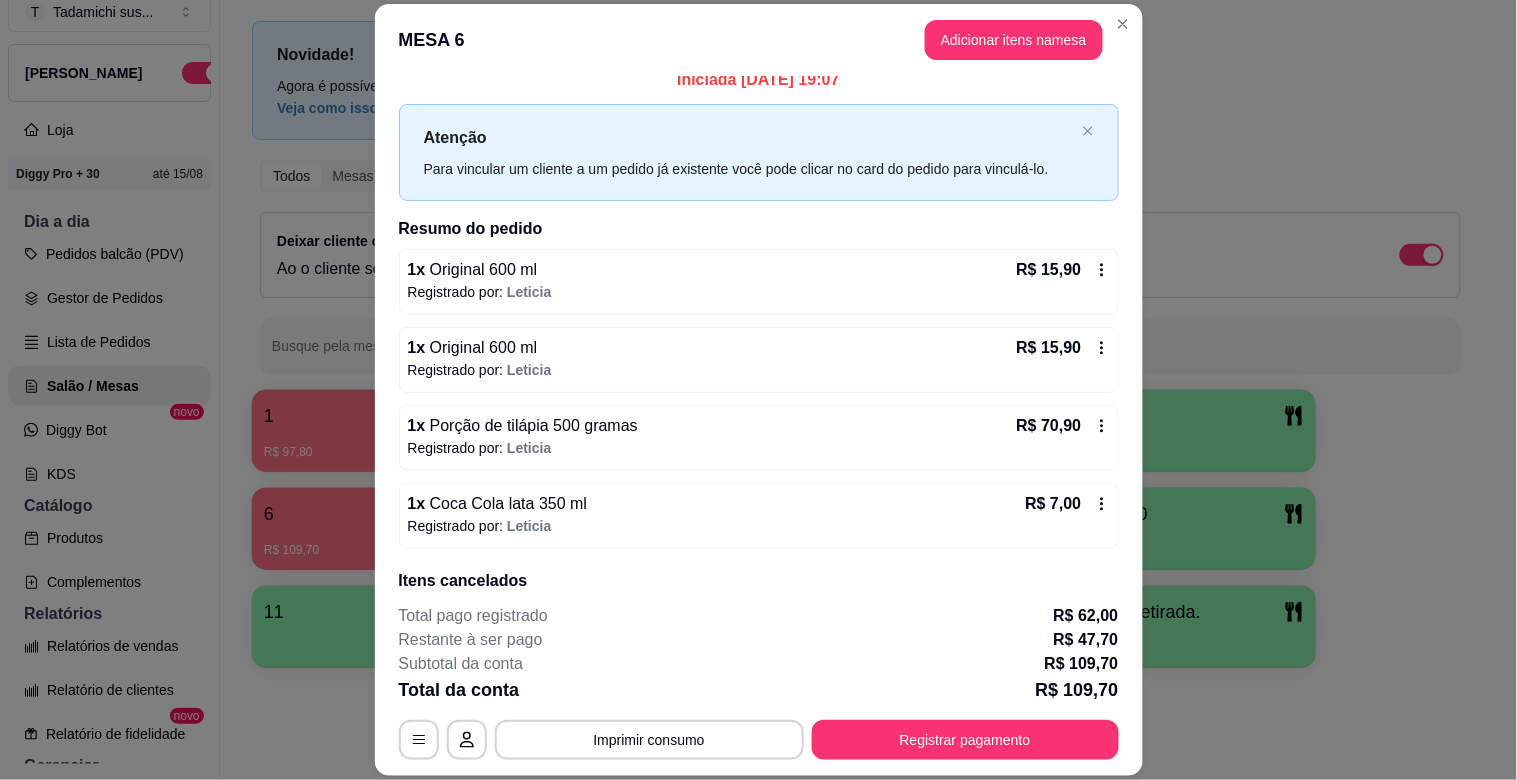 scroll, scrollTop: 100, scrollLeft: 0, axis: vertical 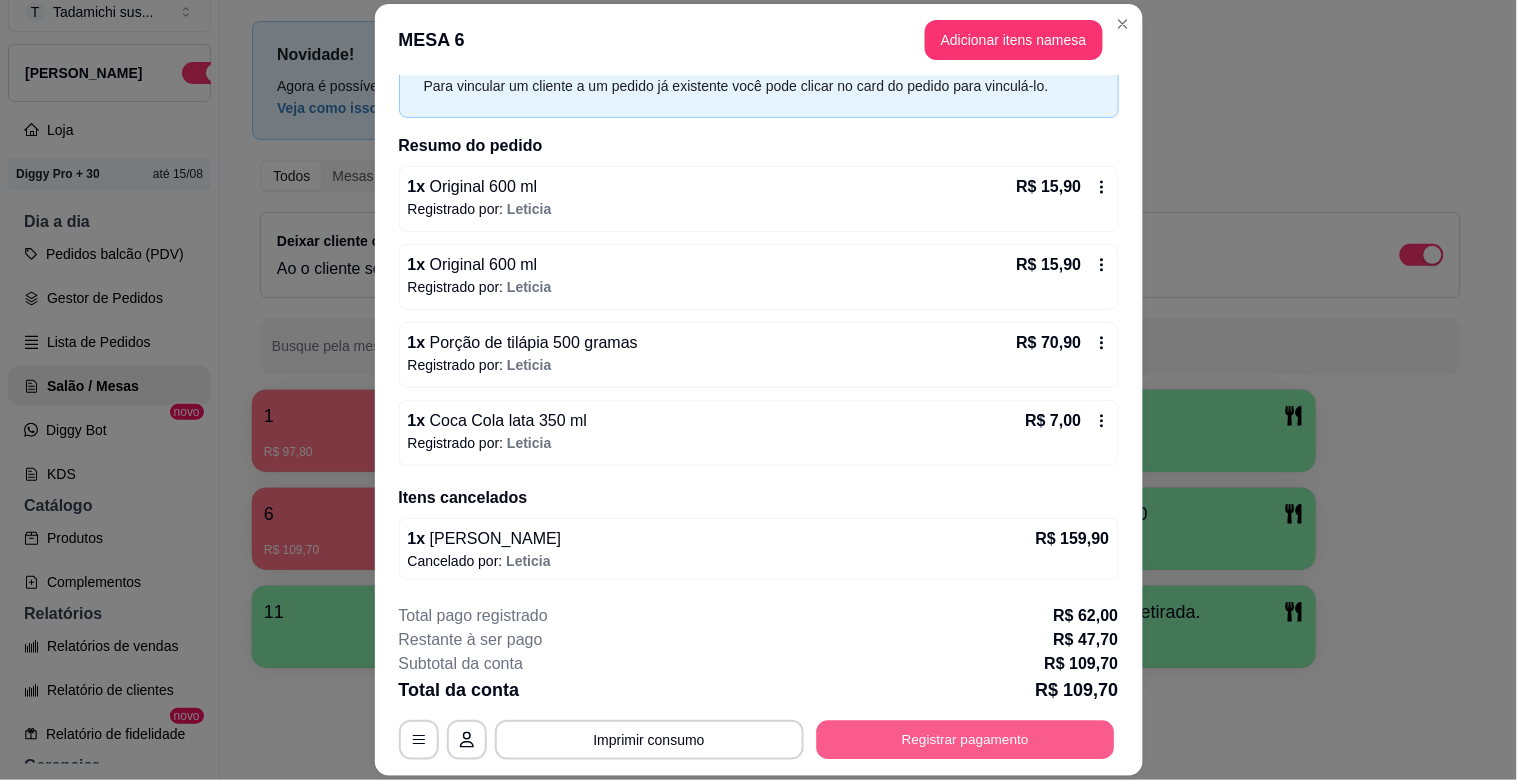 click on "Registrar pagamento" at bounding box center [965, 740] 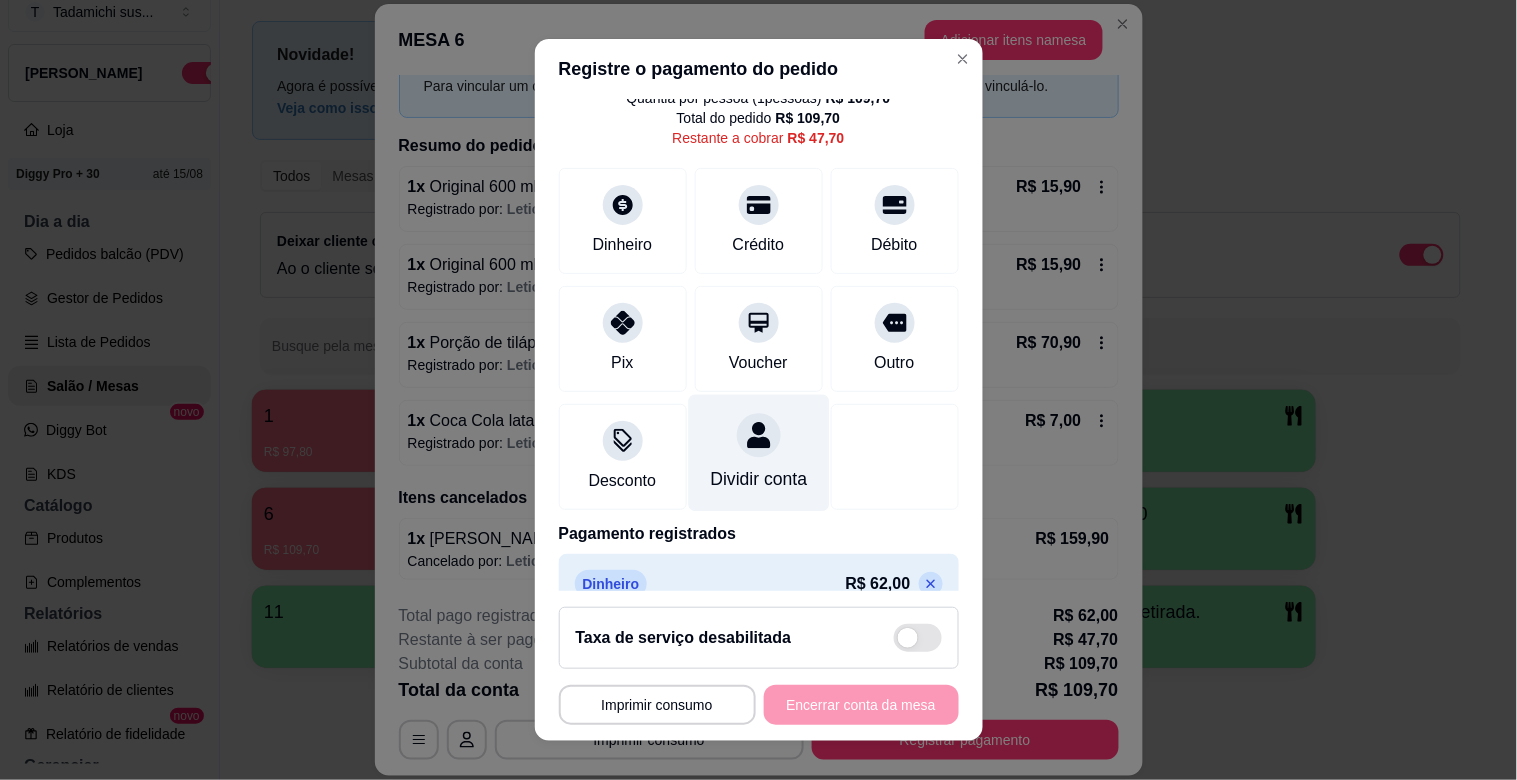 scroll, scrollTop: 126, scrollLeft: 0, axis: vertical 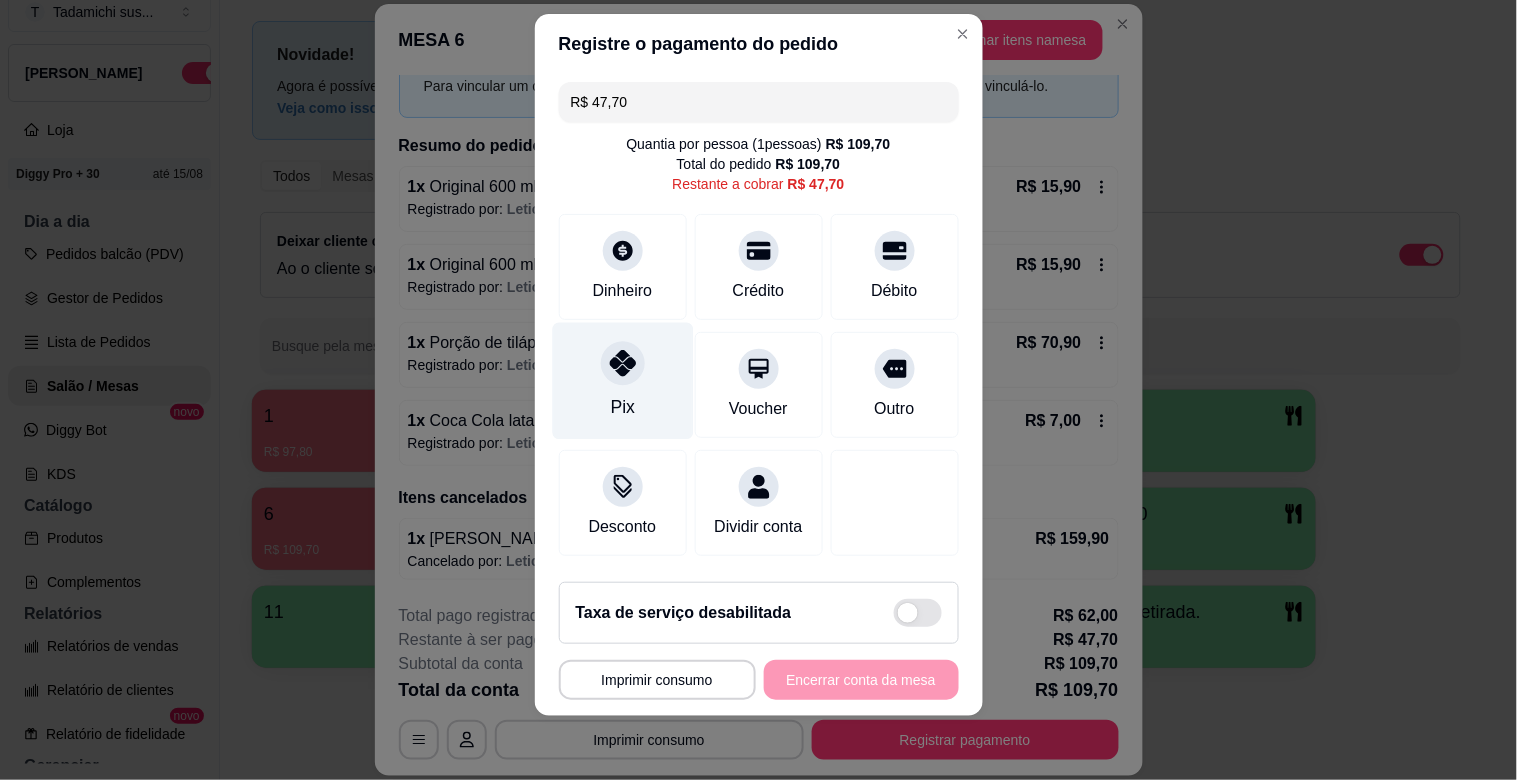 click 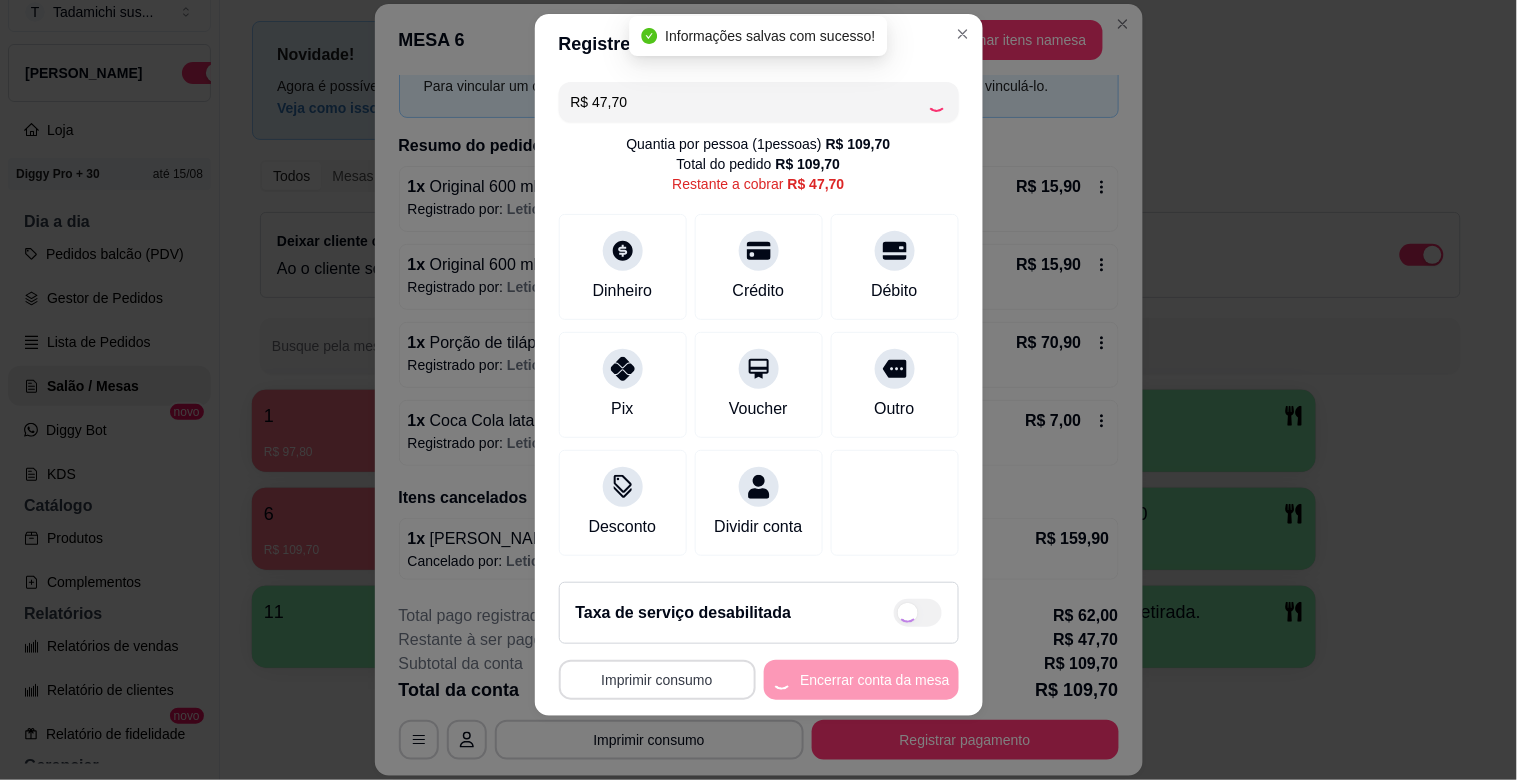 type on "R$ 0,00" 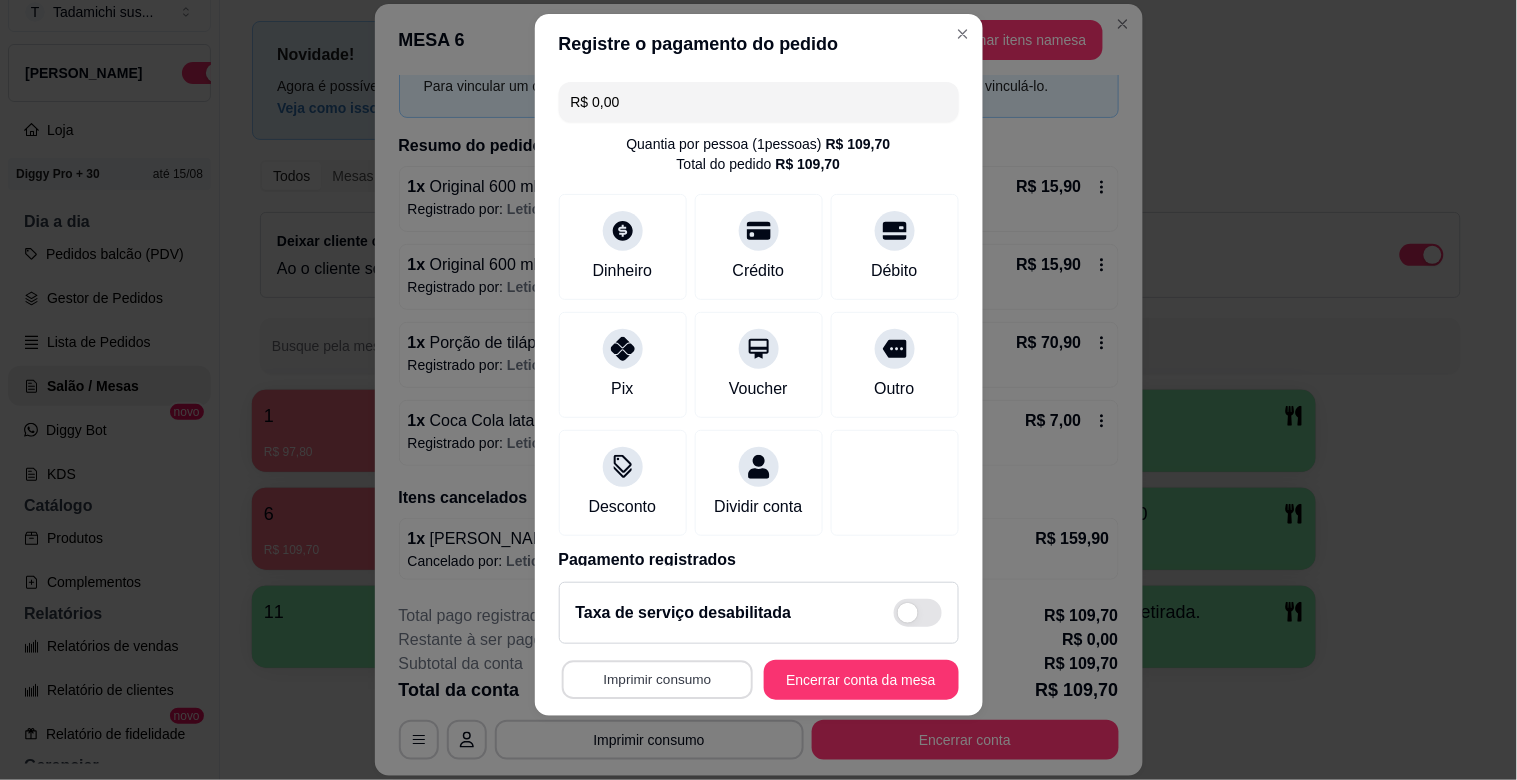 click on "Imprimir consumo" at bounding box center [656, 680] 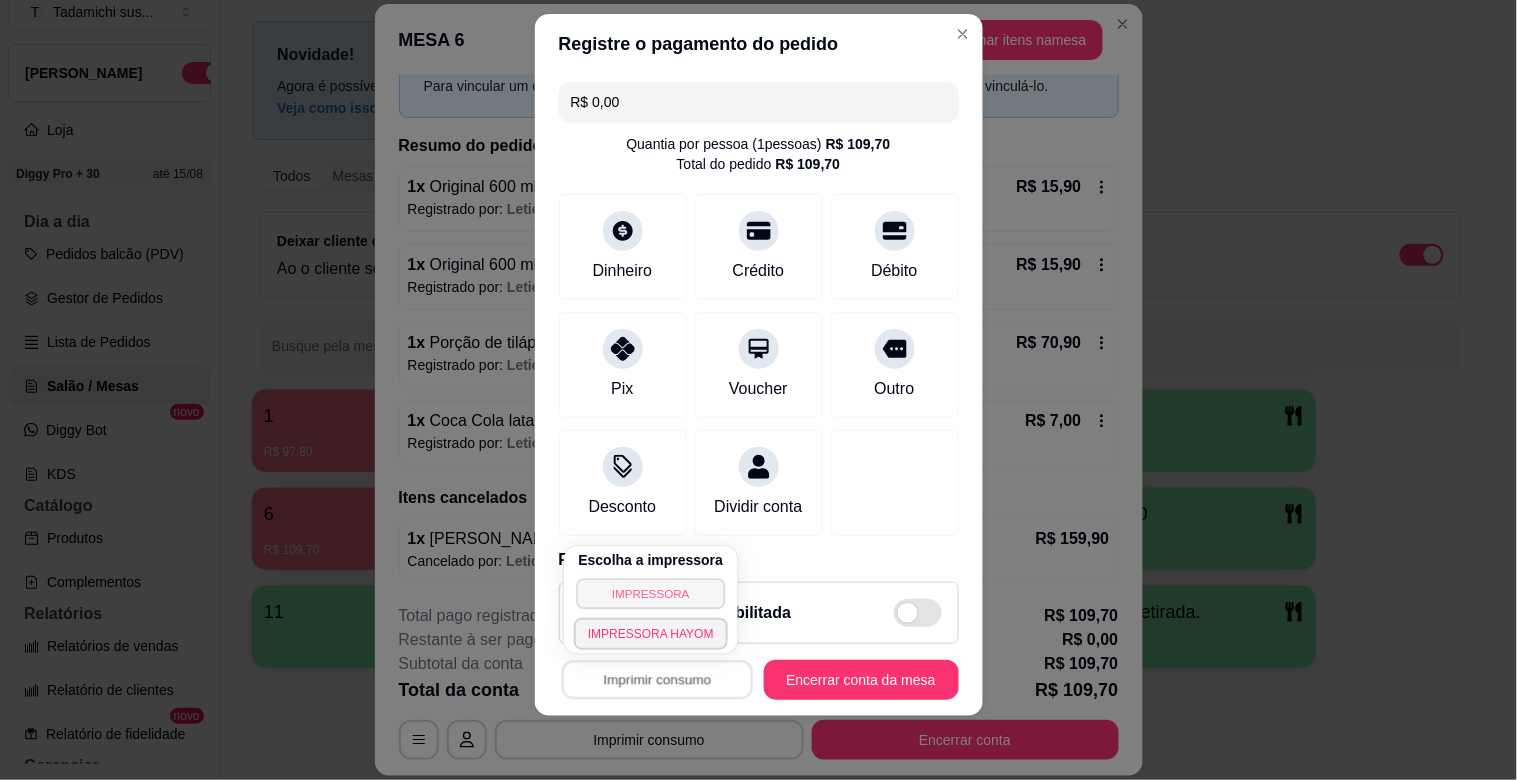 click on "IMPRESSORA" at bounding box center [650, 593] 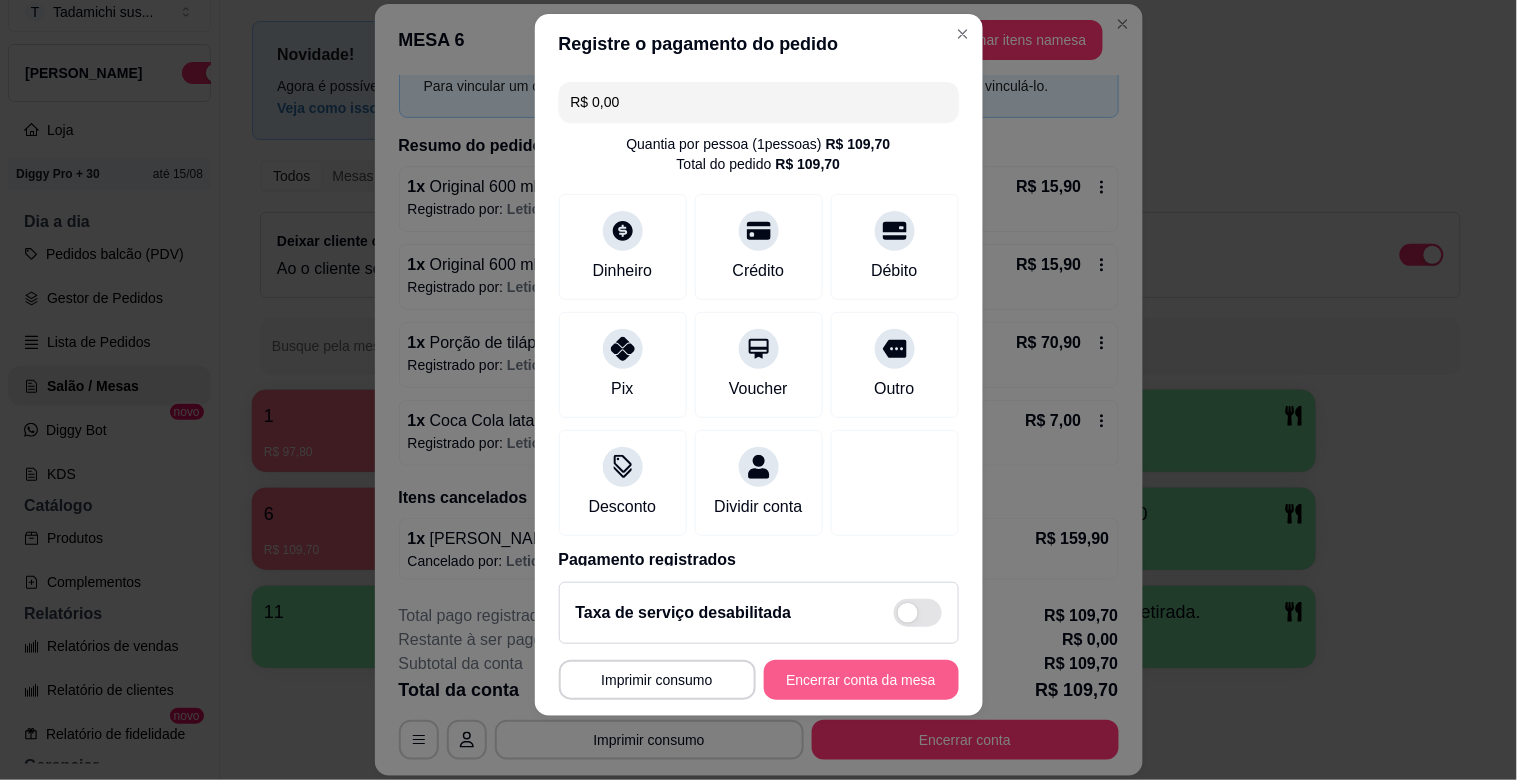 click on "Encerrar conta da mesa" at bounding box center (861, 680) 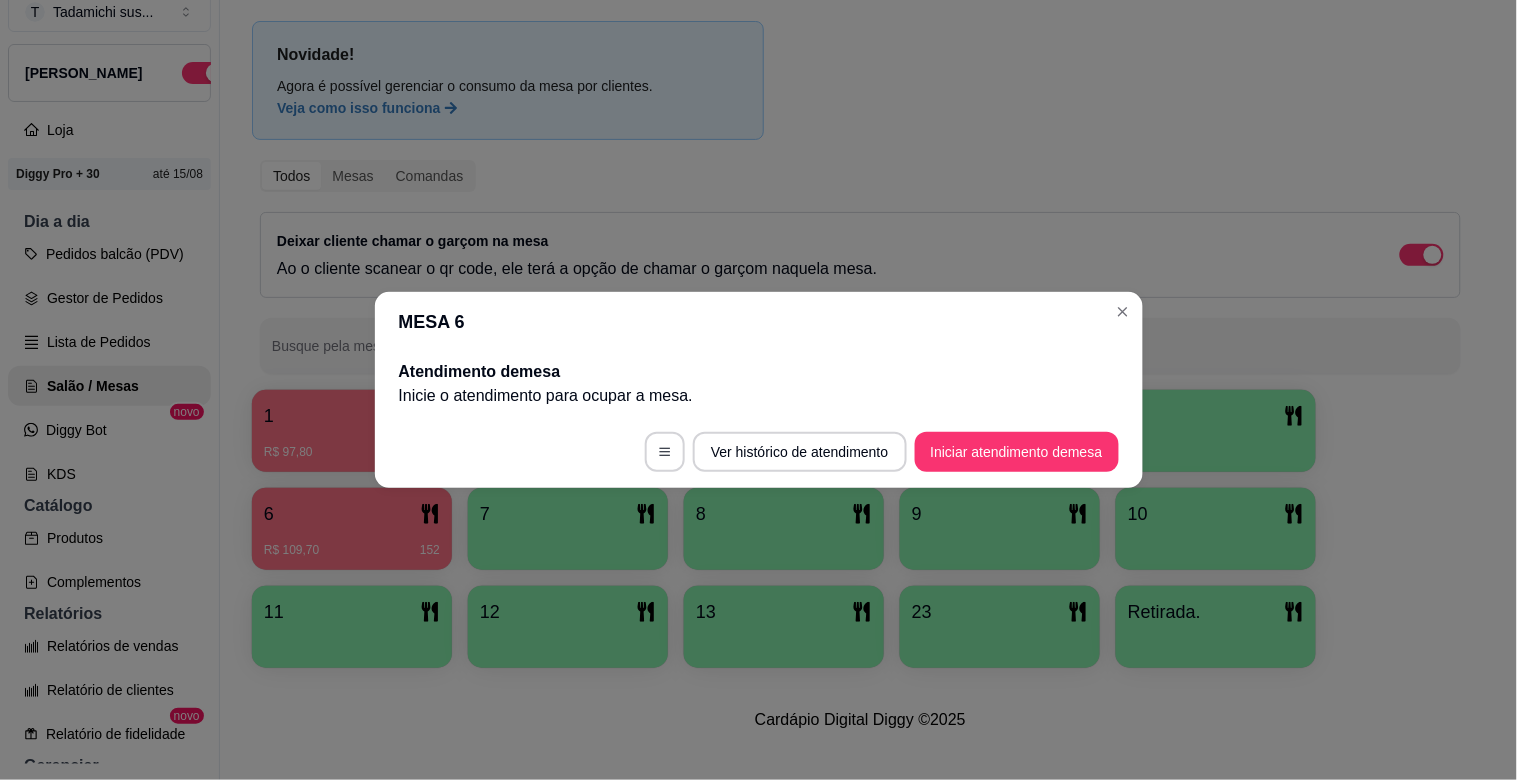 scroll, scrollTop: 0, scrollLeft: 0, axis: both 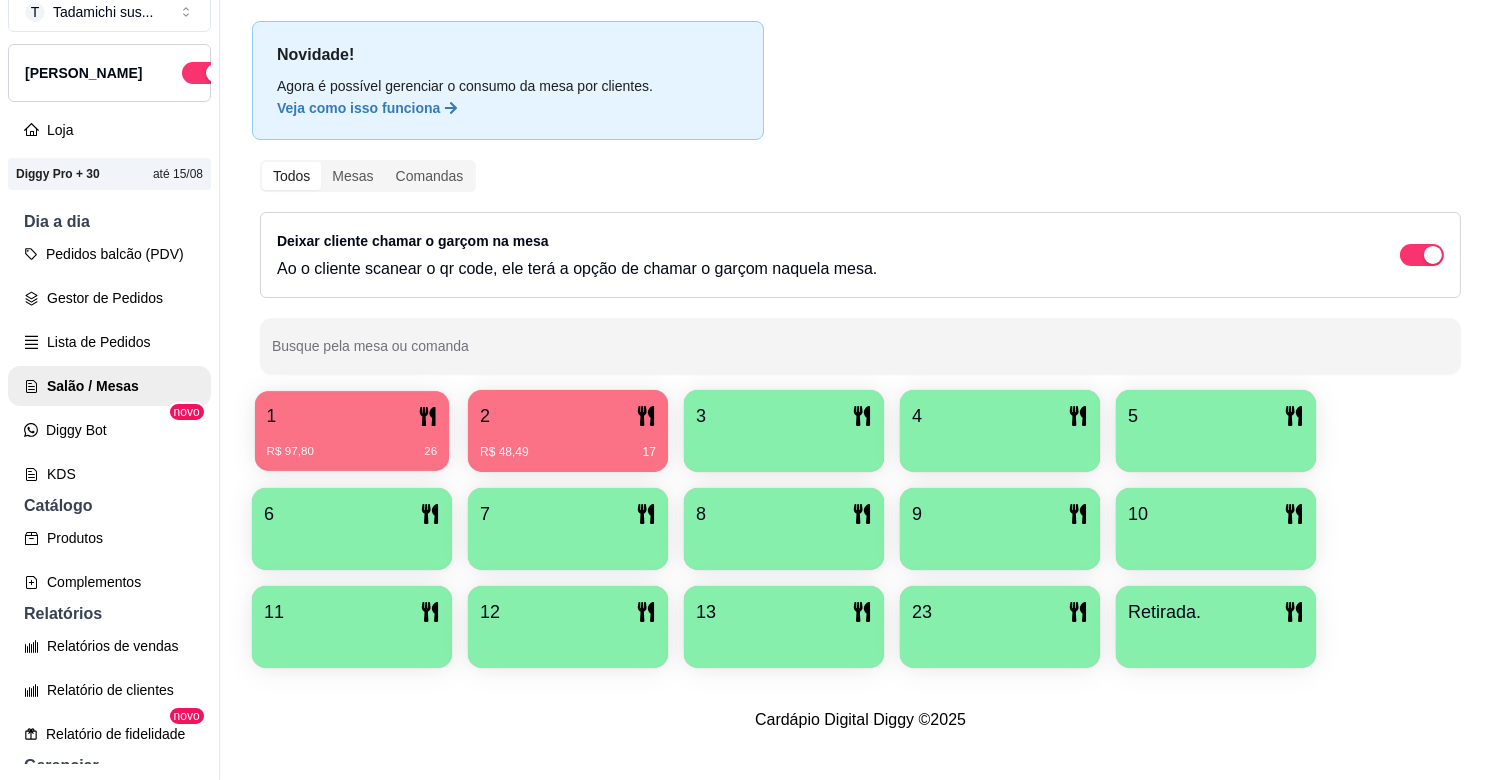click on "1" at bounding box center (352, 416) 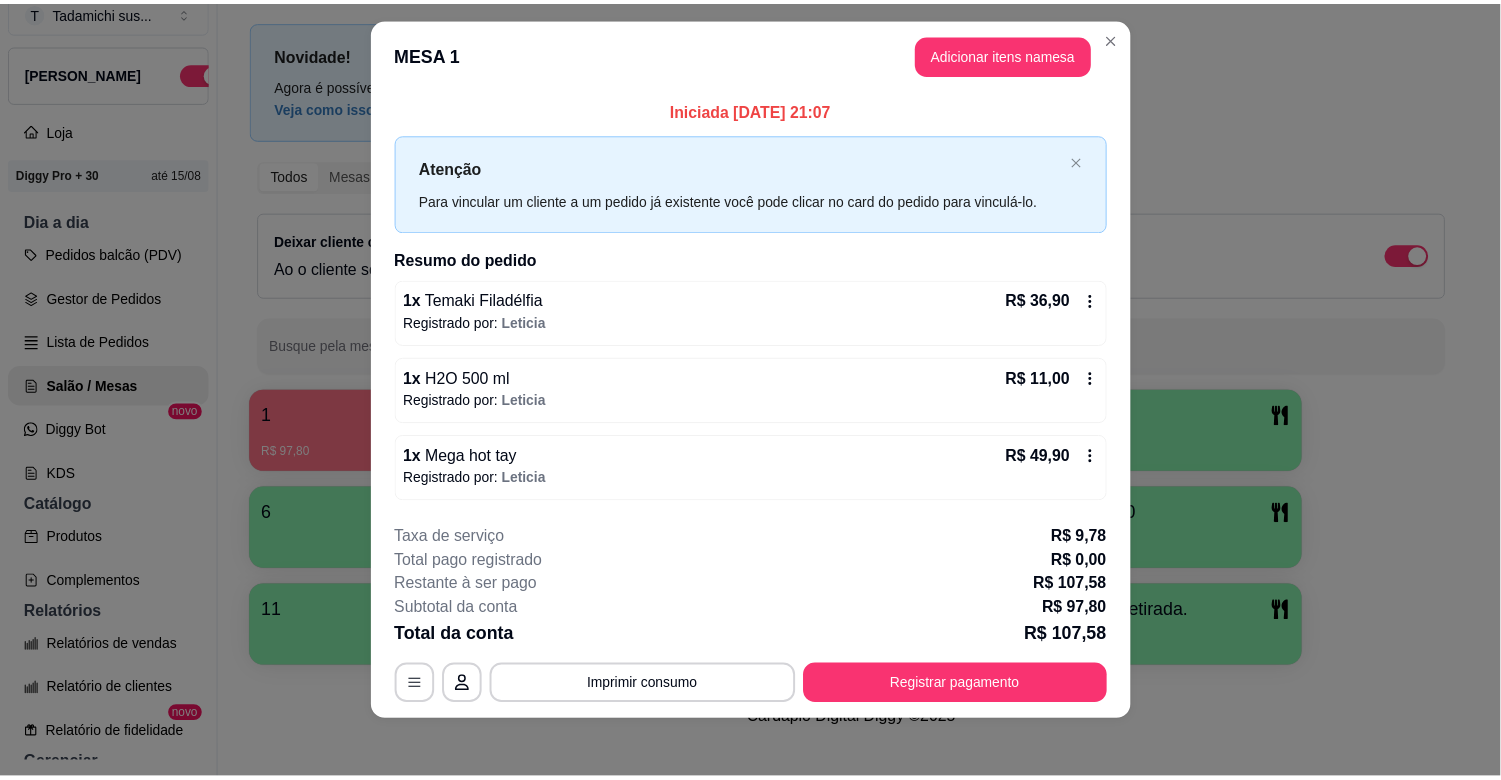 scroll, scrollTop: 25, scrollLeft: 0, axis: vertical 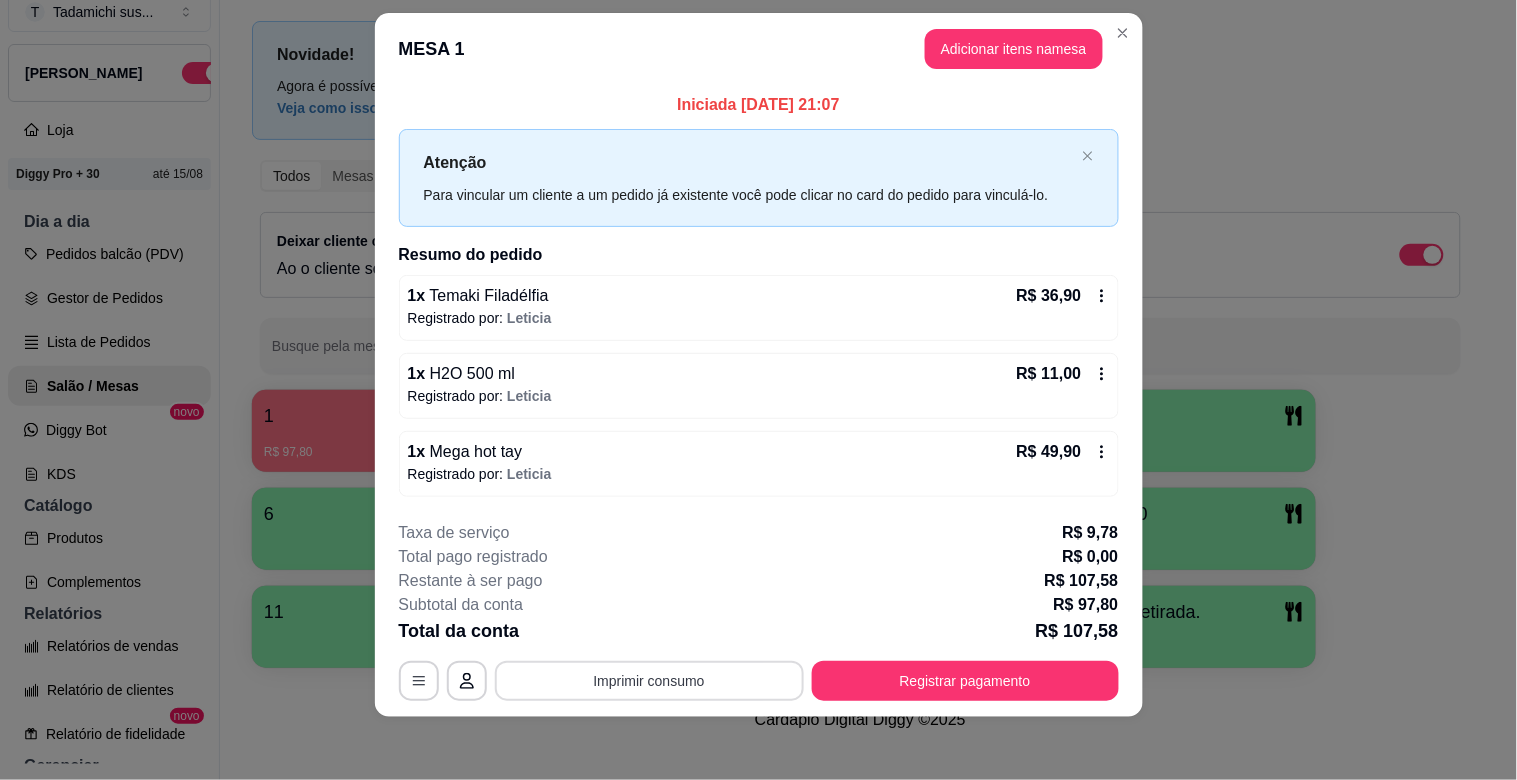 click on "**********" at bounding box center (759, 611) 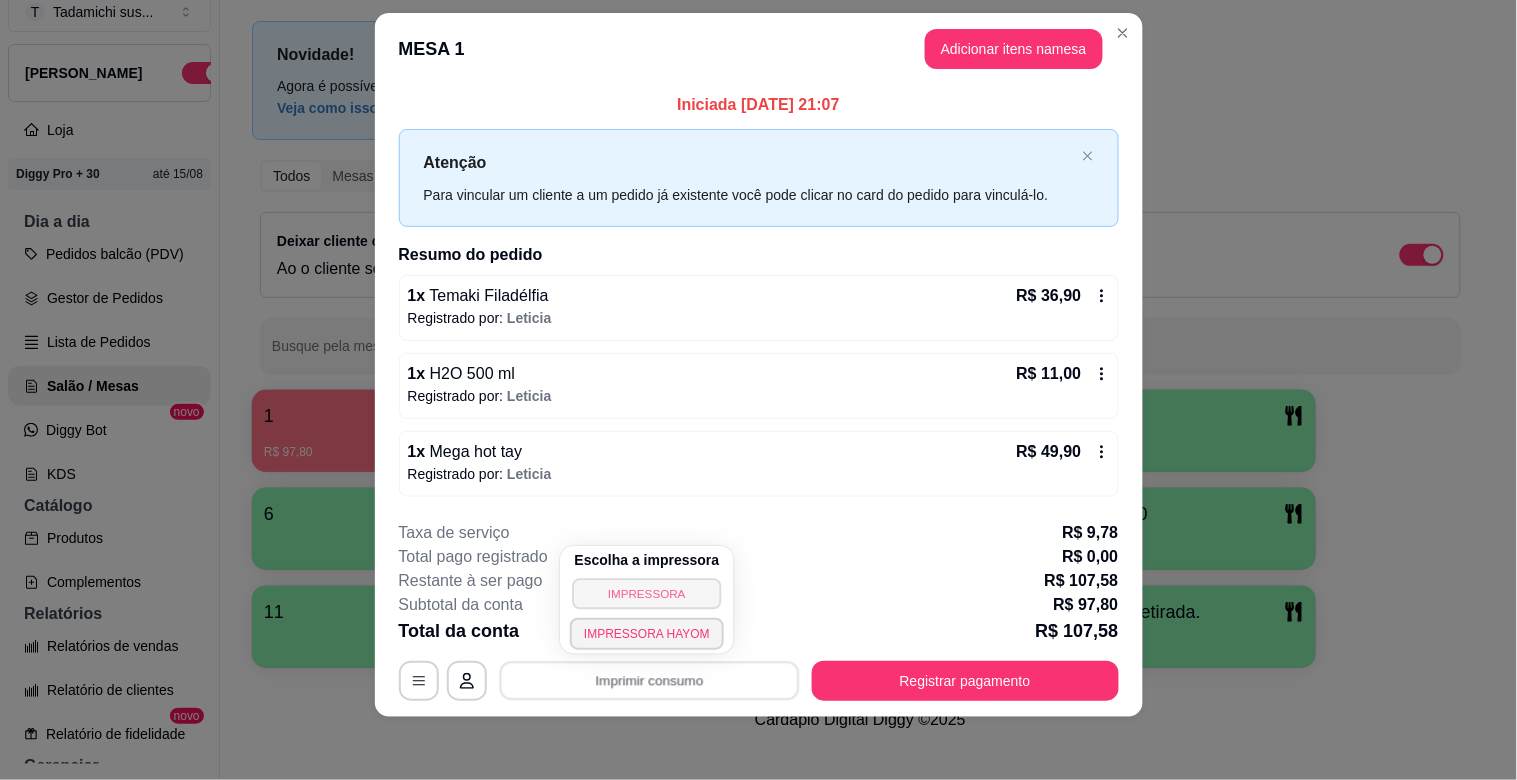 click on "IMPRESSORA" at bounding box center (646, 593) 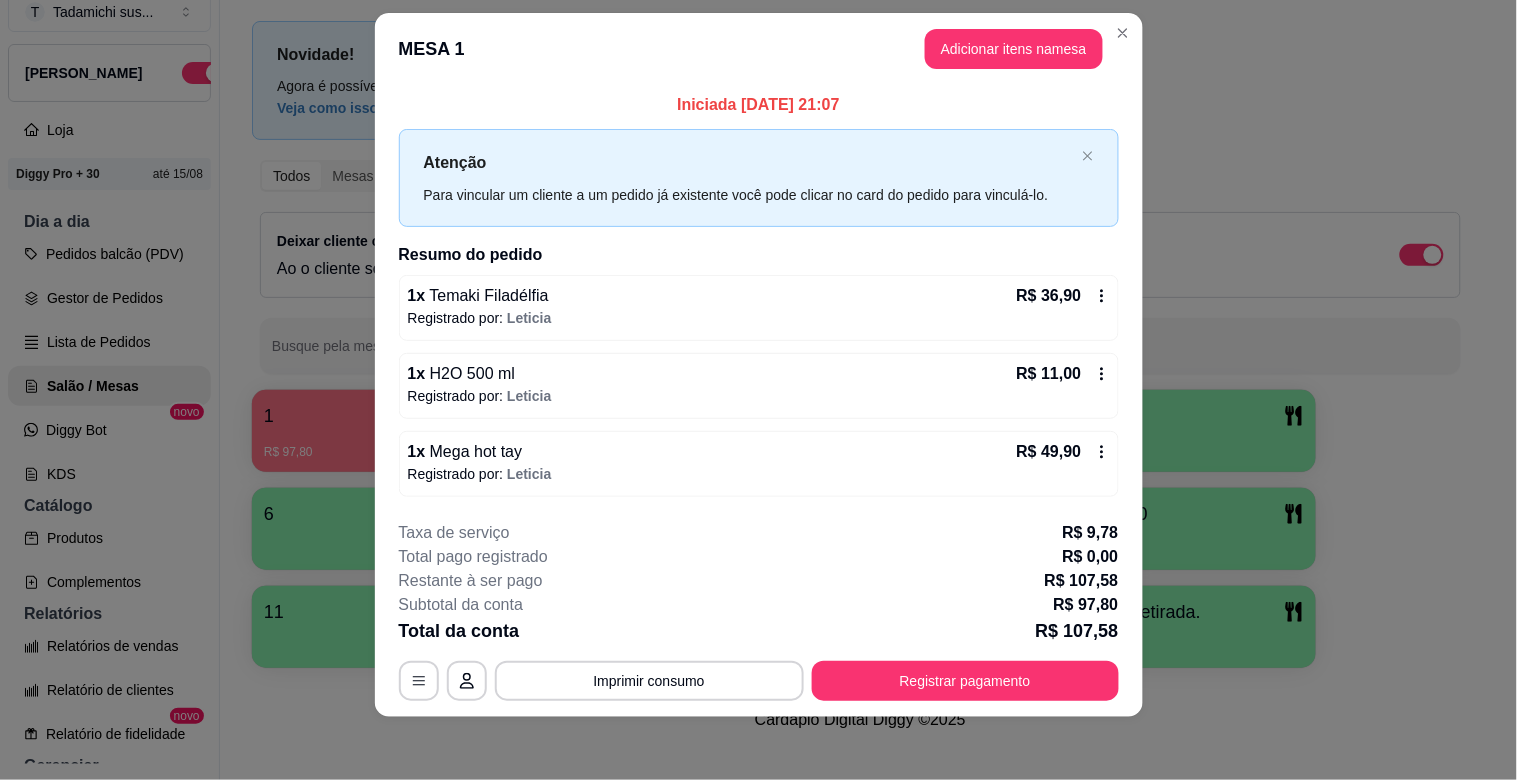drag, startPoint x: 1086, startPoint y: 22, endPoint x: 1132, endPoint y: 32, distance: 47.07441 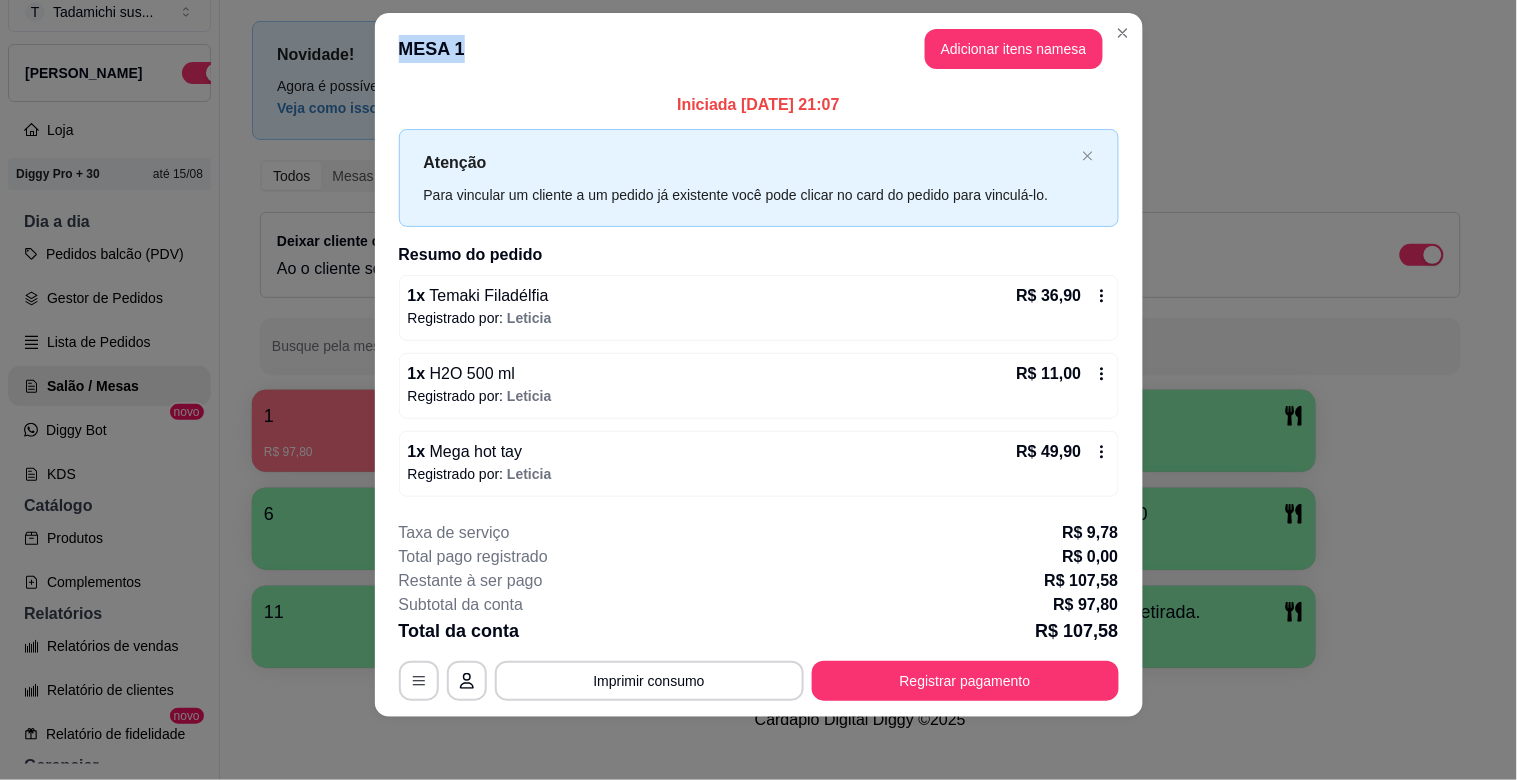 click on "MESA 1 Adicionar itens na  mesa" at bounding box center (759, 49) 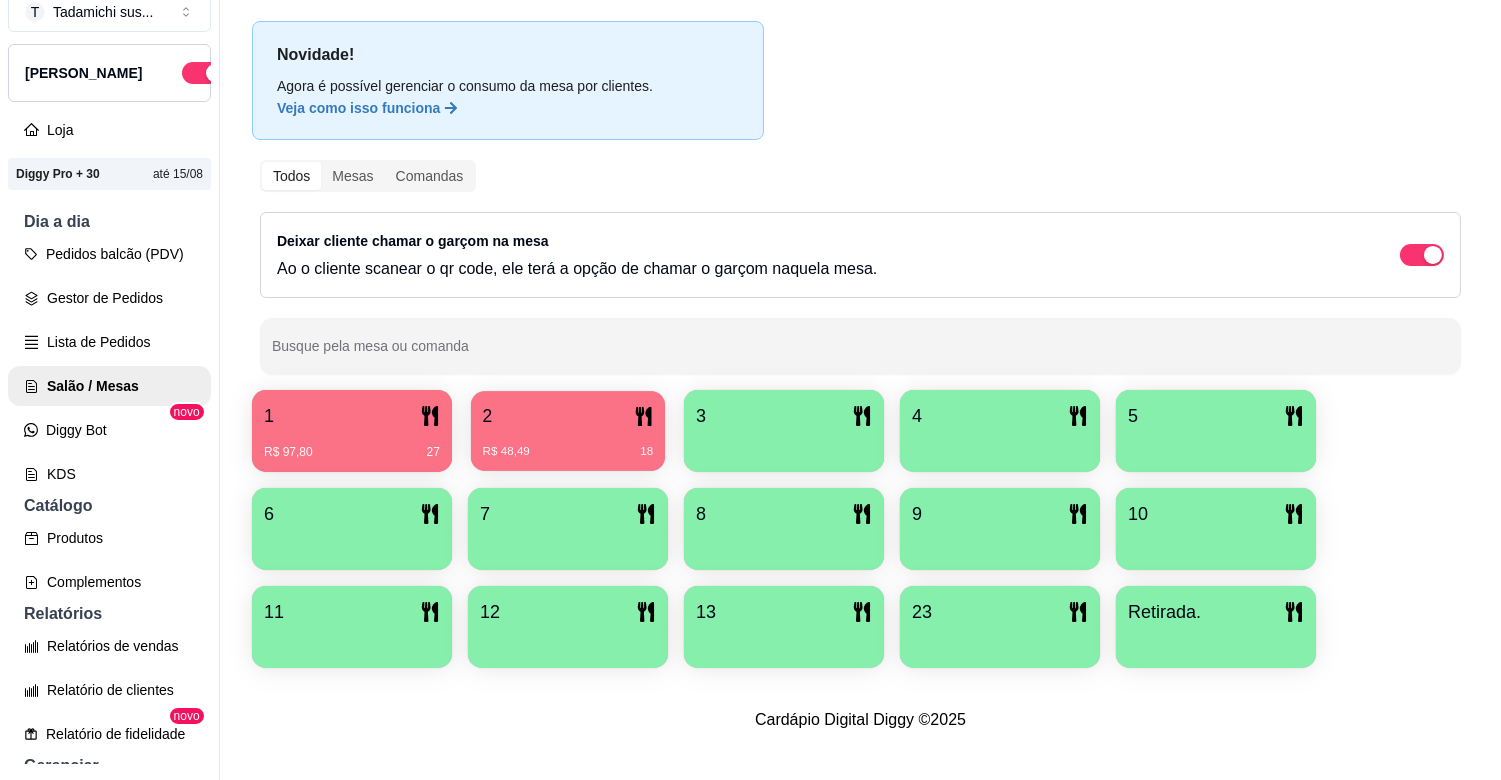 click on "R$ 48,49 18" at bounding box center (568, 444) 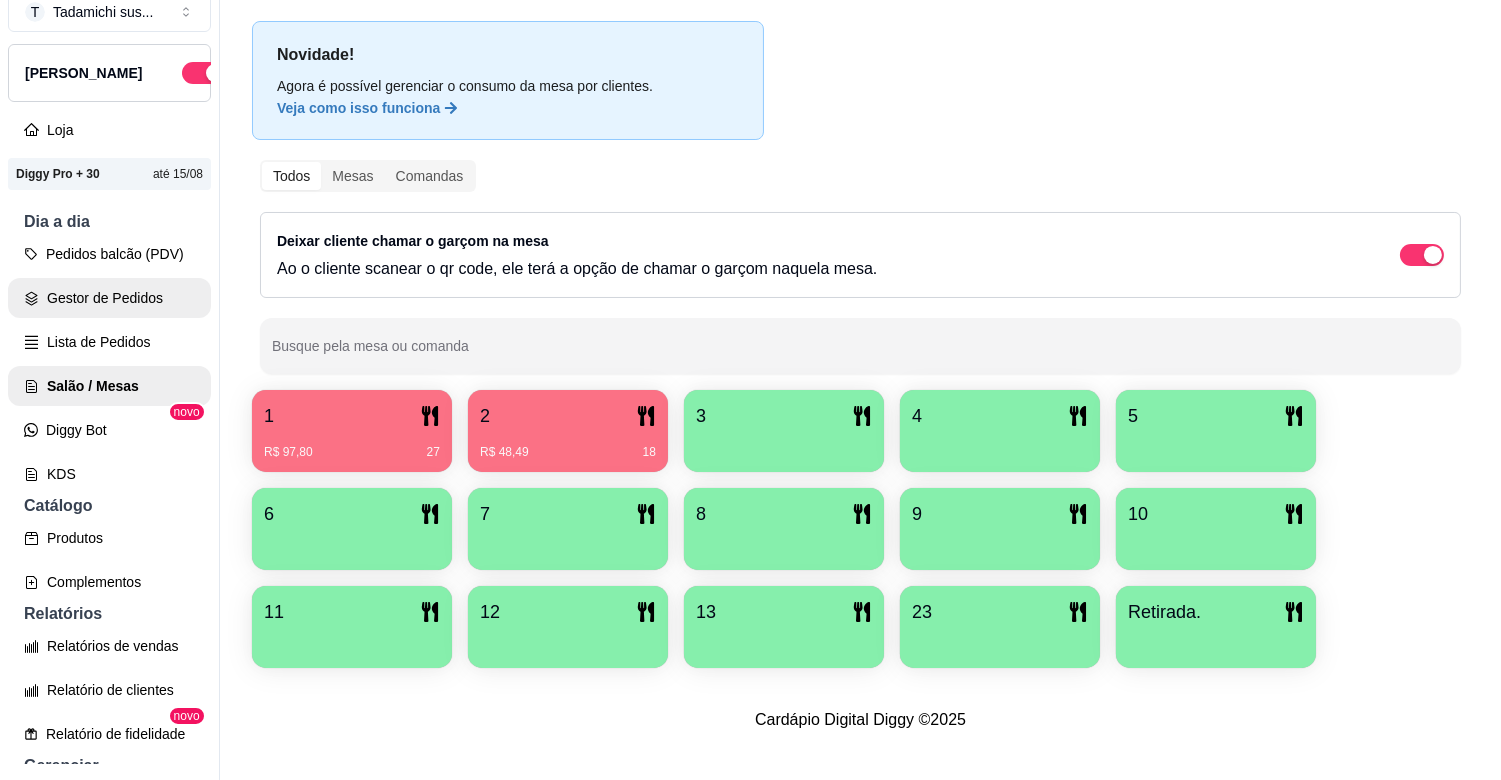click on "Gestor de Pedidos" at bounding box center (109, 298) 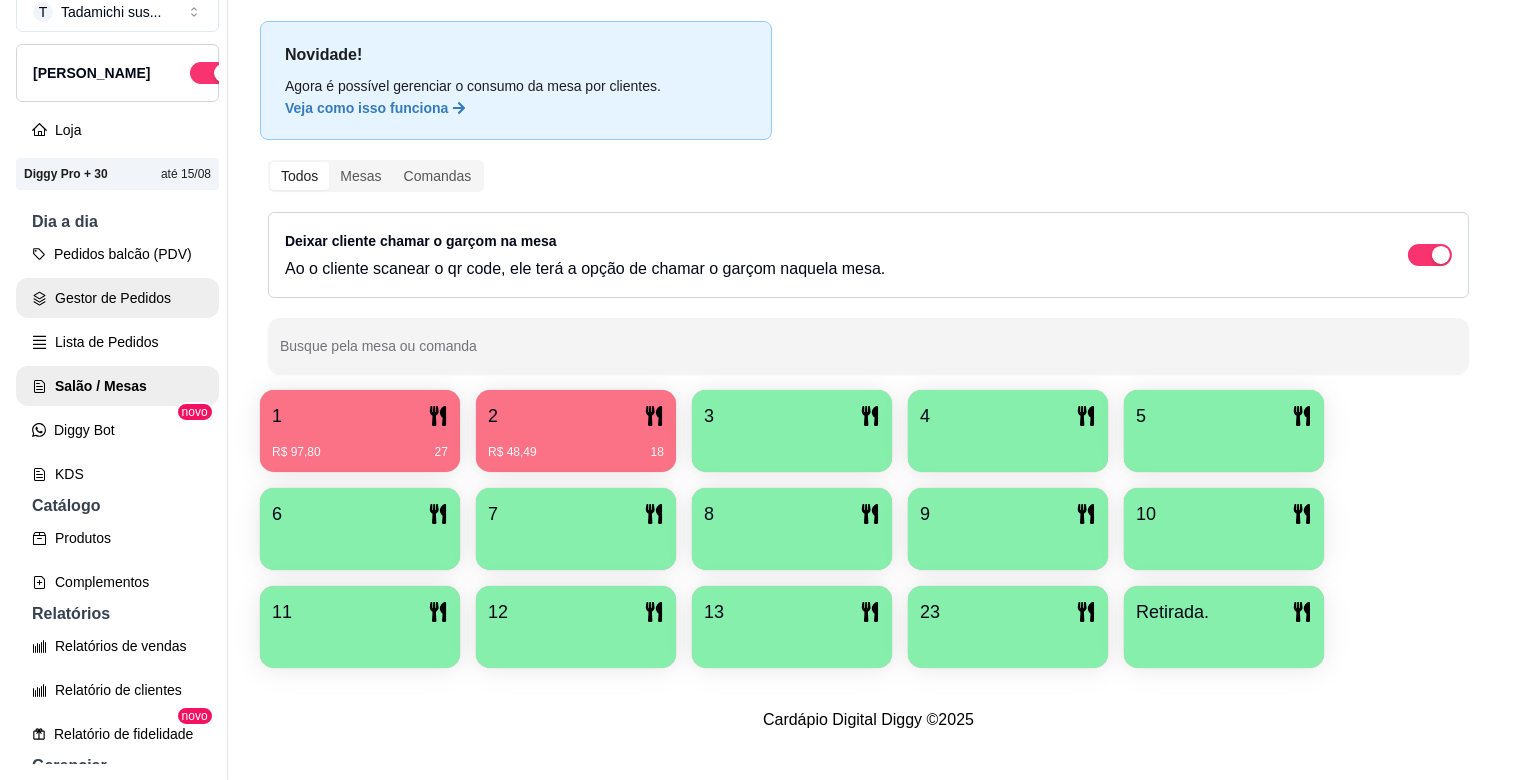 scroll, scrollTop: 0, scrollLeft: 0, axis: both 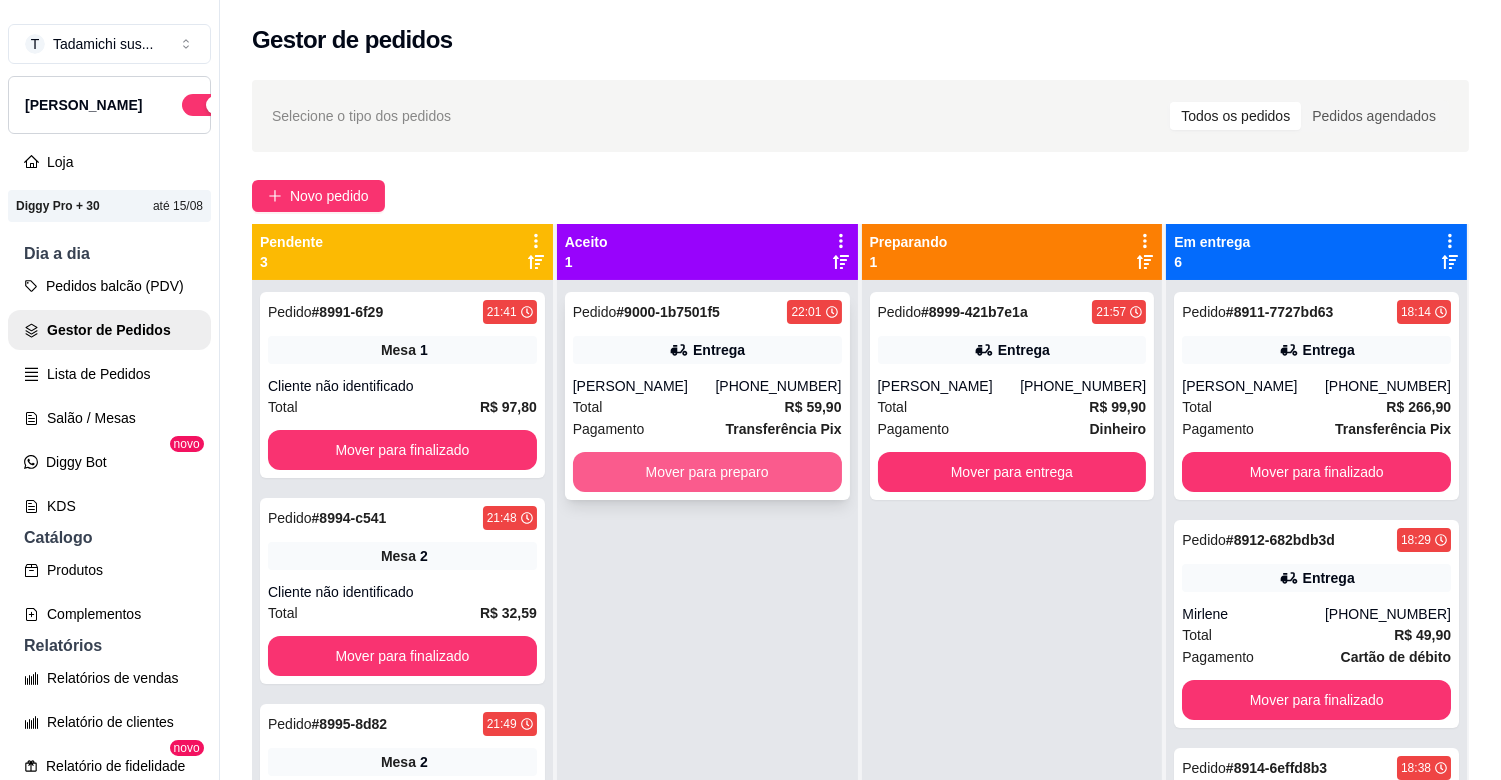 click on "Mover para preparo" at bounding box center (707, 472) 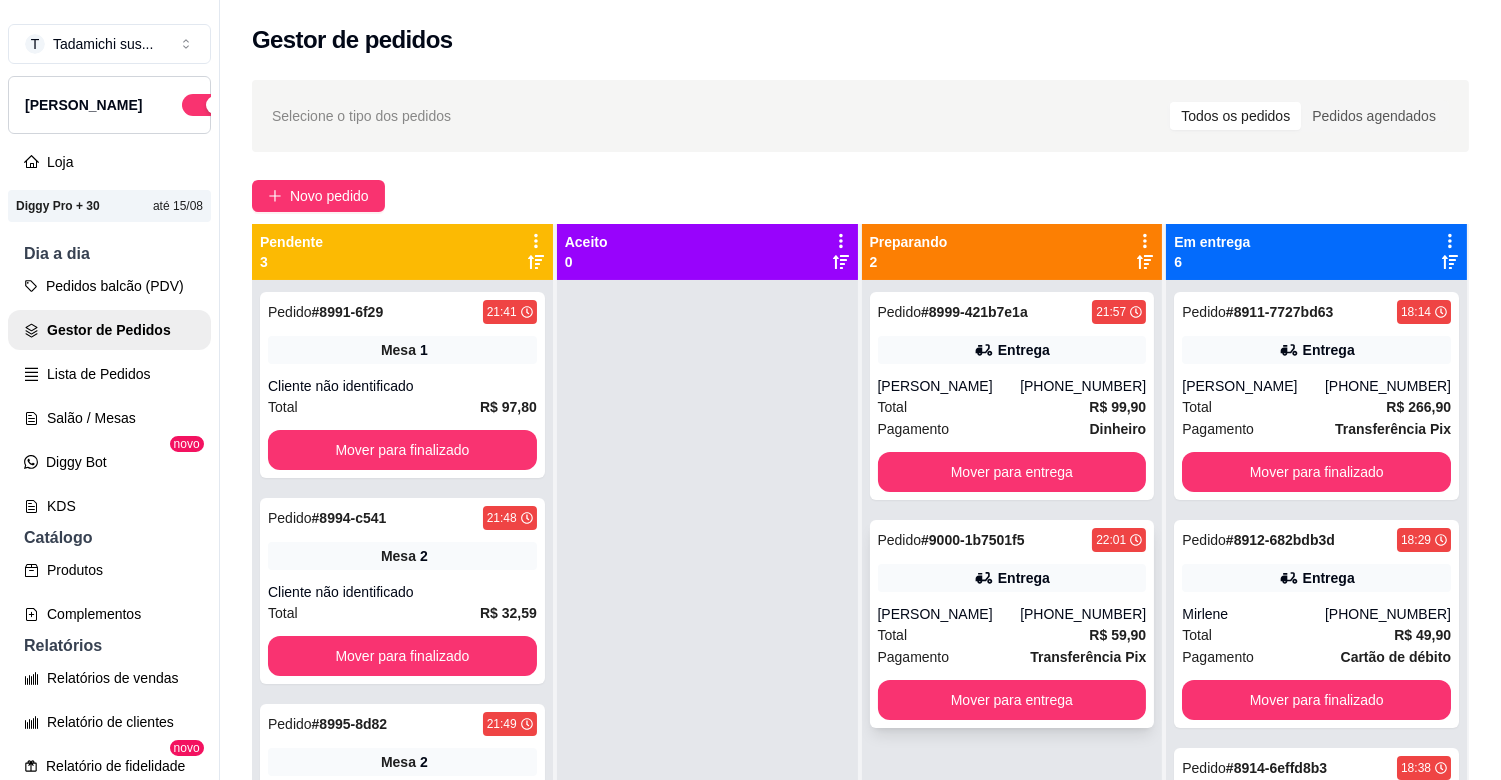 click on "Pedido  # 9000-1b7501f5 22:01 Entrega [PERSON_NAME]  [PHONE_NUMBER] Total R$ 59,90 Pagamento Transferência Pix Mover para entrega" at bounding box center (1012, 624) 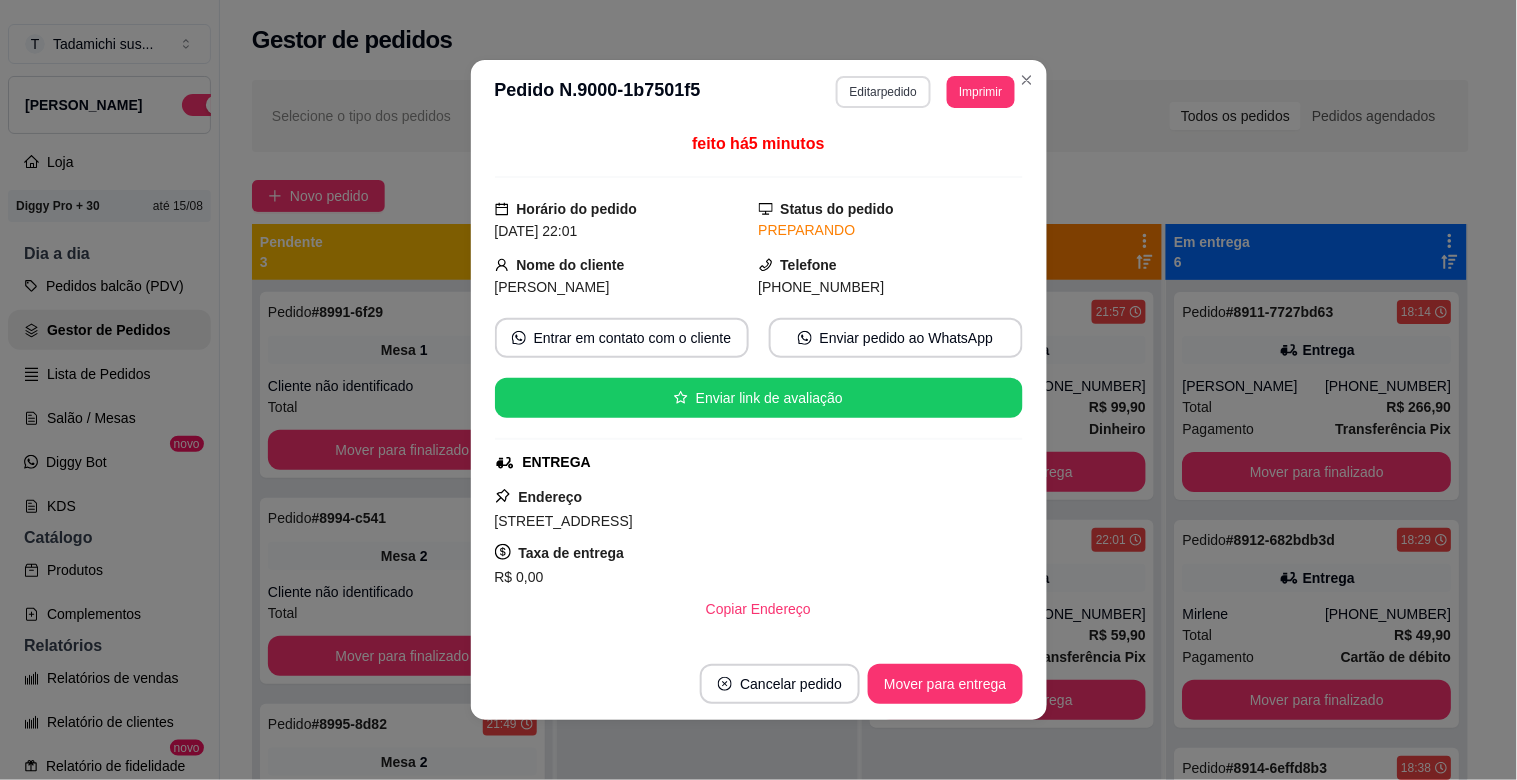 click on "Editar  pedido" at bounding box center (883, 92) 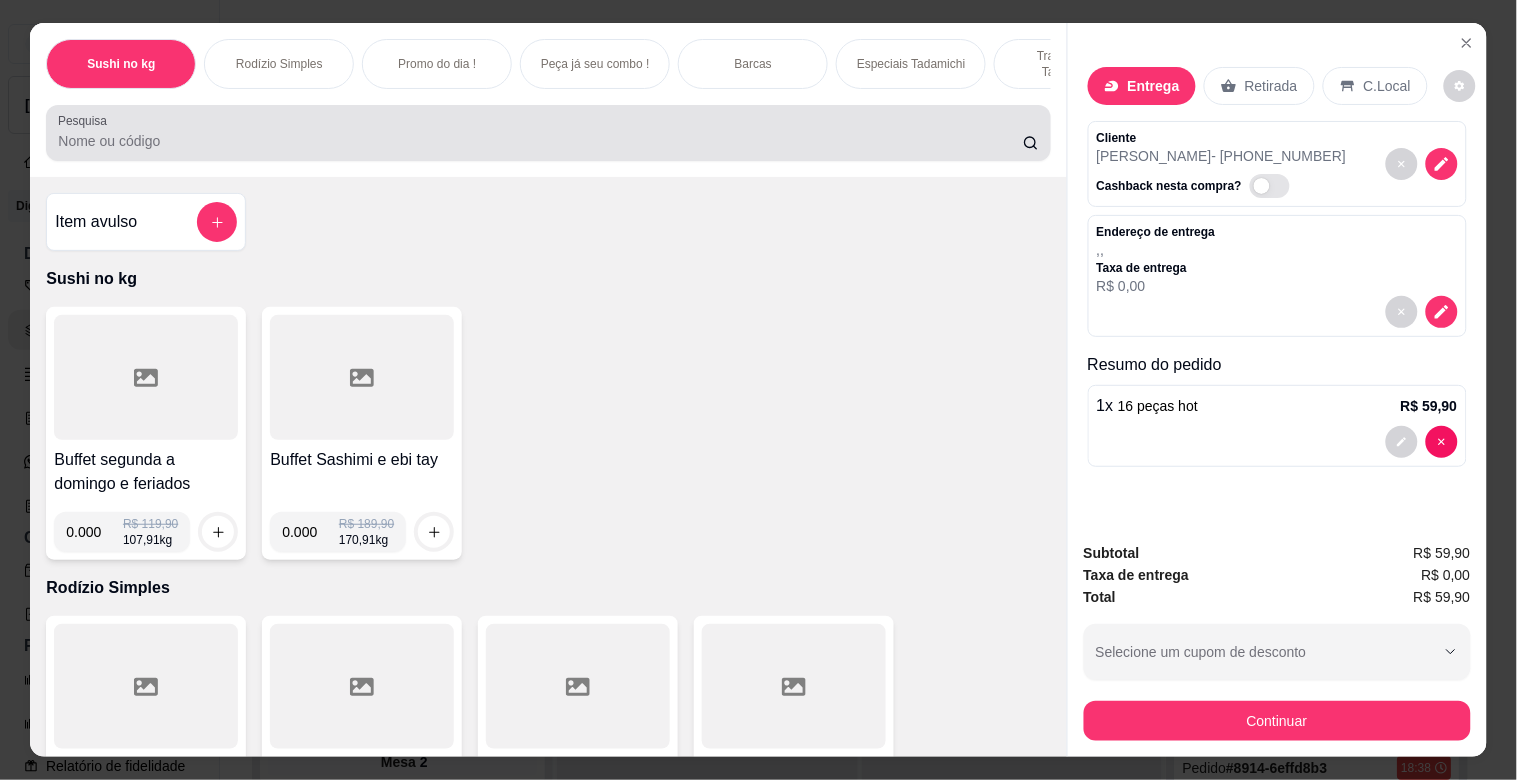 click on "Pesquisa" at bounding box center (540, 141) 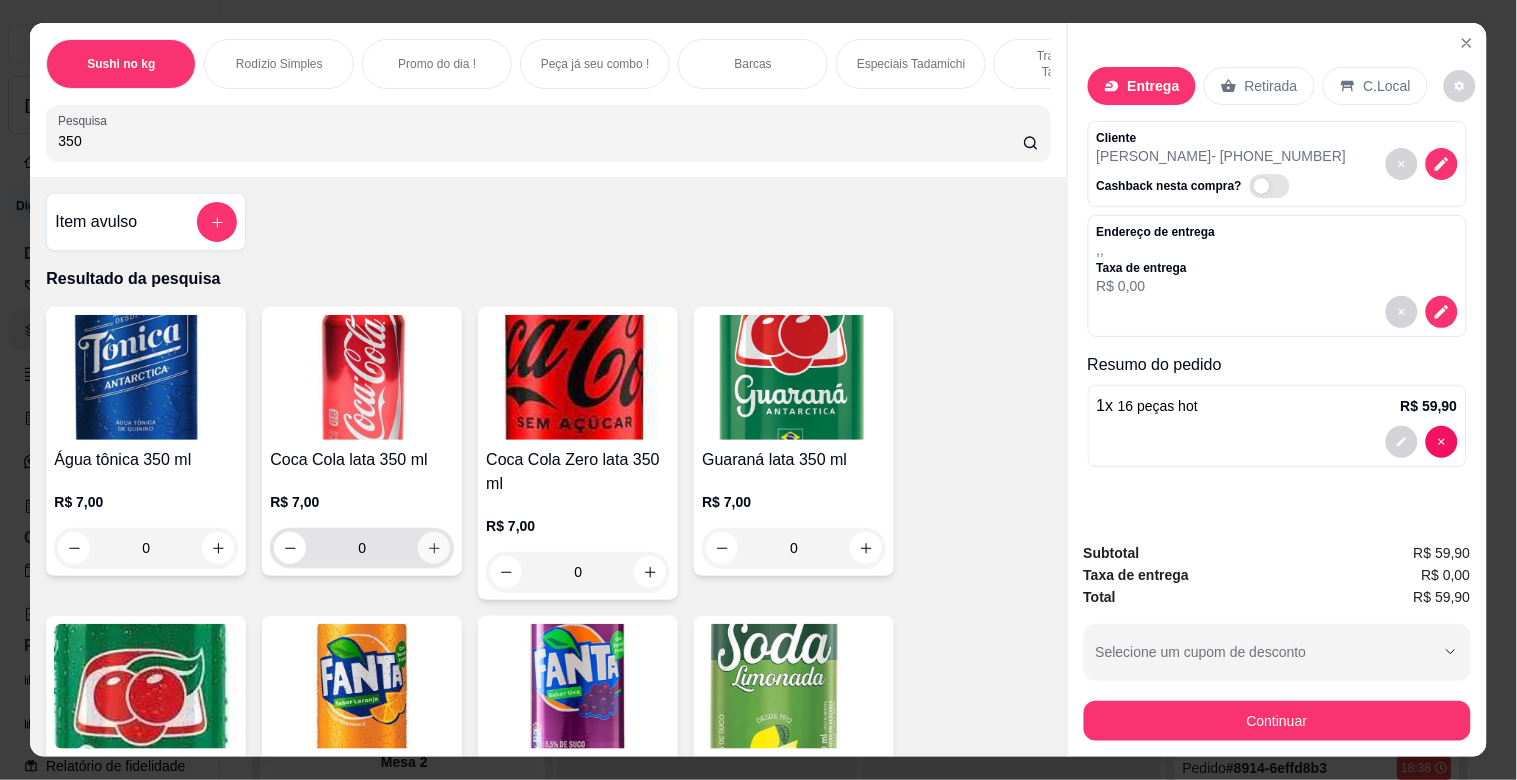 type on "350" 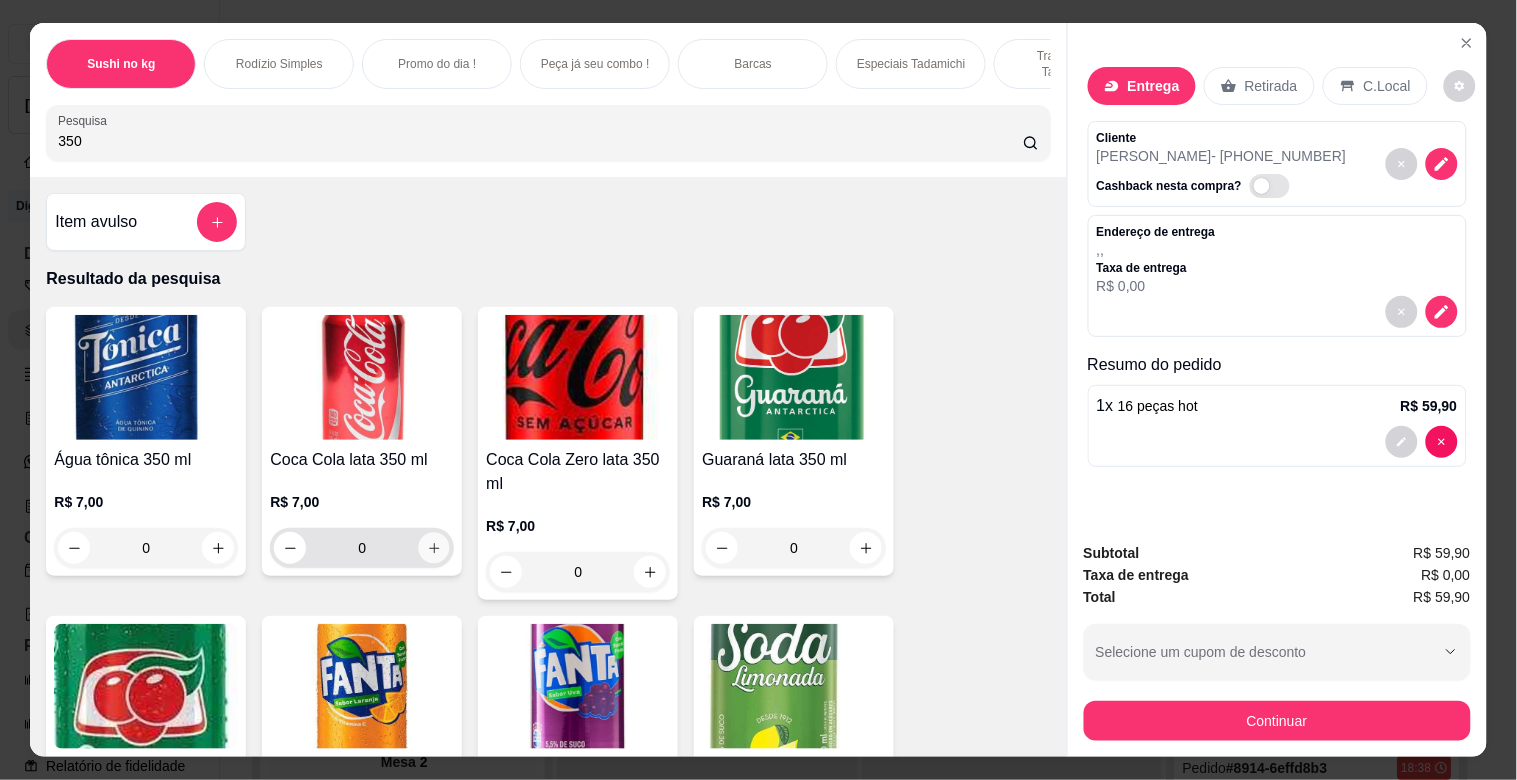 click at bounding box center (434, 548) 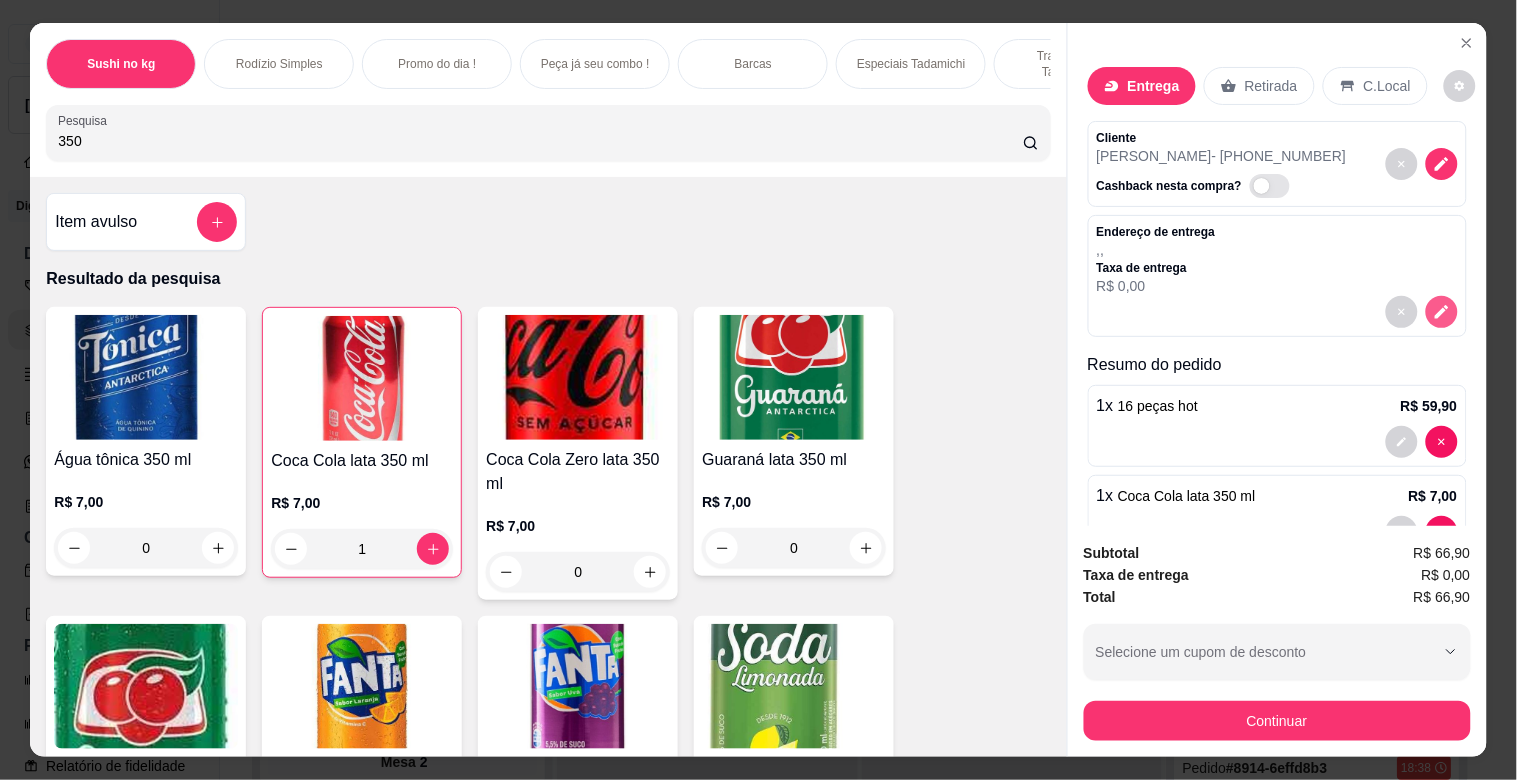 click 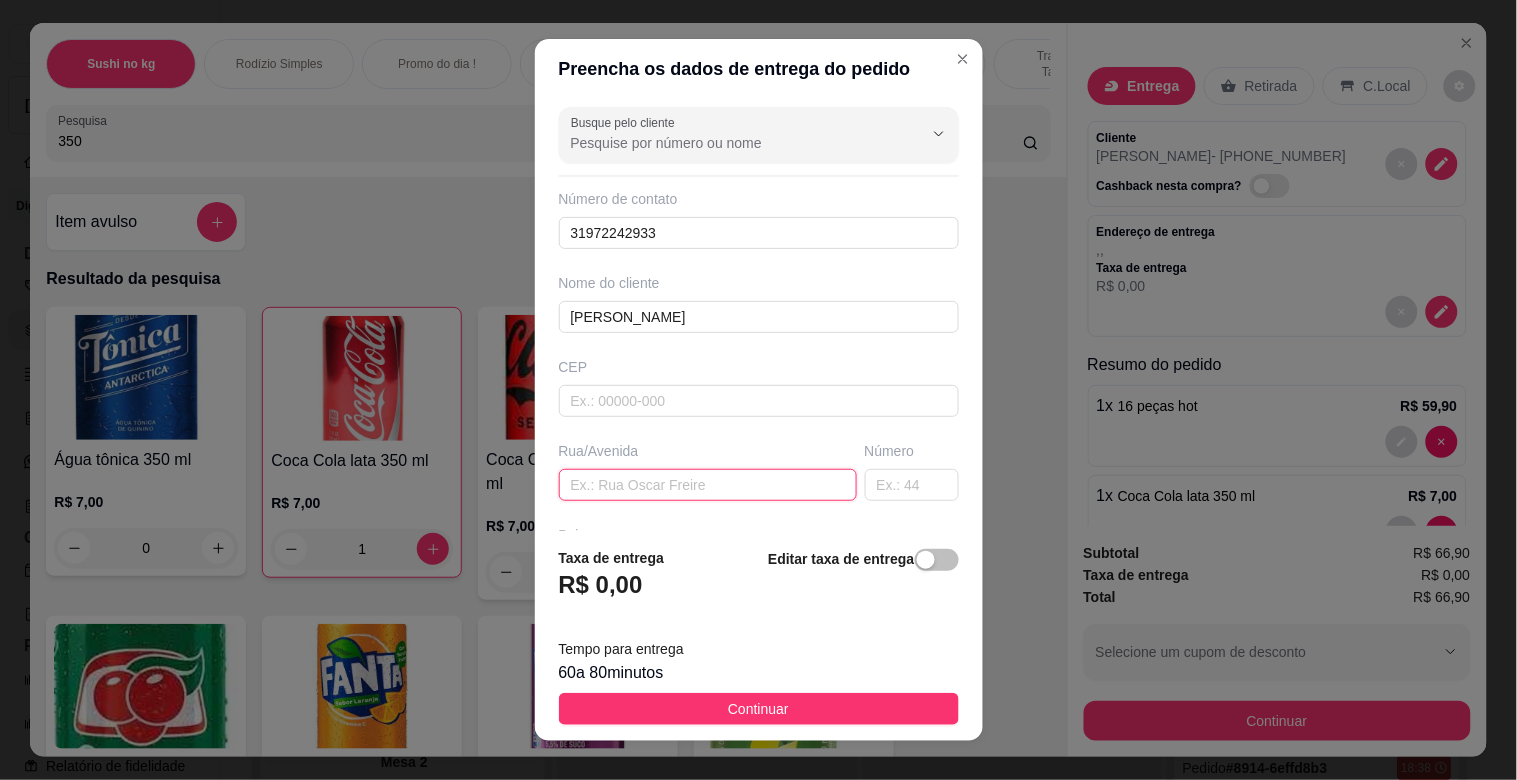 click at bounding box center [708, 485] 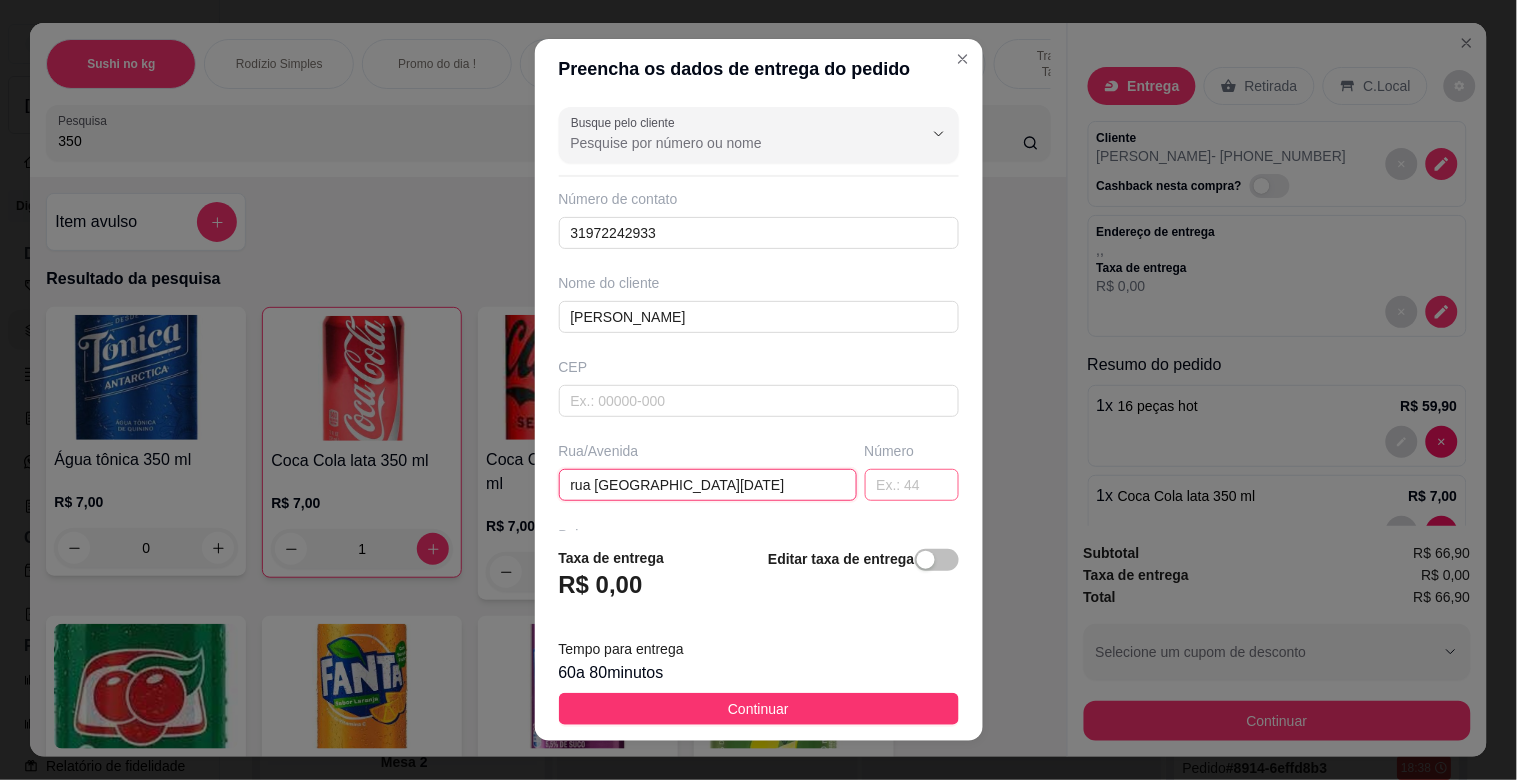 type on "rua [GEOGRAPHIC_DATA][DATE]" 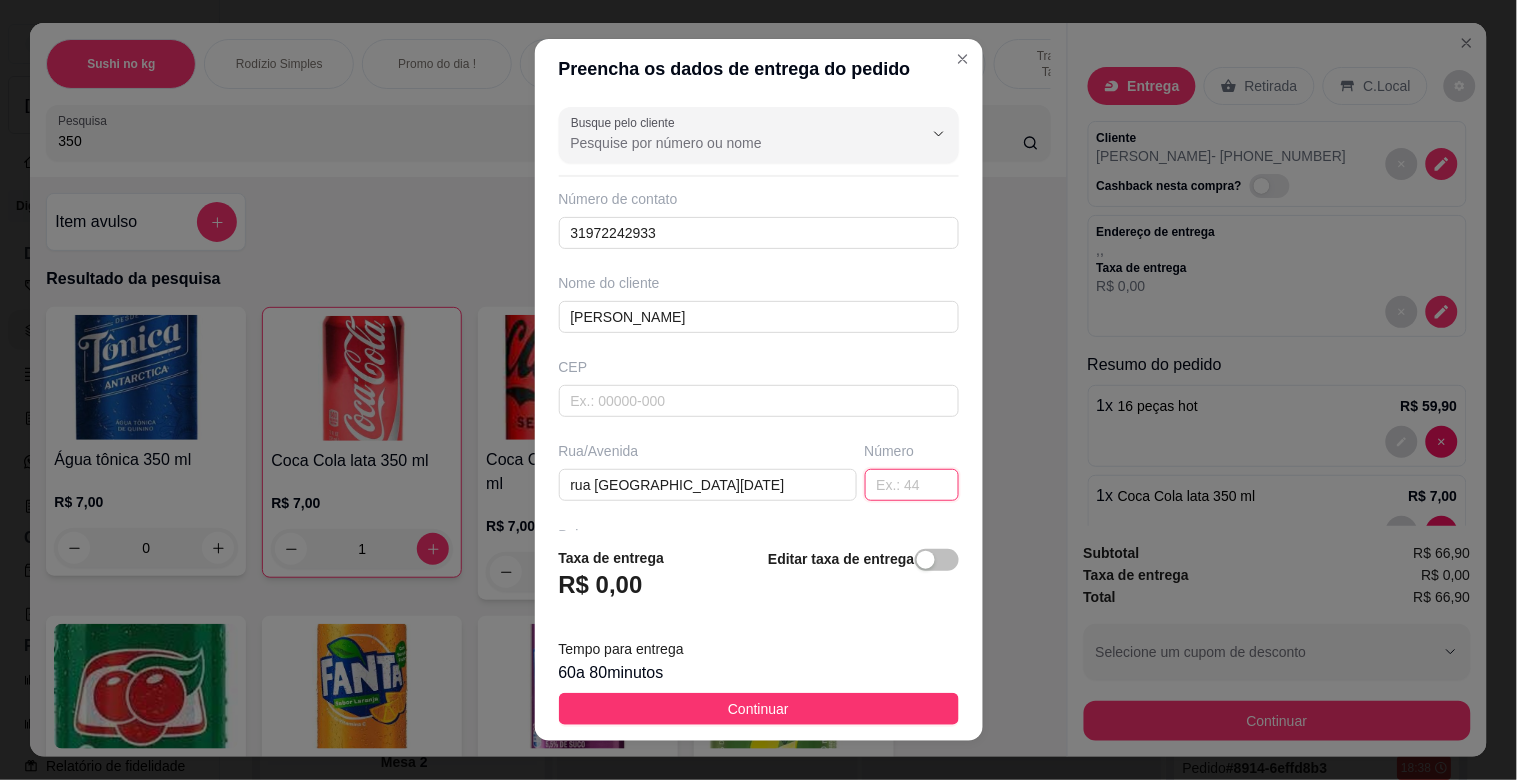 click at bounding box center (912, 485) 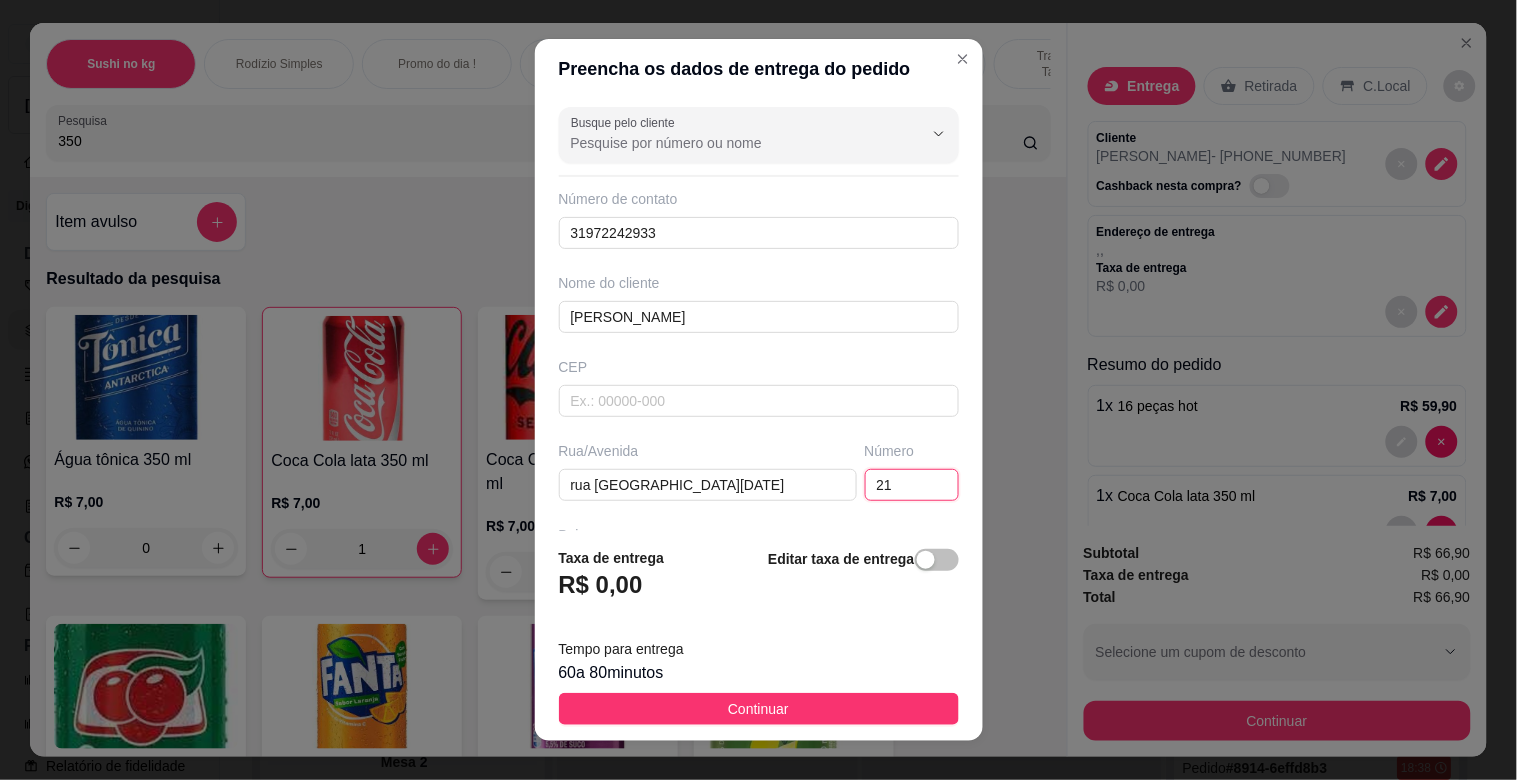 type on "213" 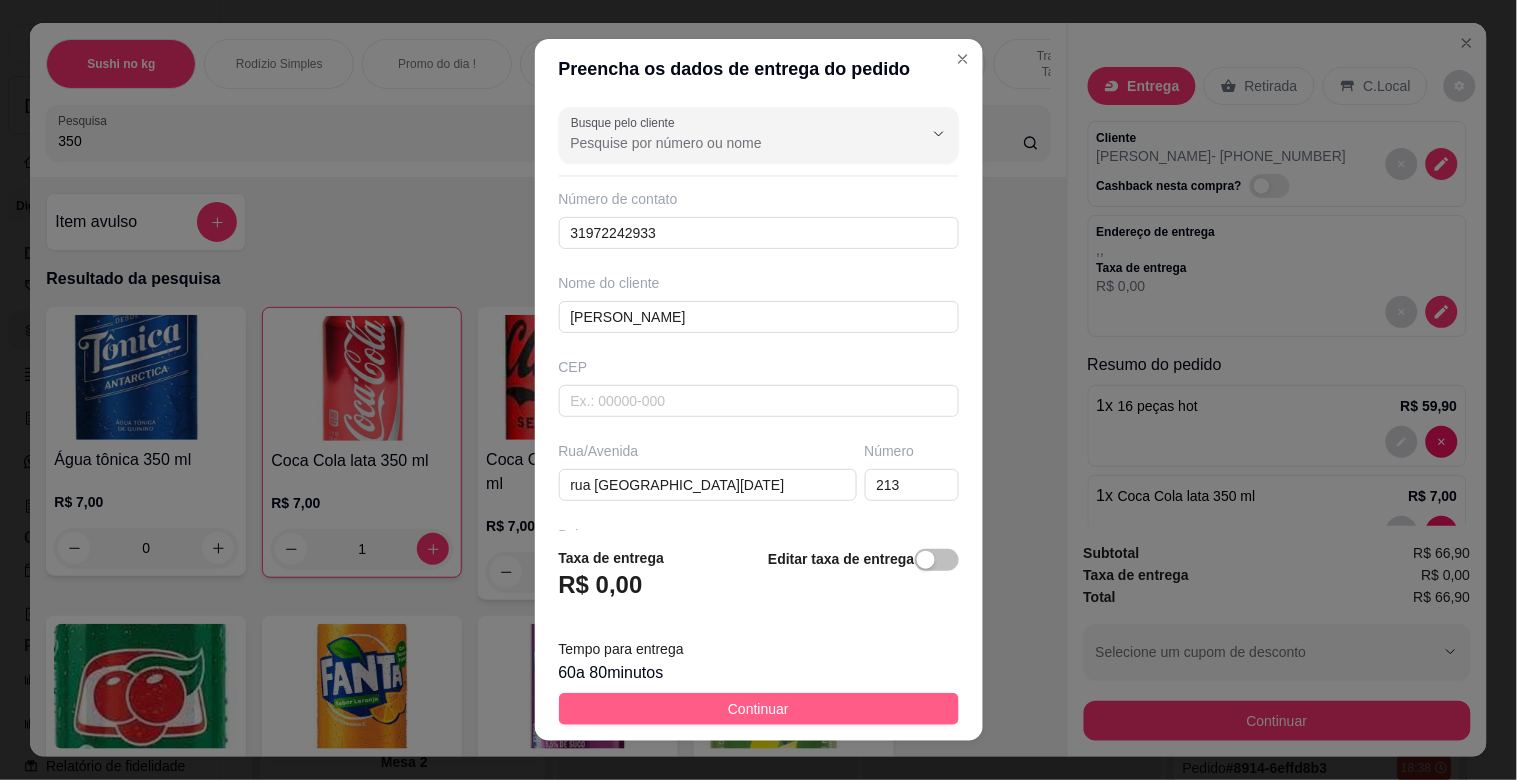 click on "Continuar" at bounding box center [759, 709] 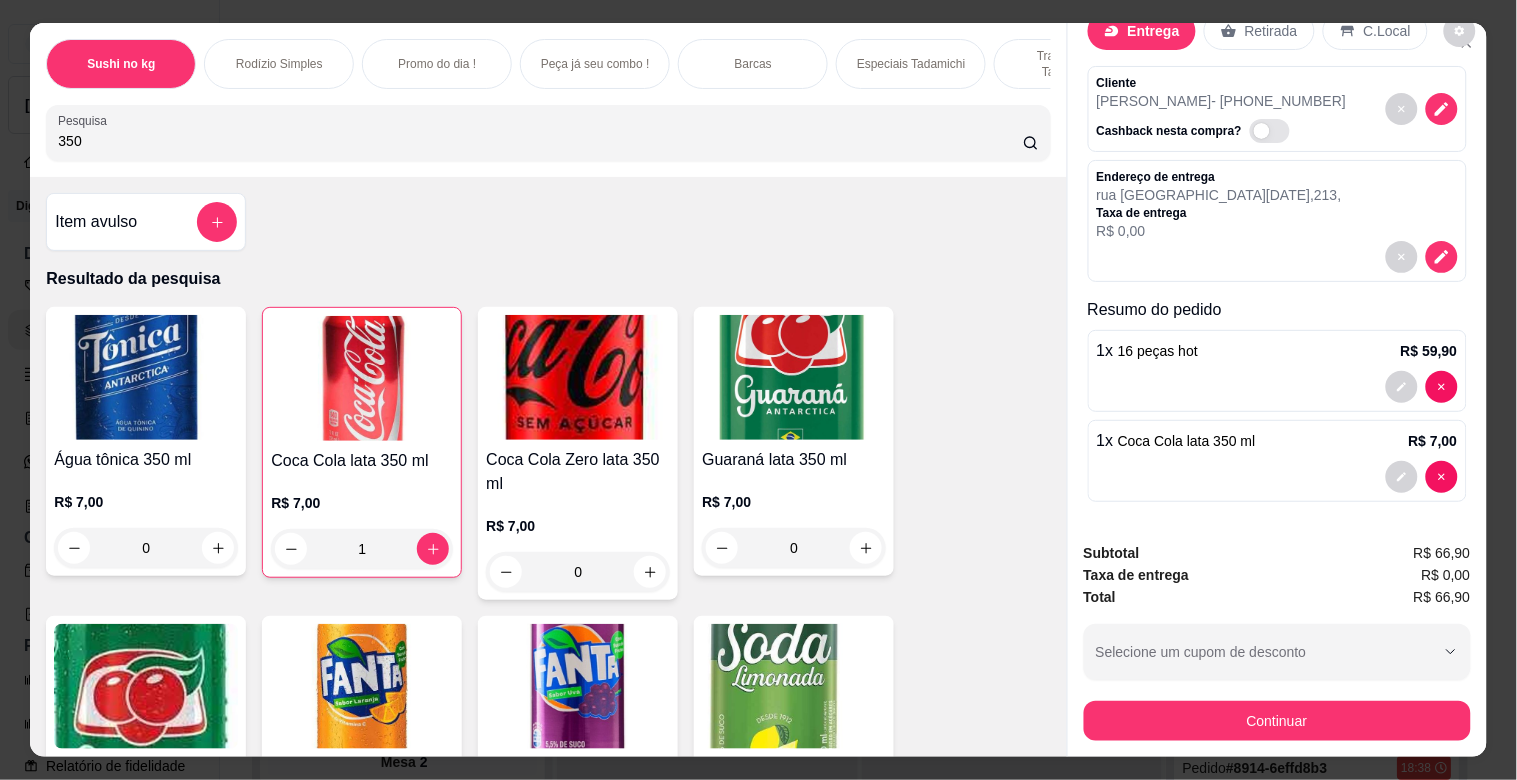 scroll, scrollTop: 60, scrollLeft: 0, axis: vertical 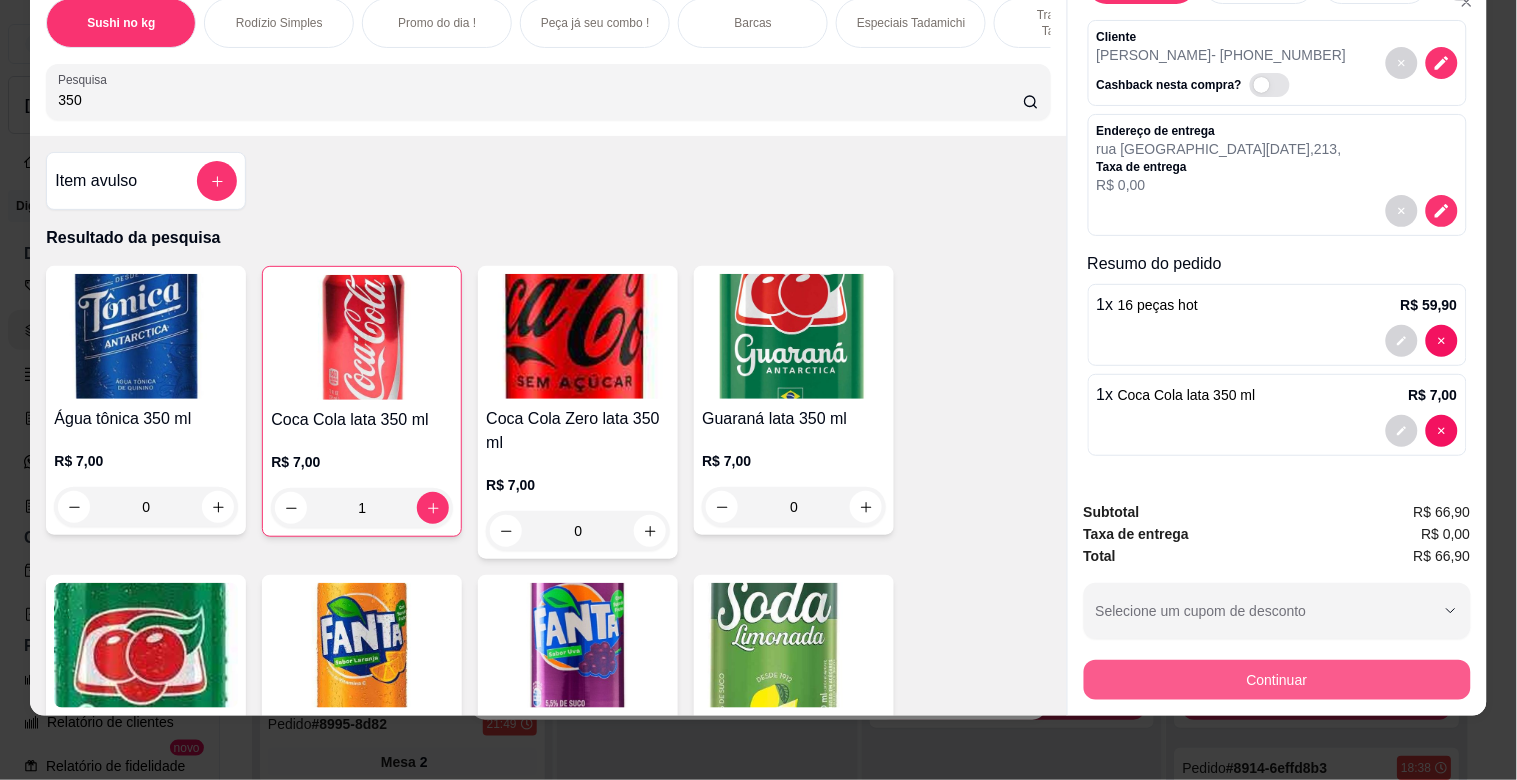 click on "Continuar" at bounding box center [1277, 680] 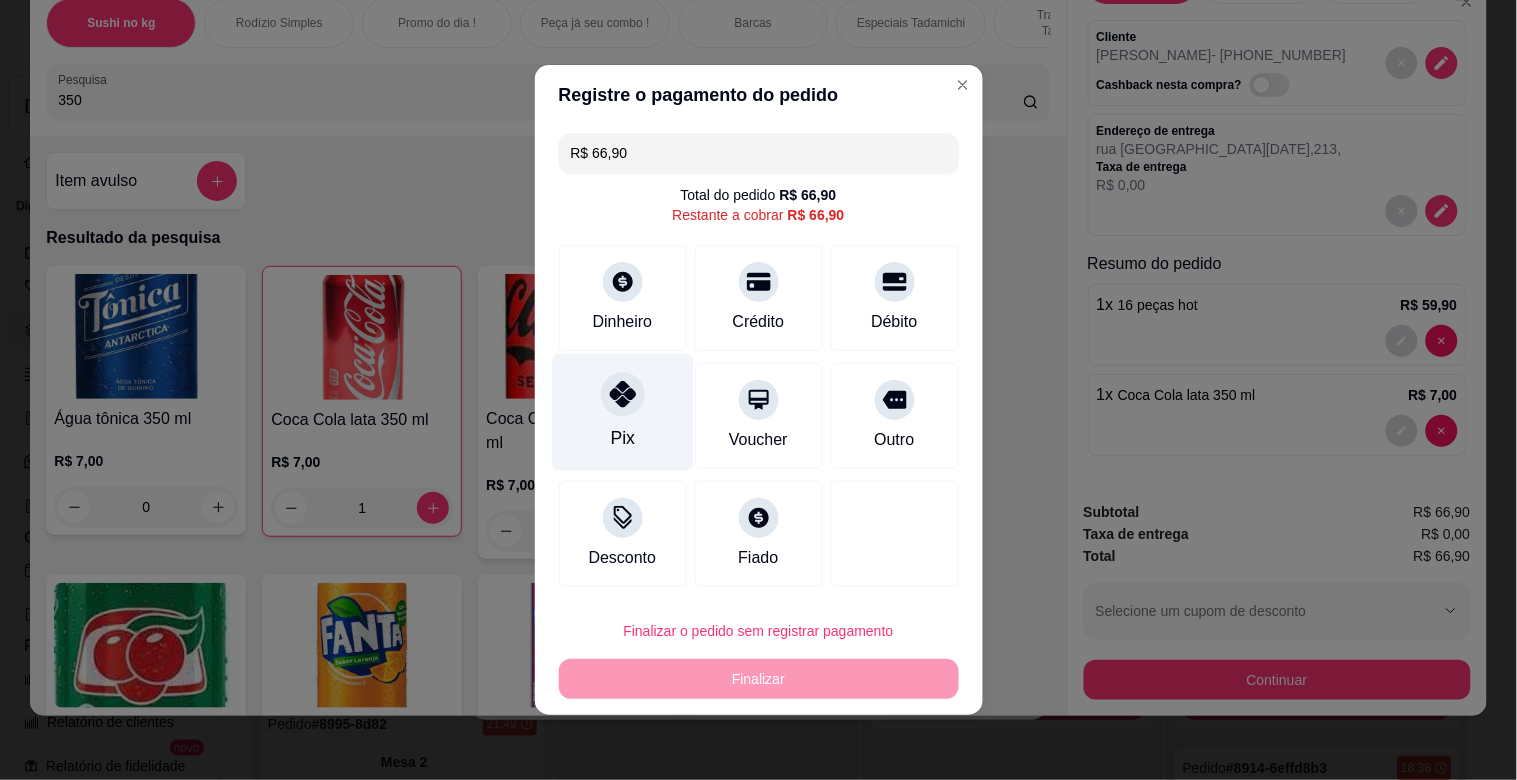 click on "Pix" at bounding box center (622, 412) 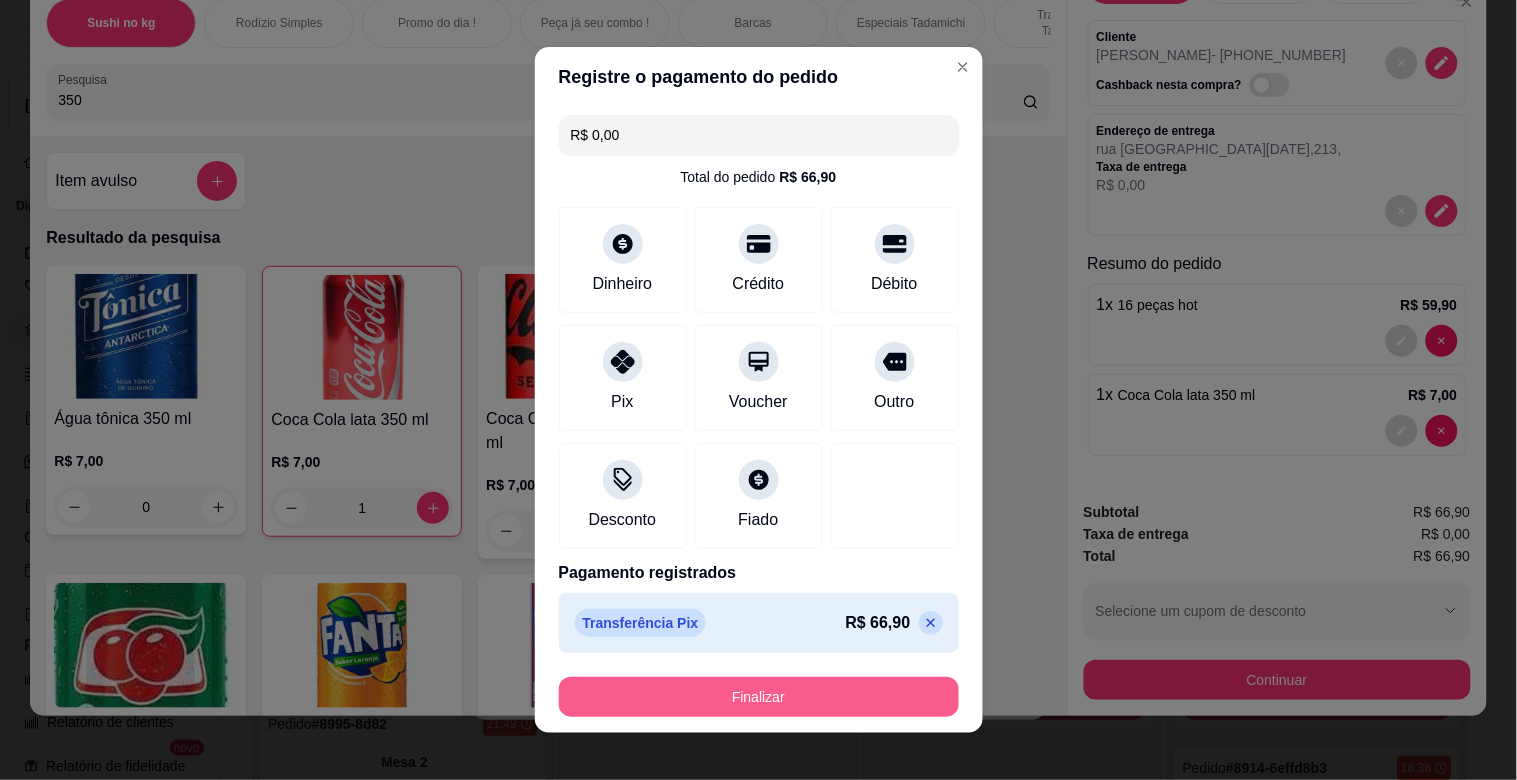 click on "Finalizar" at bounding box center [759, 697] 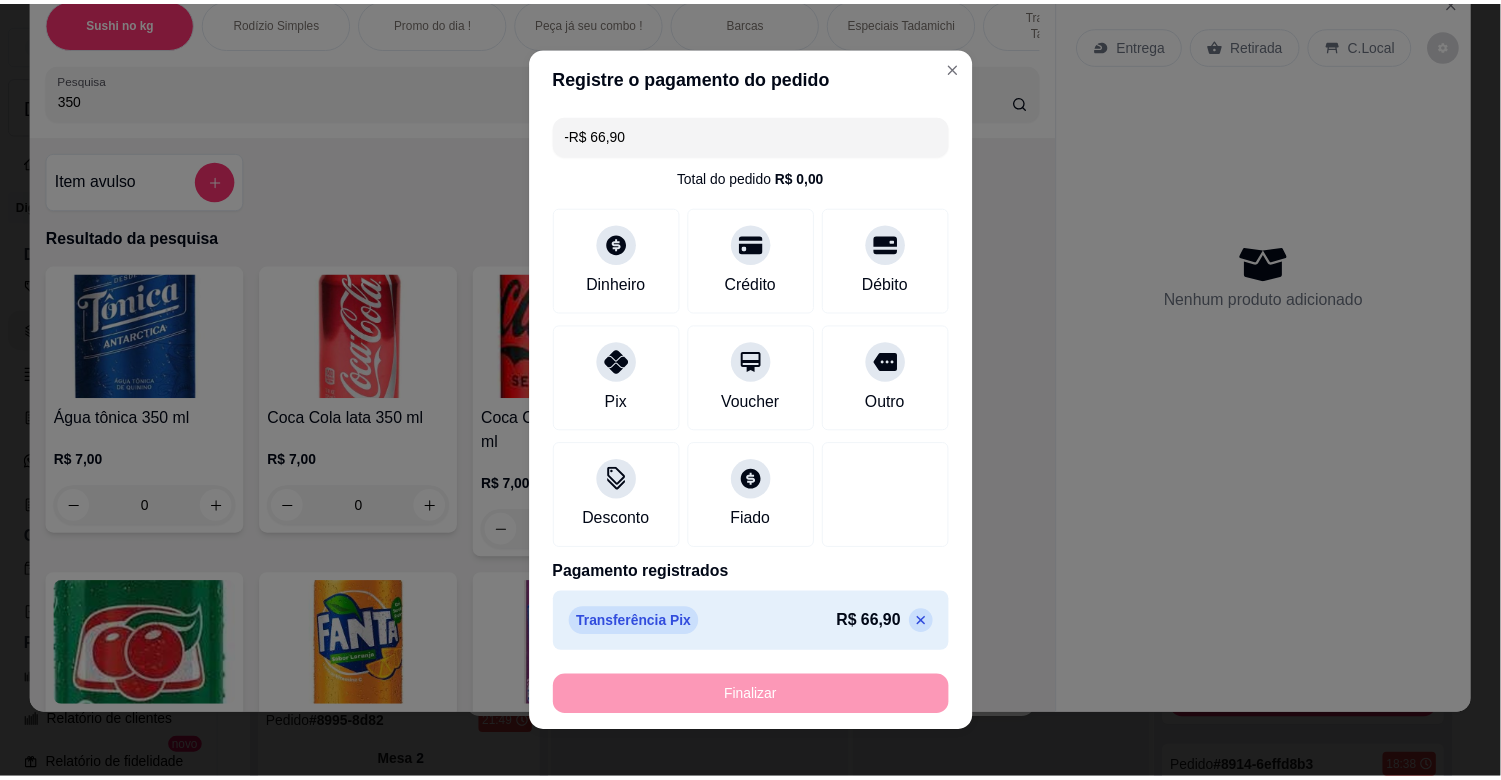 scroll, scrollTop: 0, scrollLeft: 0, axis: both 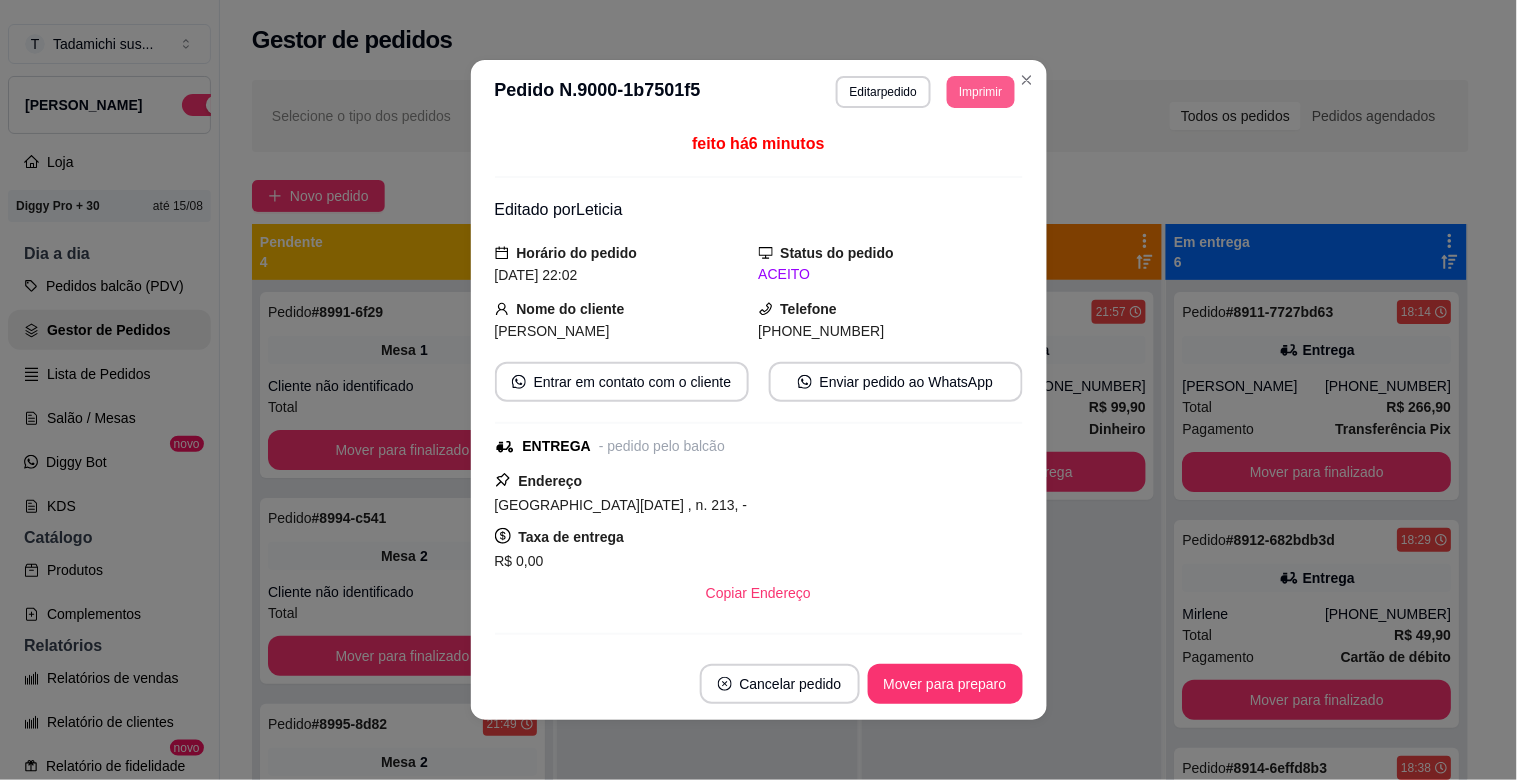 click on "Imprimir" at bounding box center (980, 92) 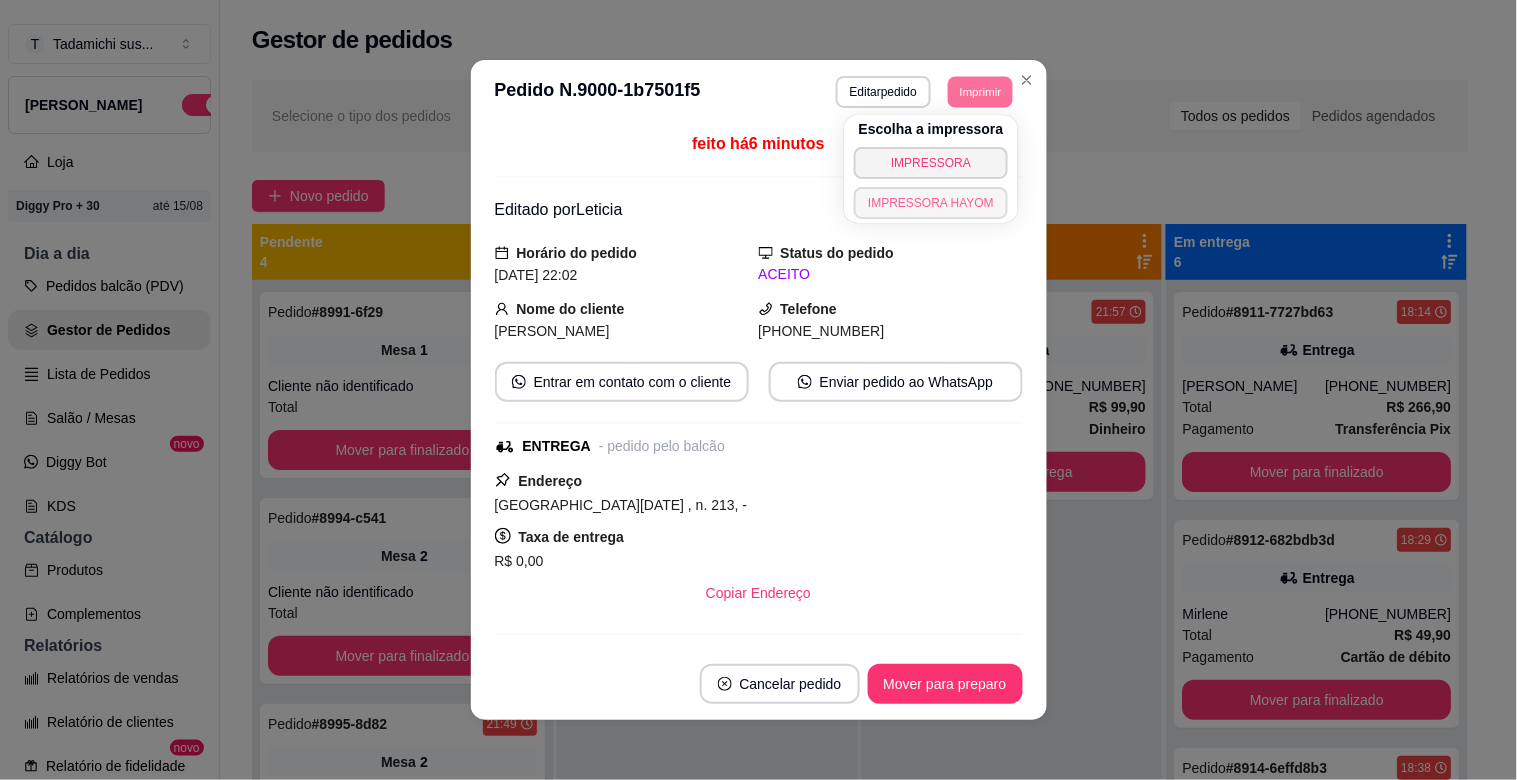 click on "IMPRESSORA HAYOM" at bounding box center [931, 203] 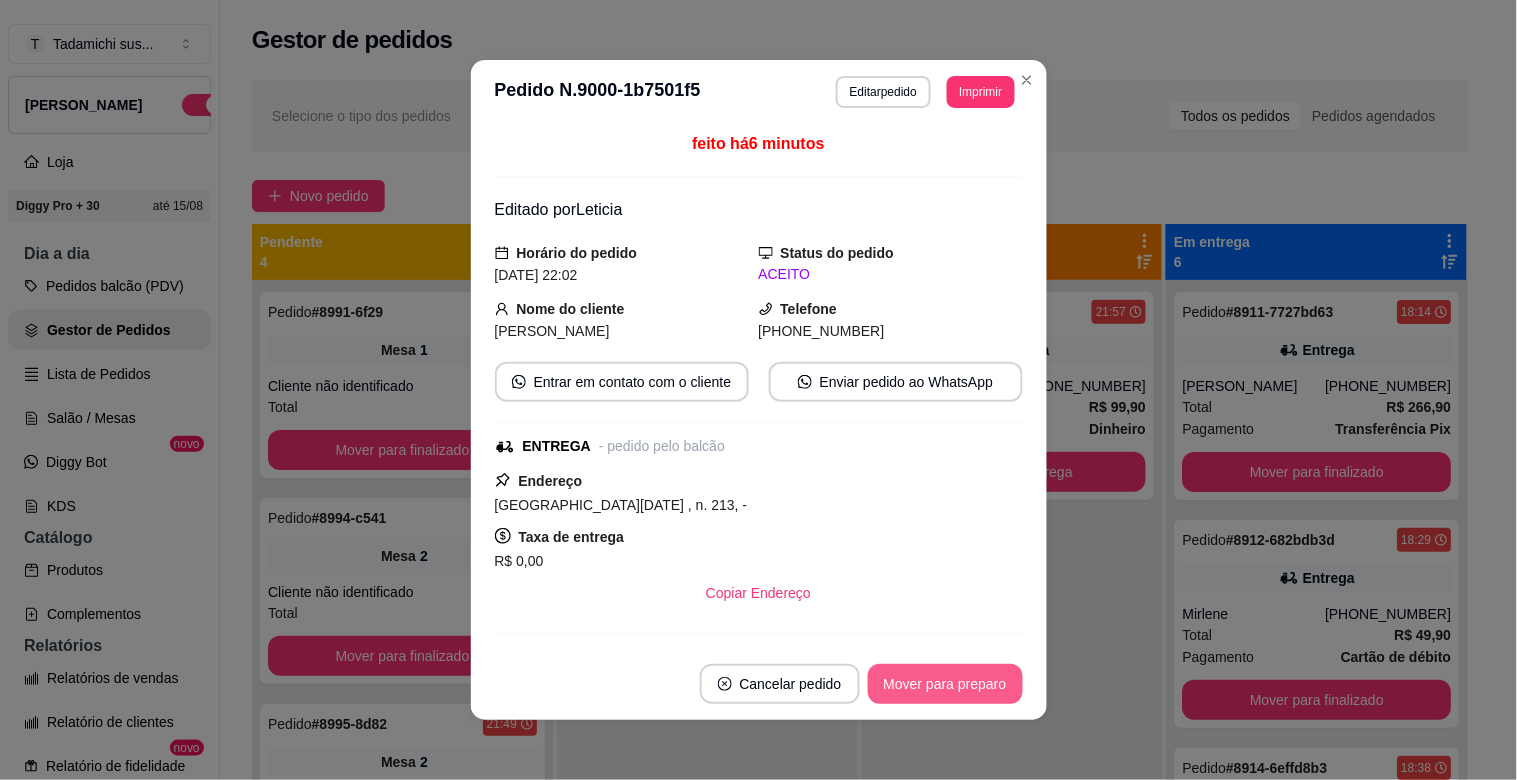 click on "Mover para preparo" at bounding box center (945, 684) 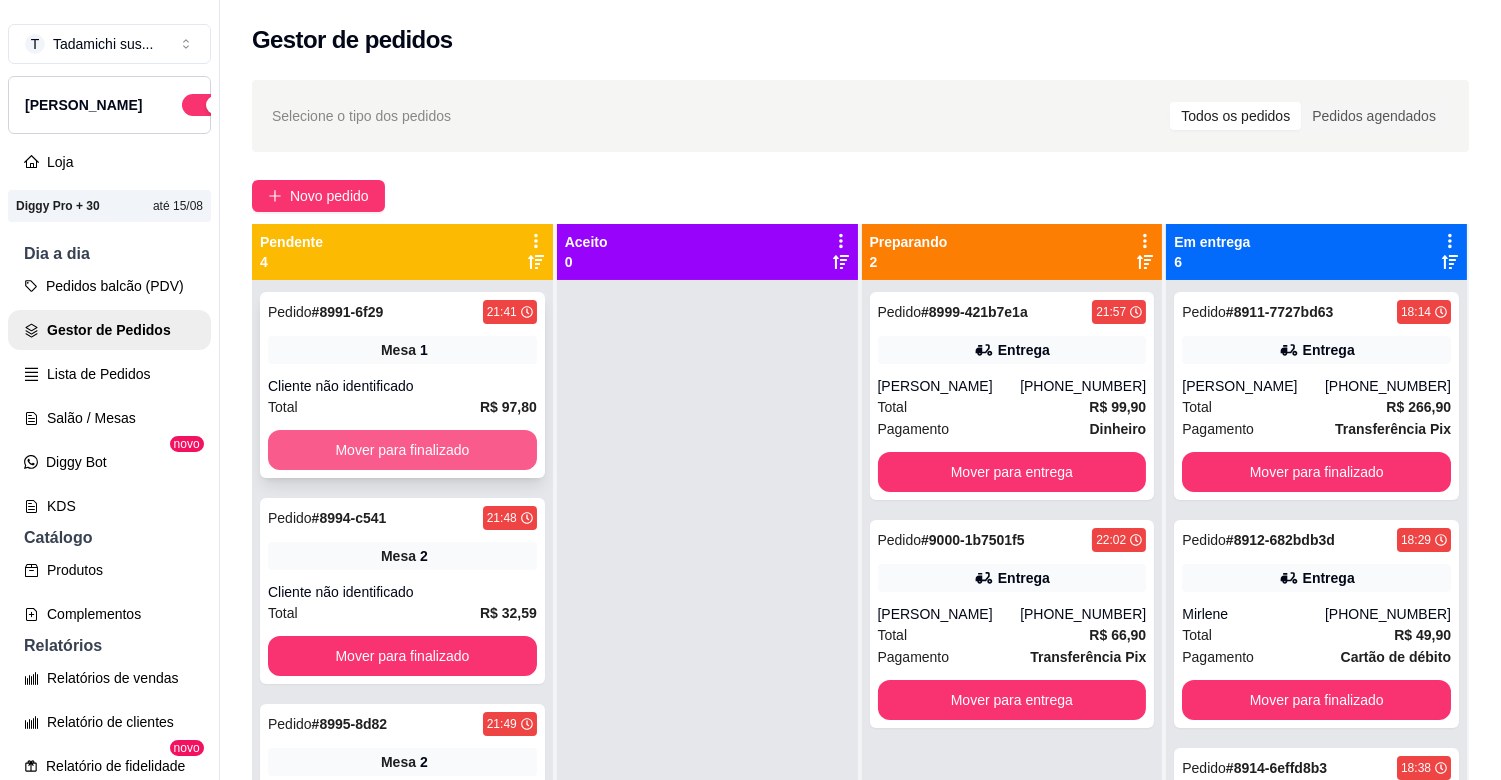 click on "Mover para finalizado" at bounding box center [402, 450] 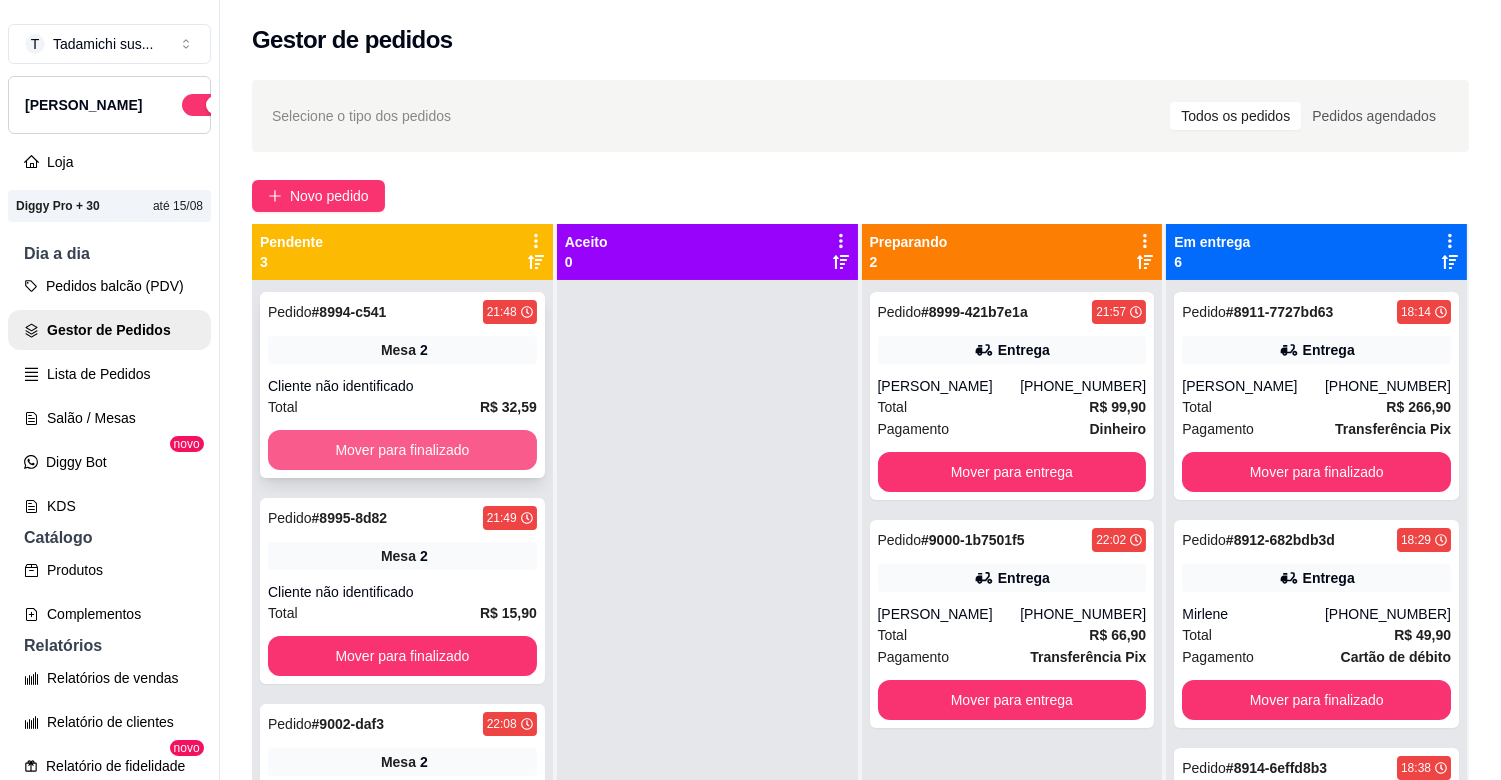 click on "Mover para finalizado" at bounding box center [402, 450] 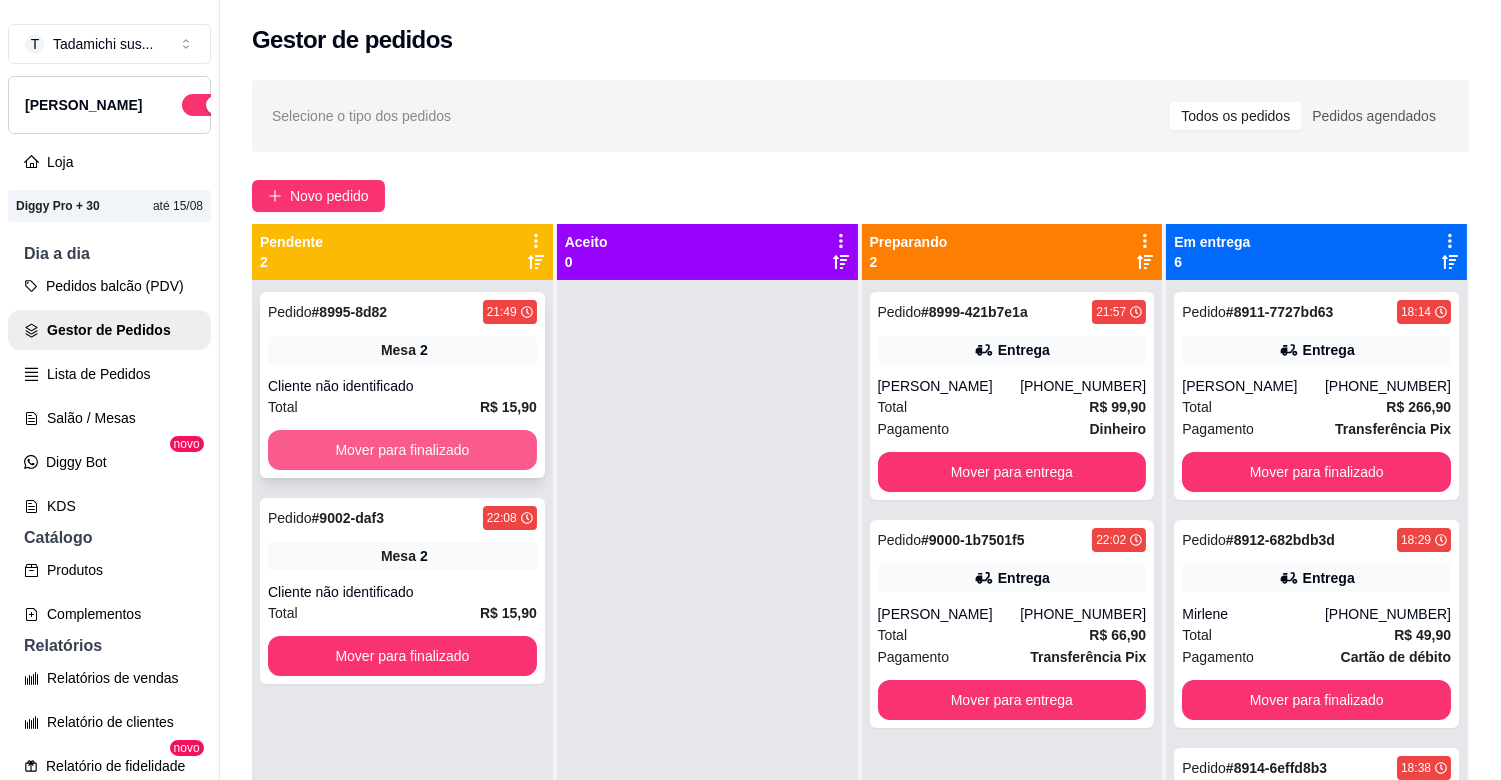 click on "Mover para finalizado" at bounding box center (402, 450) 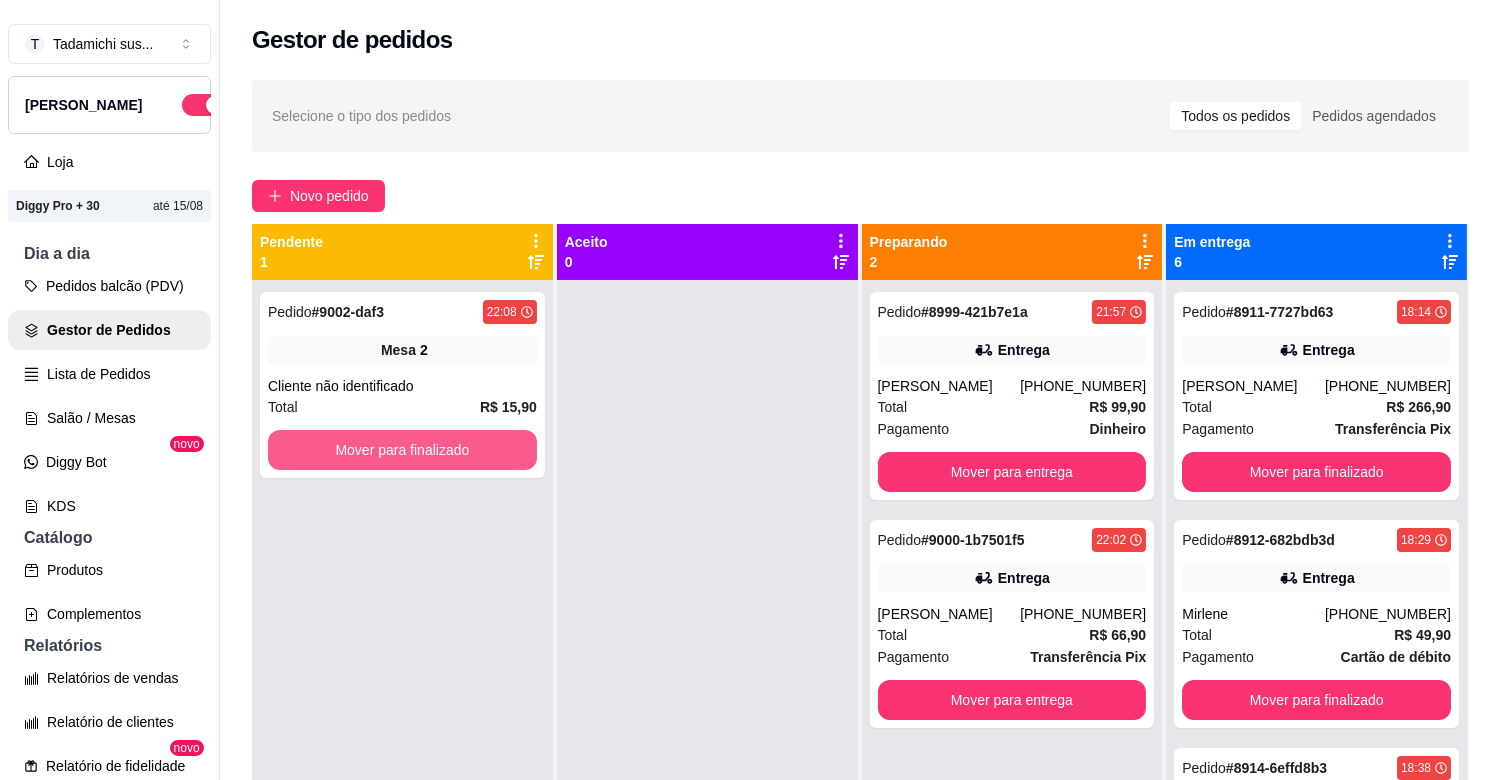 click on "Mover para finalizado" at bounding box center [402, 450] 